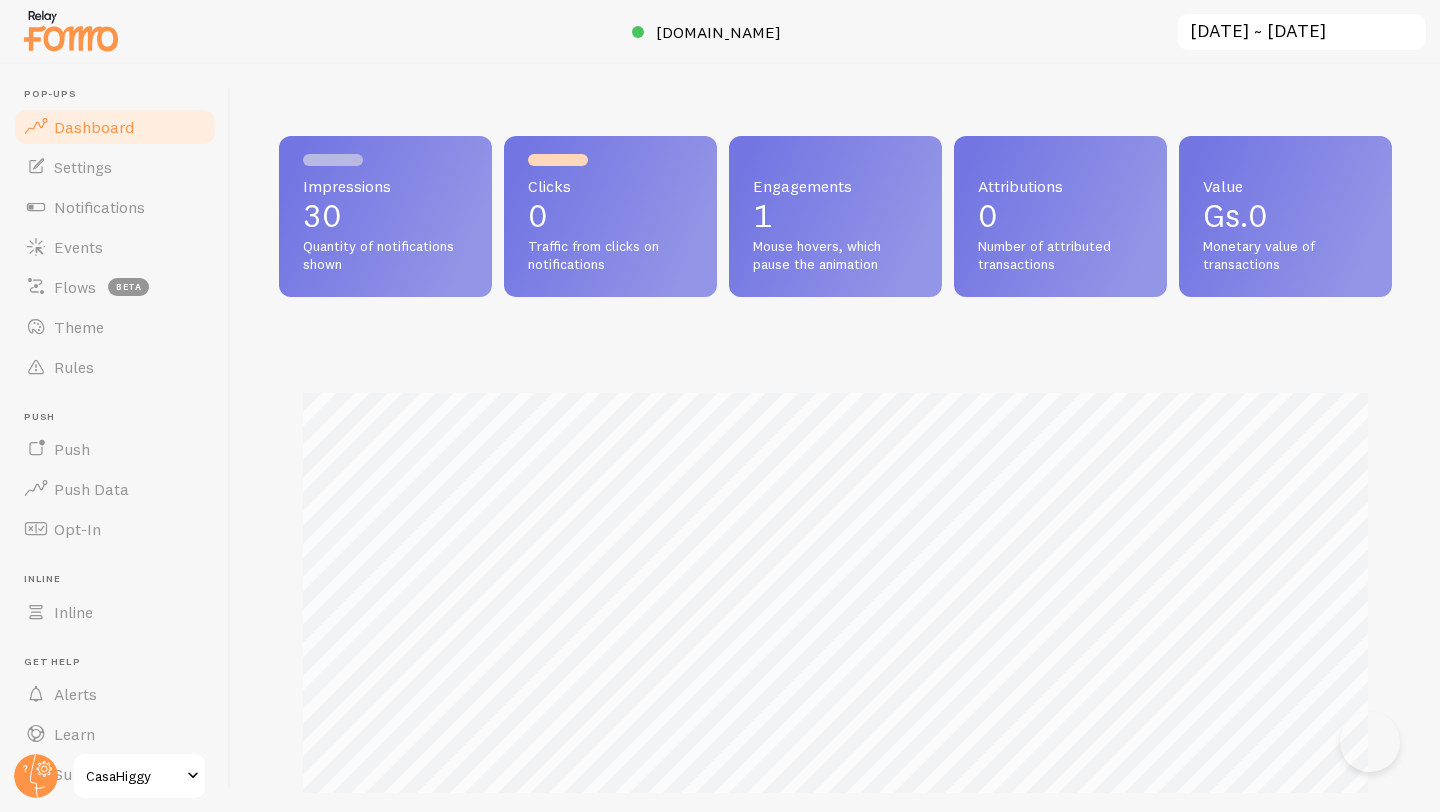 scroll, scrollTop: 0, scrollLeft: 0, axis: both 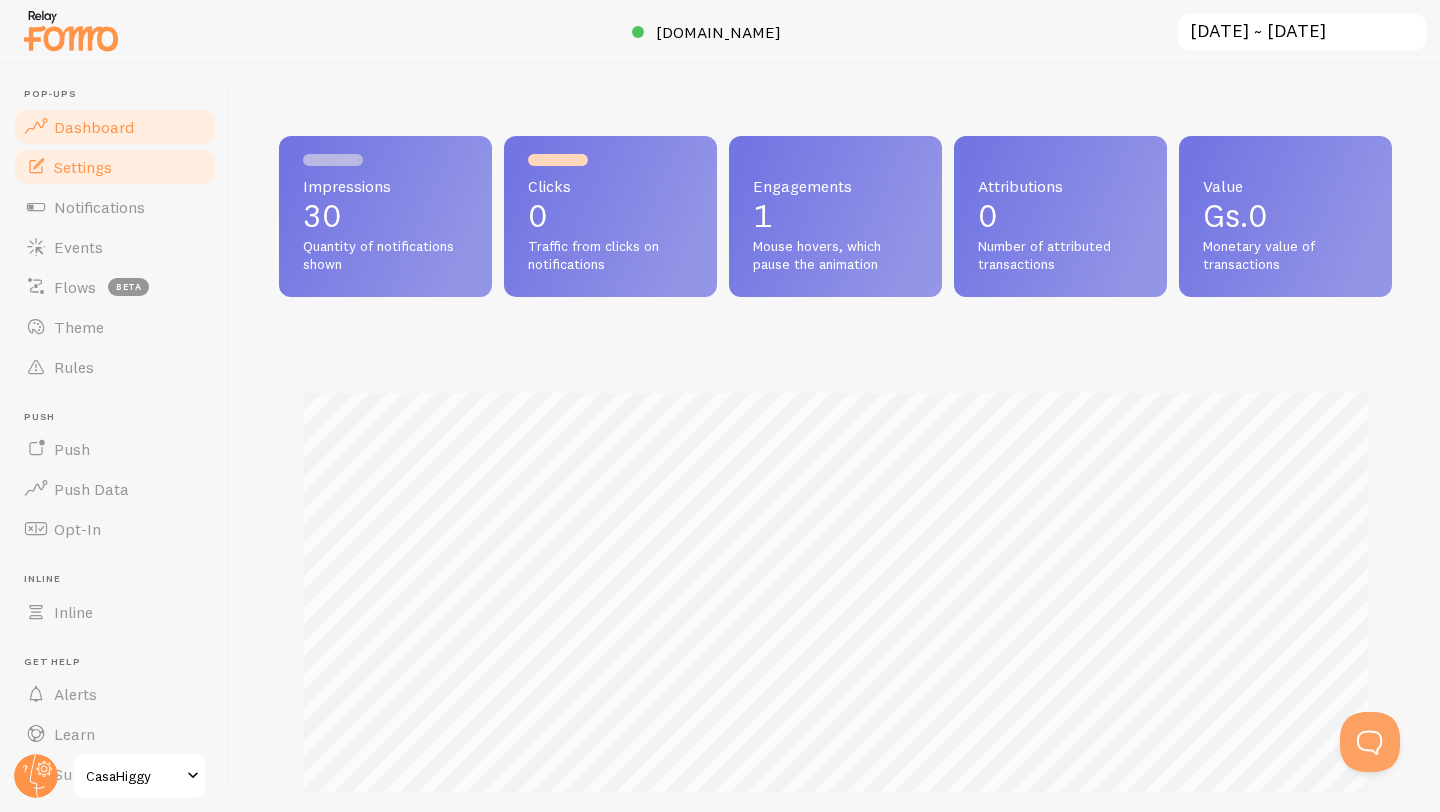 click on "Settings" at bounding box center [115, 167] 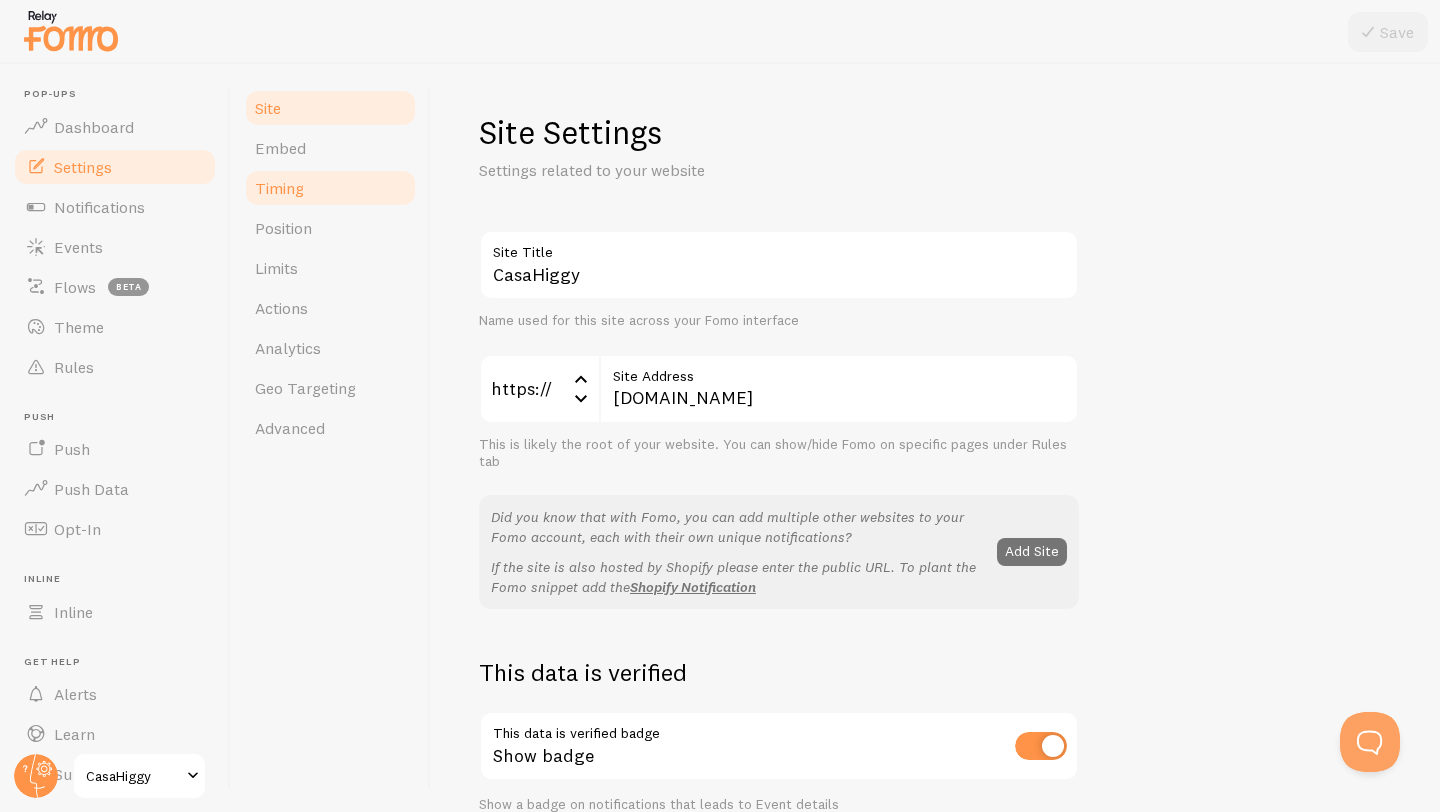 click on "Timing" at bounding box center [330, 188] 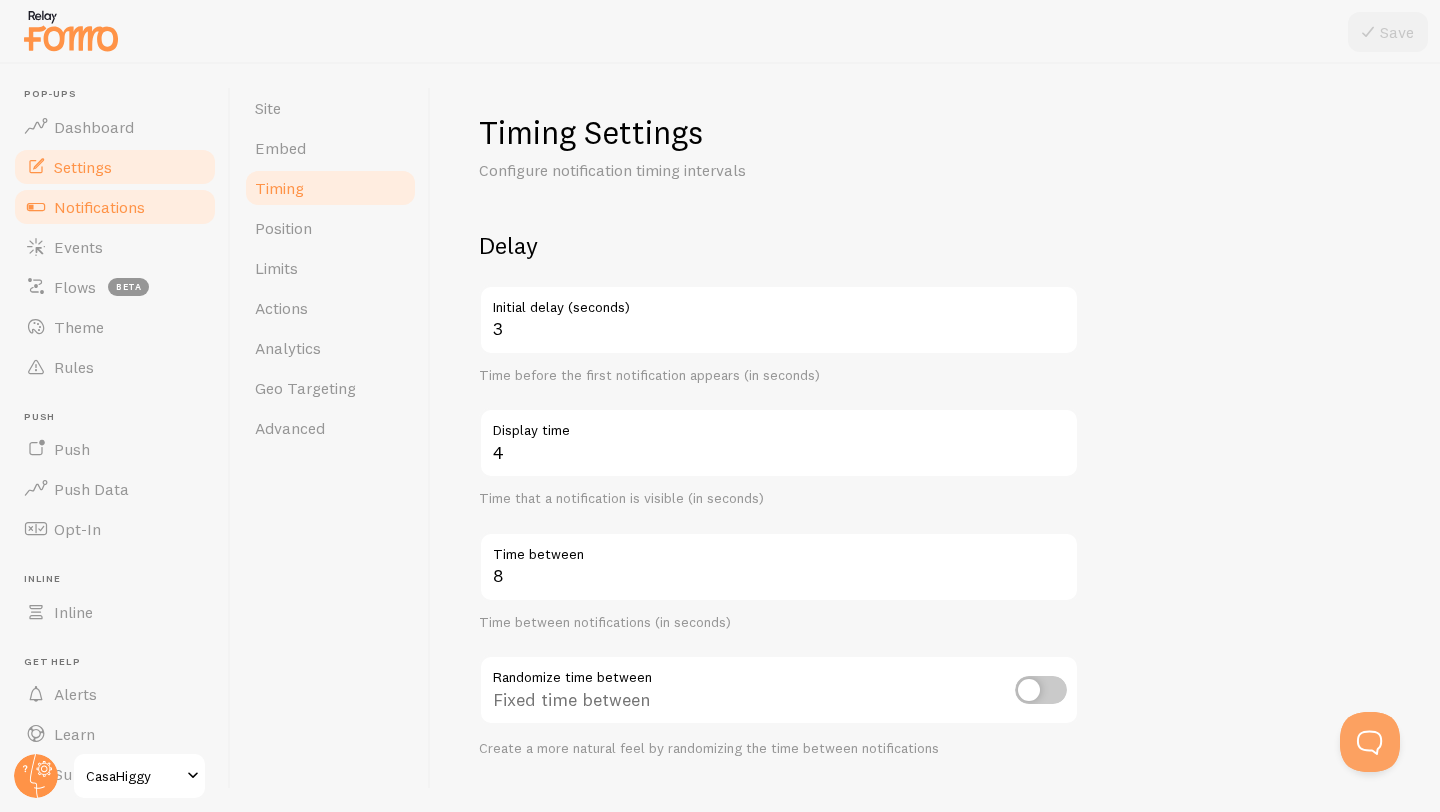 click on "Notifications" at bounding box center (115, 207) 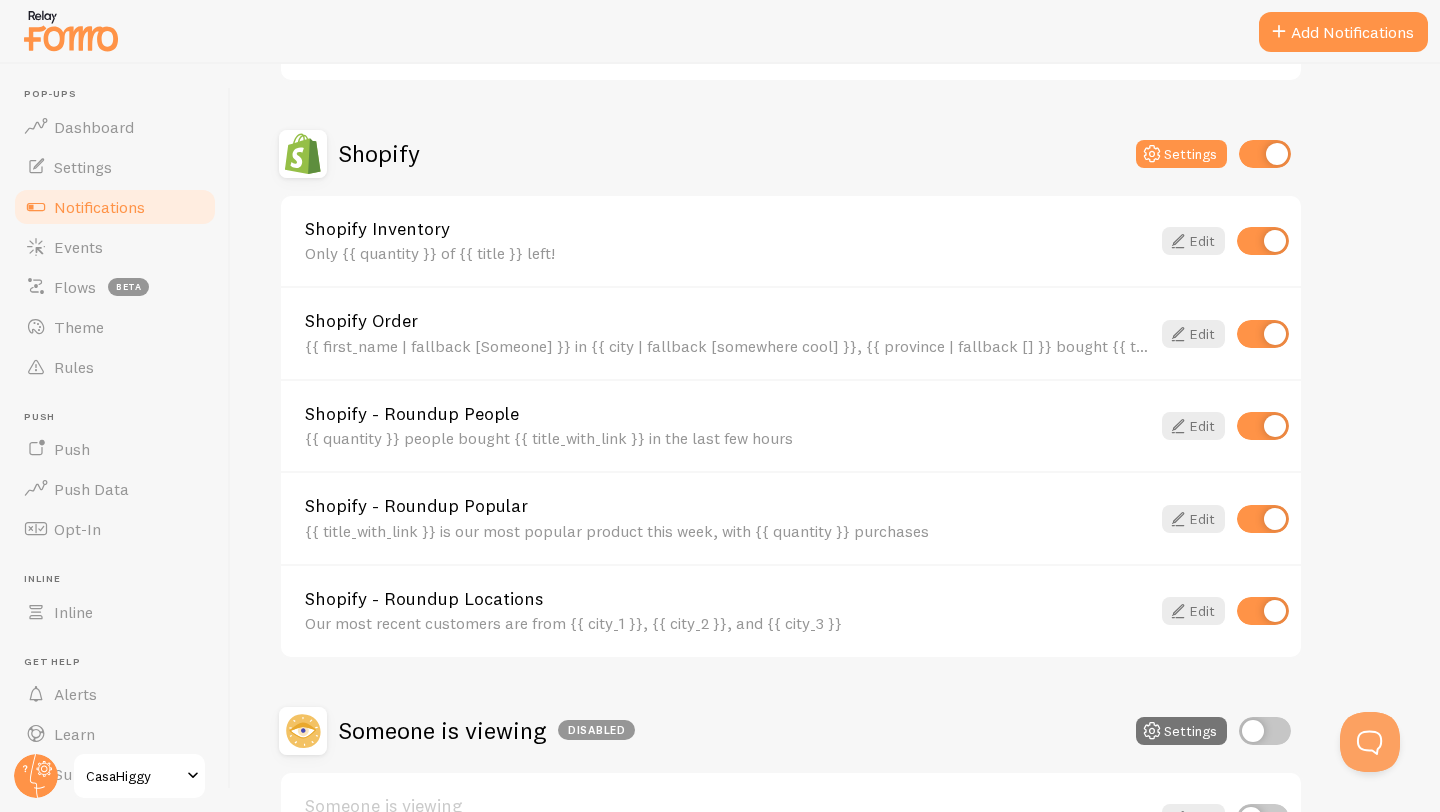 scroll, scrollTop: 640, scrollLeft: 0, axis: vertical 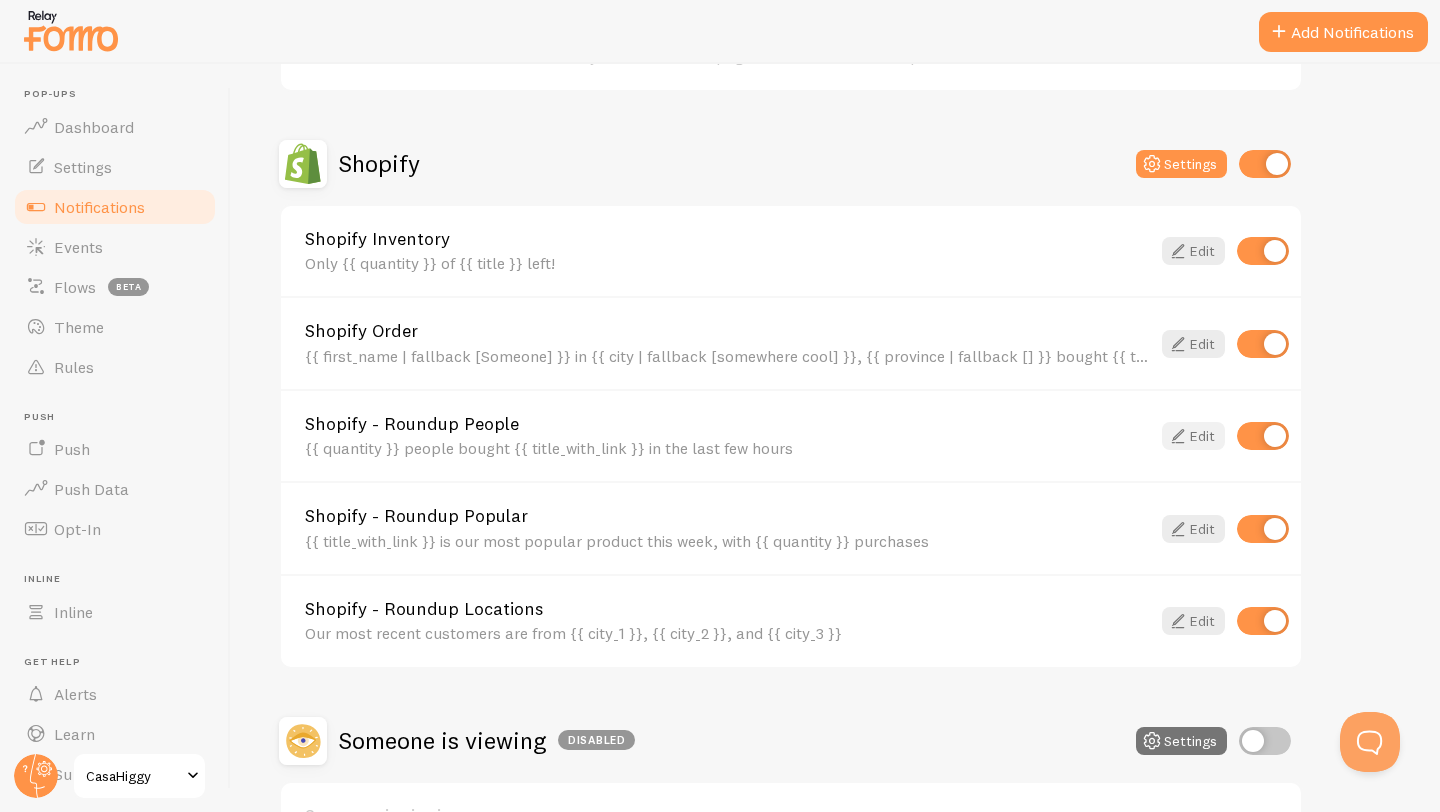 click on "Edit" at bounding box center [1193, 436] 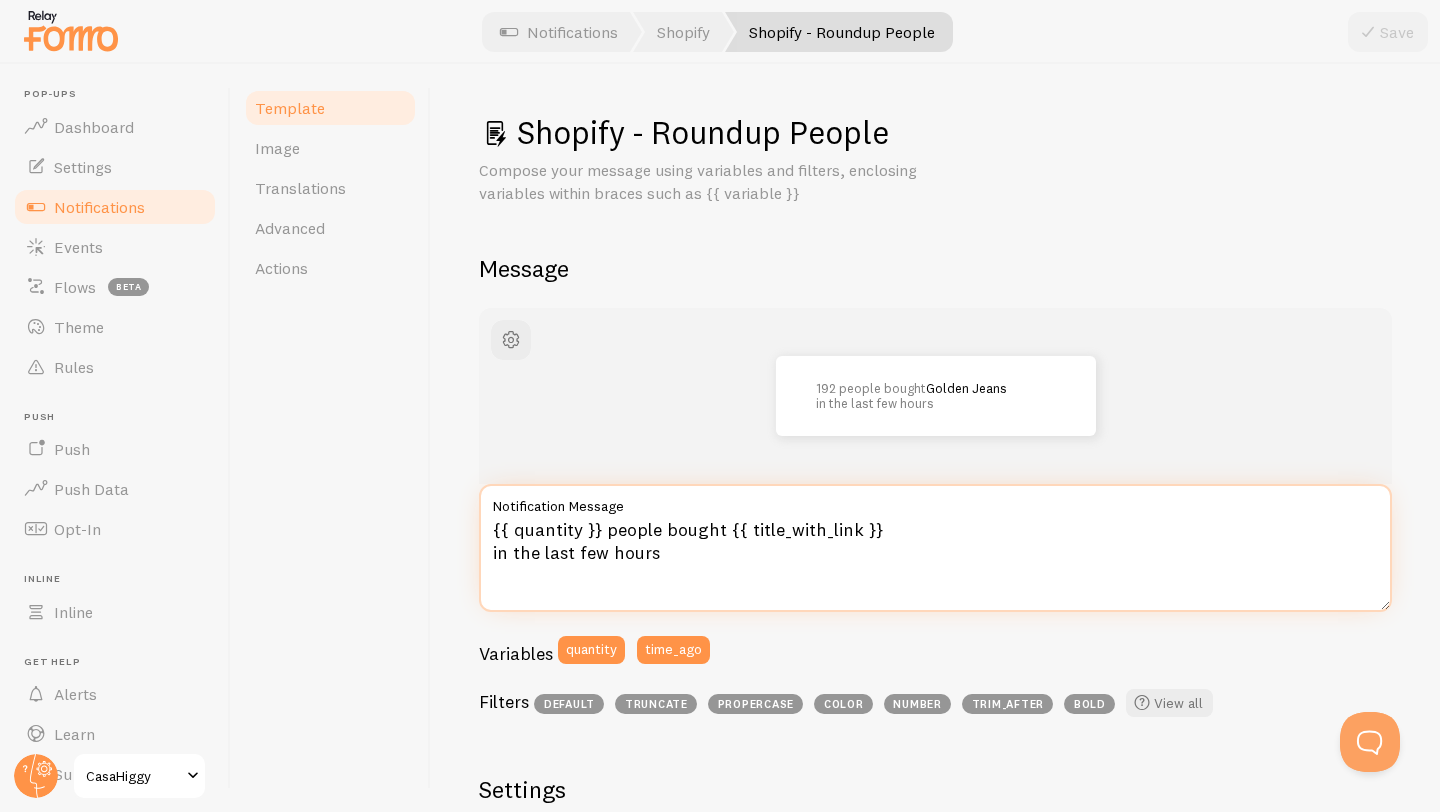 click on "{{ quantity }} people bought {{ title_with_link }}
in the last few hours" at bounding box center [935, 548] 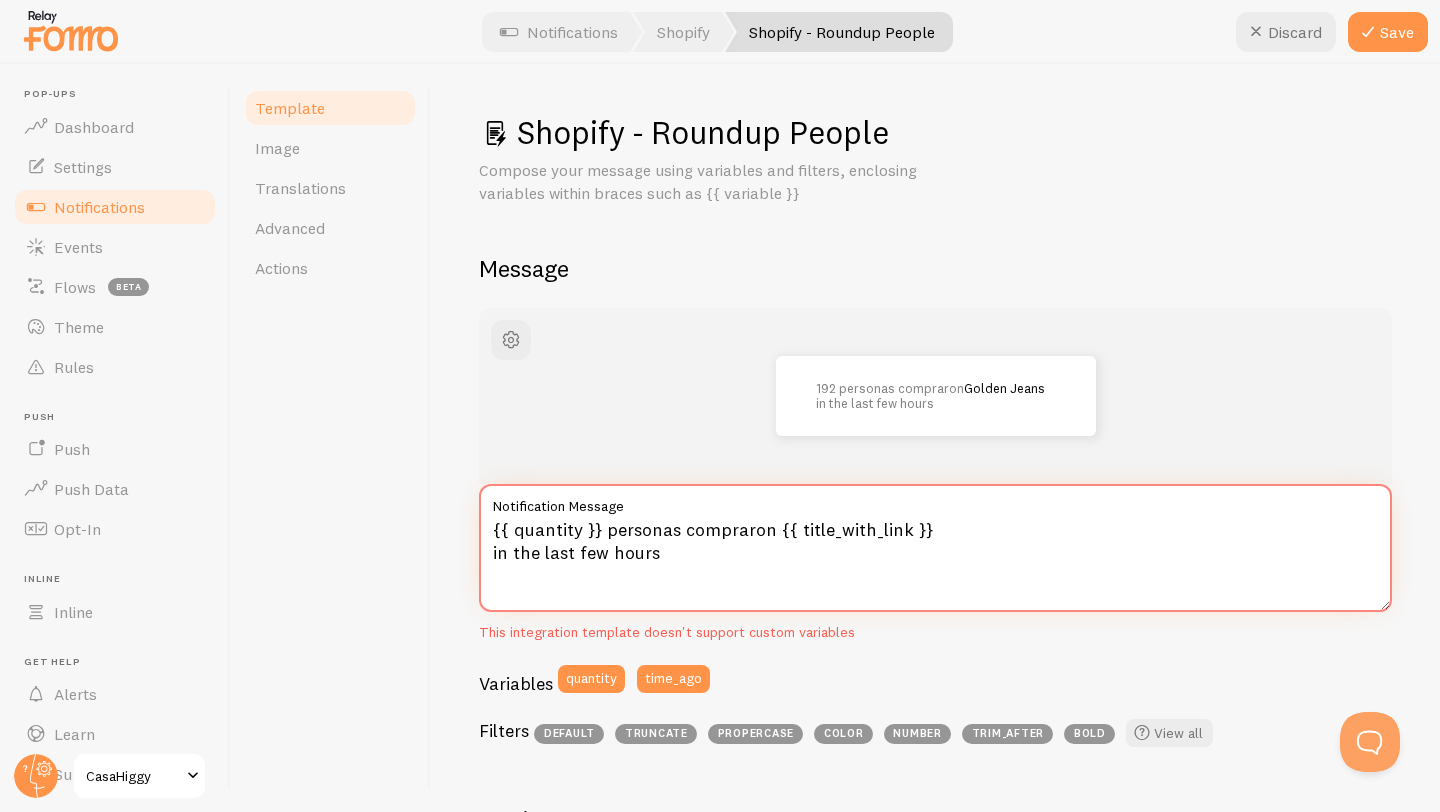 click on "{{ quantity }} personas compraron {{ title_with_link }}
in the last few hours" at bounding box center [935, 548] 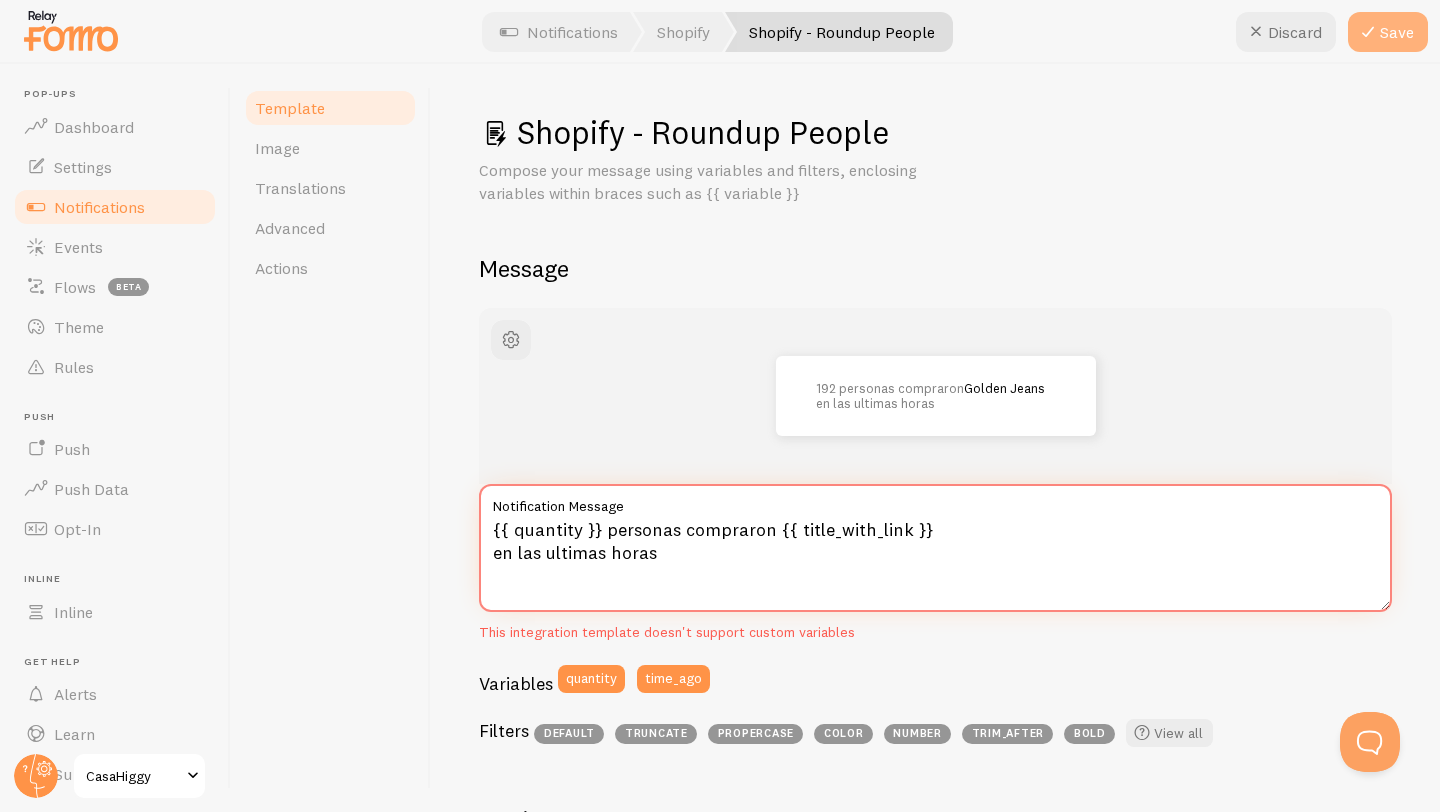 type on "{{ quantity }} personas compraron {{ title_with_link }}
en las ultimas horas" 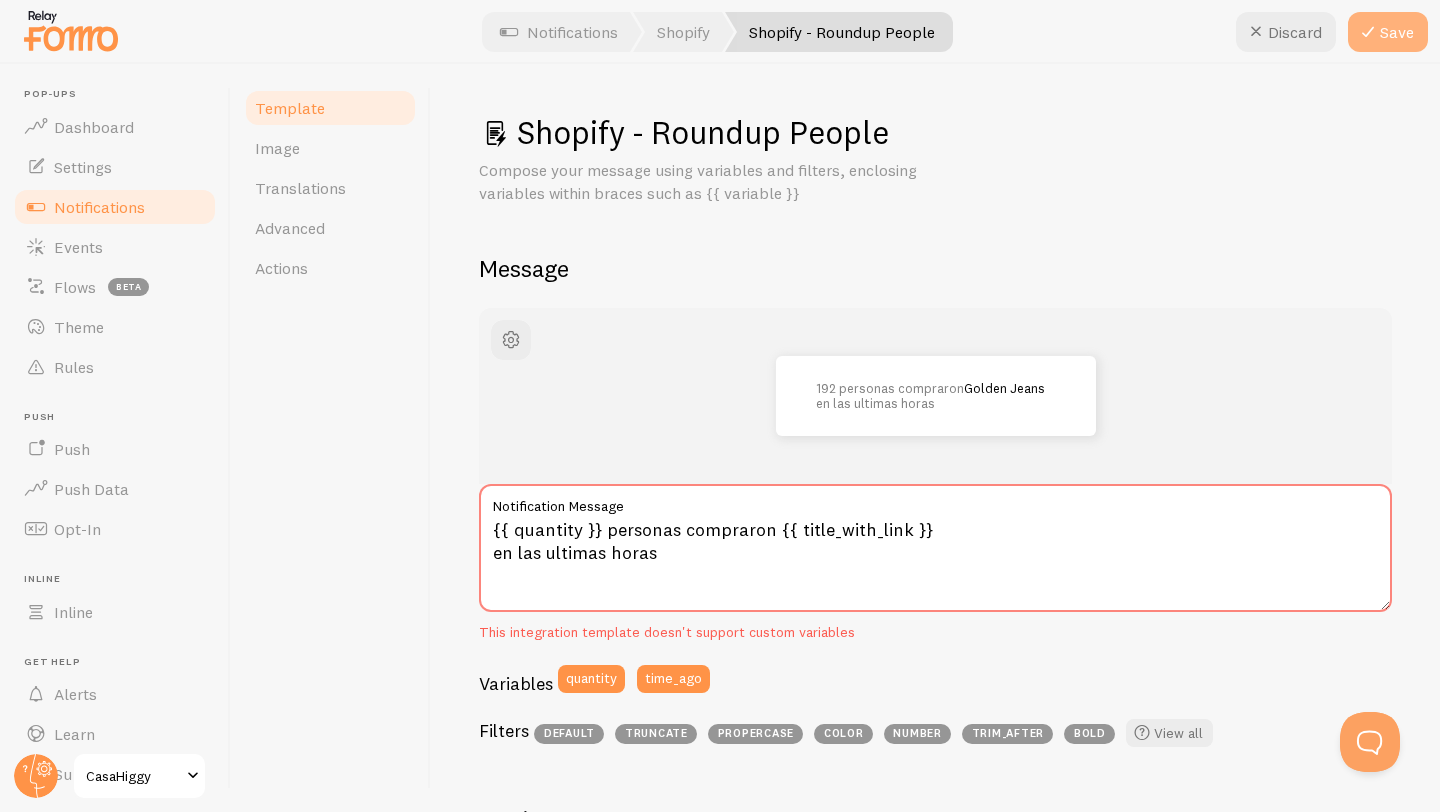 click at bounding box center [1368, 32] 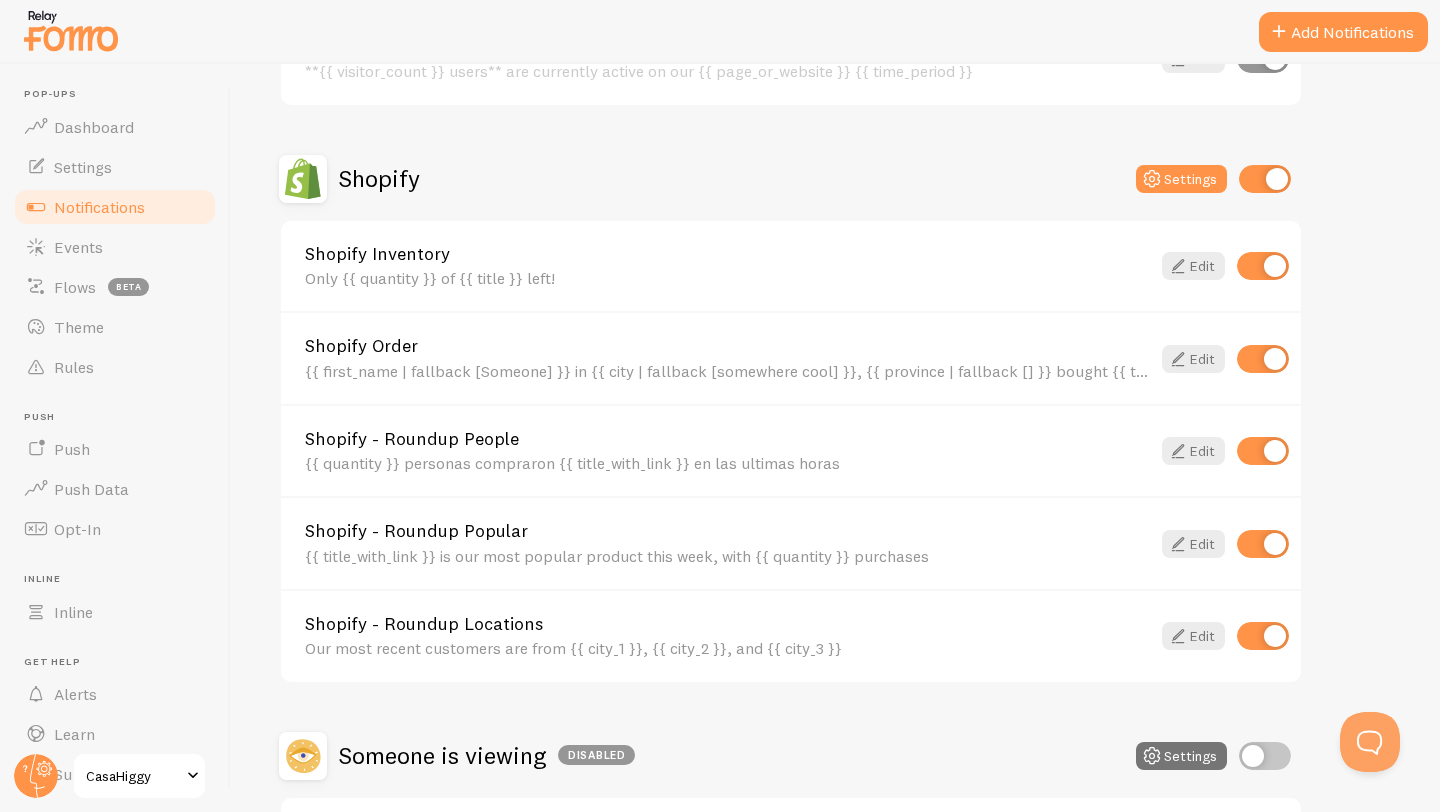 scroll, scrollTop: 628, scrollLeft: 0, axis: vertical 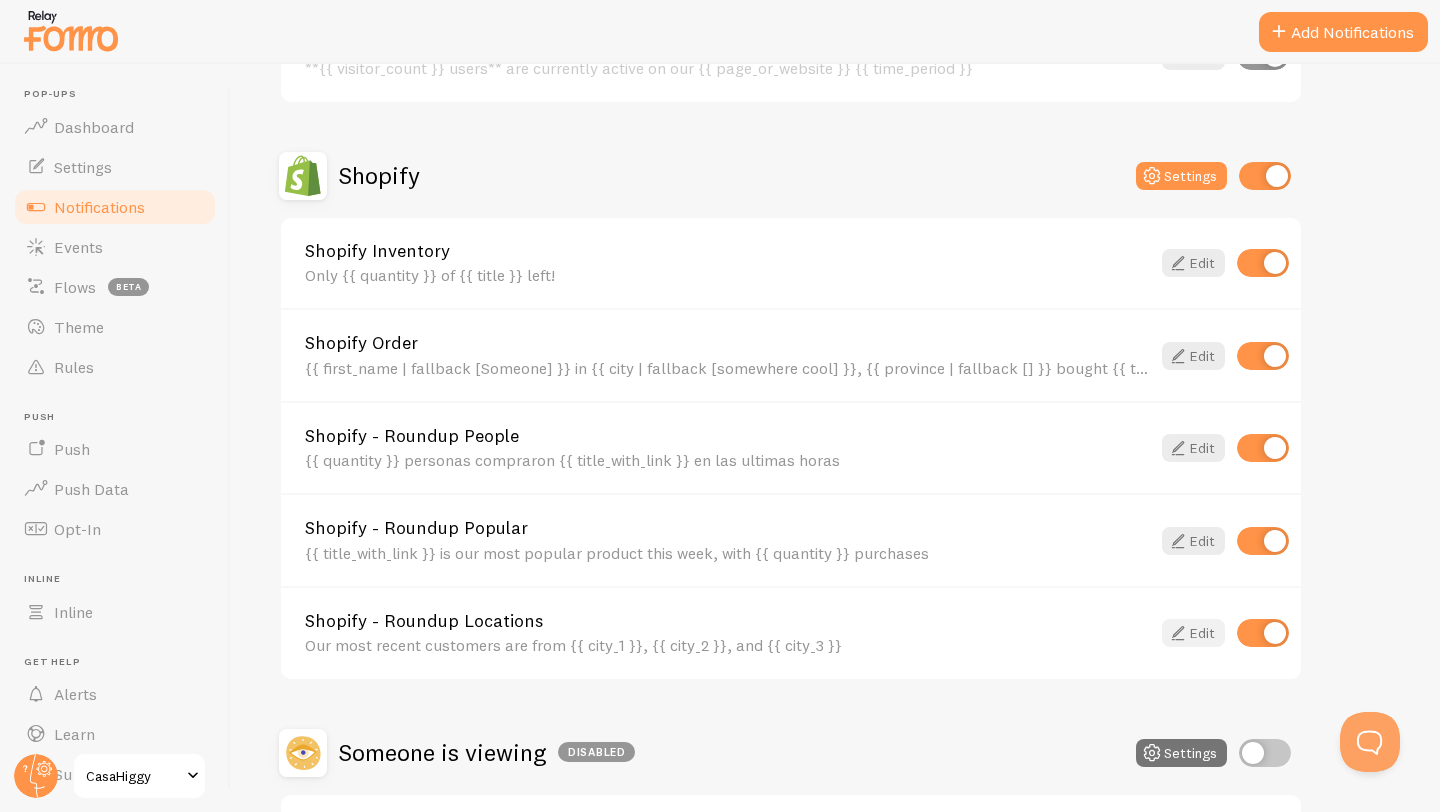 click on "Edit" at bounding box center (1193, 633) 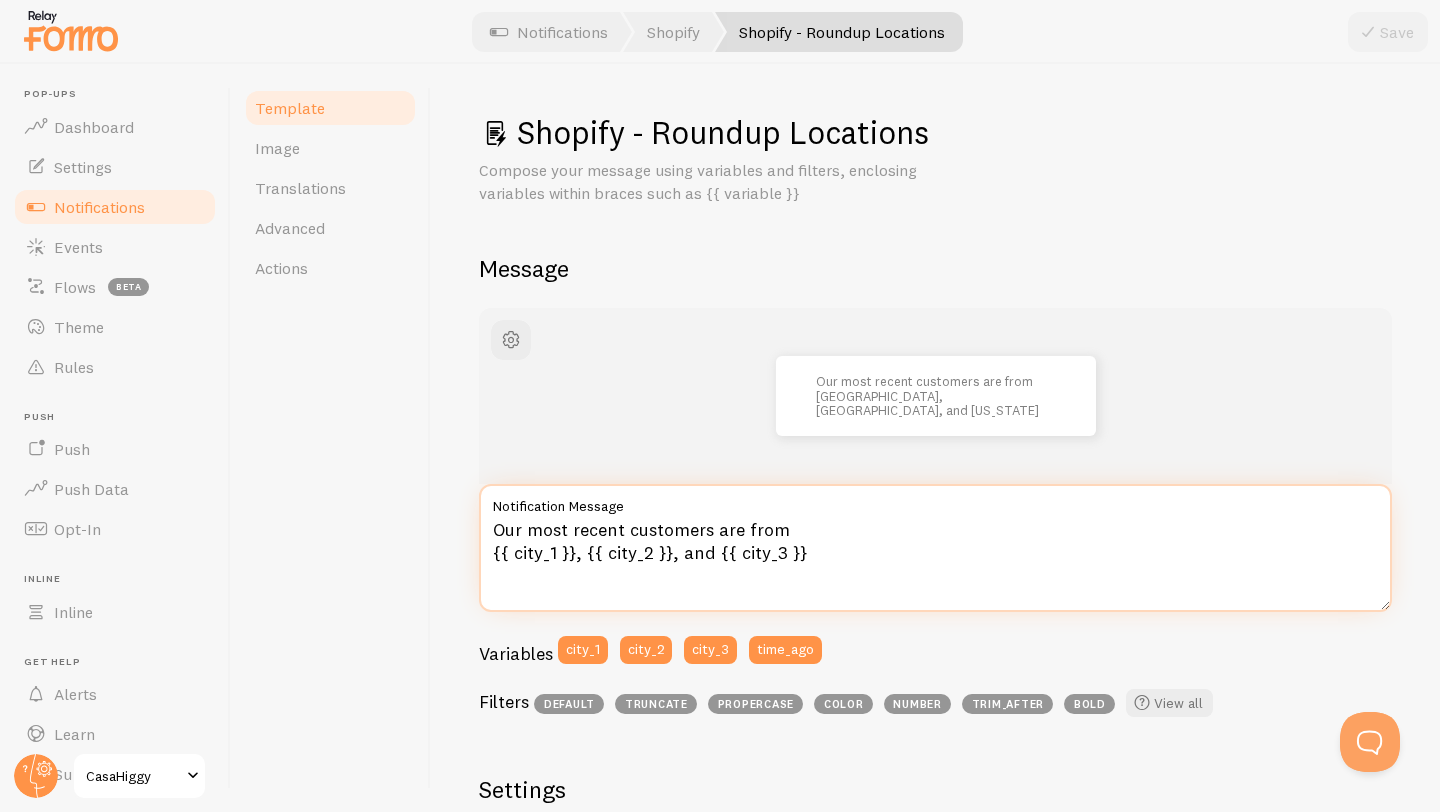 click on "Our most recent customers are from
{{ city_1 }}, {{ city_2 }}, and {{ city_3 }}" at bounding box center [935, 548] 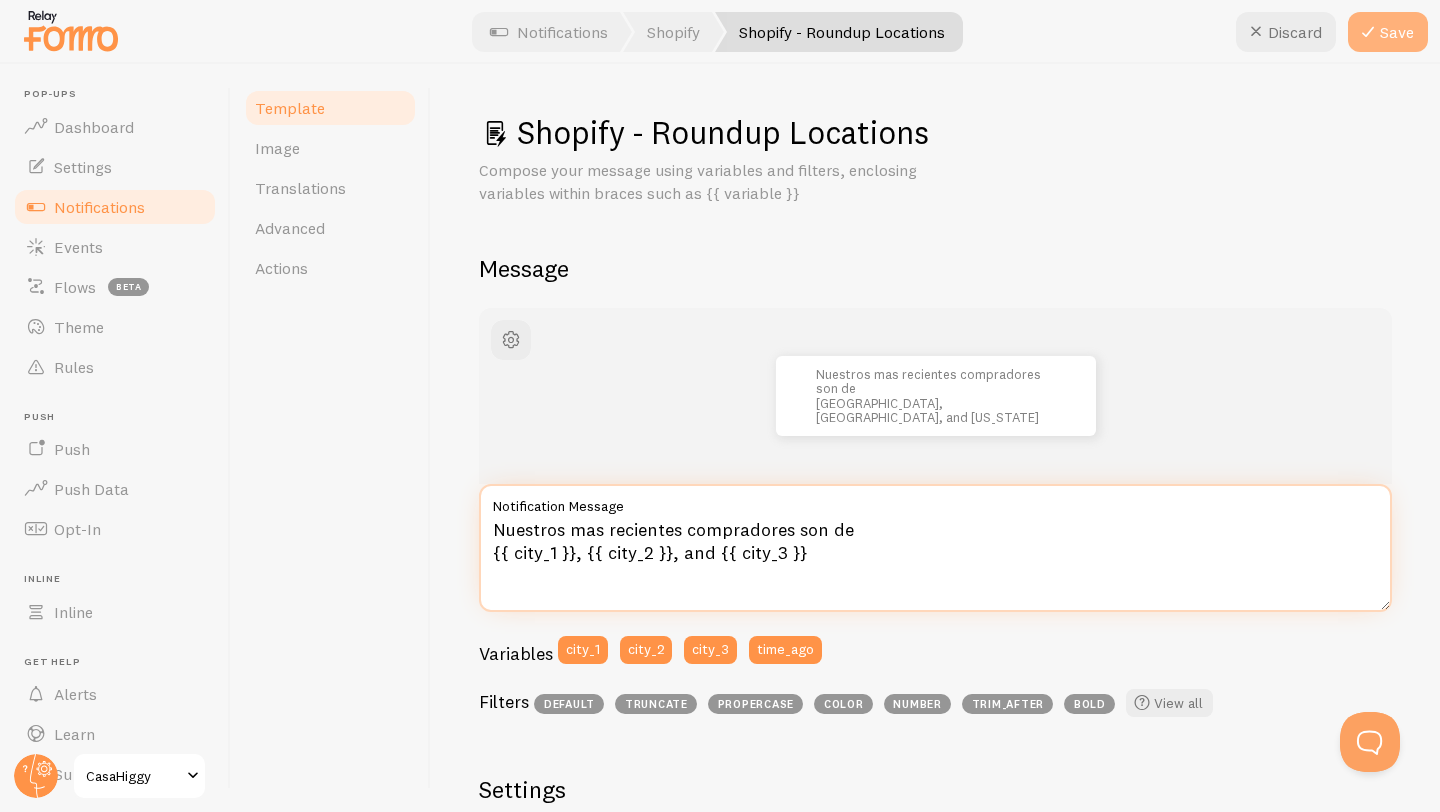 type on "Nuestros mas recientes compradores son de
{{ city_1 }}, {{ city_2 }}, and {{ city_3 }}" 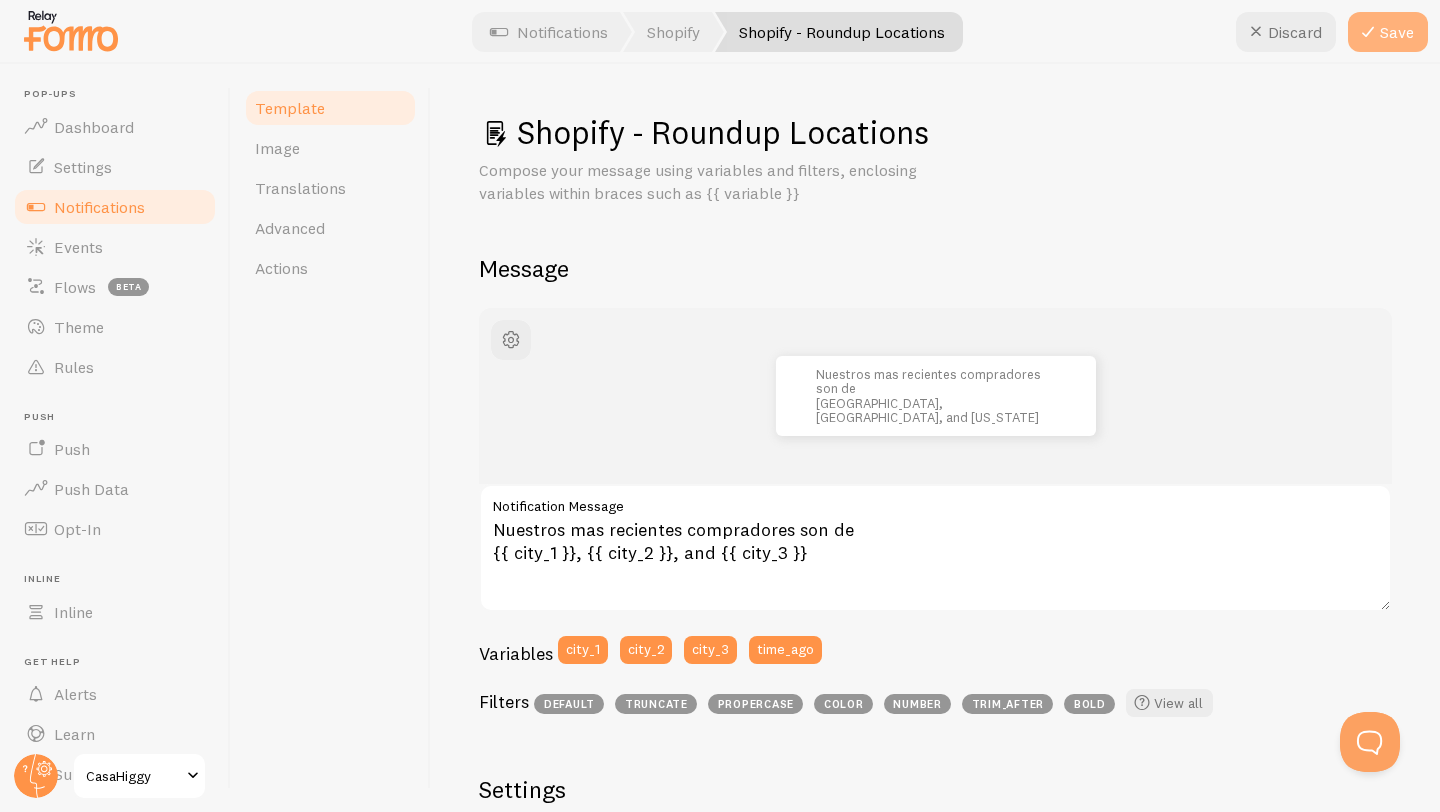 click on "Save" at bounding box center [1388, 32] 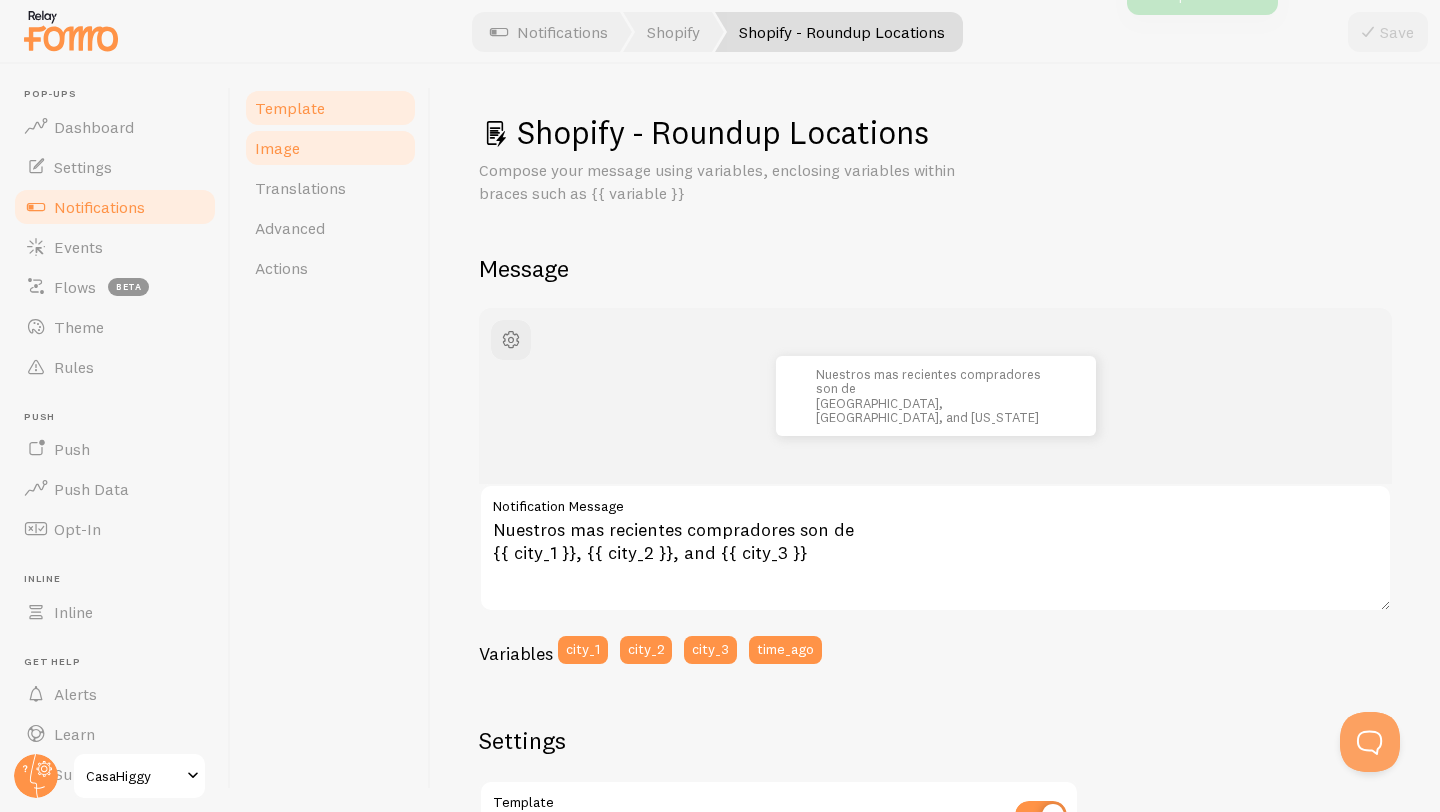 click on "Image" at bounding box center (277, 148) 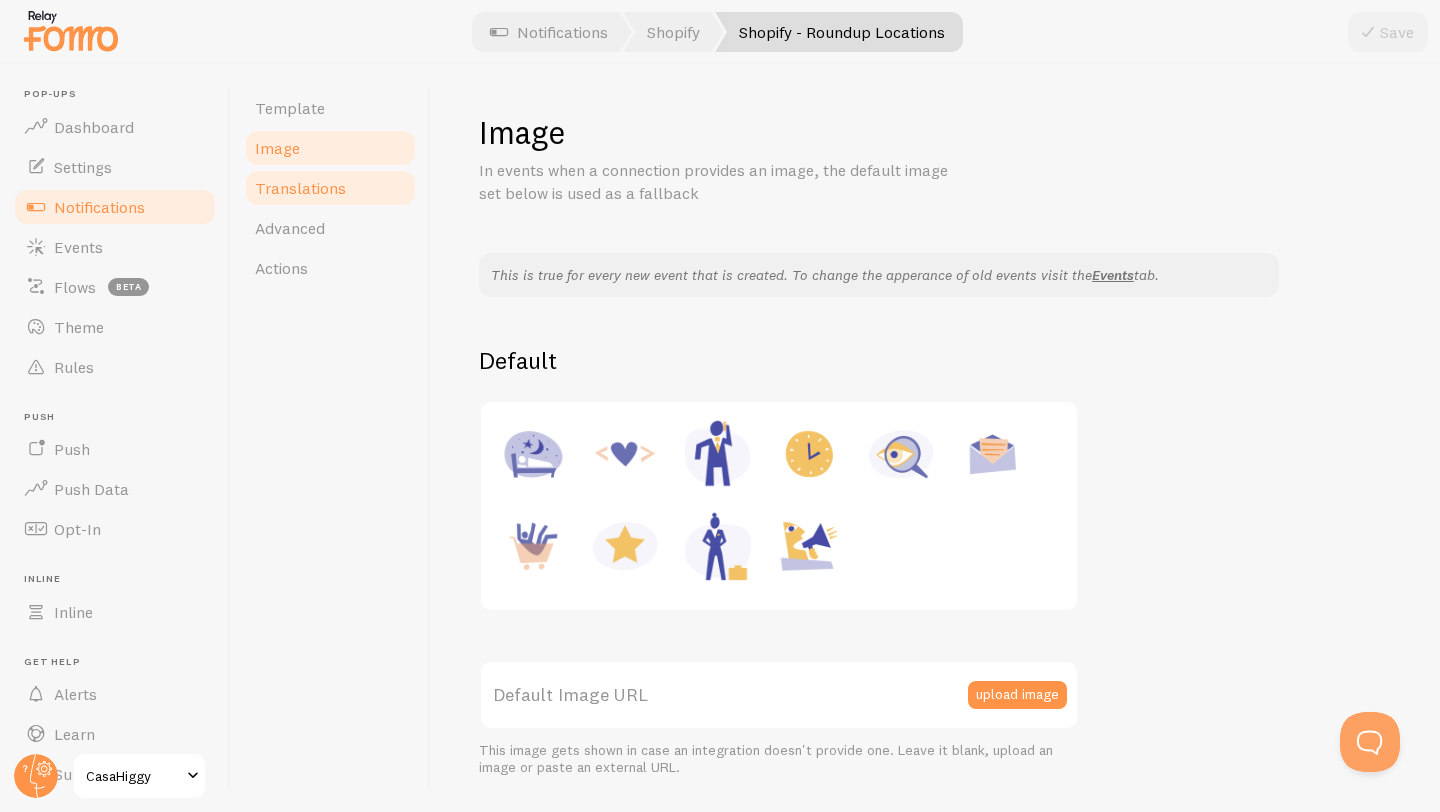 click on "Translations" at bounding box center (300, 188) 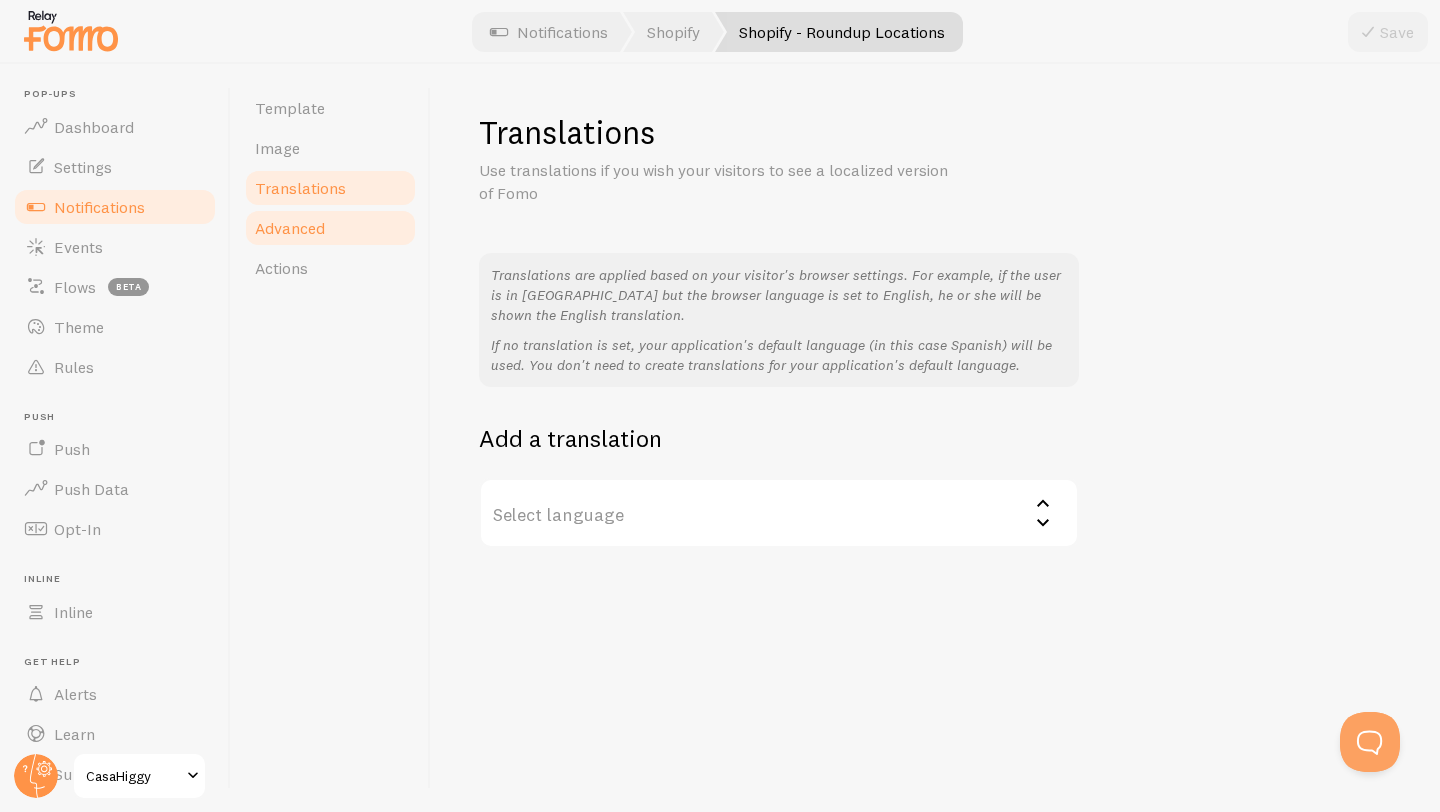 click on "Advanced" at bounding box center [290, 228] 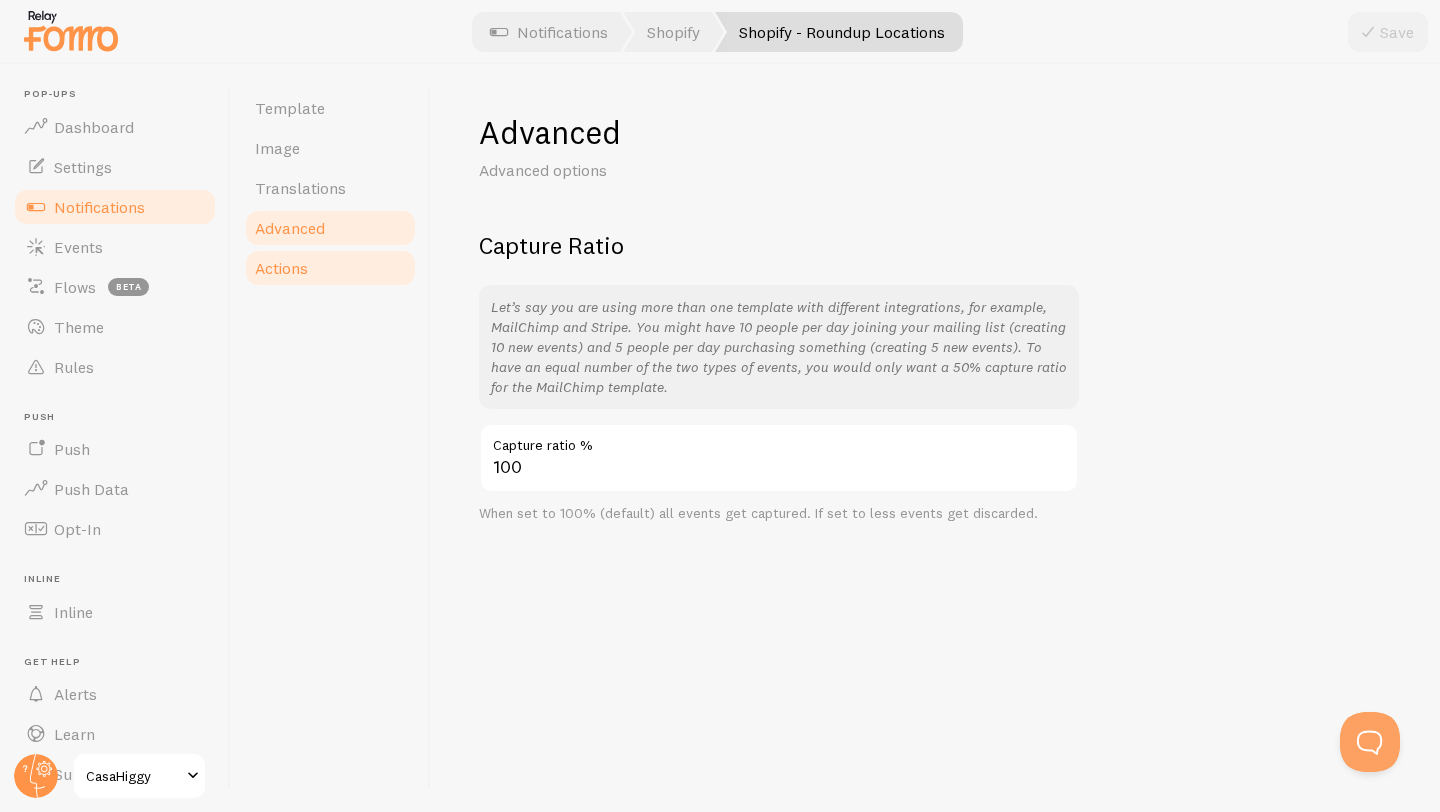 click on "Actions" at bounding box center (330, 268) 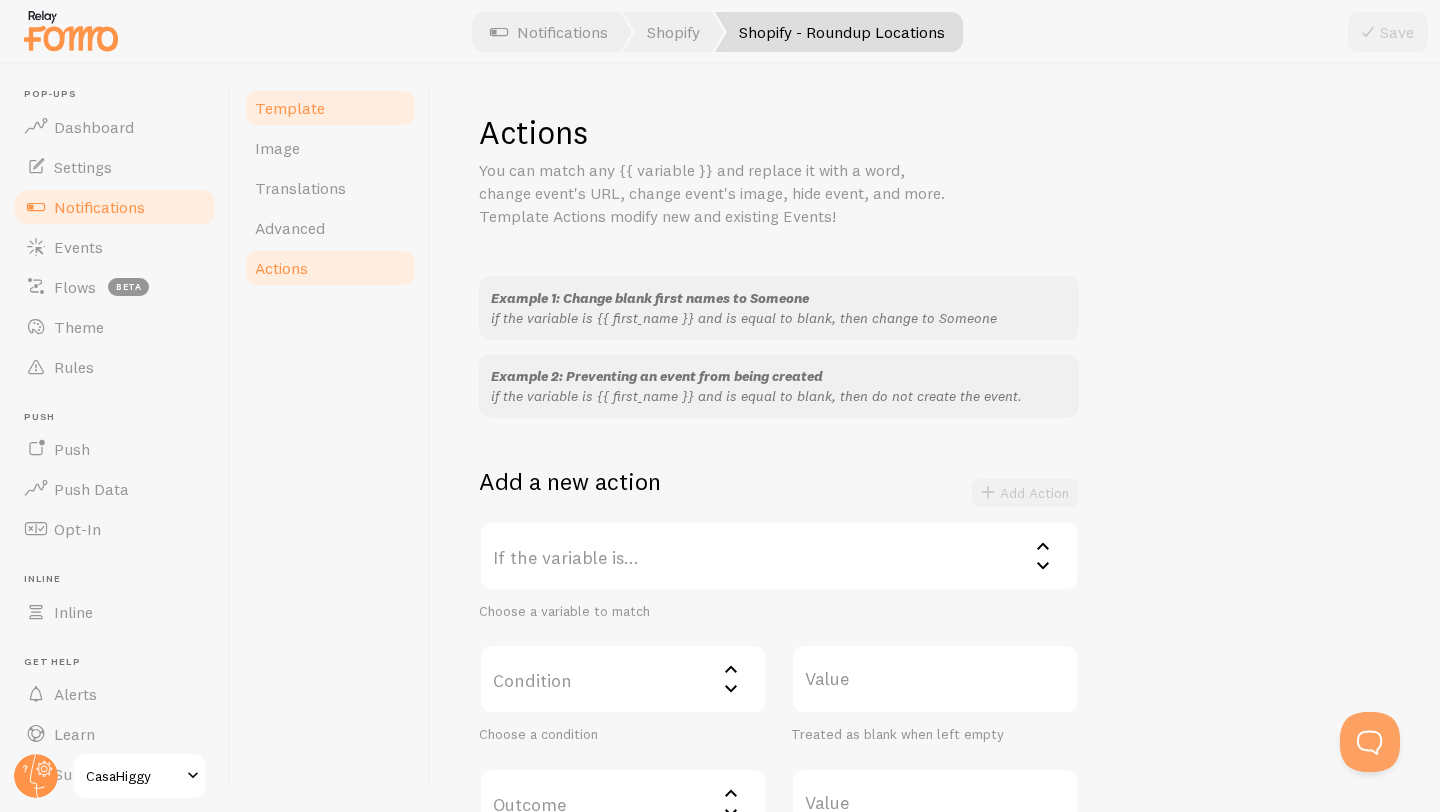 click on "Template" at bounding box center [330, 108] 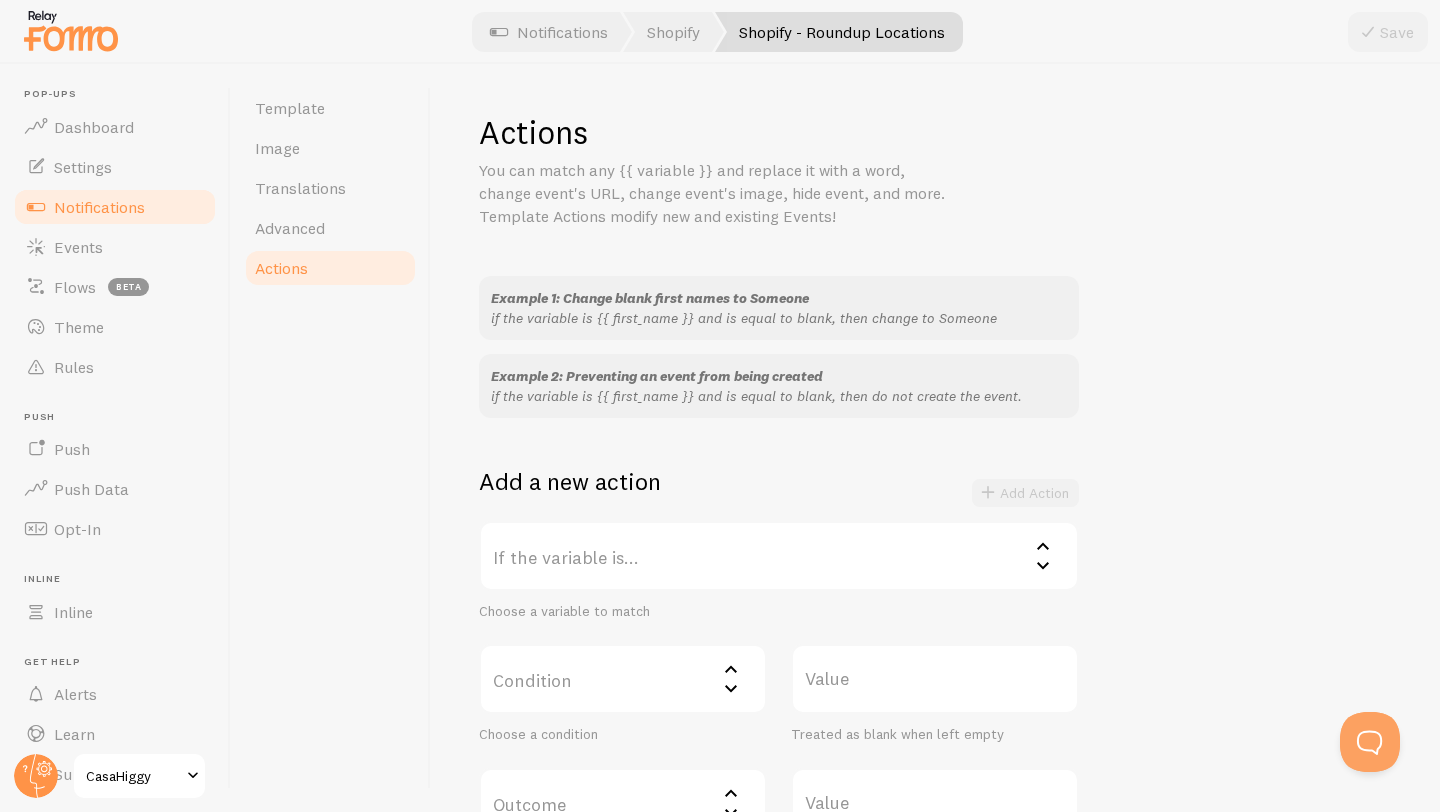 click on "Notifications" at bounding box center (115, 207) 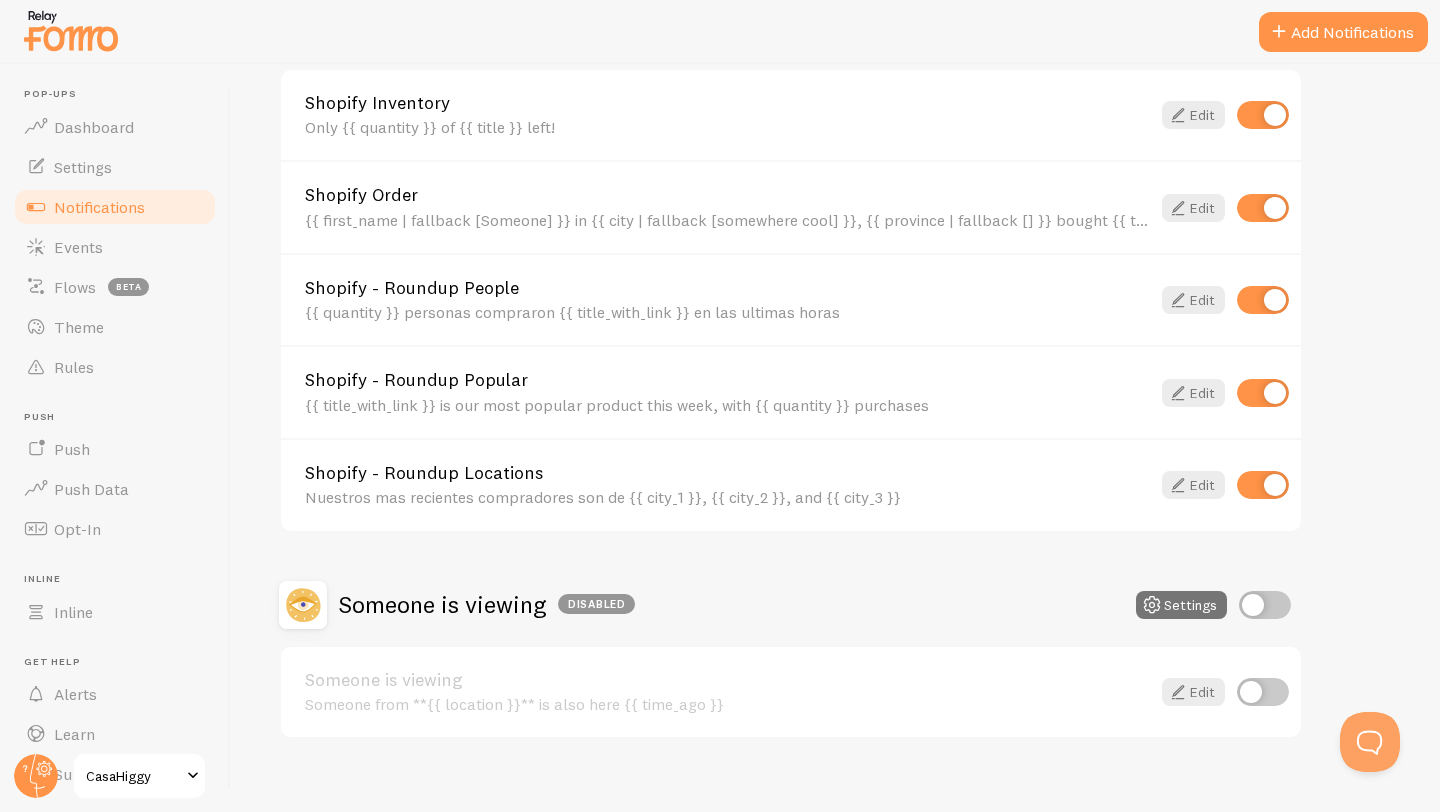 scroll, scrollTop: 783, scrollLeft: 0, axis: vertical 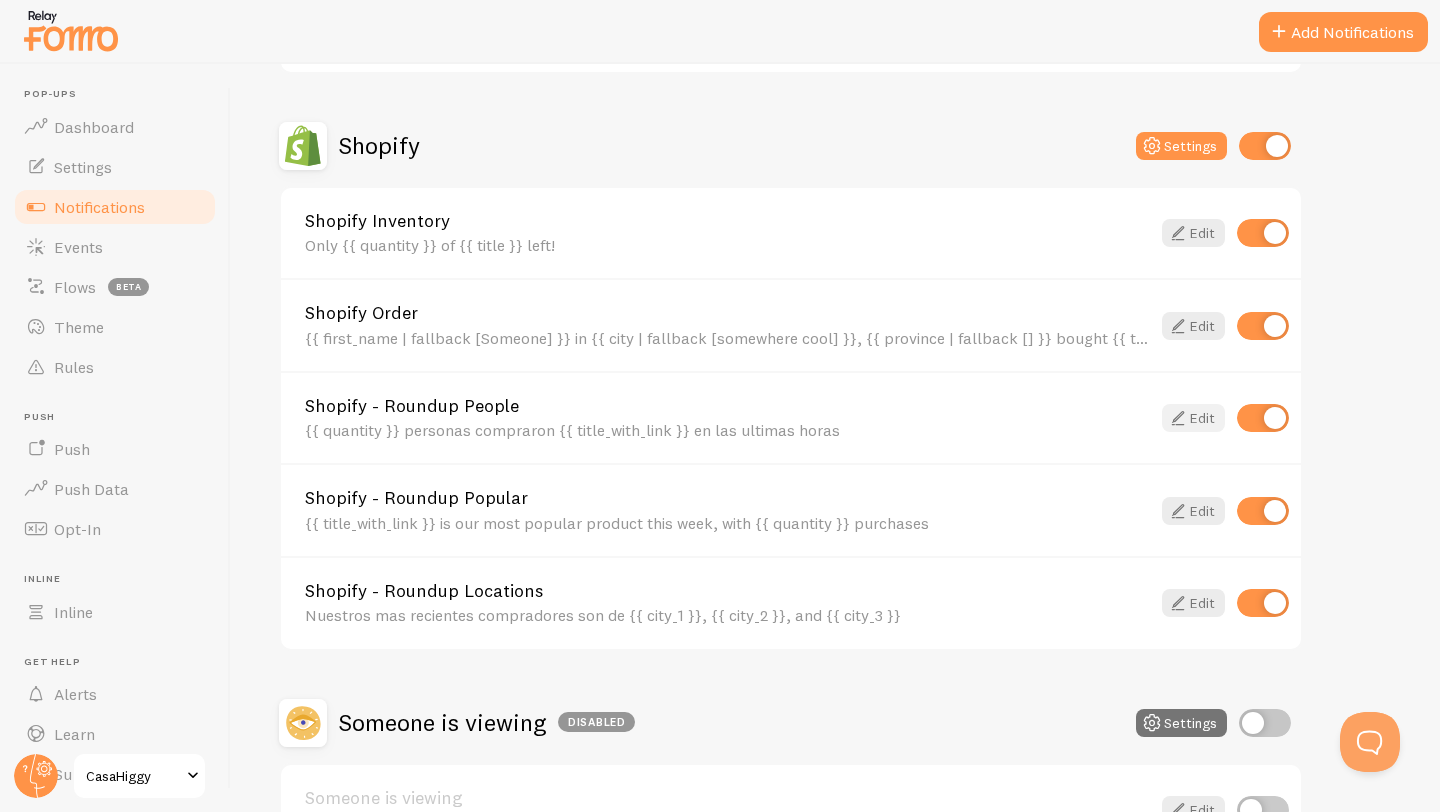 click on "Edit" at bounding box center [1193, 418] 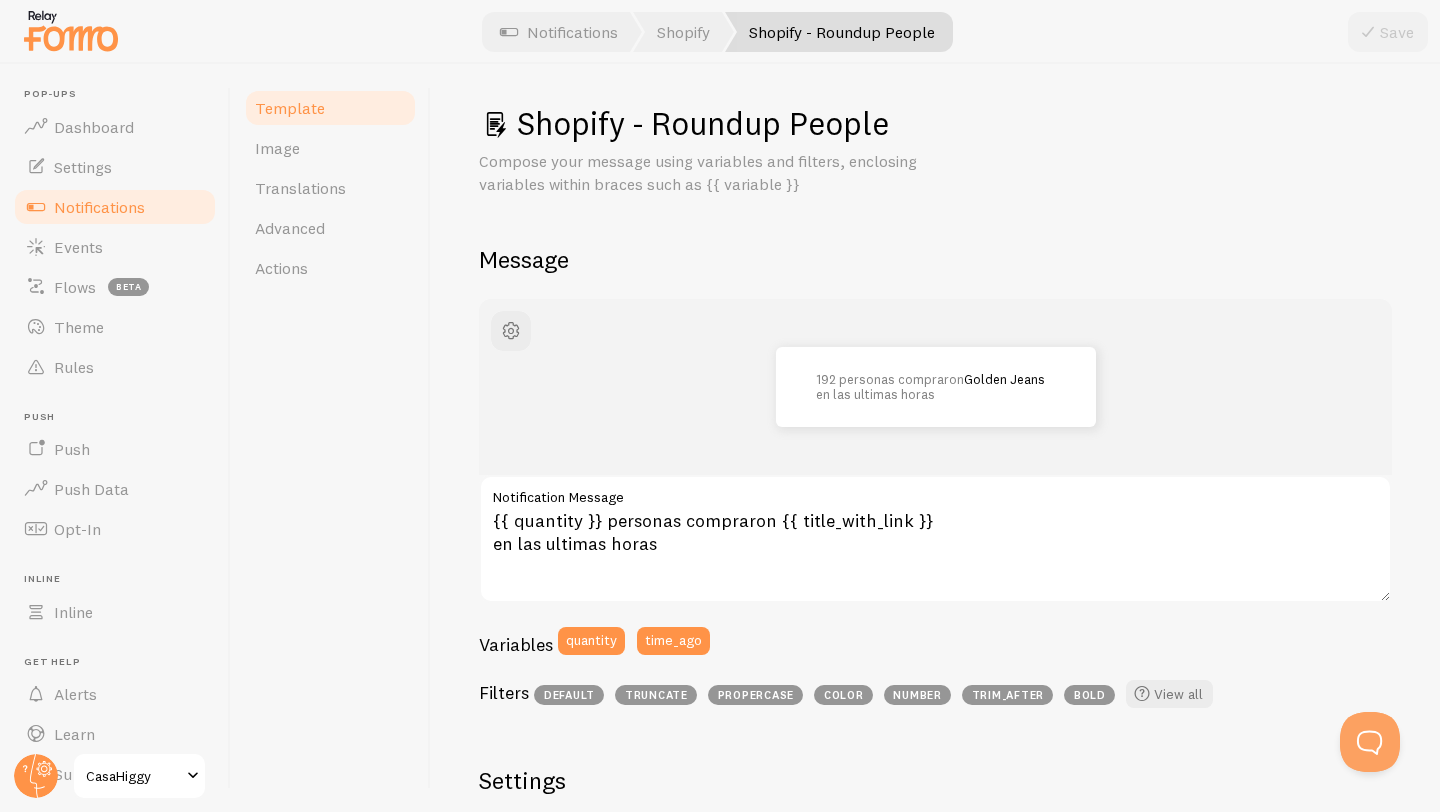 scroll, scrollTop: 0, scrollLeft: 0, axis: both 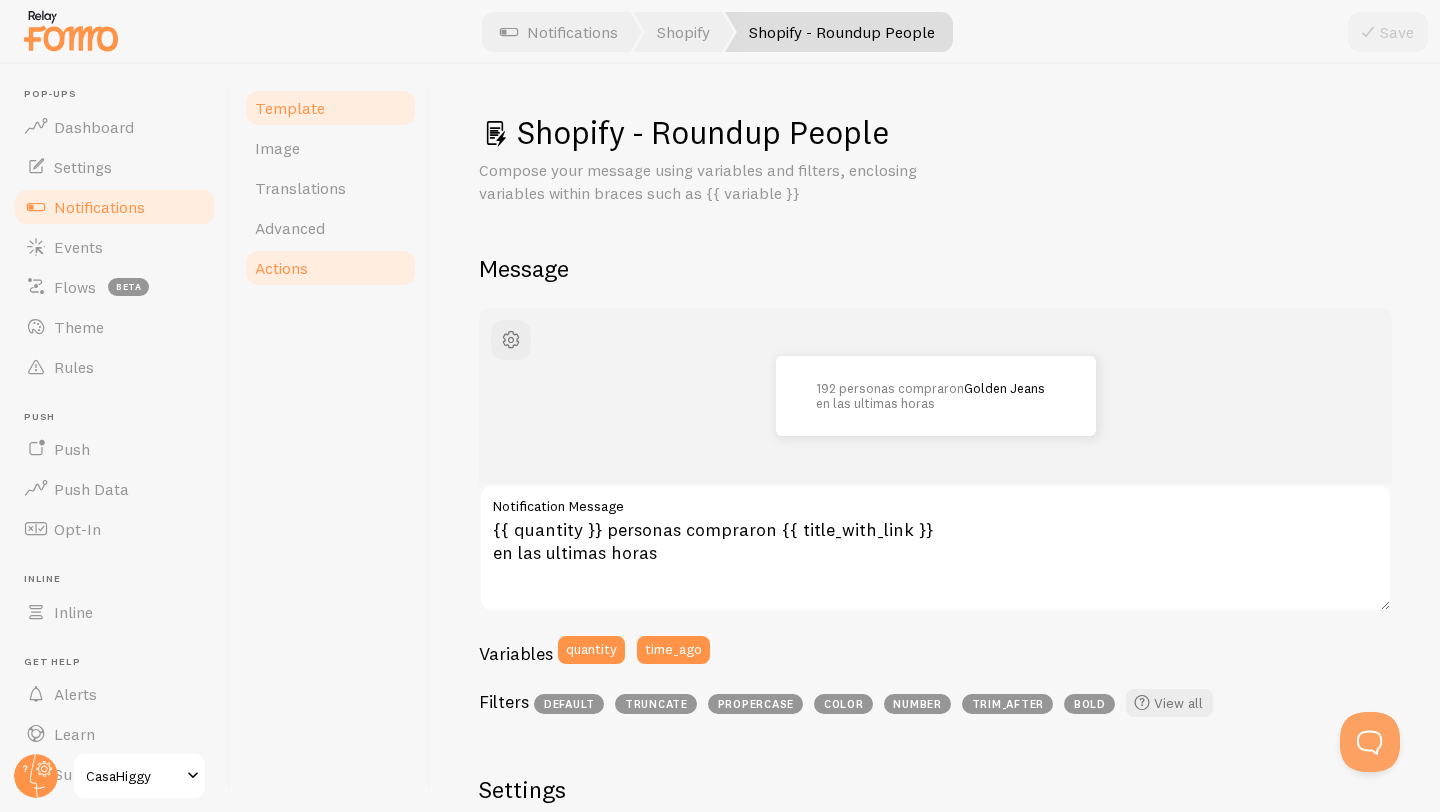 click on "Actions" at bounding box center [330, 268] 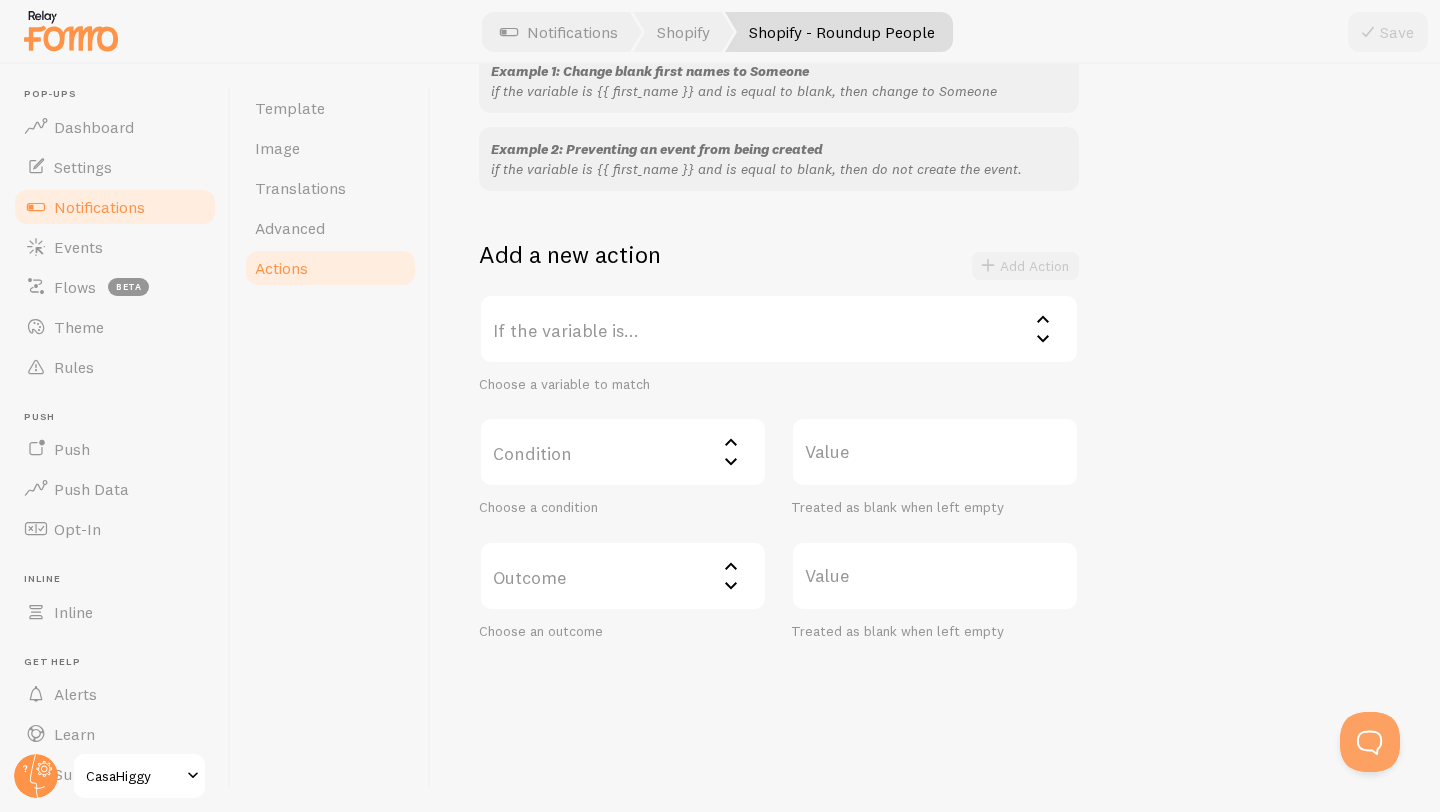 scroll, scrollTop: 0, scrollLeft: 0, axis: both 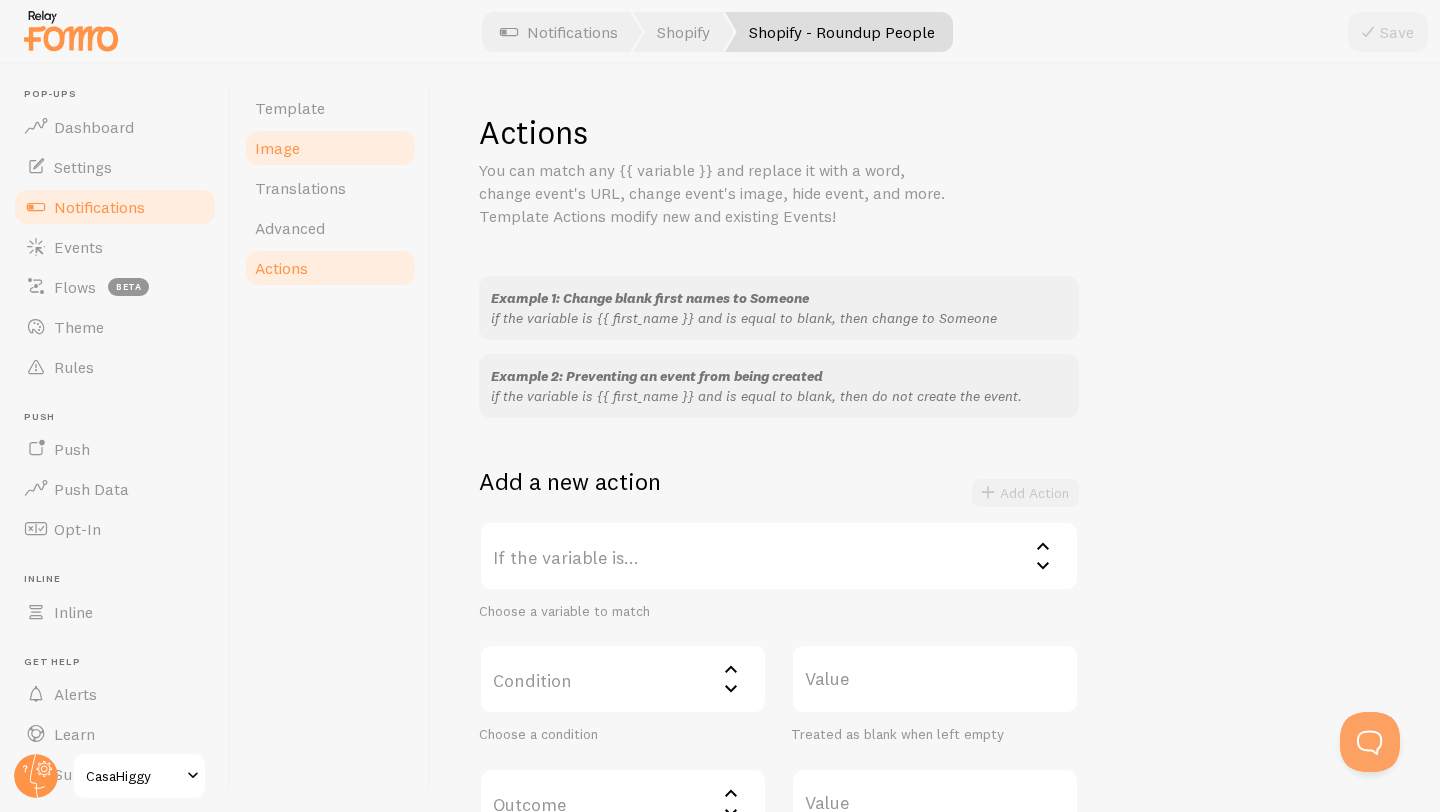 click on "Image" at bounding box center [330, 148] 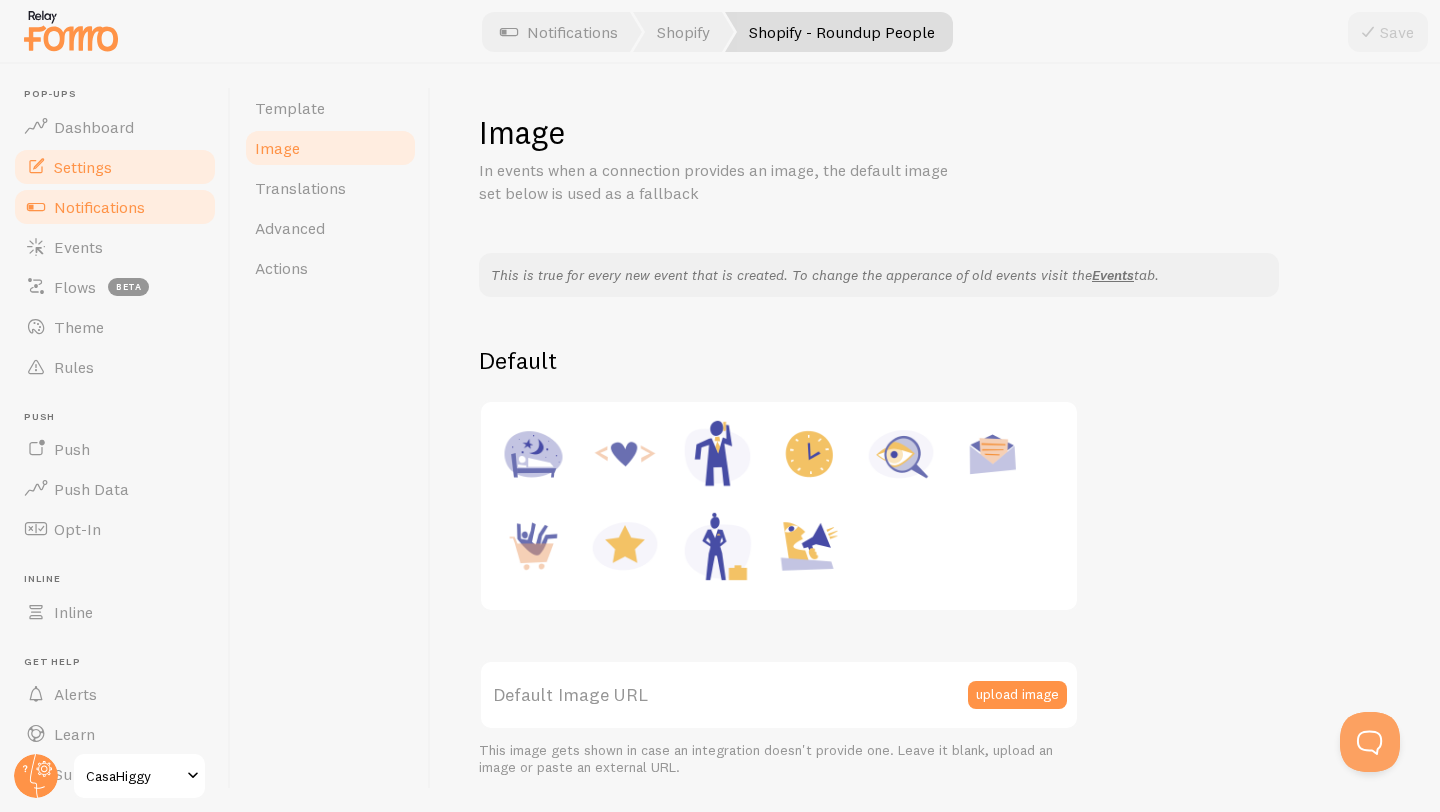 click on "Settings" at bounding box center (115, 167) 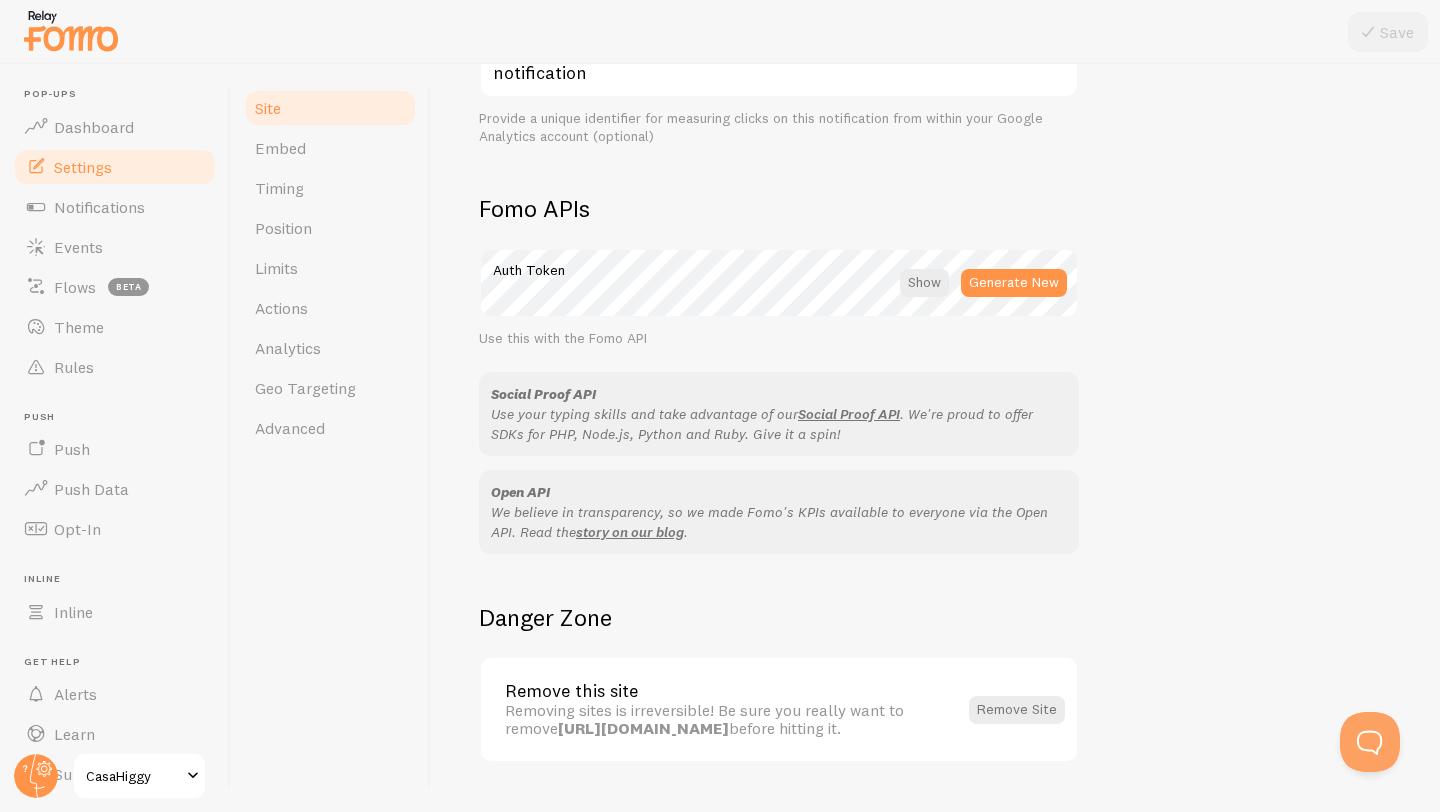 scroll, scrollTop: 1076, scrollLeft: 0, axis: vertical 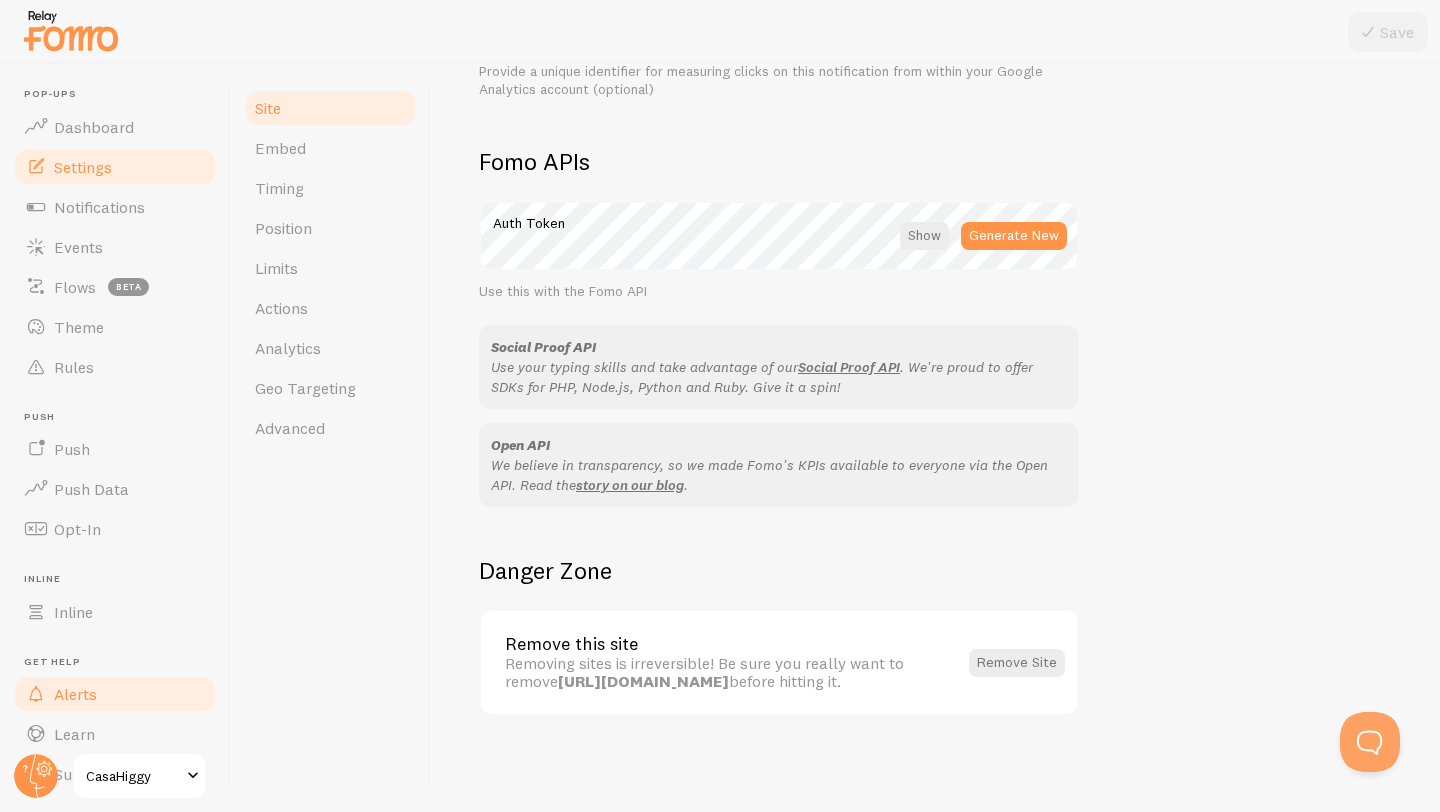 click on "Alerts" at bounding box center (75, 694) 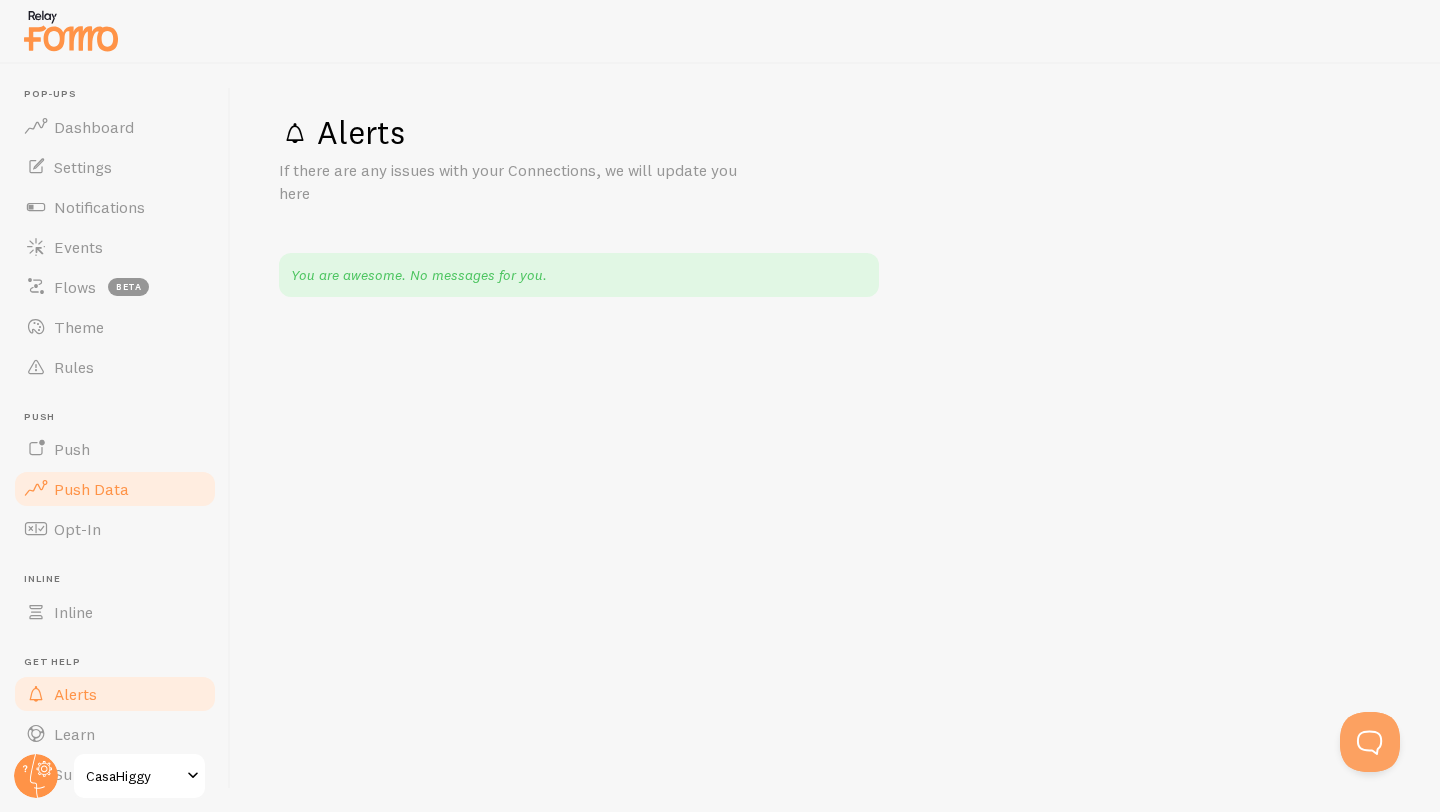click on "Push Data" at bounding box center [115, 489] 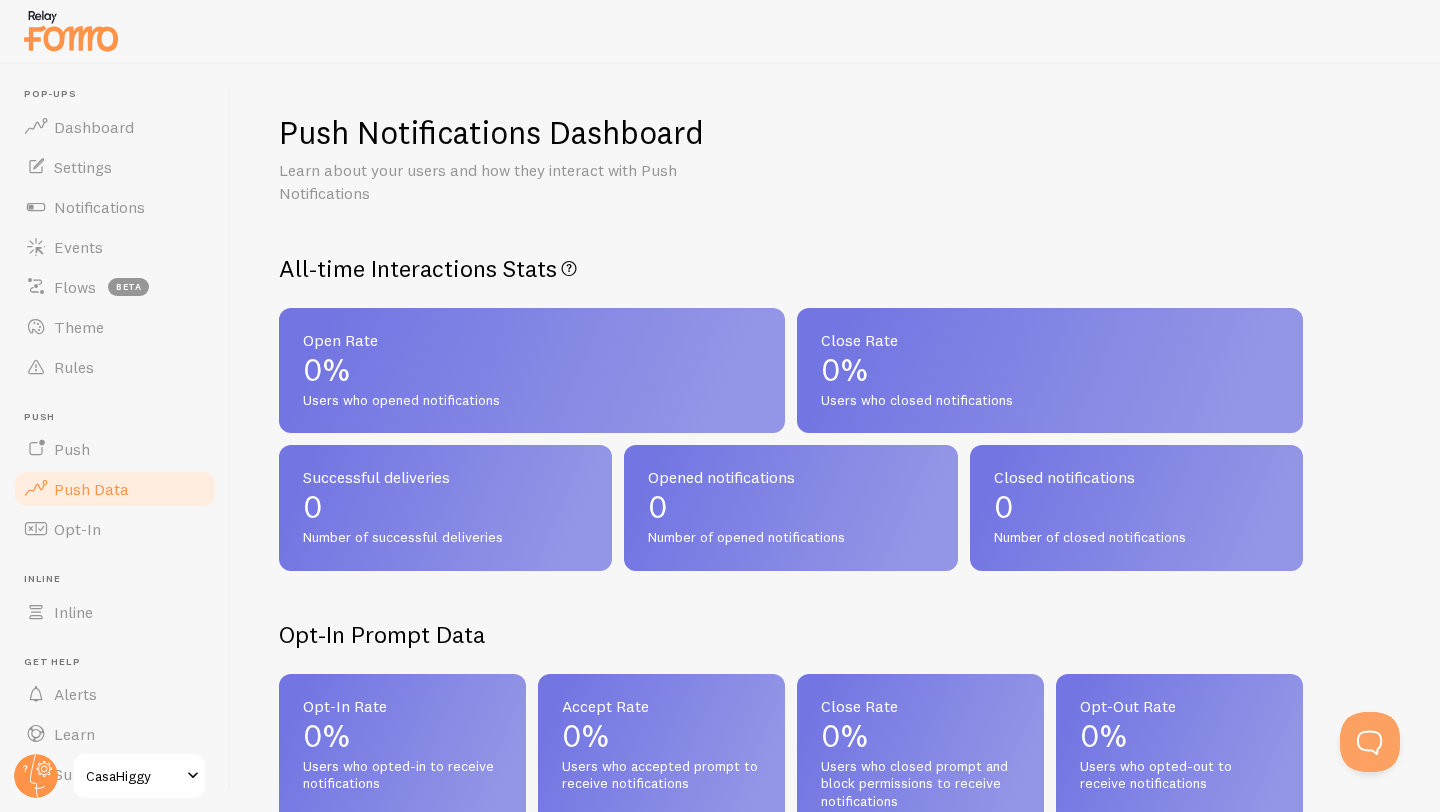 scroll, scrollTop: 54, scrollLeft: 0, axis: vertical 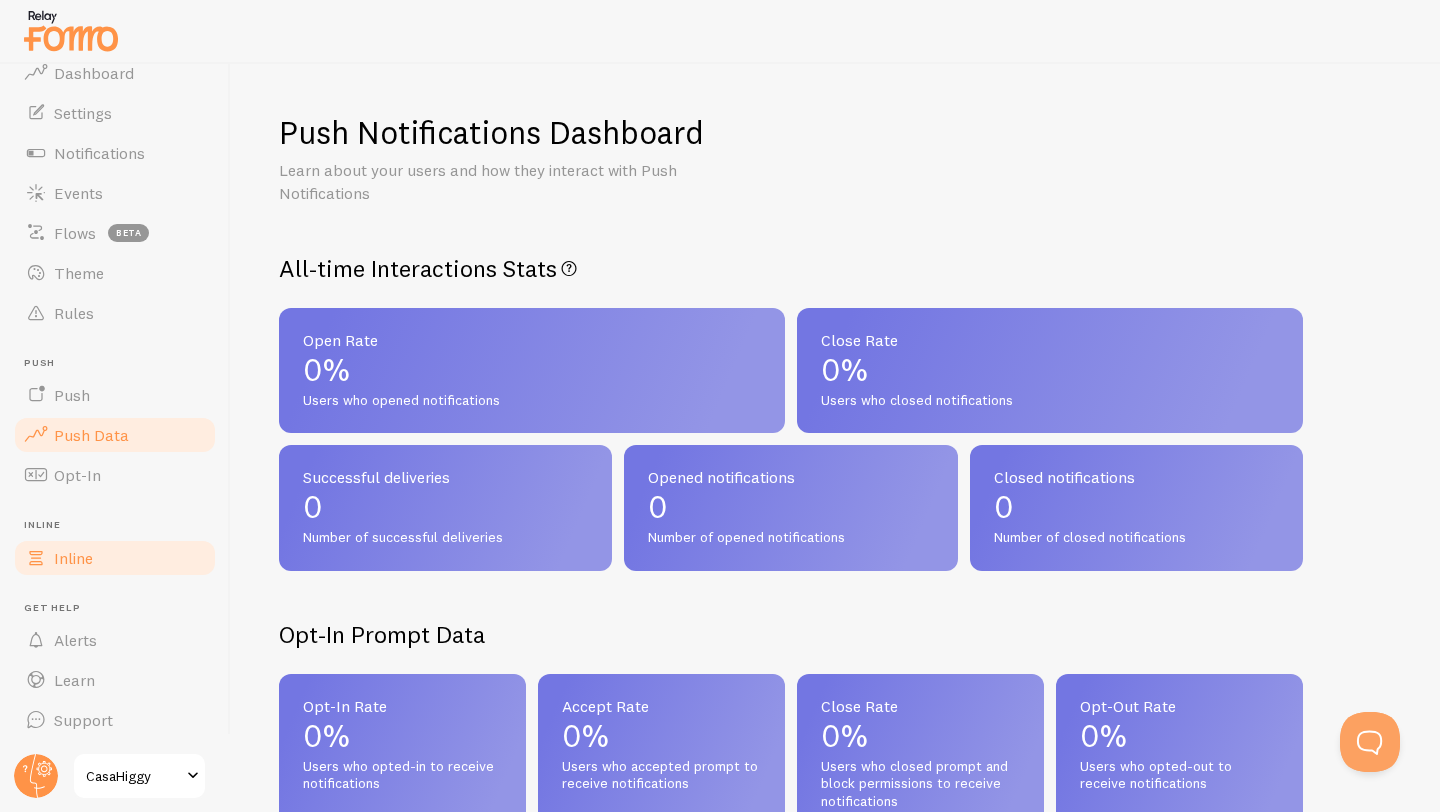 click on "Inline" at bounding box center [115, 558] 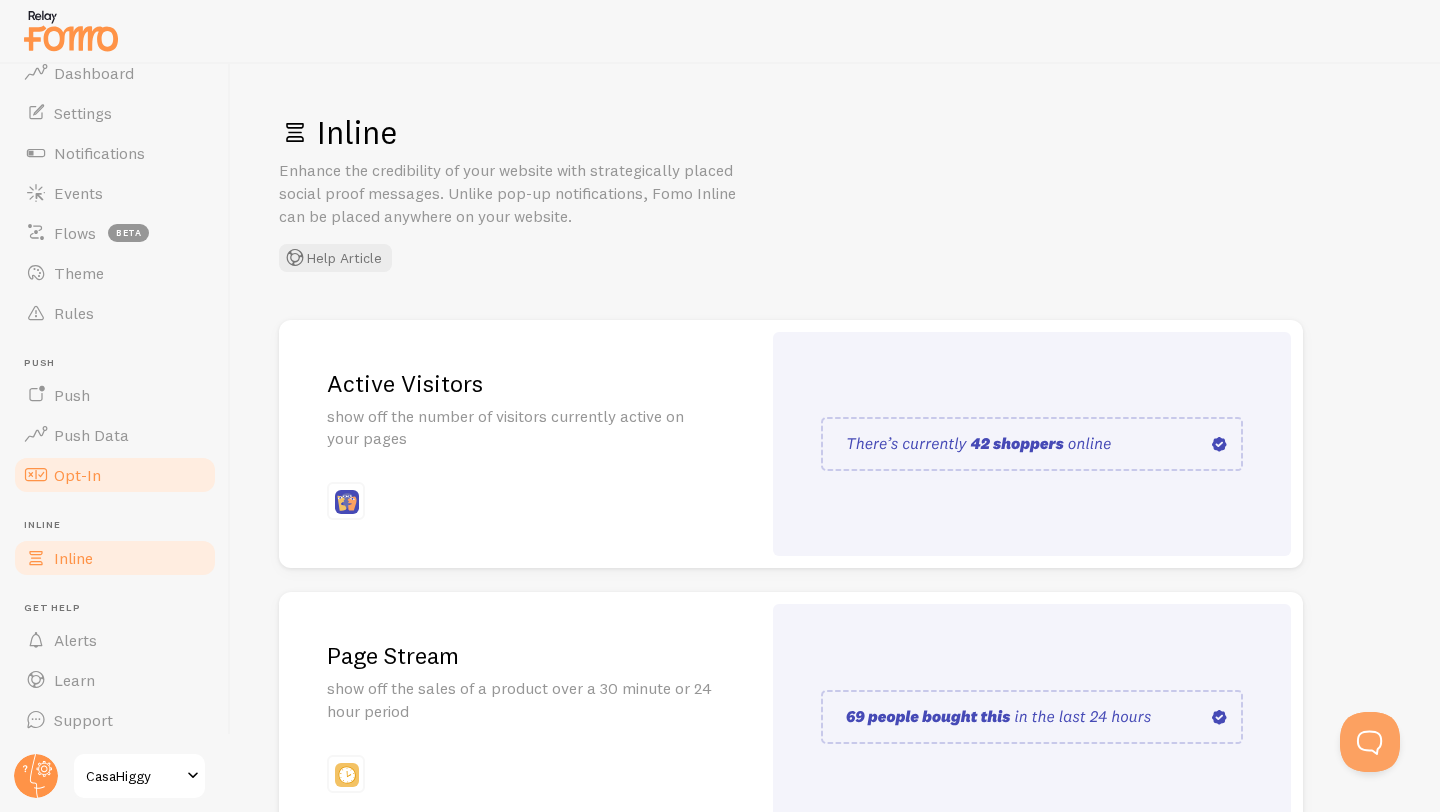 click on "Opt-In" at bounding box center (115, 475) 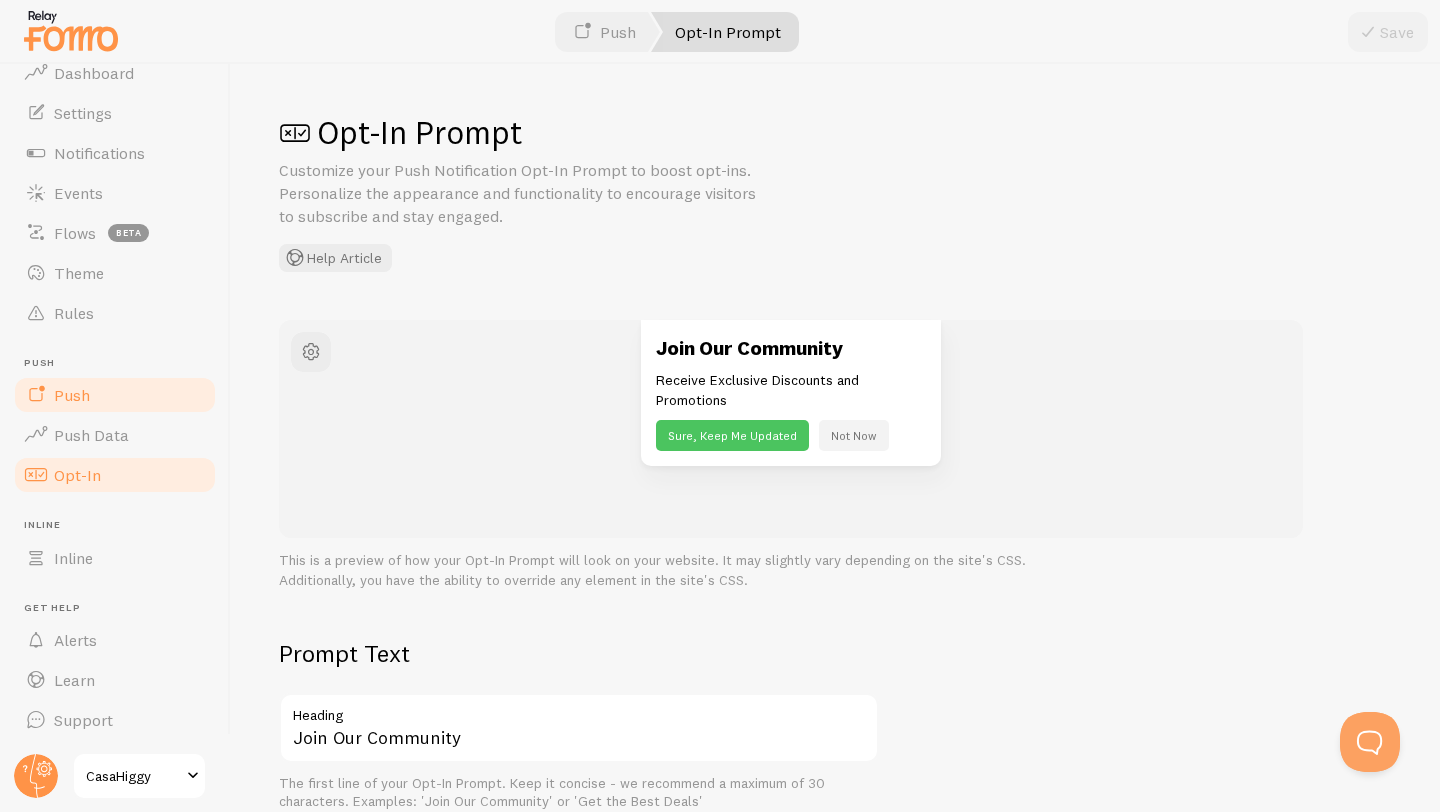 click on "Push" at bounding box center (115, 395) 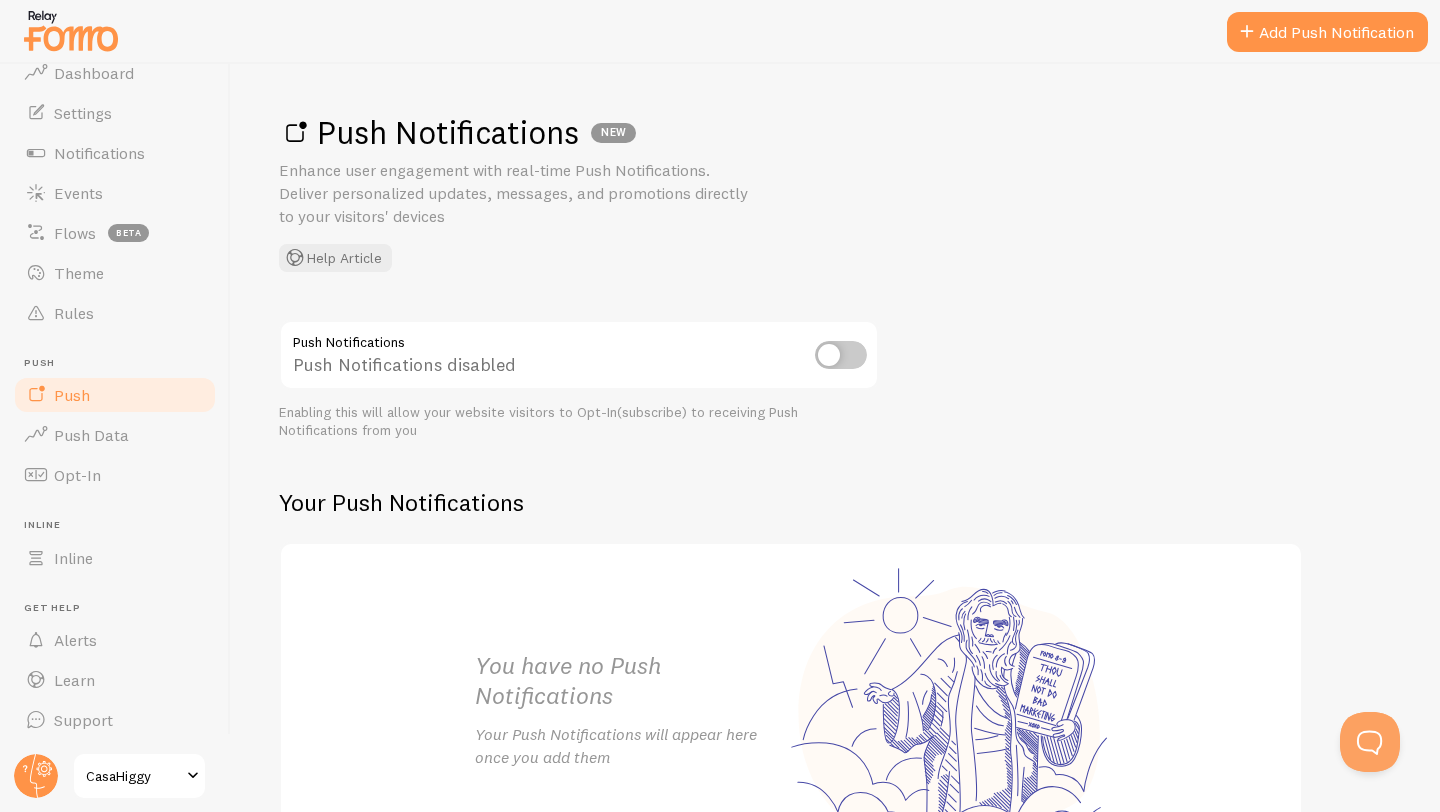 scroll, scrollTop: 172, scrollLeft: 0, axis: vertical 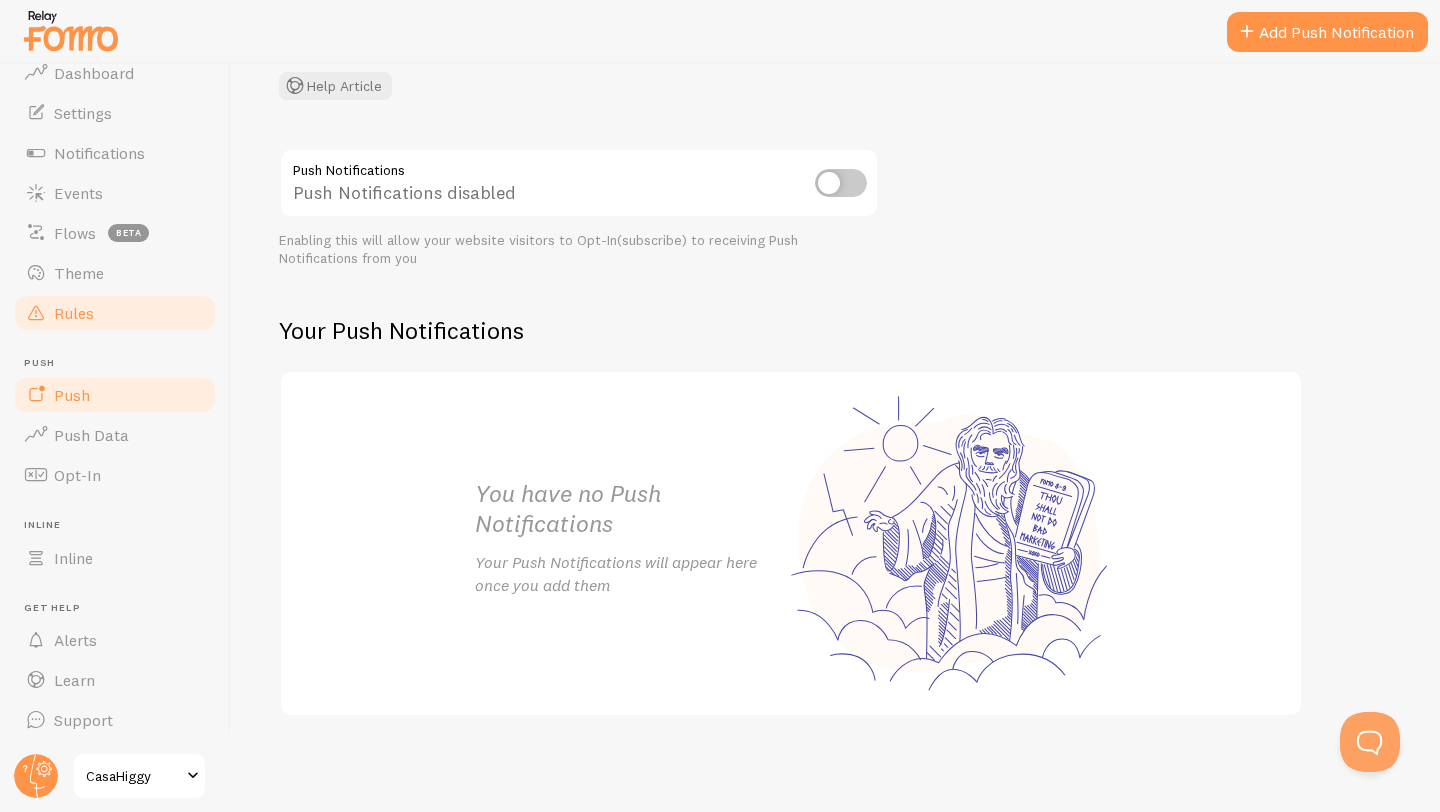 click on "Rules" at bounding box center [115, 313] 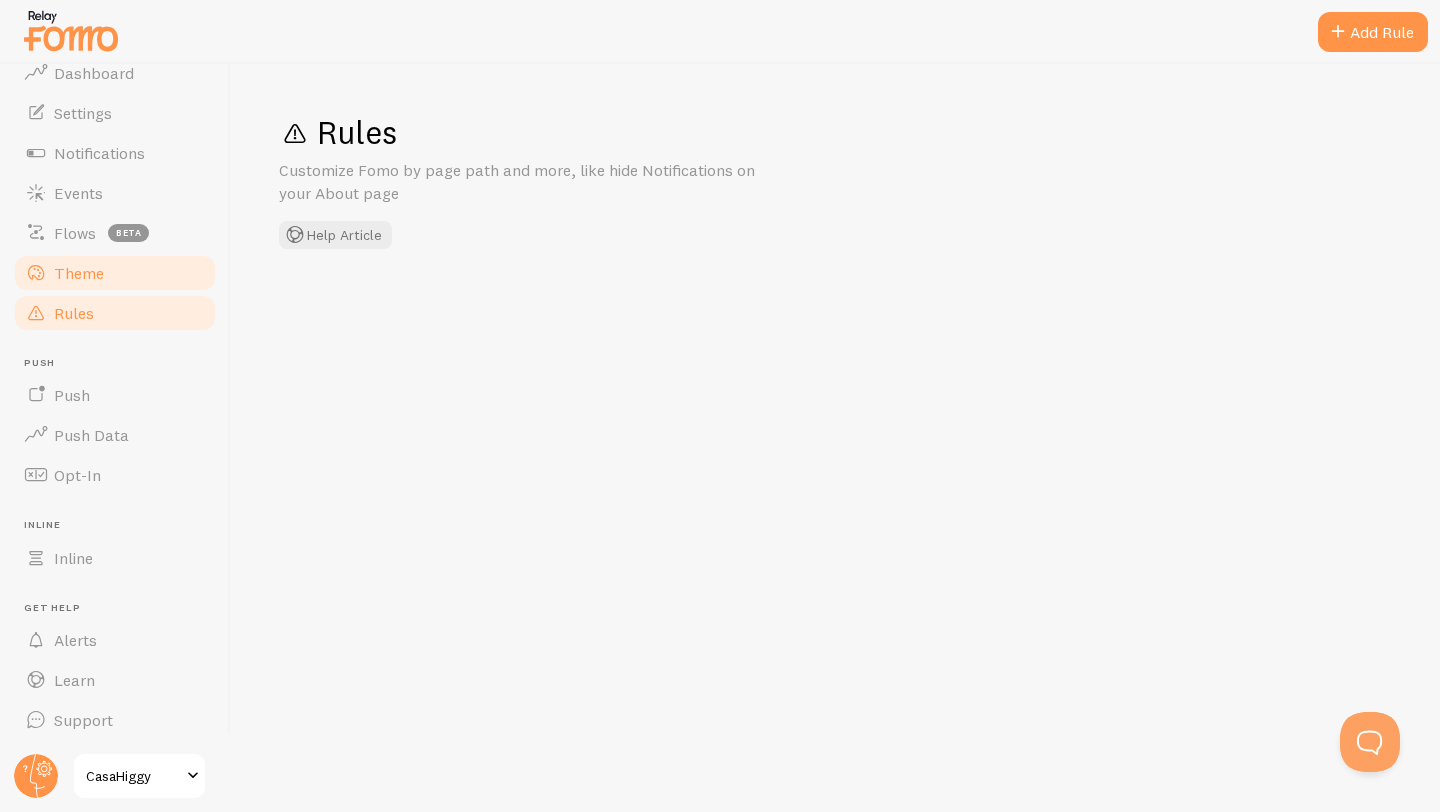 click on "Theme" at bounding box center [115, 273] 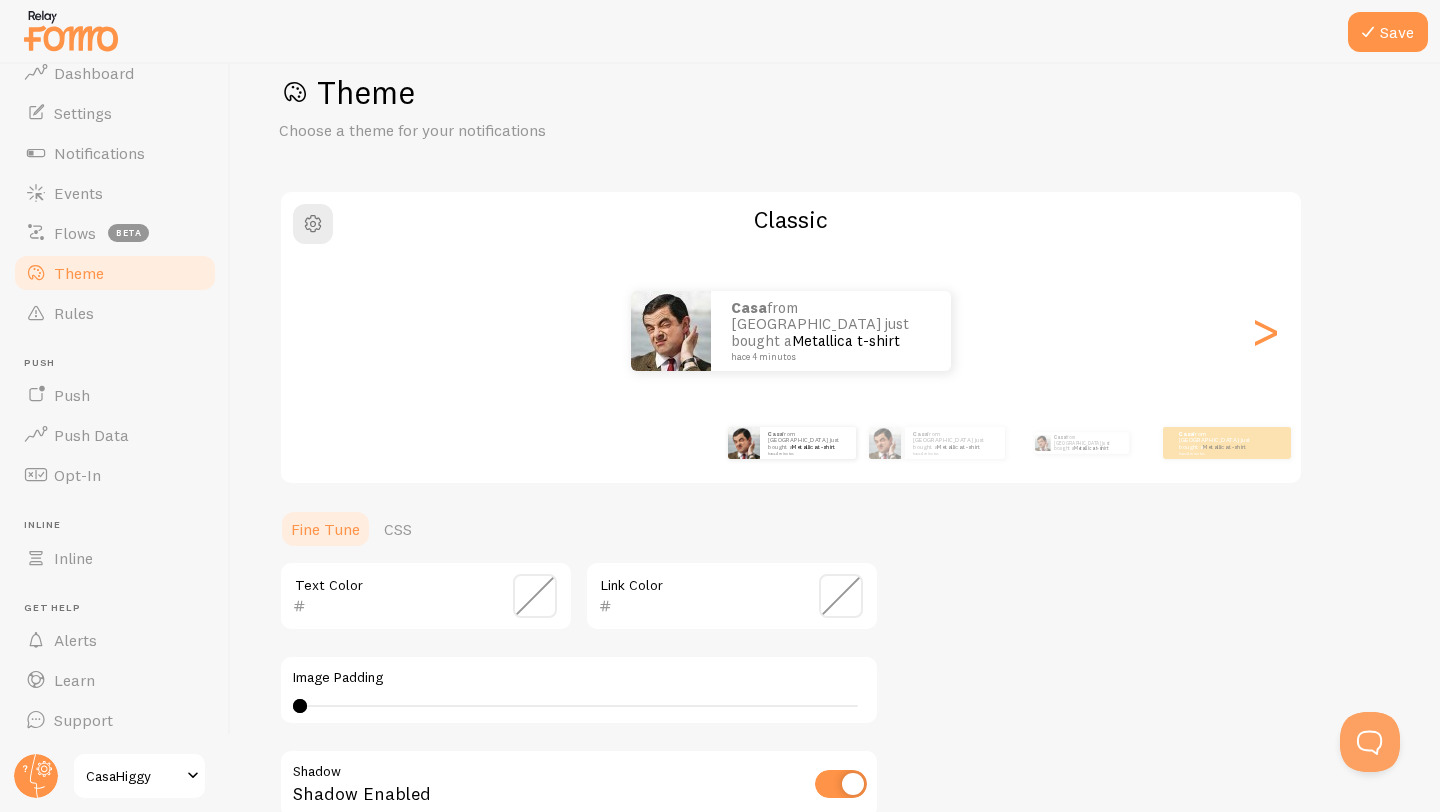 scroll, scrollTop: 43, scrollLeft: 0, axis: vertical 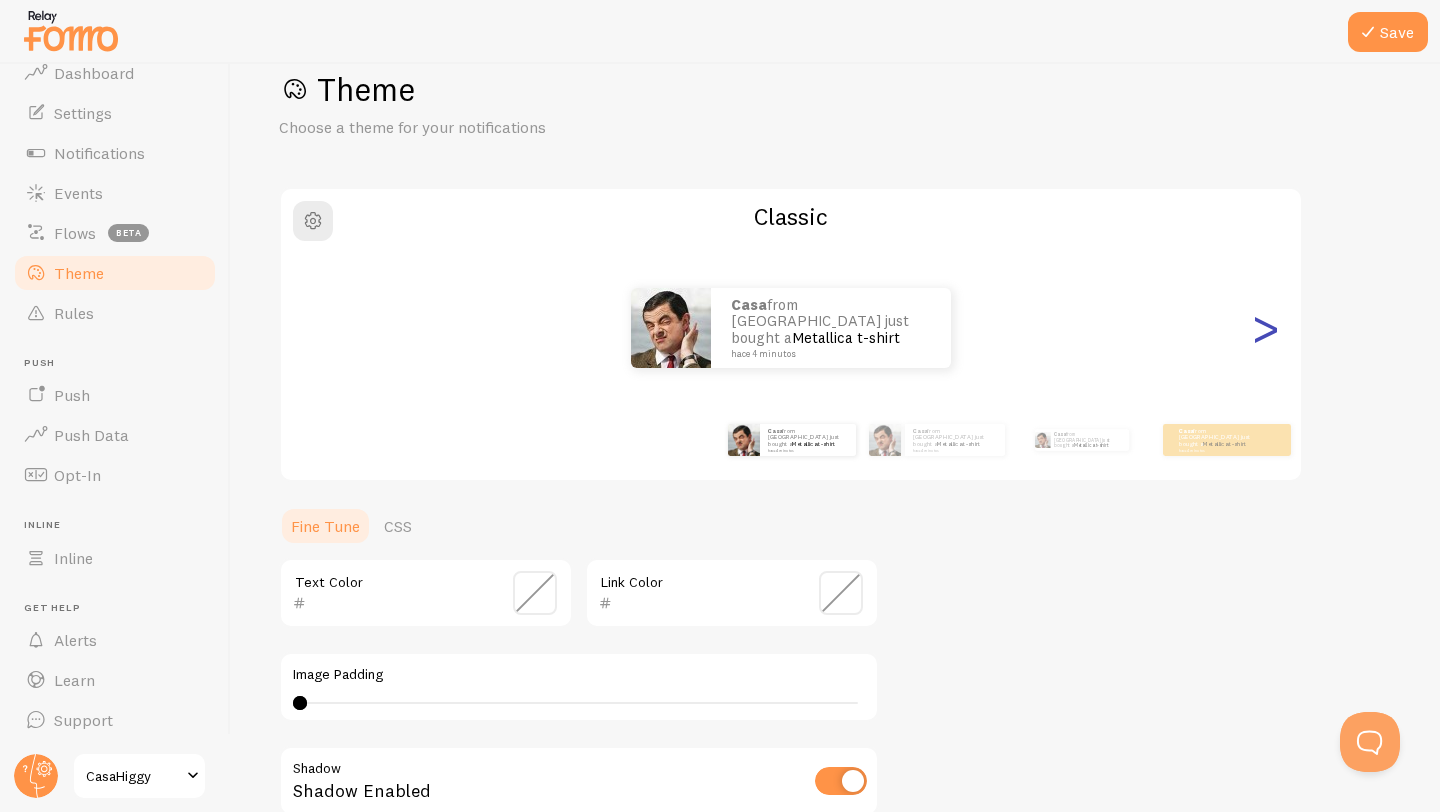 click on ">" at bounding box center (1265, 328) 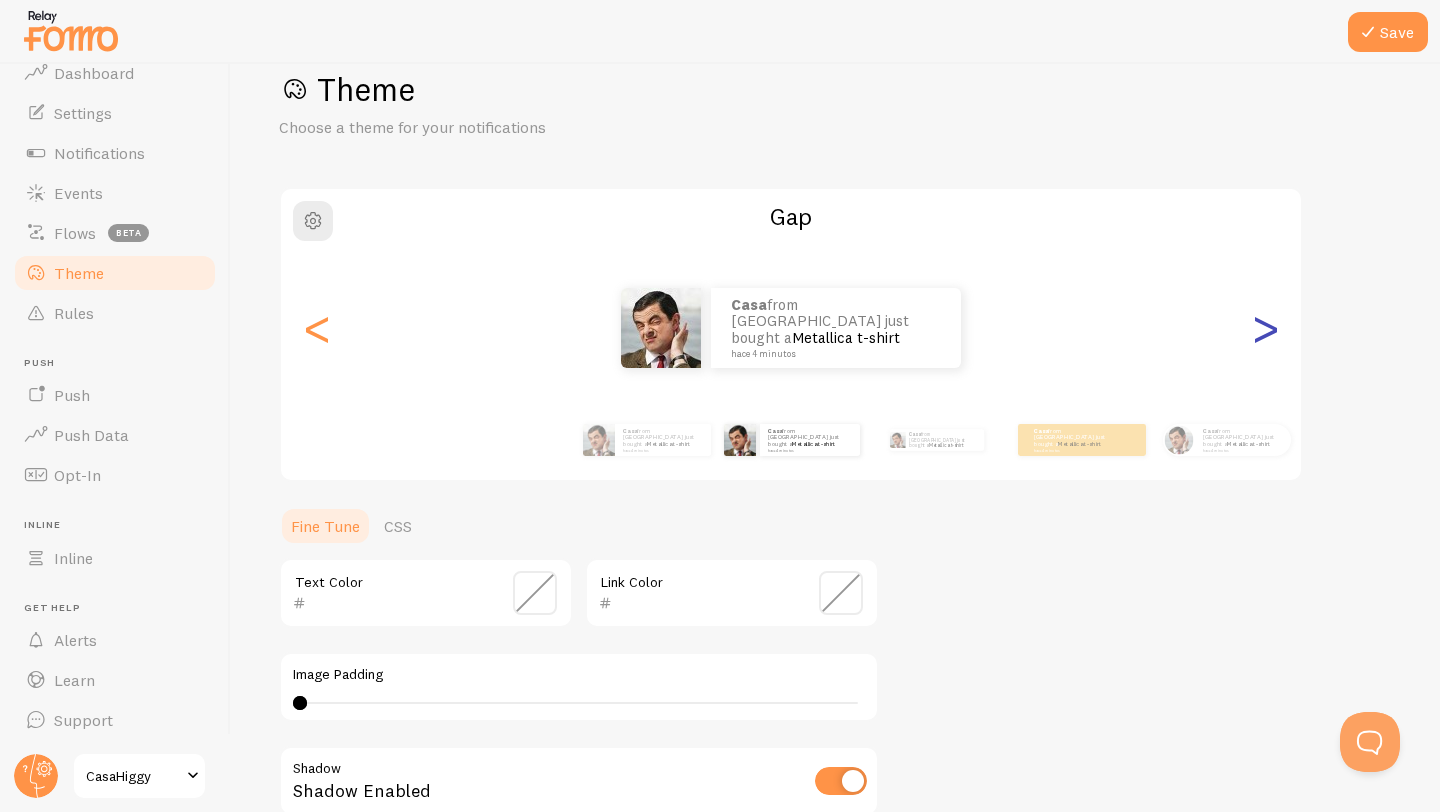 click on ">" at bounding box center [1265, 328] 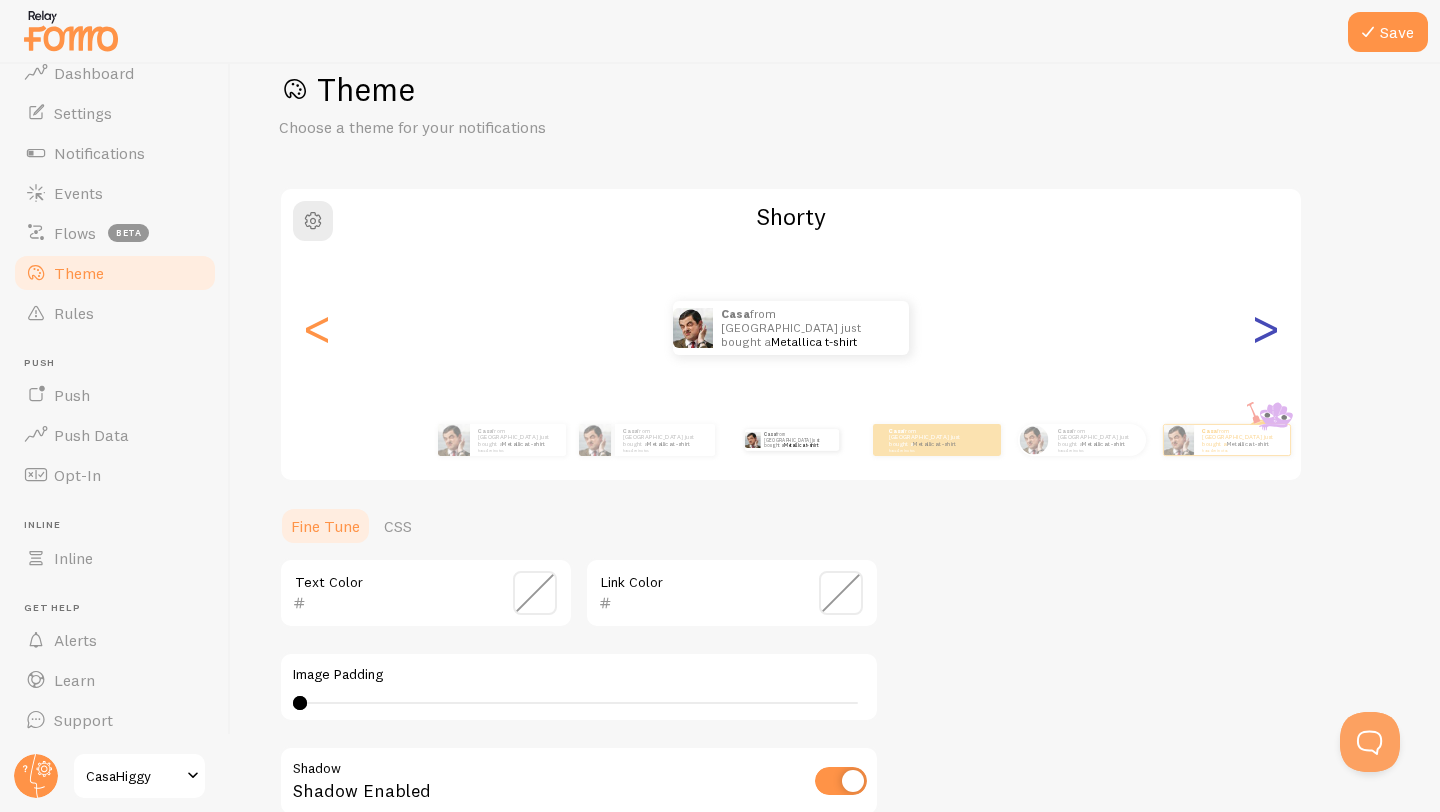 click on ">" at bounding box center [1265, 328] 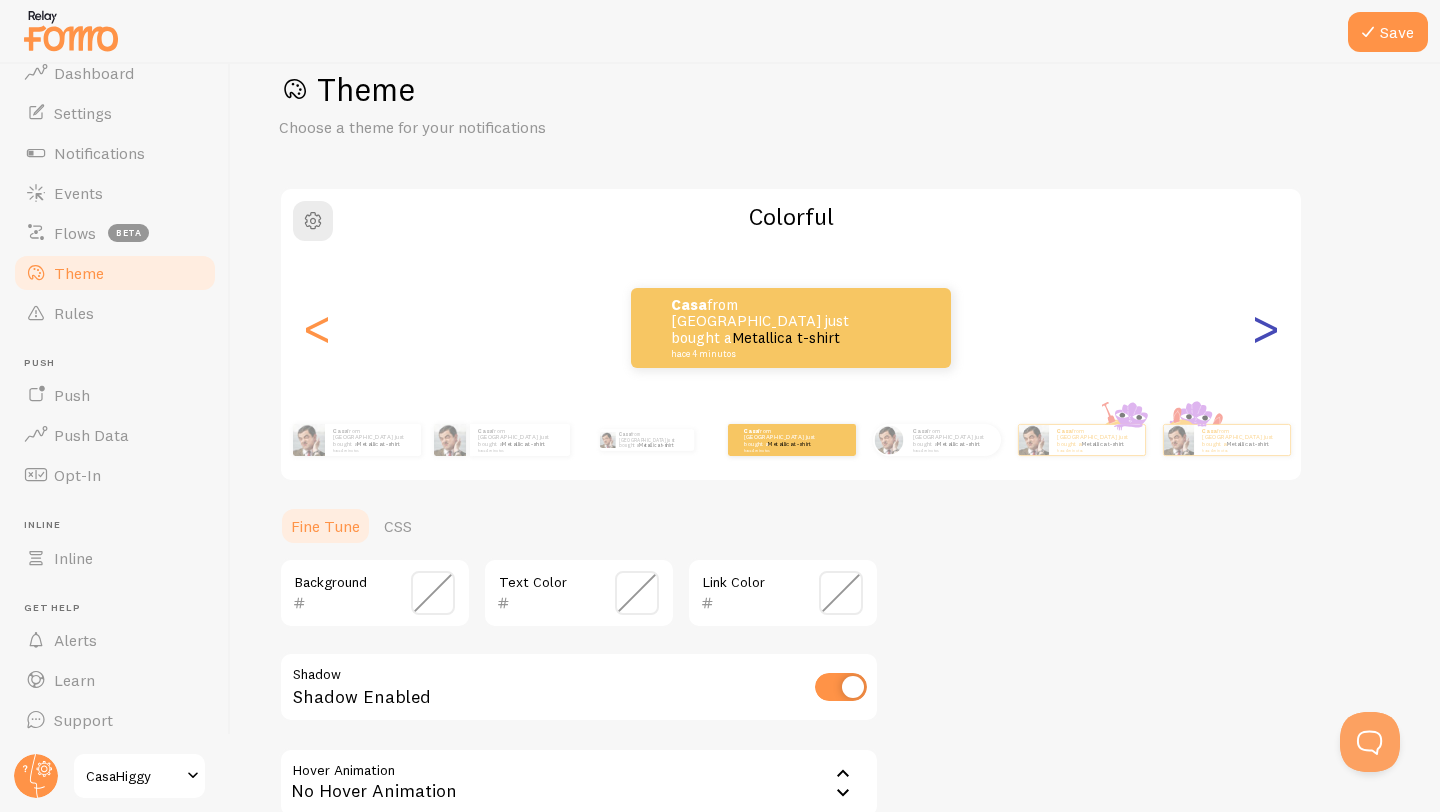 click on ">" at bounding box center [1265, 328] 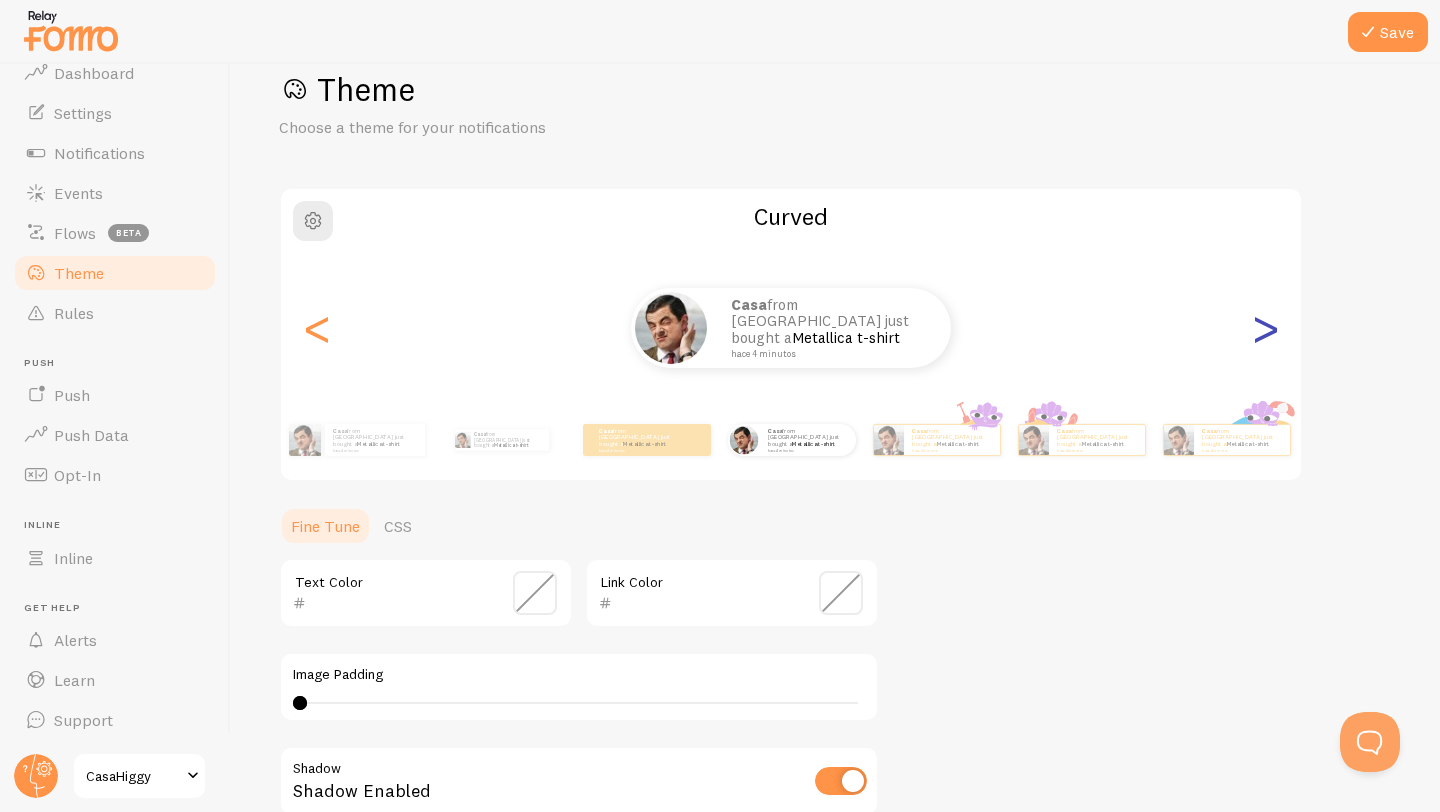click on ">" at bounding box center (1265, 328) 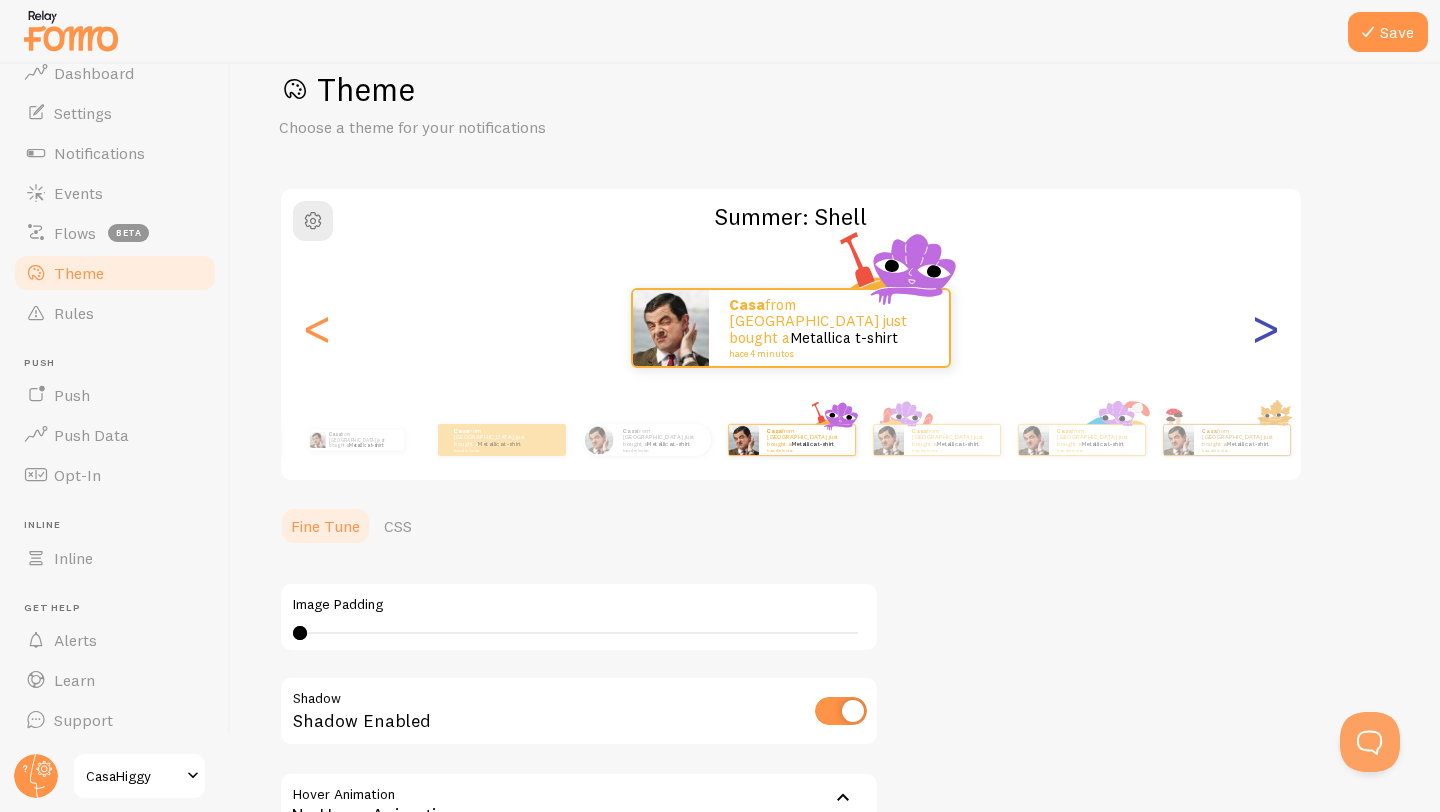 click on ">" at bounding box center (1265, 328) 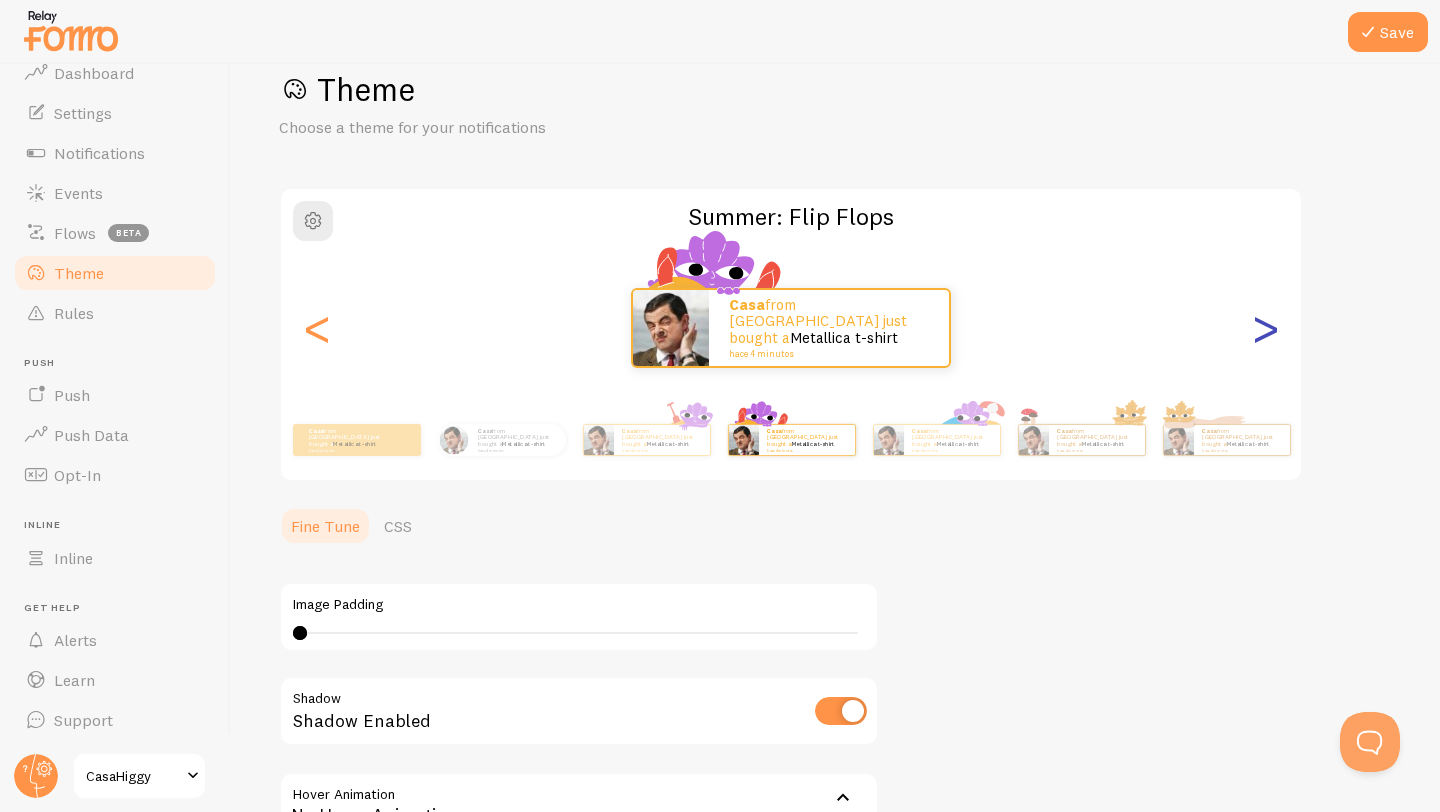 click on ">" at bounding box center (1265, 328) 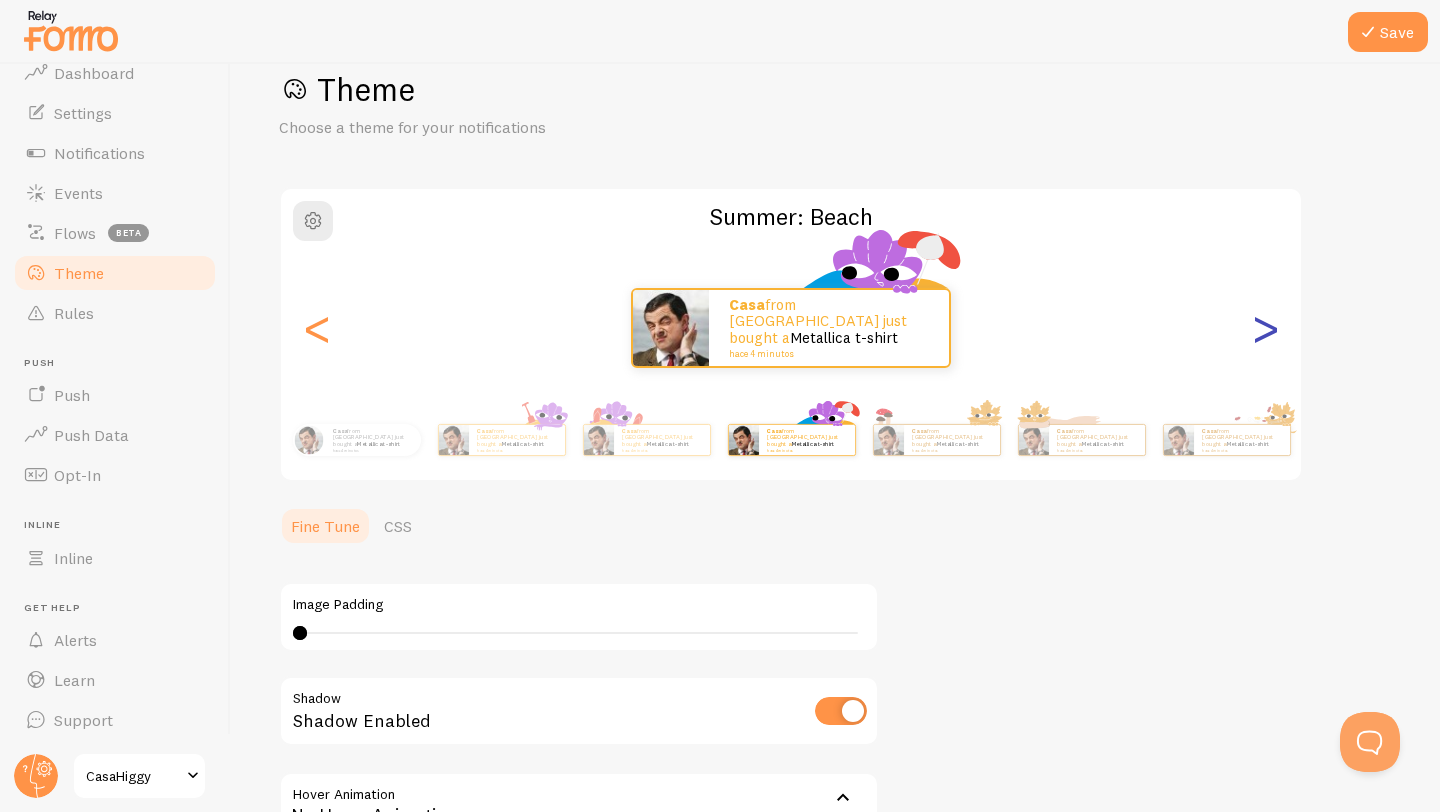 click on ">" at bounding box center (1265, 328) 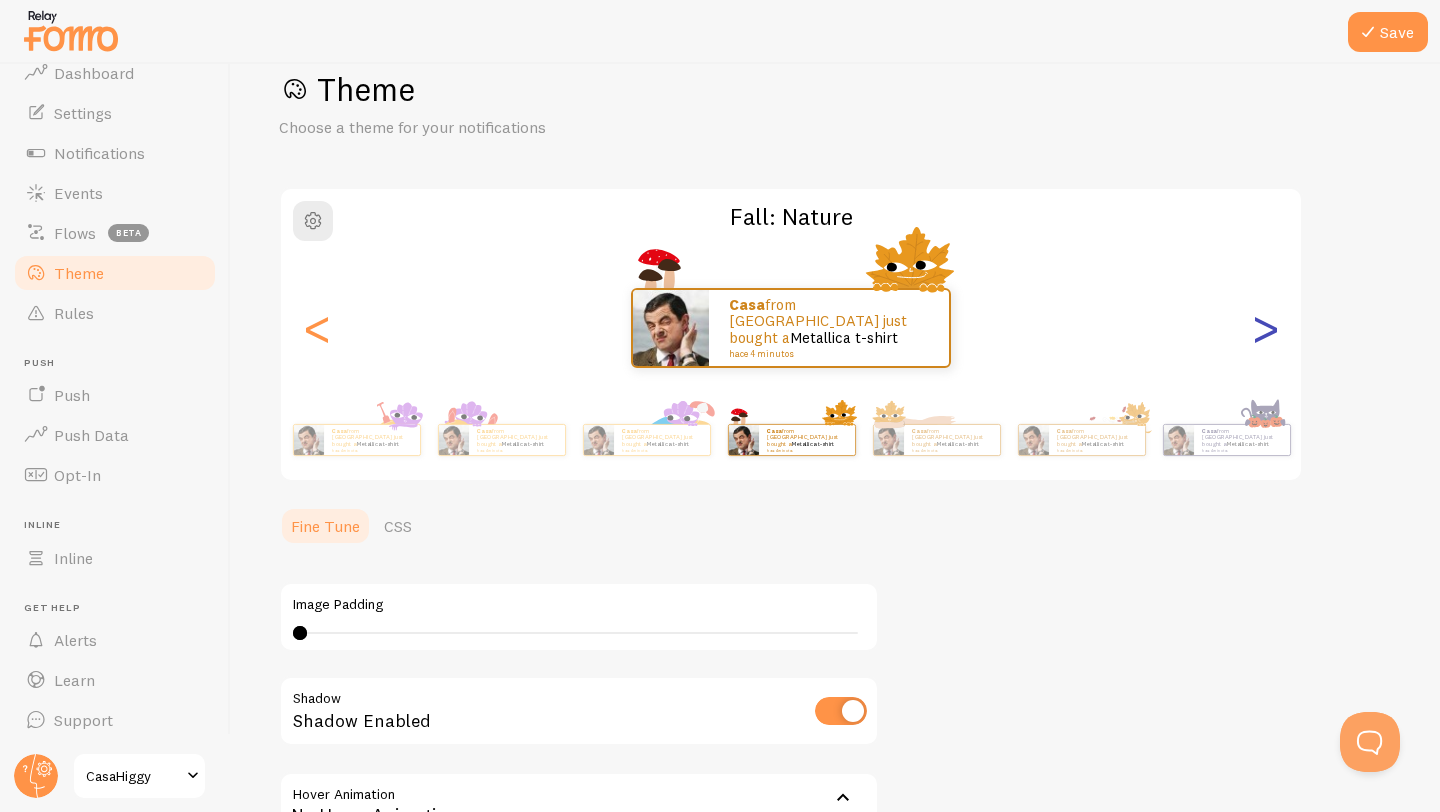 click on ">" at bounding box center (1265, 328) 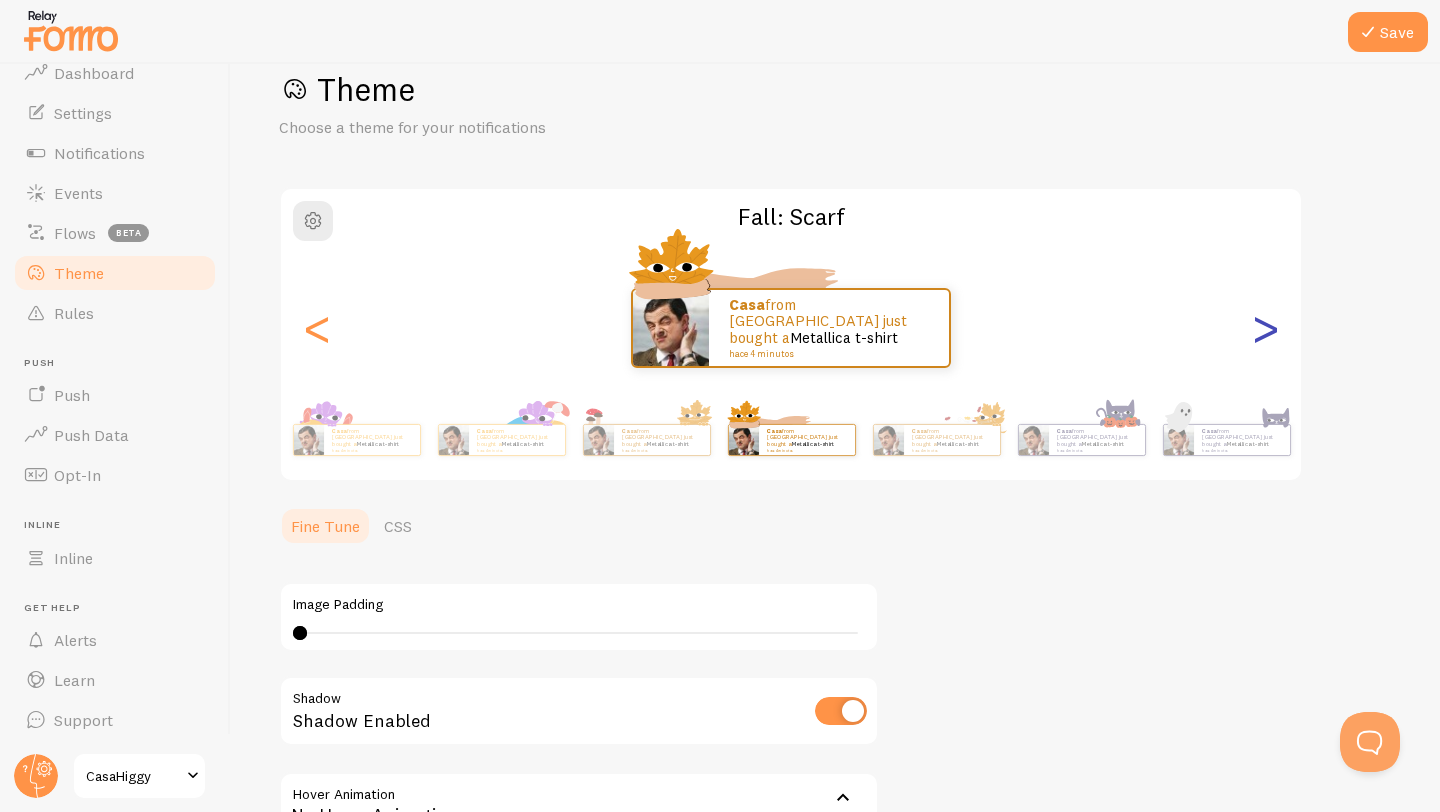 click on ">" at bounding box center (1265, 328) 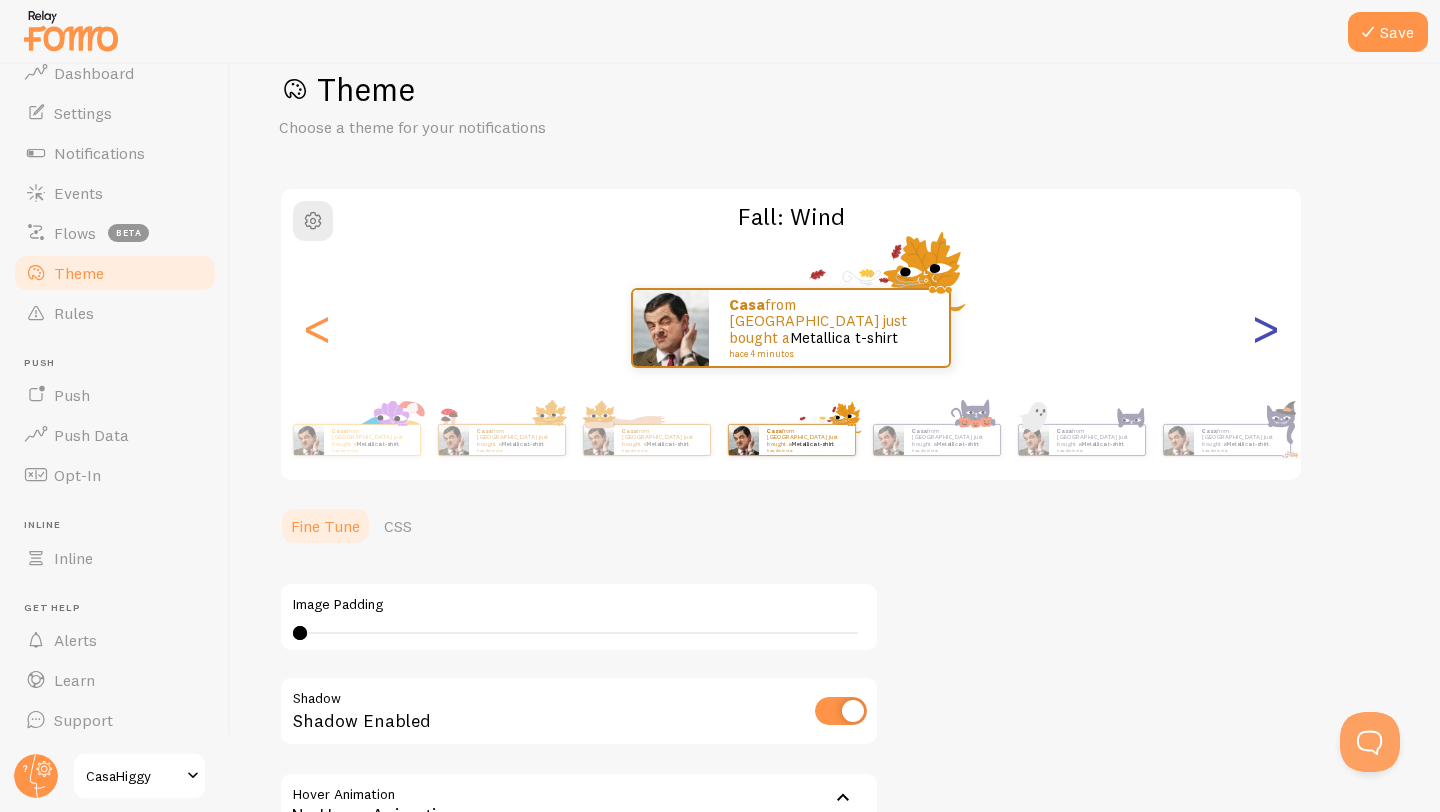 click on ">" at bounding box center [1265, 328] 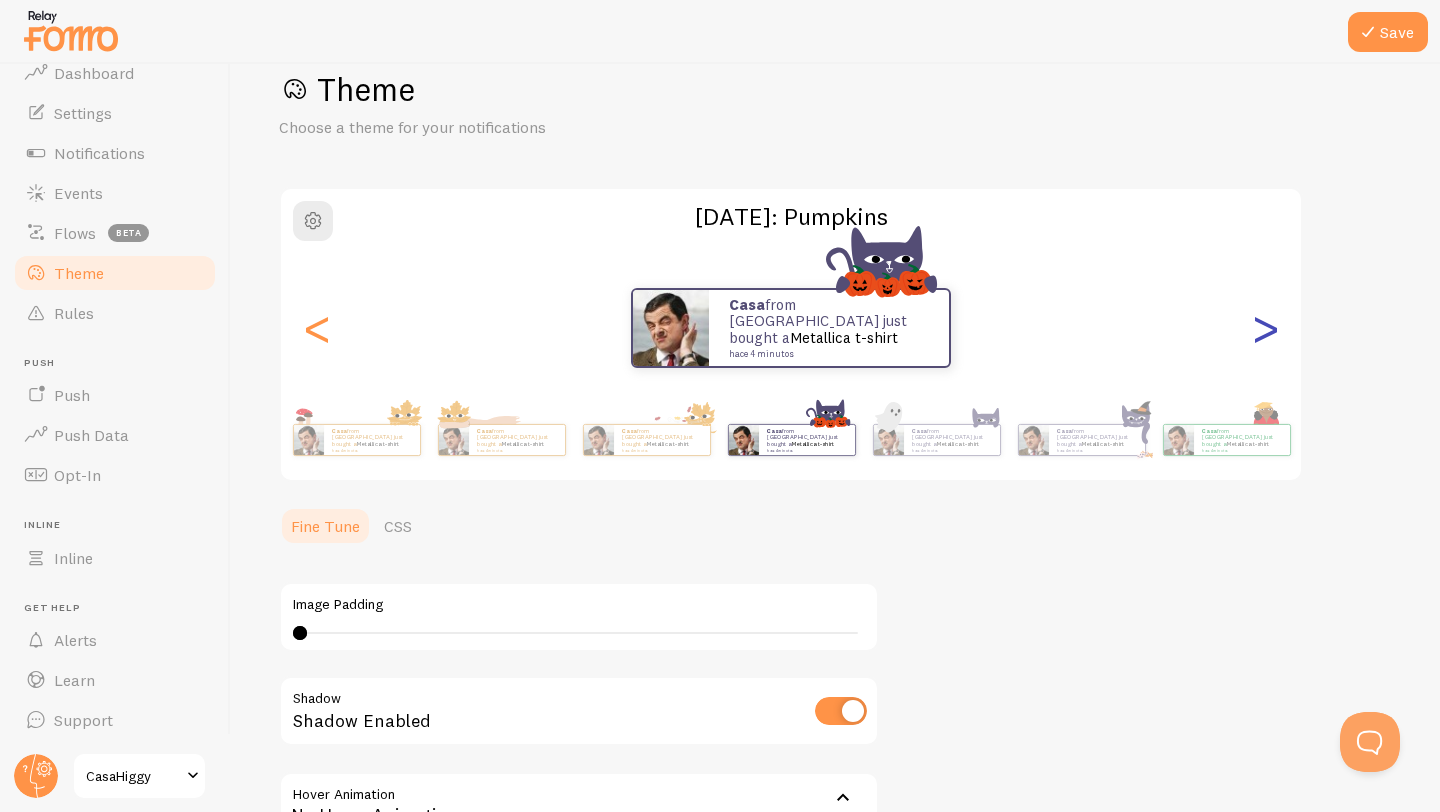 click on ">" at bounding box center (1265, 328) 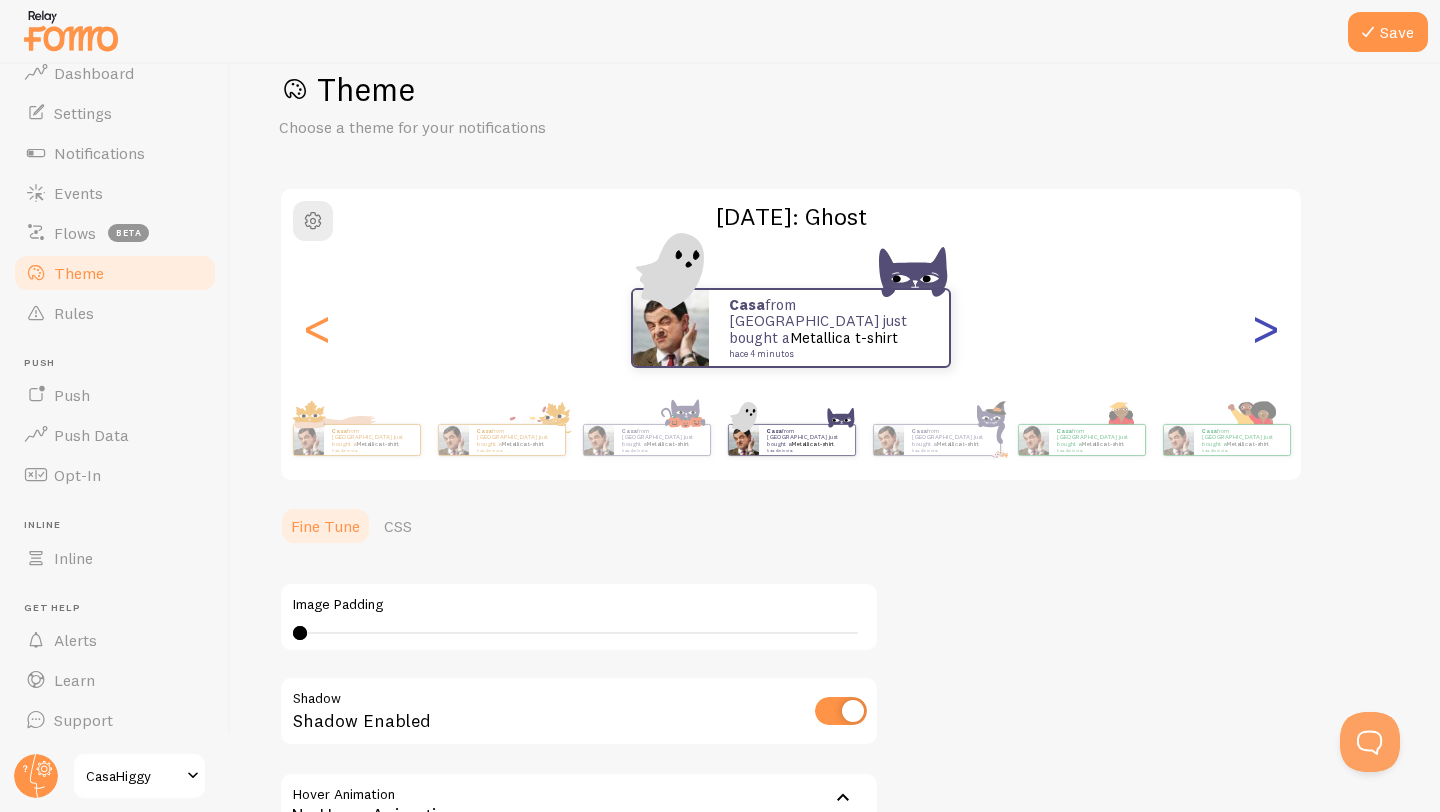 click on ">" at bounding box center (1265, 328) 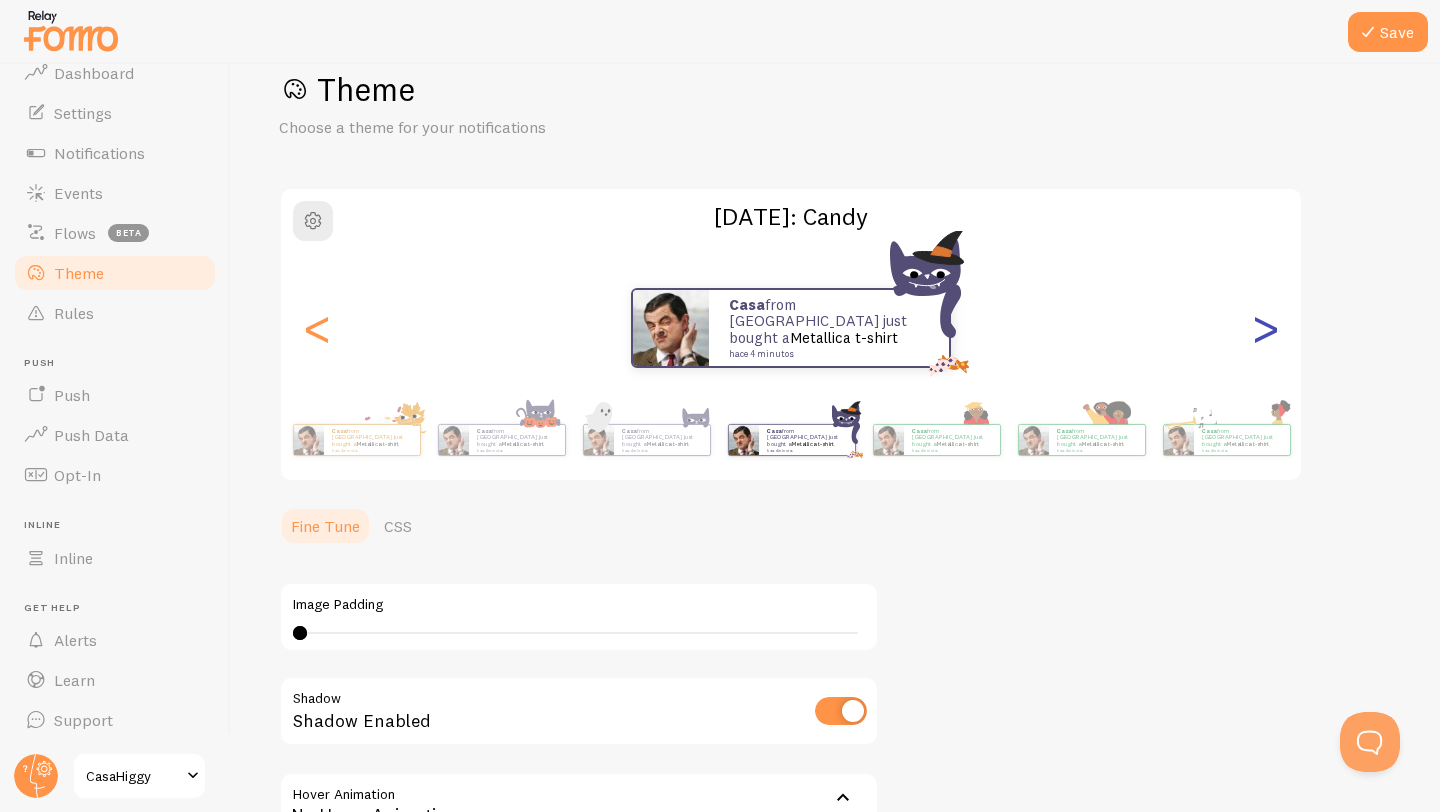 click on ">" at bounding box center (1265, 328) 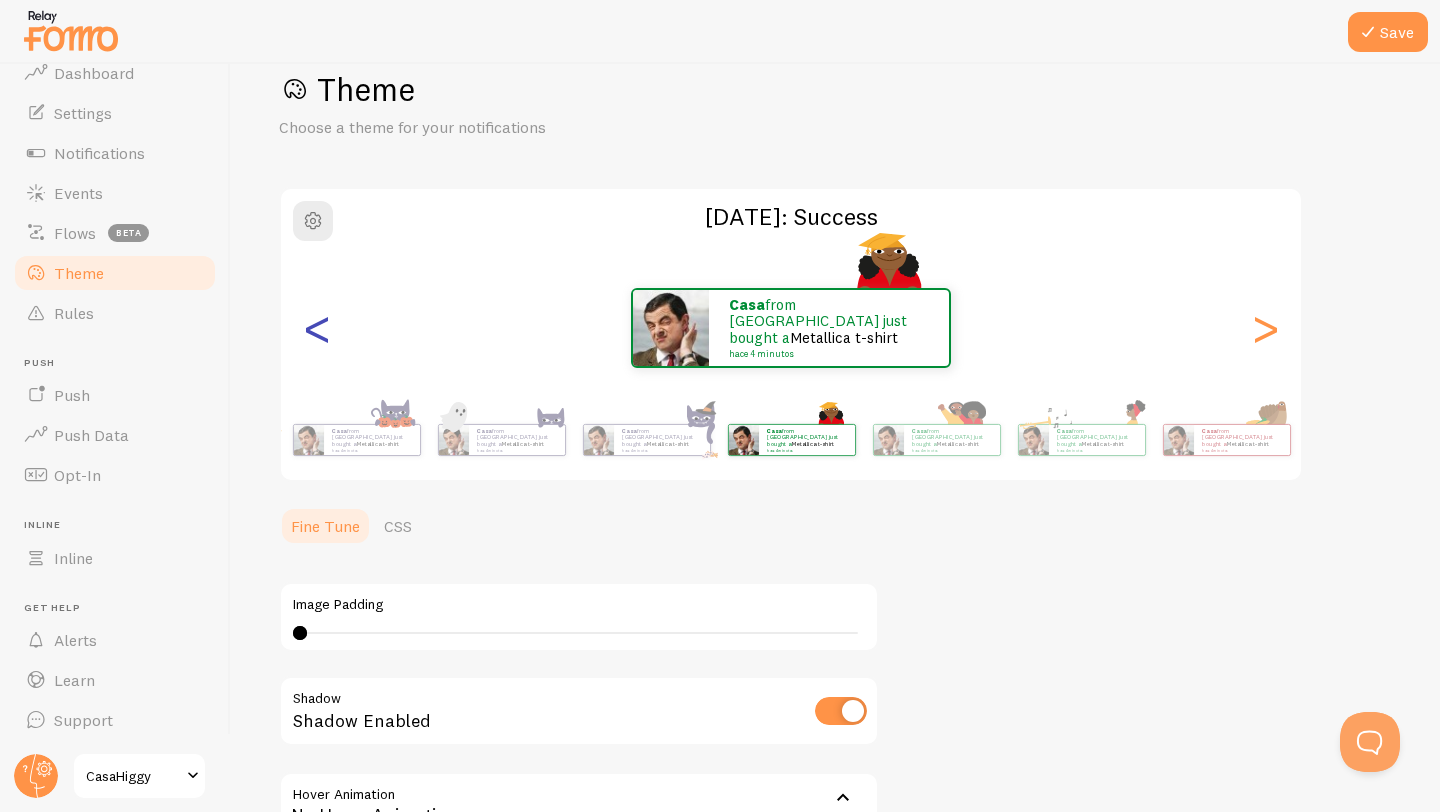 click on "<" at bounding box center [317, 328] 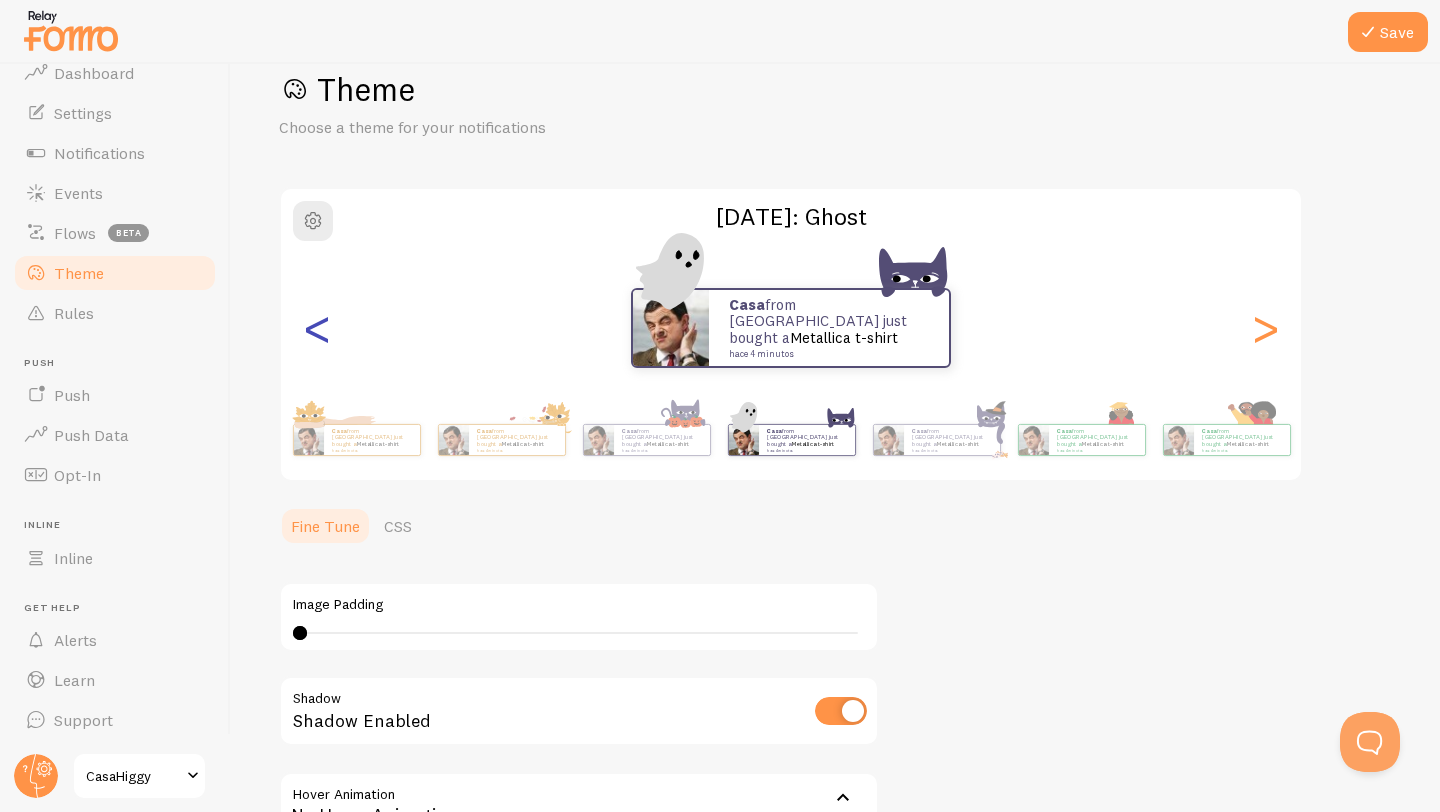 click on "<" at bounding box center (317, 328) 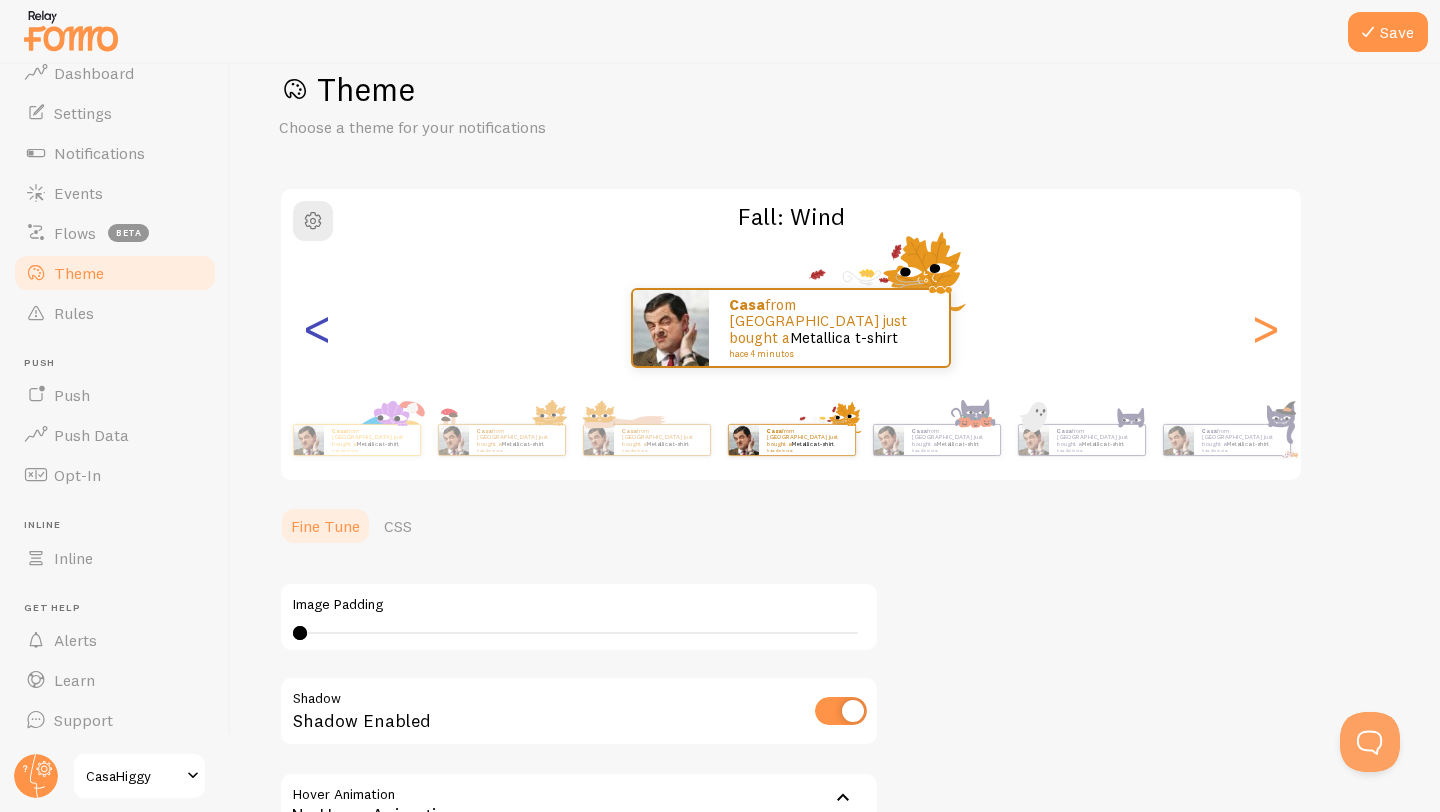 click on "<" at bounding box center (317, 328) 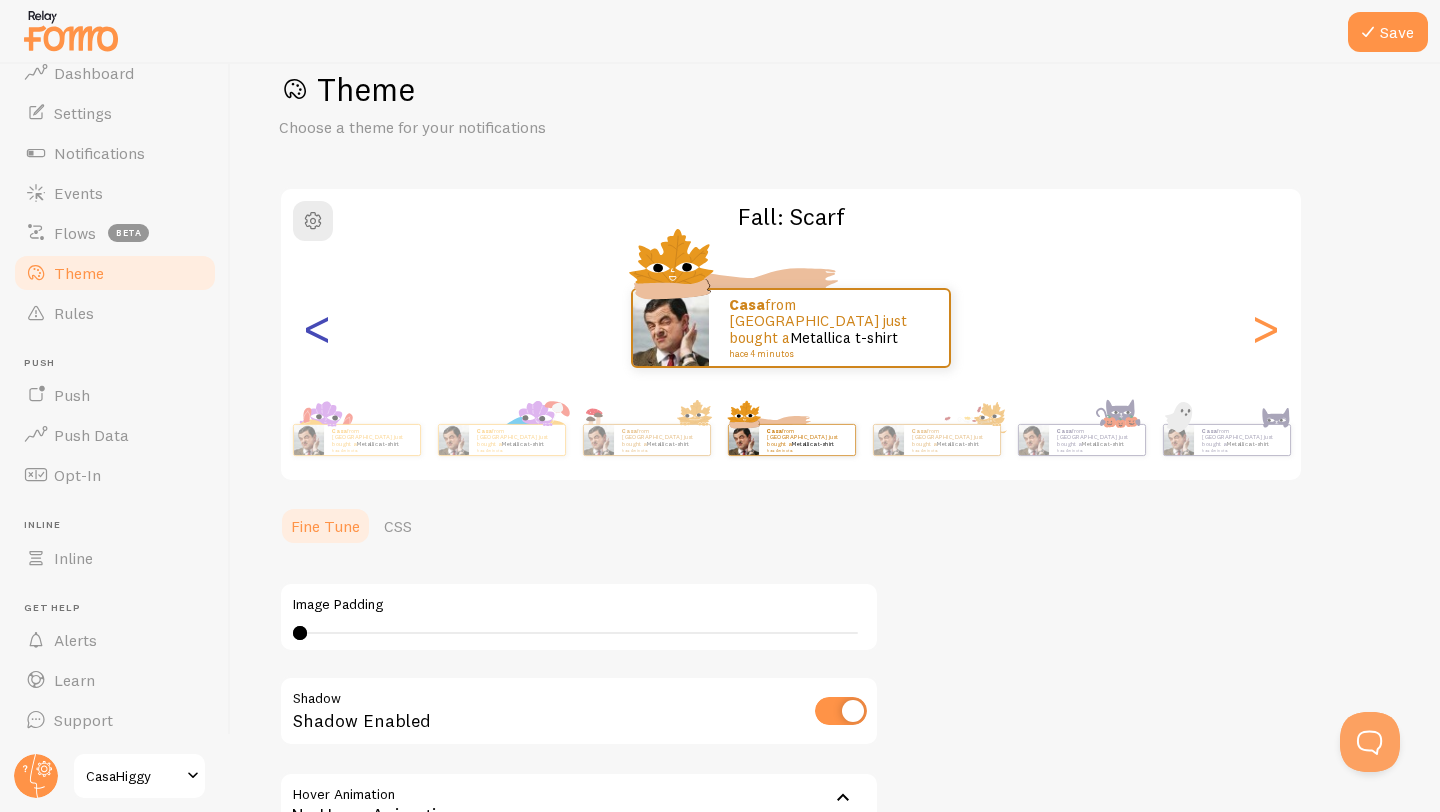 click on "<" at bounding box center [317, 328] 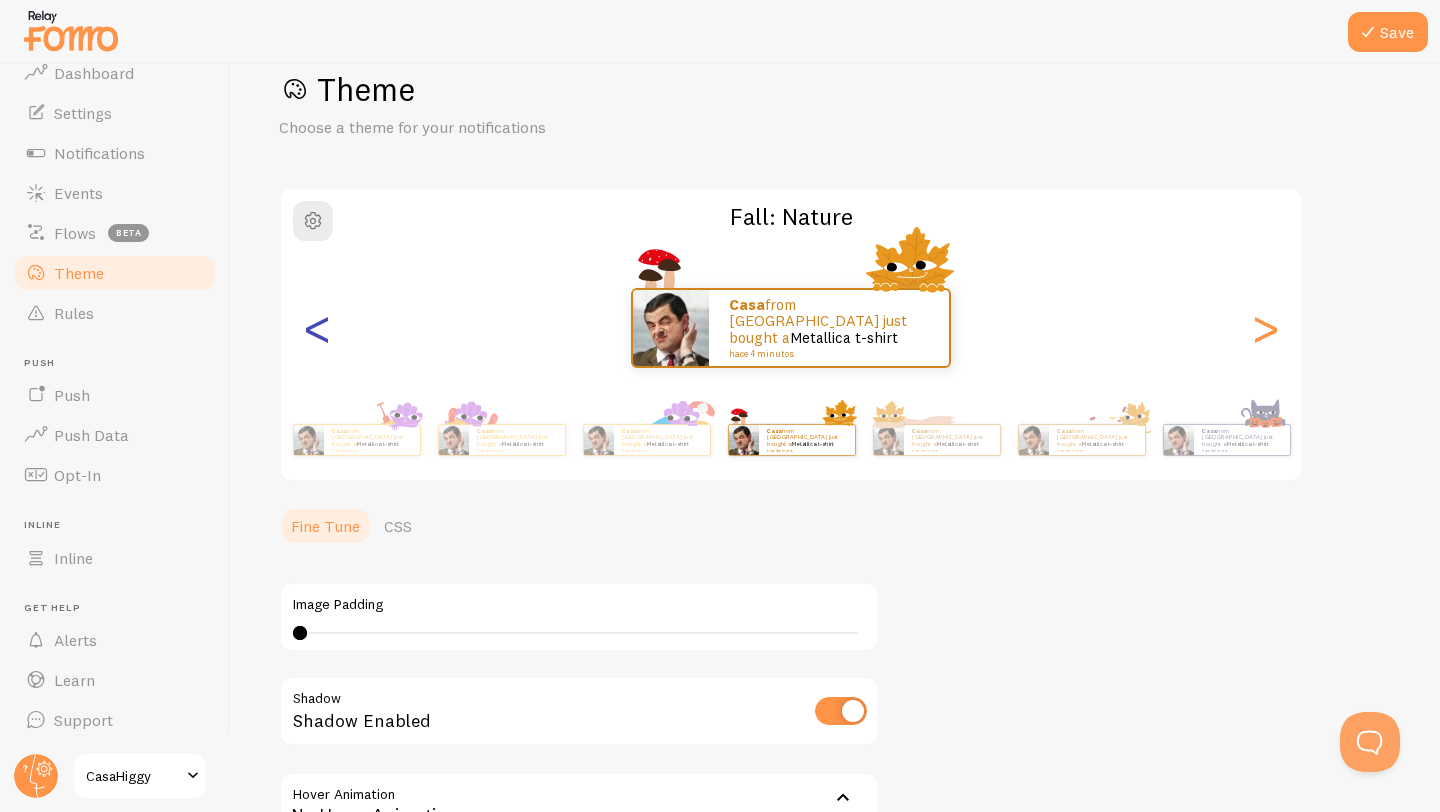 click on "<" at bounding box center [317, 328] 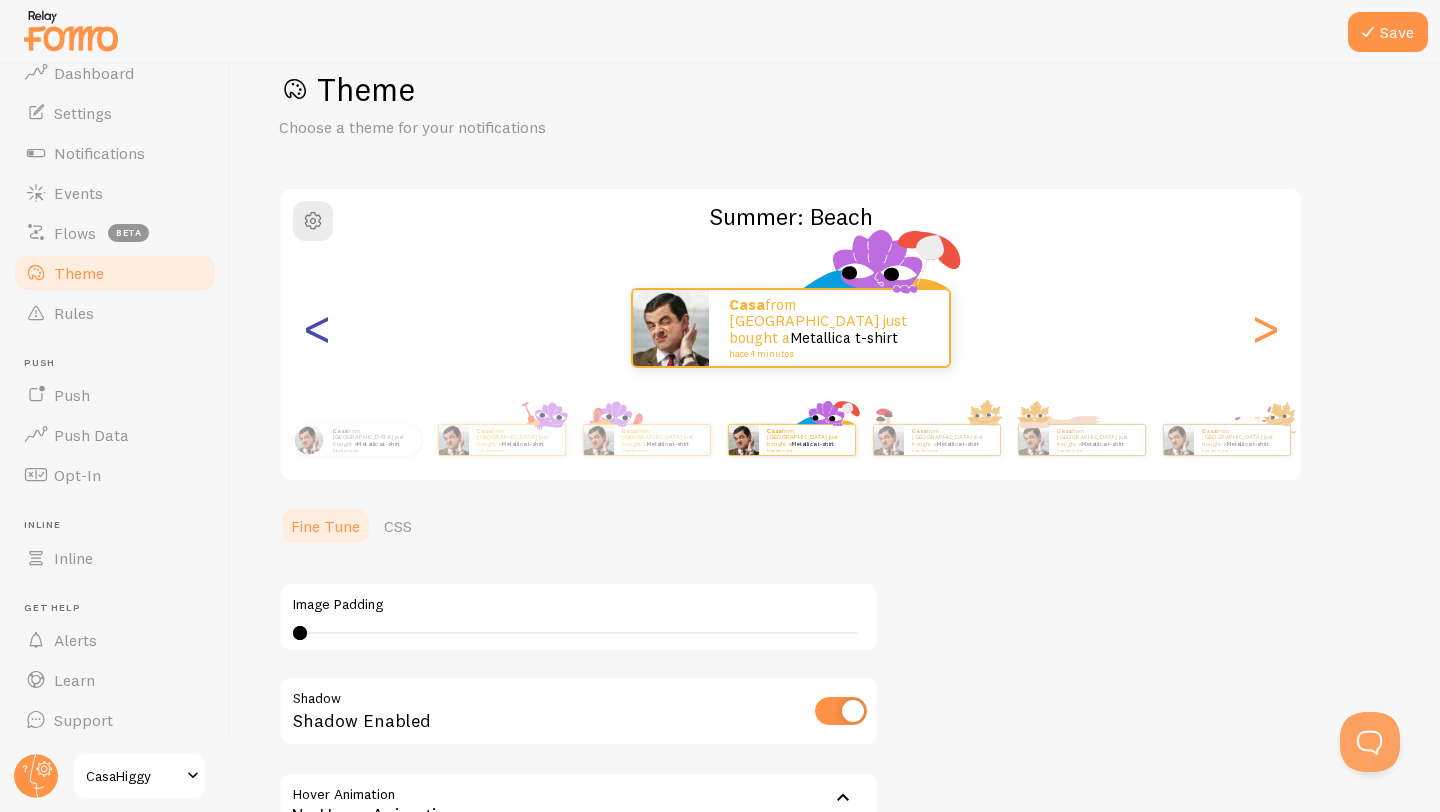 click on "<" at bounding box center (317, 328) 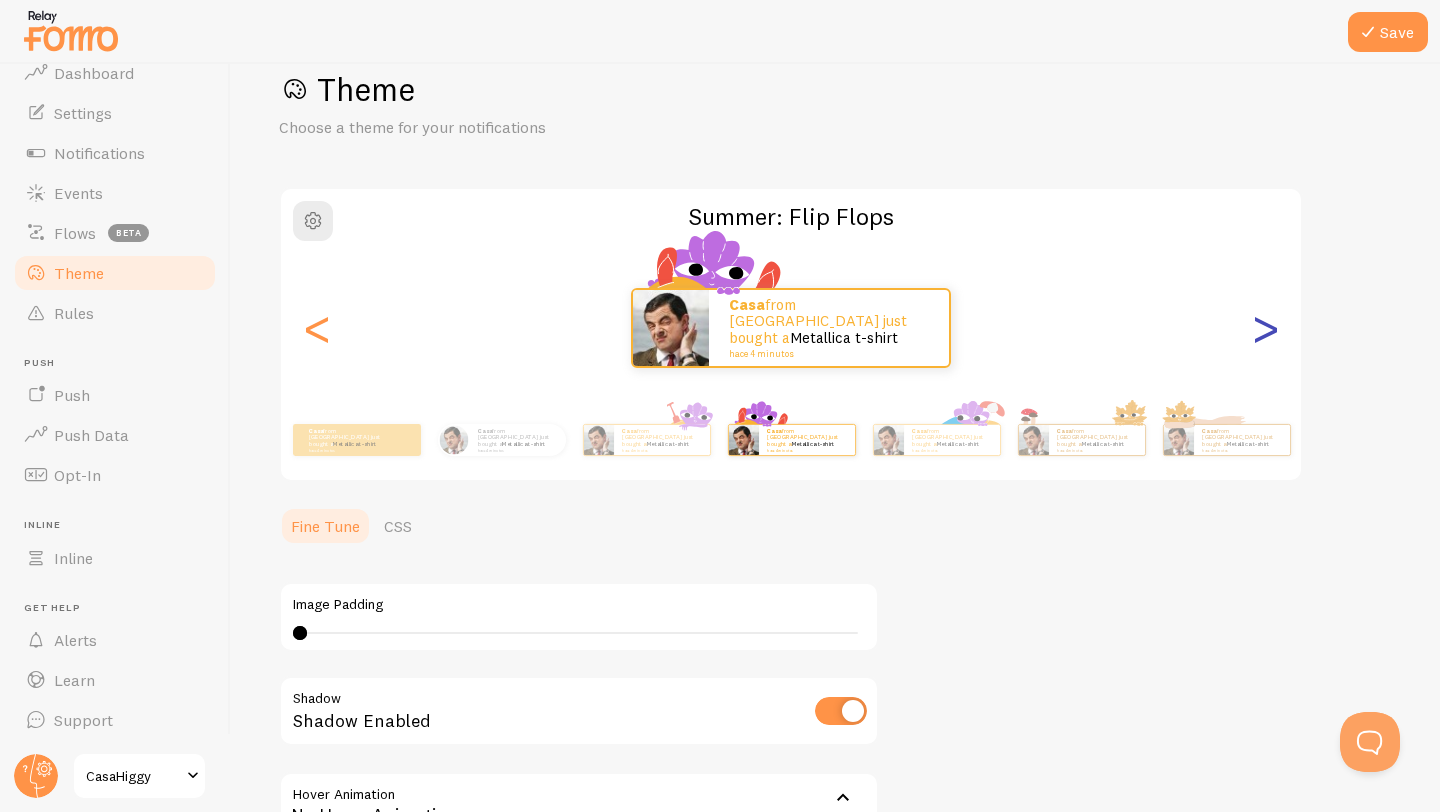 click on ">" at bounding box center (1265, 328) 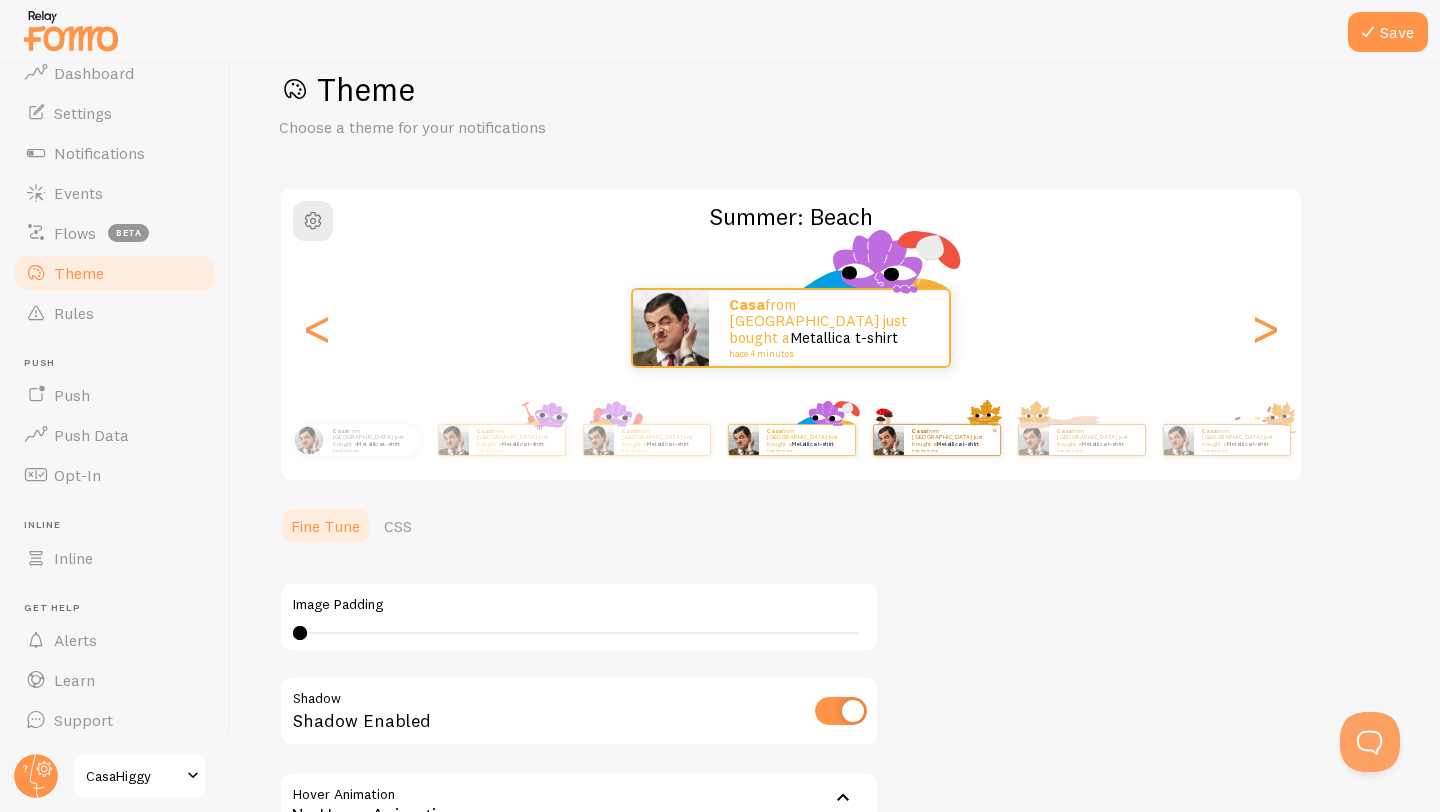 scroll, scrollTop: 275, scrollLeft: 0, axis: vertical 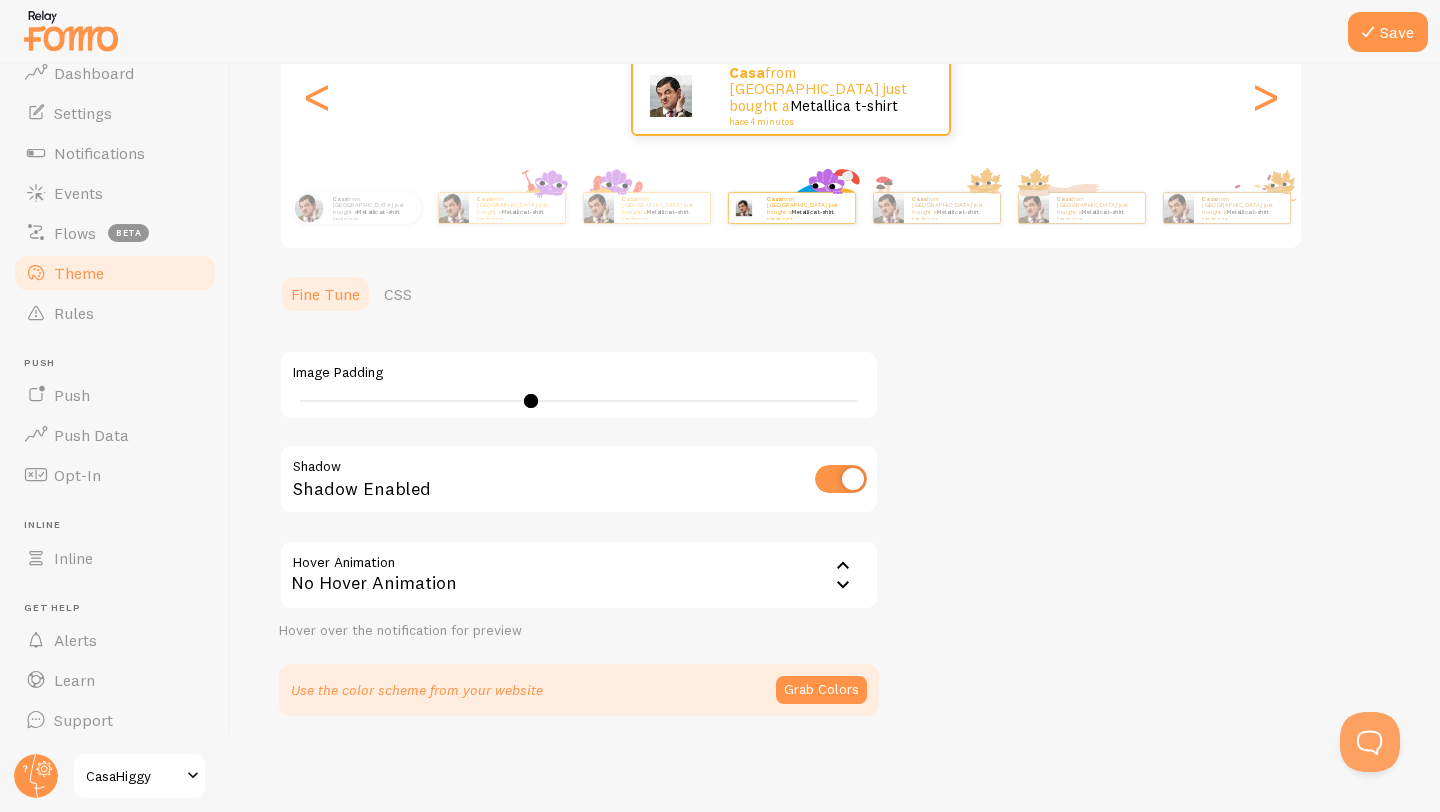 type on "0" 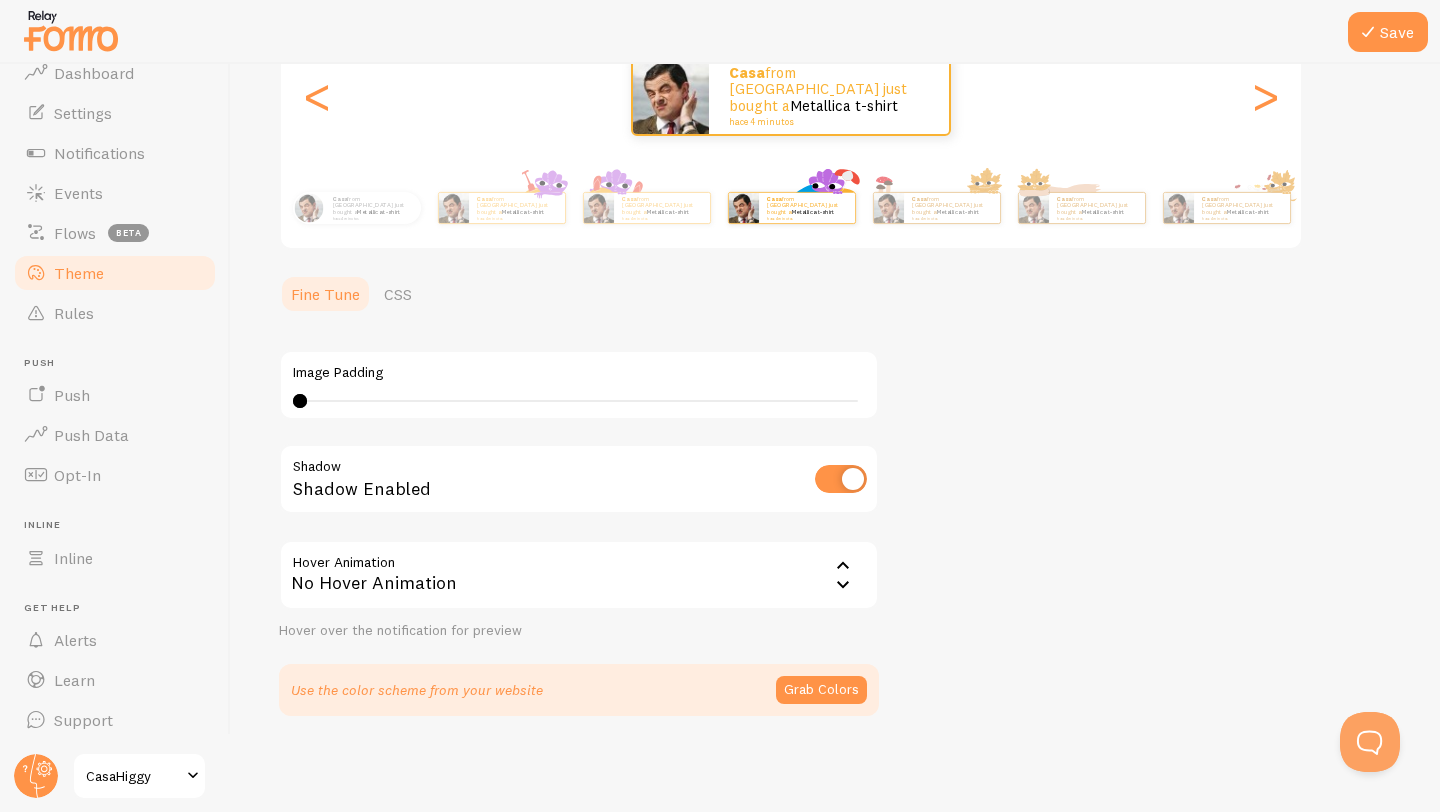drag, startPoint x: 301, startPoint y: 399, endPoint x: 295, endPoint y: 428, distance: 29.614185 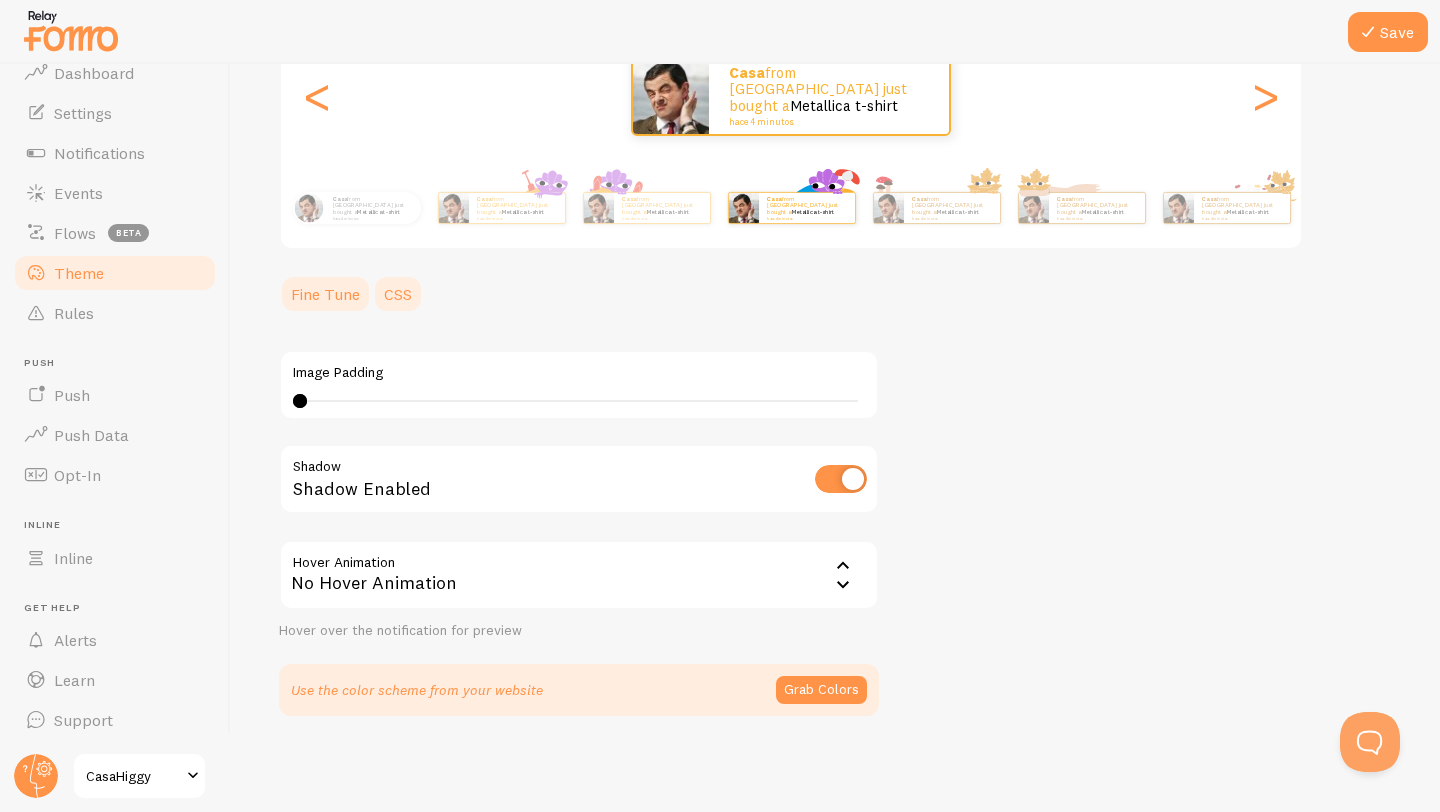 click on "CSS" at bounding box center (398, 294) 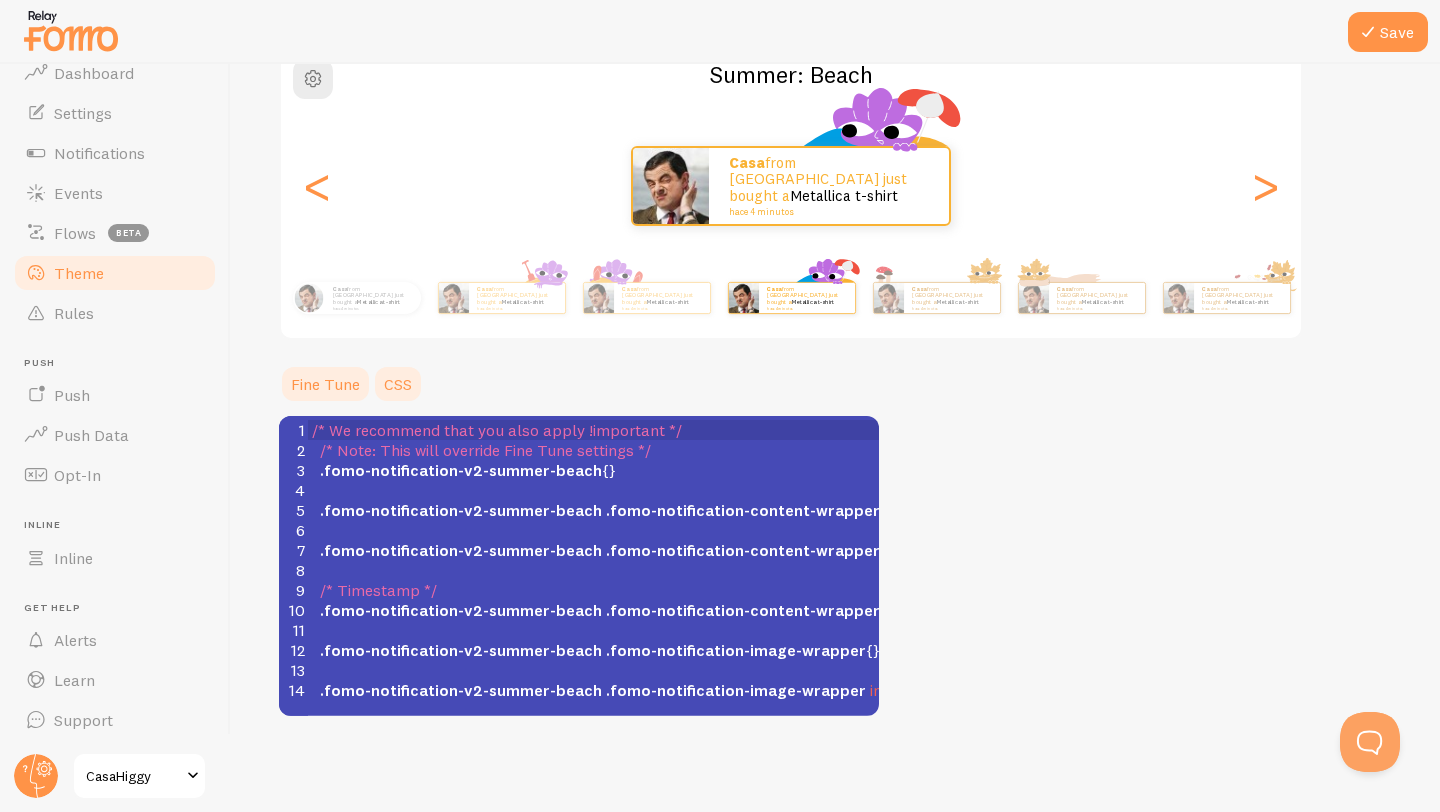 click on "Fine Tune" at bounding box center (325, 384) 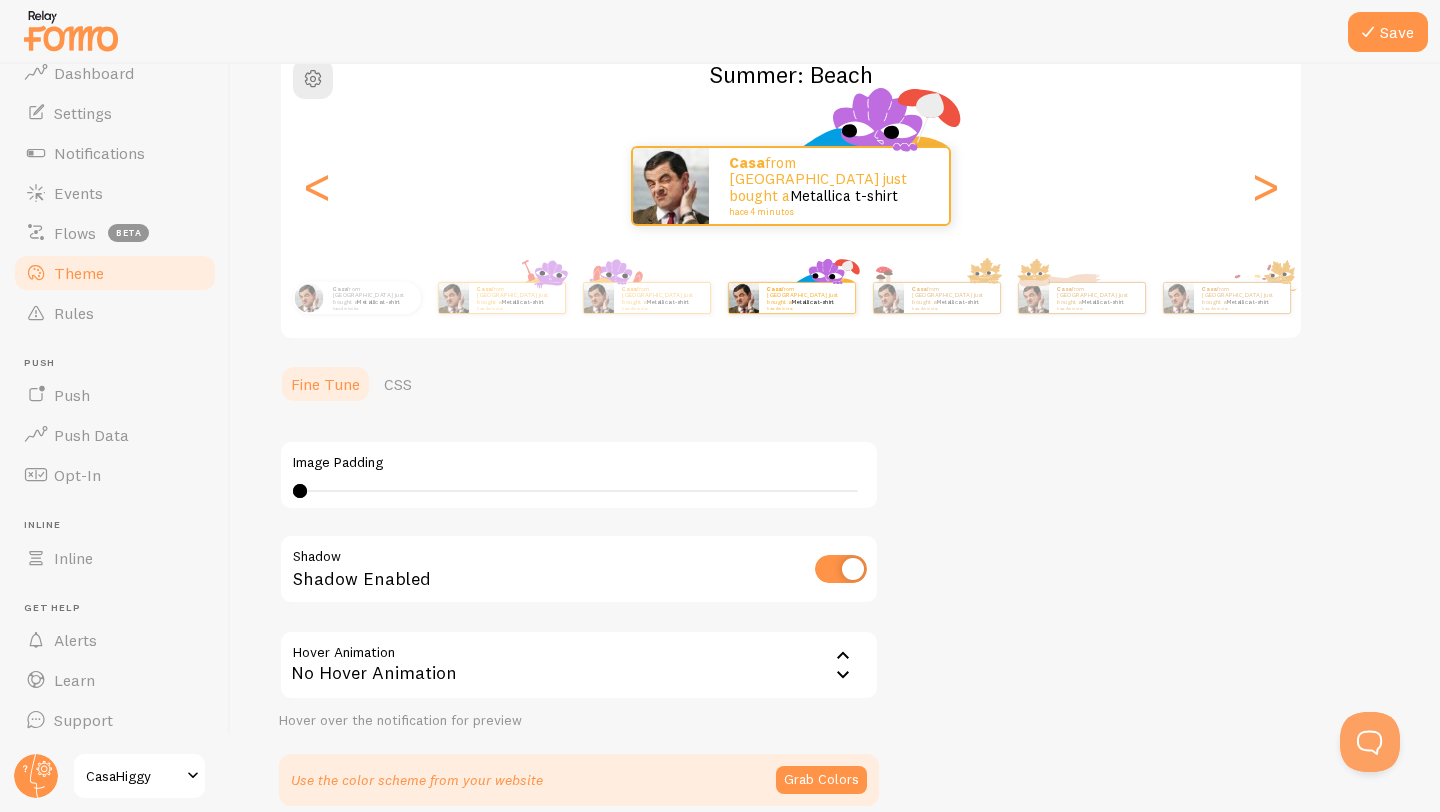 scroll, scrollTop: 275, scrollLeft: 0, axis: vertical 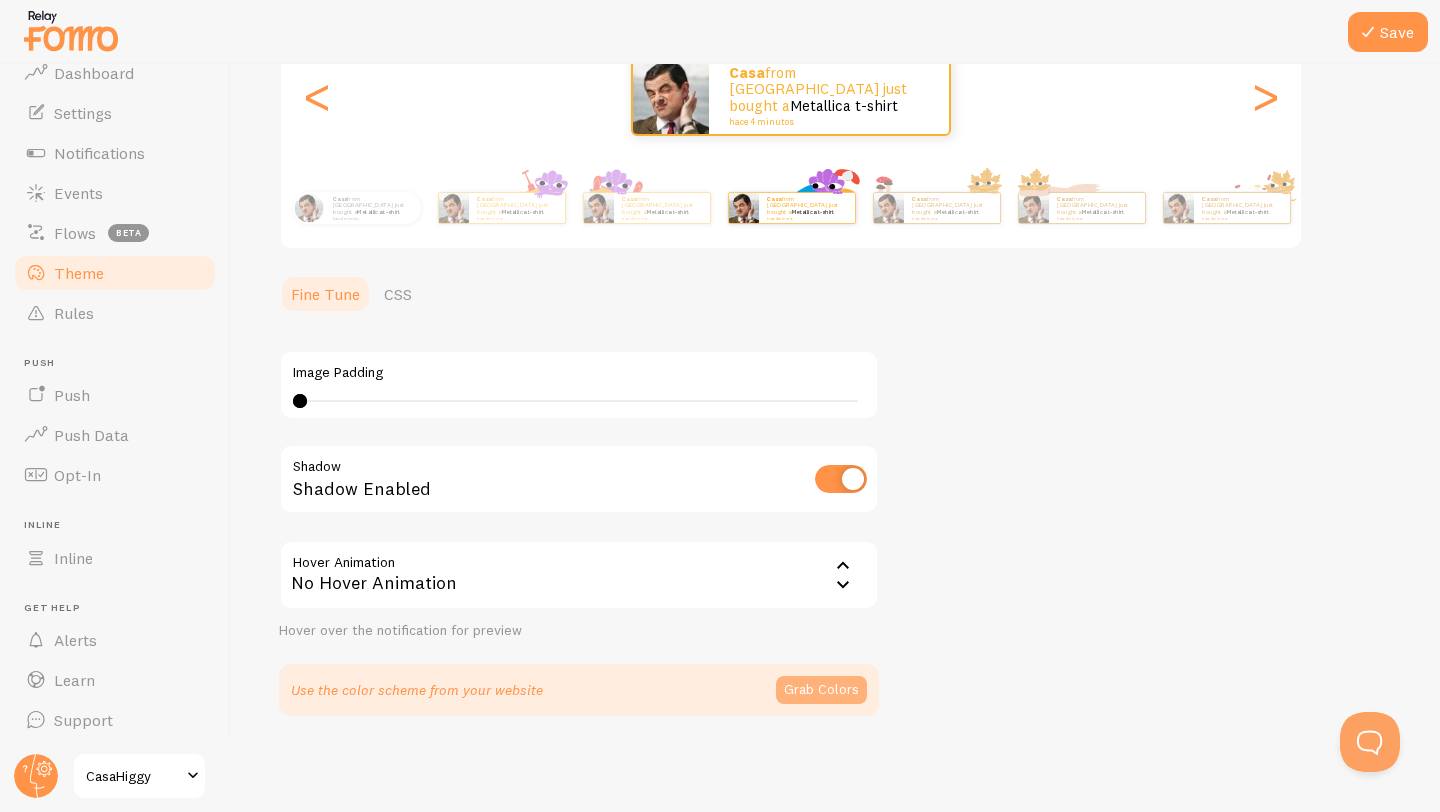 click on "Grab Colors" at bounding box center (821, 690) 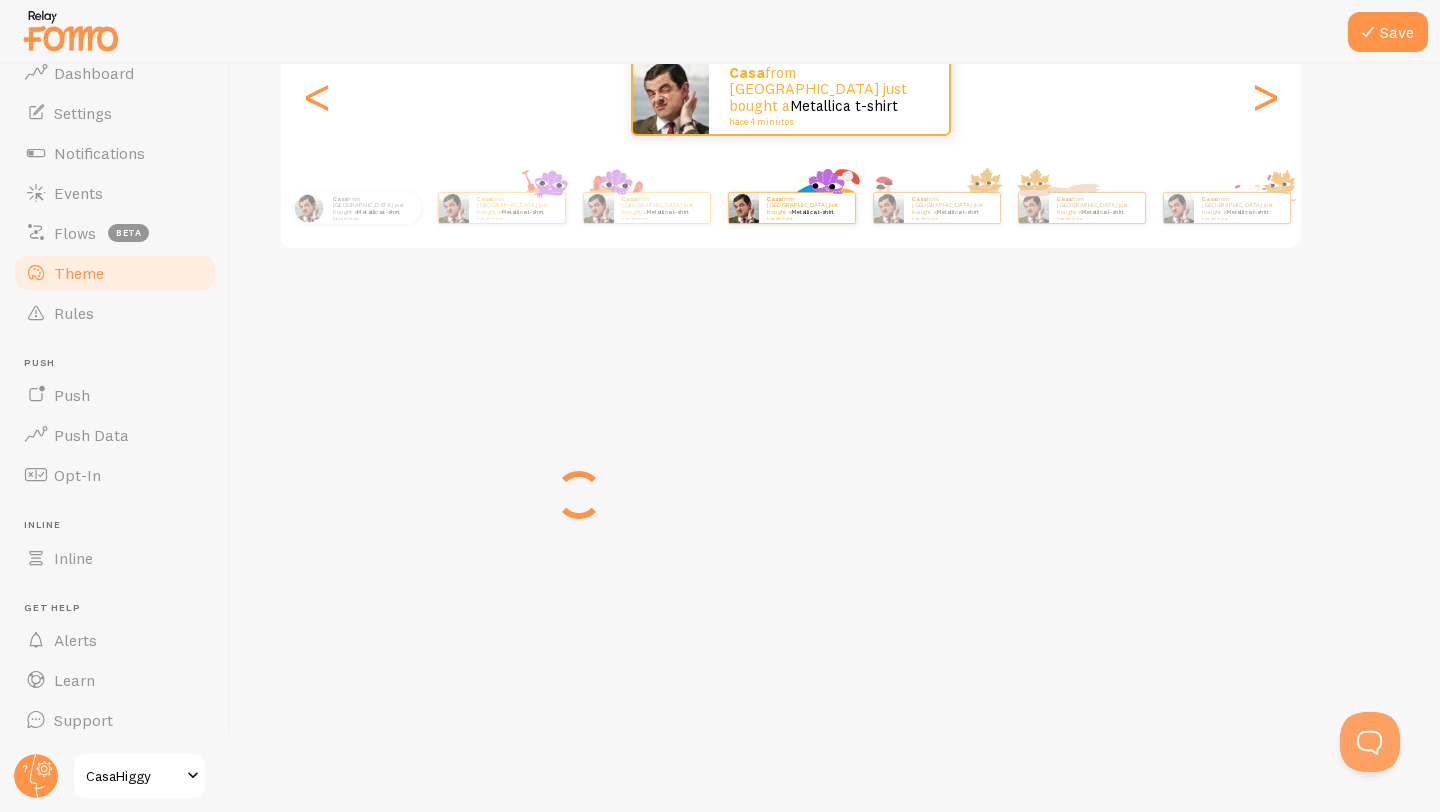 scroll, scrollTop: 267, scrollLeft: 0, axis: vertical 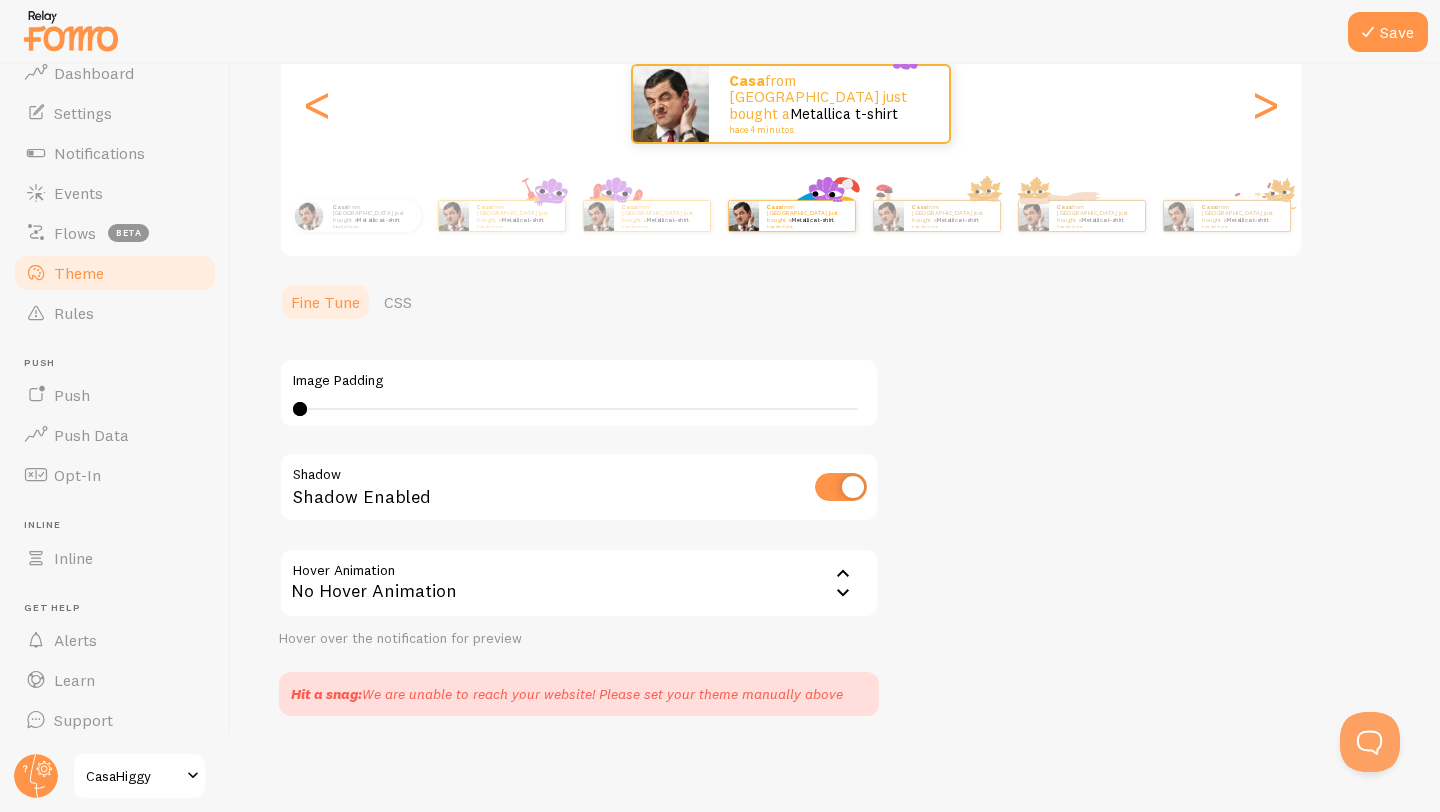 click 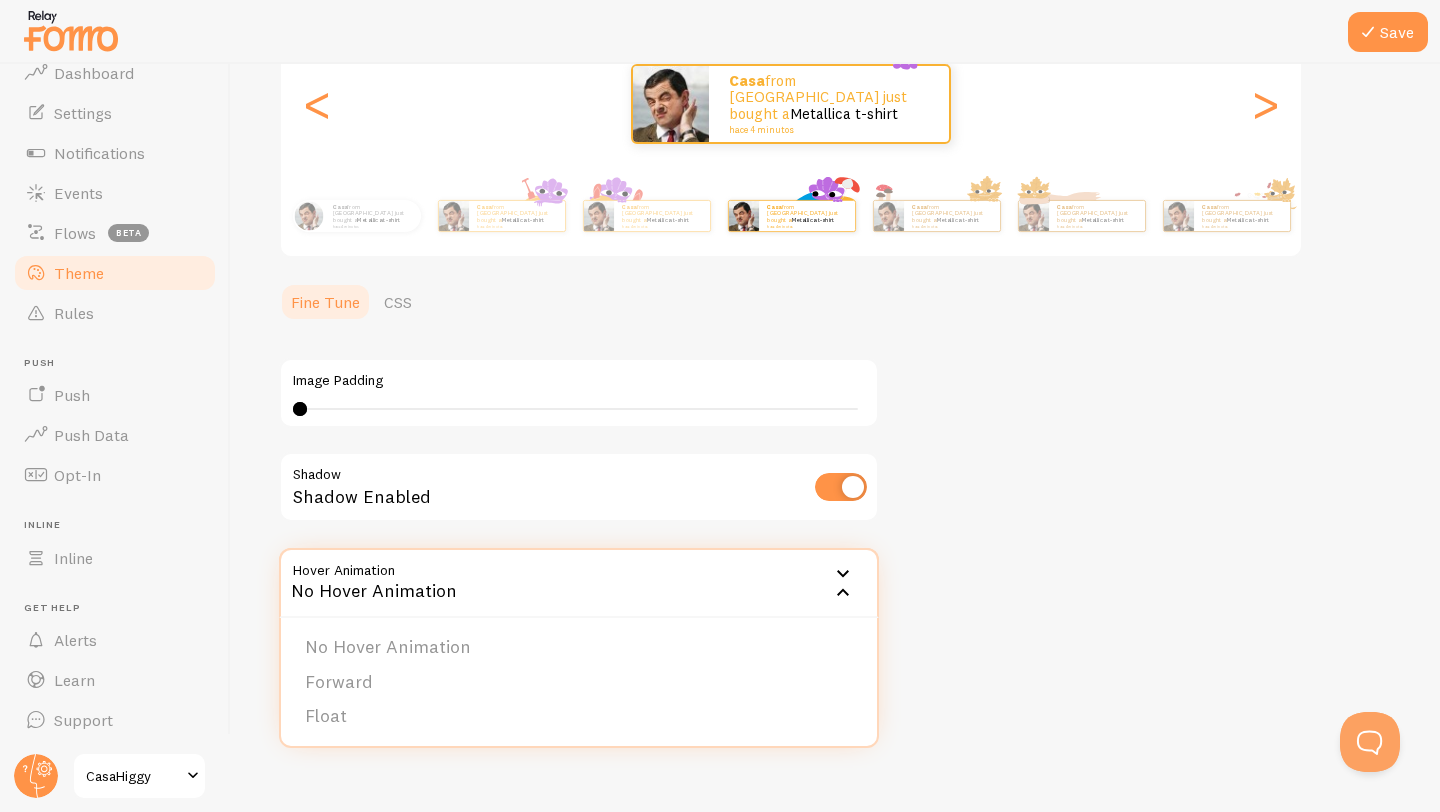 click on "Theme
Choose a theme for your notifications
Summer: Beach
Casa  from Paraguay just bought a  Metallica t-shirt   hace 4 minutos   Casa  from Paraguay just bought a  Metallica t-shirt   hace 4 minutos   Casa  from Paraguay just bought a  Metallica t-shirt   hace 4 minutos   Casa  from Paraguay just bought a  Metallica t-shirt   hace 4 minutos   Casa  from Paraguay just bought a  Metallica t-shirt   hace 4 minutos   Casa  from Paraguay just bought a  Metallica t-shirt   hace 4 minutos   Casa  from Paraguay just bought a  Metallica t-shirt   hace 4 minutos   Casa  from Paraguay just bought a  Metallica t-shirt   hace 4 minutos   Casa  from Paraguay just bought a  Metallica t-shirt   hace 4 minutos   Casa  from Paraguay just bought a  Metallica t-shirt   hace 4 minutos   Casa  from Paraguay just bought a  Metallica t-shirt   hace 4 minutos   Casa  from Paraguay just bought a  Metallica t-shirt   hace 4 minutos   Casa  from Paraguay just bought a    Casa   Casa" at bounding box center (835, 280) 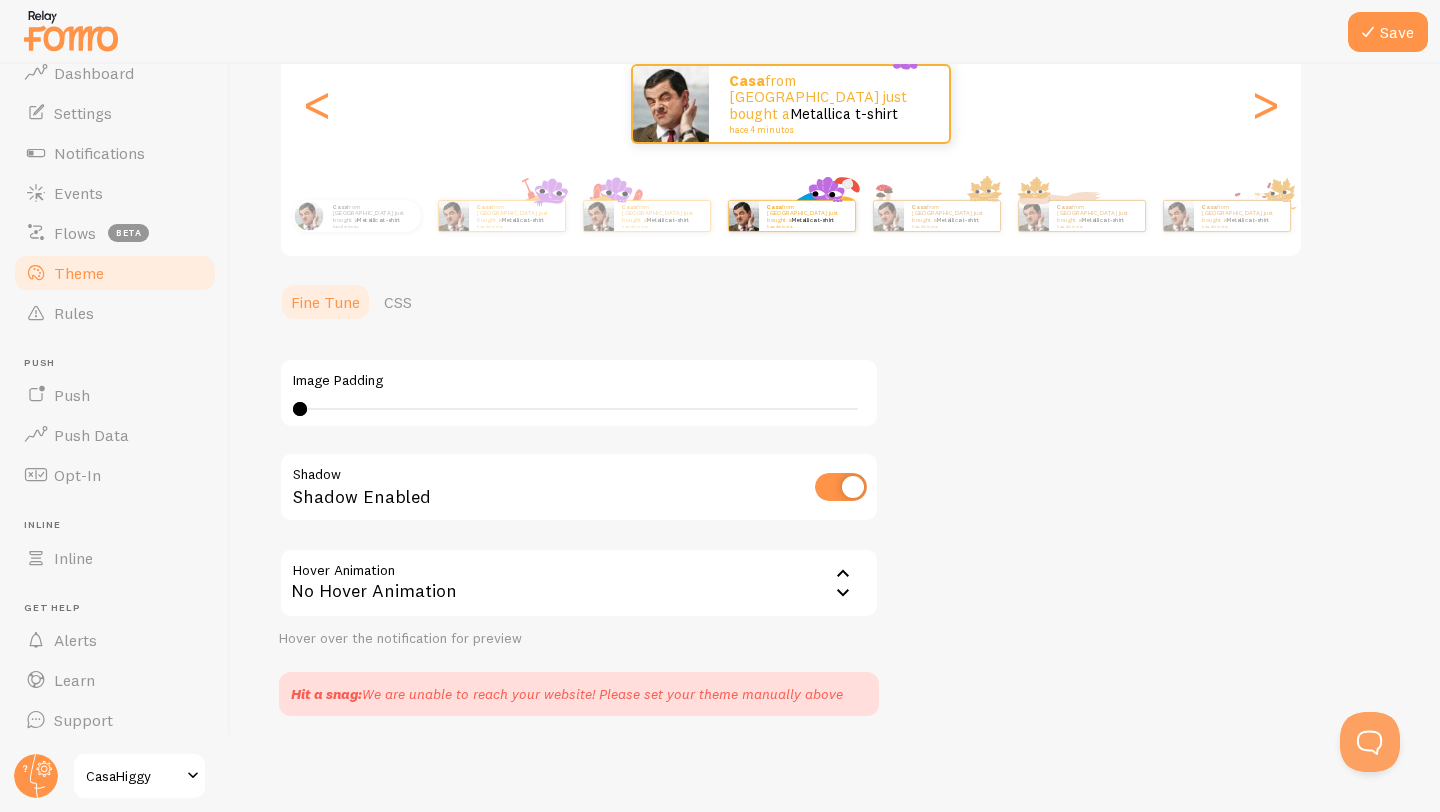 scroll, scrollTop: 0, scrollLeft: 0, axis: both 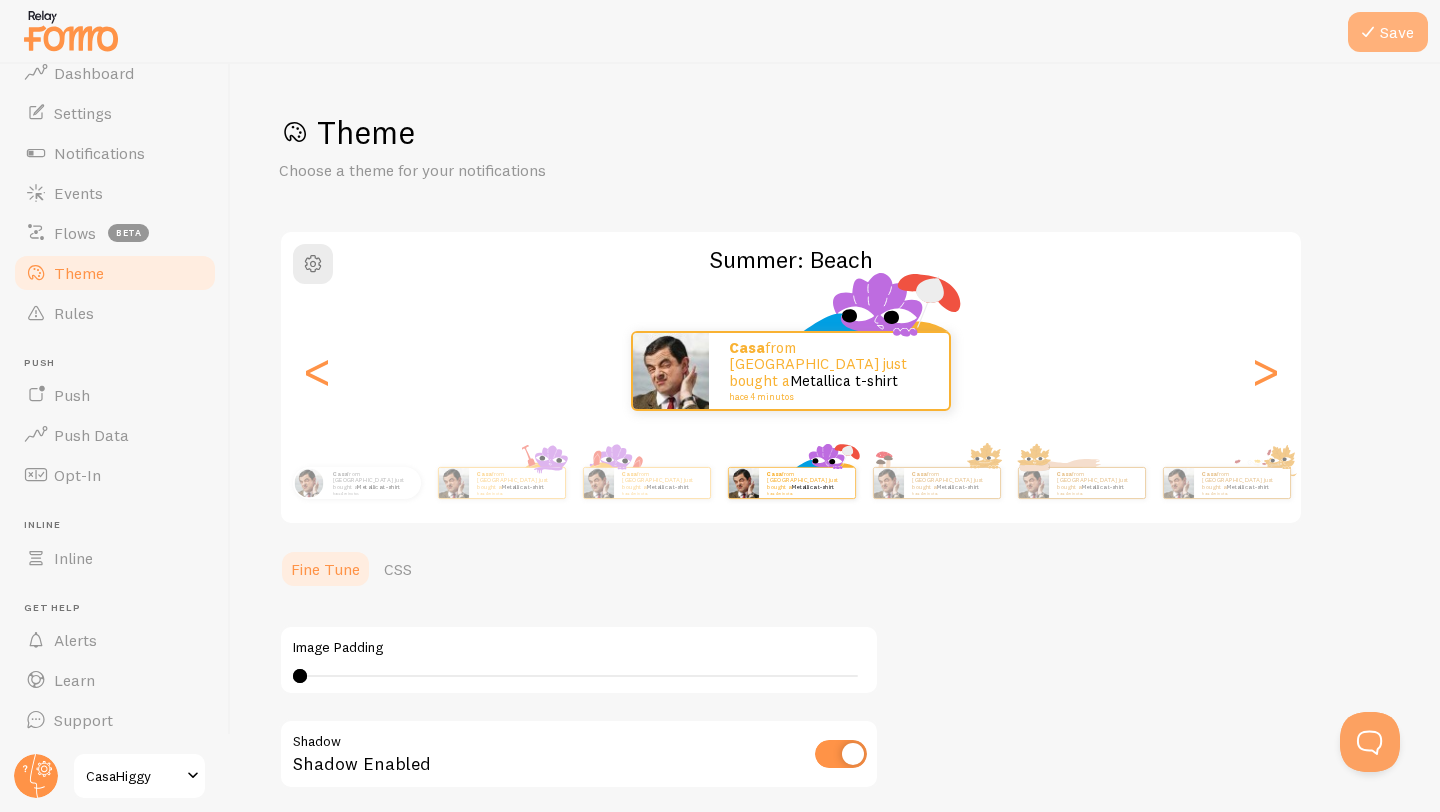 click at bounding box center (1368, 32) 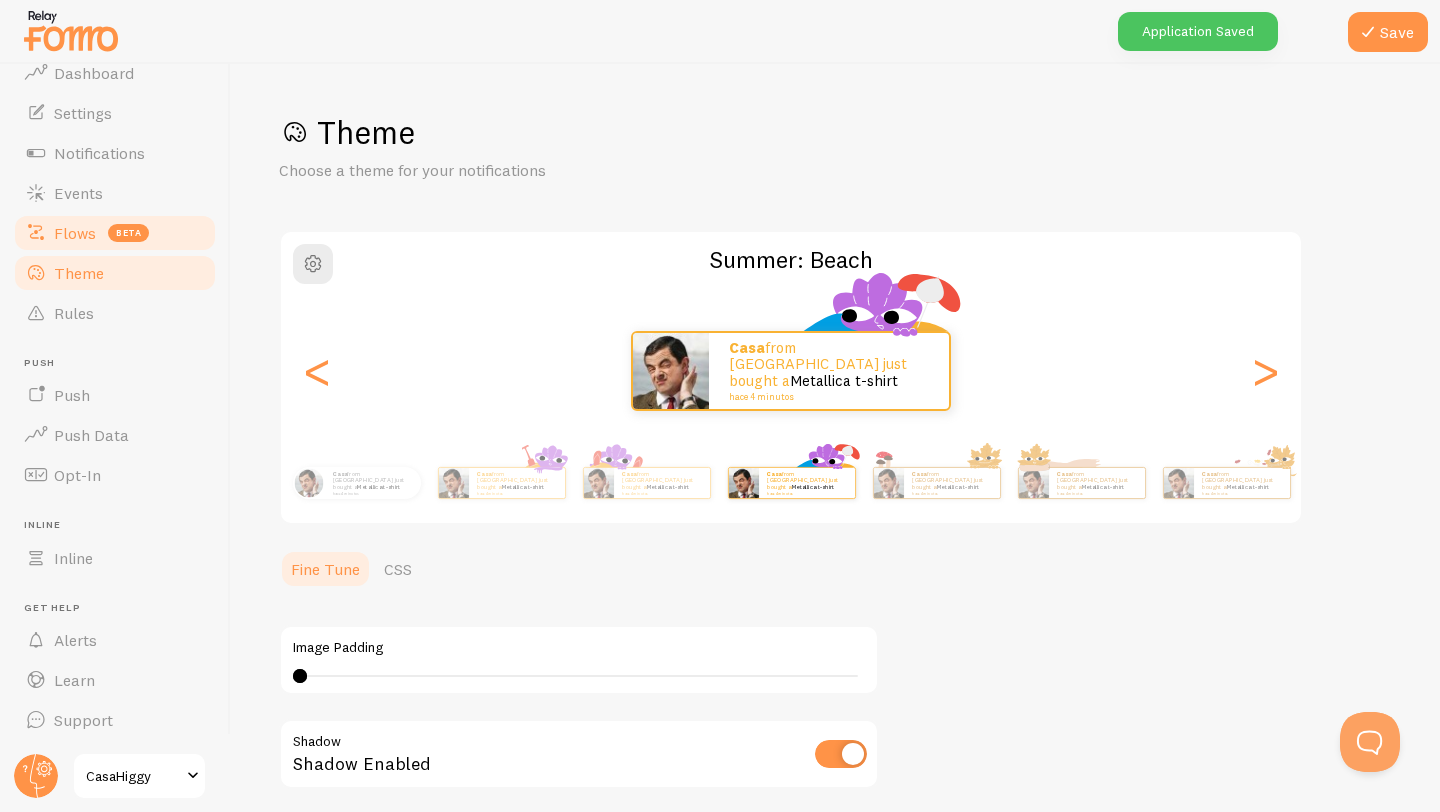 click on "Flows
beta" at bounding box center [115, 233] 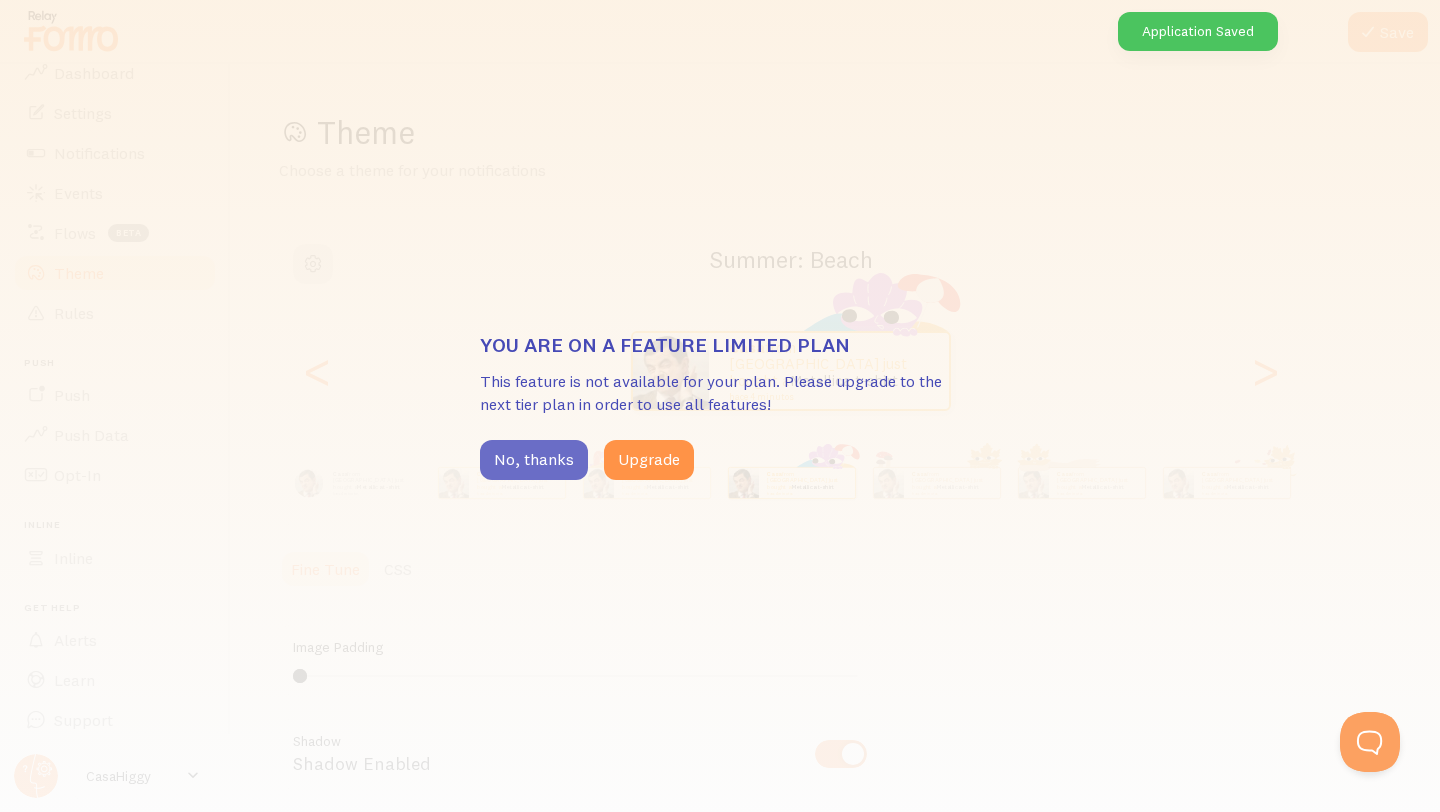click on "No, thanks" at bounding box center [534, 460] 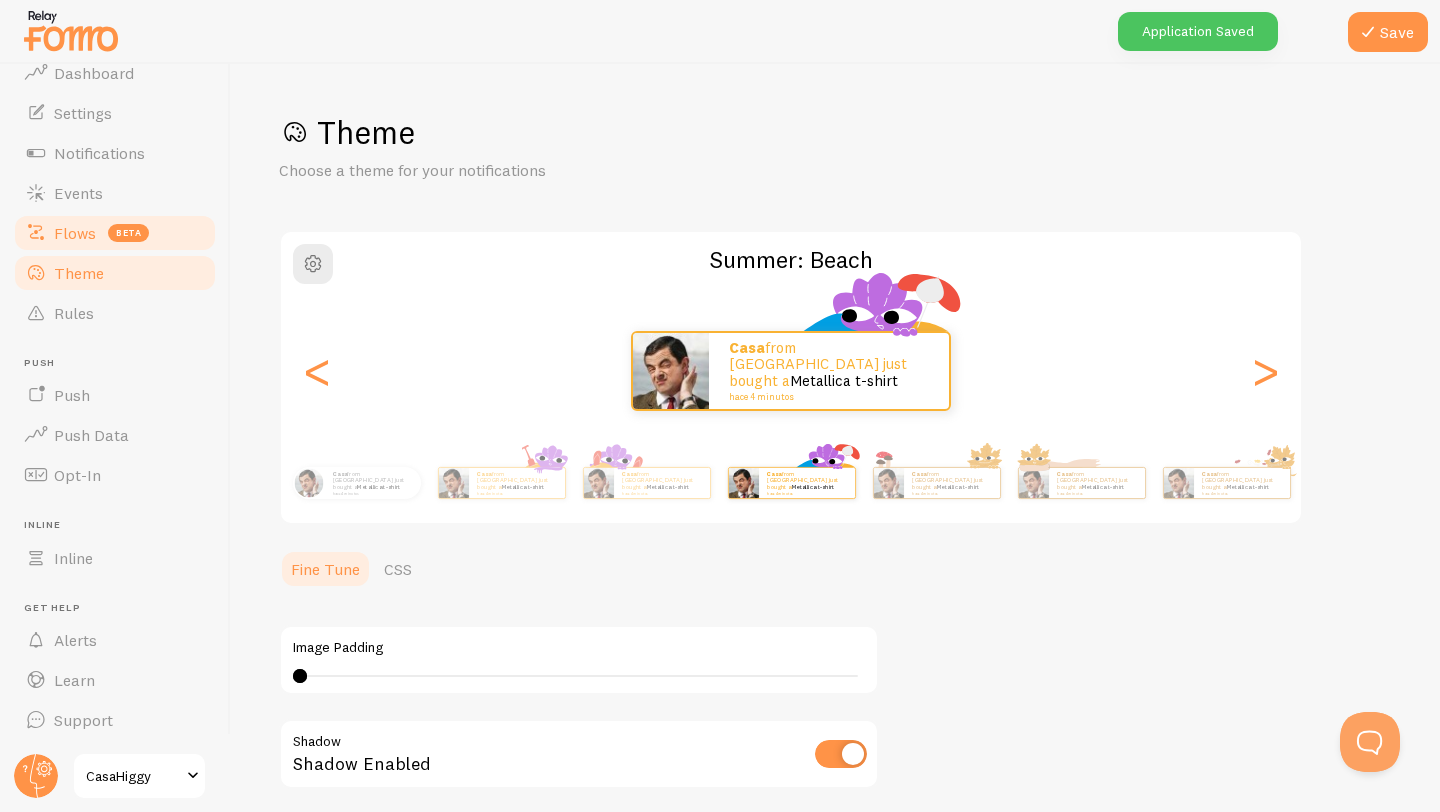 click on "Flows
beta" at bounding box center (115, 233) 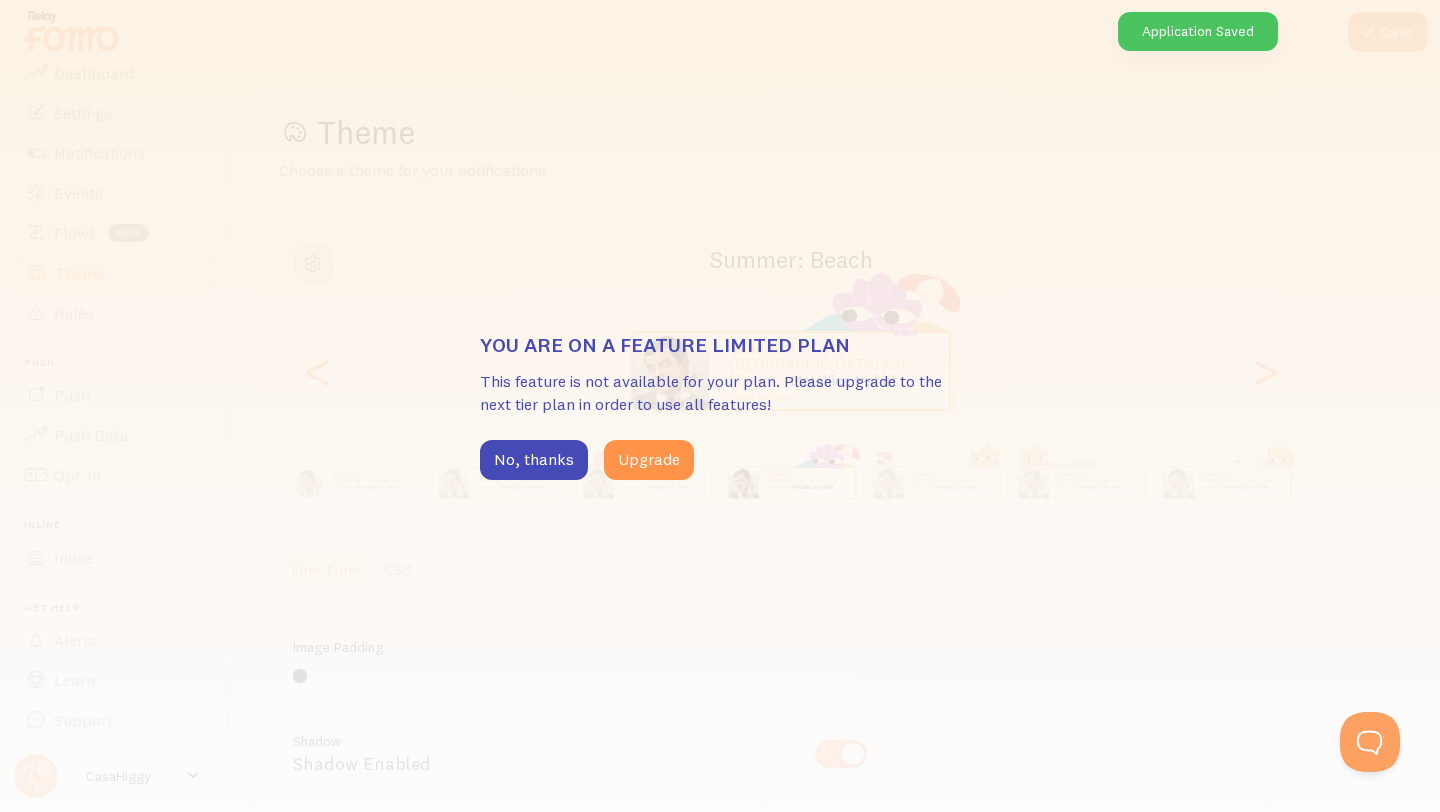 click on "You are on a feature limited plan   This feature is not available for your plan. Please upgrade to the next tier plan in order to use all features!   No, thanks
Upgrade" at bounding box center [720, 406] 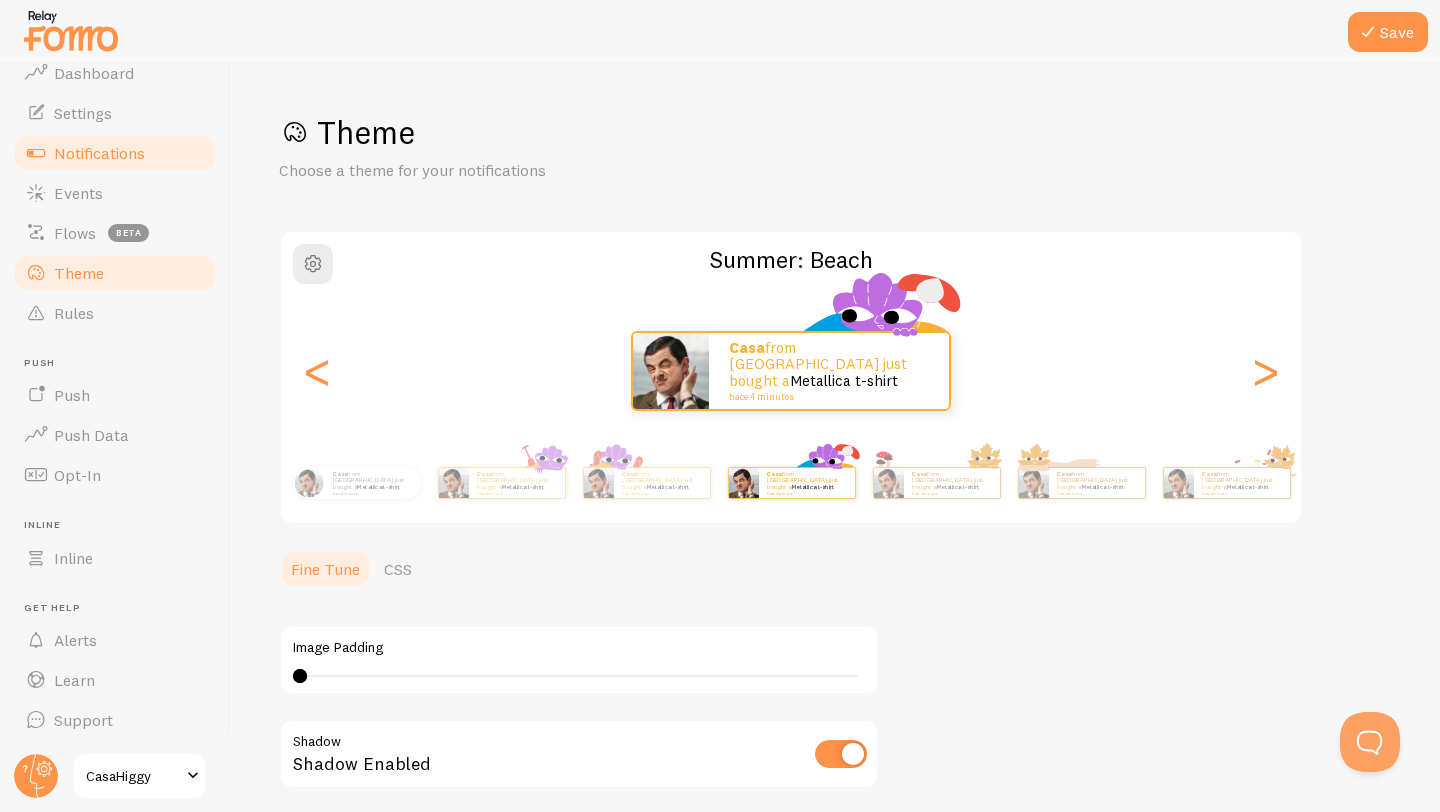 click on "Notifications" at bounding box center (115, 153) 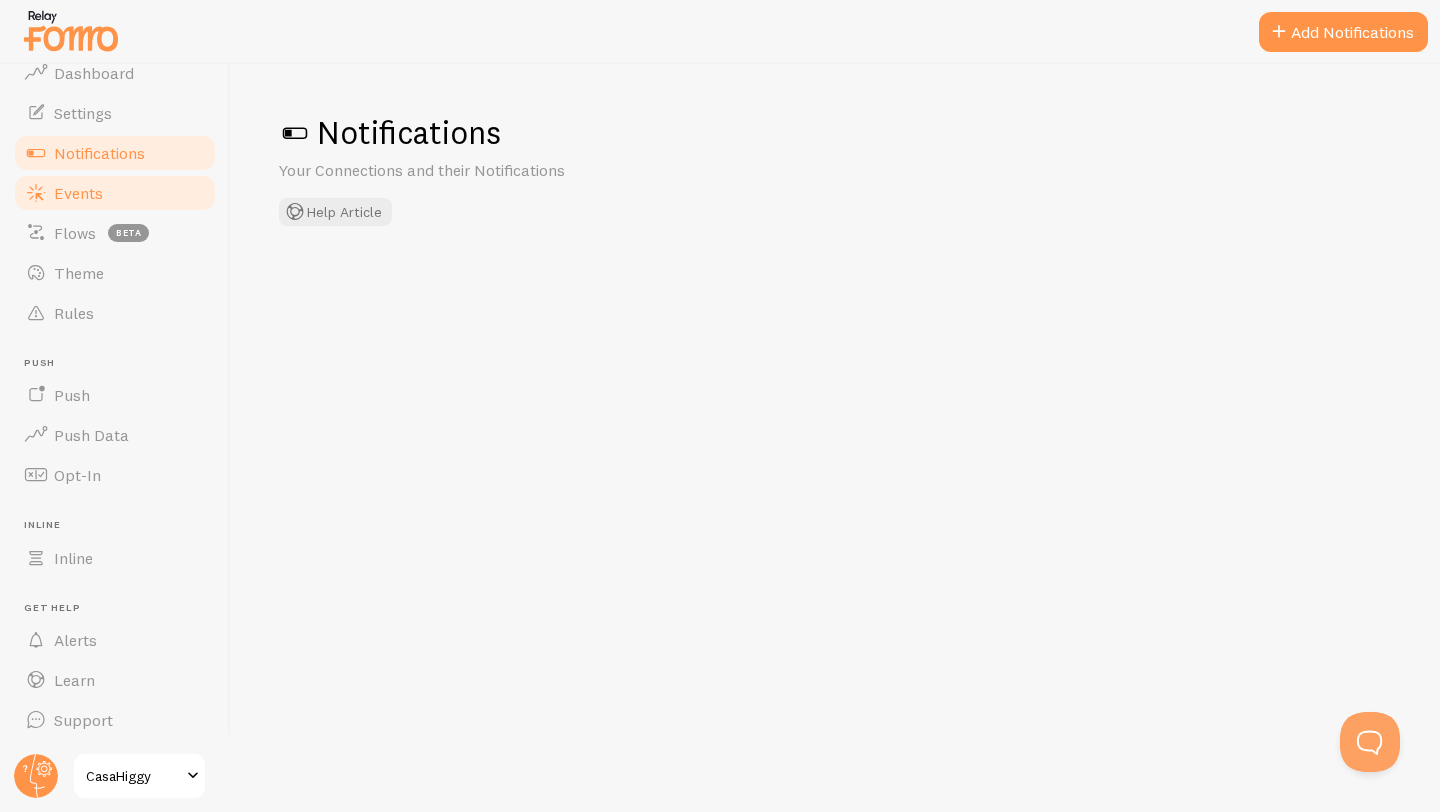 click on "Events" at bounding box center [115, 193] 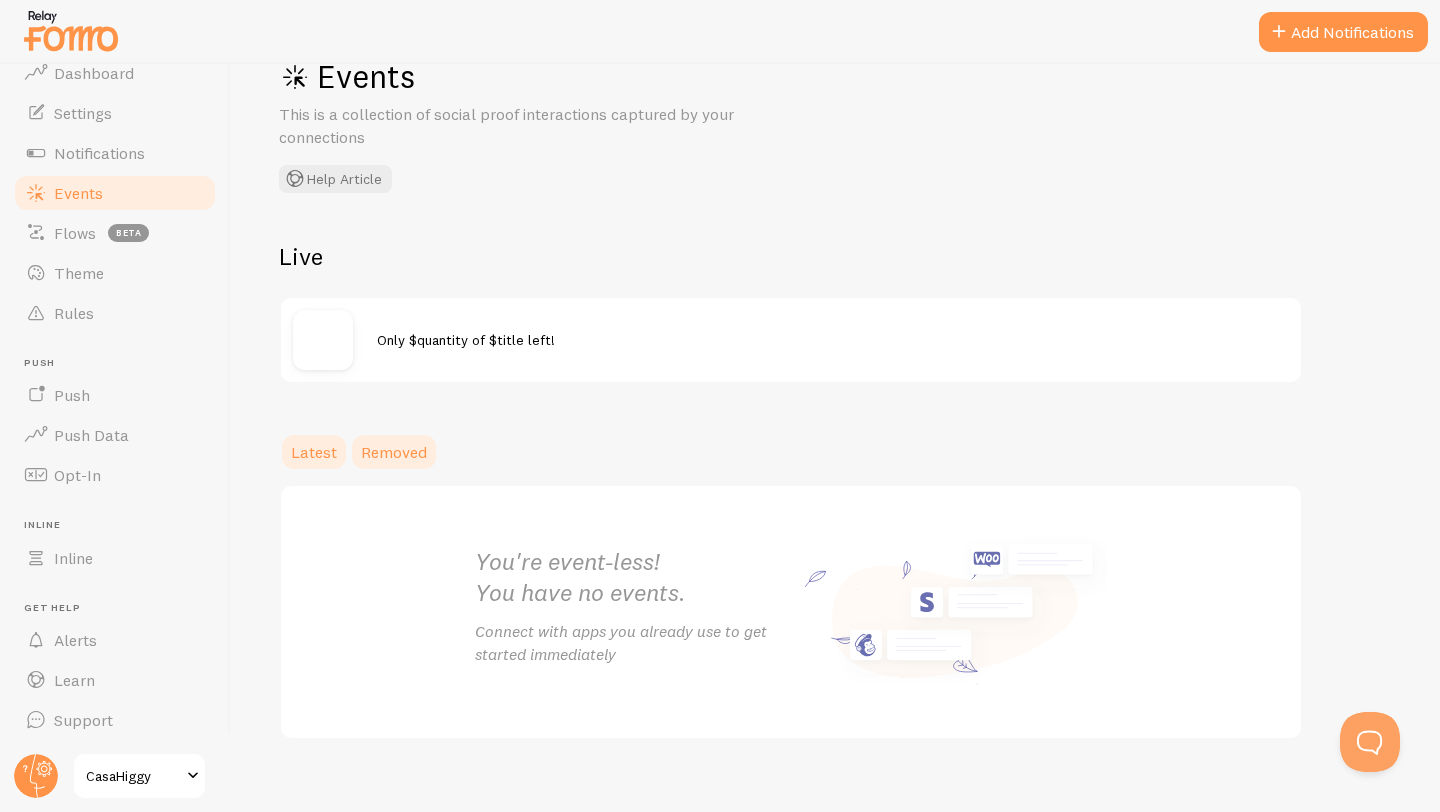 scroll, scrollTop: 79, scrollLeft: 0, axis: vertical 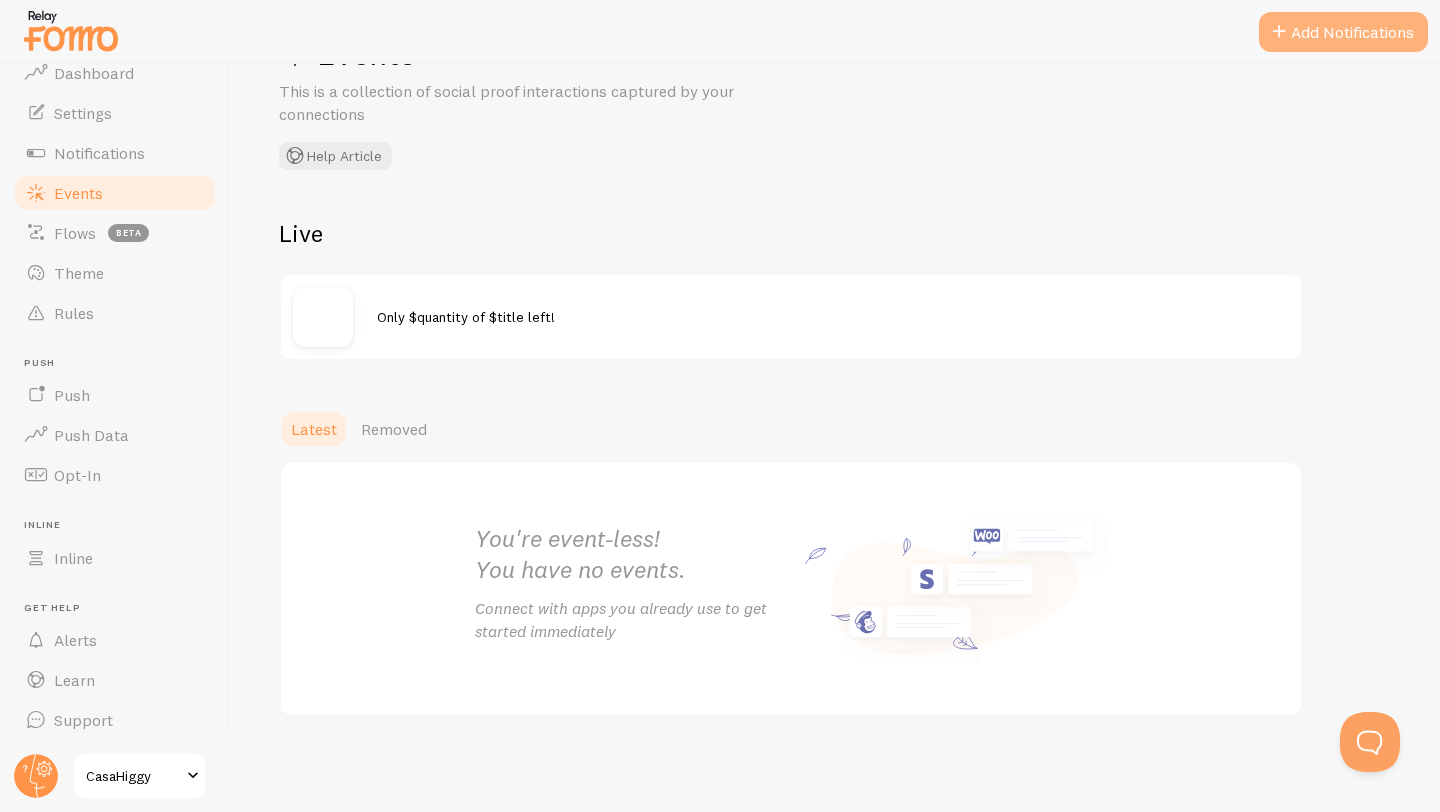 click on "Add Notifications" at bounding box center [1343, 32] 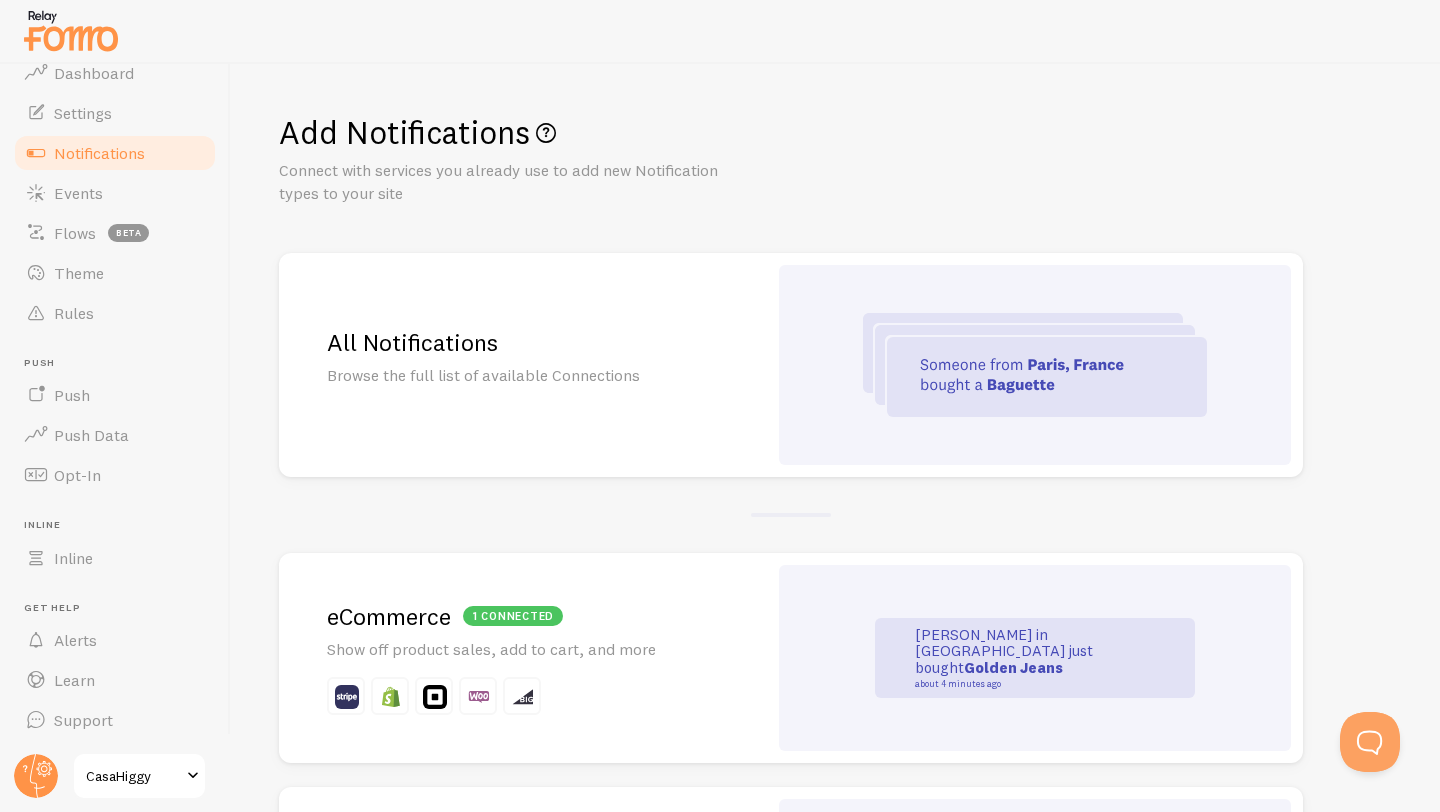 click at bounding box center (1035, 365) 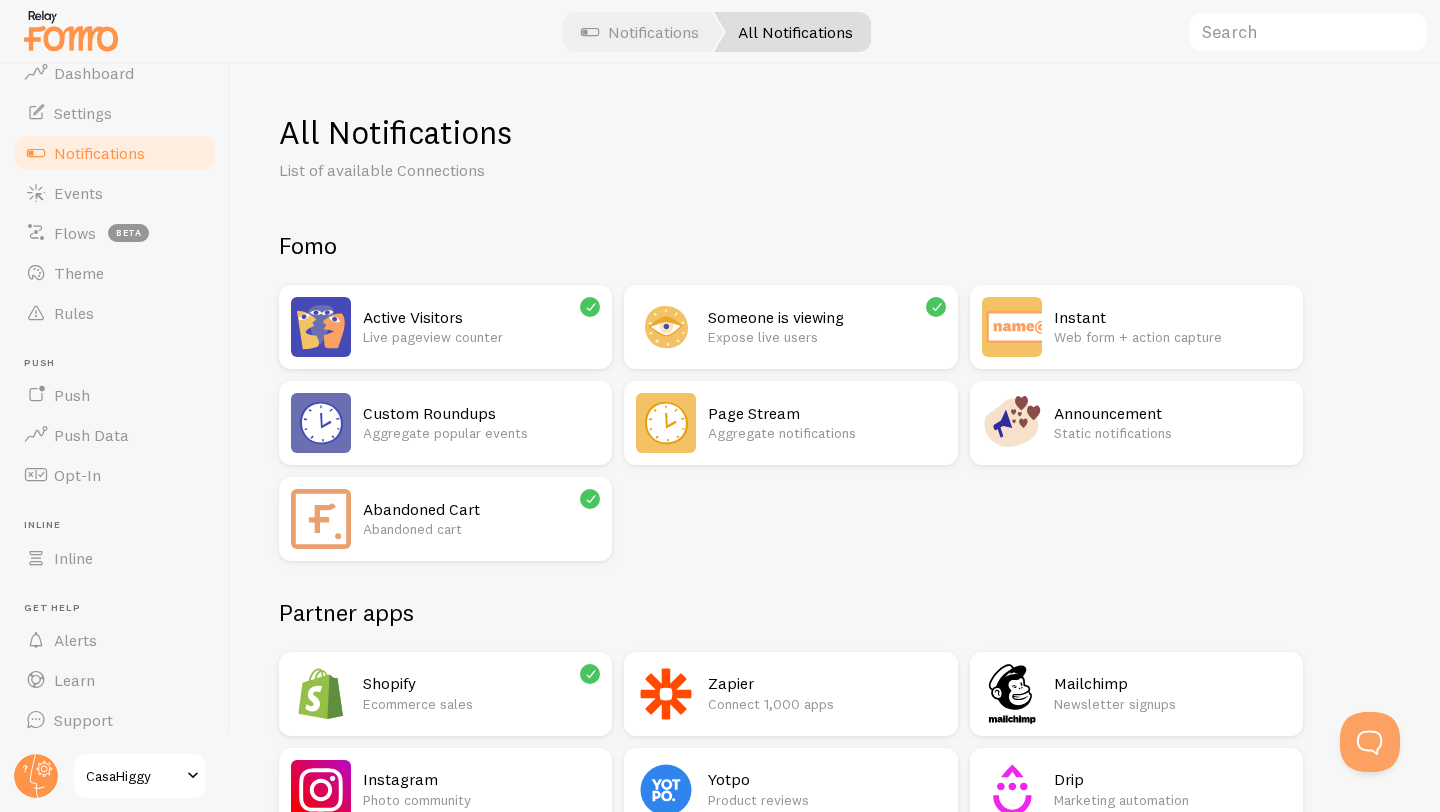 click on "Active Visitors" at bounding box center (481, 317) 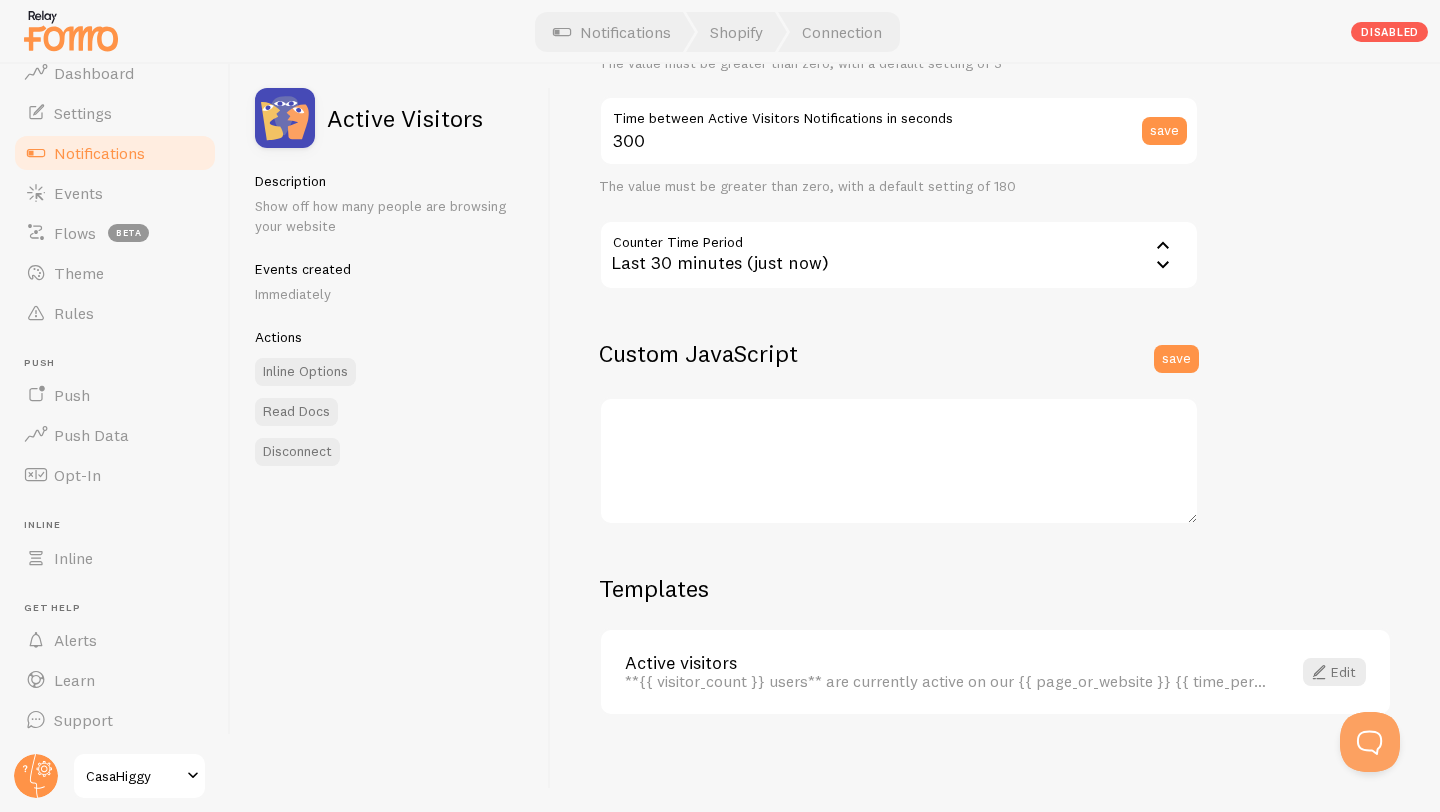 scroll, scrollTop: 0, scrollLeft: 0, axis: both 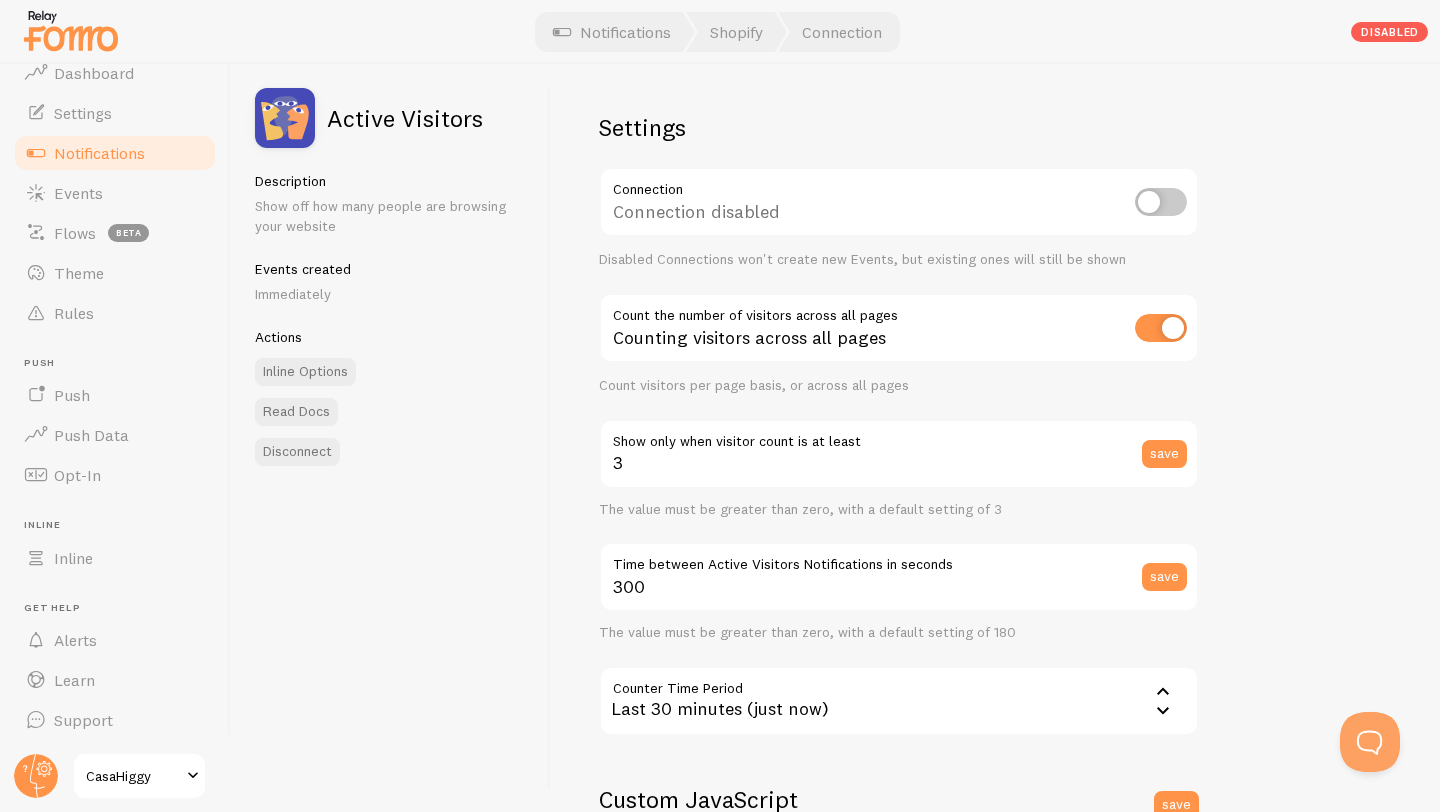 click on "Notifications" at bounding box center (115, 153) 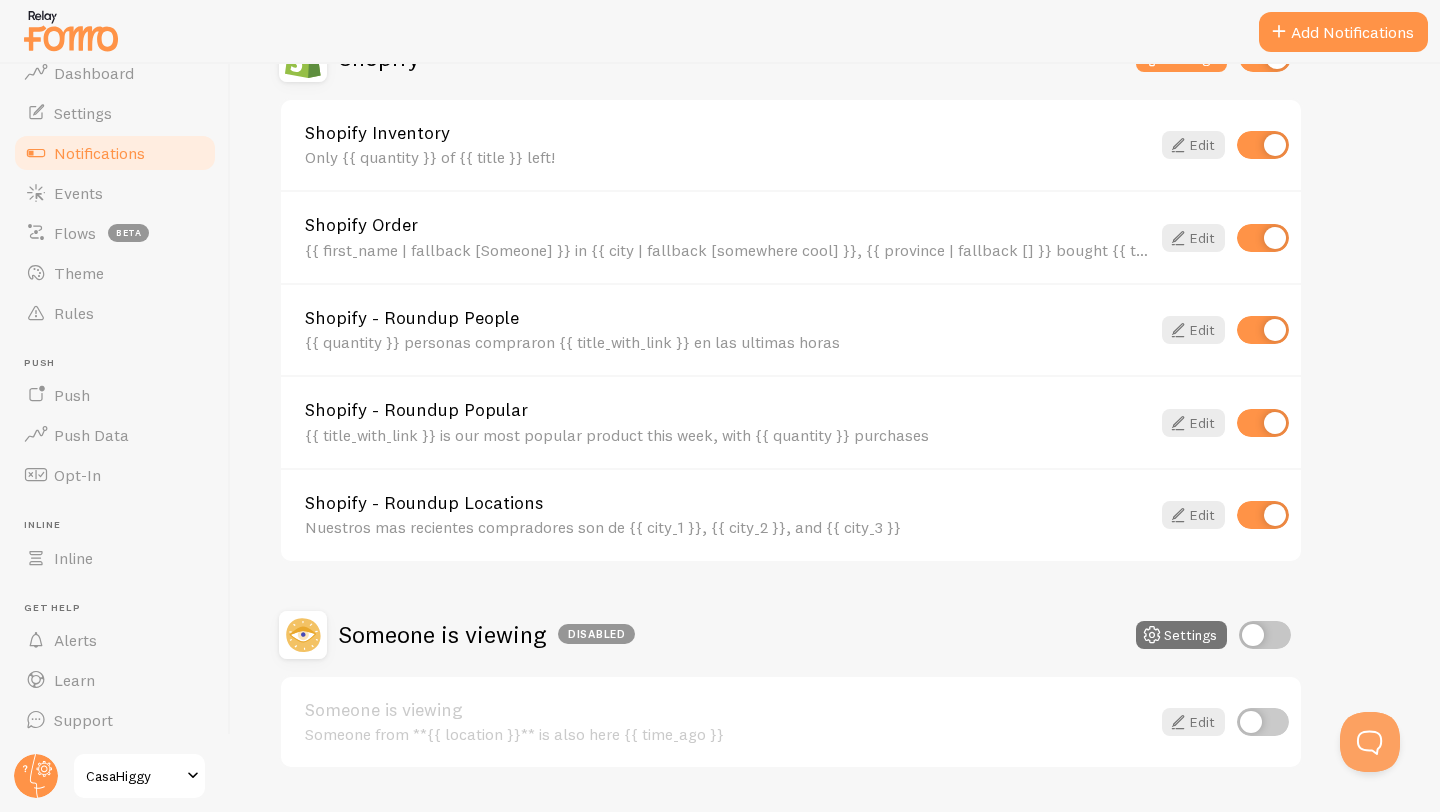 scroll, scrollTop: 757, scrollLeft: 0, axis: vertical 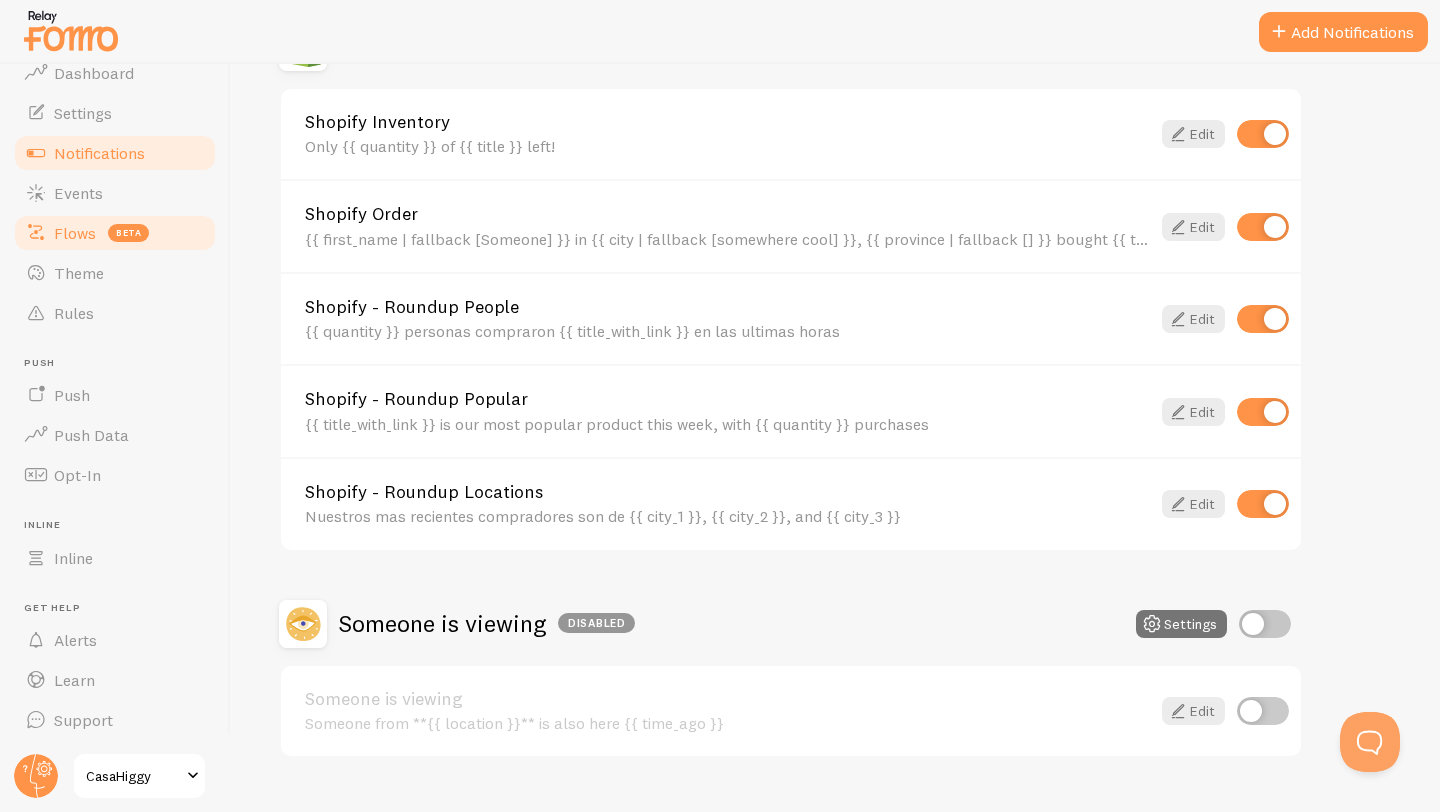 click on "Flows
beta" at bounding box center [115, 233] 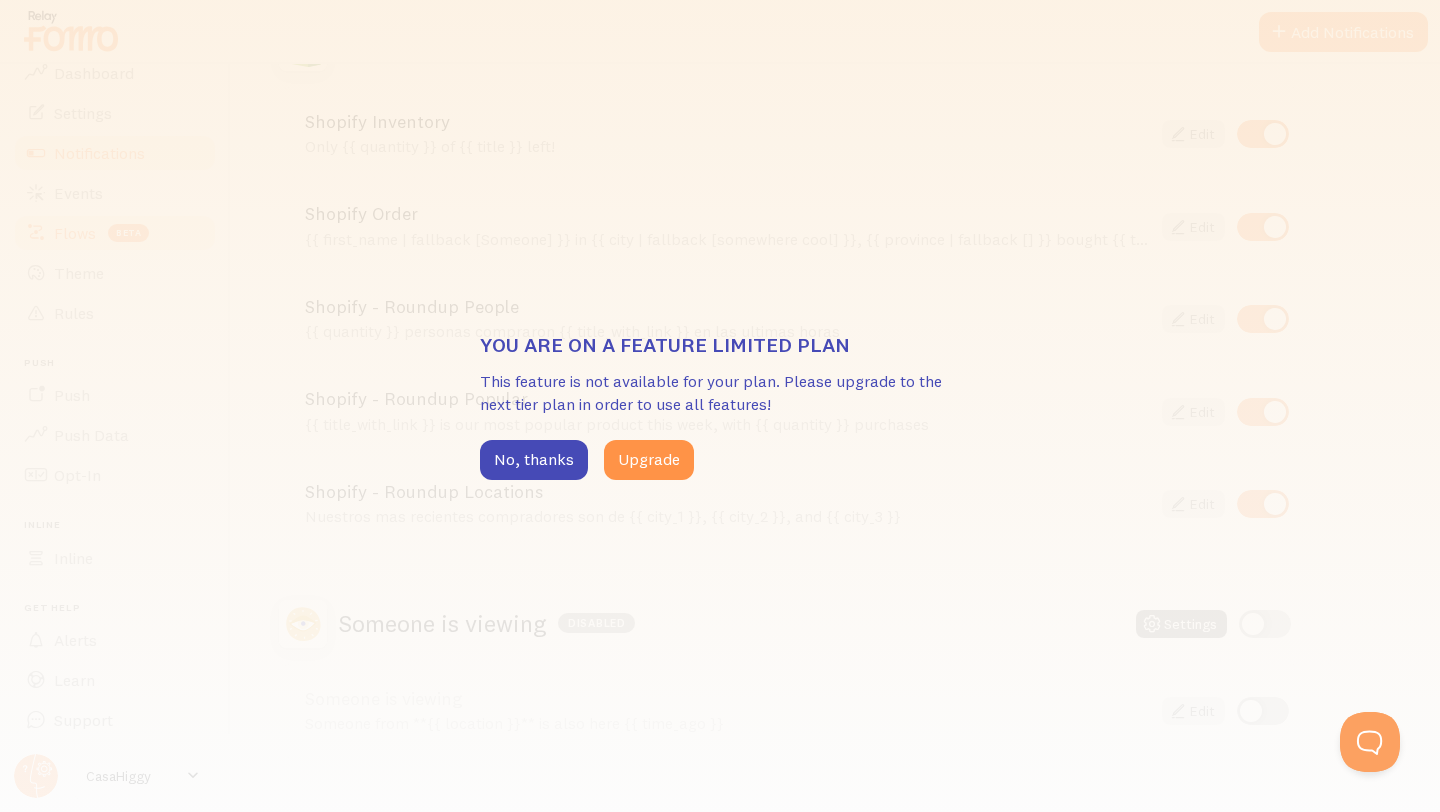 click on "You are on a feature limited plan   This feature is not available for your plan. Please upgrade to the next tier plan in order to use all features!   No, thanks
Upgrade" at bounding box center (720, 406) 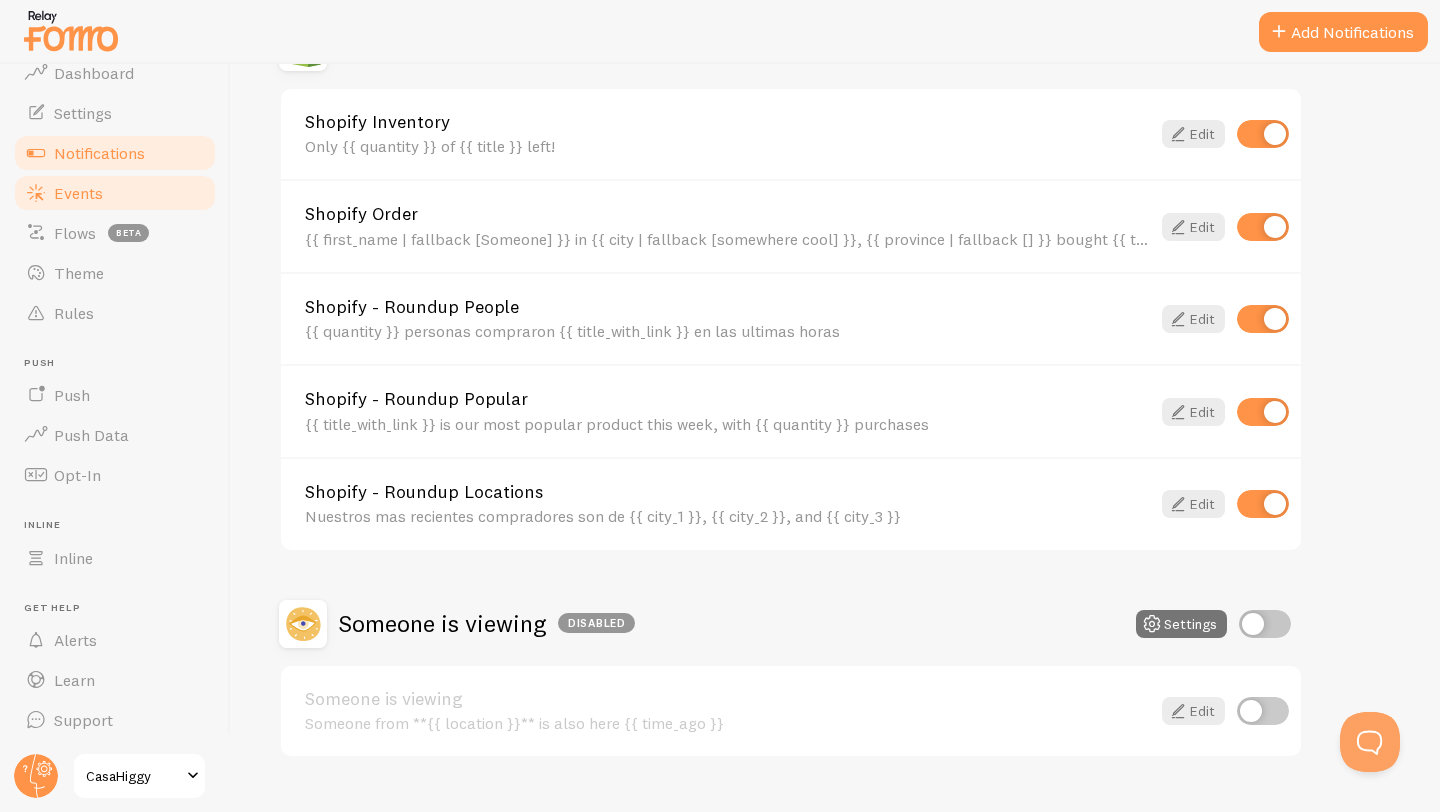 click on "Events" at bounding box center [115, 193] 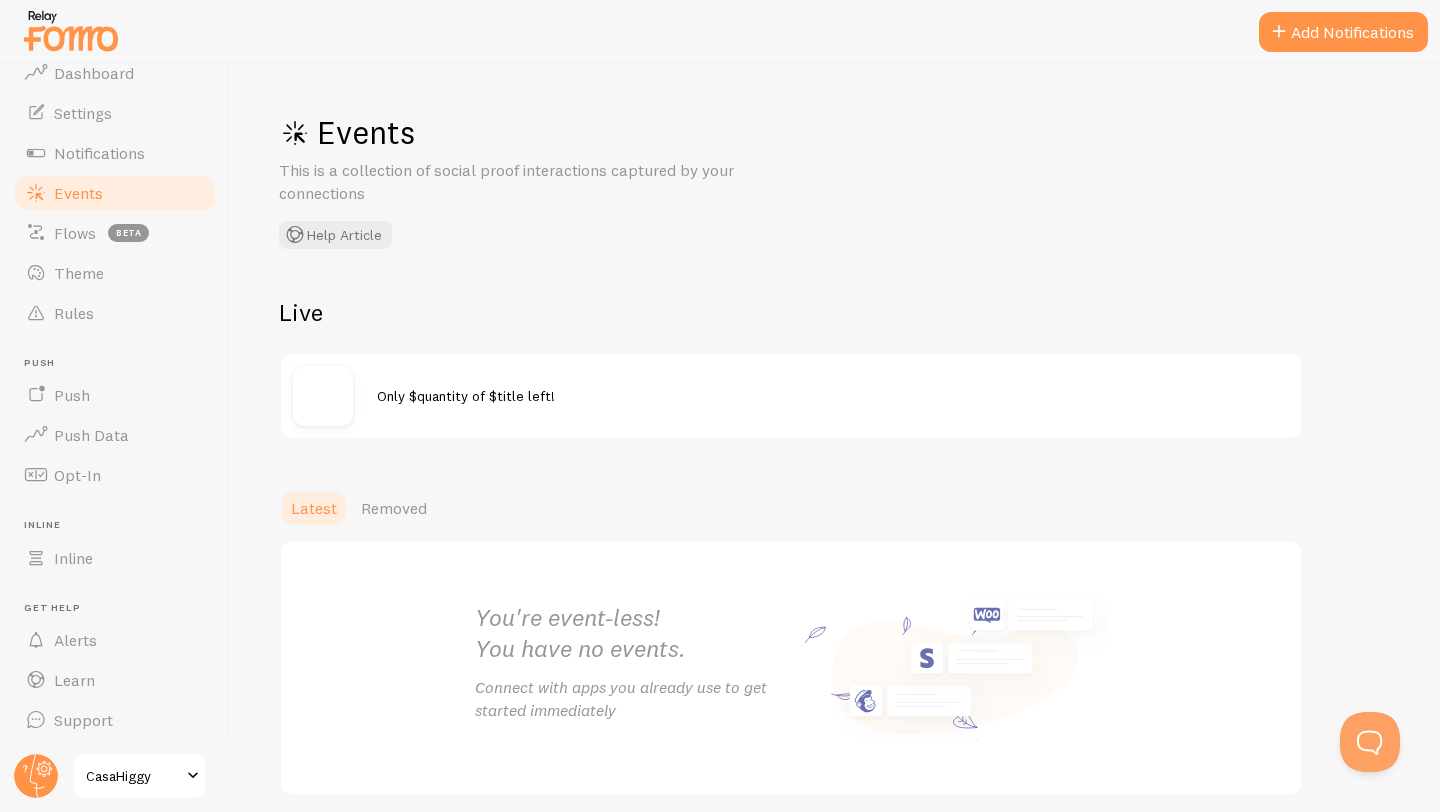 scroll, scrollTop: 79, scrollLeft: 0, axis: vertical 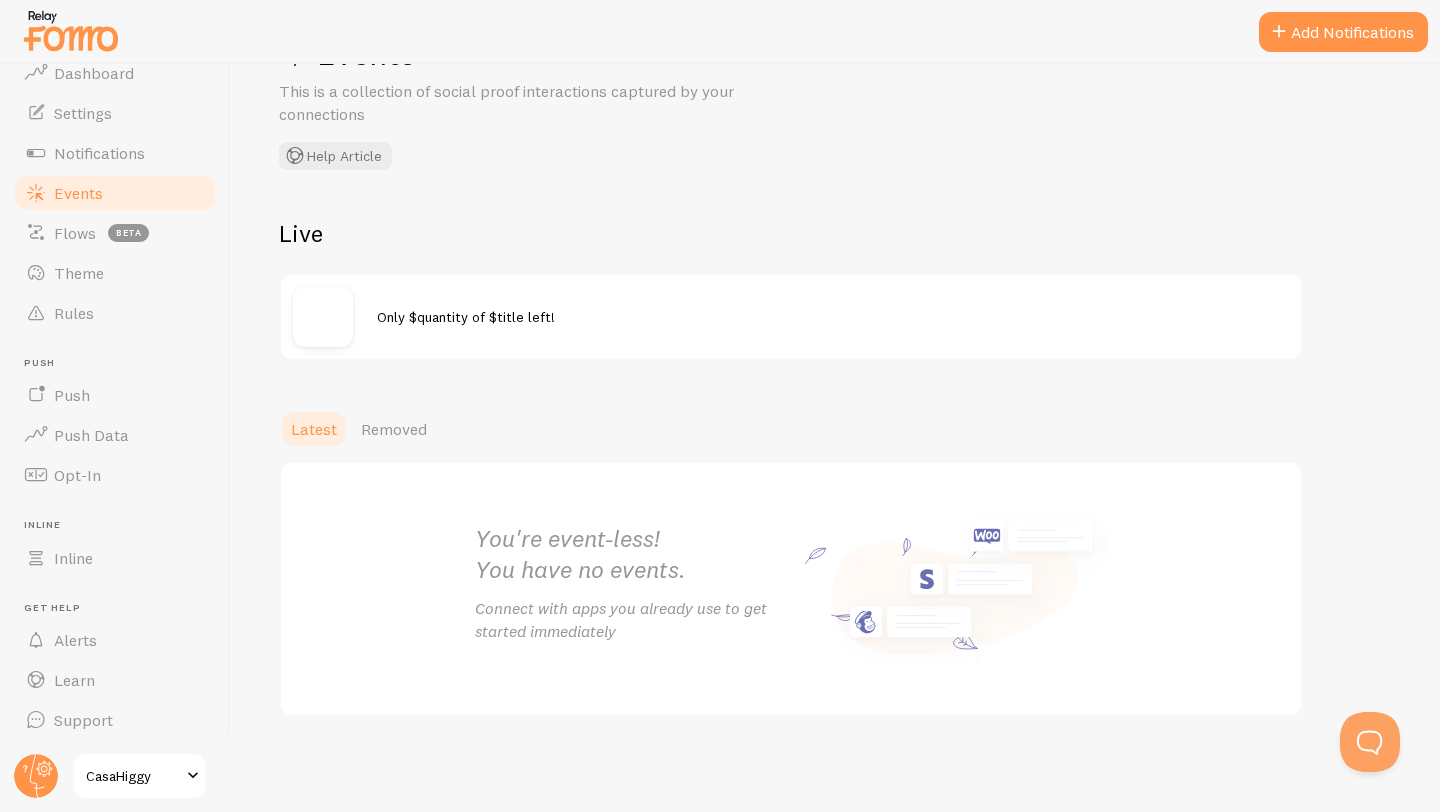click at bounding box center [720, 32] 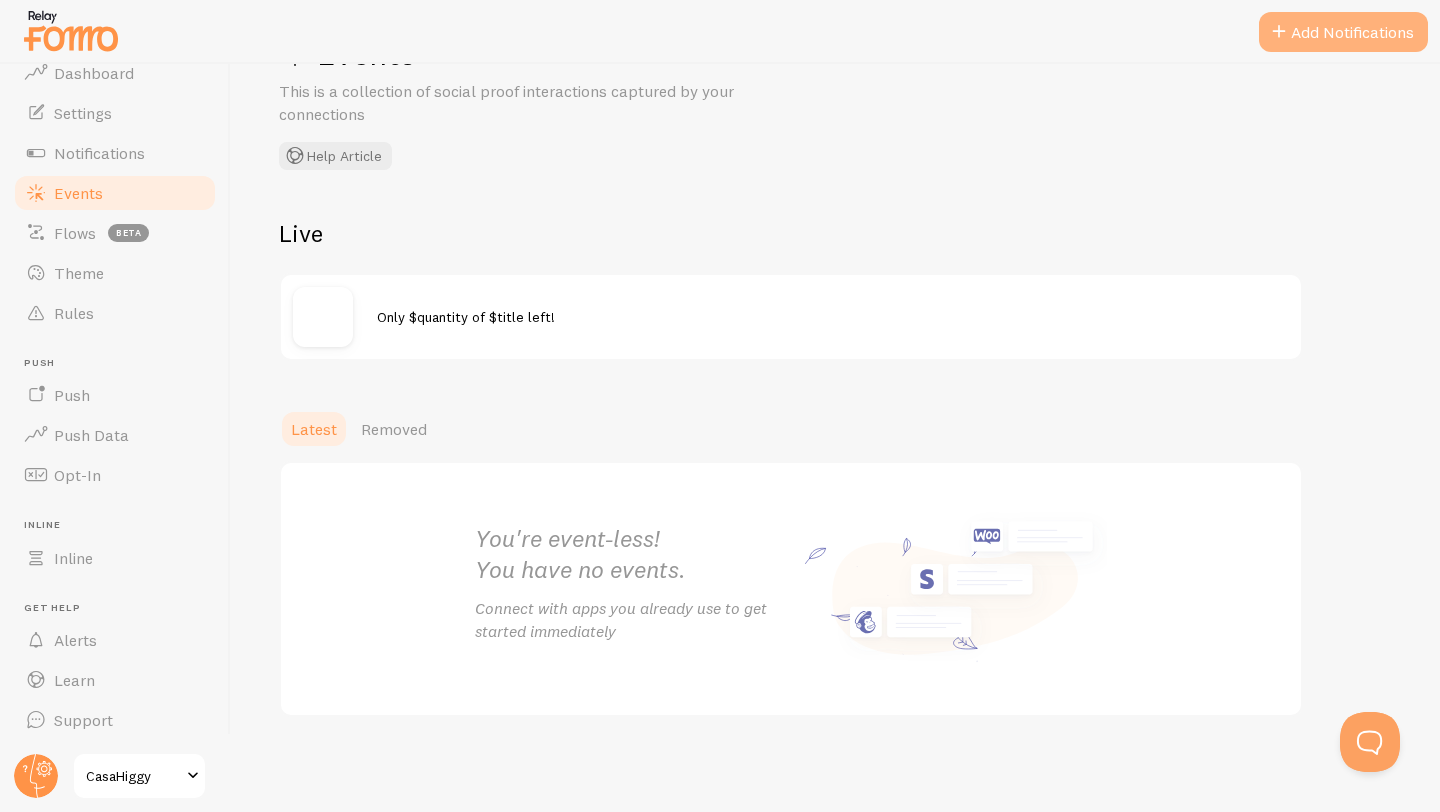 click on "Add Notifications" at bounding box center (1343, 32) 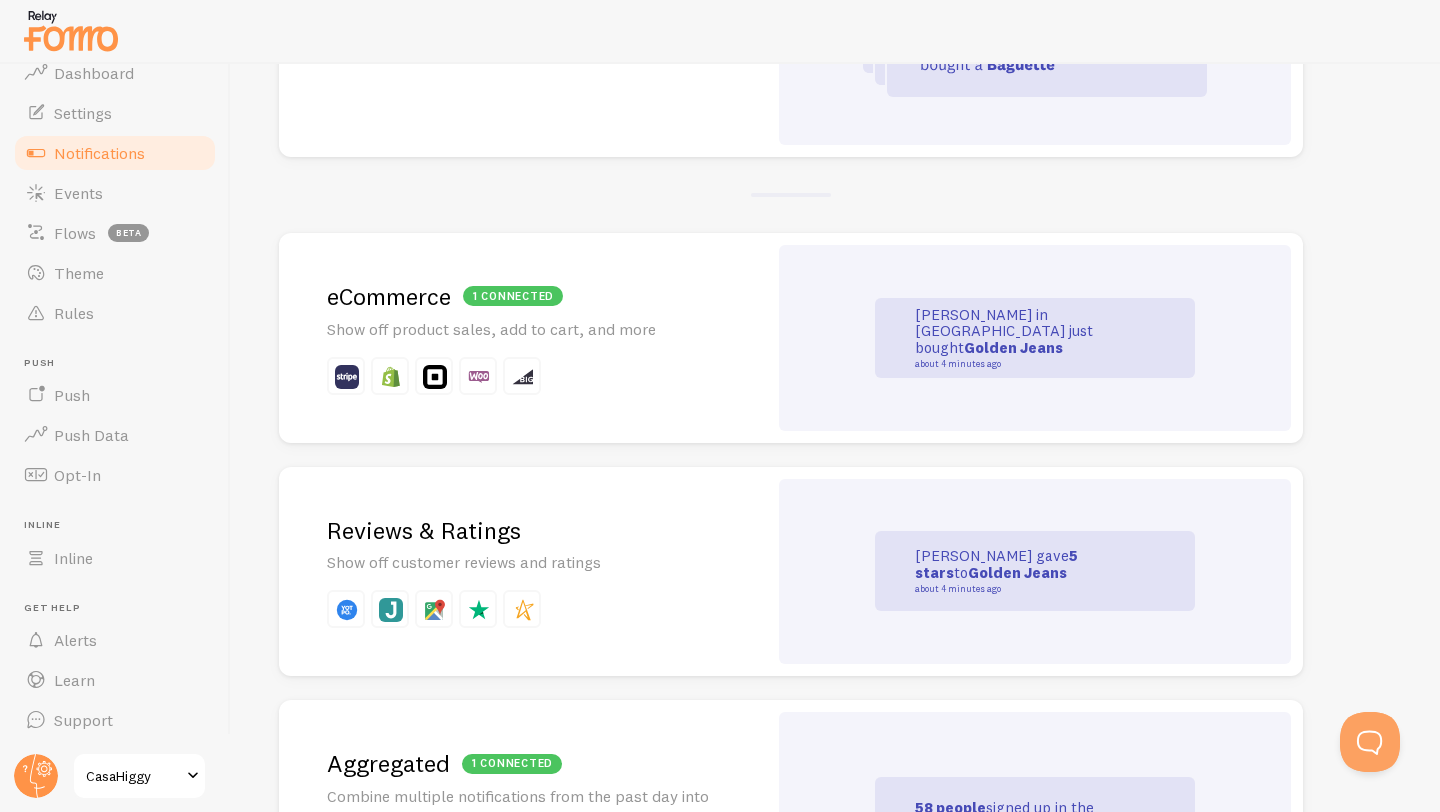scroll, scrollTop: 344, scrollLeft: 0, axis: vertical 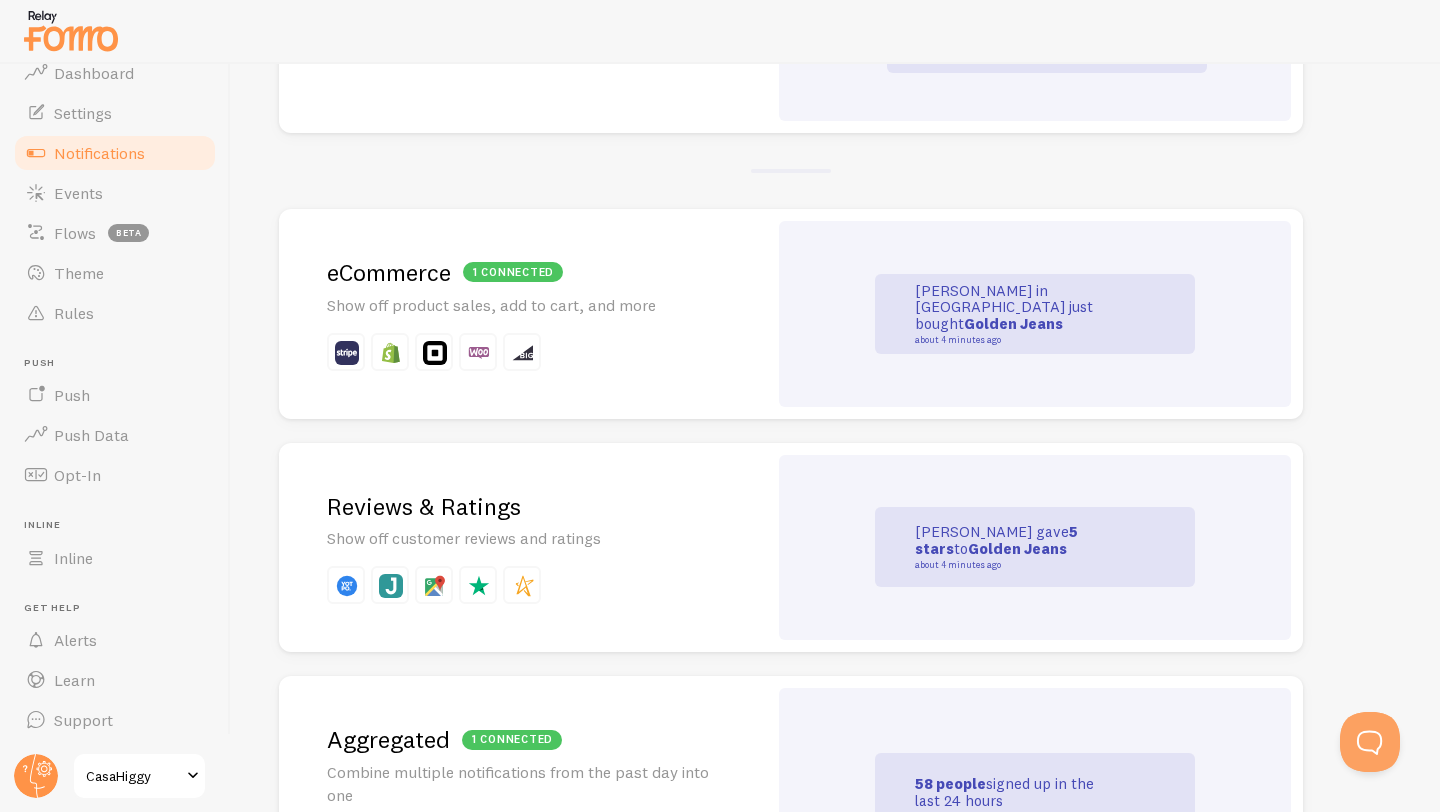 click on "John in San Francisco just bought  Golden Jeans   about 4 minutes ago" at bounding box center [1015, 314] 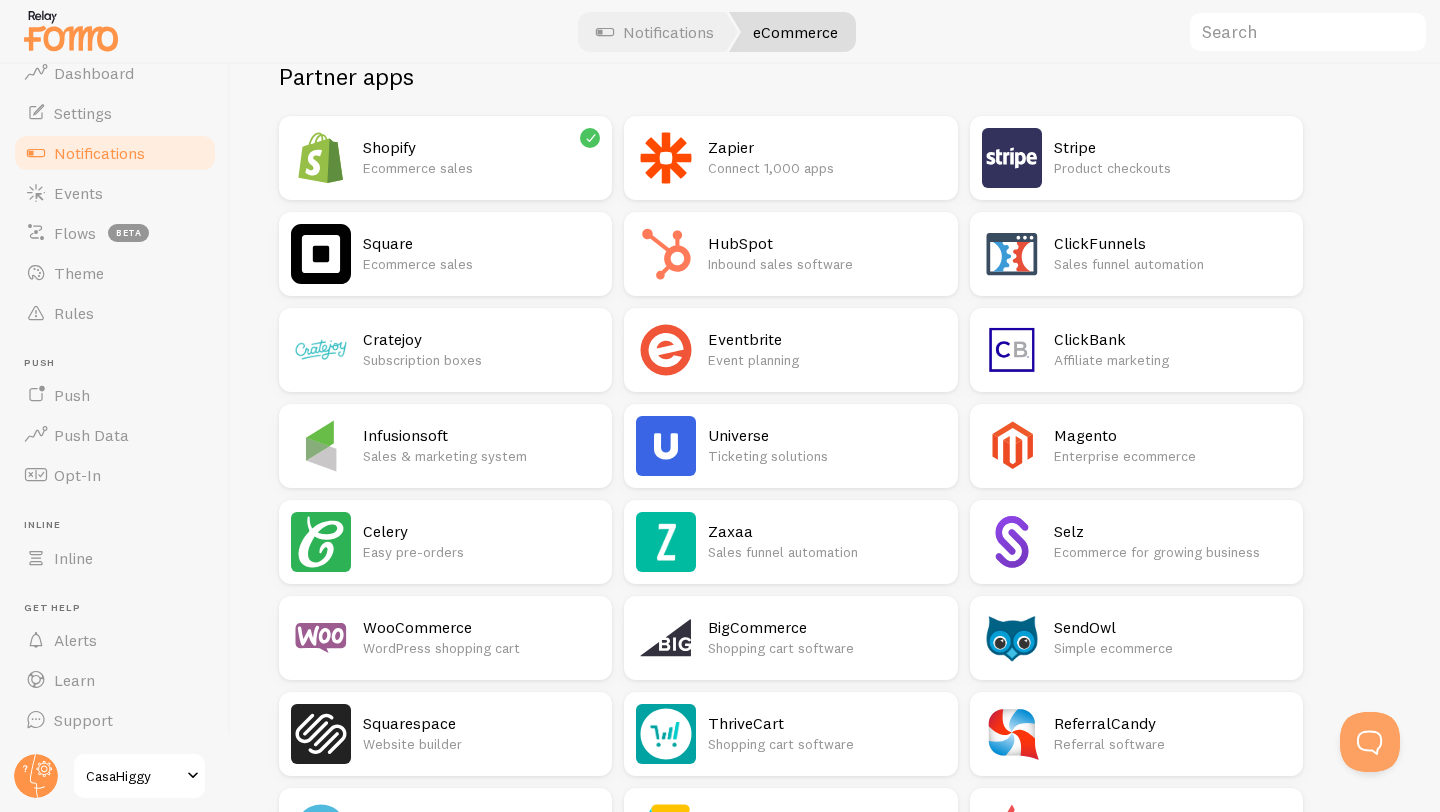scroll, scrollTop: 0, scrollLeft: 0, axis: both 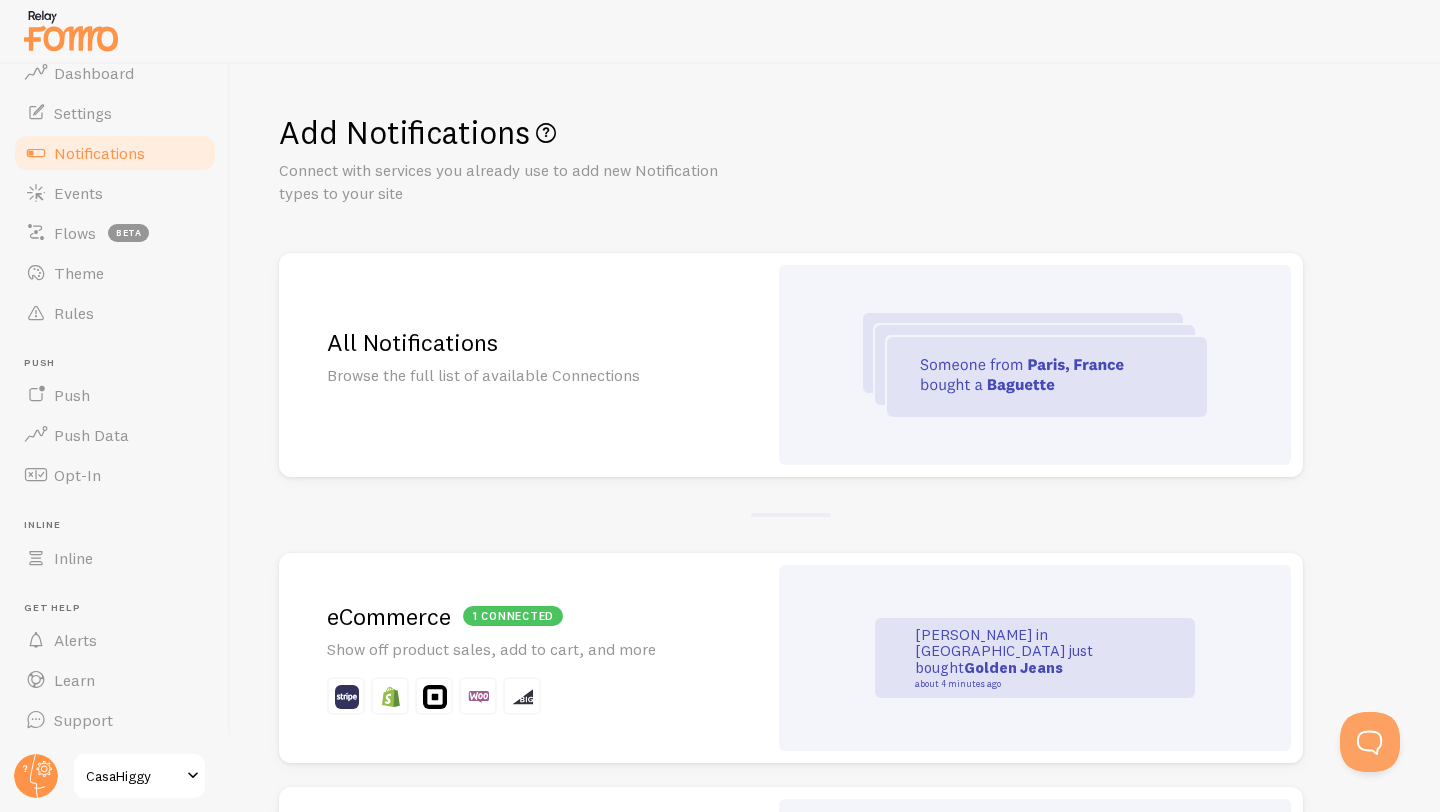 click at bounding box center [1035, 365] 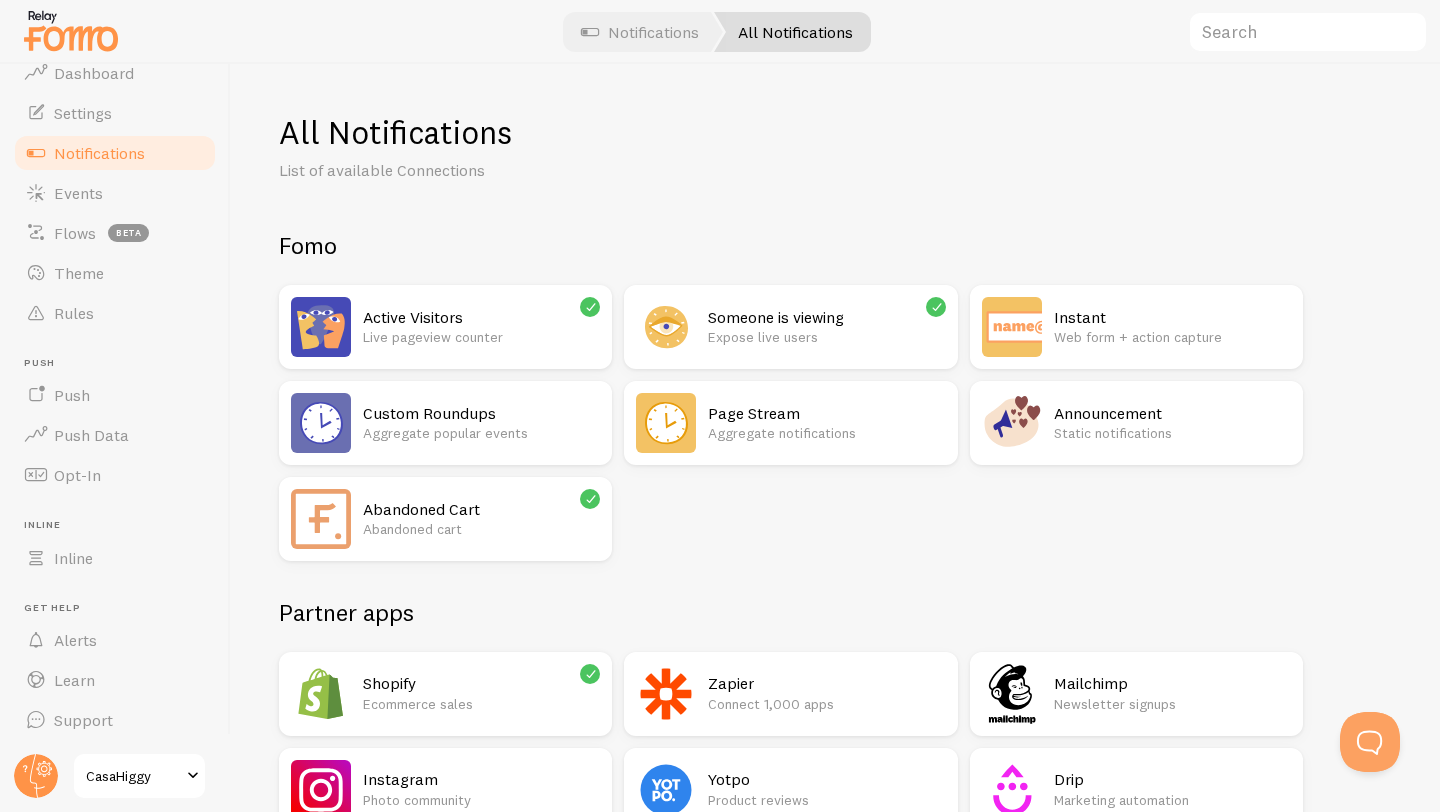 click on "Abandoned Cart" at bounding box center (481, 509) 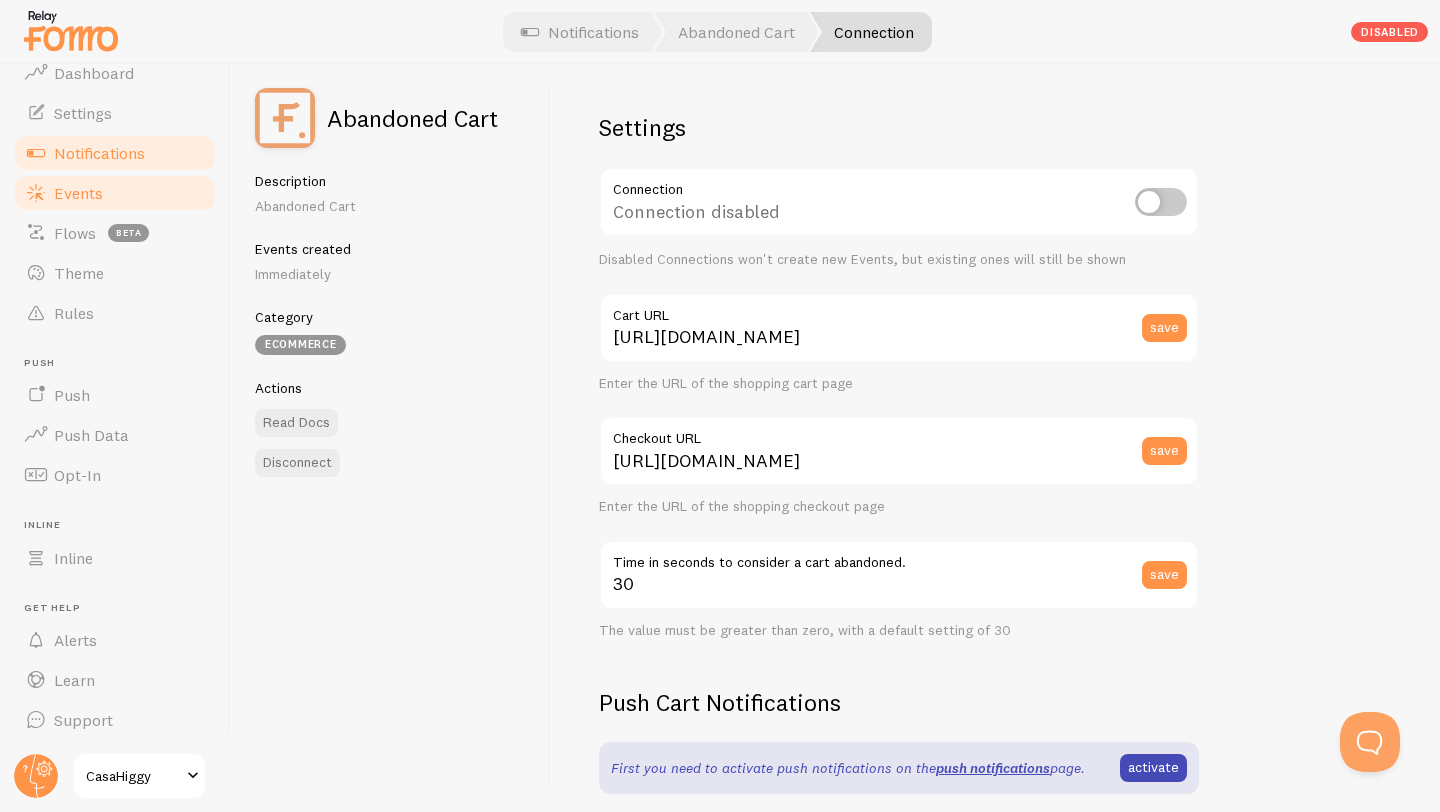 click on "Events" at bounding box center [115, 193] 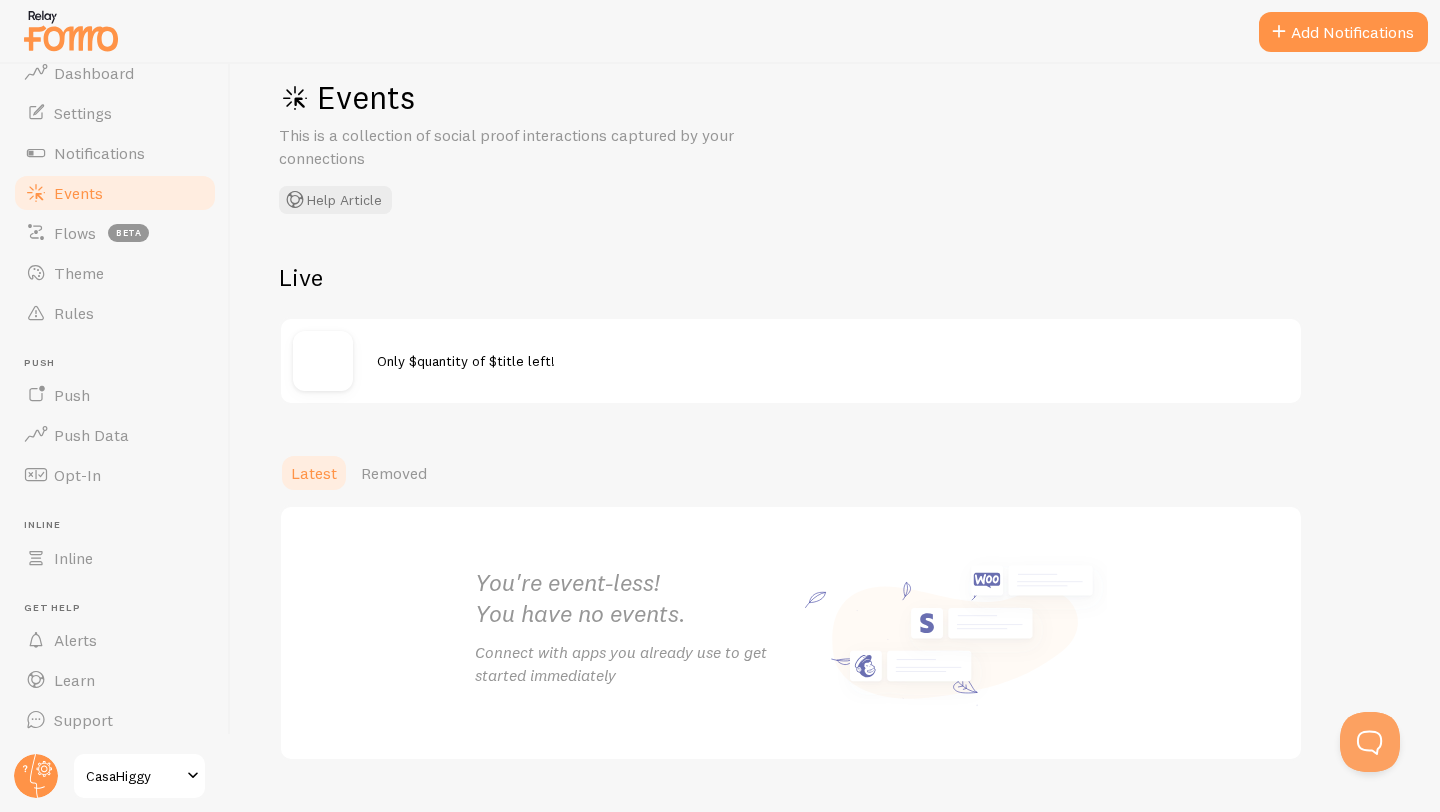 scroll, scrollTop: 79, scrollLeft: 0, axis: vertical 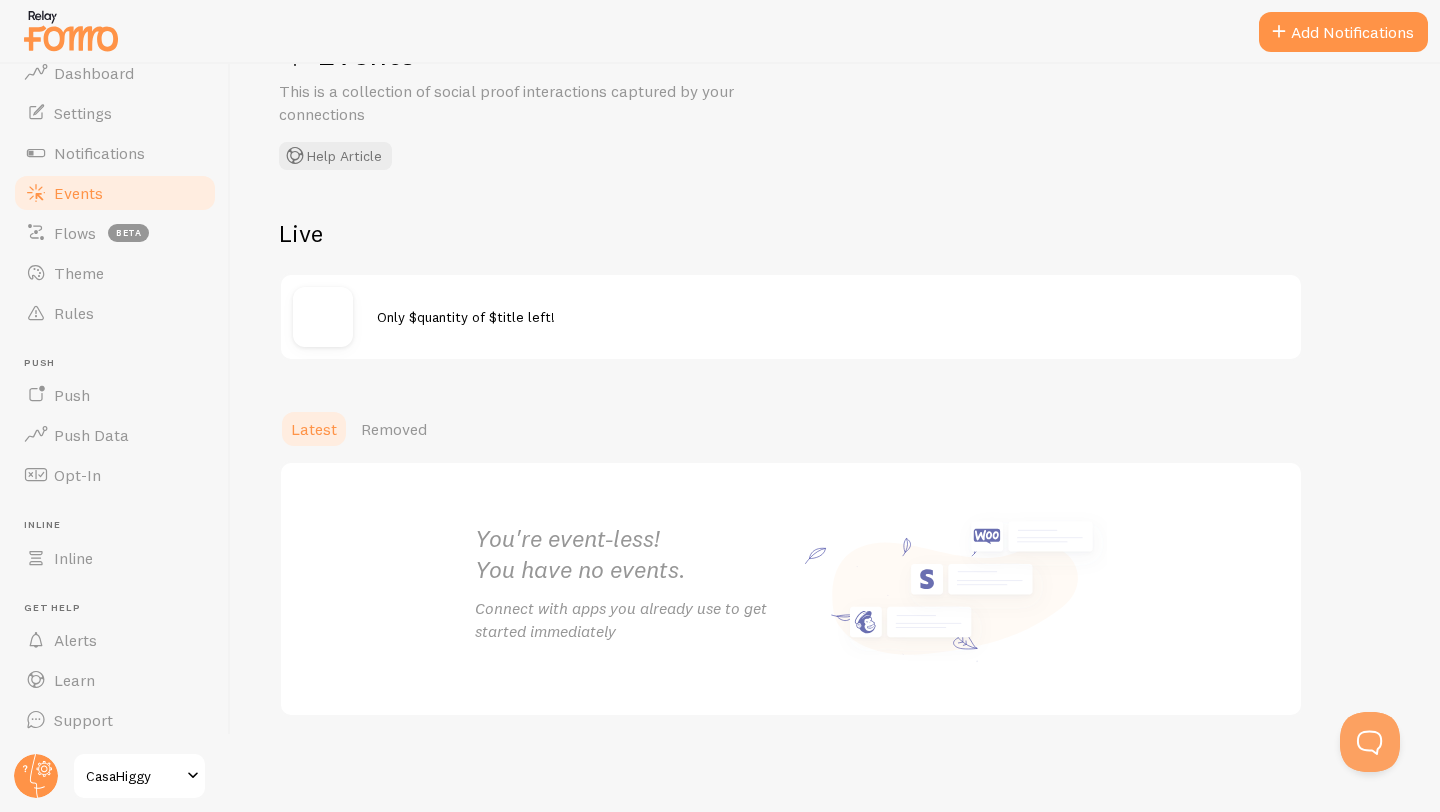 click on "Only $quantity of $title left!" at bounding box center [791, 317] 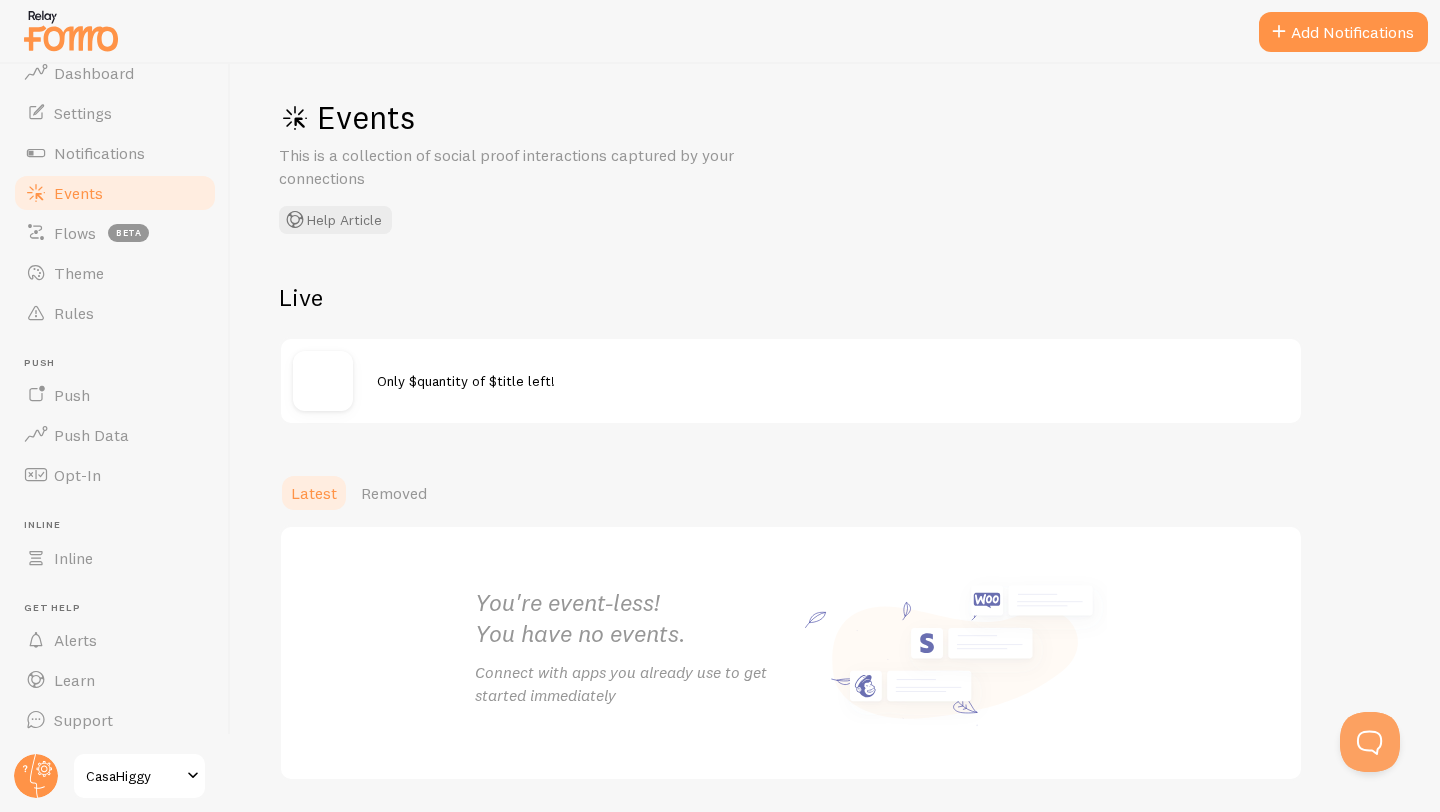 scroll, scrollTop: 0, scrollLeft: 0, axis: both 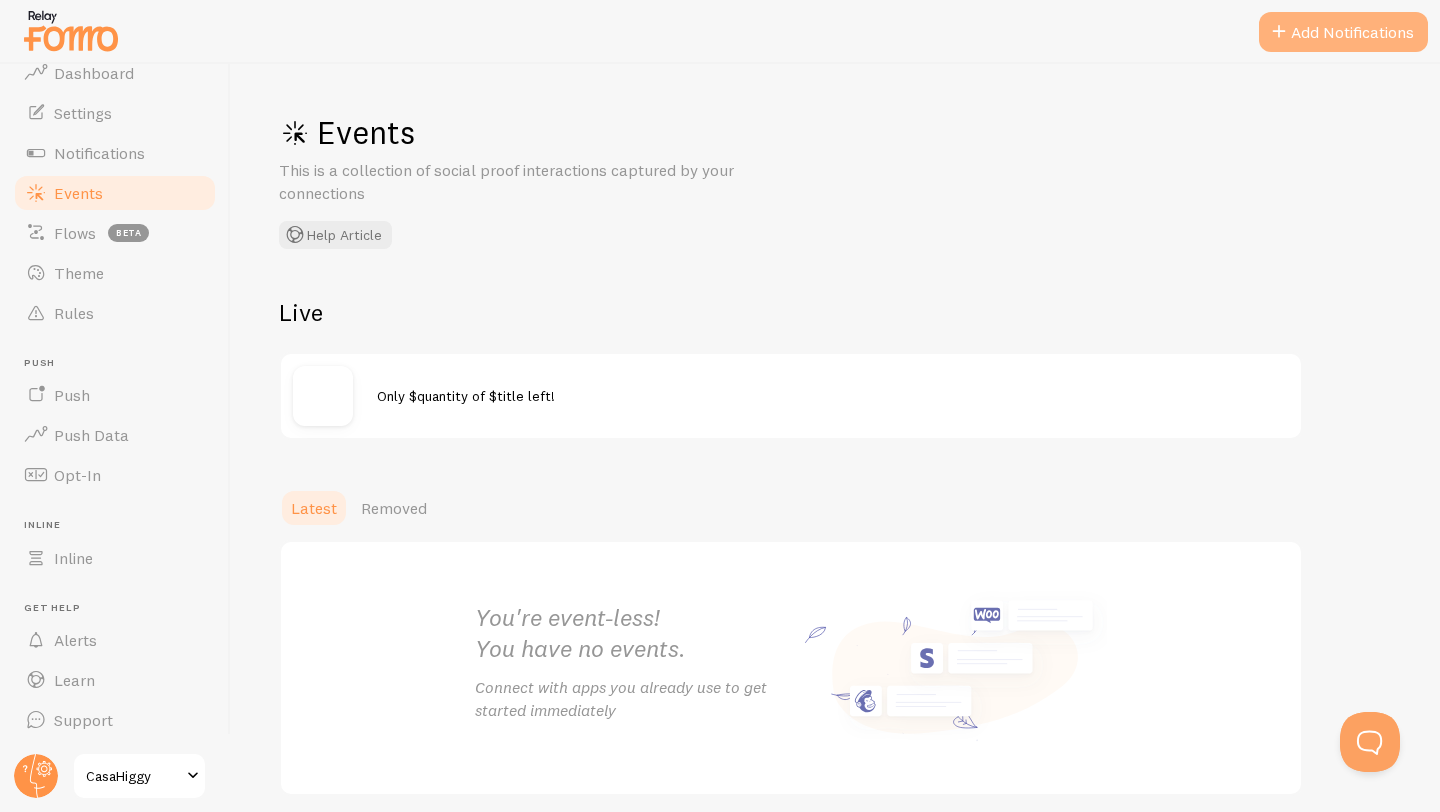 click on "Add Notifications" at bounding box center [1343, 32] 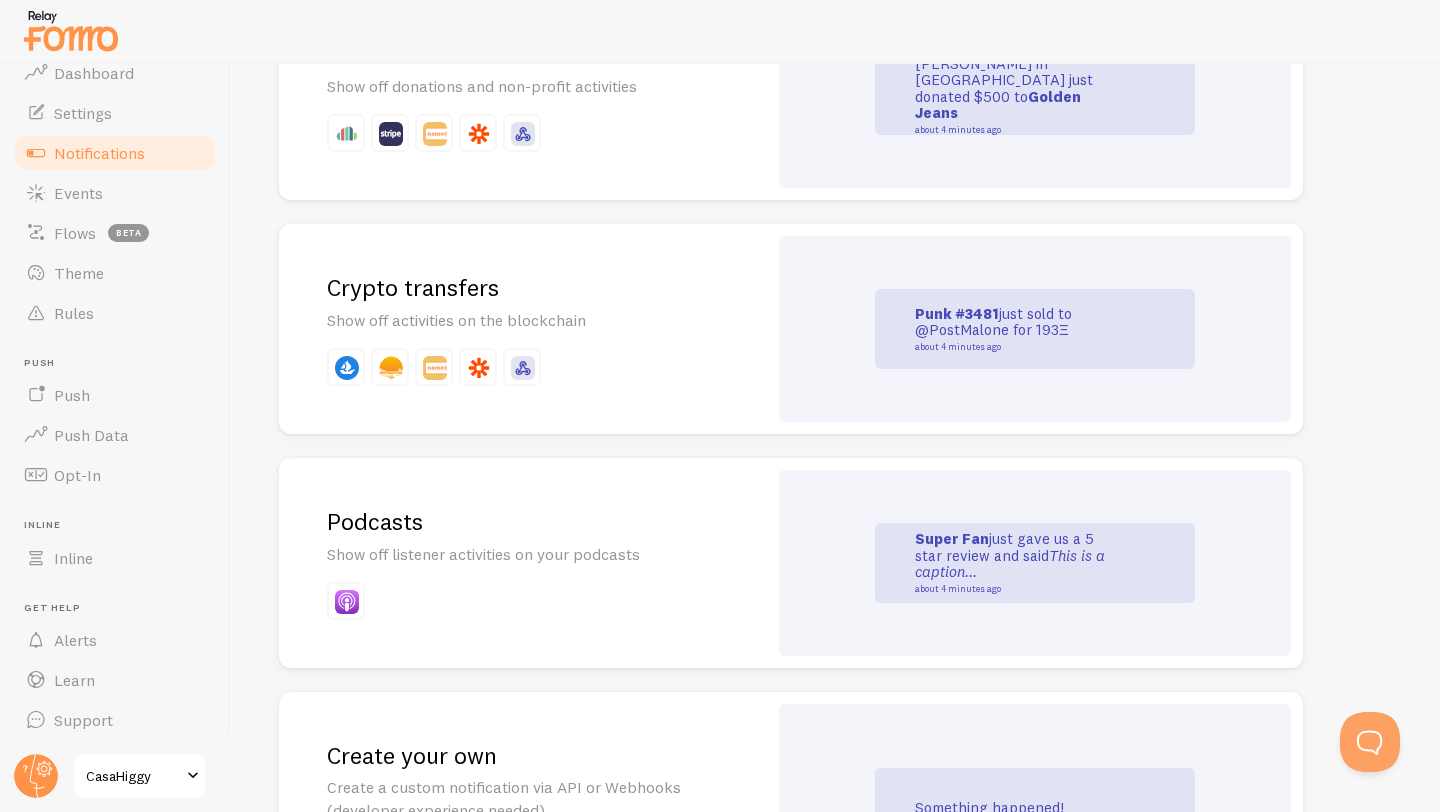 scroll, scrollTop: 4322, scrollLeft: 0, axis: vertical 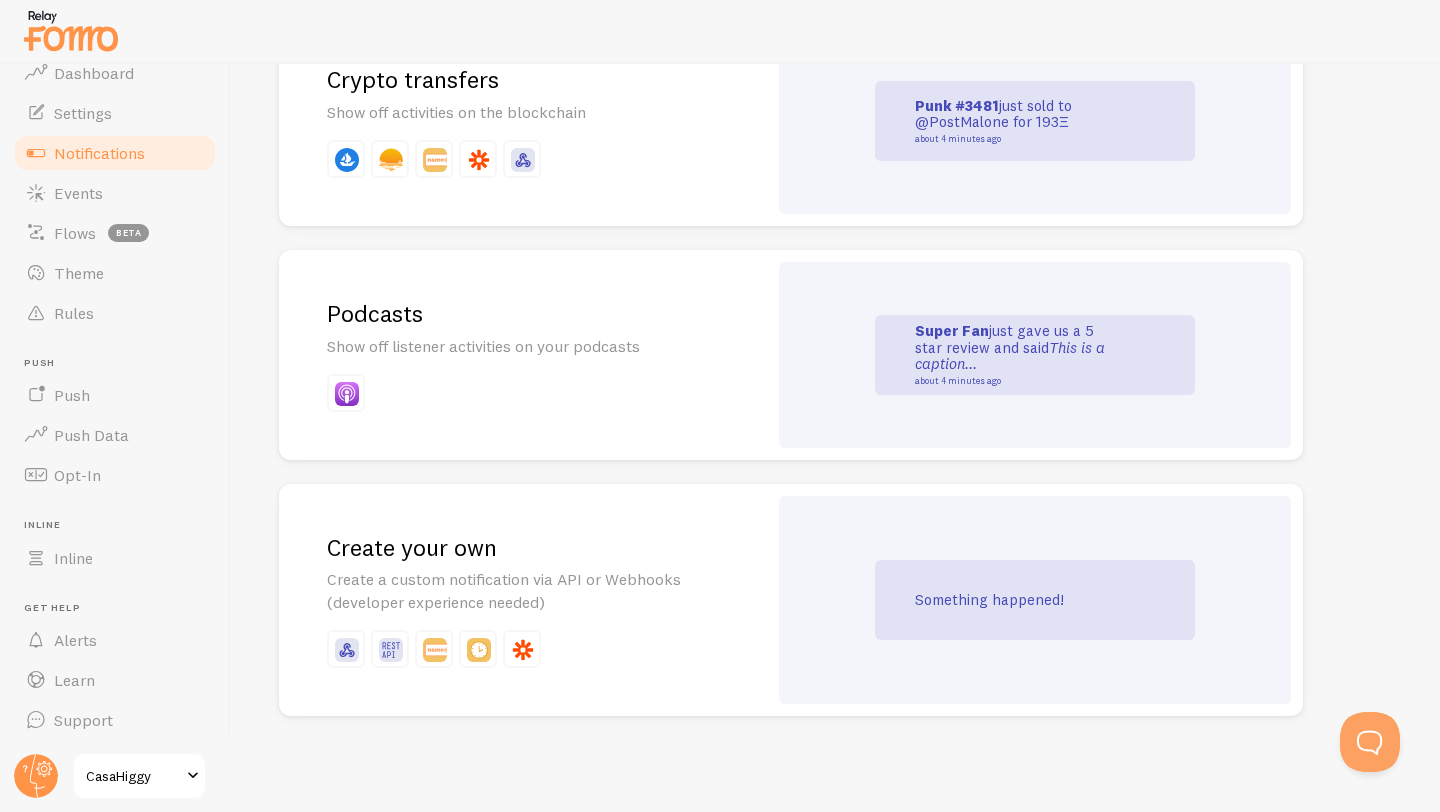click on "Something happened!" at bounding box center [1035, 600] 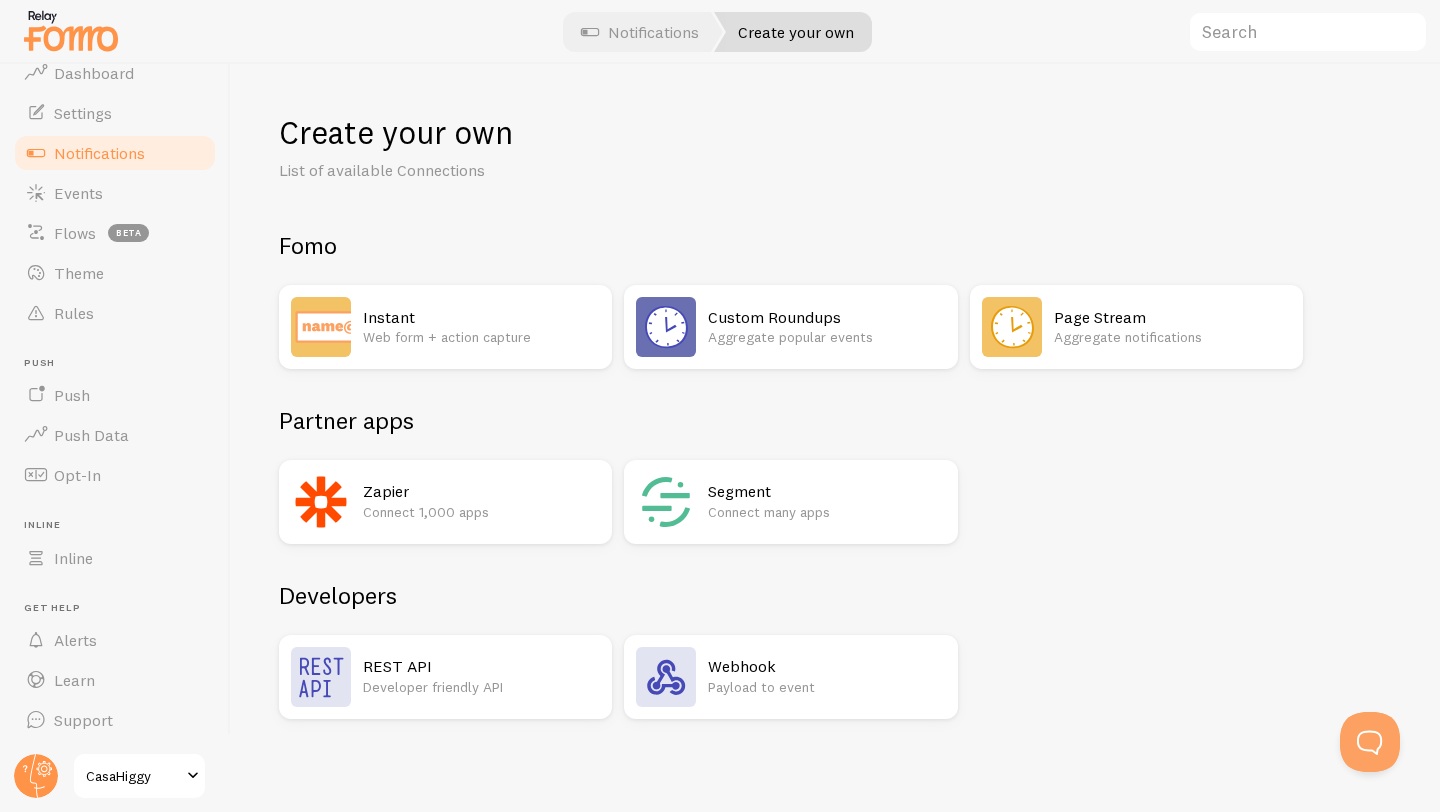 scroll, scrollTop: 2, scrollLeft: 0, axis: vertical 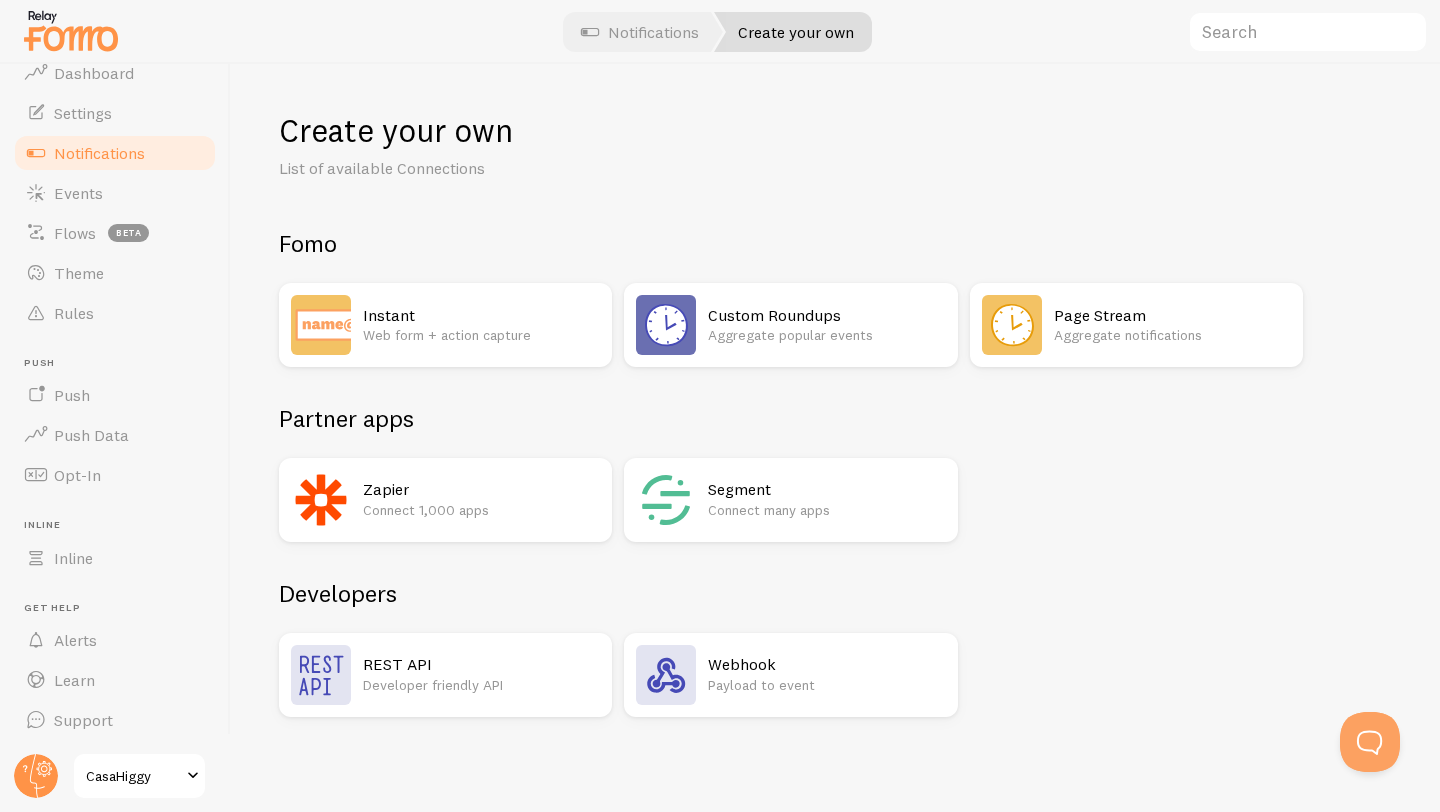 click on "Aggregate notifications" at bounding box center [1172, 335] 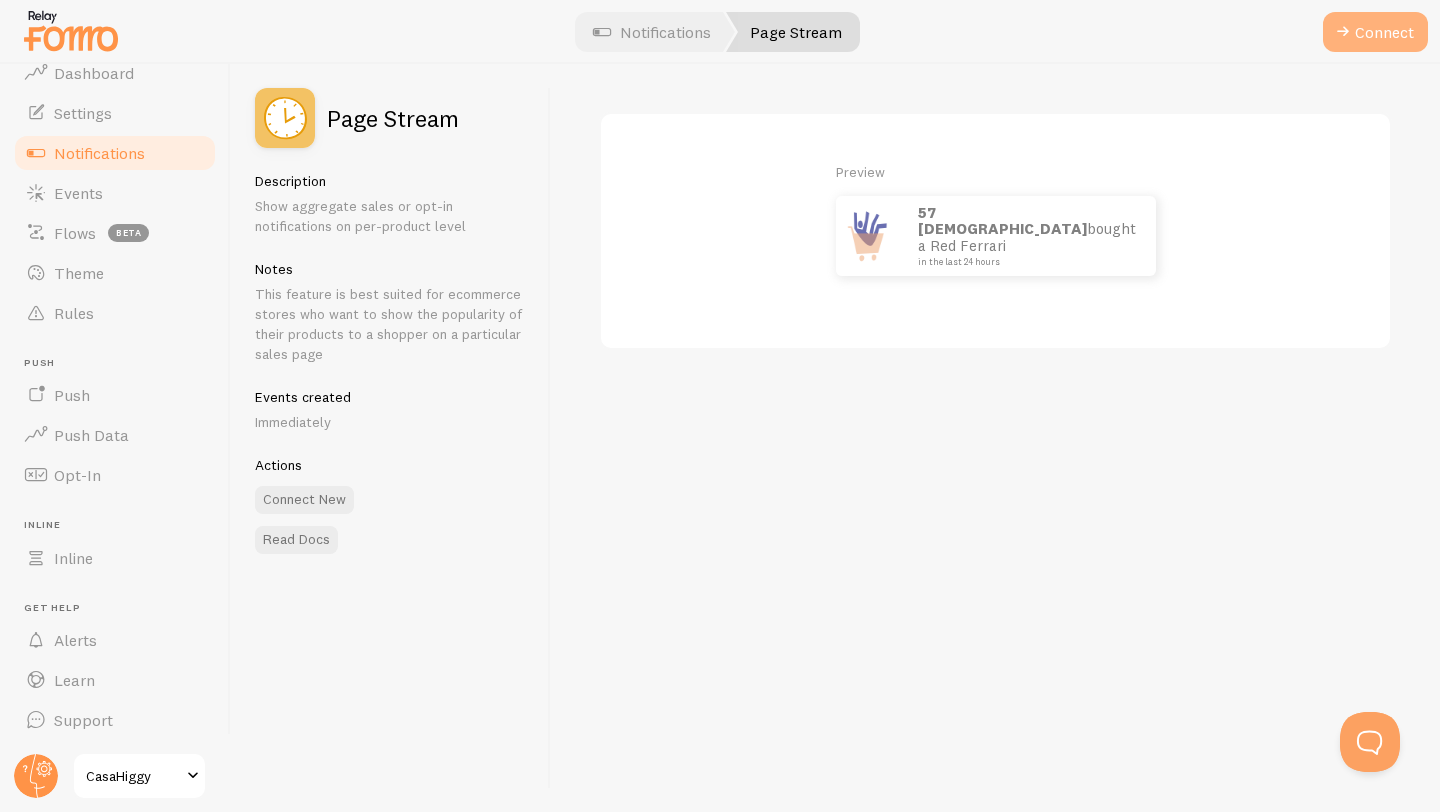 click on "Connect" at bounding box center (1375, 32) 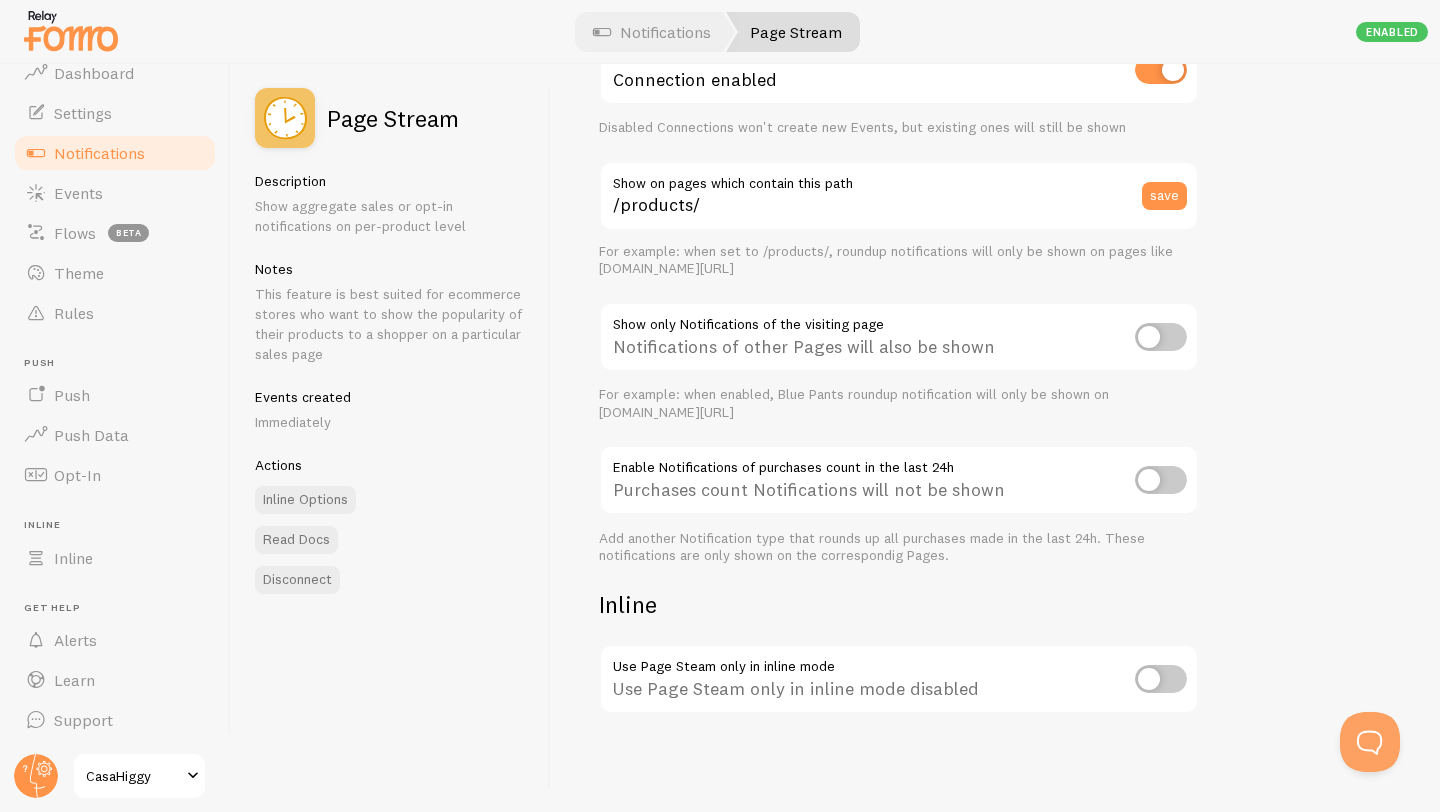 scroll, scrollTop: 0, scrollLeft: 0, axis: both 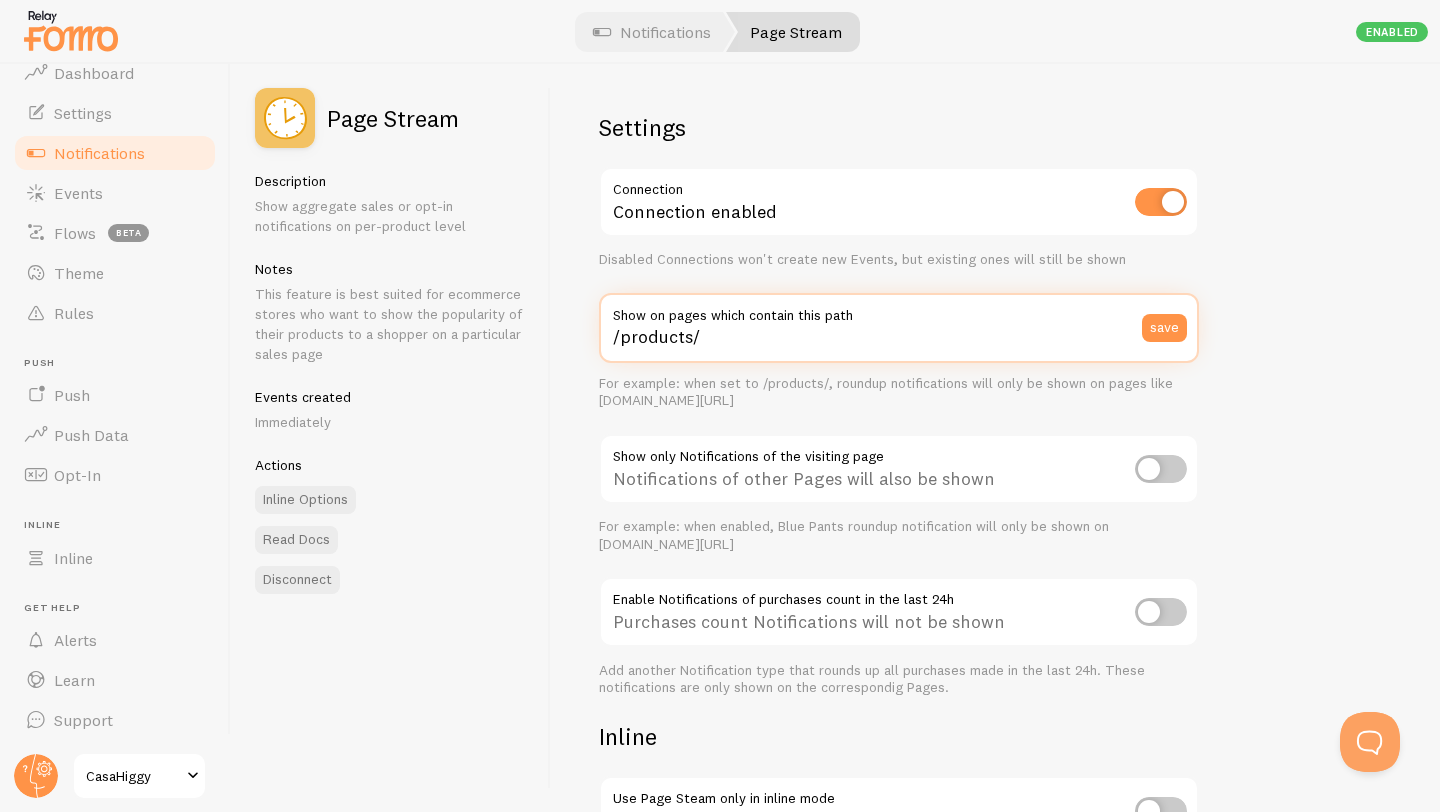 click on "/products/" at bounding box center (899, 328) 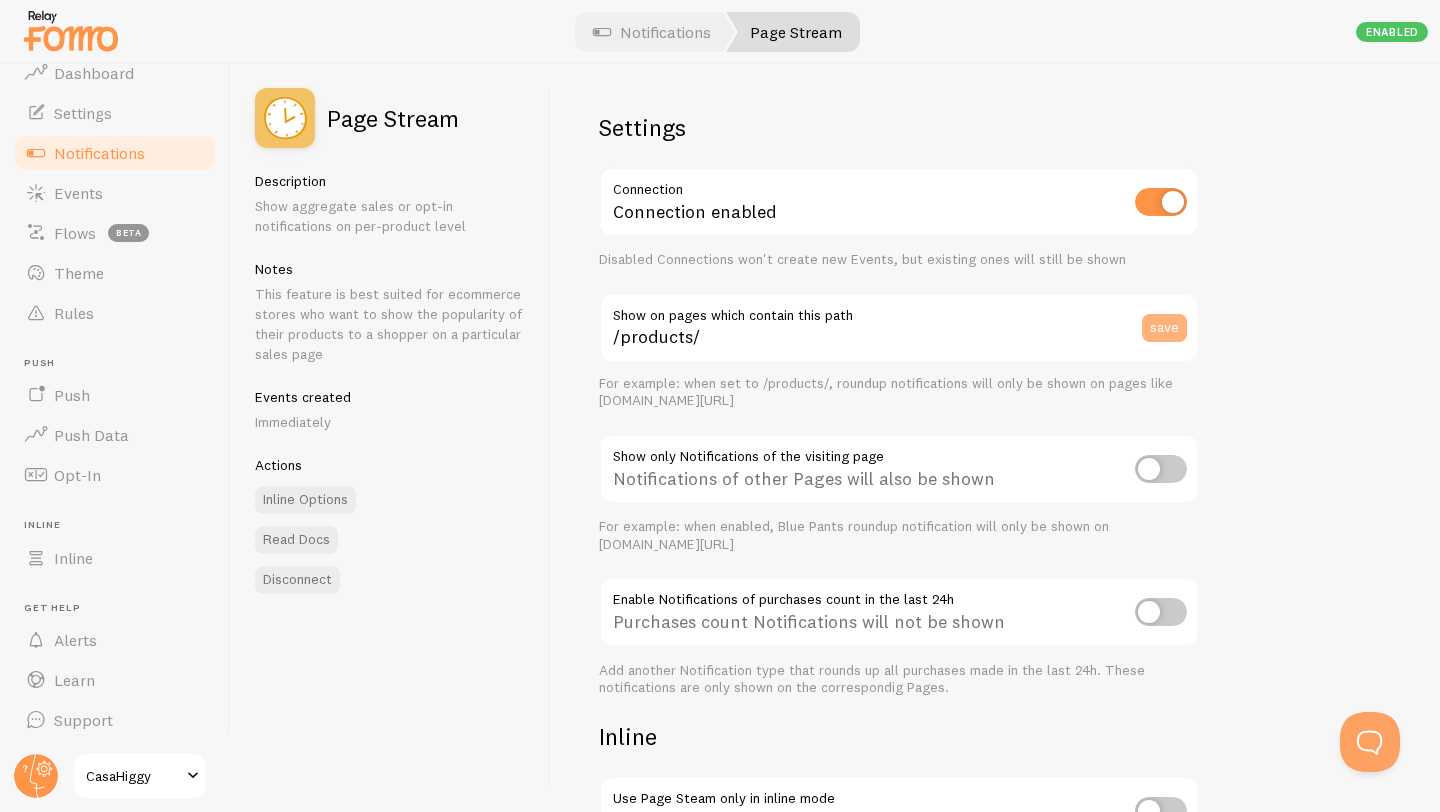 click on "save" at bounding box center (1164, 328) 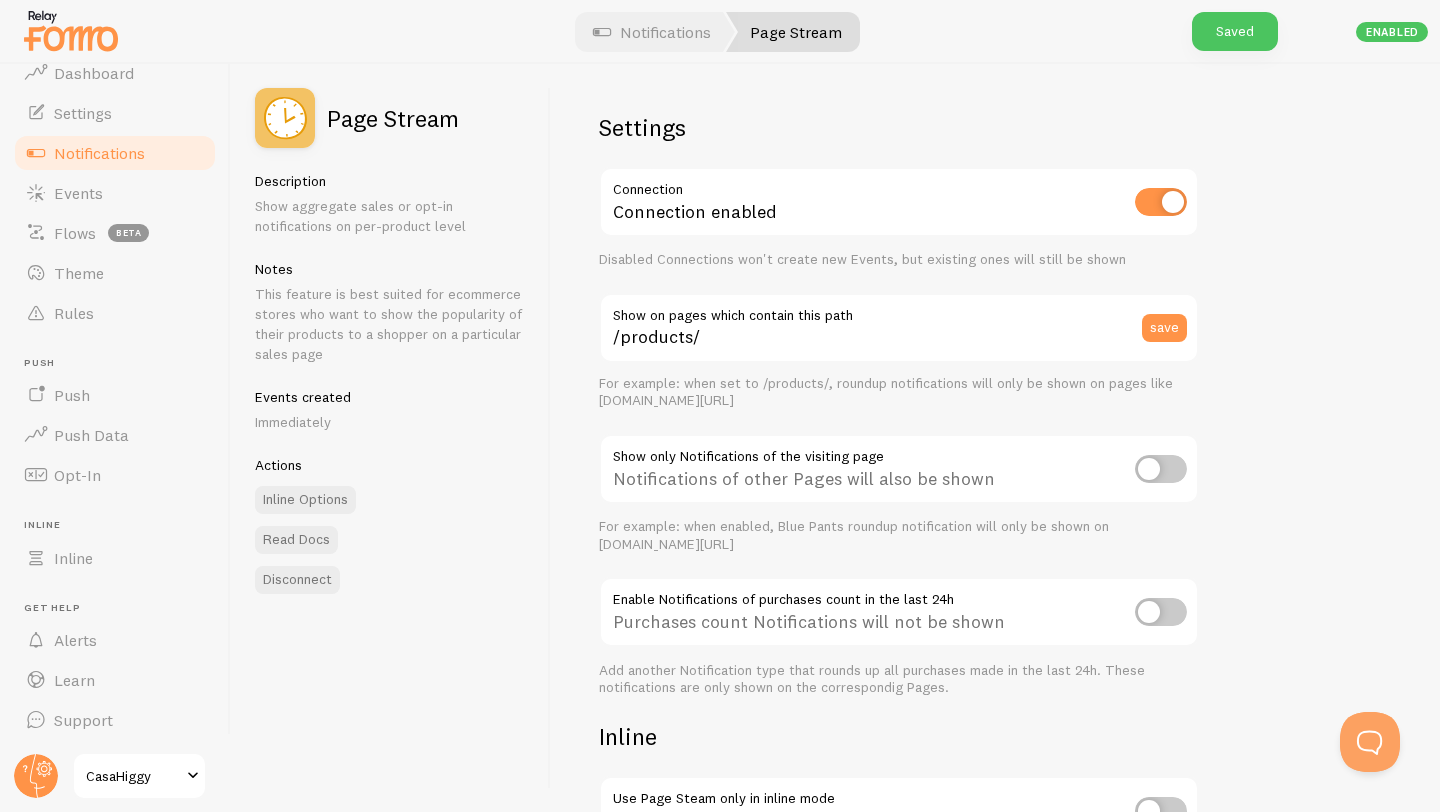 click on "Settings       Connection   Connection enabled   Disabled Connections won't create new Events, but existing ones will still be shown     /products/   Show on pages which contain this path
save
For example: when set to /products/, roundup notifications will only be shown on pages like store.com/products/blue-pants           Show only Notifications of the visiting page   Notifications of other Pages will also be shown   For example: when enabled, Blue Pants roundup notification will only be shown on store.com/products/blue-pants           Enable Notifications of purchases count in the last 24h   Purchases count Notifications will not be shown   Add another Notification type that rounds up all purchases made in the last 24h. These notifications are only shown on the correspondig Pages.
Inline
Use Page Steam only in inline mode" at bounding box center [995, 438] 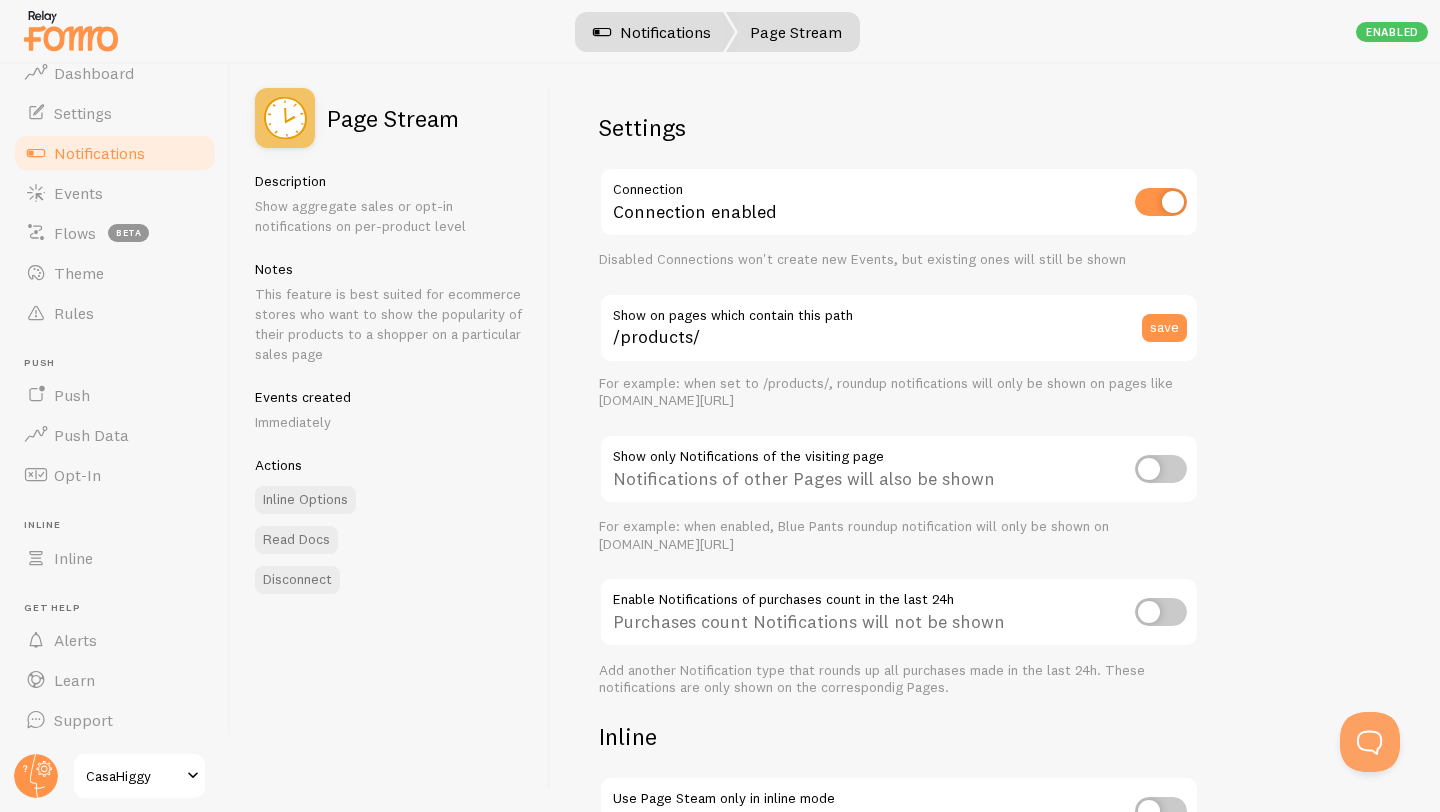 click on "Notifications" at bounding box center [652, 32] 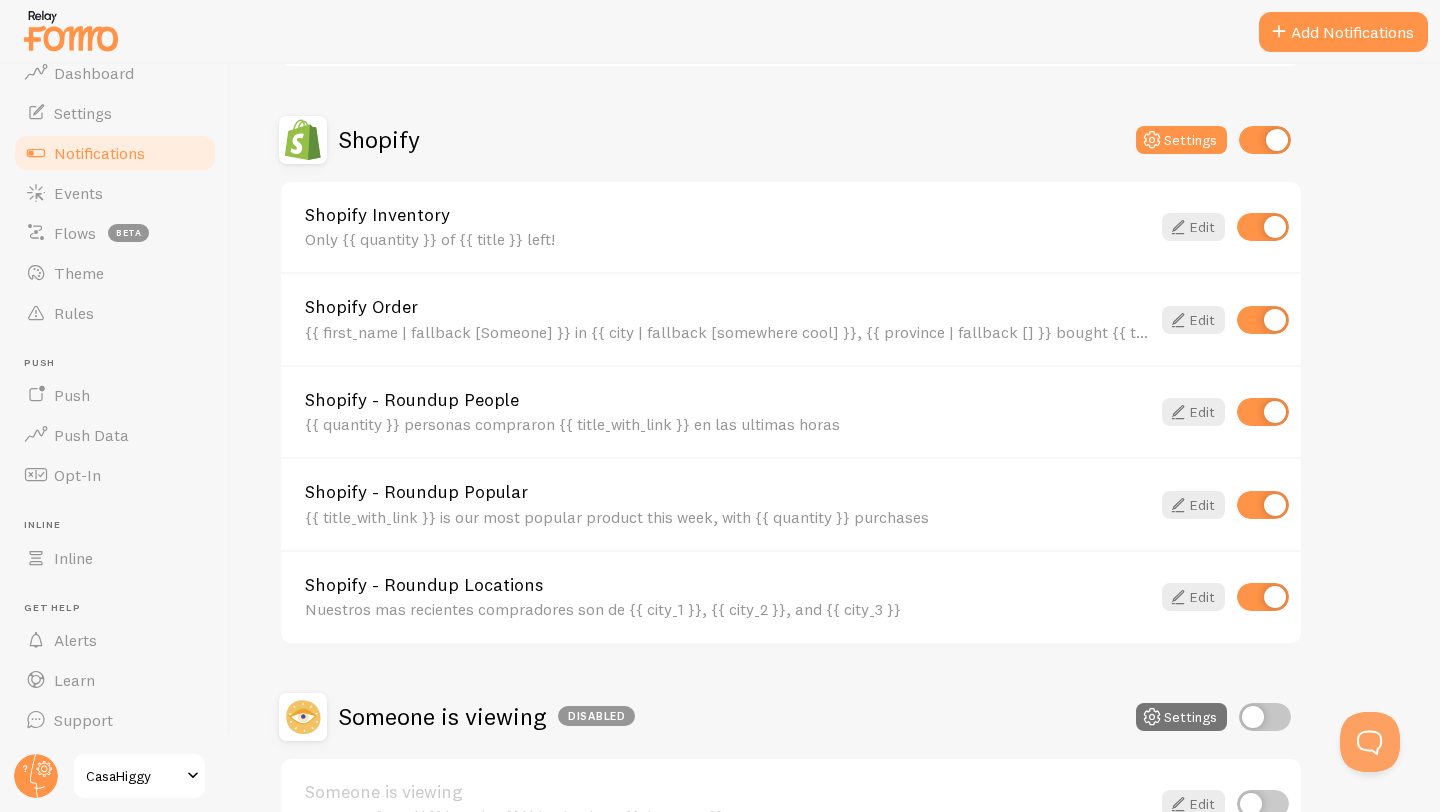 scroll, scrollTop: 666, scrollLeft: 0, axis: vertical 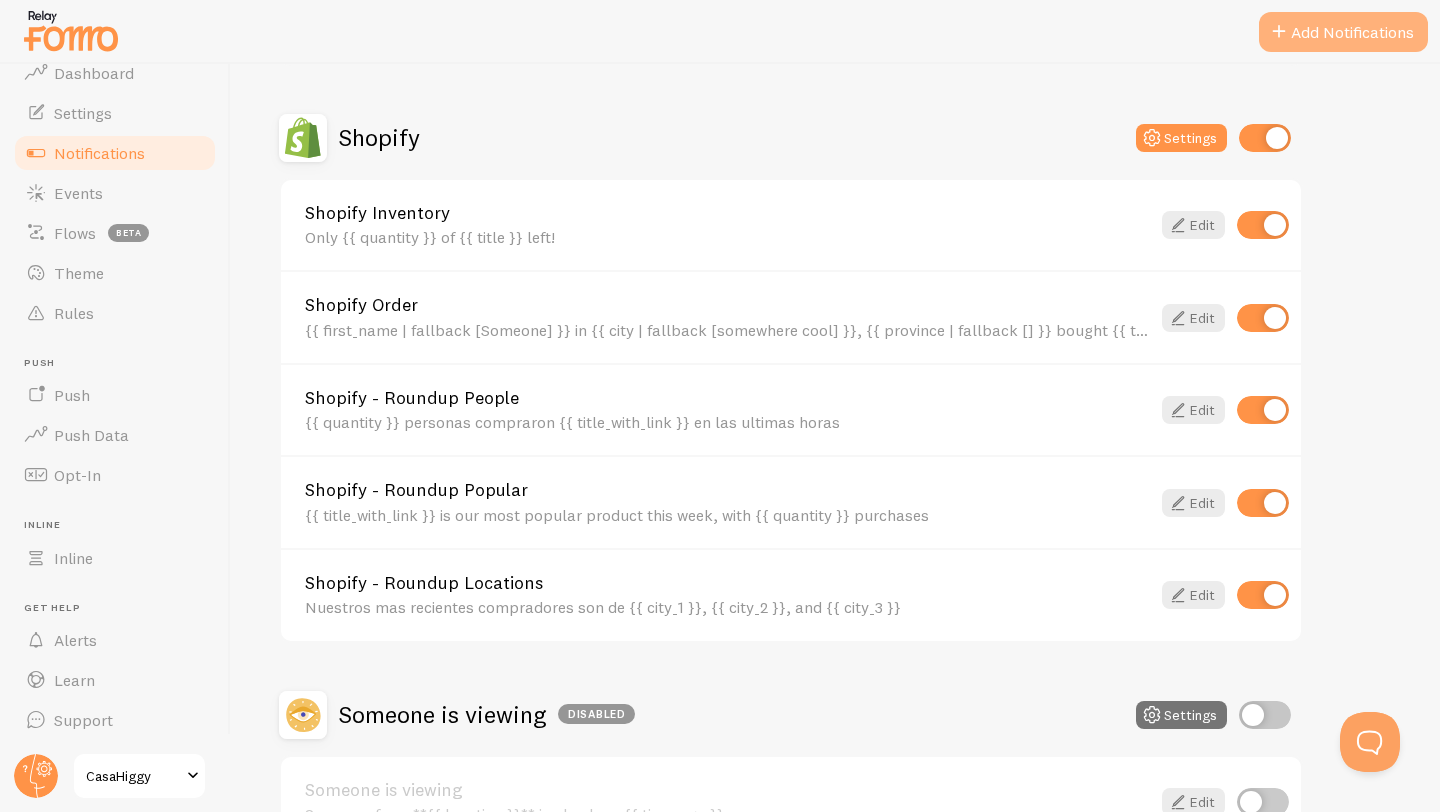 click on "Add Notifications" at bounding box center [1343, 32] 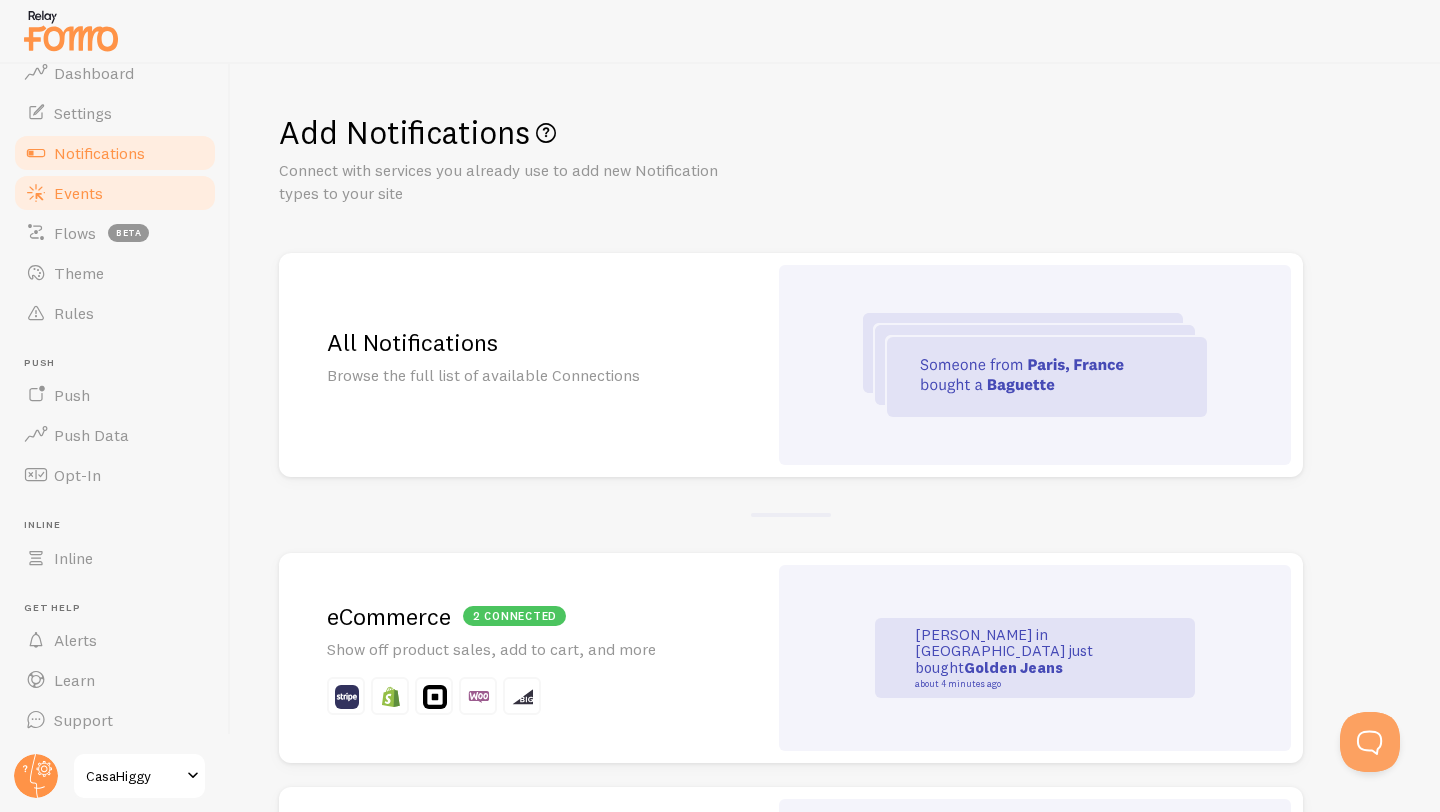 click on "Events" at bounding box center [115, 193] 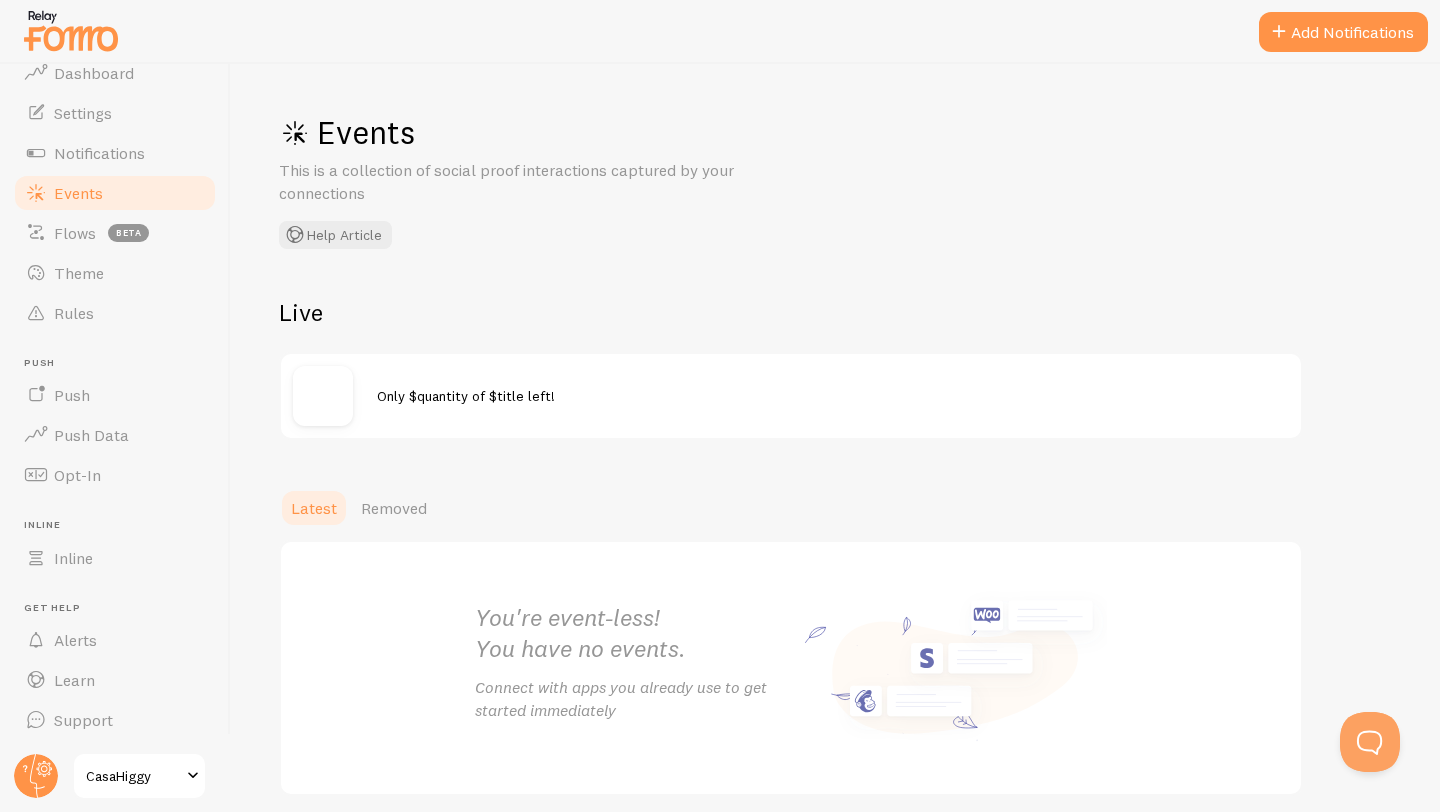 click on "Only $quantity of $title left!" at bounding box center (833, 395) 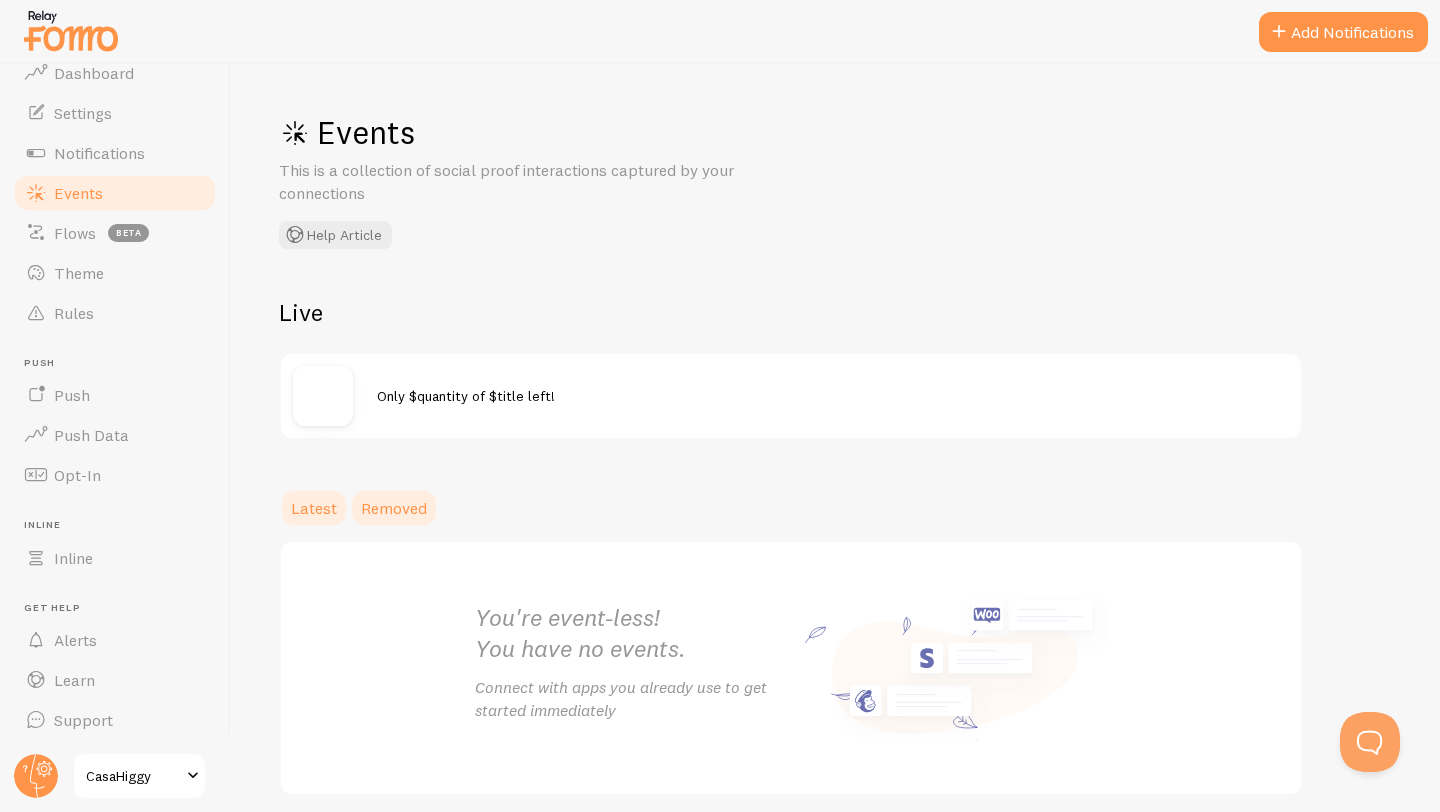 click on "Removed" at bounding box center (394, 508) 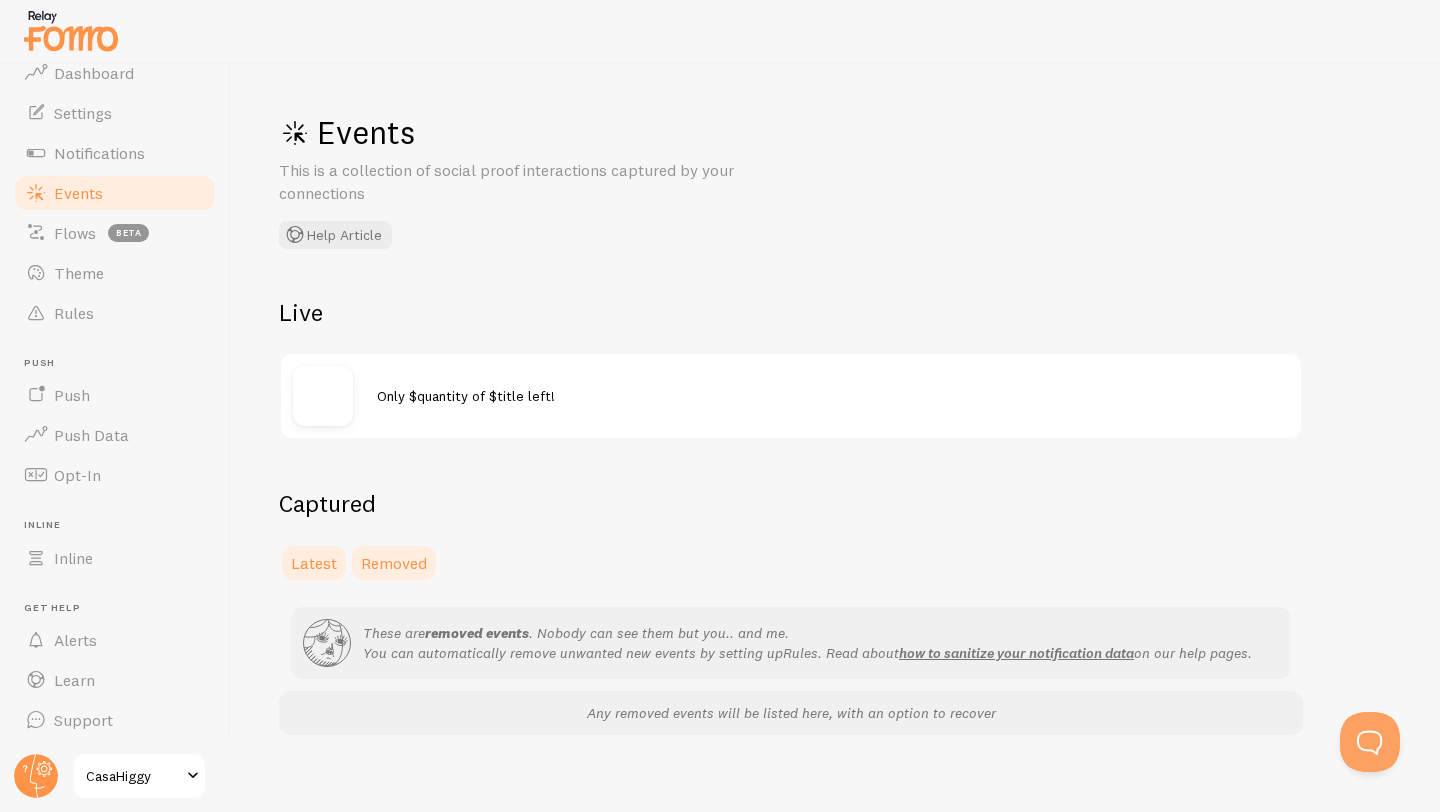 click on "Latest" at bounding box center (314, 563) 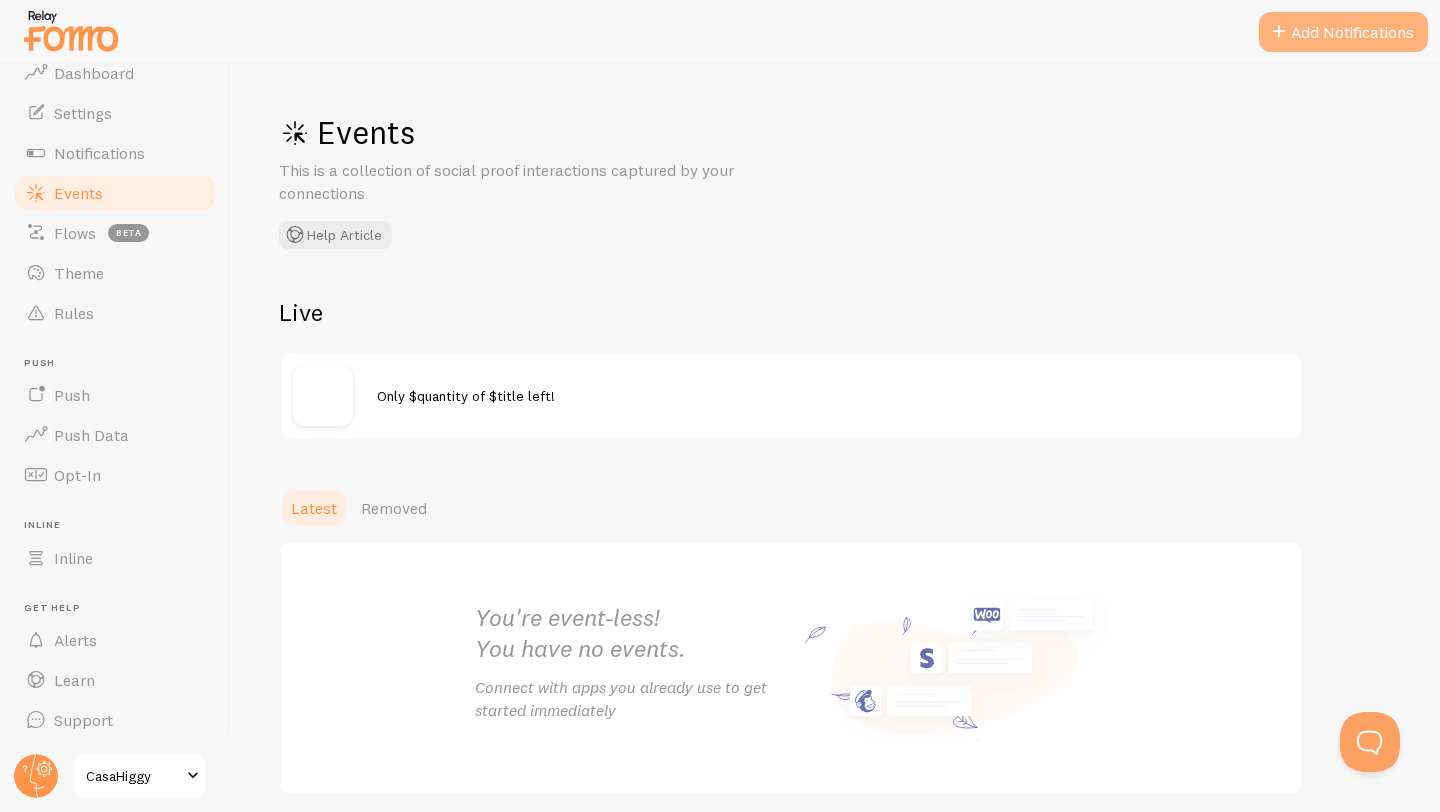 click on "Add Notifications" at bounding box center (1343, 32) 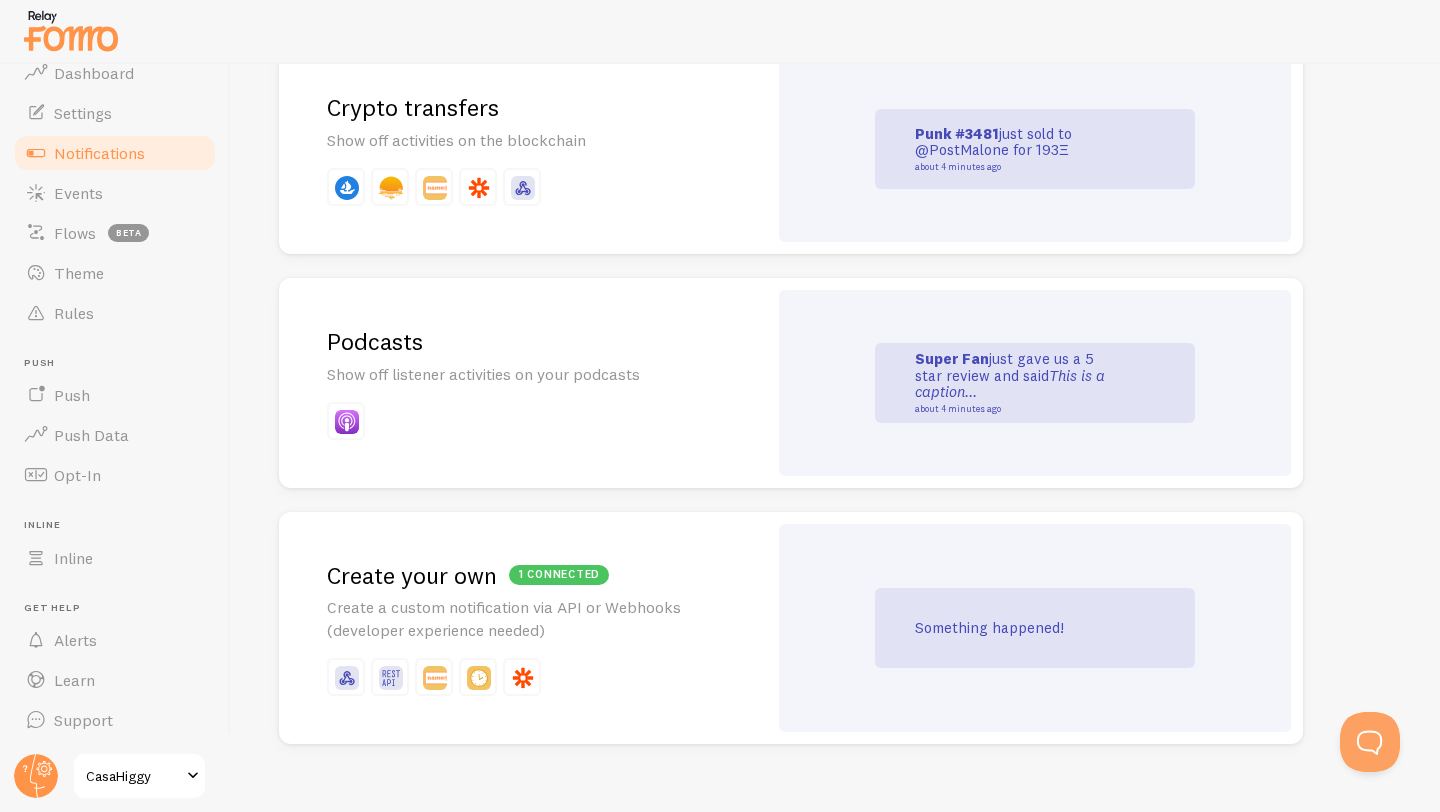 scroll, scrollTop: 4322, scrollLeft: 0, axis: vertical 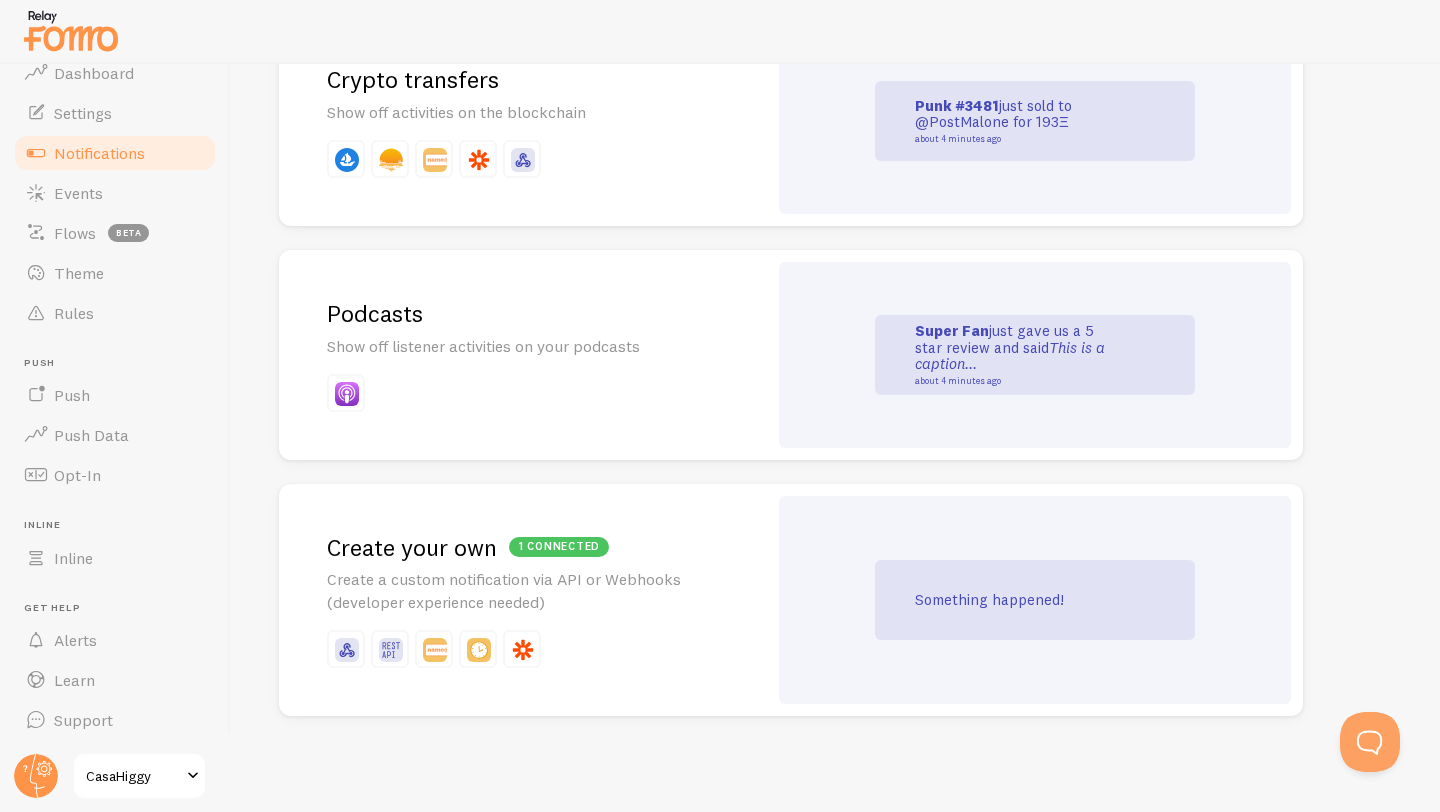 click on "Something happened!" at bounding box center [1035, 600] 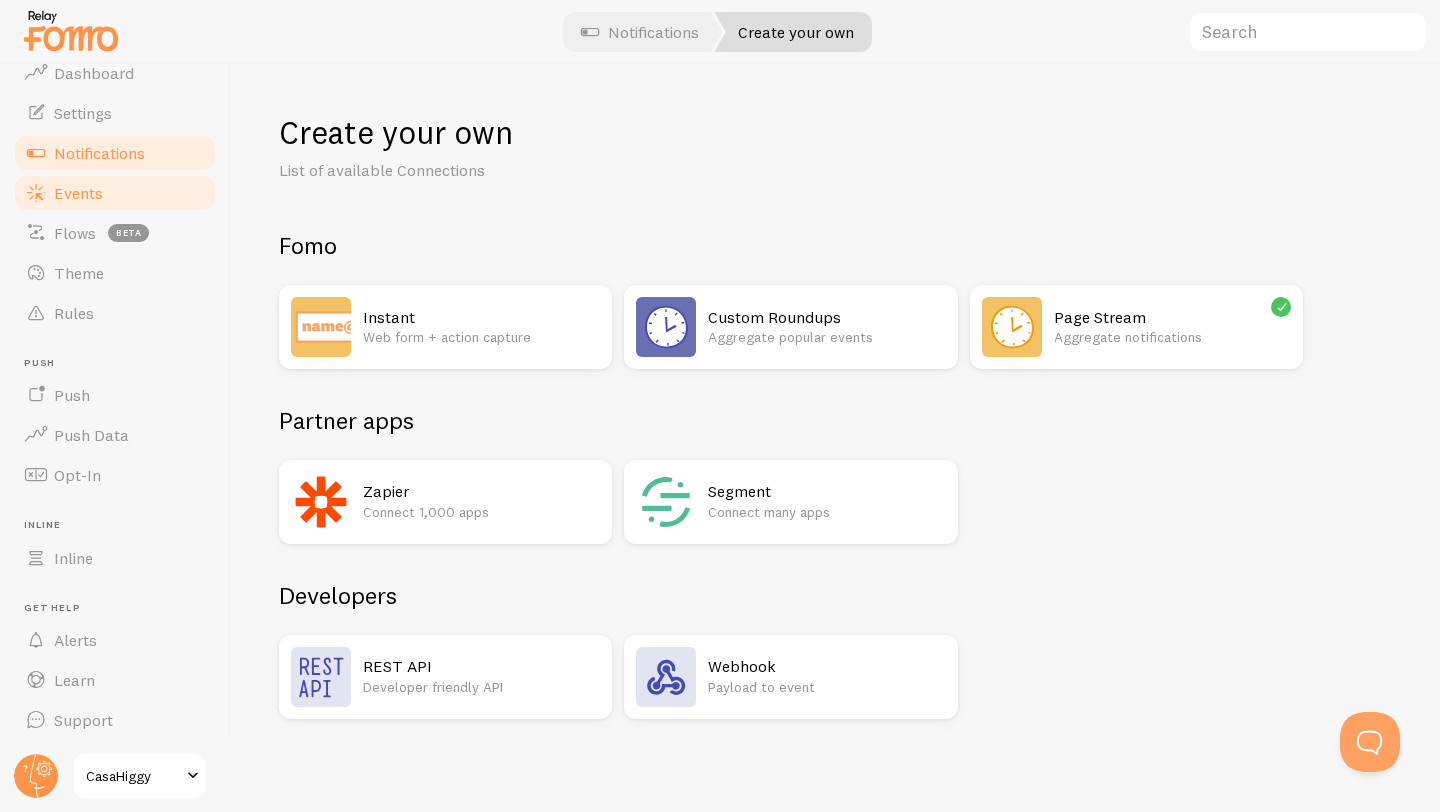 click on "Events" at bounding box center [115, 193] 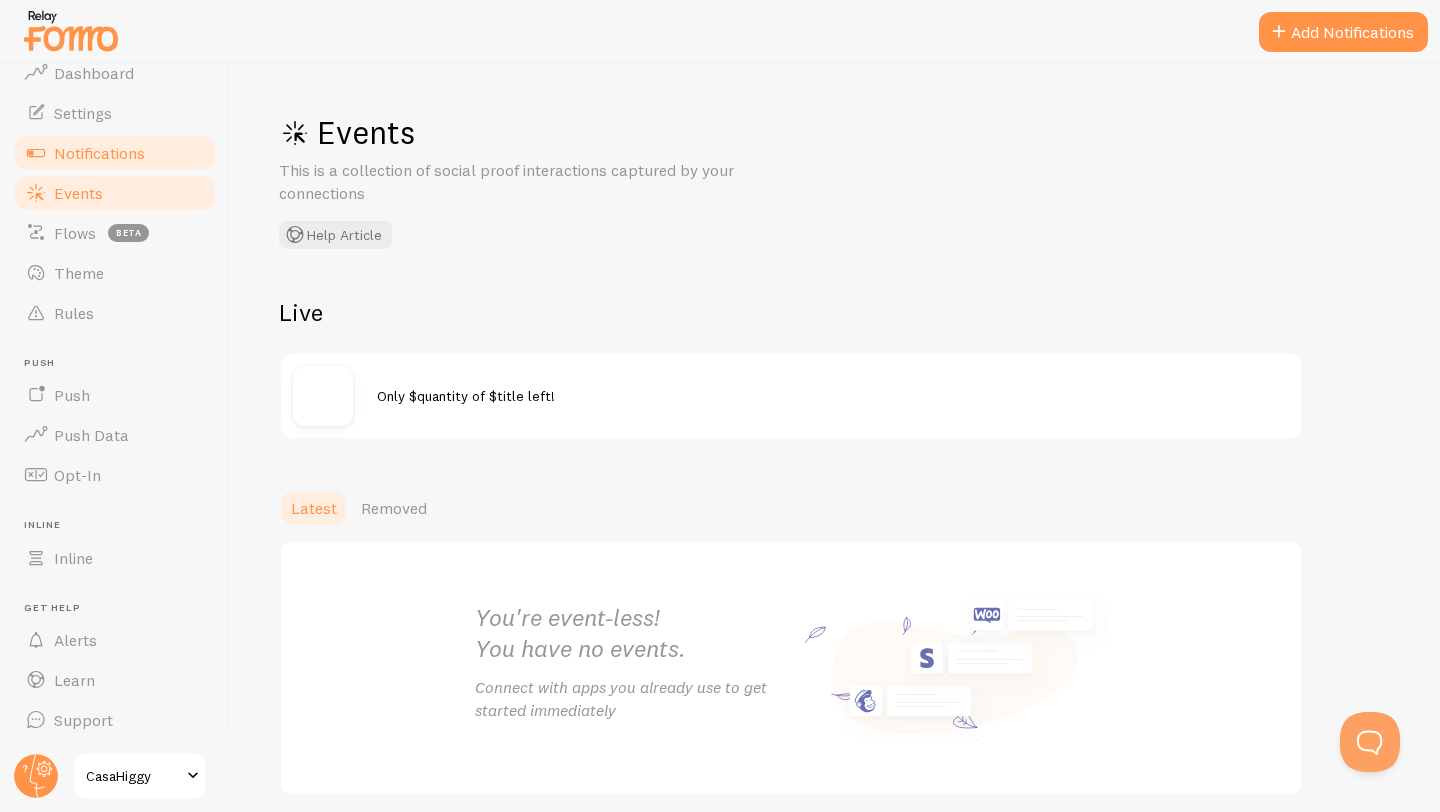 click on "Notifications" at bounding box center [115, 153] 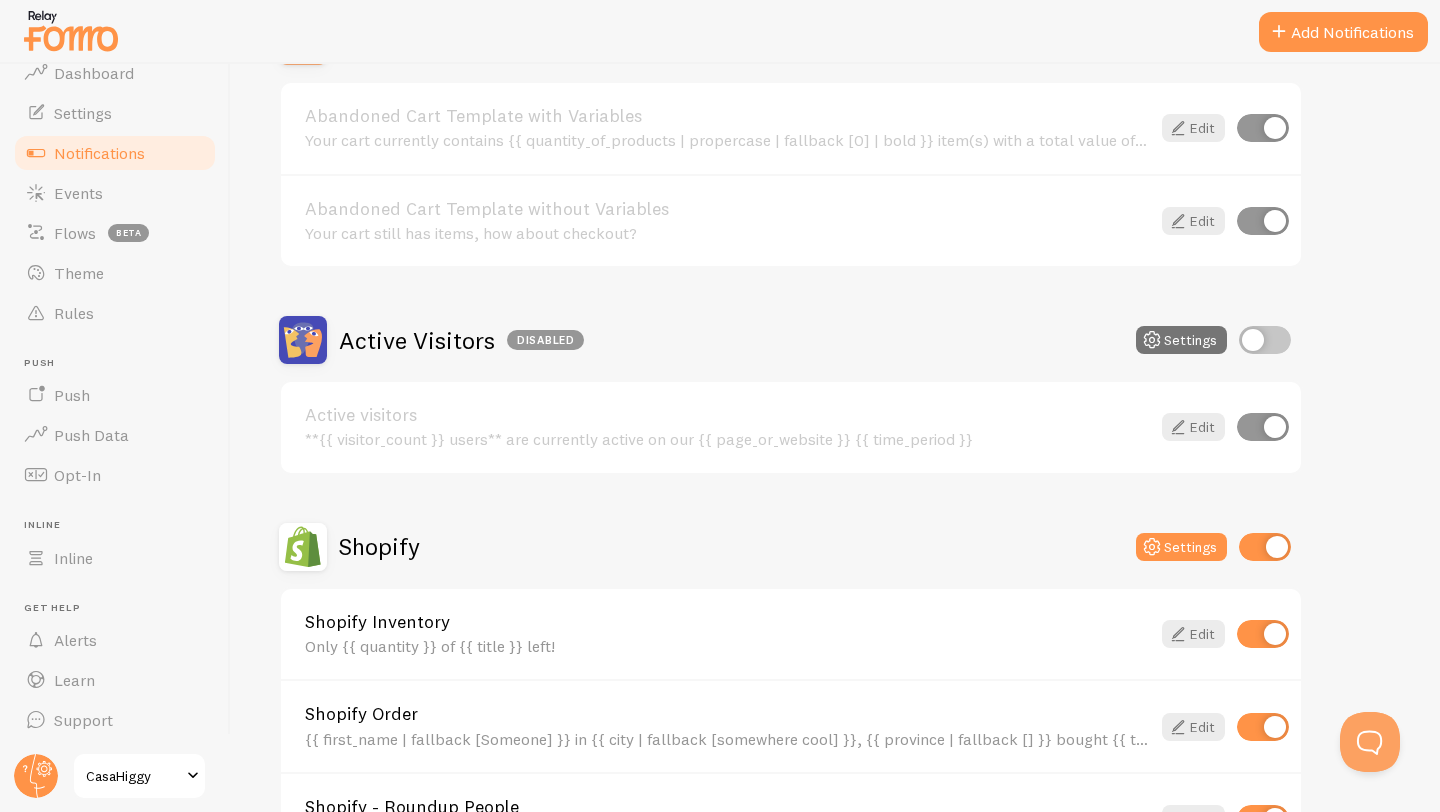 scroll, scrollTop: 248, scrollLeft: 0, axis: vertical 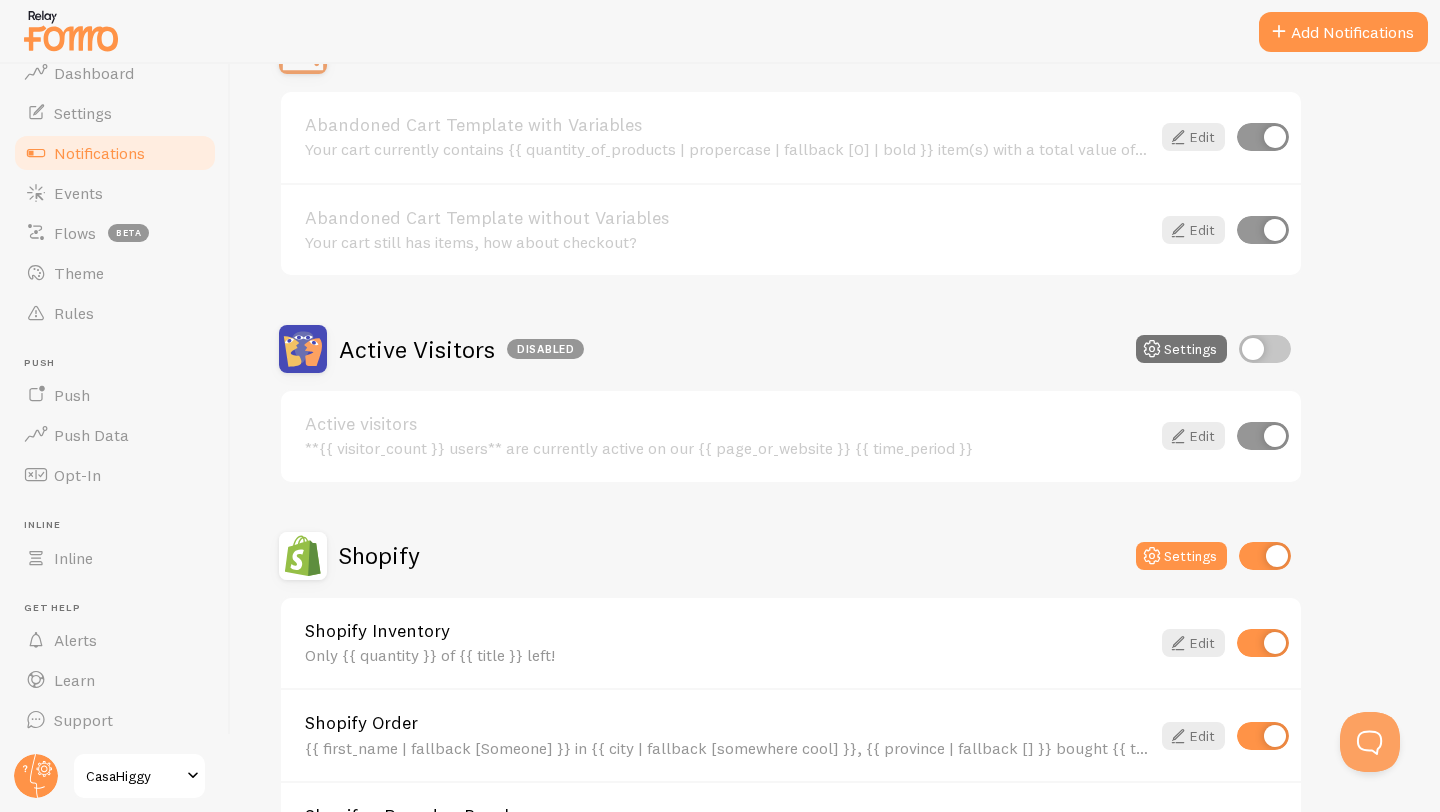 click at bounding box center (1265, 349) 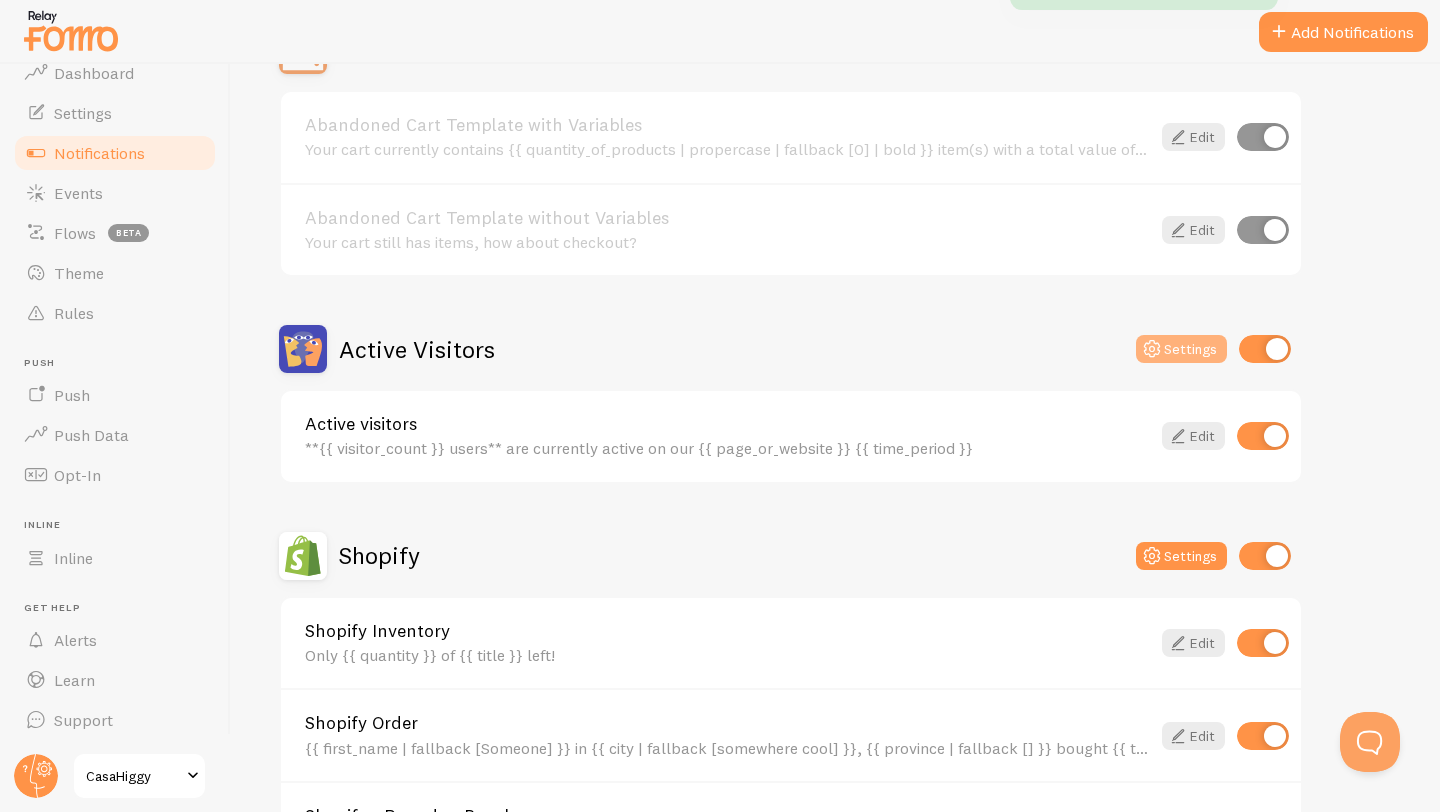 click on "Settings" at bounding box center (1181, 349) 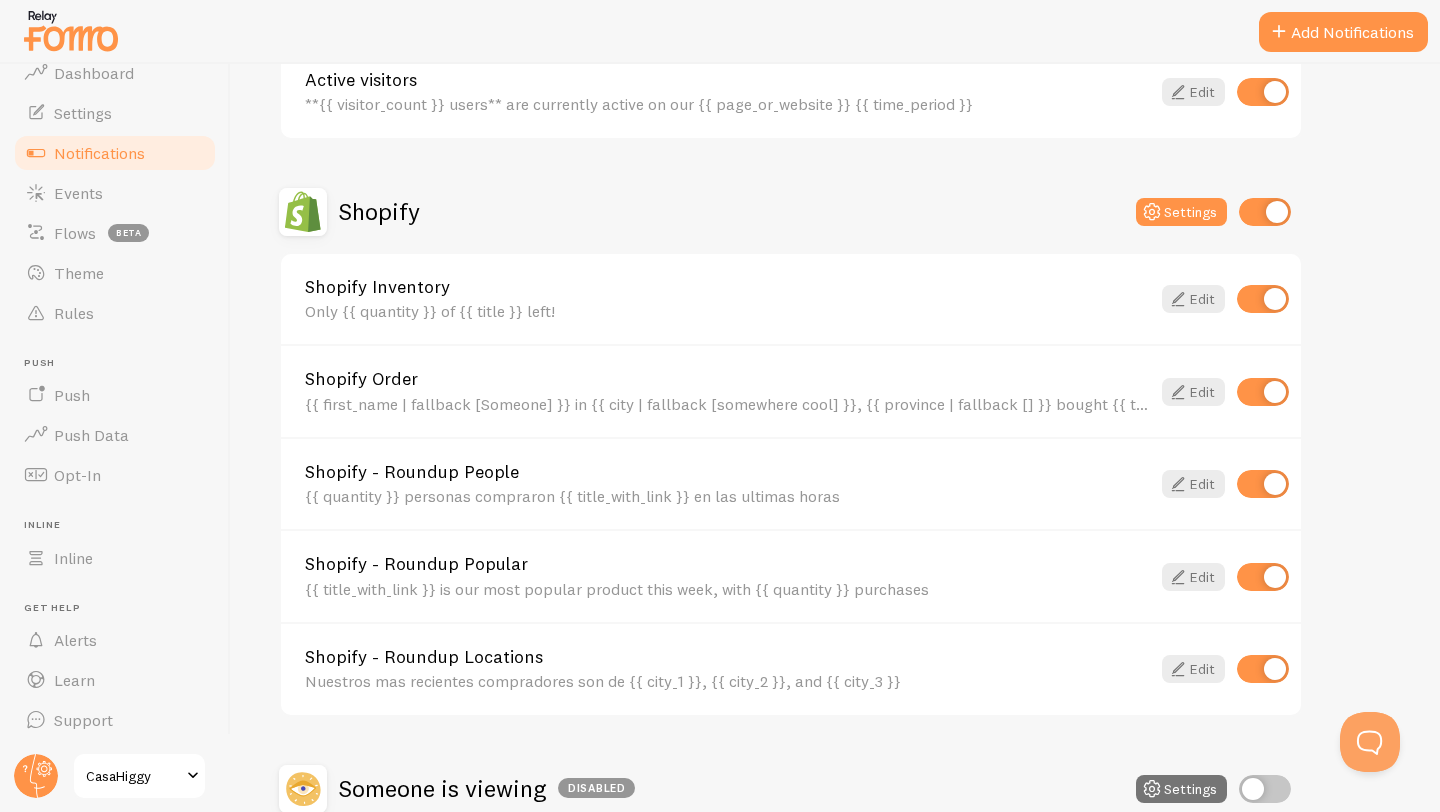 scroll, scrollTop: 799, scrollLeft: 0, axis: vertical 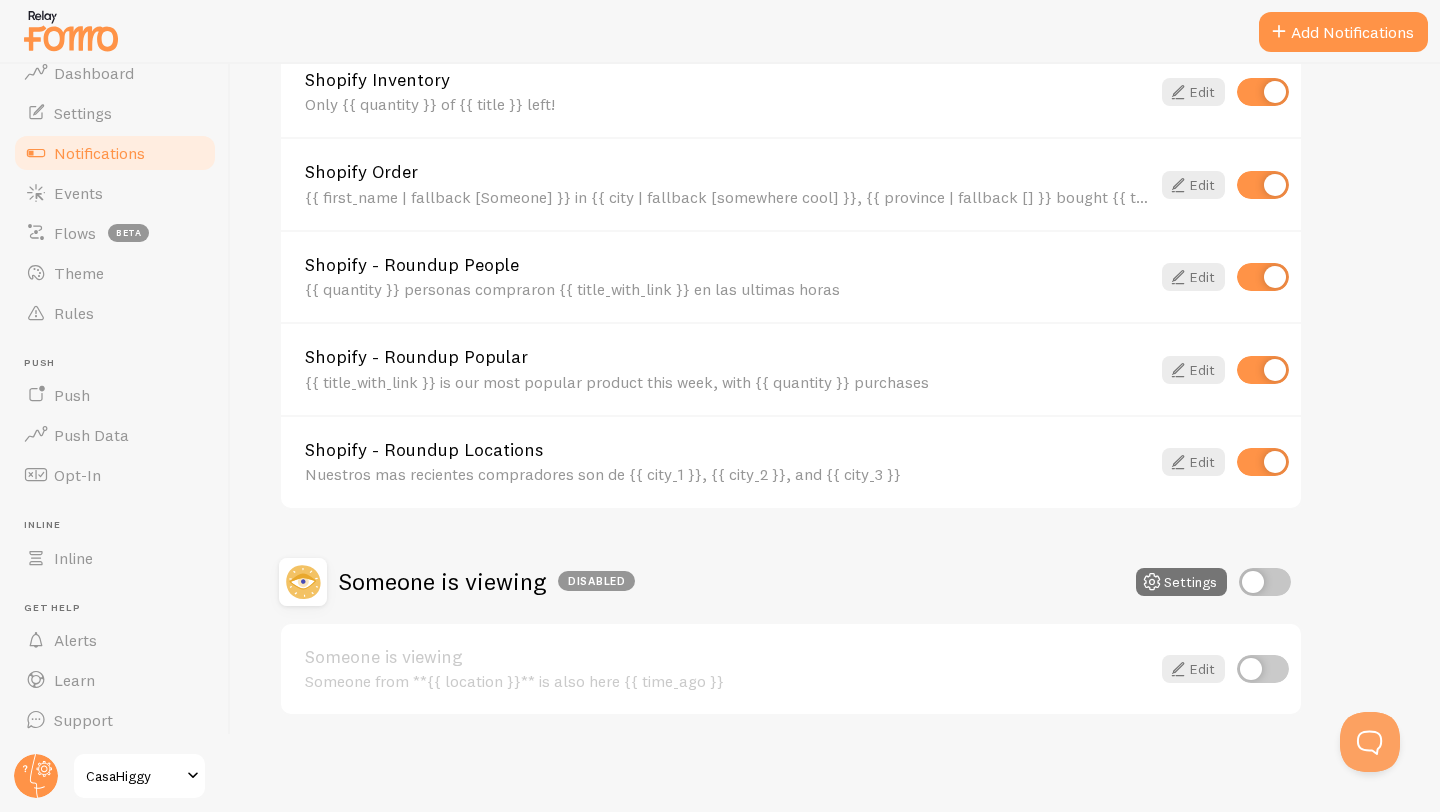 click at bounding box center (1265, 582) 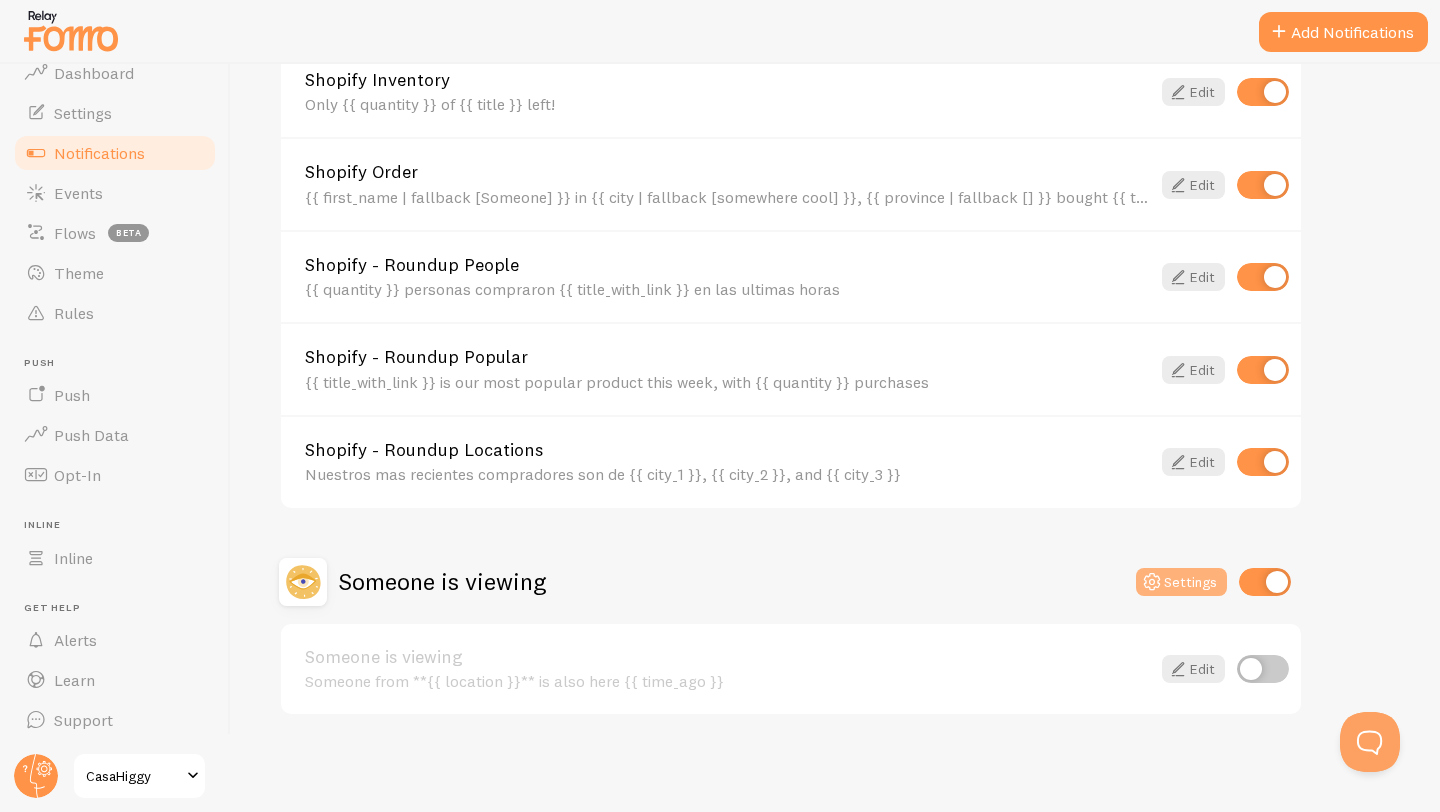 click on "Settings" at bounding box center (1181, 582) 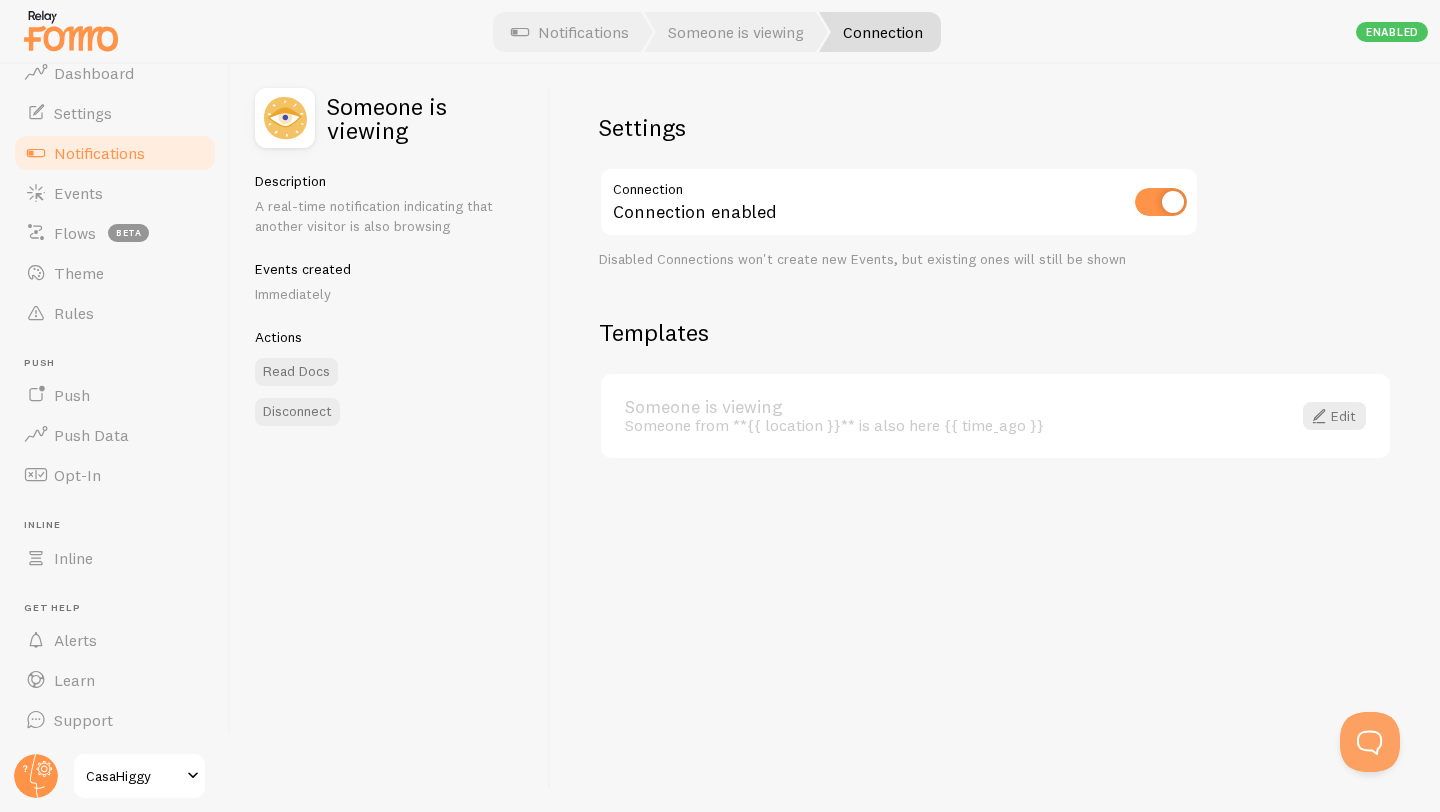 click on "Someone is viewing" at bounding box center (946, 407) 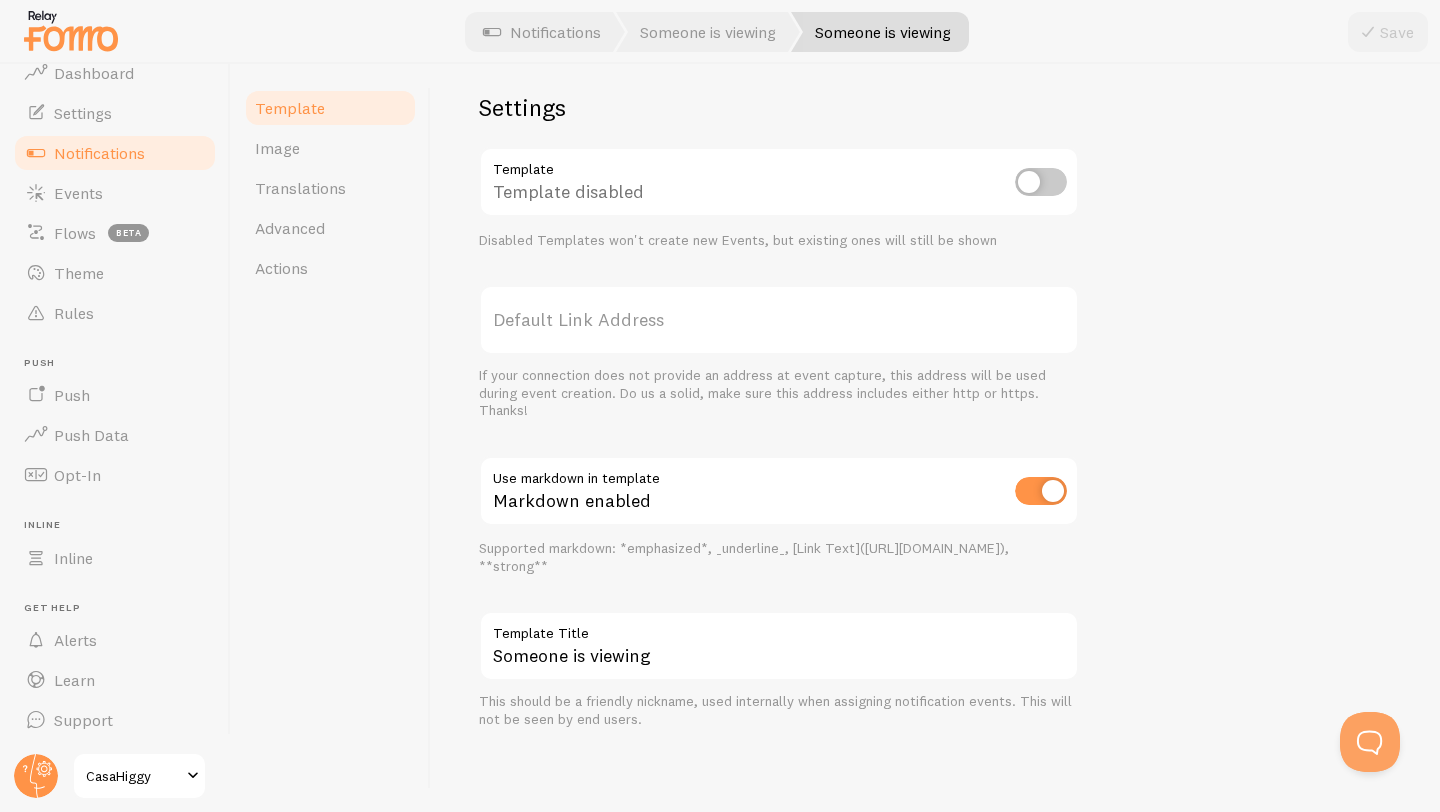 scroll, scrollTop: 0, scrollLeft: 0, axis: both 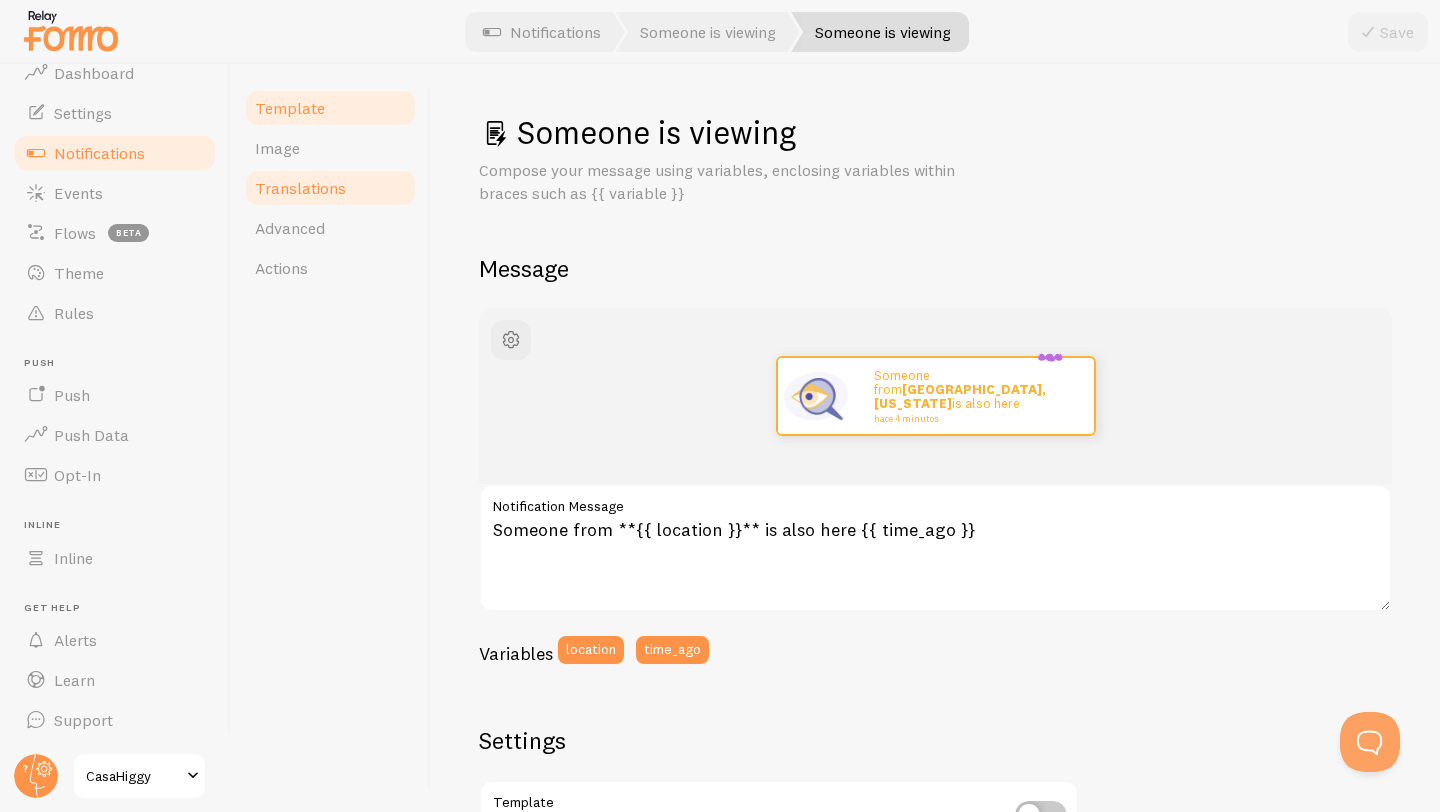 click on "Translations" at bounding box center (330, 188) 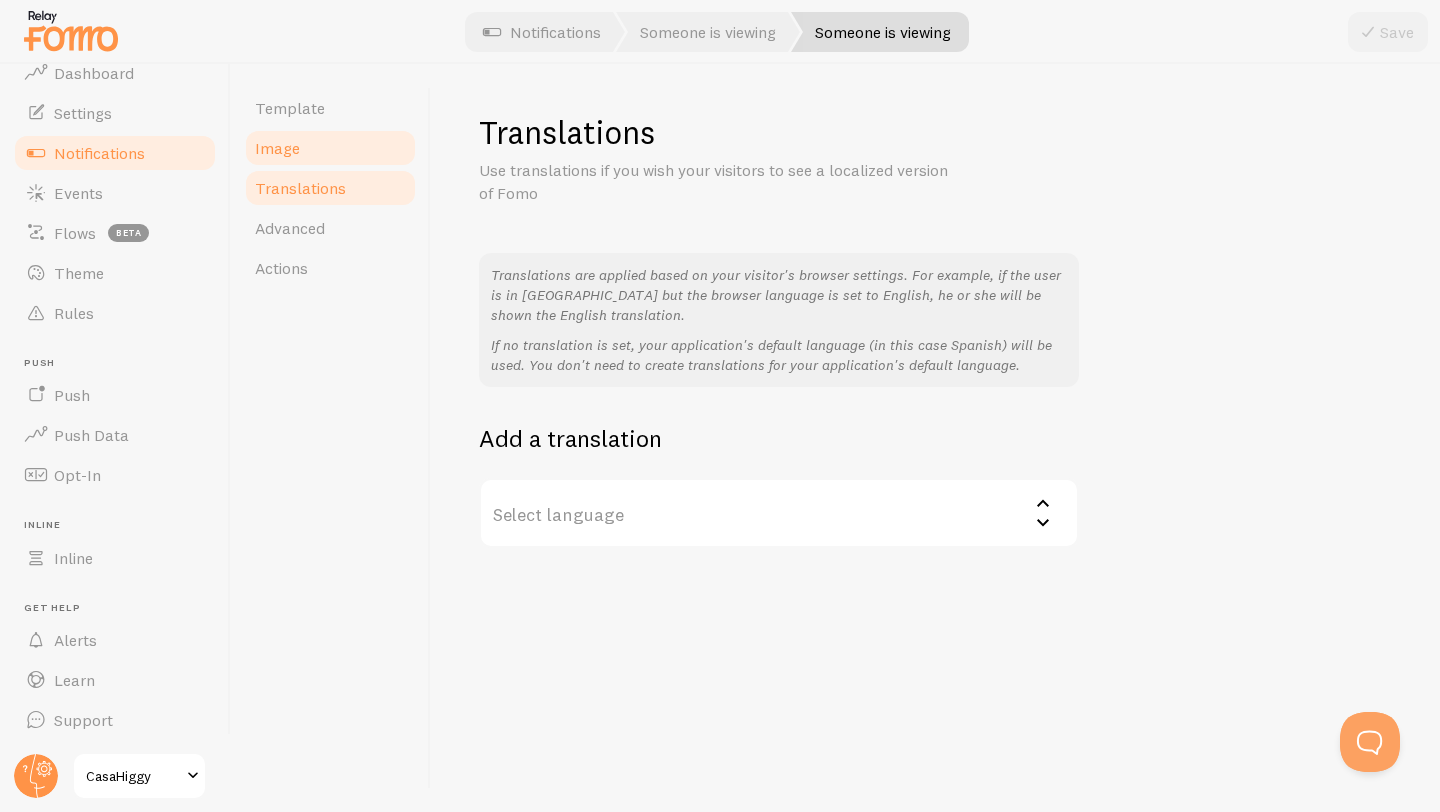click on "Image" at bounding box center (330, 148) 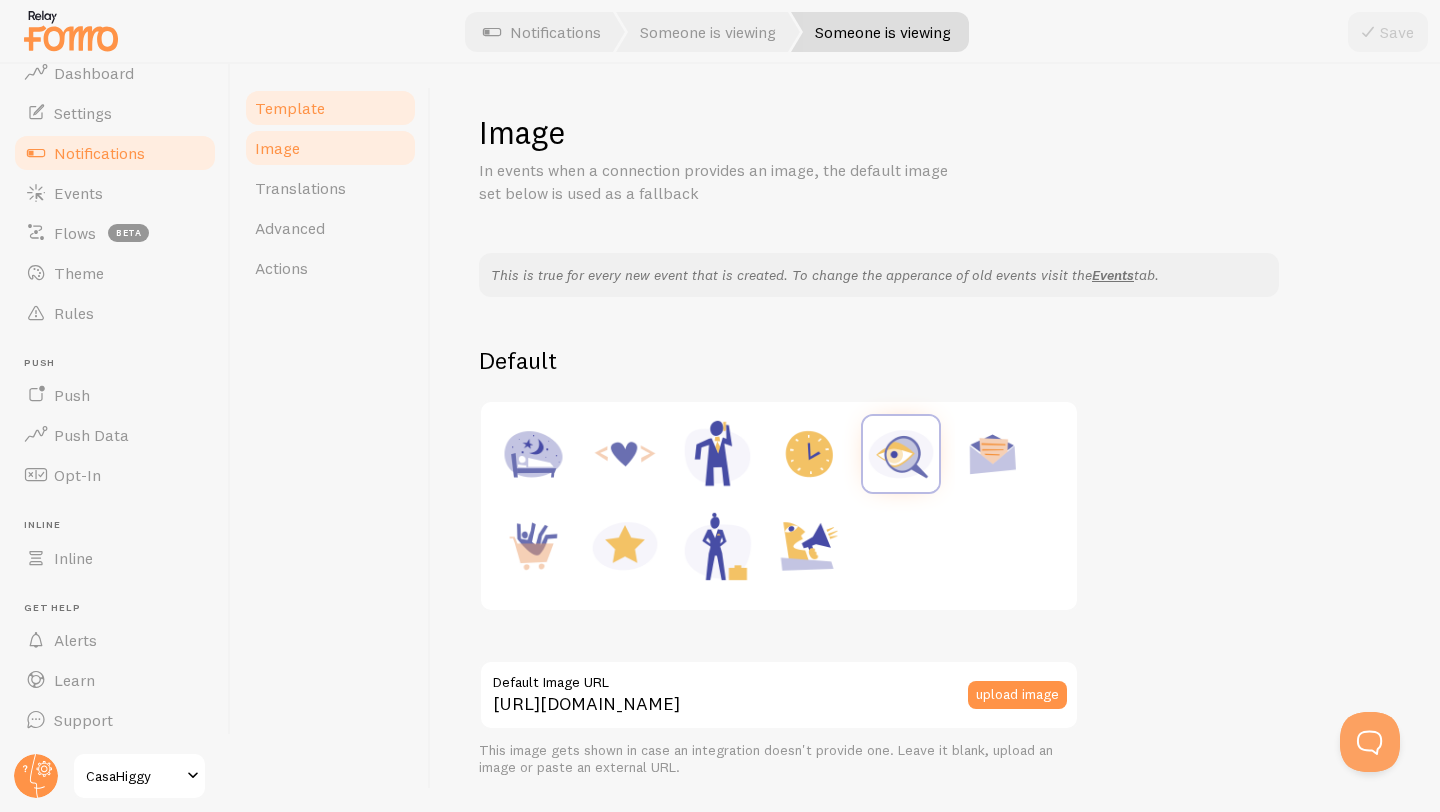 click on "Template" at bounding box center (330, 108) 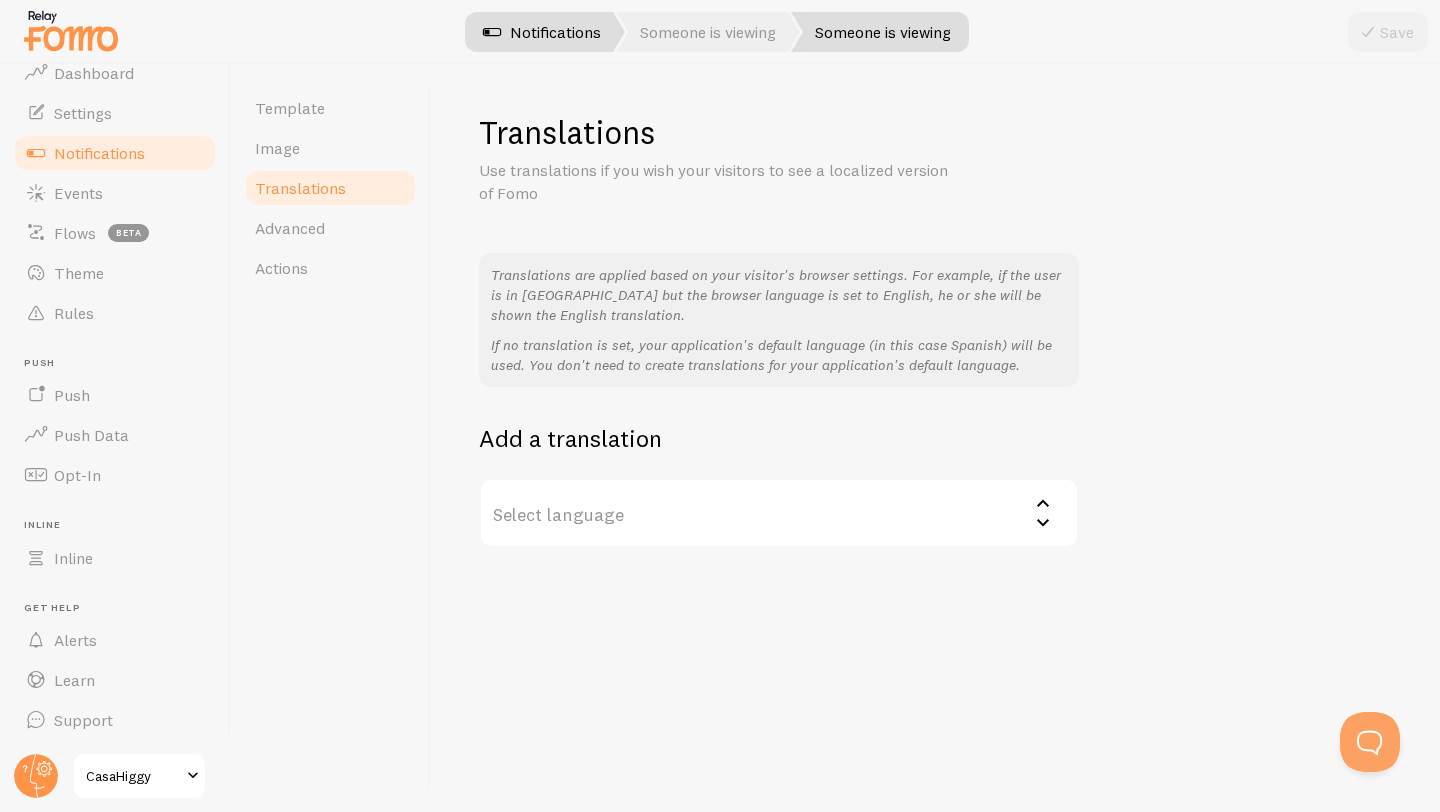 click on "Notifications" at bounding box center [542, 32] 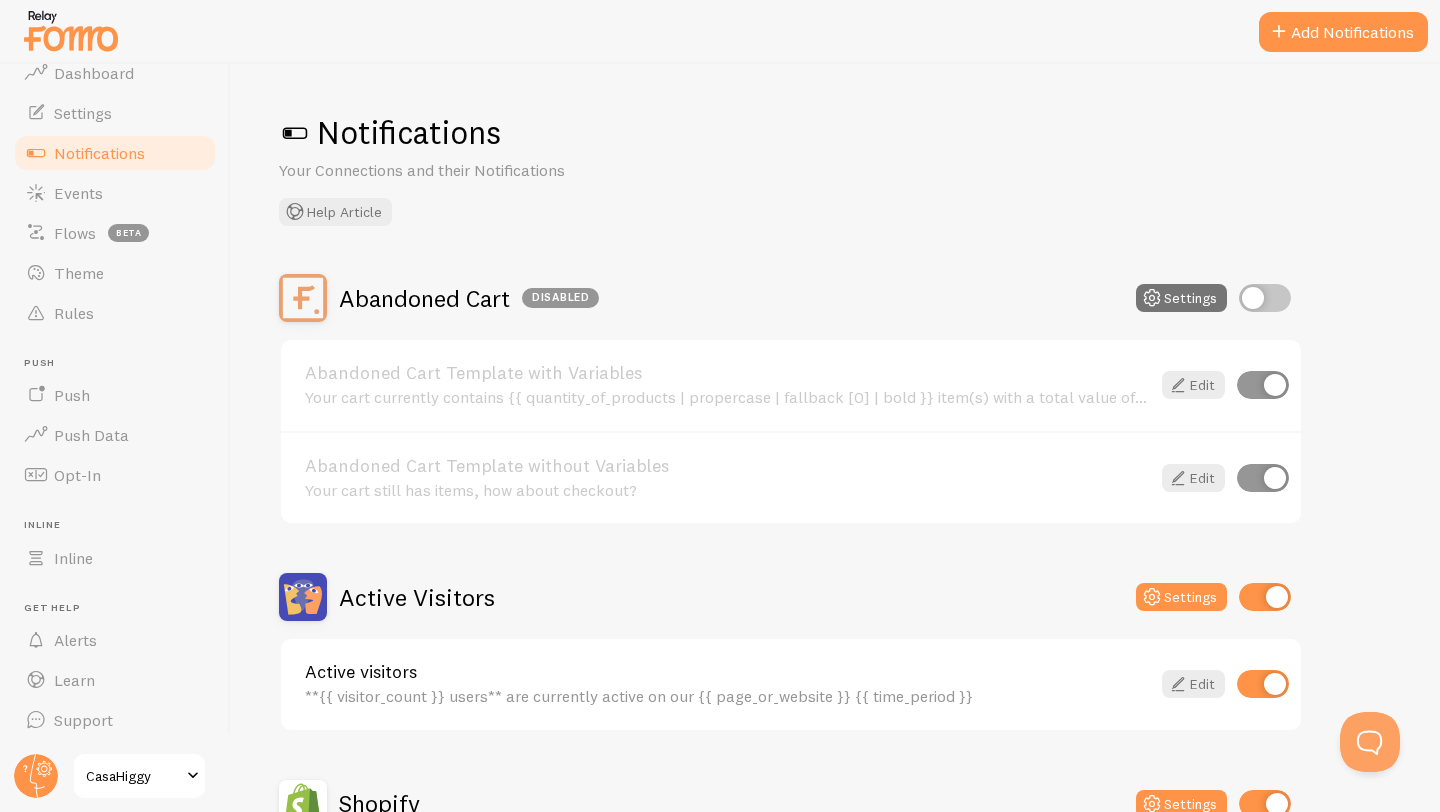 scroll, scrollTop: 799, scrollLeft: 0, axis: vertical 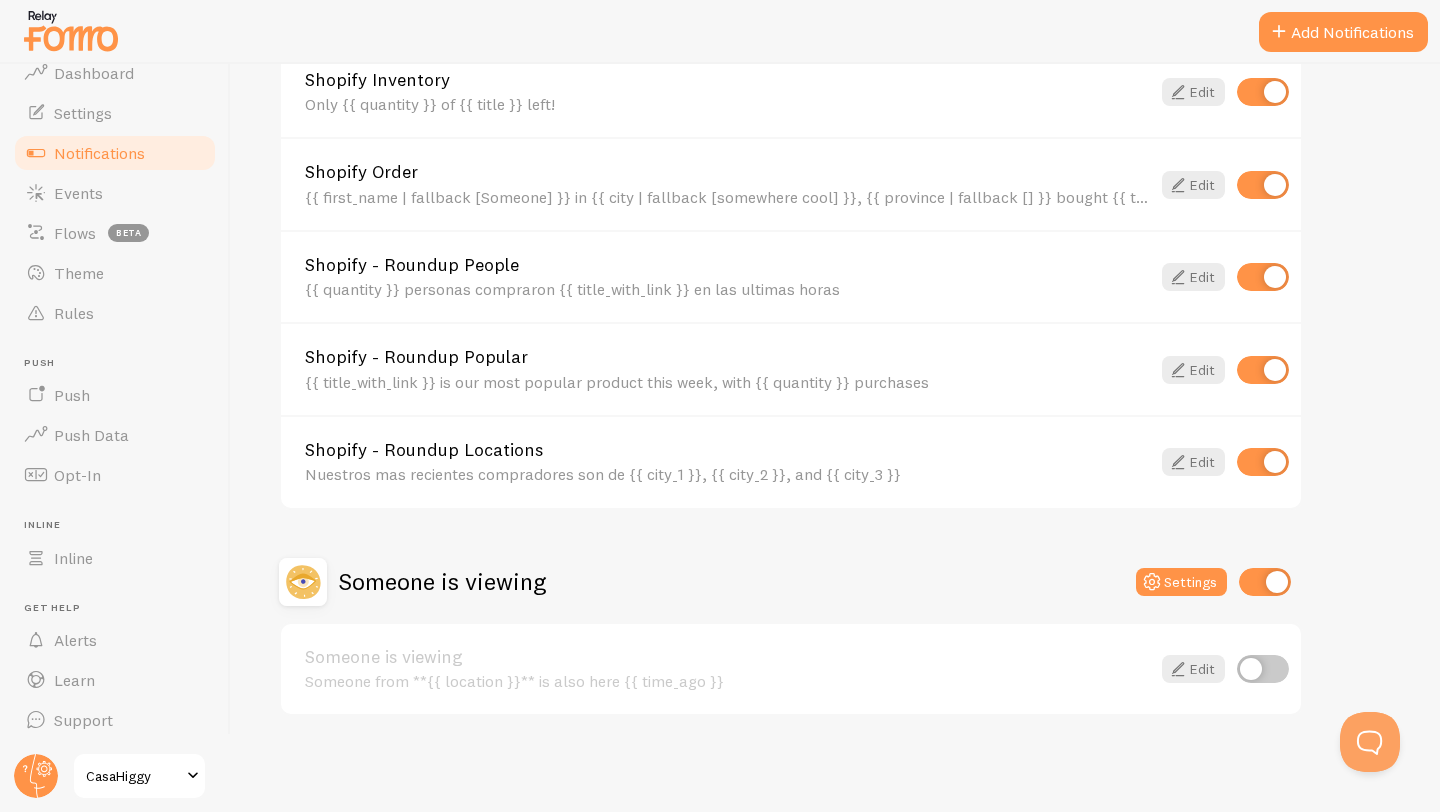 click at bounding box center (1263, 669) 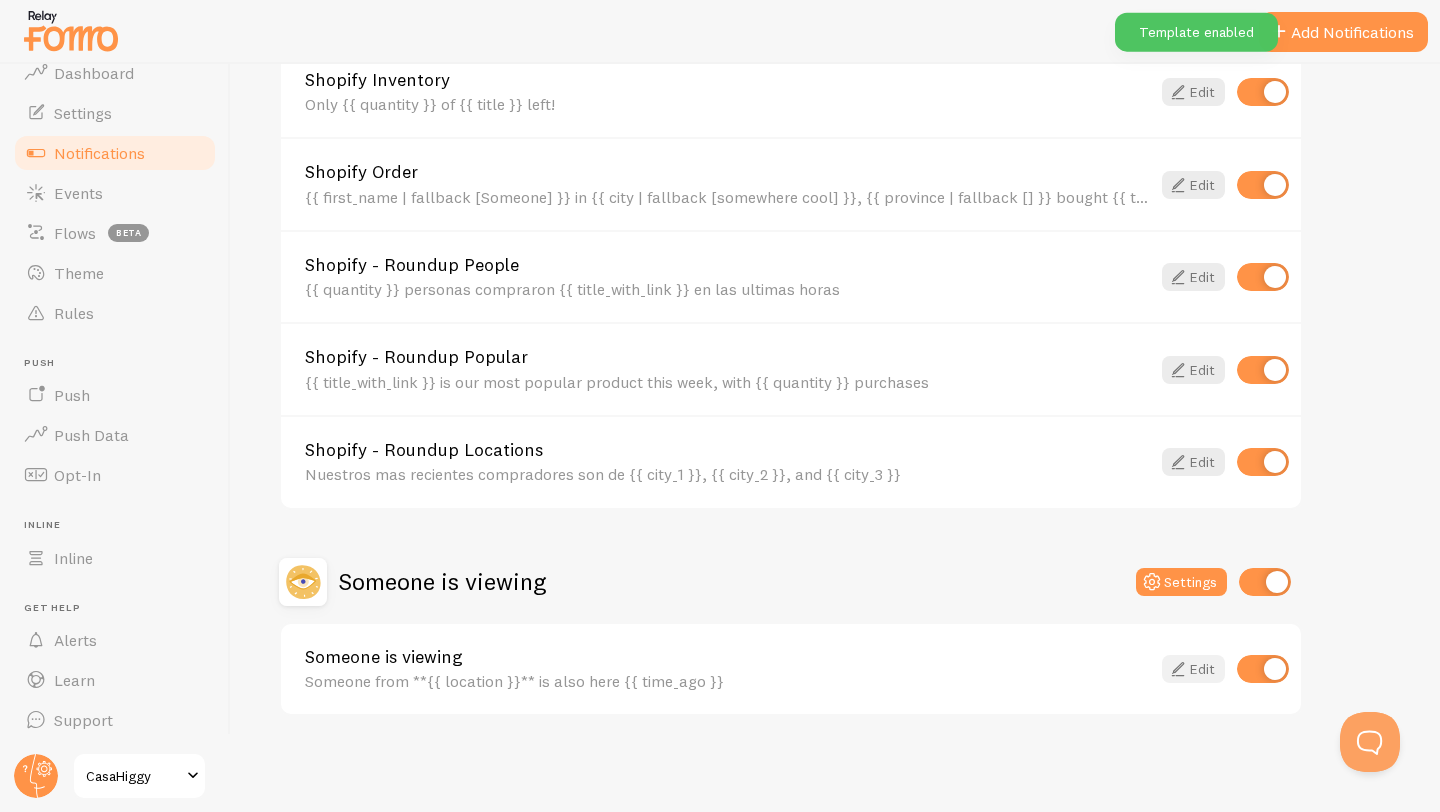 click on "Edit" at bounding box center (1193, 669) 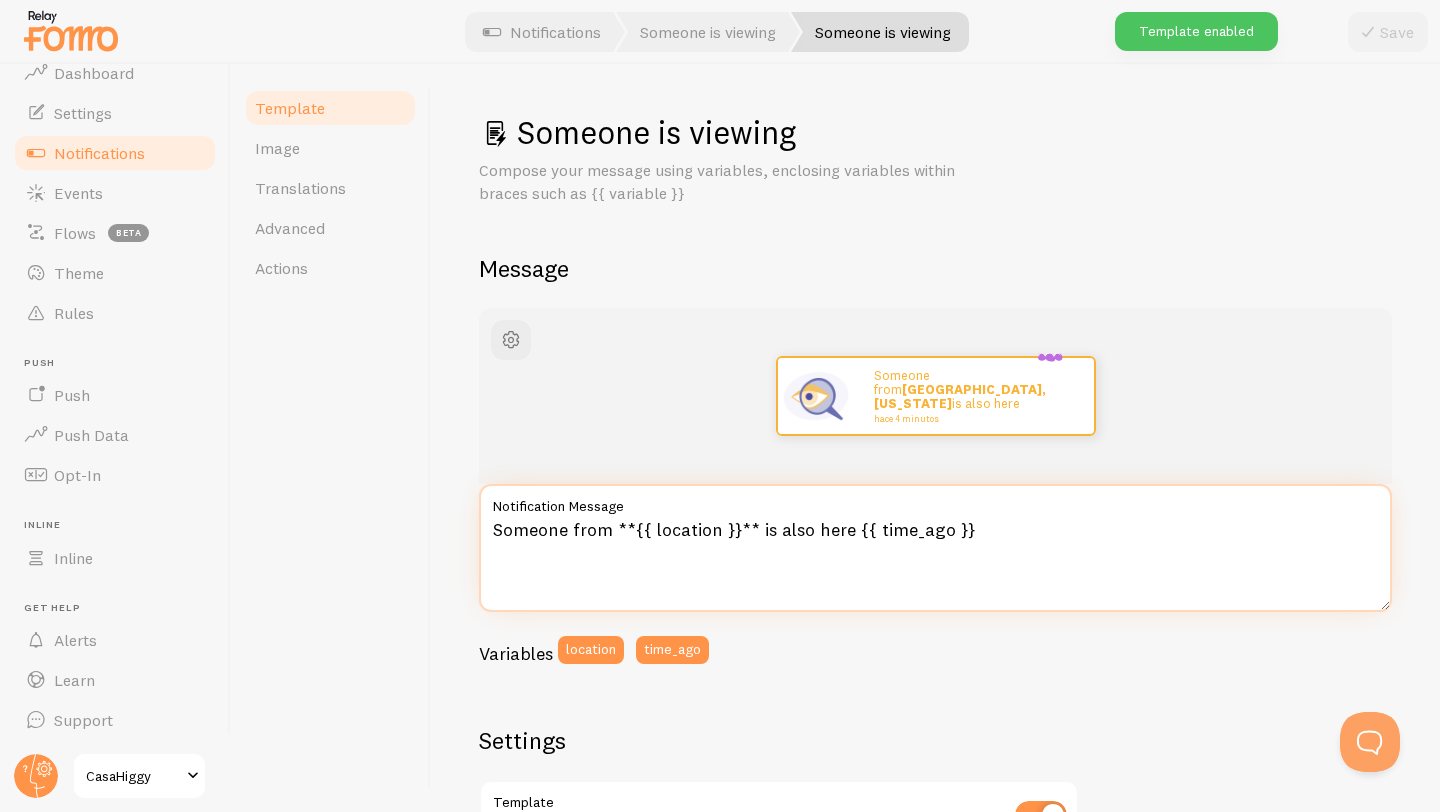 click on "Someone from **{{ location }}** is also here {{ time_ago }}" at bounding box center (935, 548) 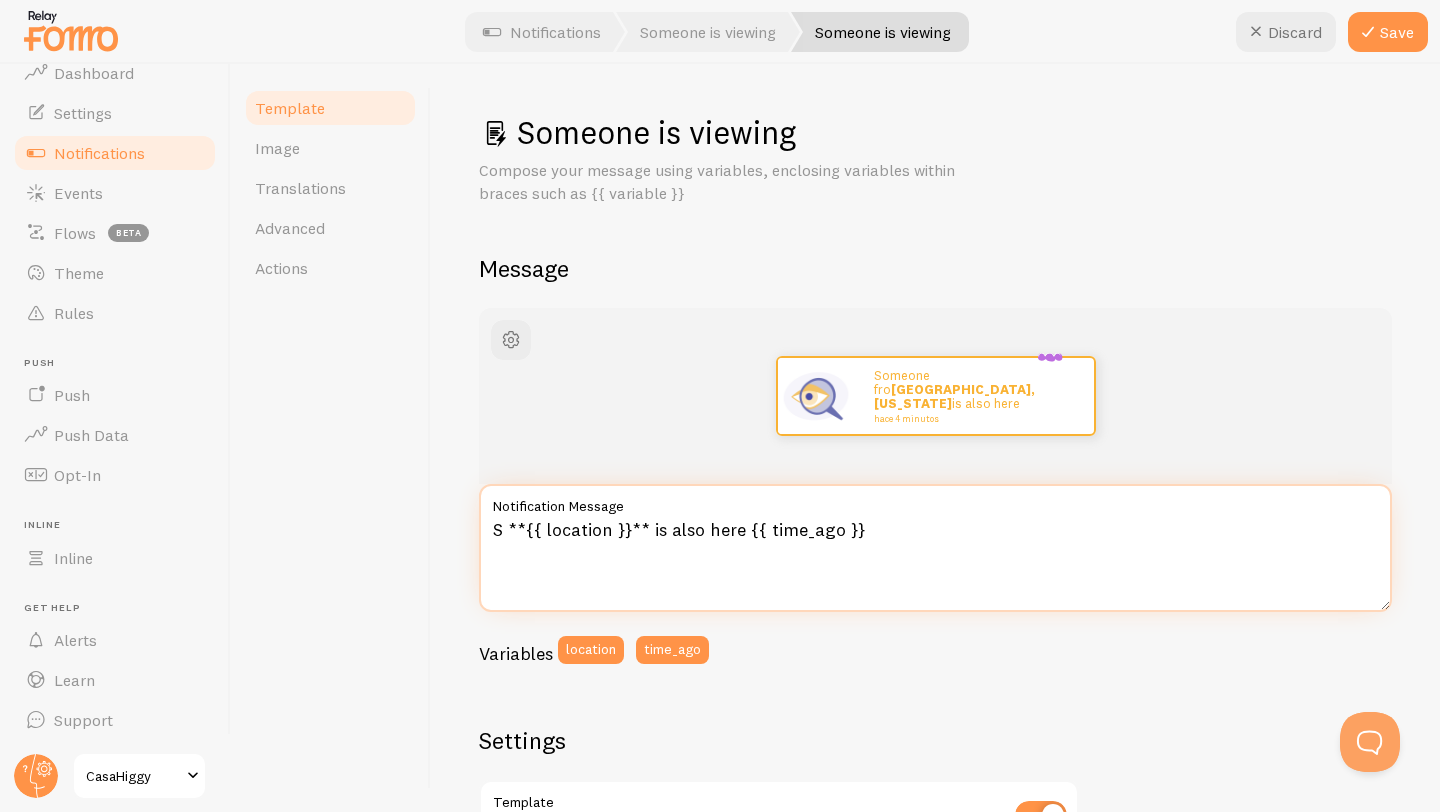 type on "**{{ location }}** is also here {{ time_ago }}" 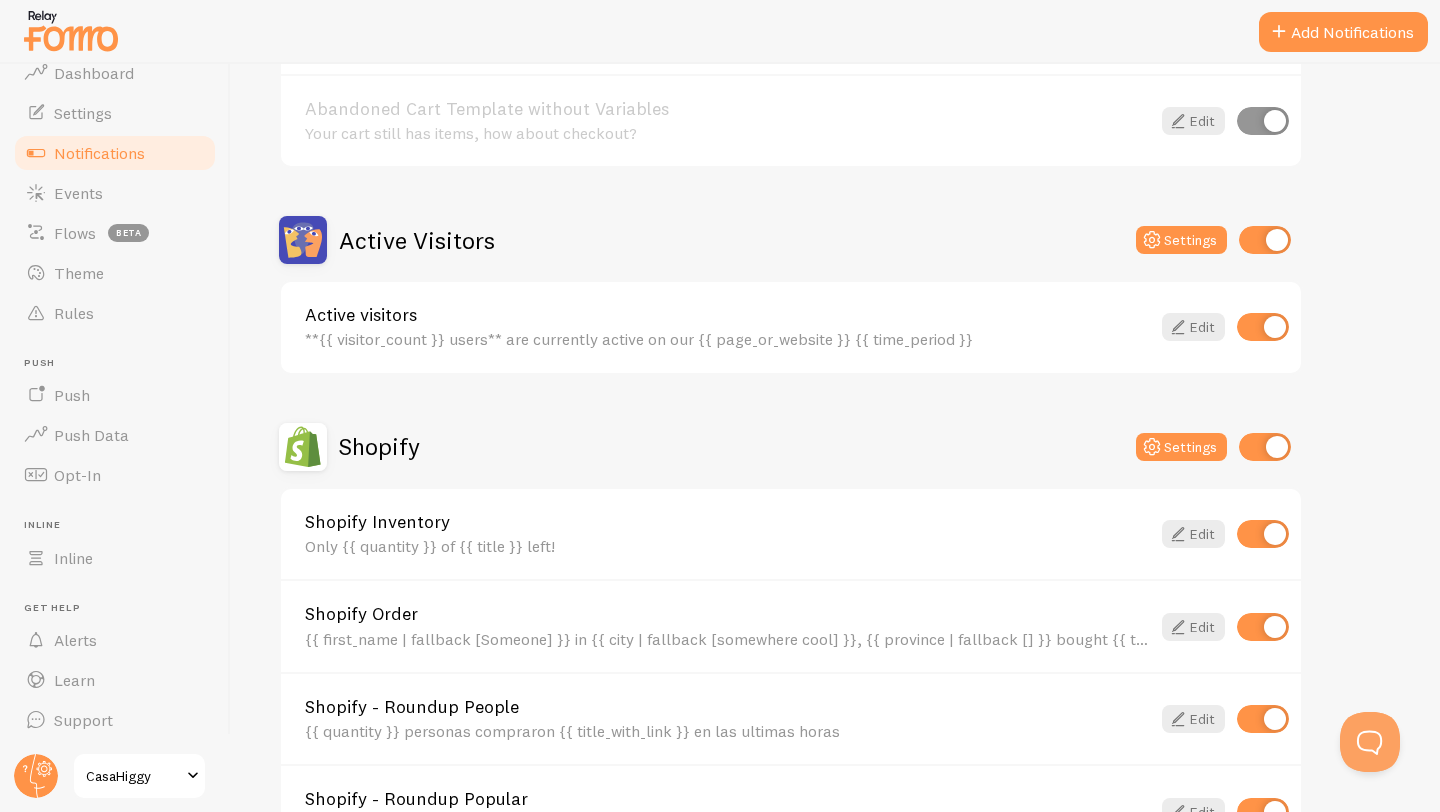 scroll, scrollTop: 799, scrollLeft: 0, axis: vertical 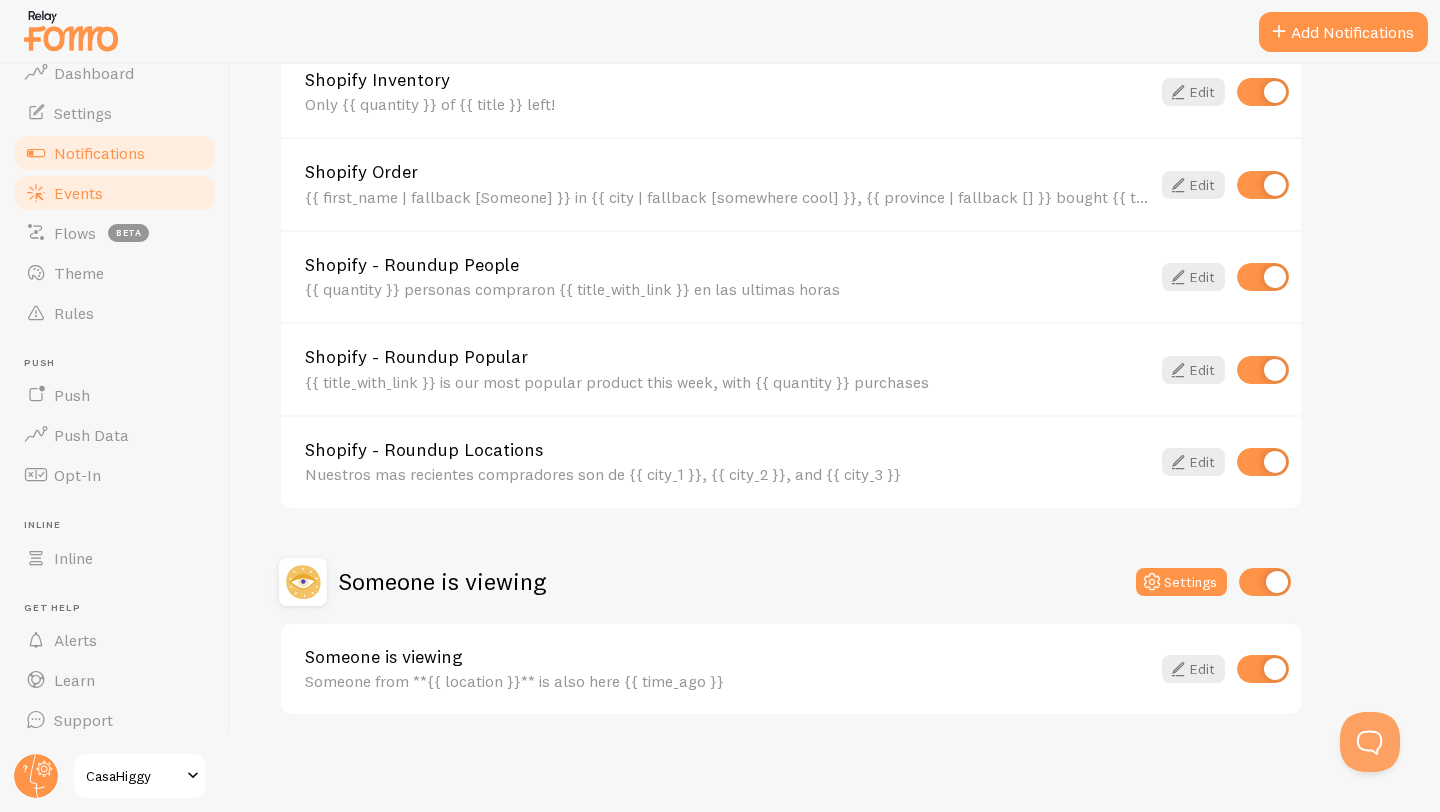 click on "Events" at bounding box center [115, 193] 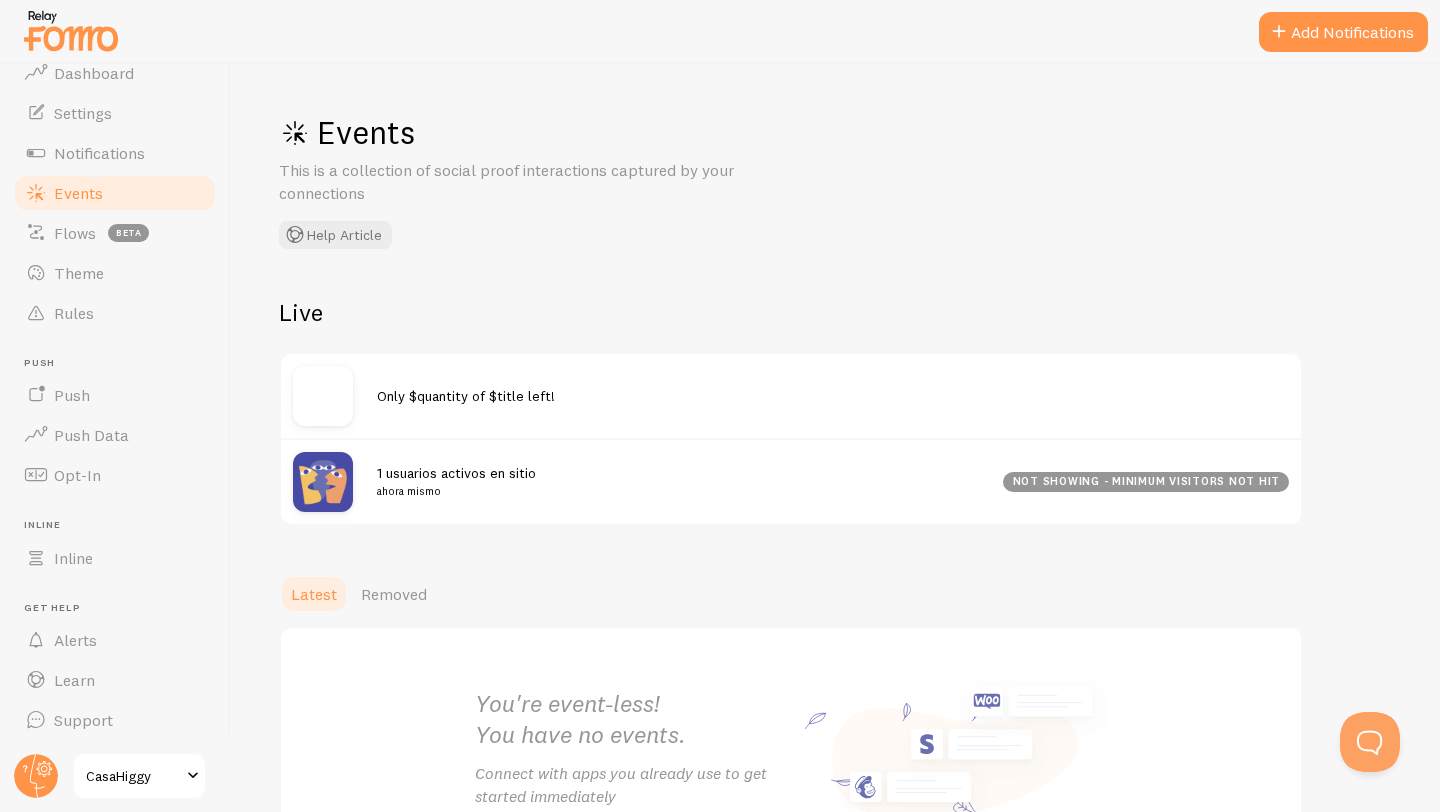 click on "ahora mismo" at bounding box center (678, 491) 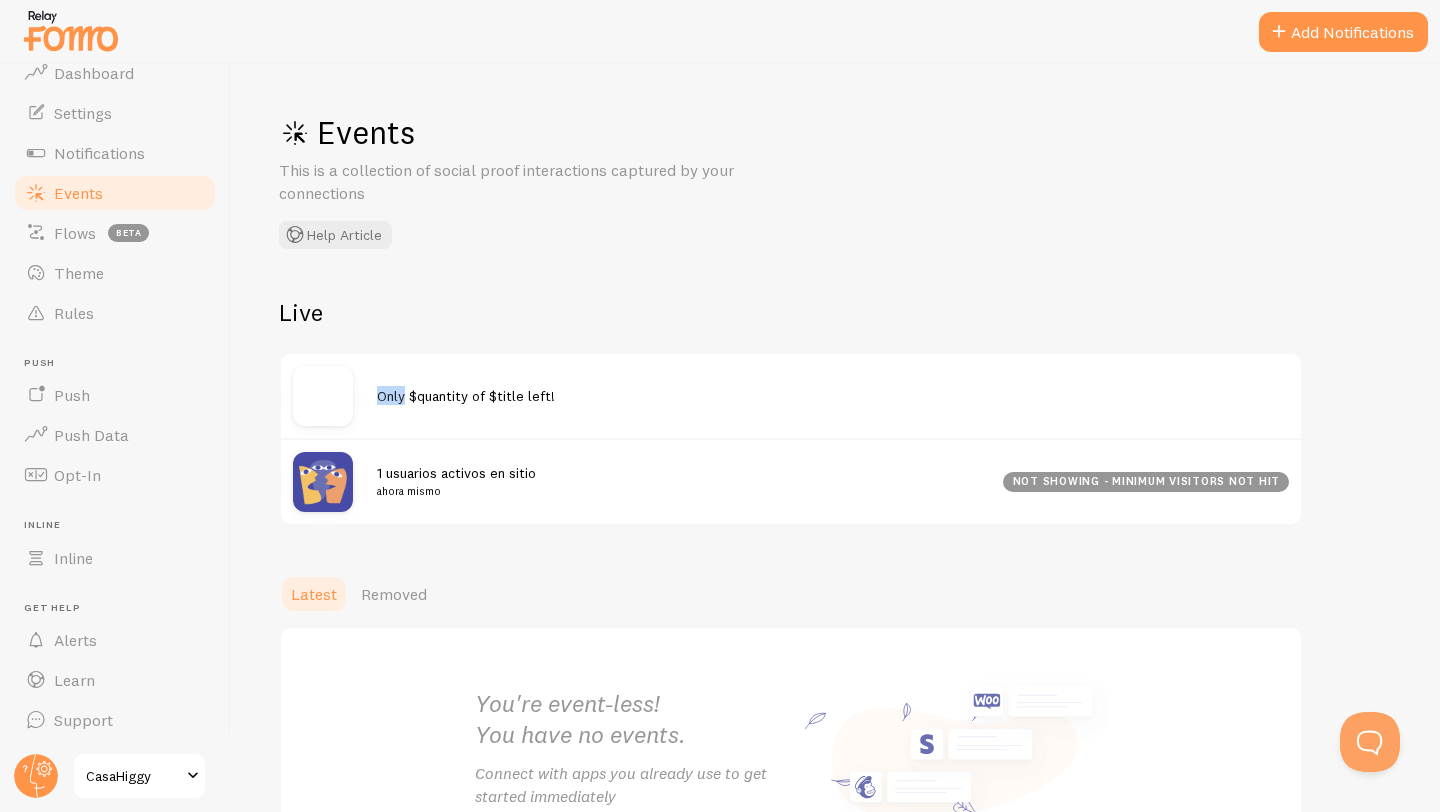 click at bounding box center [323, 396] 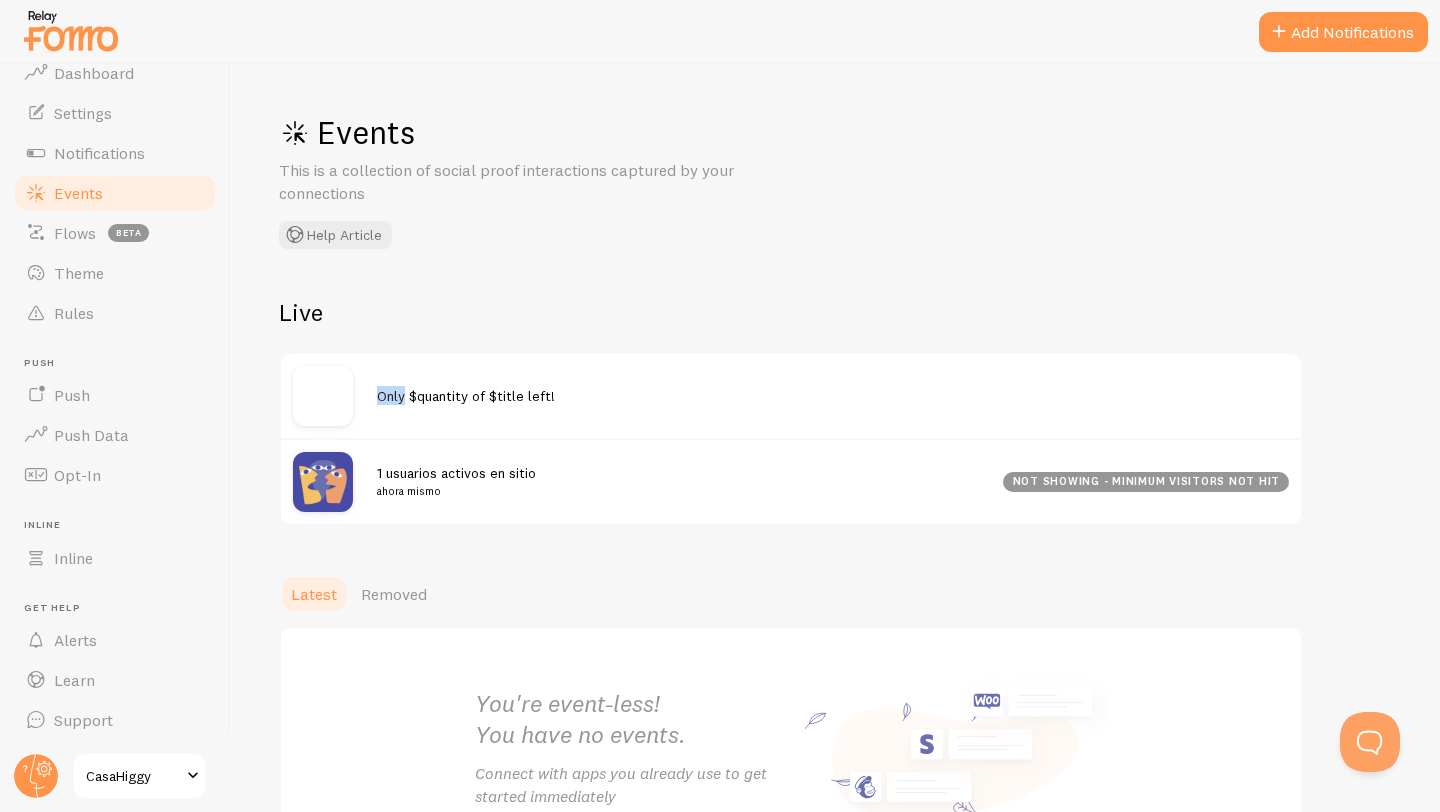click on "Events" at bounding box center (115, 193) 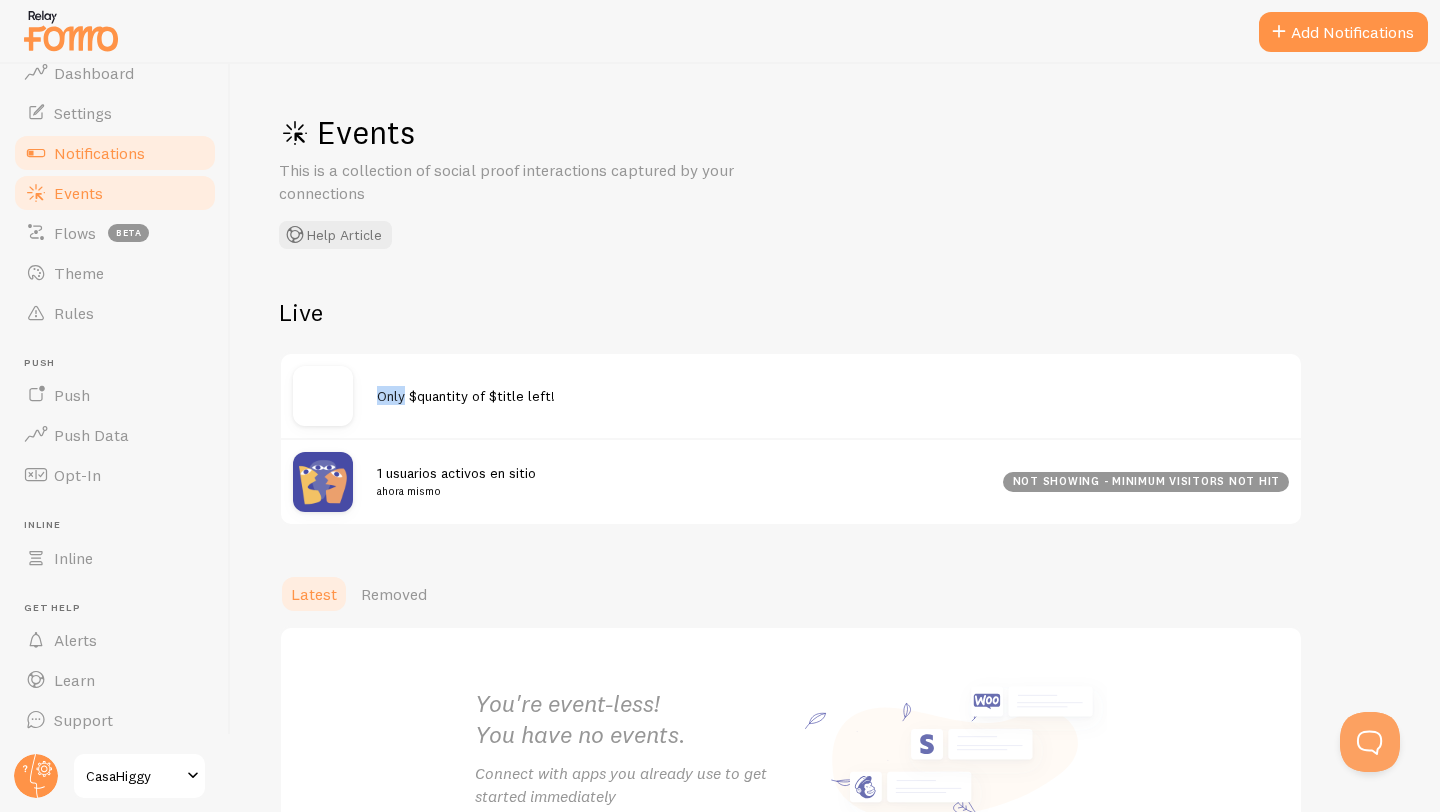 click on "Notifications" at bounding box center [115, 153] 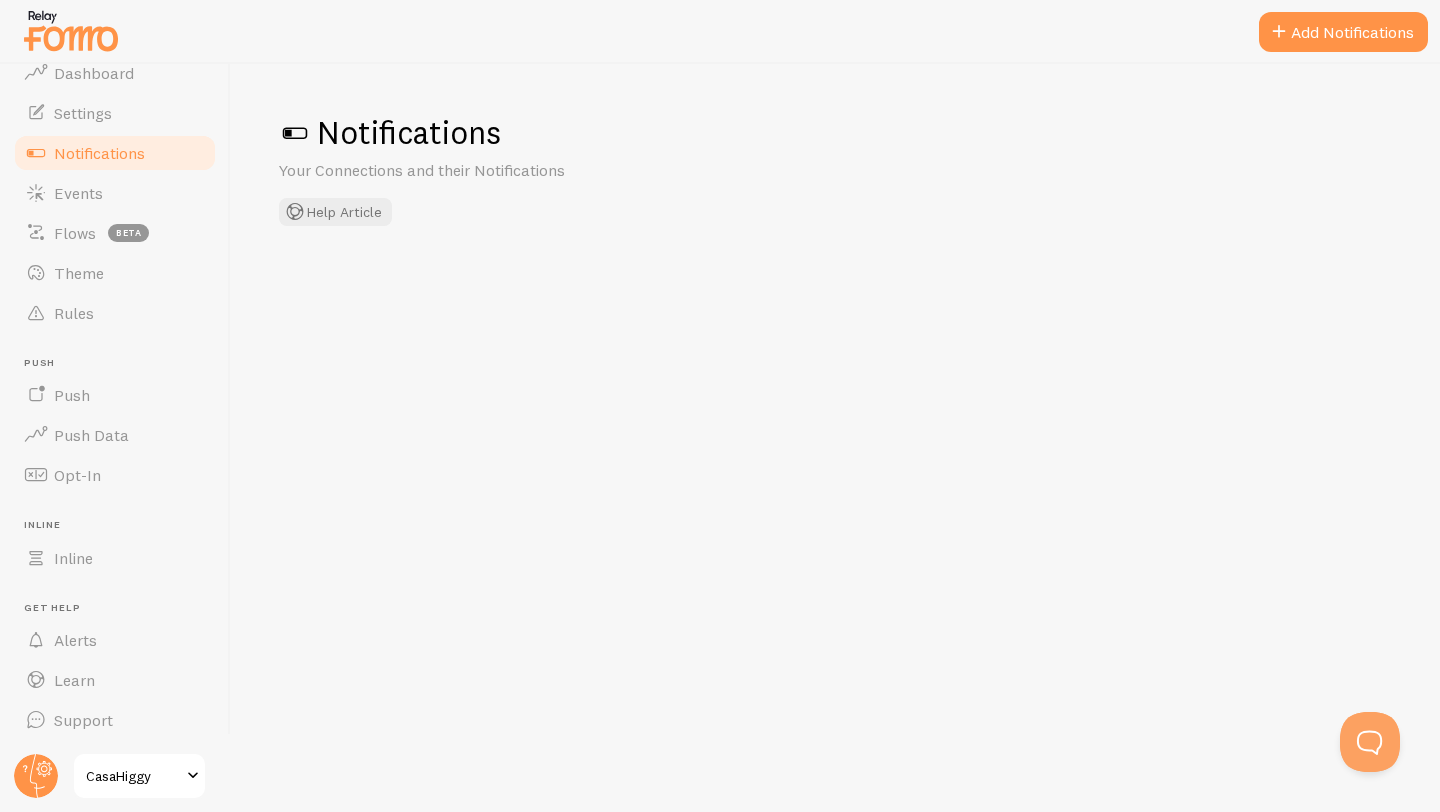click on "Notifications" at bounding box center (115, 153) 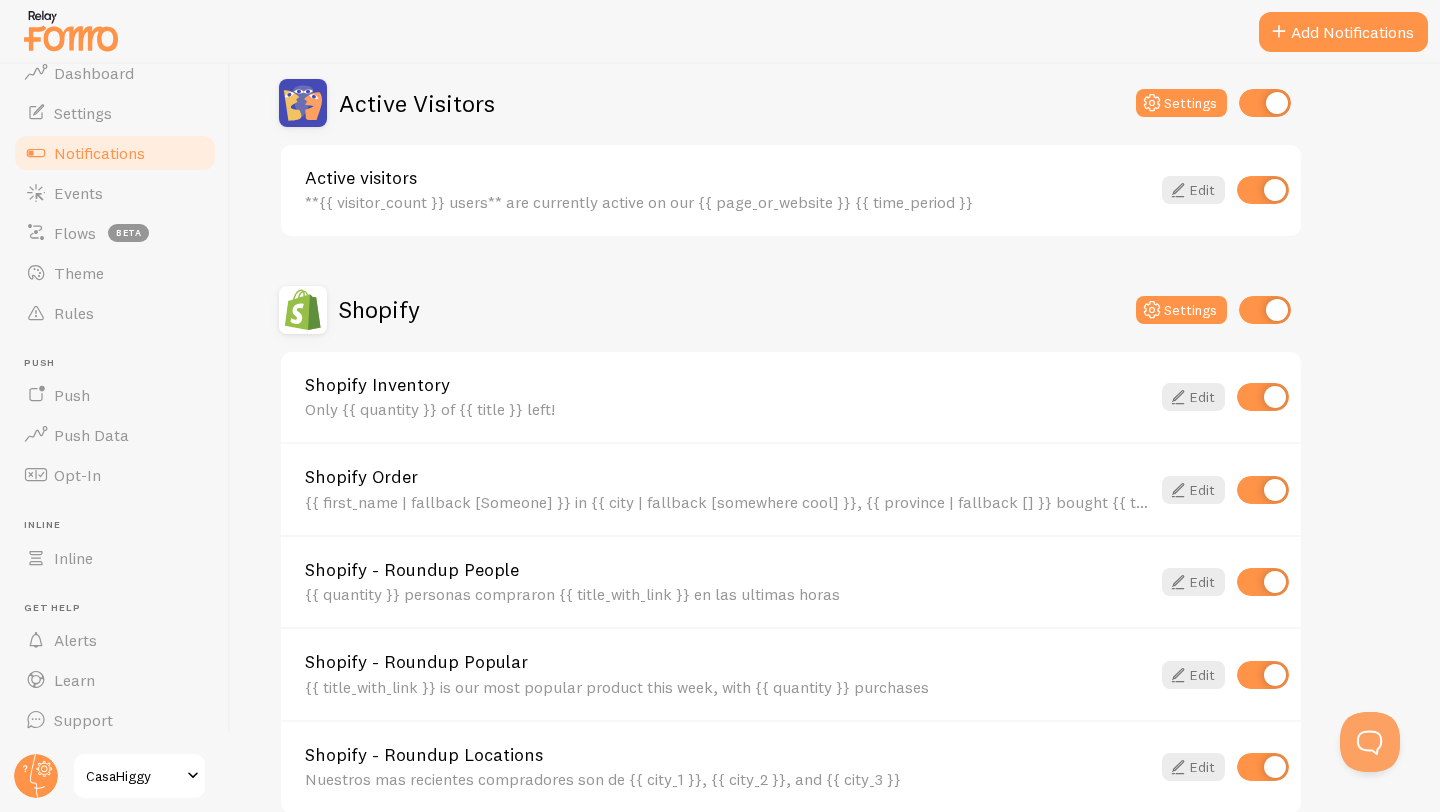 scroll, scrollTop: 495, scrollLeft: 0, axis: vertical 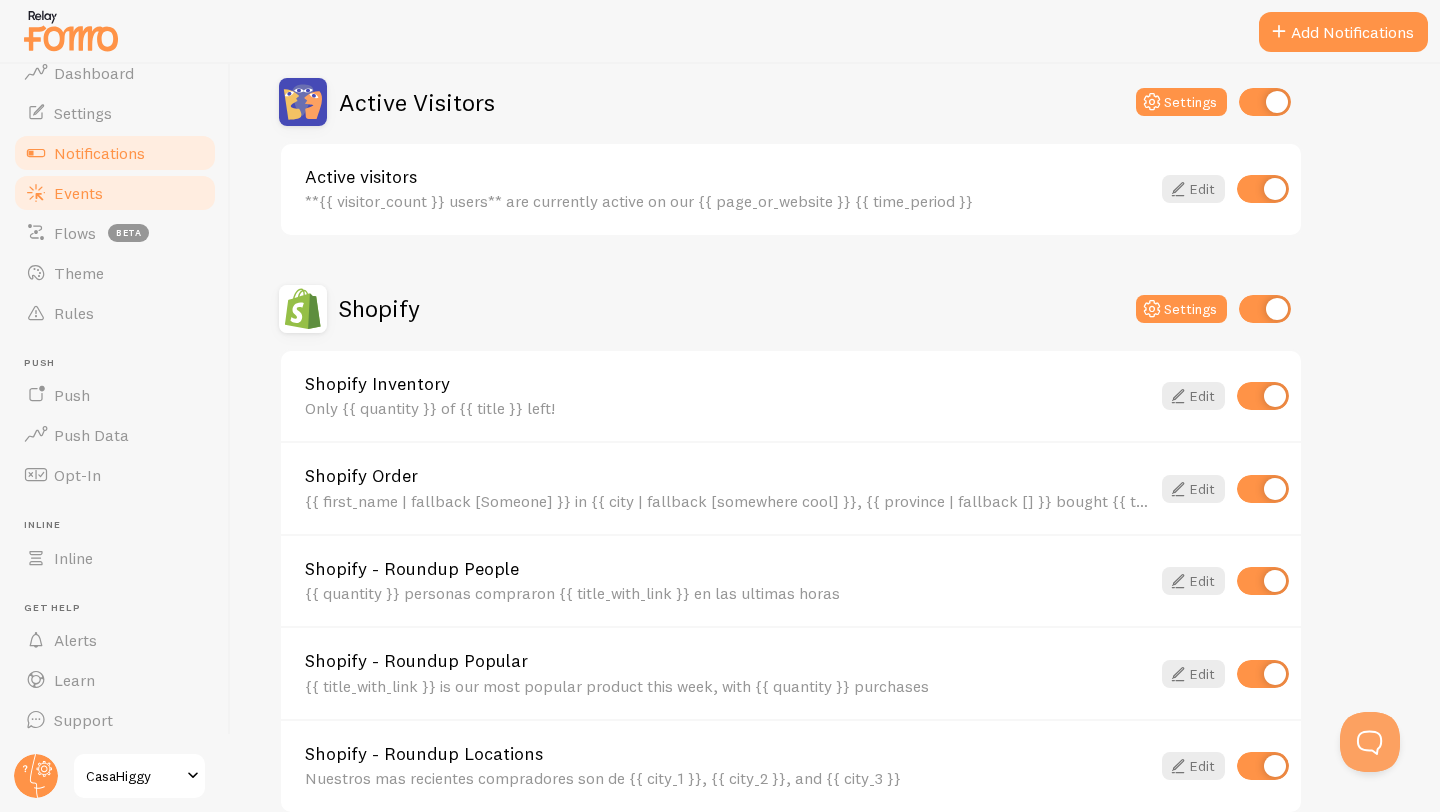 click on "Events" at bounding box center (115, 193) 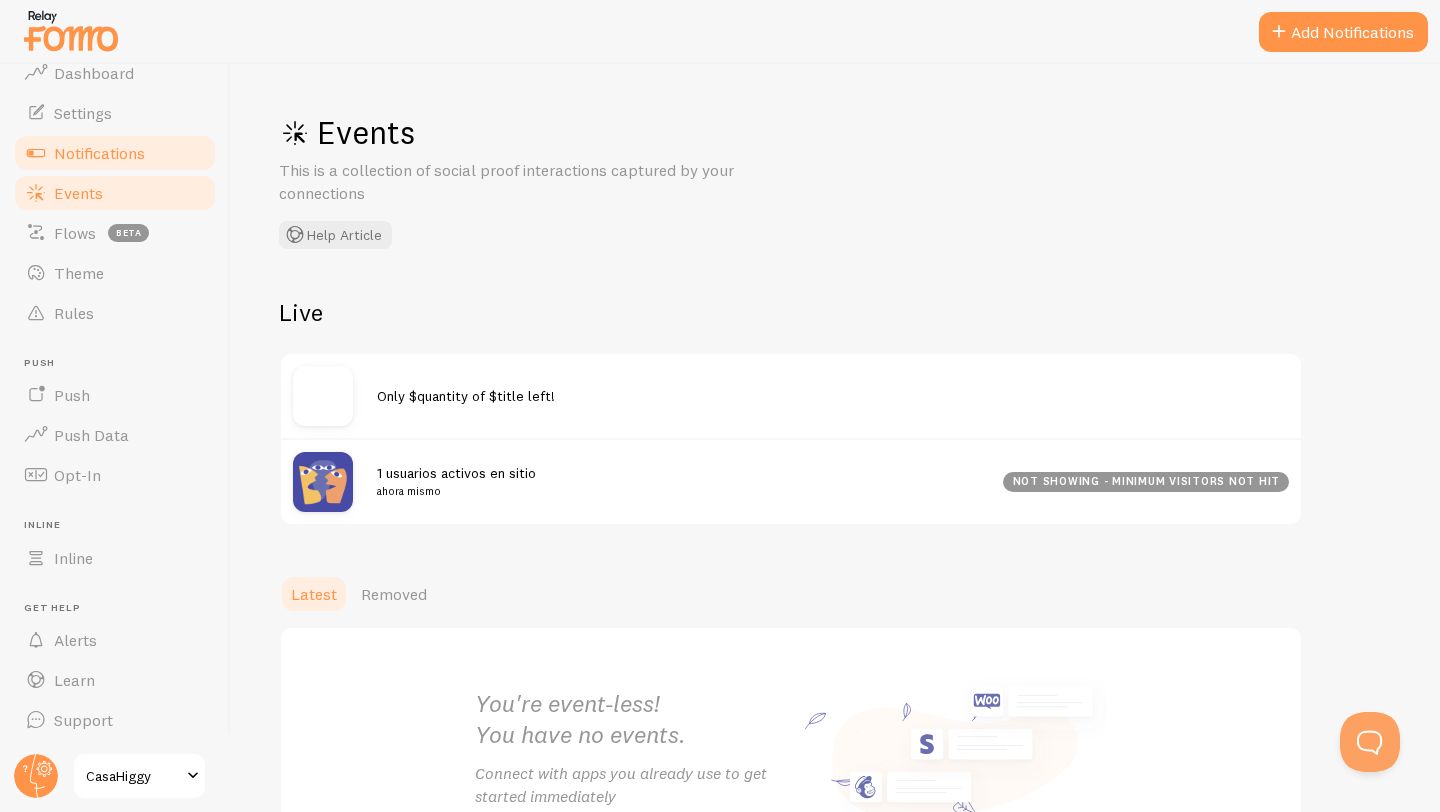 click on "Notifications" at bounding box center [115, 153] 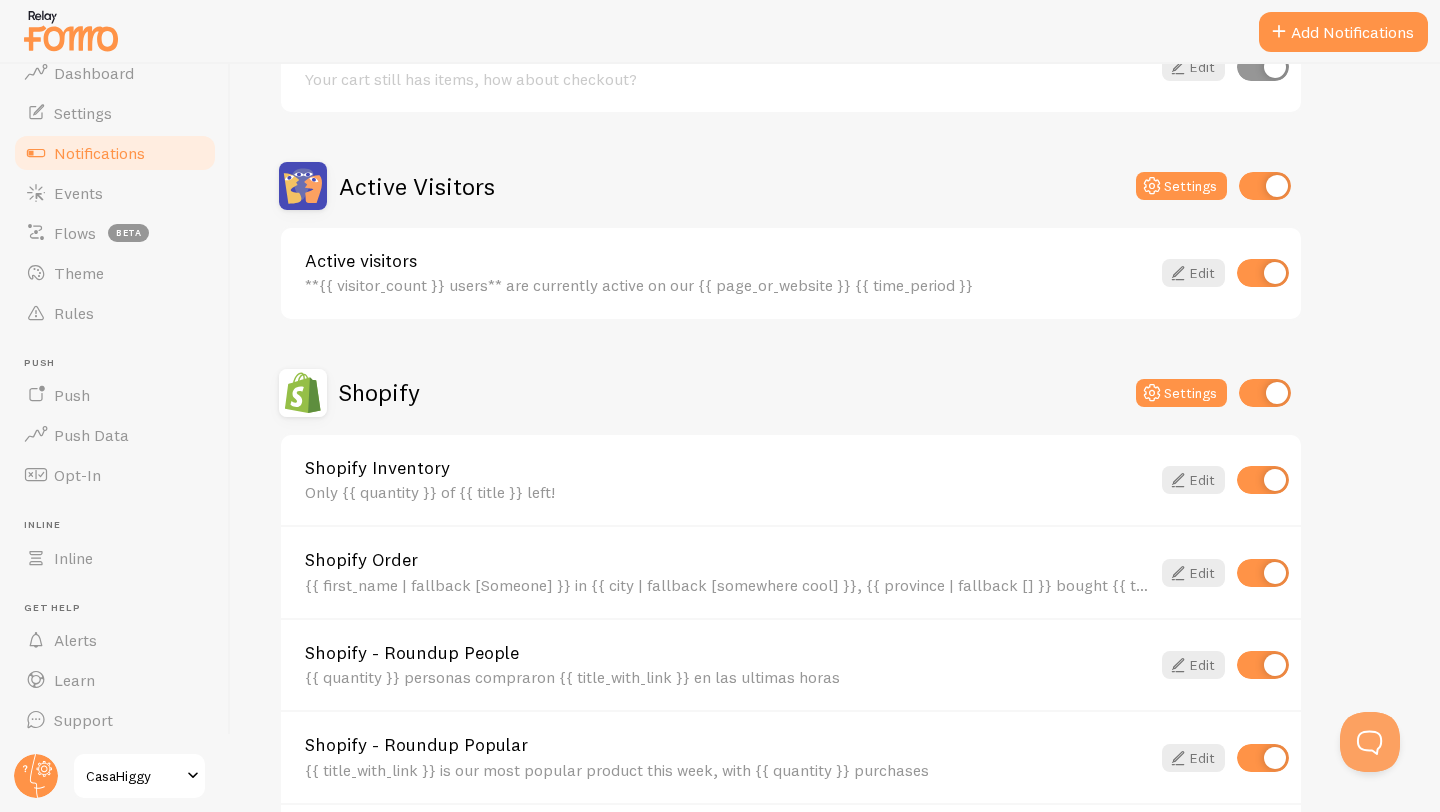 scroll, scrollTop: 284, scrollLeft: 0, axis: vertical 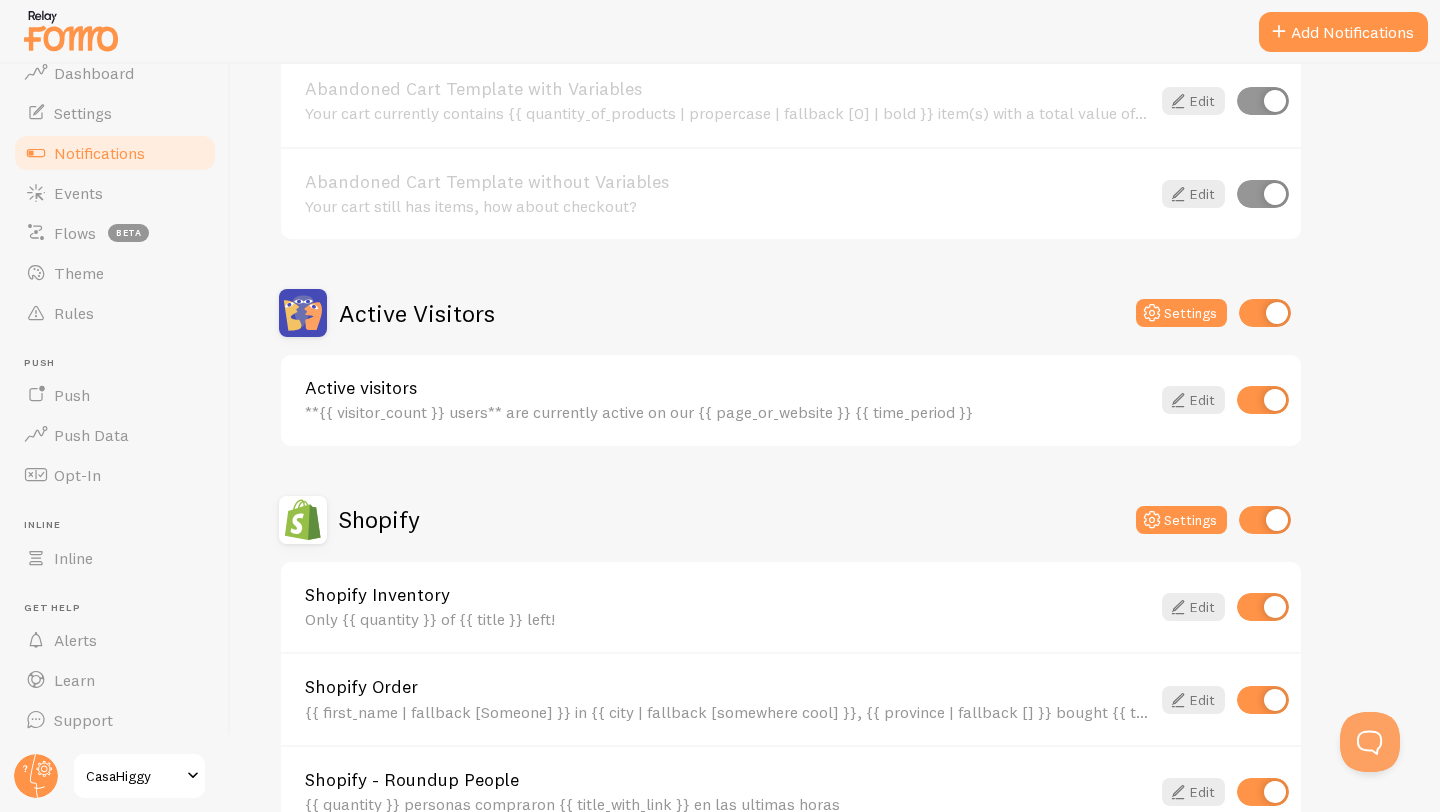 click at bounding box center [1265, 313] 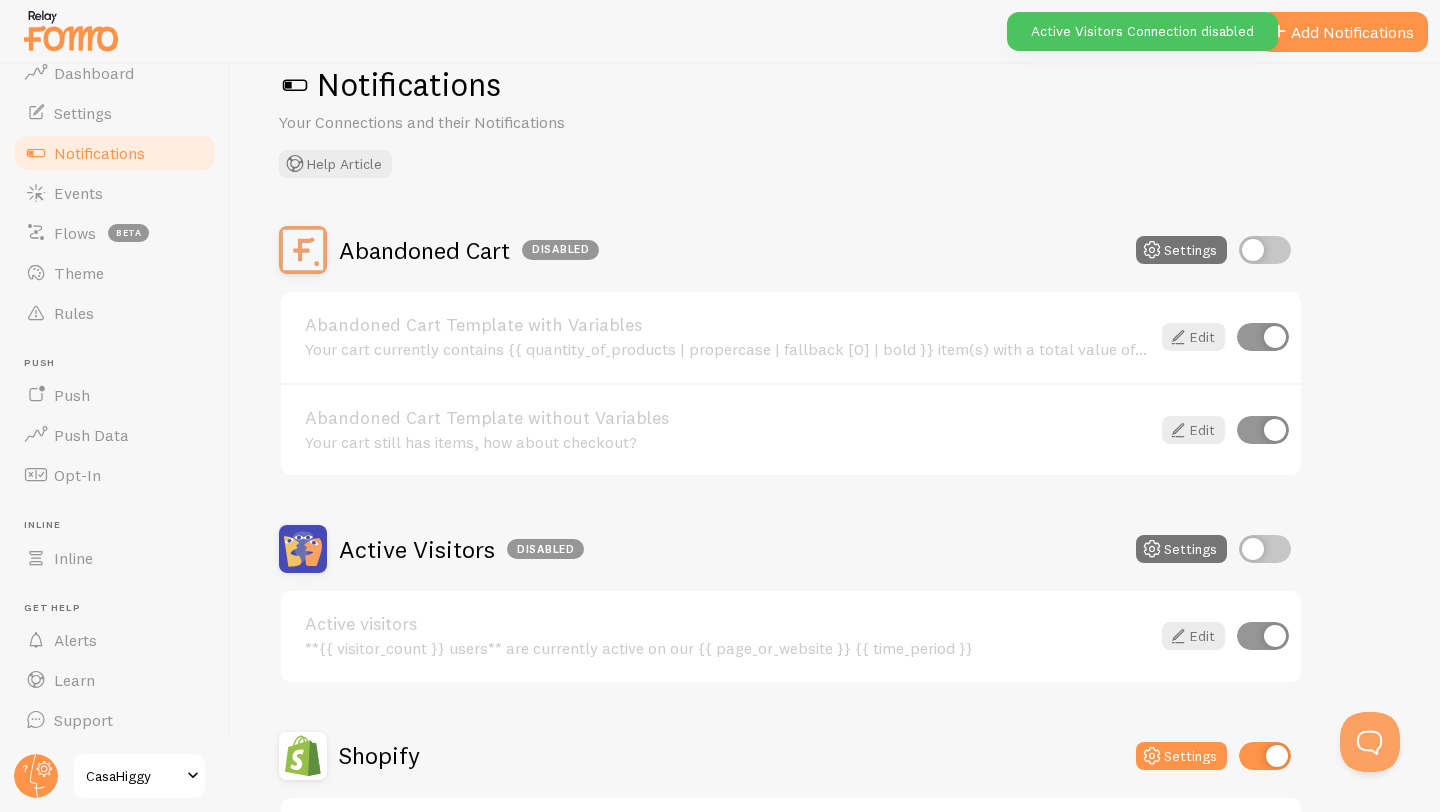 scroll, scrollTop: 0, scrollLeft: 0, axis: both 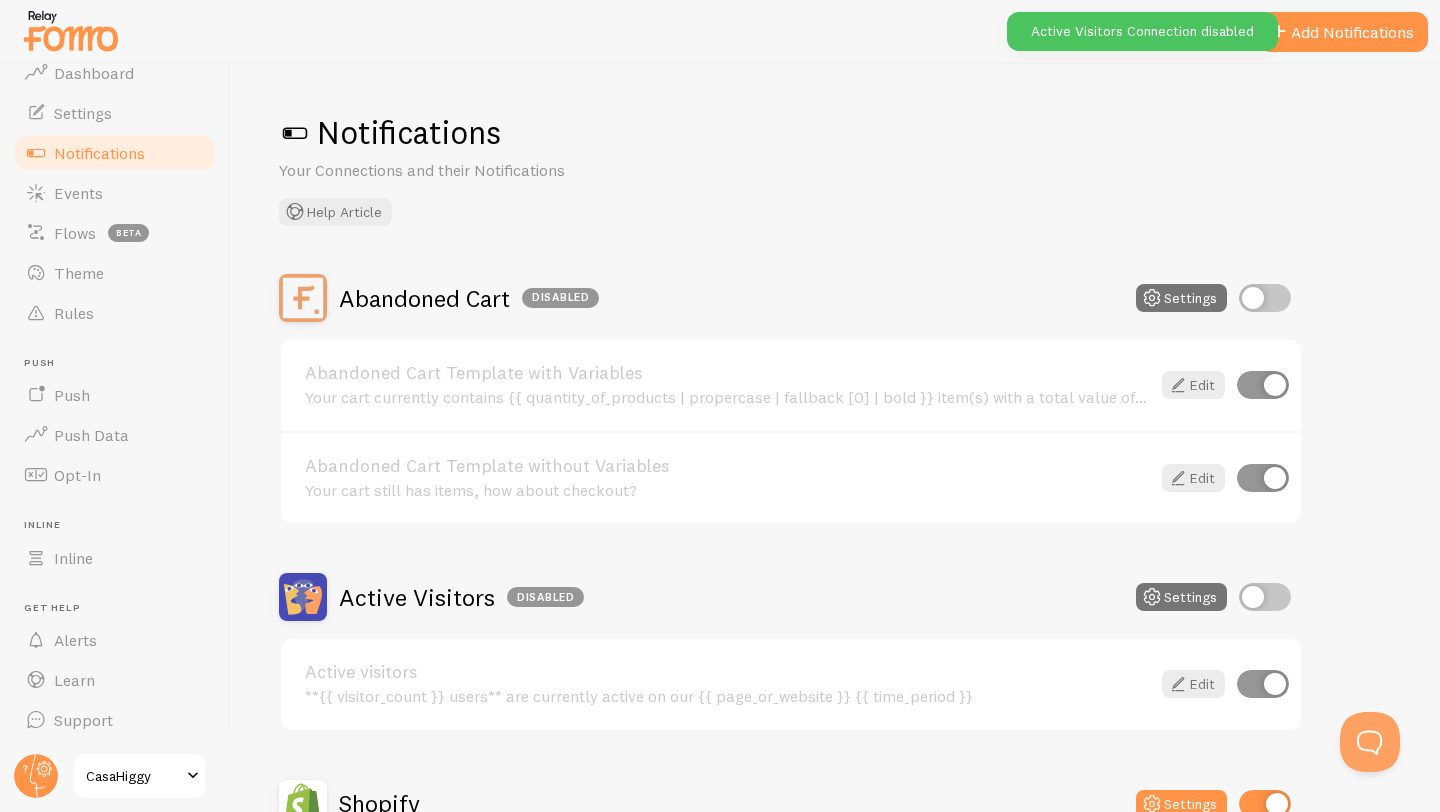 click on "Active Visitors Connection disabled" at bounding box center (1142, 31) 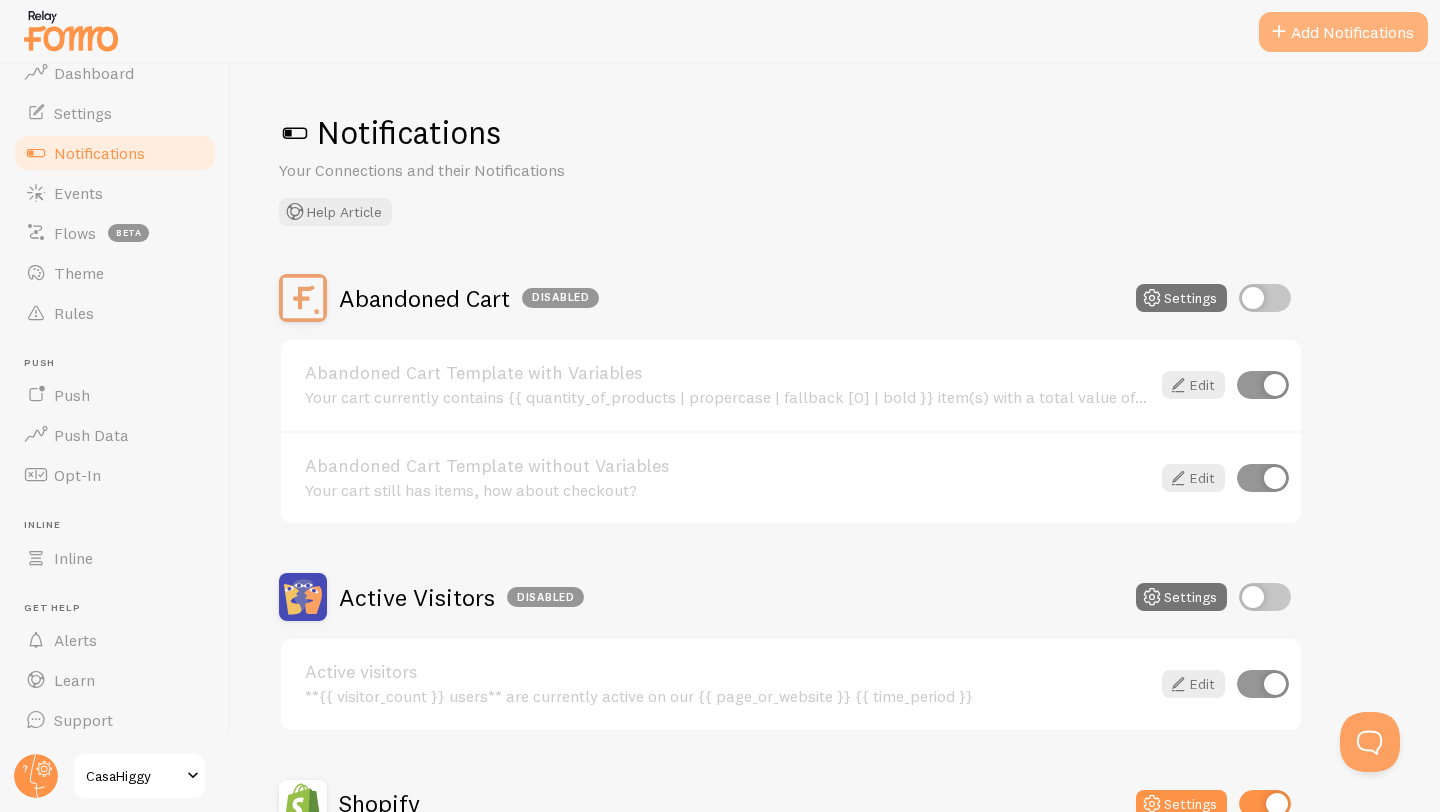click on "Add Notifications" at bounding box center (1343, 32) 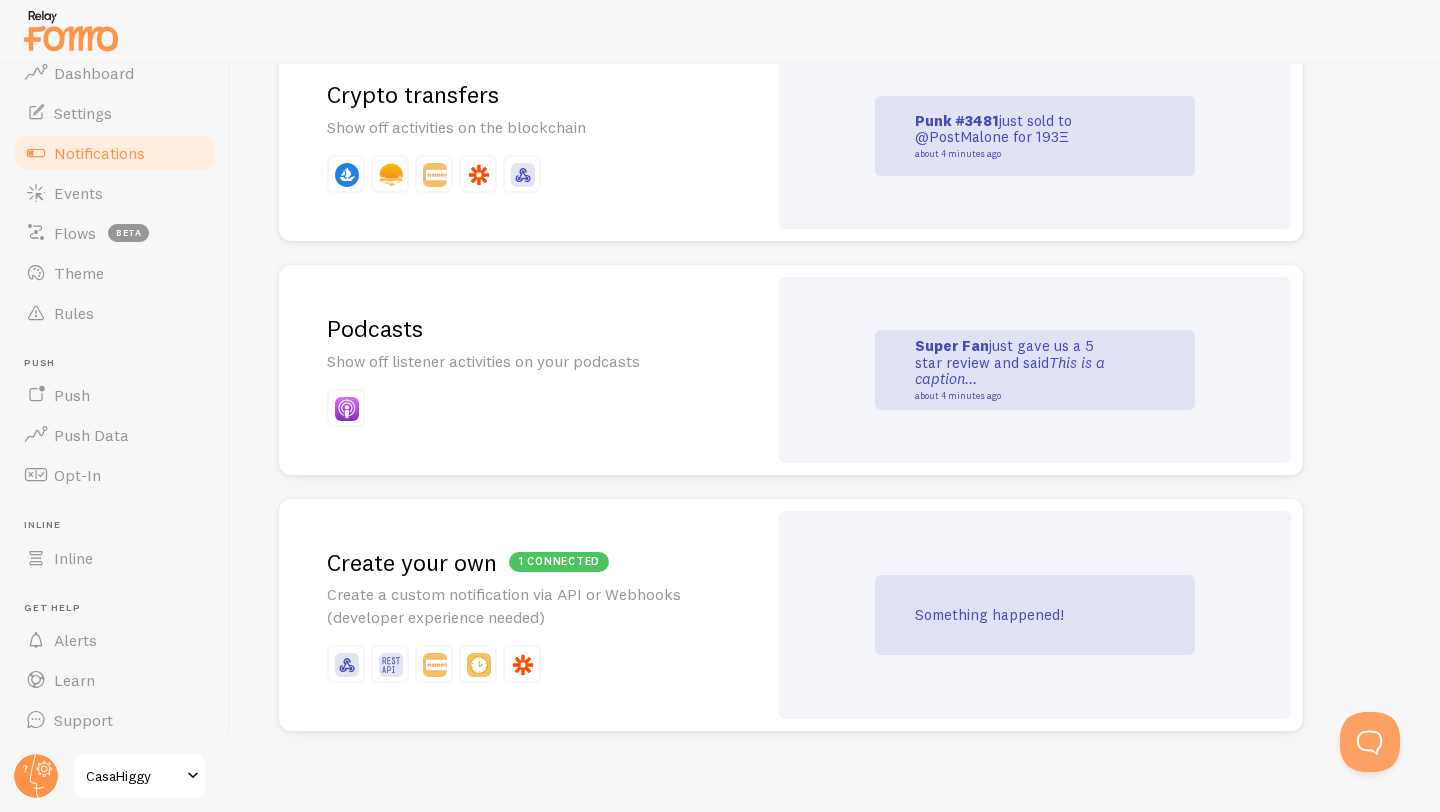 scroll, scrollTop: 4322, scrollLeft: 0, axis: vertical 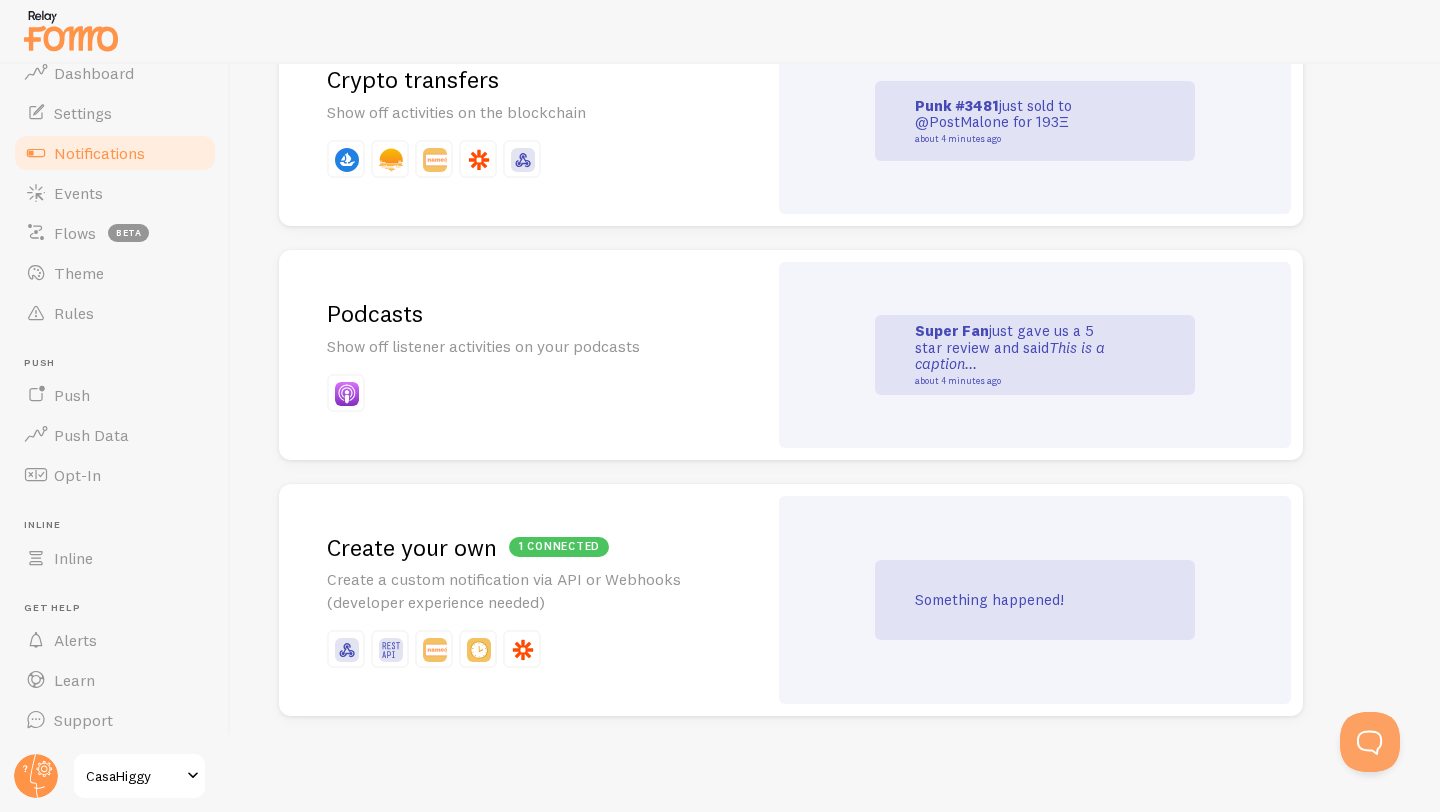 click on "Something happened!" at bounding box center [1015, 600] 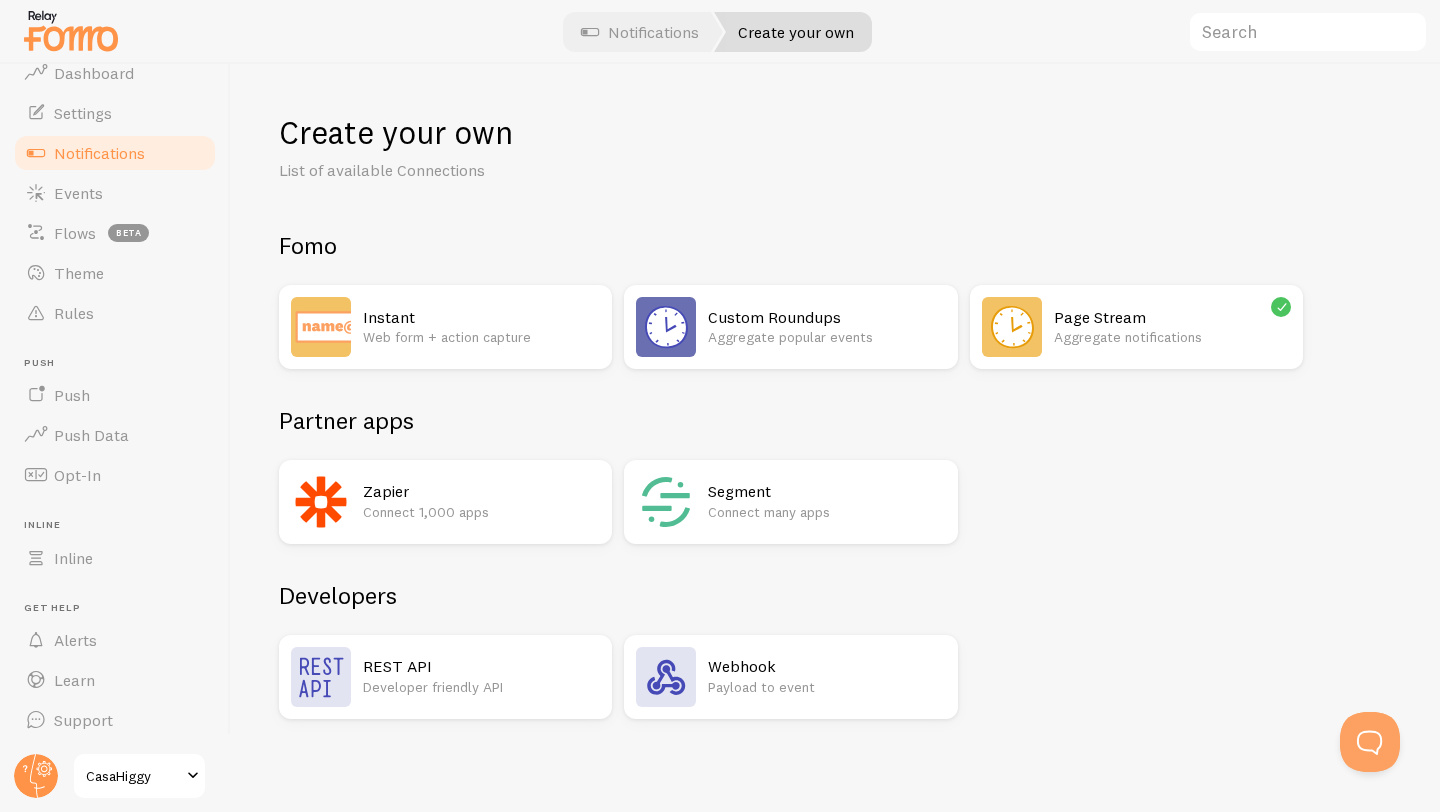 click on "Aggregate notifications" at bounding box center [1172, 337] 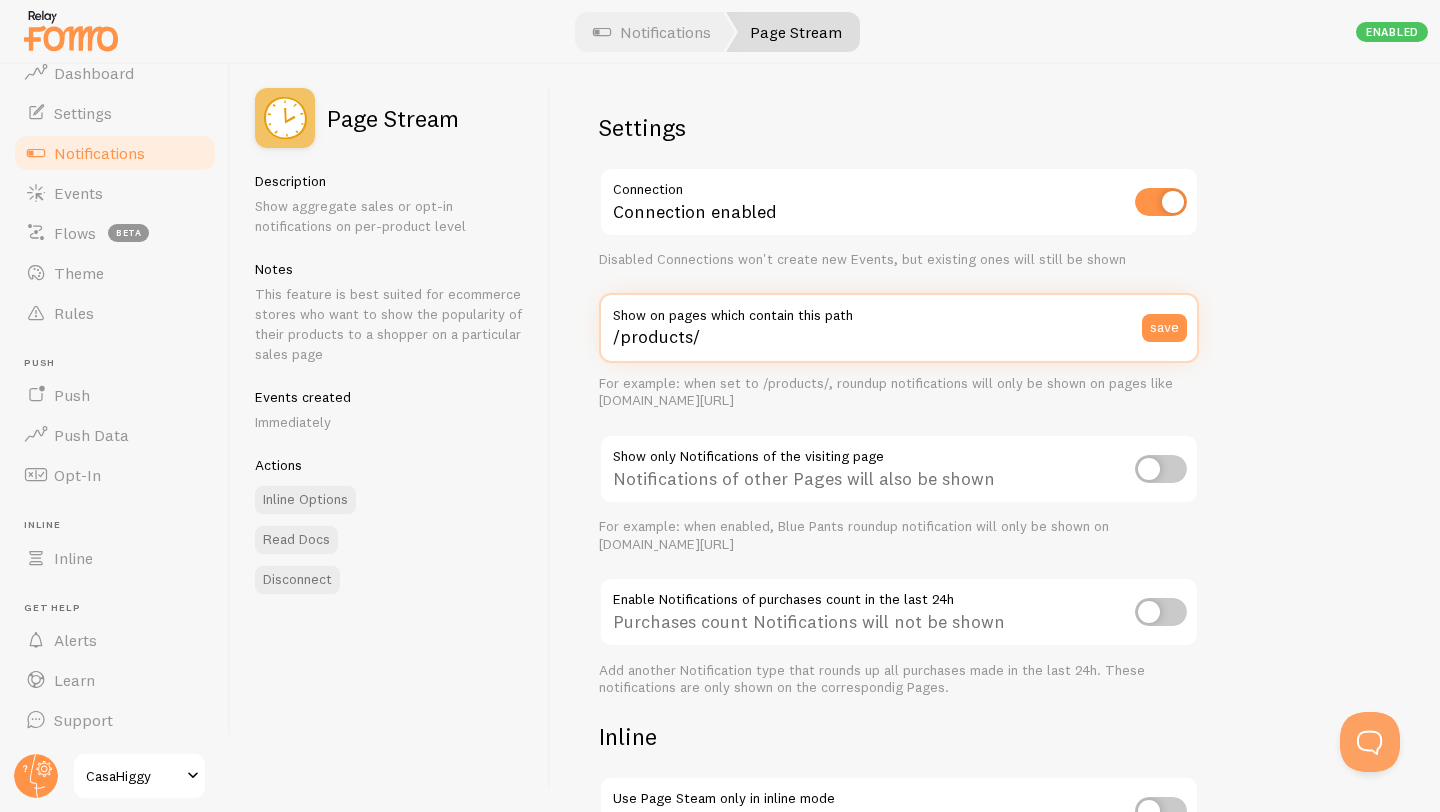click on "/products/" at bounding box center [899, 328] 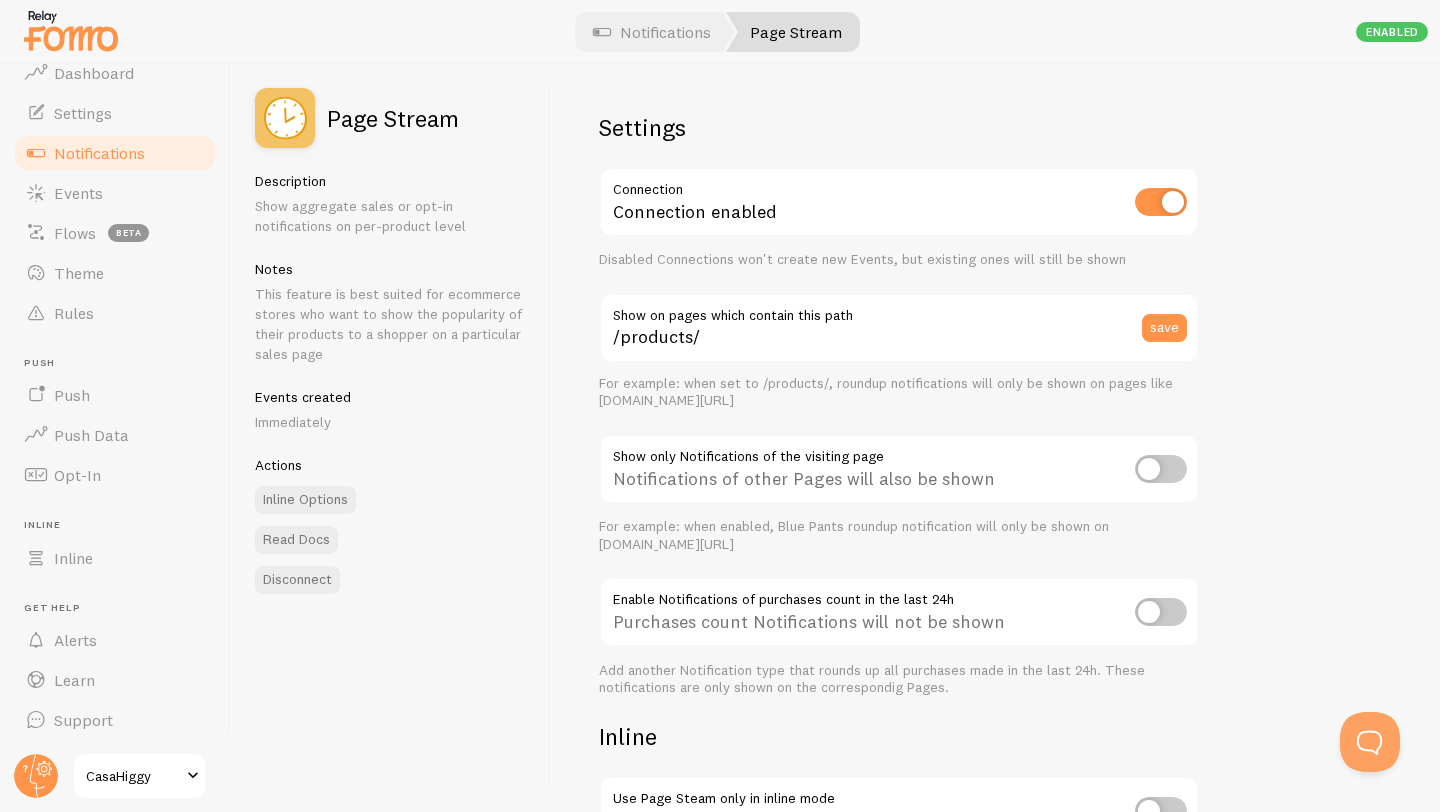 click on "For example: when set to /products/, roundup notifications will only be shown on pages like store.com/products/blue-pants" at bounding box center [899, 392] 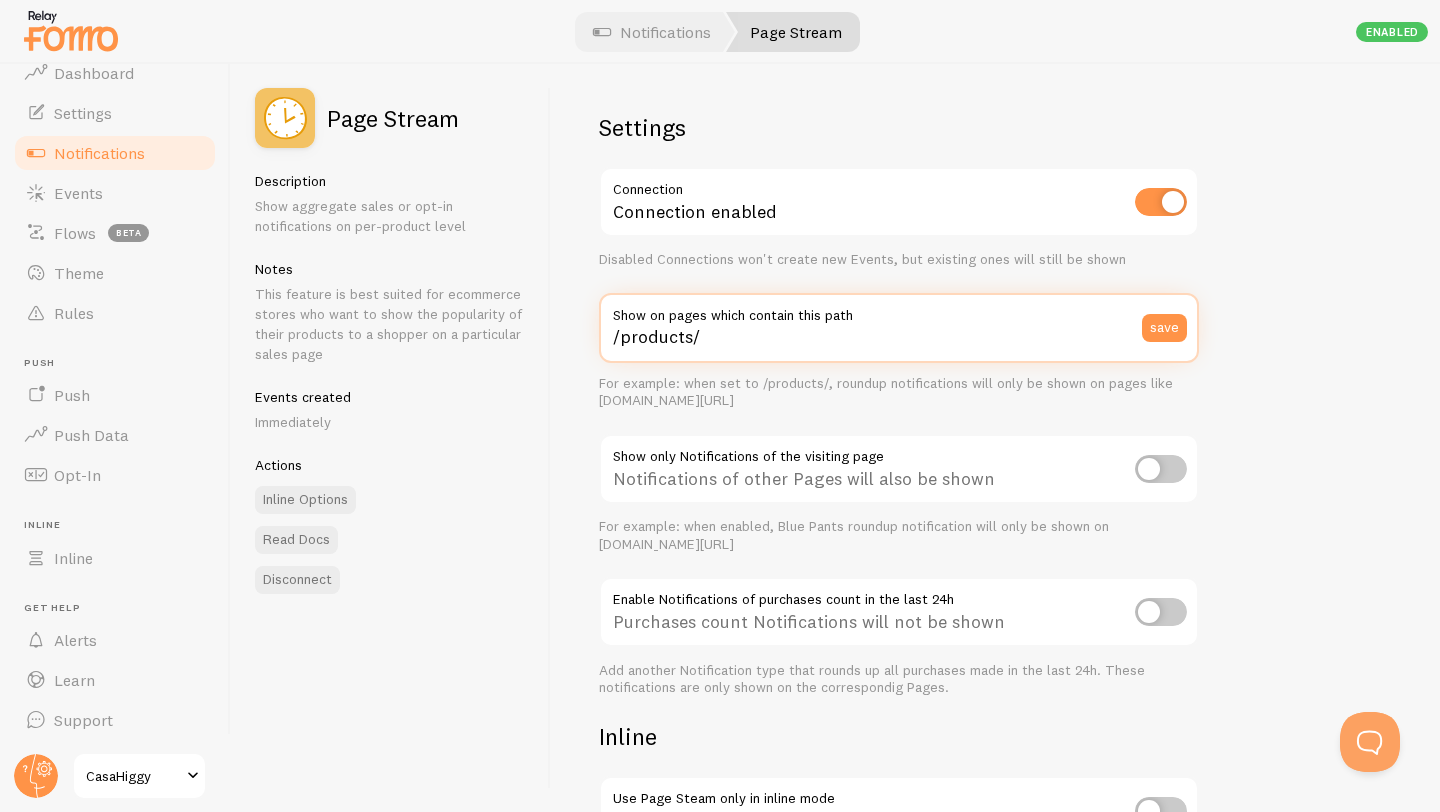 click on "/products/" at bounding box center (899, 328) 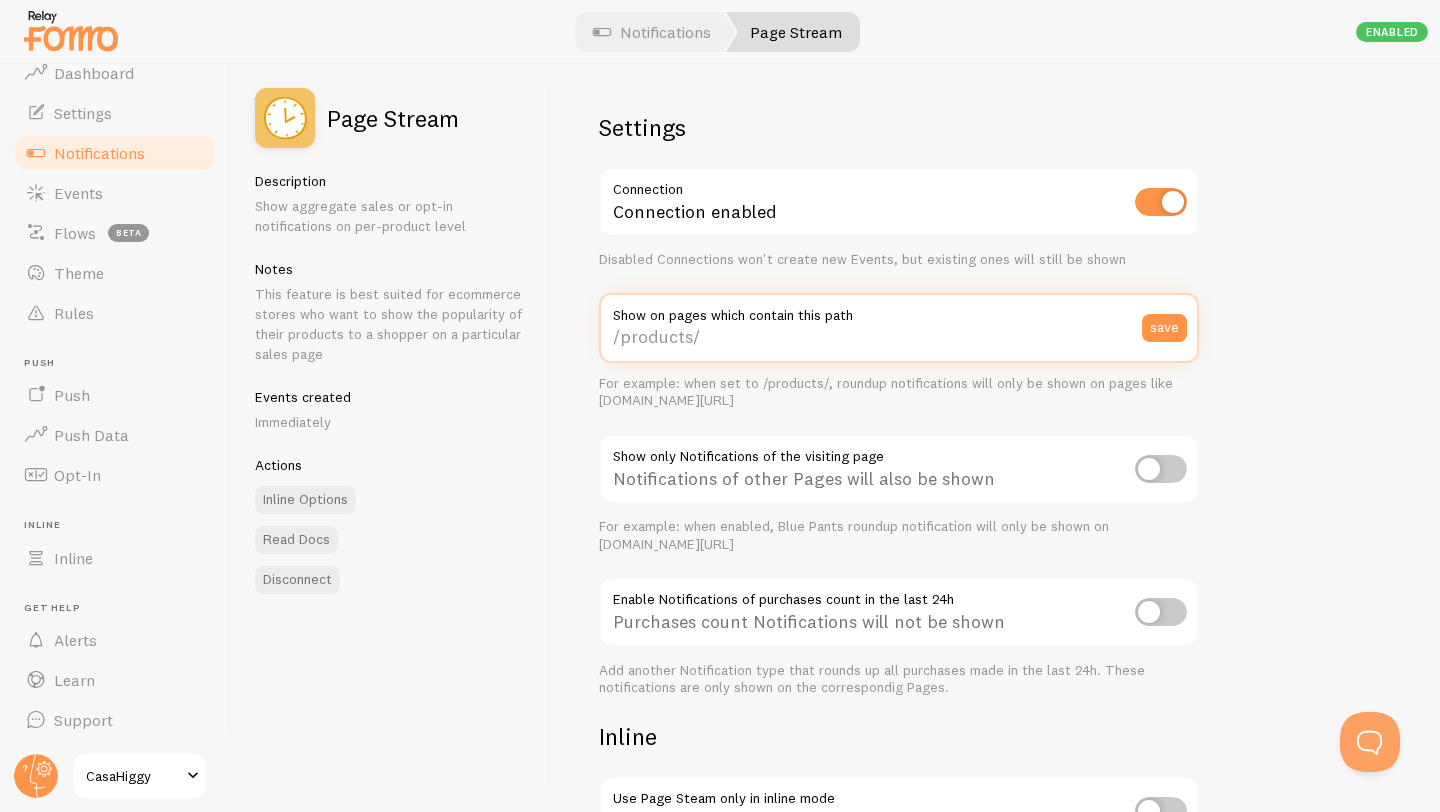 paste on "https://casahiggy.com/" 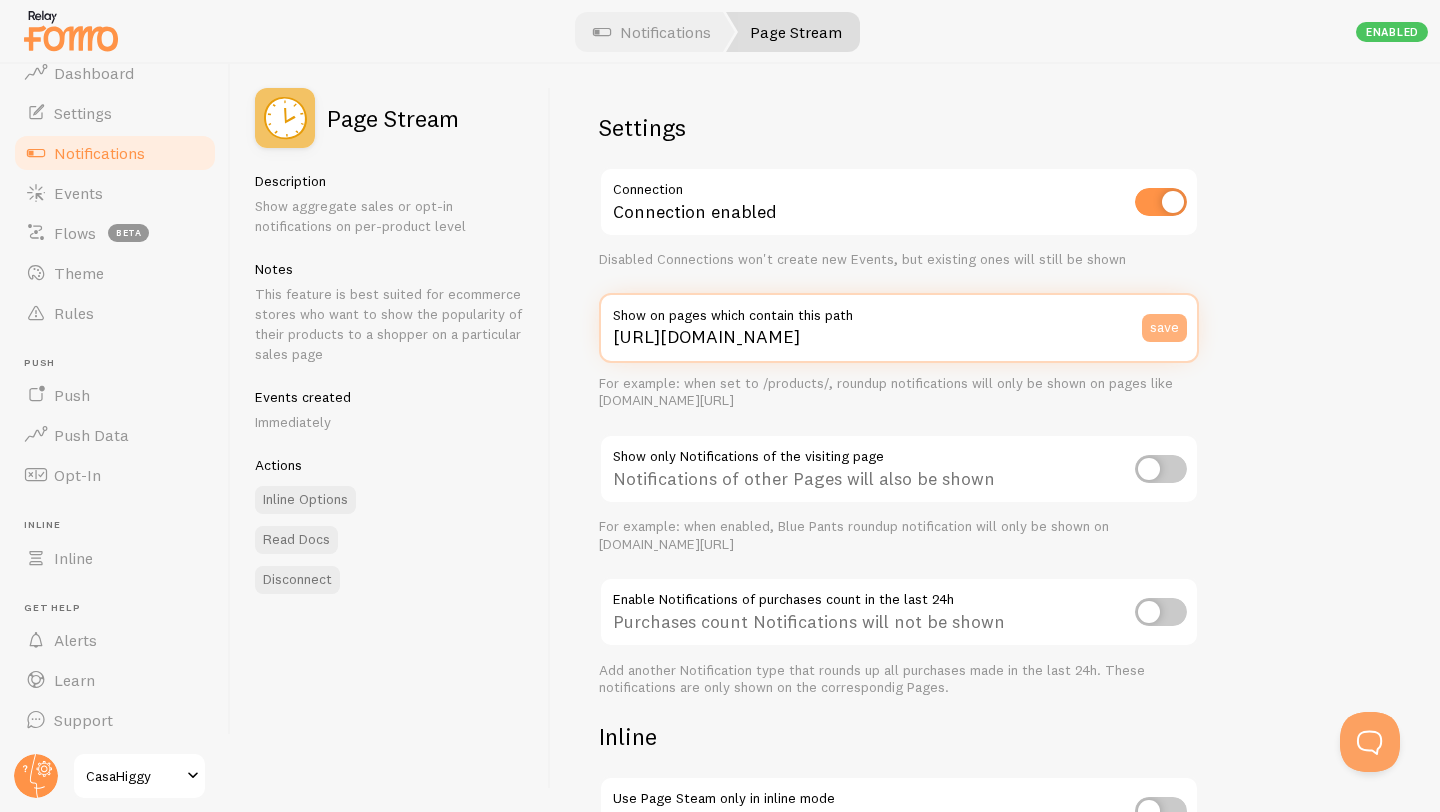 type on "https://casahiggy.com/" 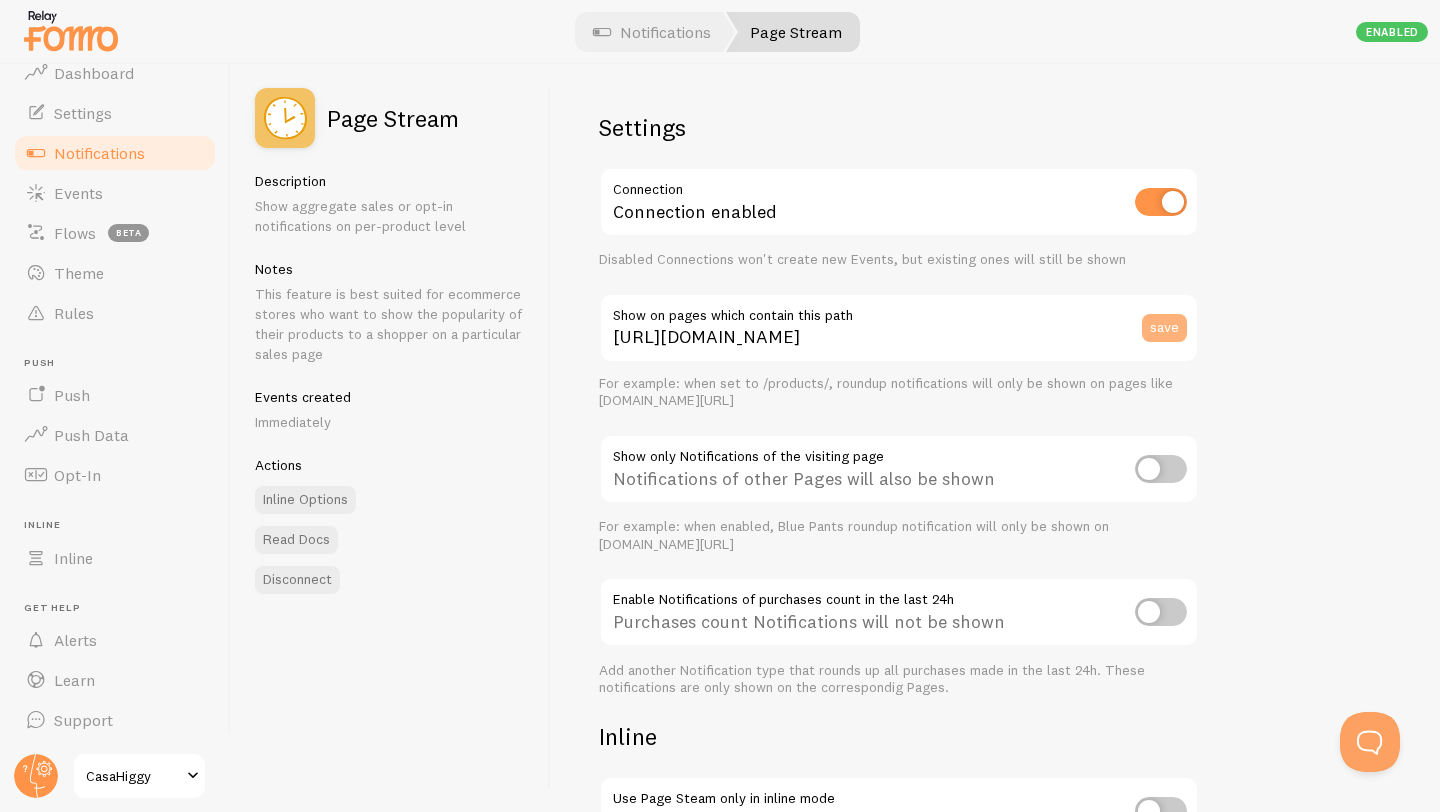 click on "save" at bounding box center (1164, 328) 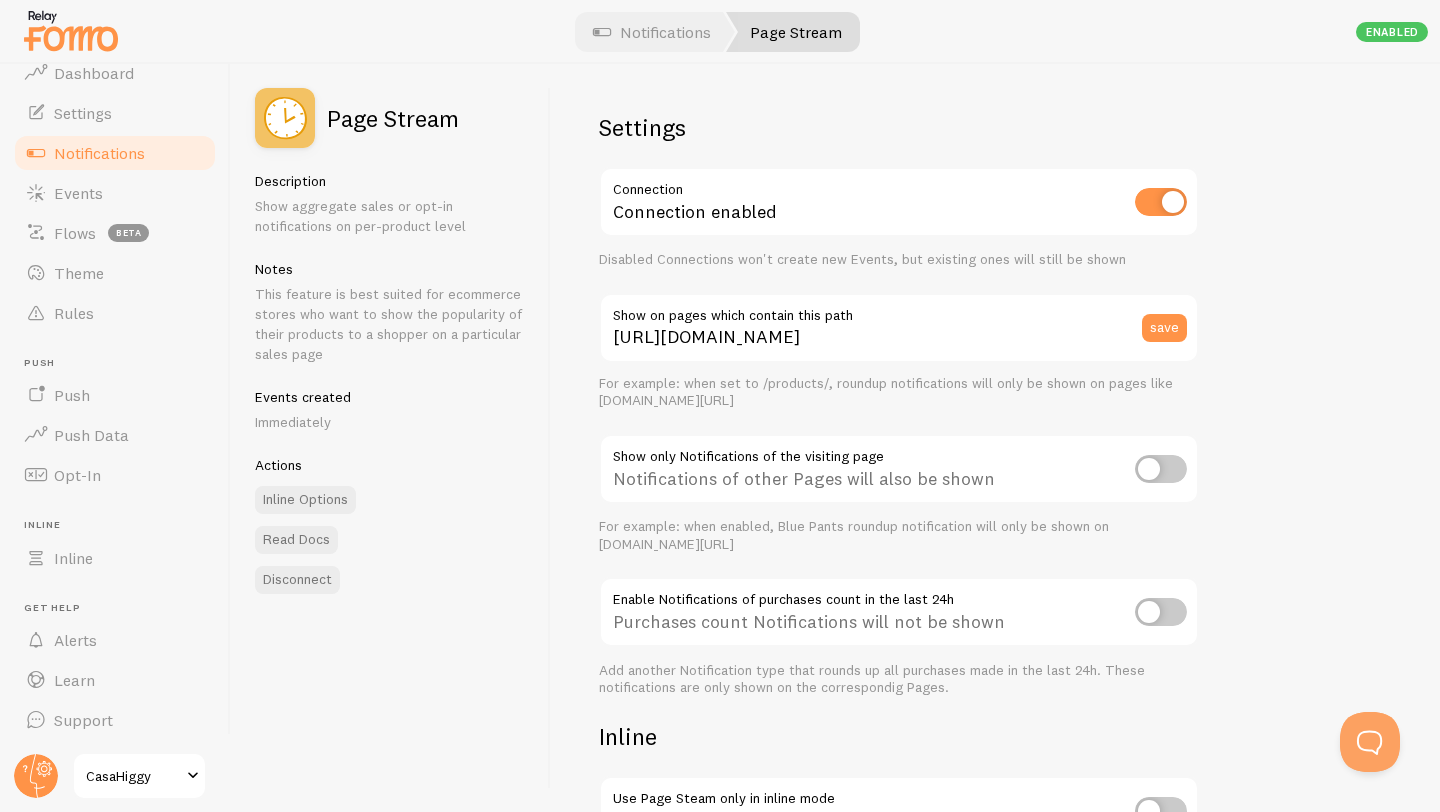 click at bounding box center (1161, 469) 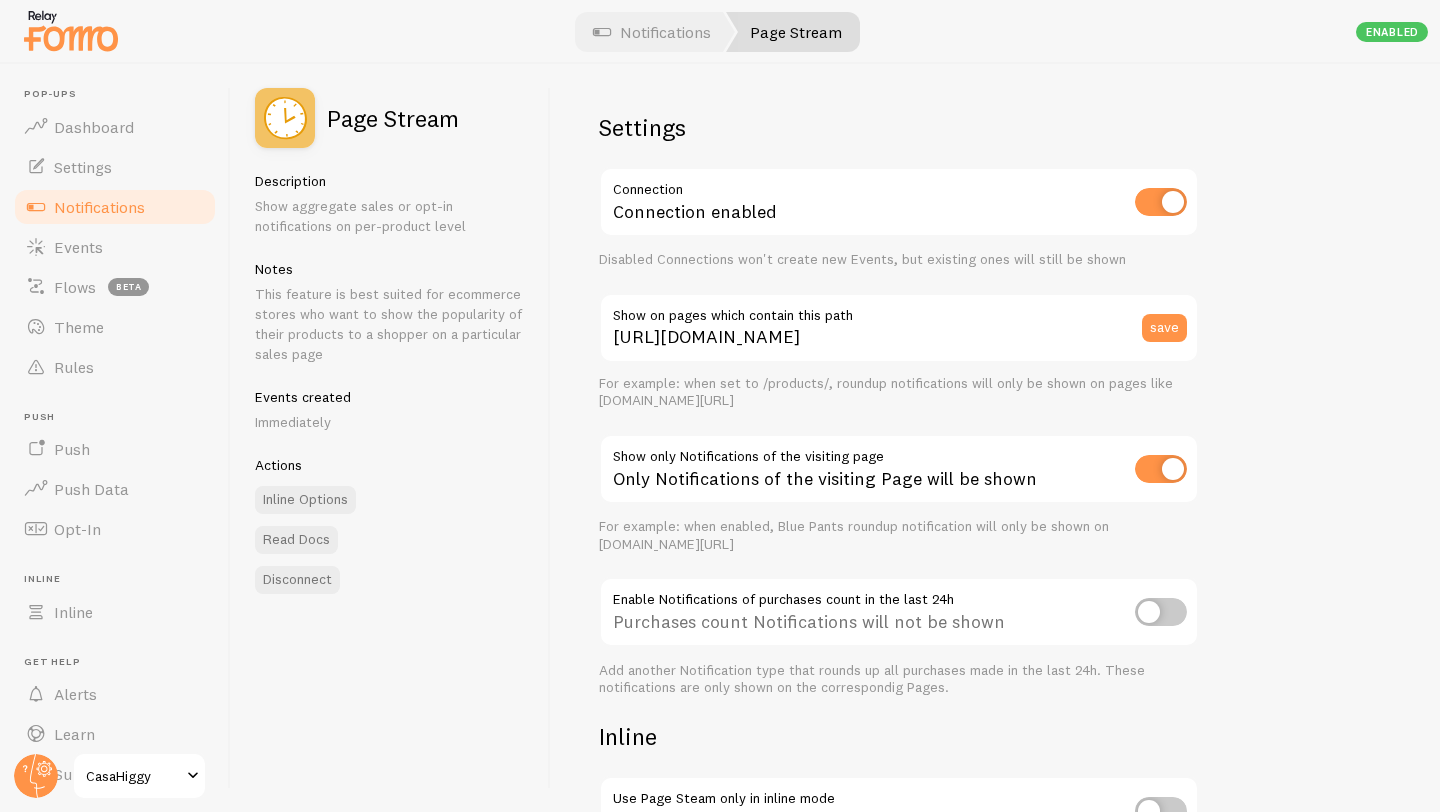 scroll, scrollTop: 0, scrollLeft: 0, axis: both 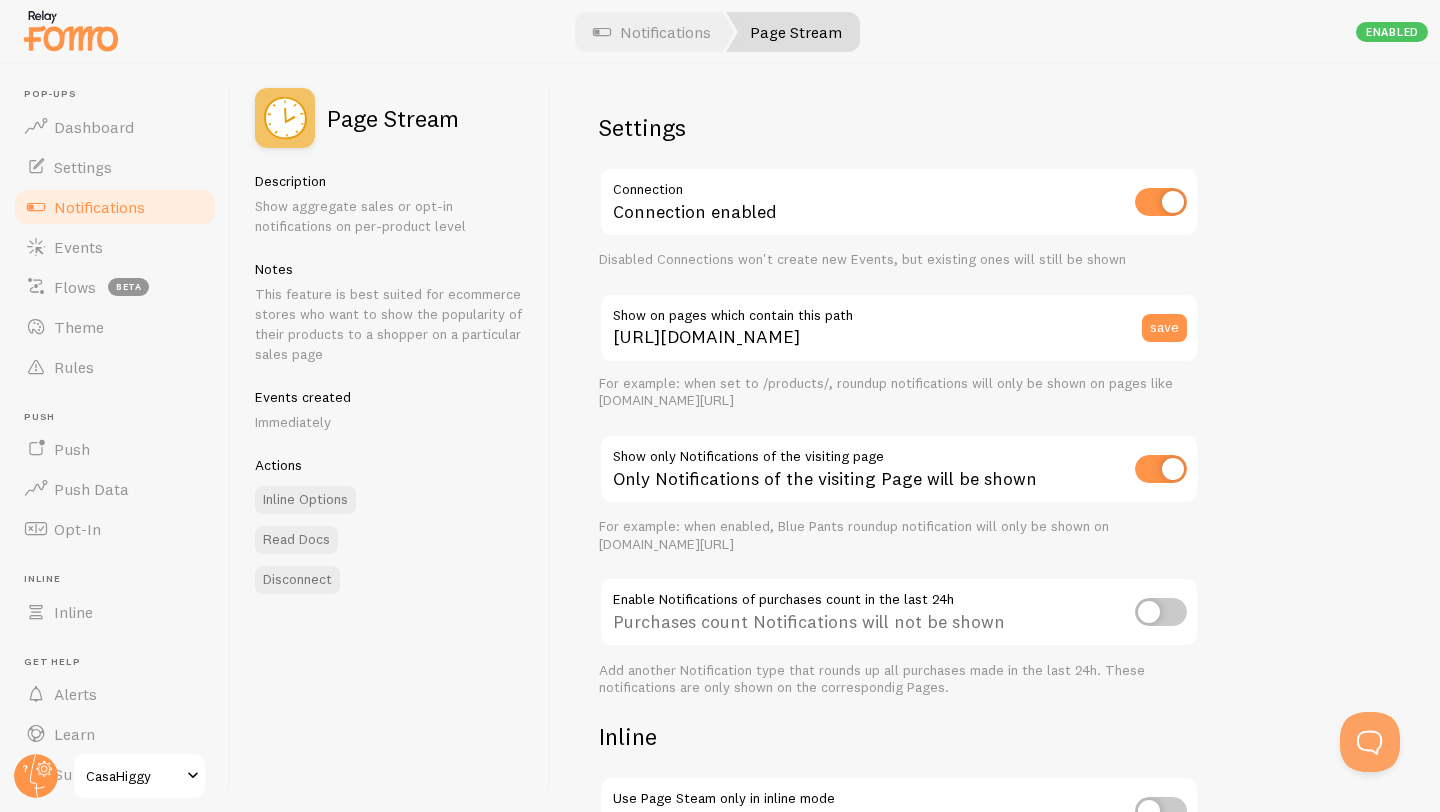 click on "Immediately" at bounding box center (390, 422) 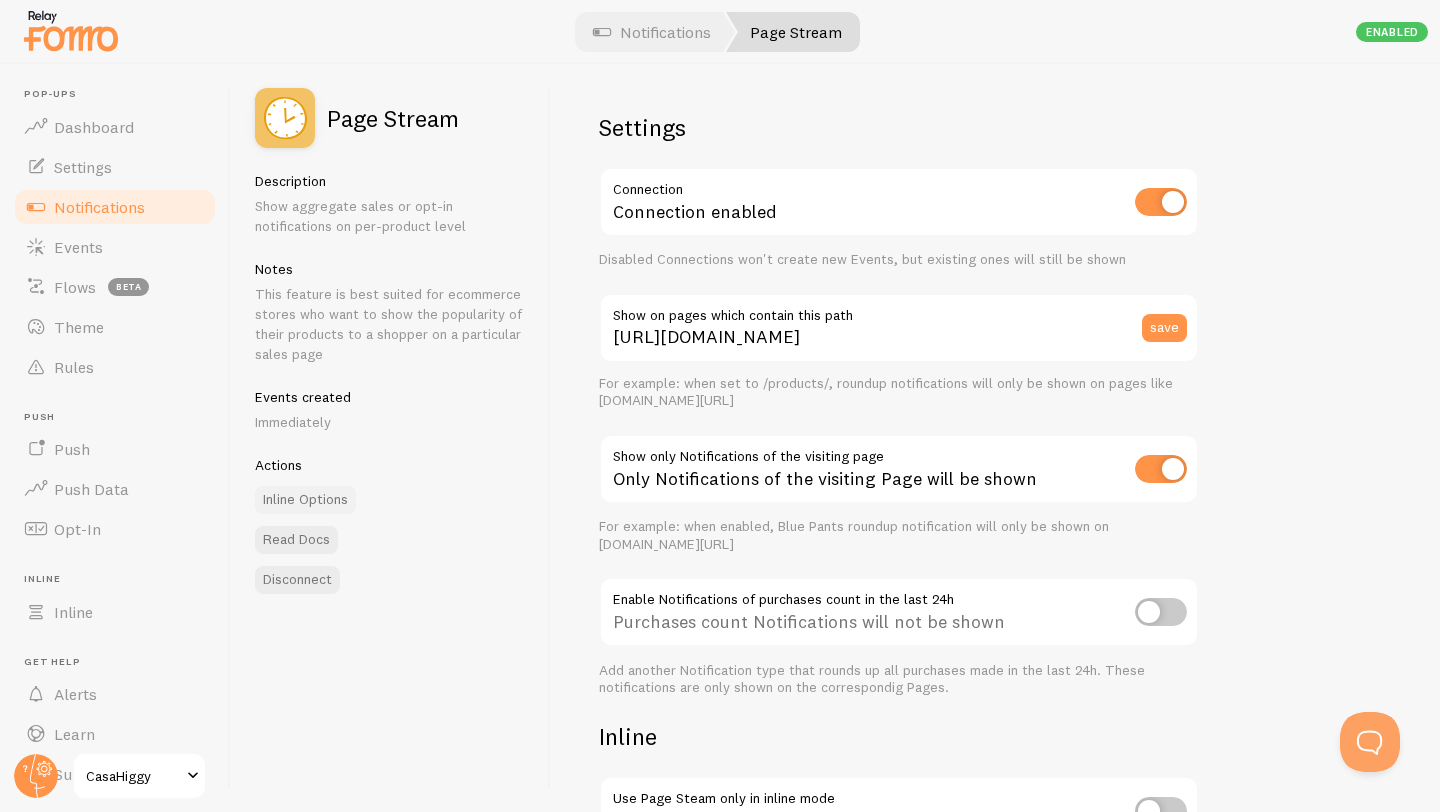 click on "Inline Options" at bounding box center [305, 500] 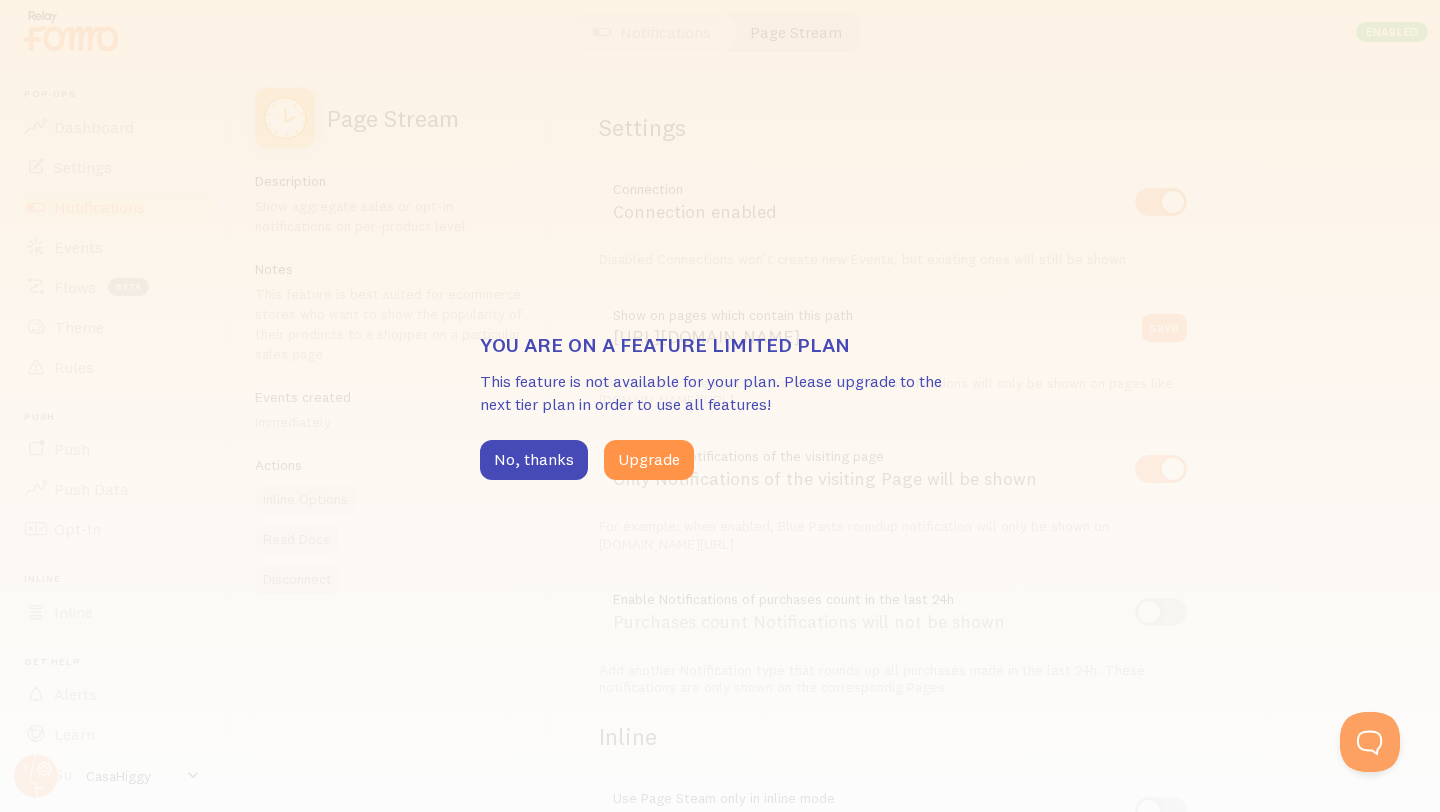 click on "You are on a feature limited plan   This feature is not available for your plan. Please upgrade to the next tier plan in order to use all features!   No, thanks
Upgrade" at bounding box center (720, 405) 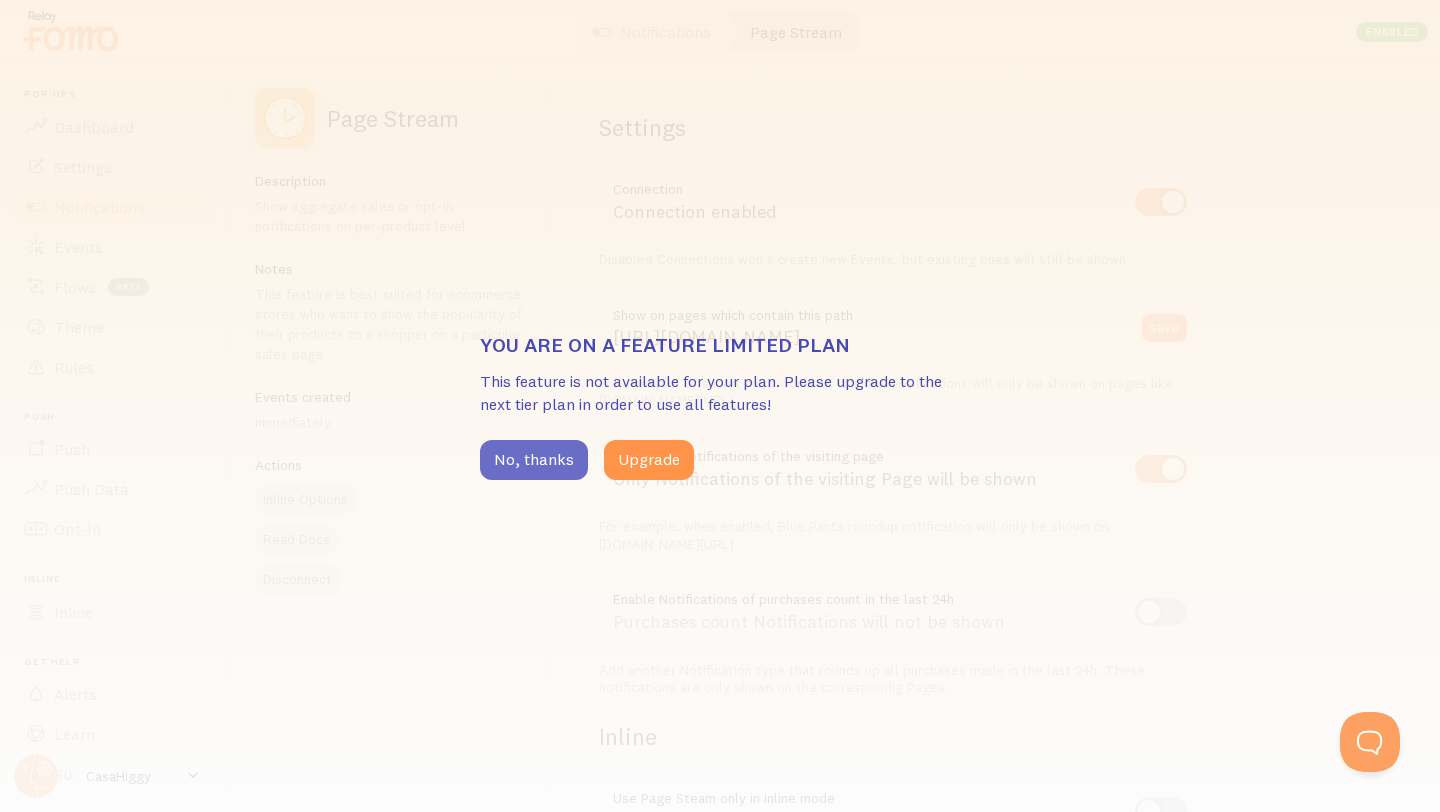 click on "No, thanks" at bounding box center (534, 460) 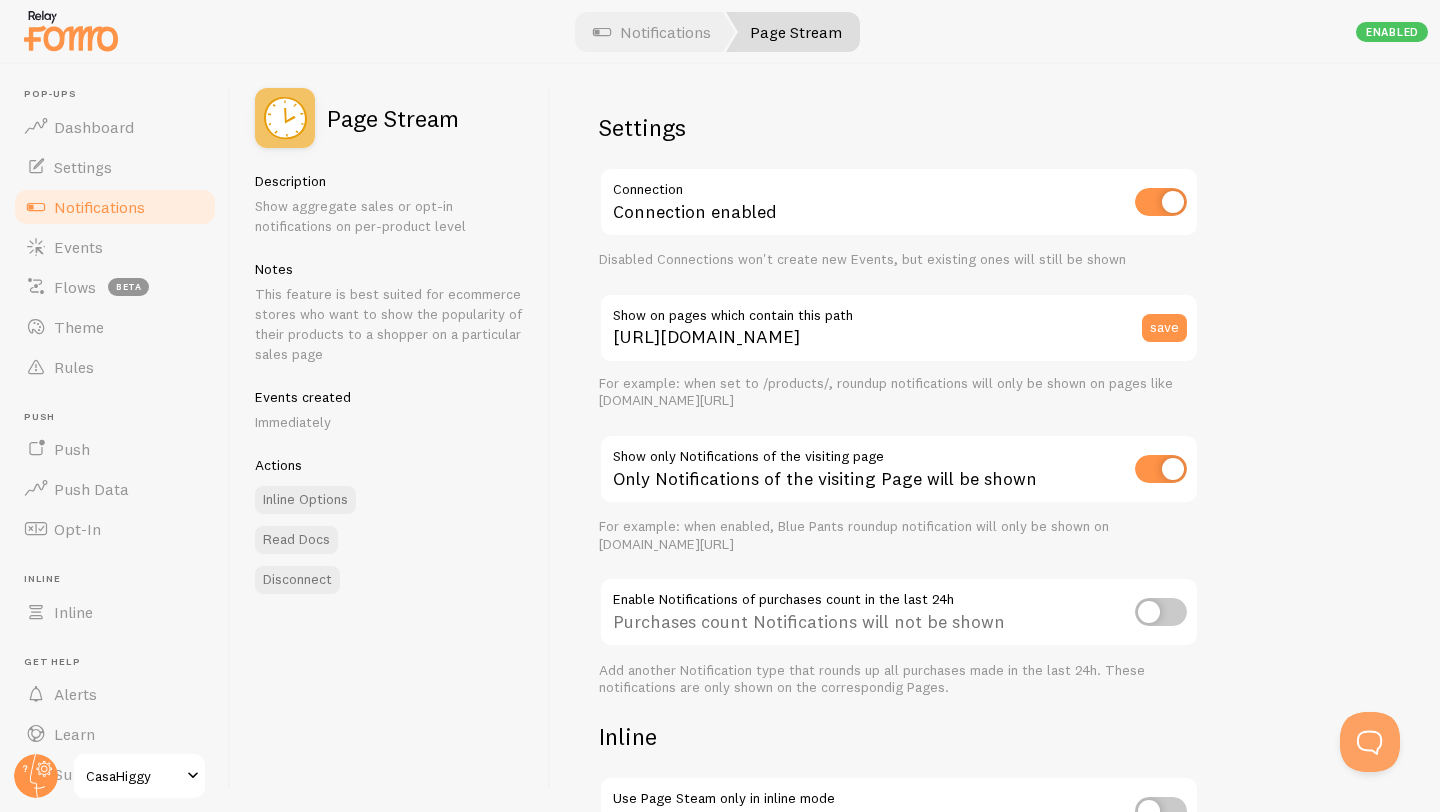 click at bounding box center [720, 32] 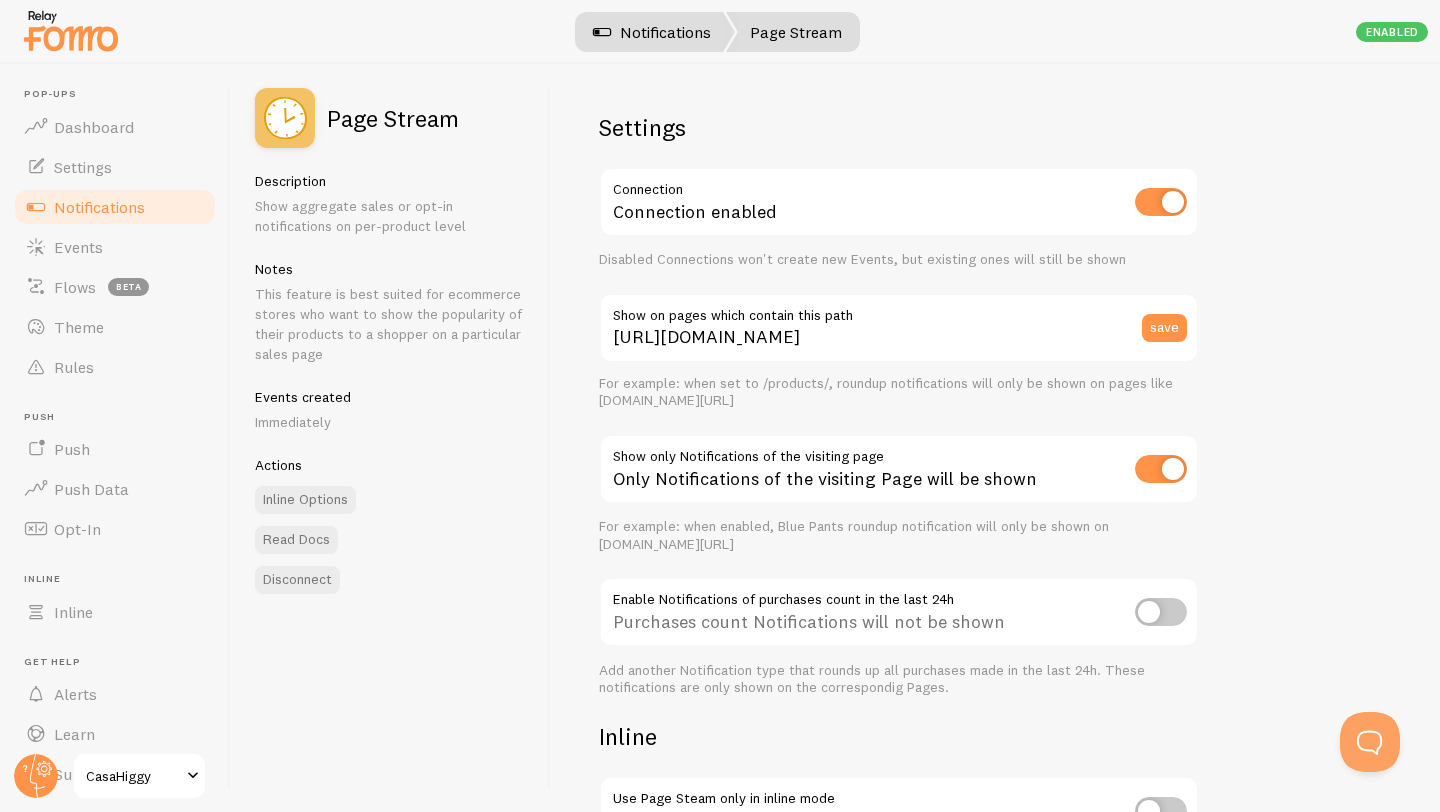 click on "Notifications" at bounding box center (652, 32) 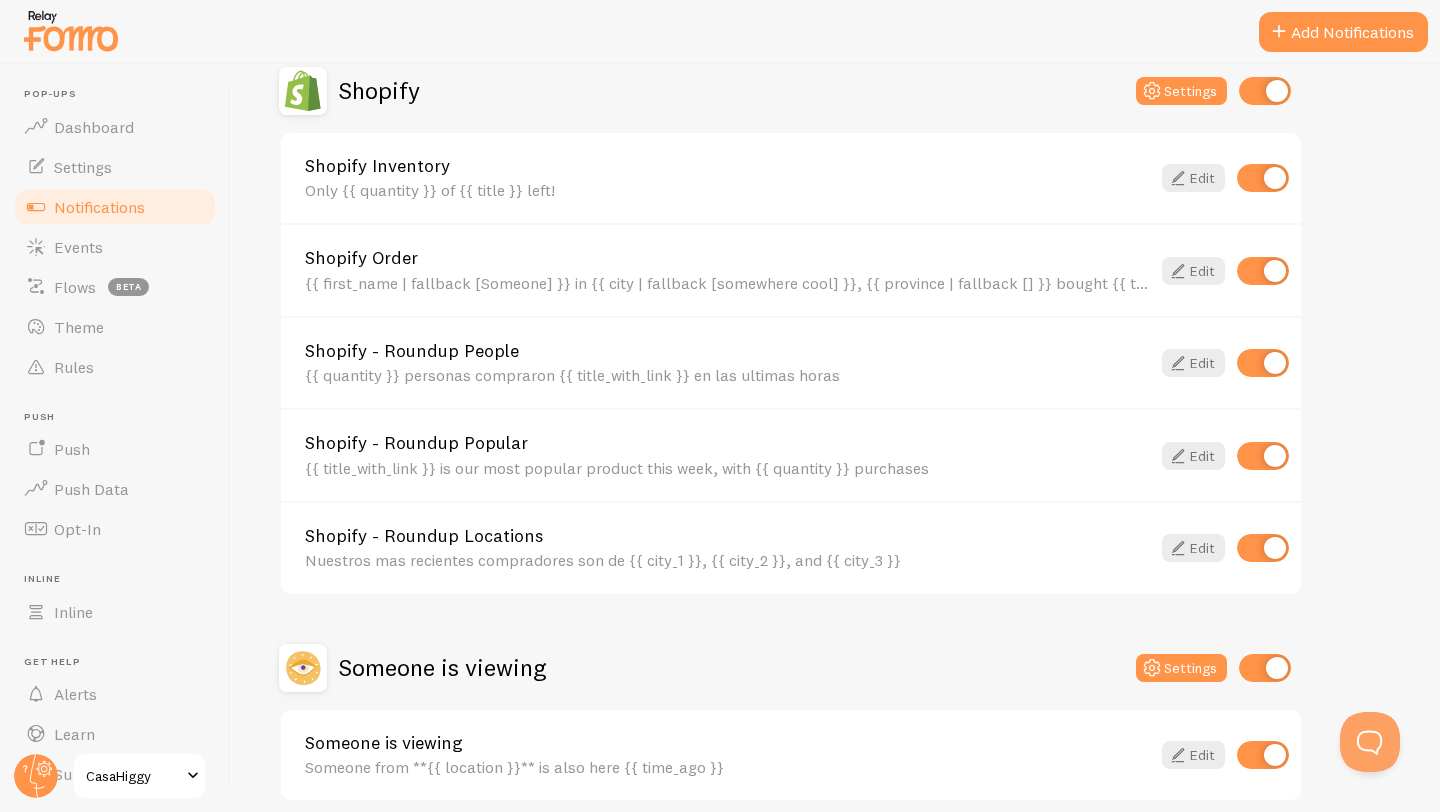 scroll, scrollTop: 799, scrollLeft: 0, axis: vertical 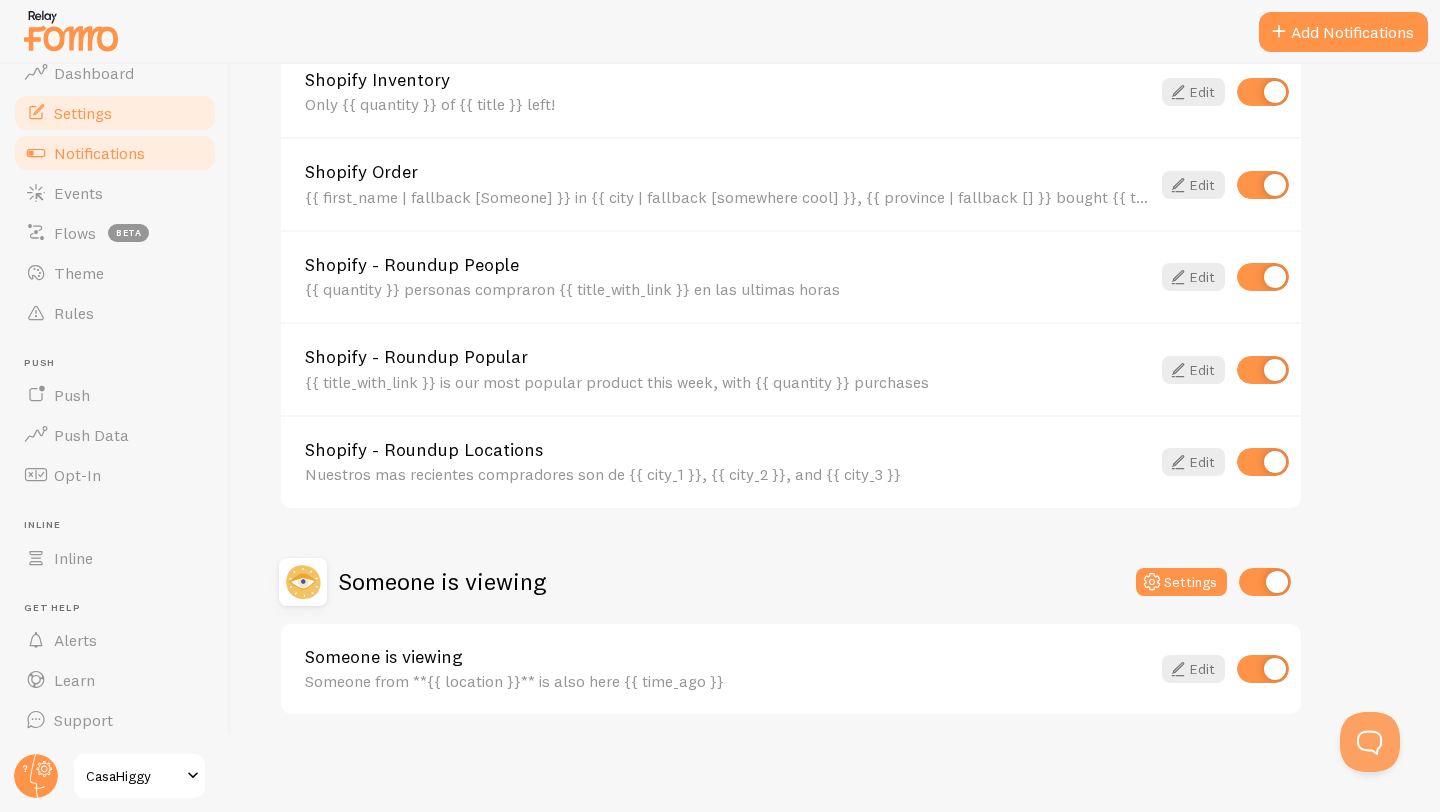 click on "Settings" at bounding box center [115, 113] 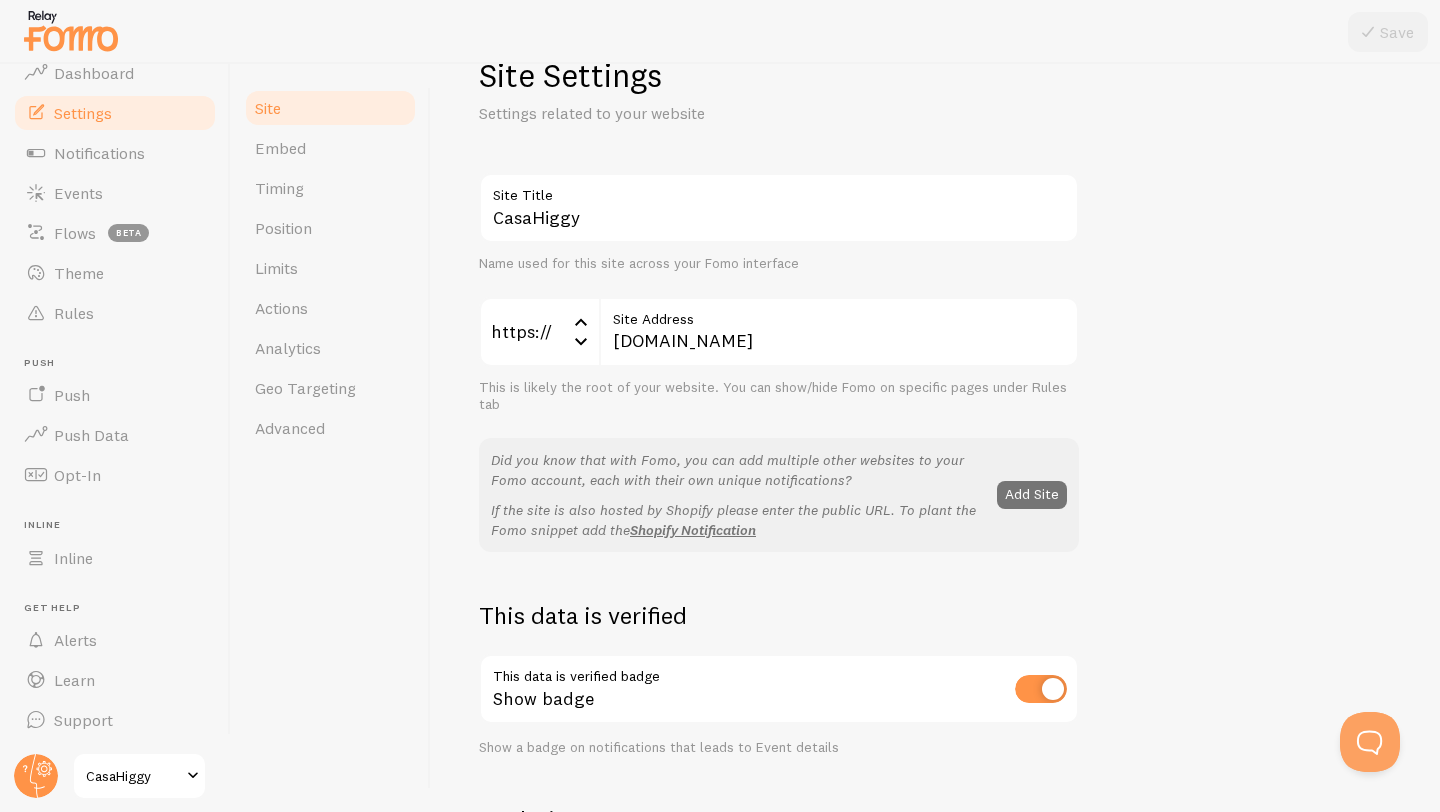 scroll, scrollTop: 0, scrollLeft: 0, axis: both 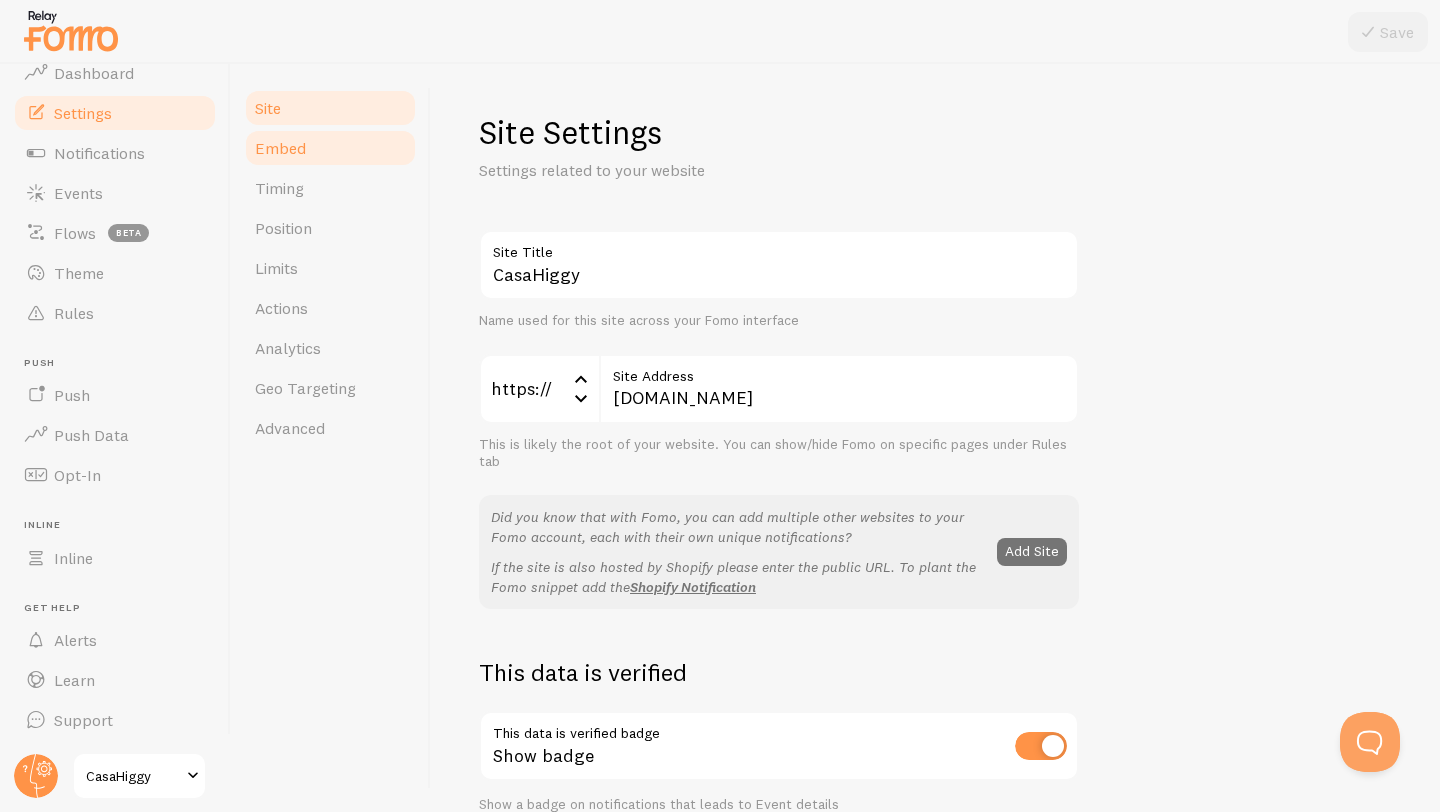 click on "Embed" at bounding box center [330, 148] 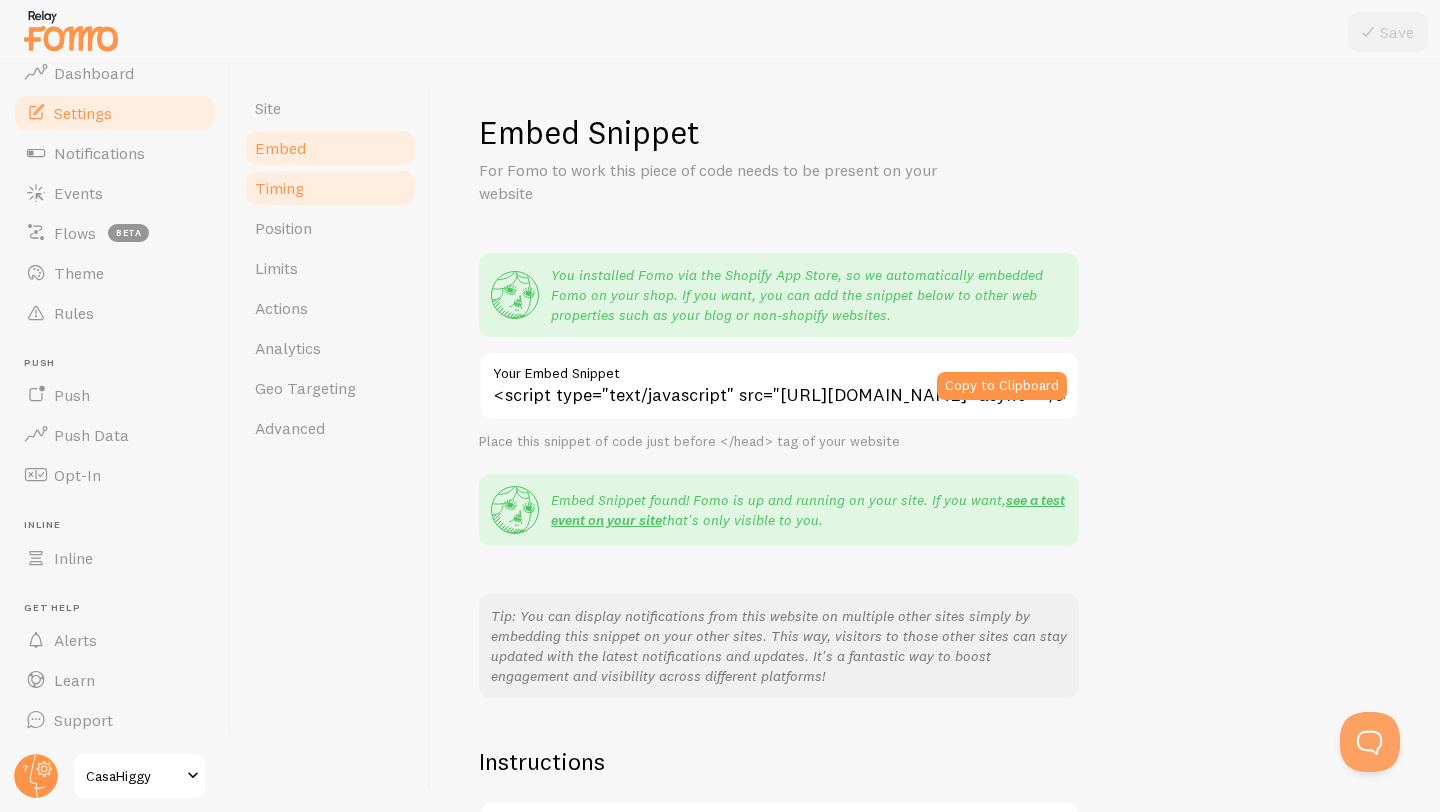 click on "Timing" at bounding box center (330, 188) 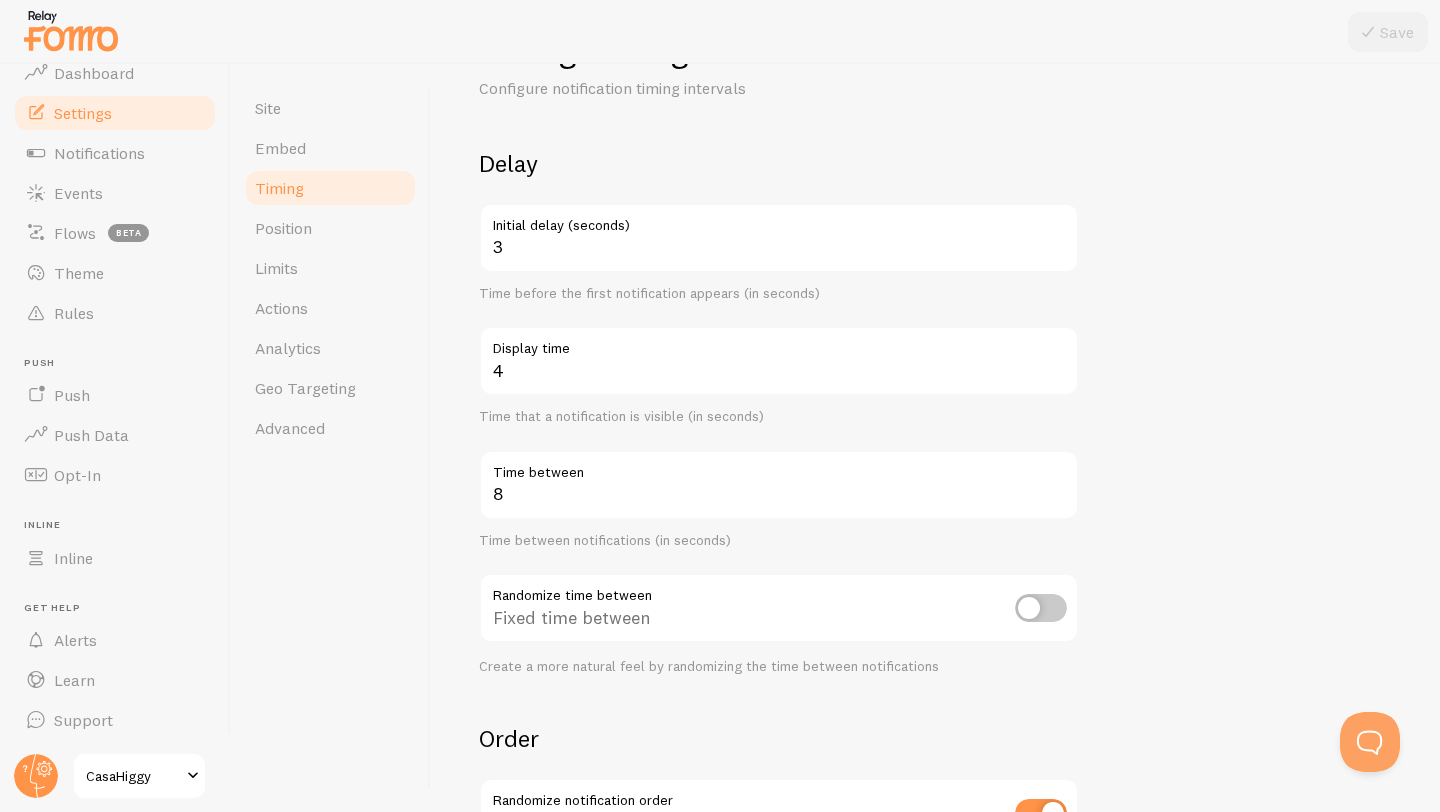 scroll, scrollTop: 0, scrollLeft: 0, axis: both 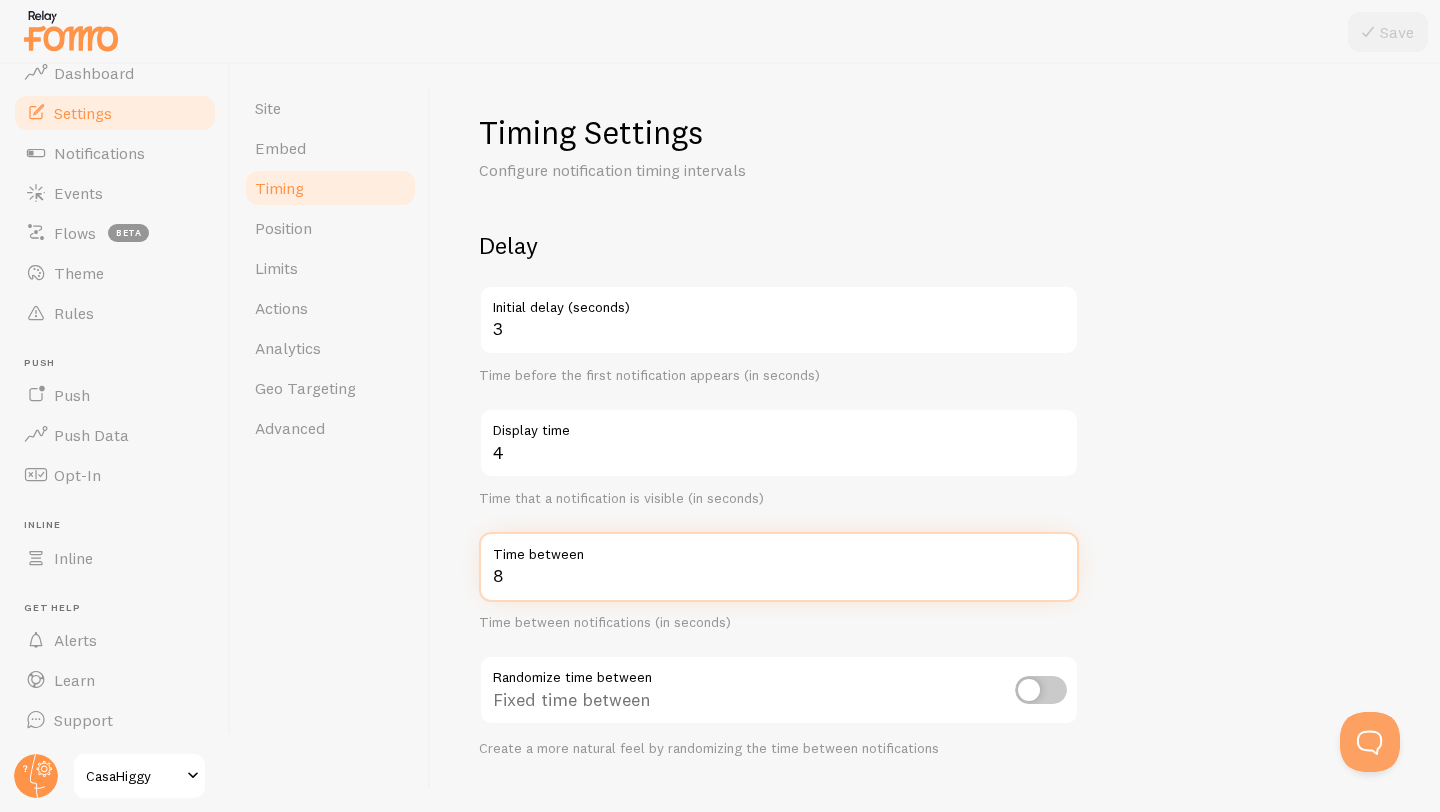 click on "8" at bounding box center (779, 567) 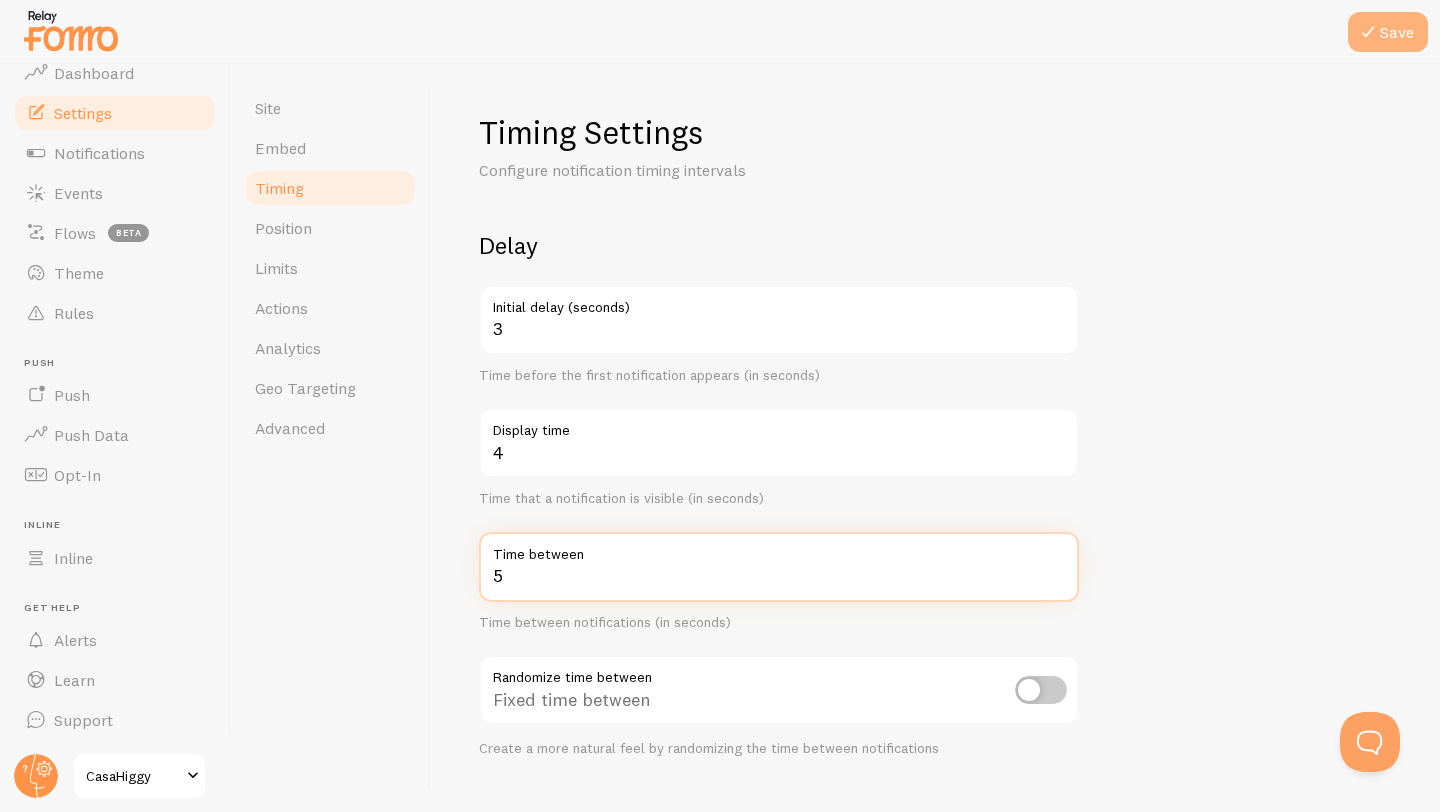 type on "5" 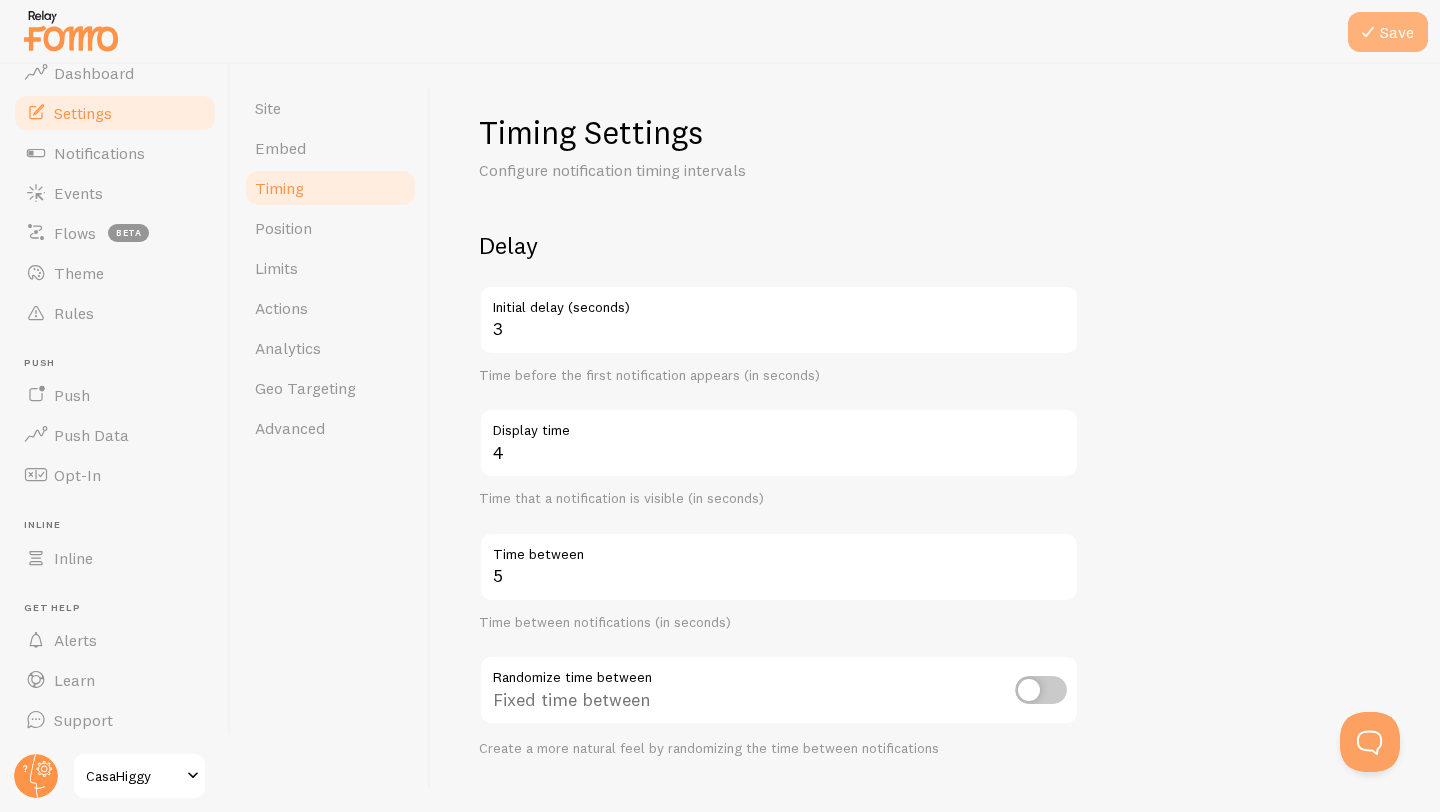 click on "Save" at bounding box center (1388, 32) 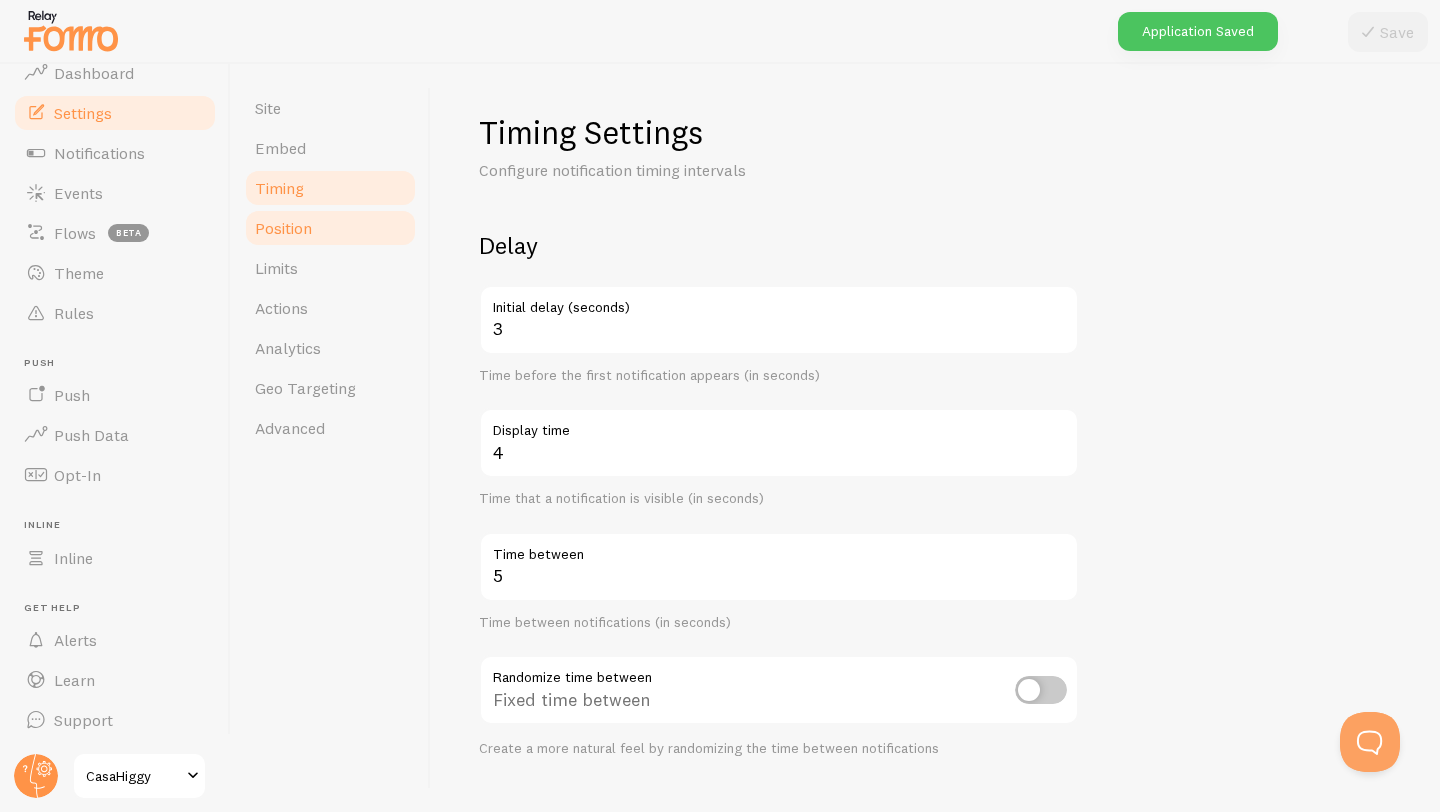 click on "Position" at bounding box center [330, 228] 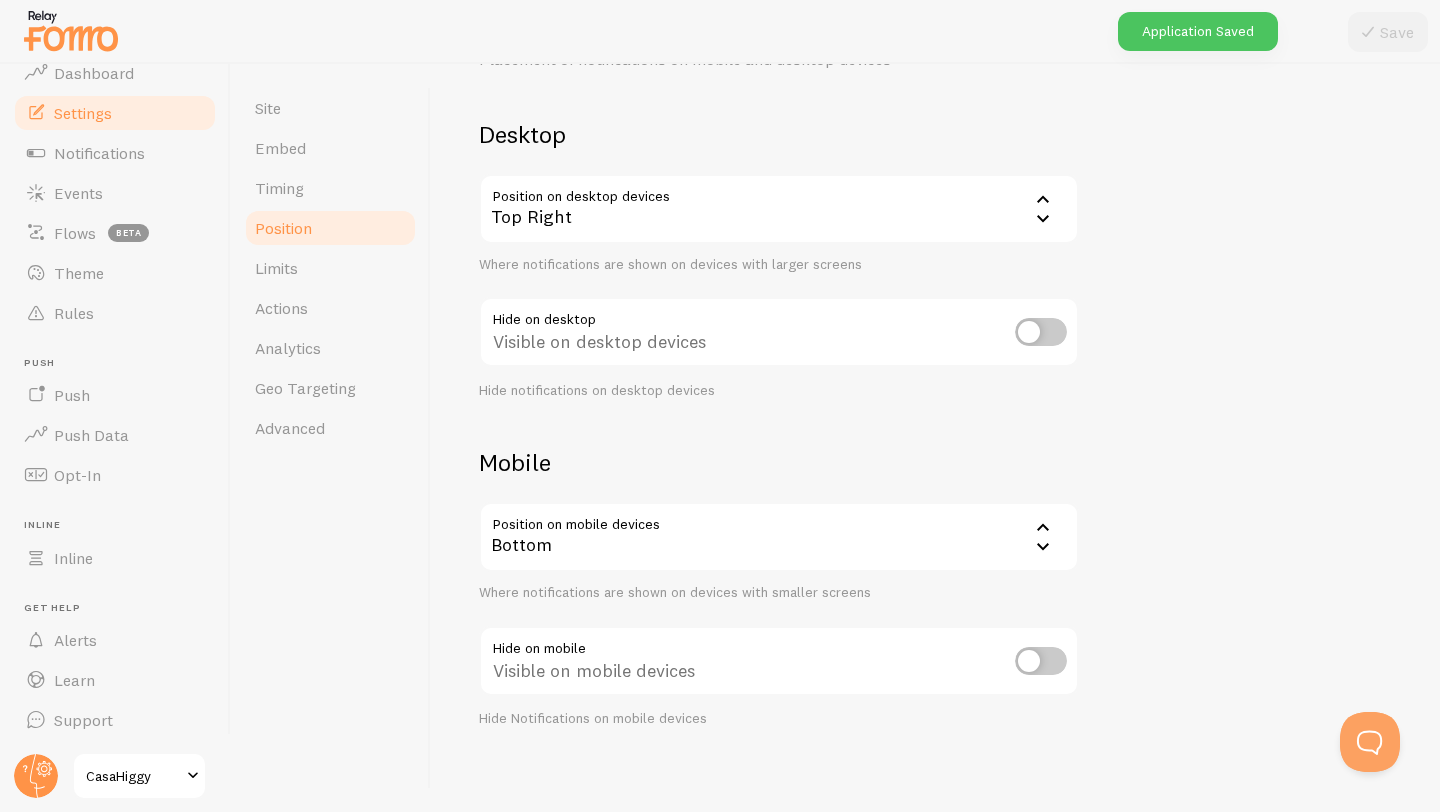 scroll, scrollTop: 122, scrollLeft: 0, axis: vertical 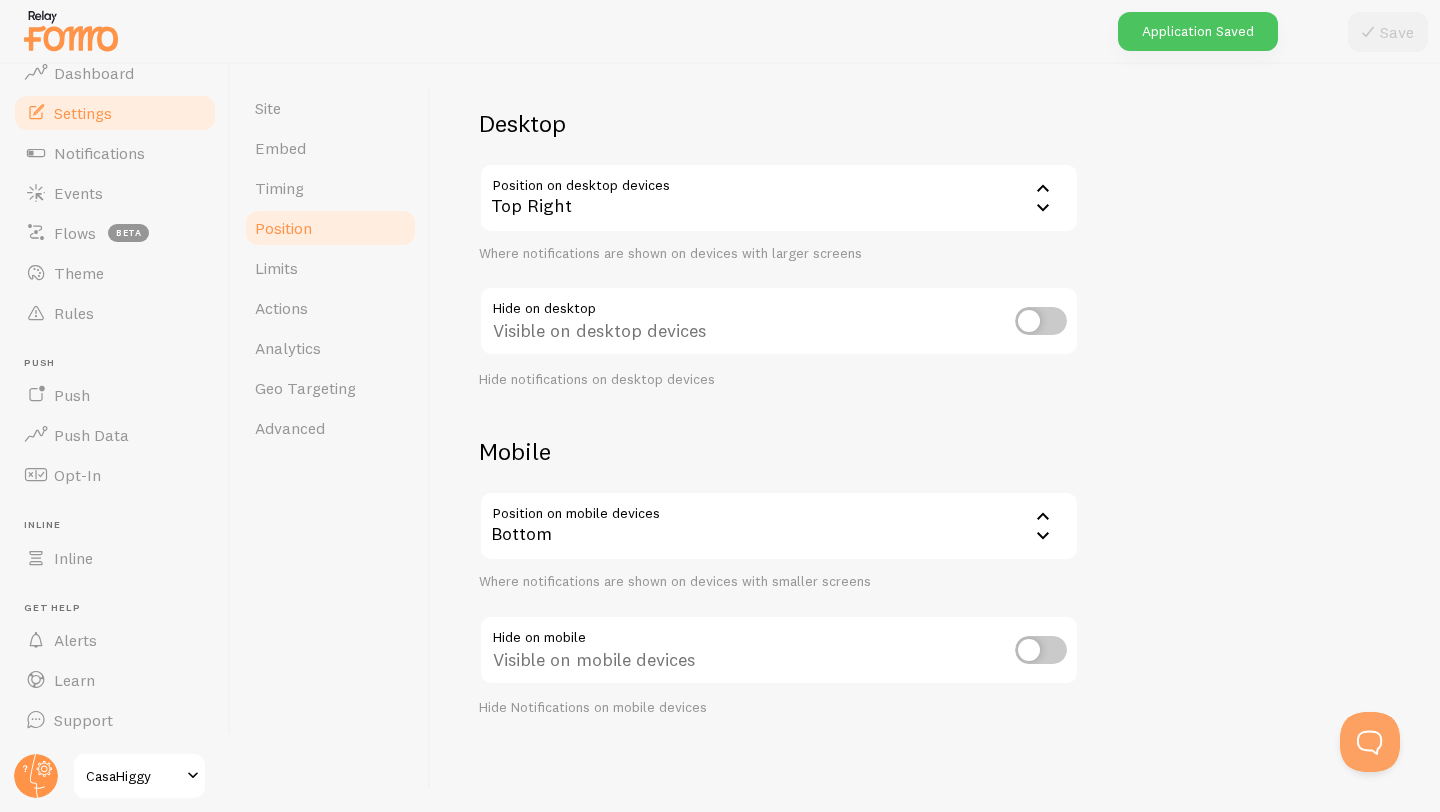 click on "Top Right" at bounding box center [779, 198] 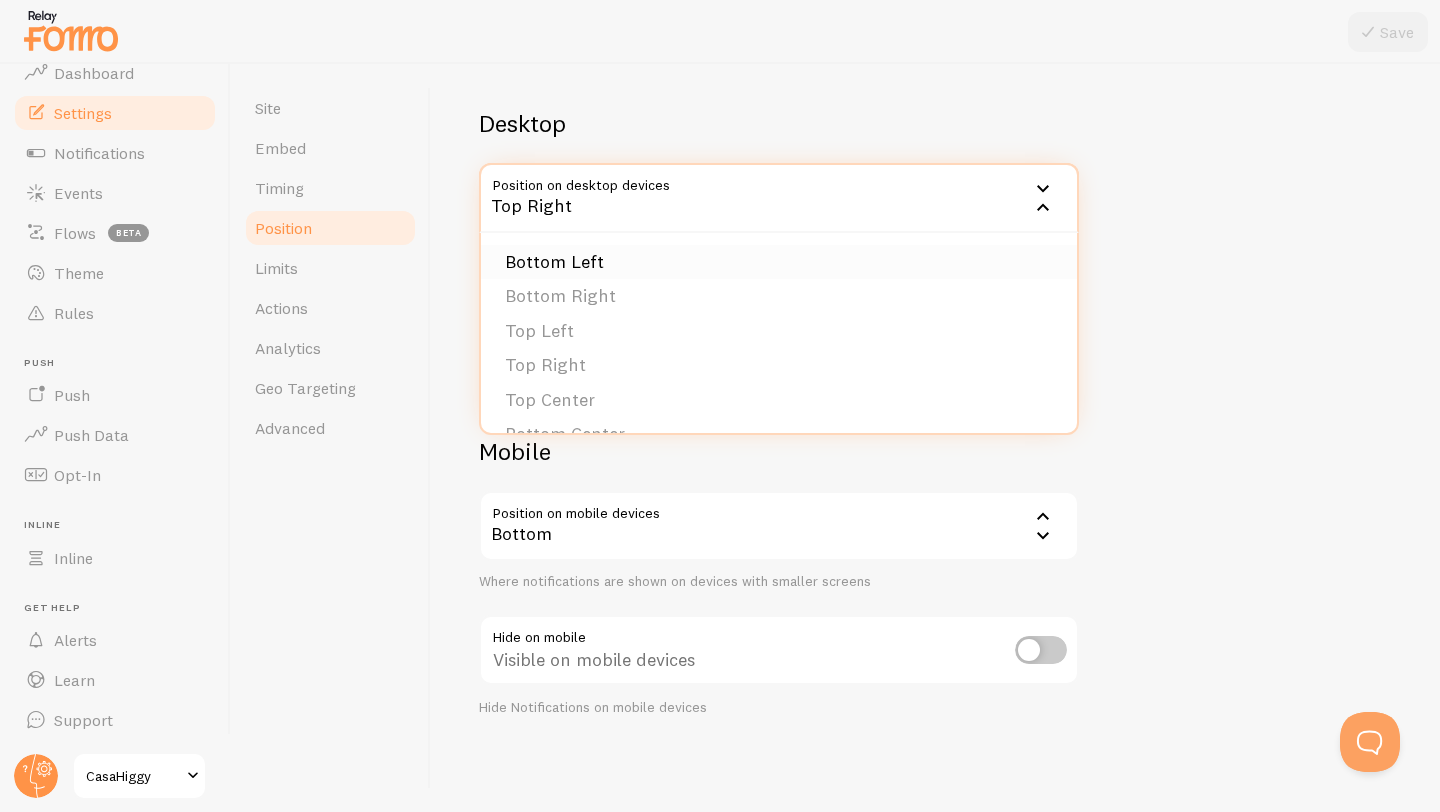 click on "Bottom Left" at bounding box center [779, 262] 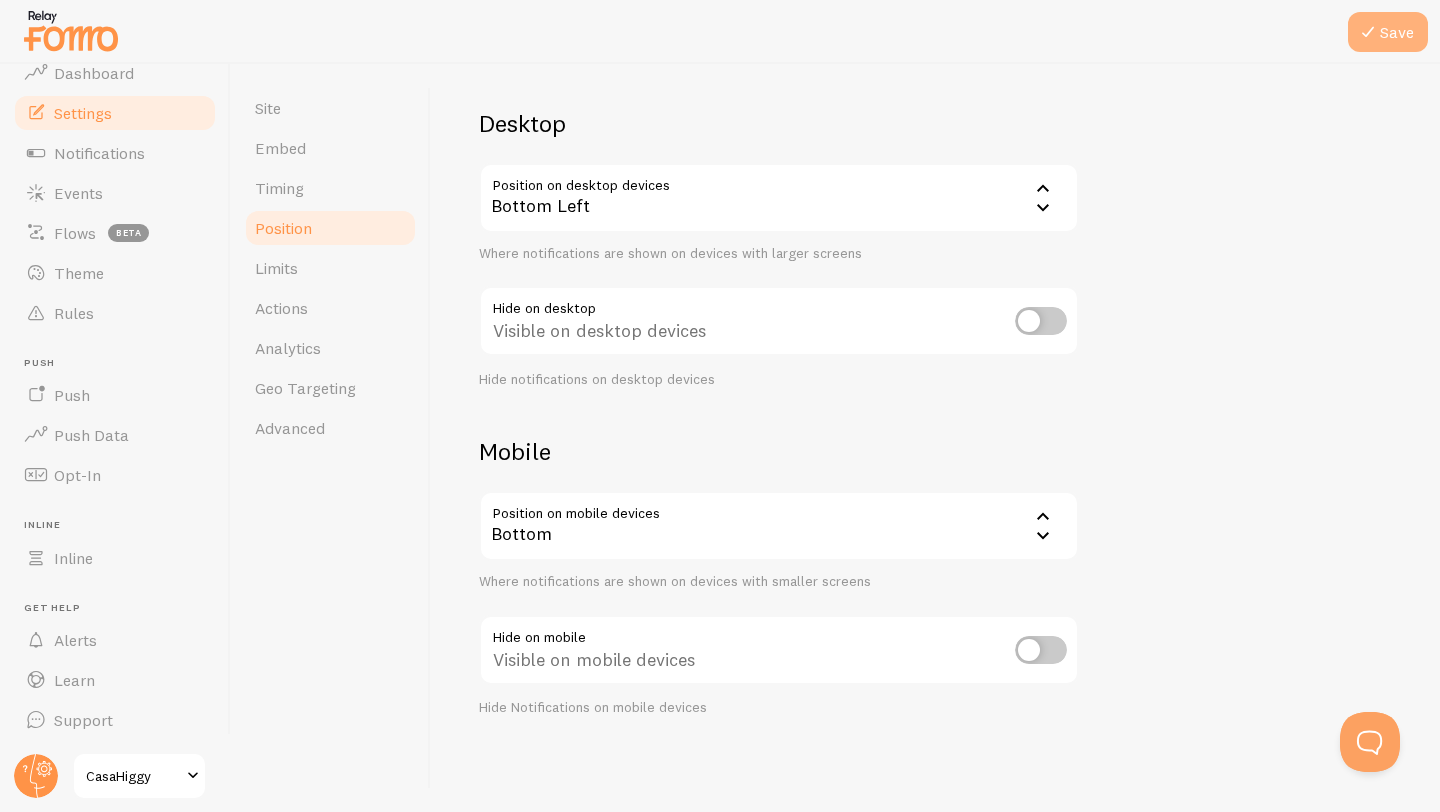 click on "Save" at bounding box center [1388, 32] 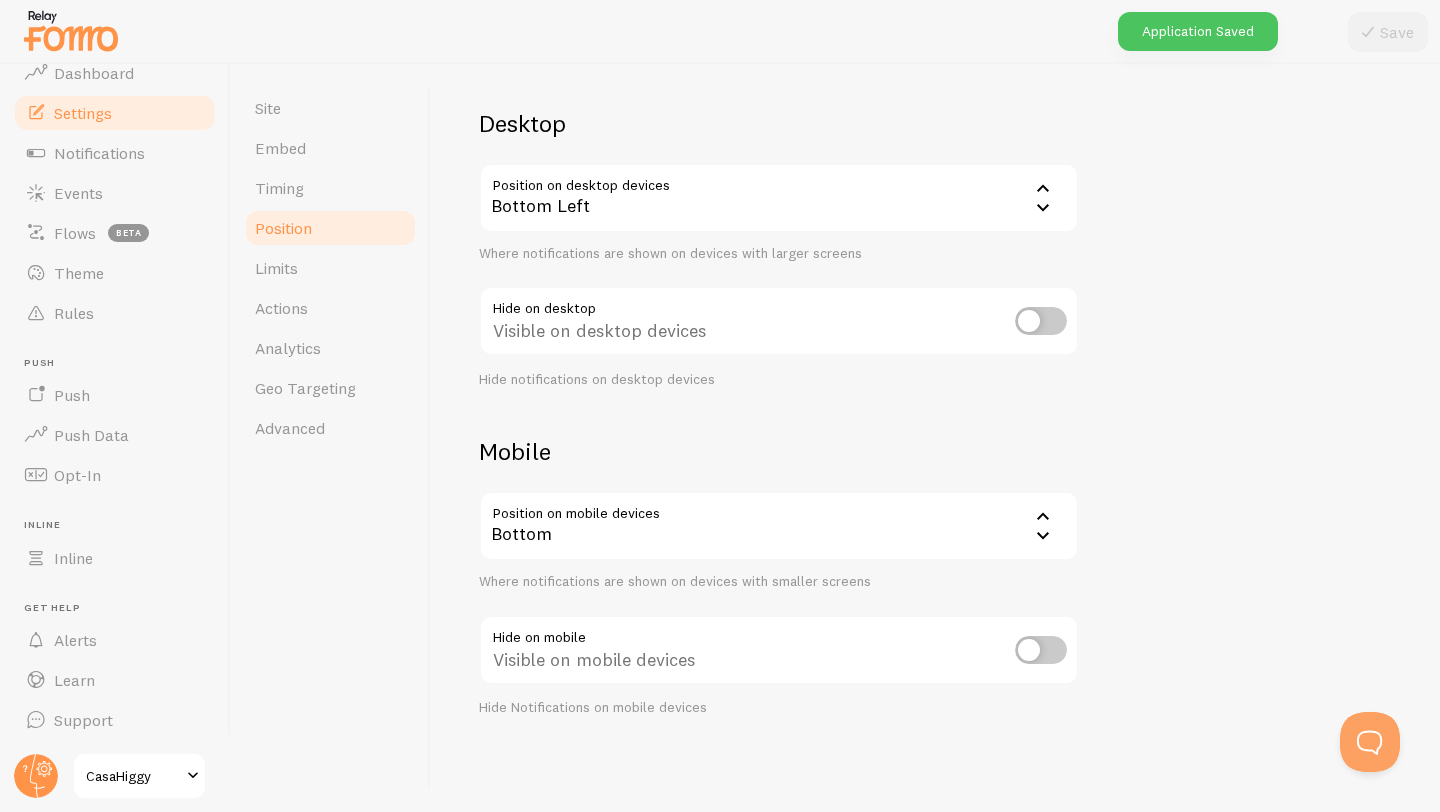 click at bounding box center (1041, 650) 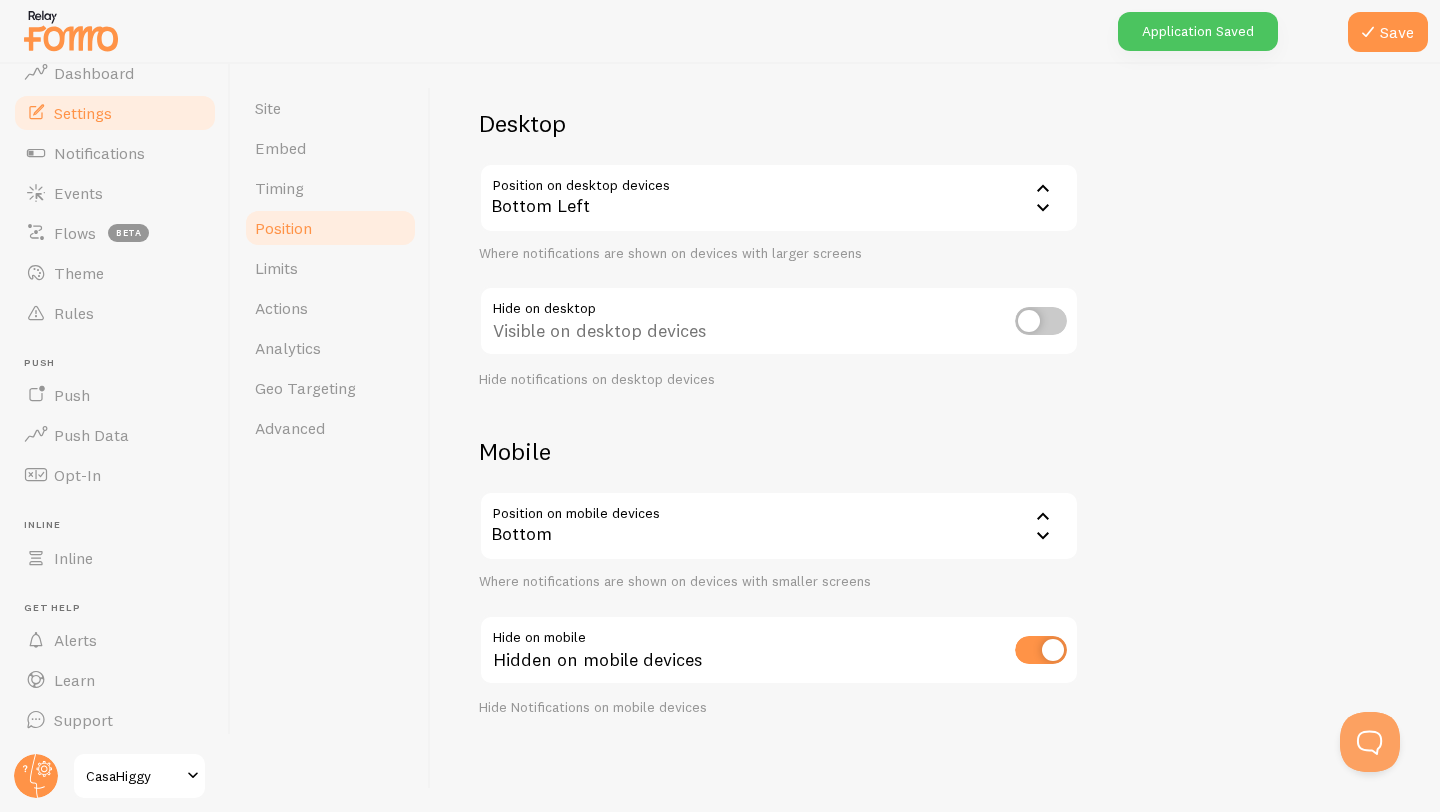 click at bounding box center [1041, 321] 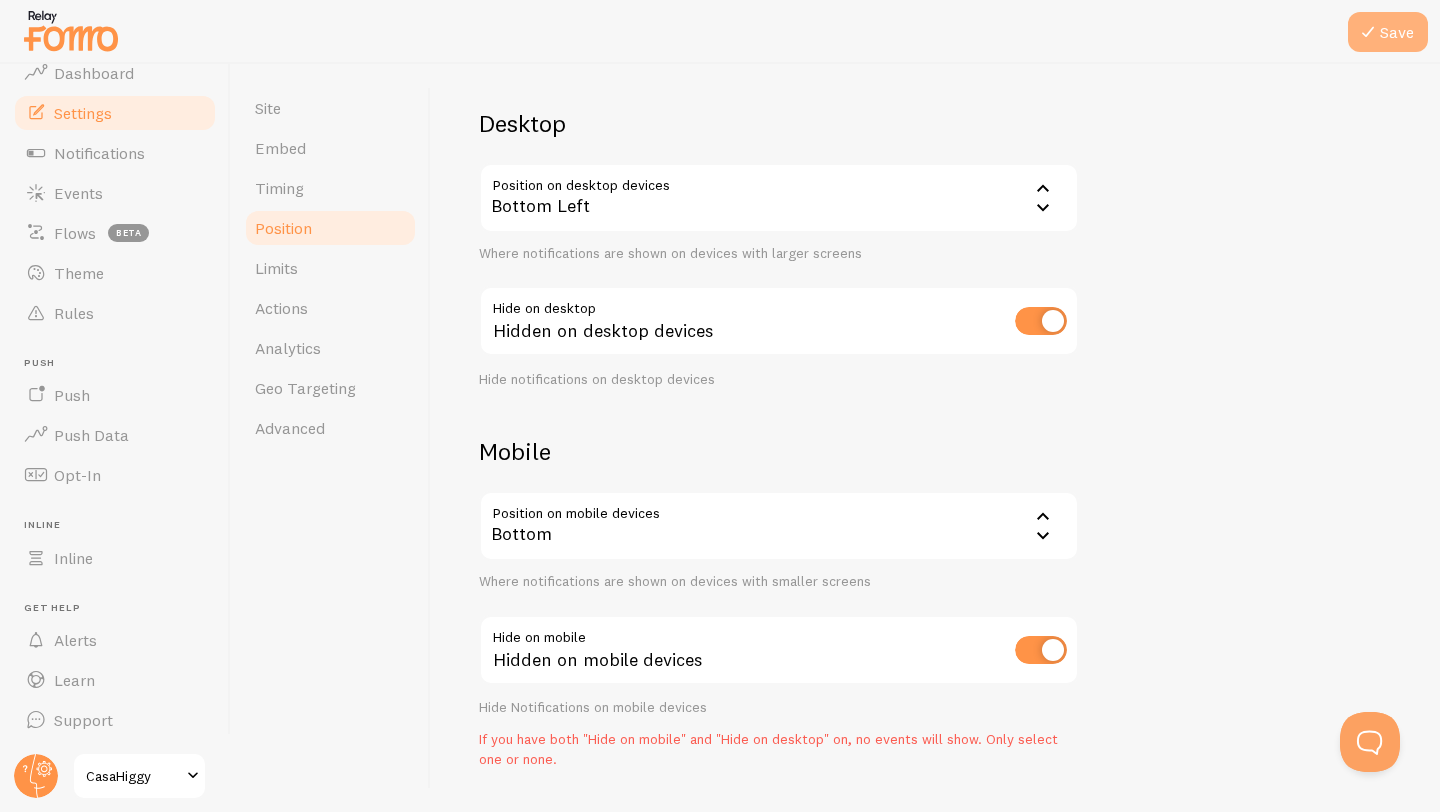 click on "Save" at bounding box center [1388, 32] 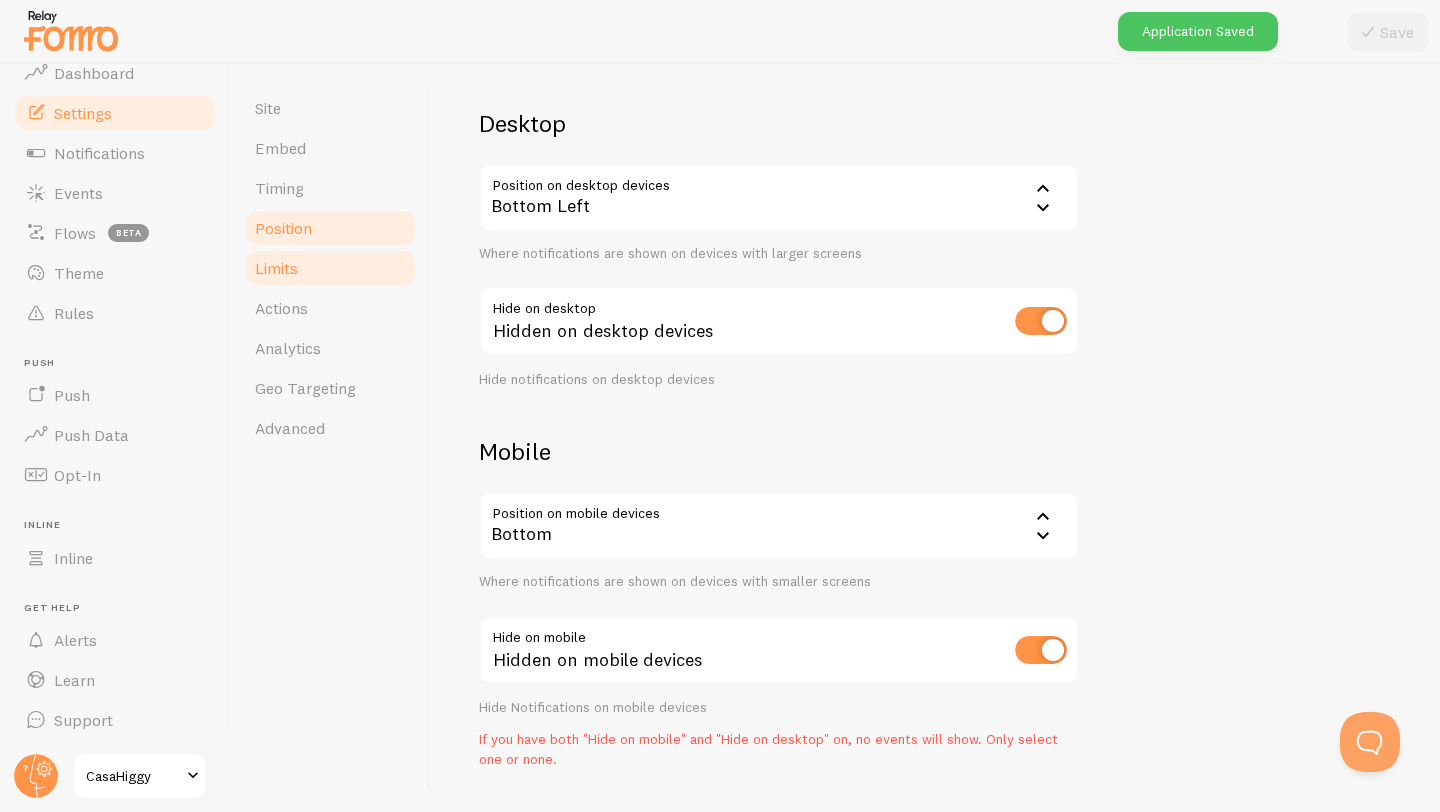 click on "Limits" at bounding box center (330, 268) 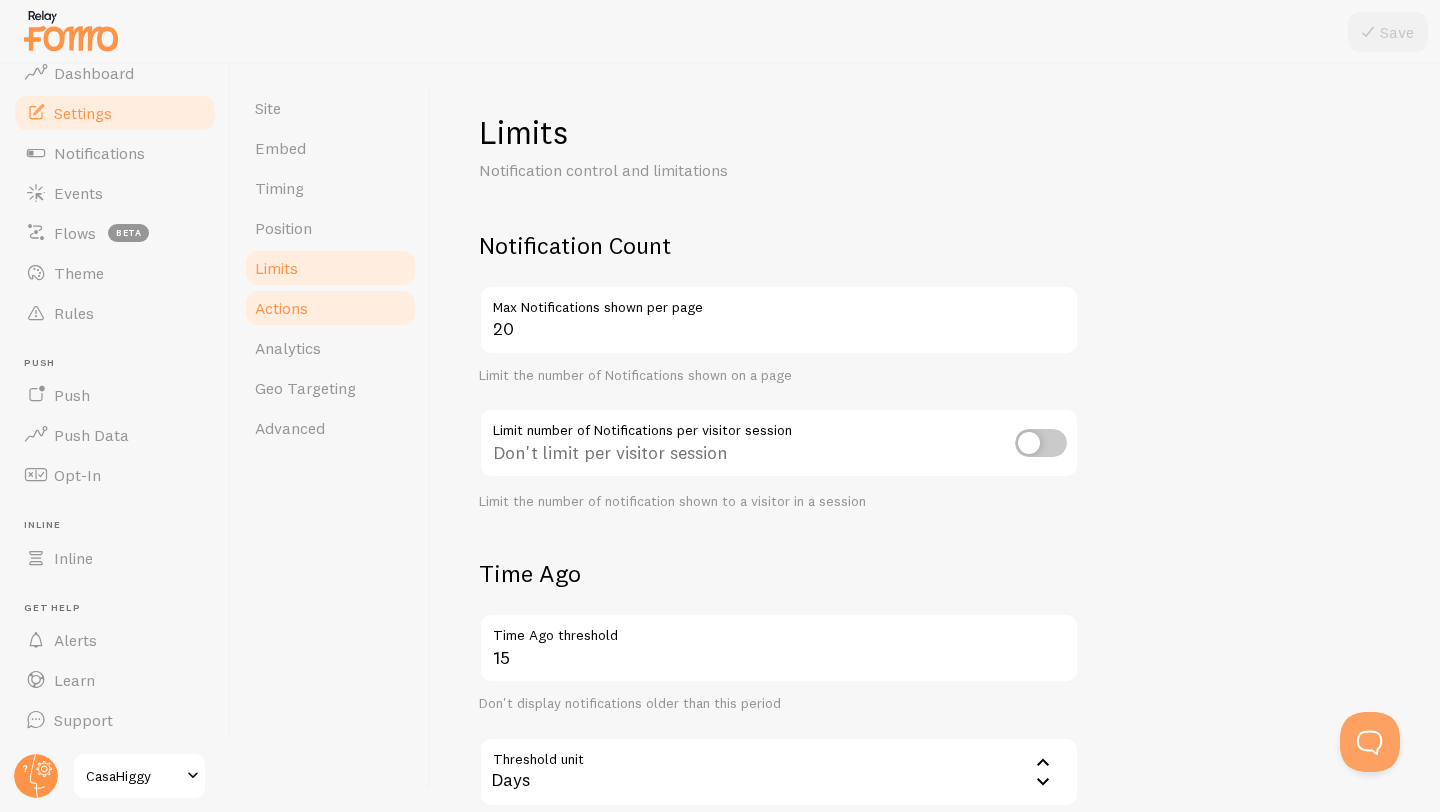click on "Actions" at bounding box center [330, 308] 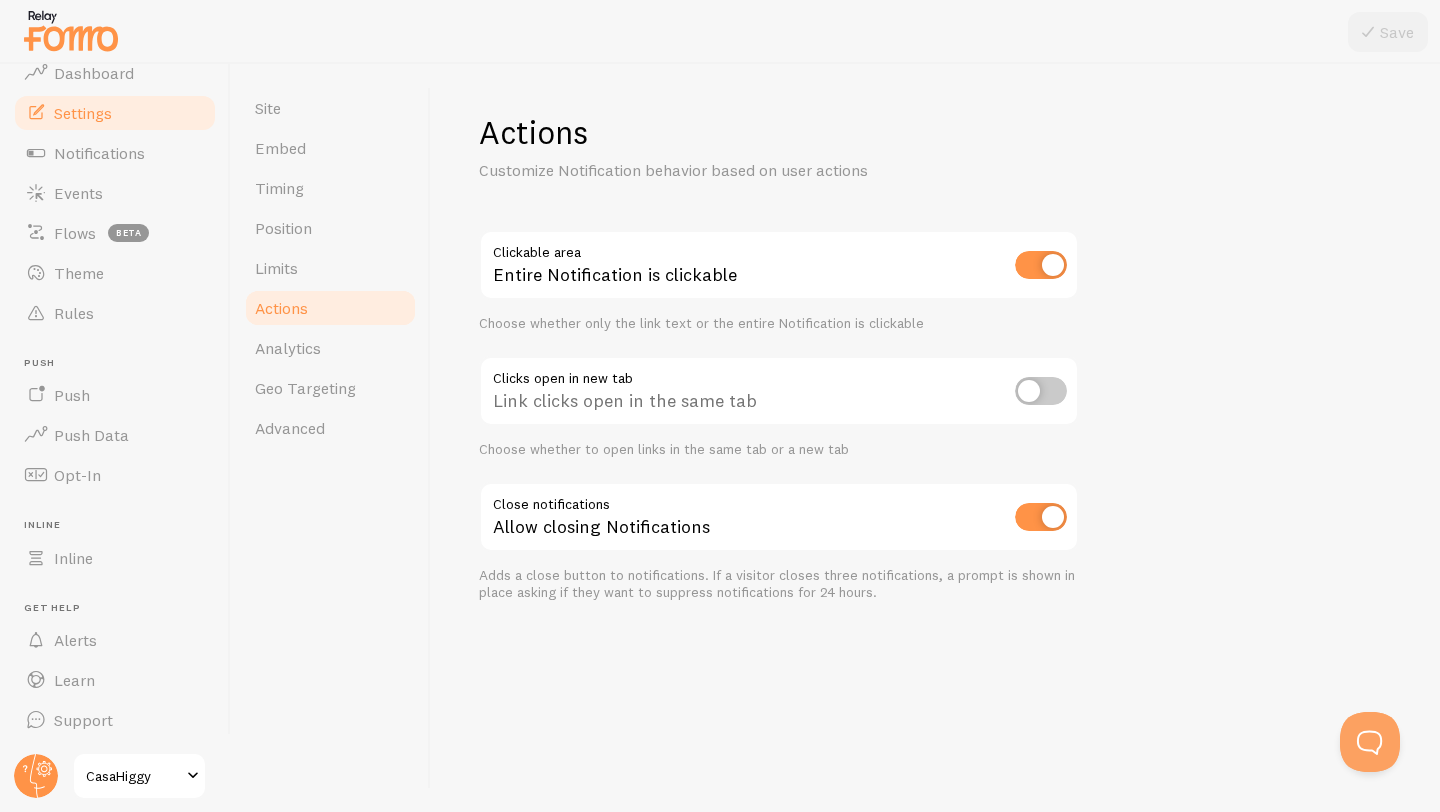 click on "Actions" at bounding box center [330, 308] 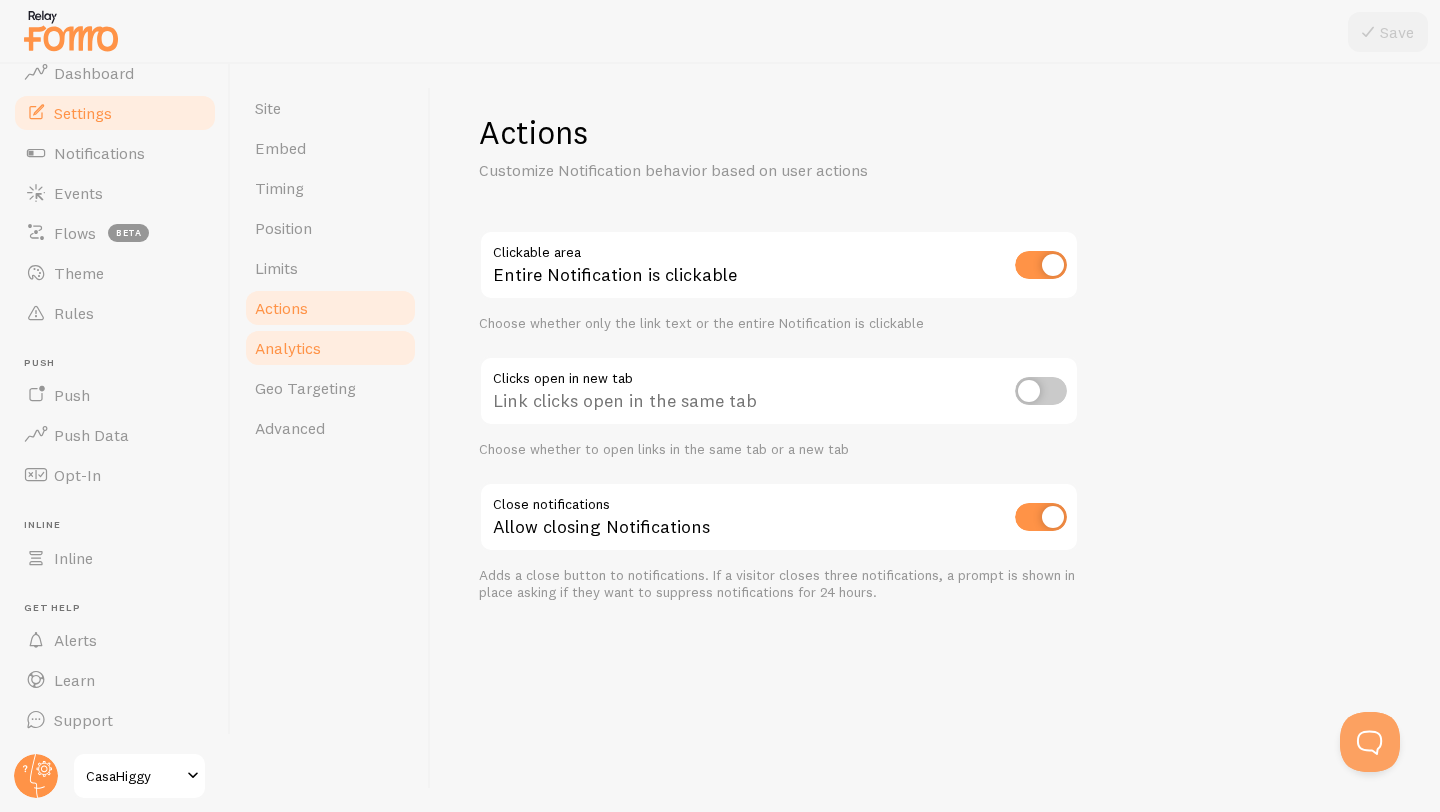 click on "Analytics" at bounding box center [330, 348] 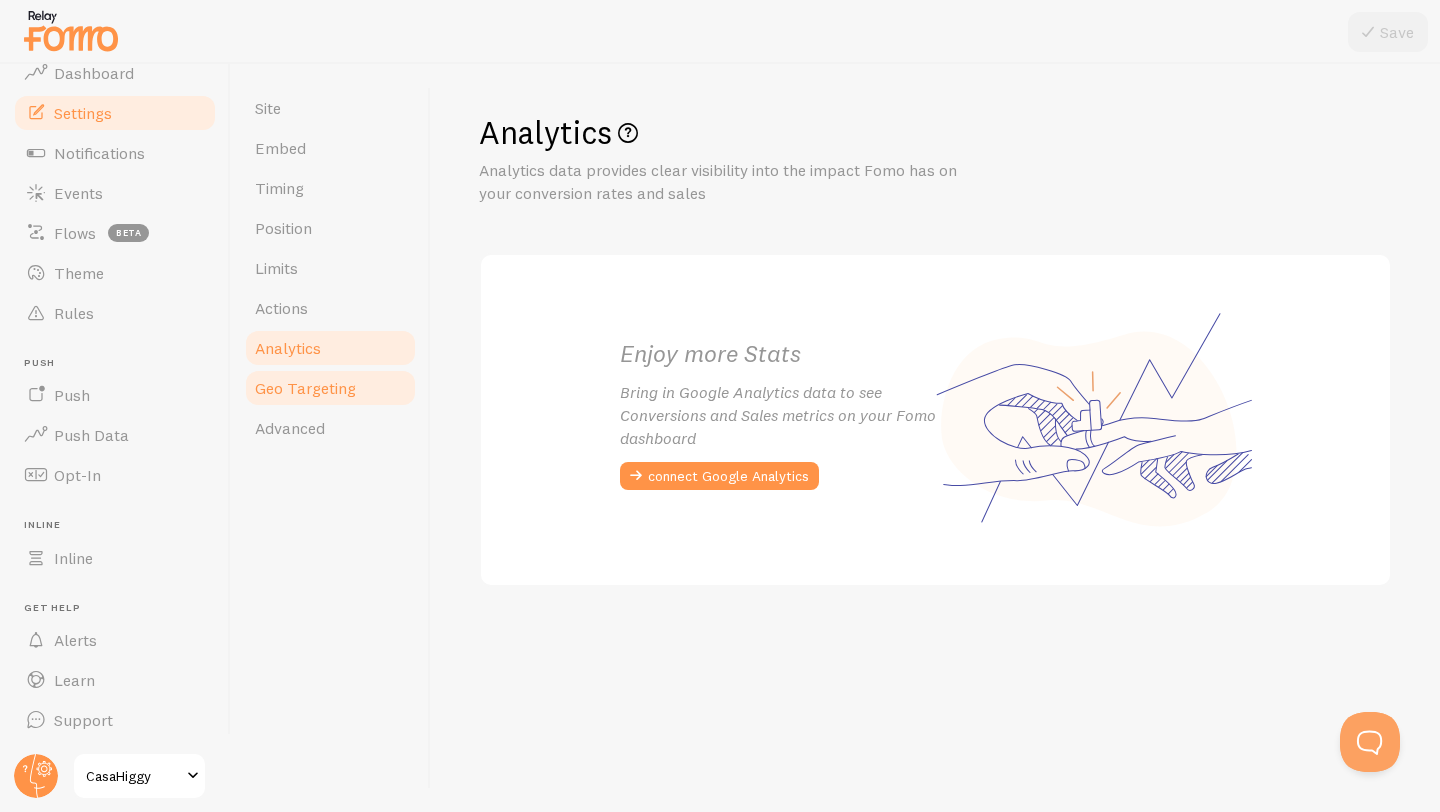 click on "Geo Targeting" at bounding box center [330, 388] 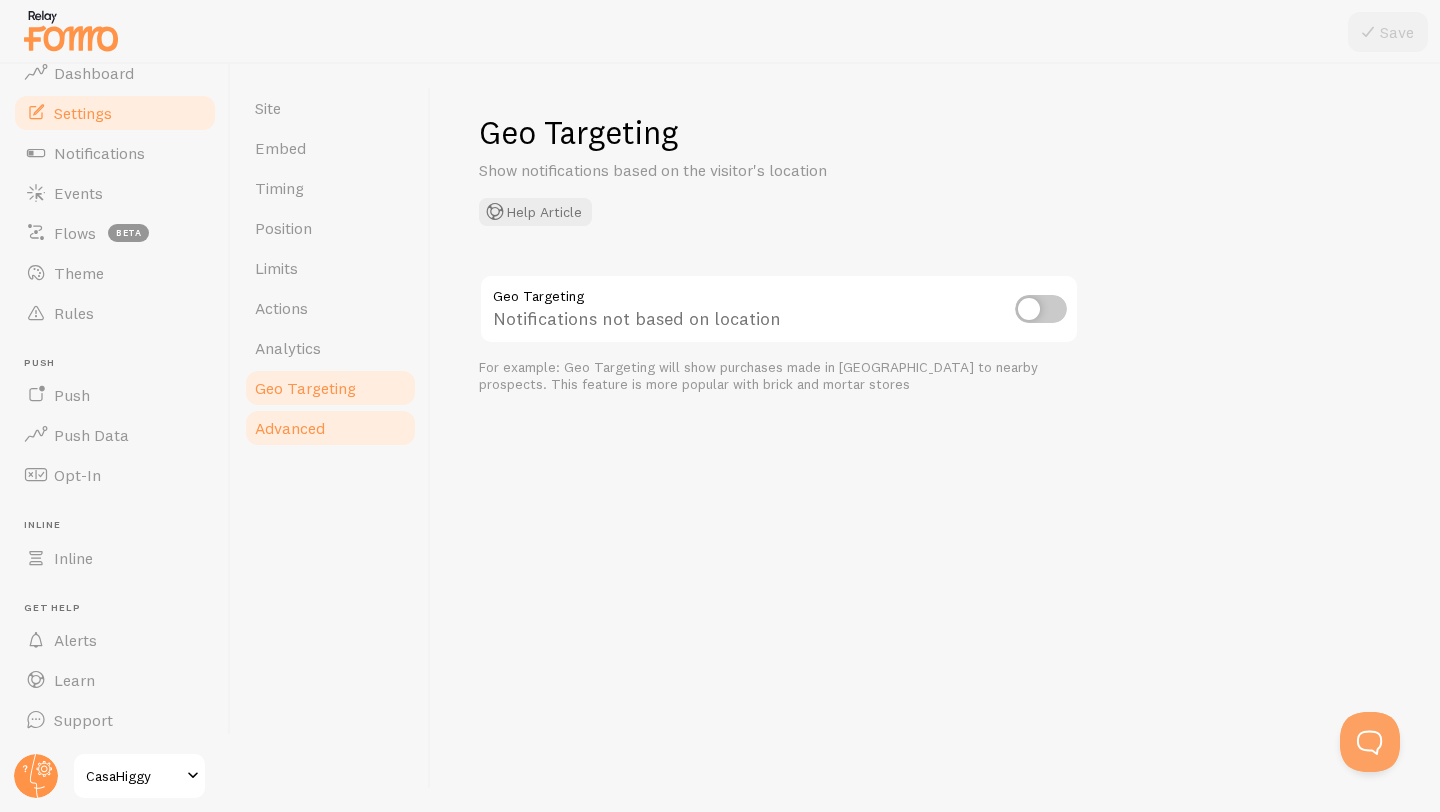 click on "Advanced" at bounding box center [330, 428] 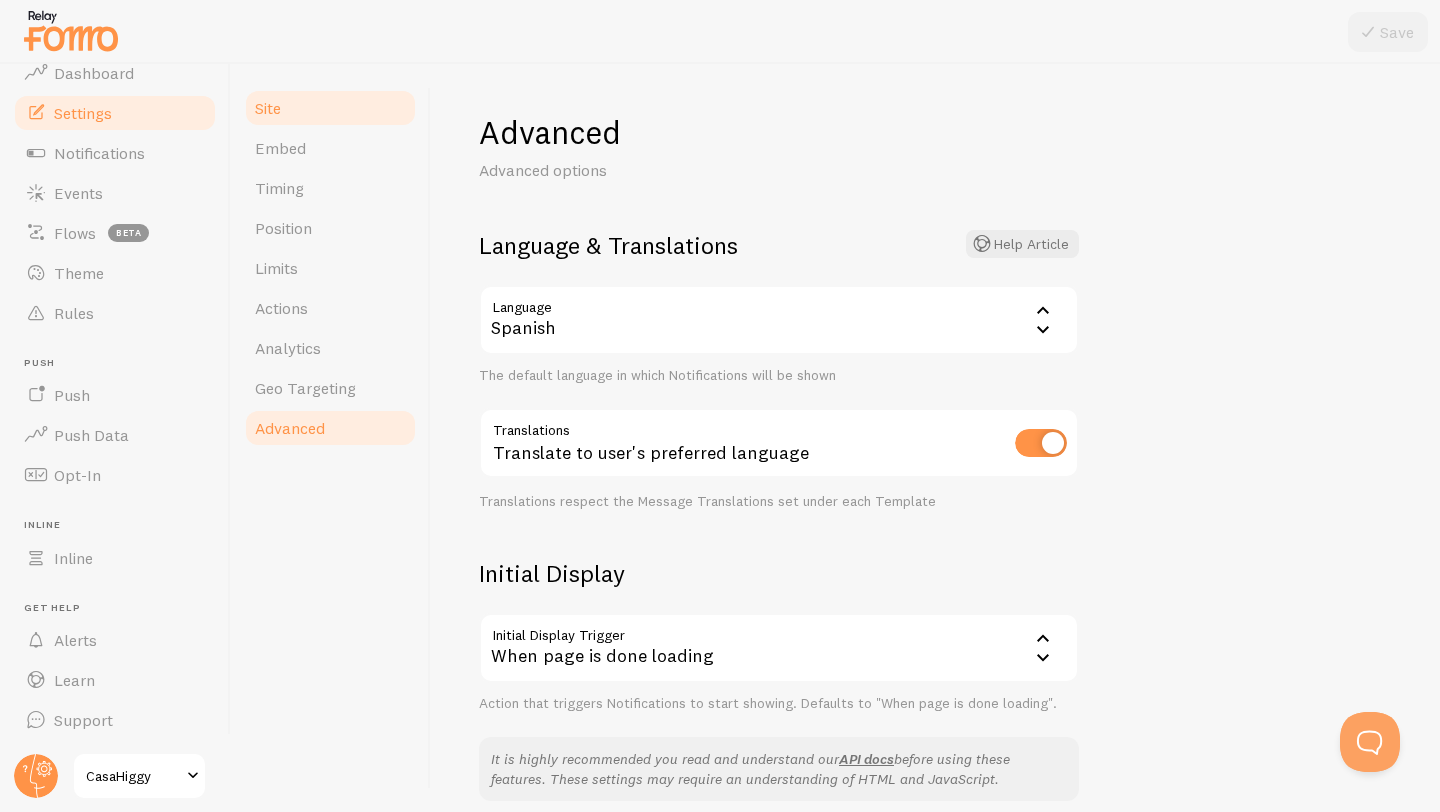 click on "Site" at bounding box center [330, 108] 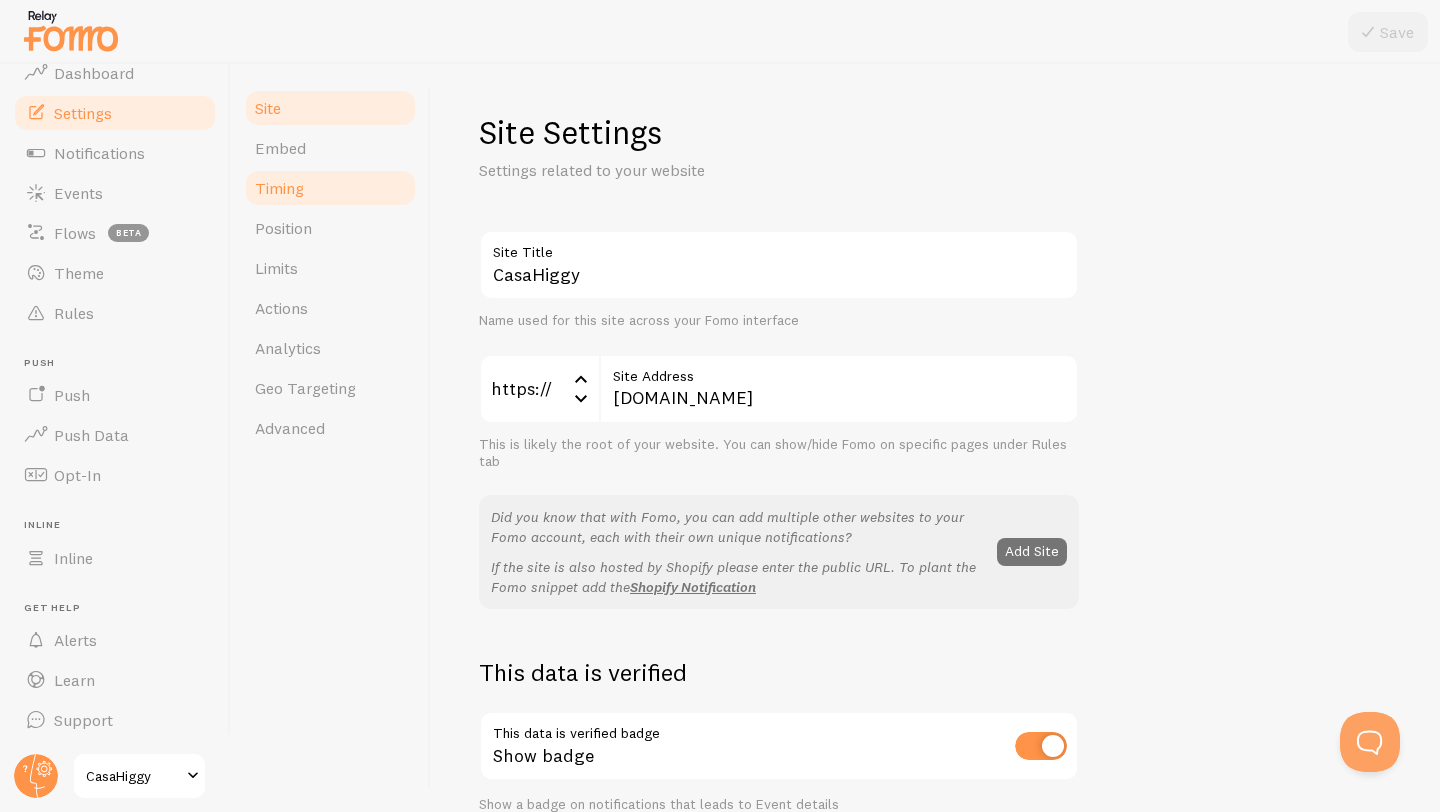 click on "Timing" at bounding box center [279, 188] 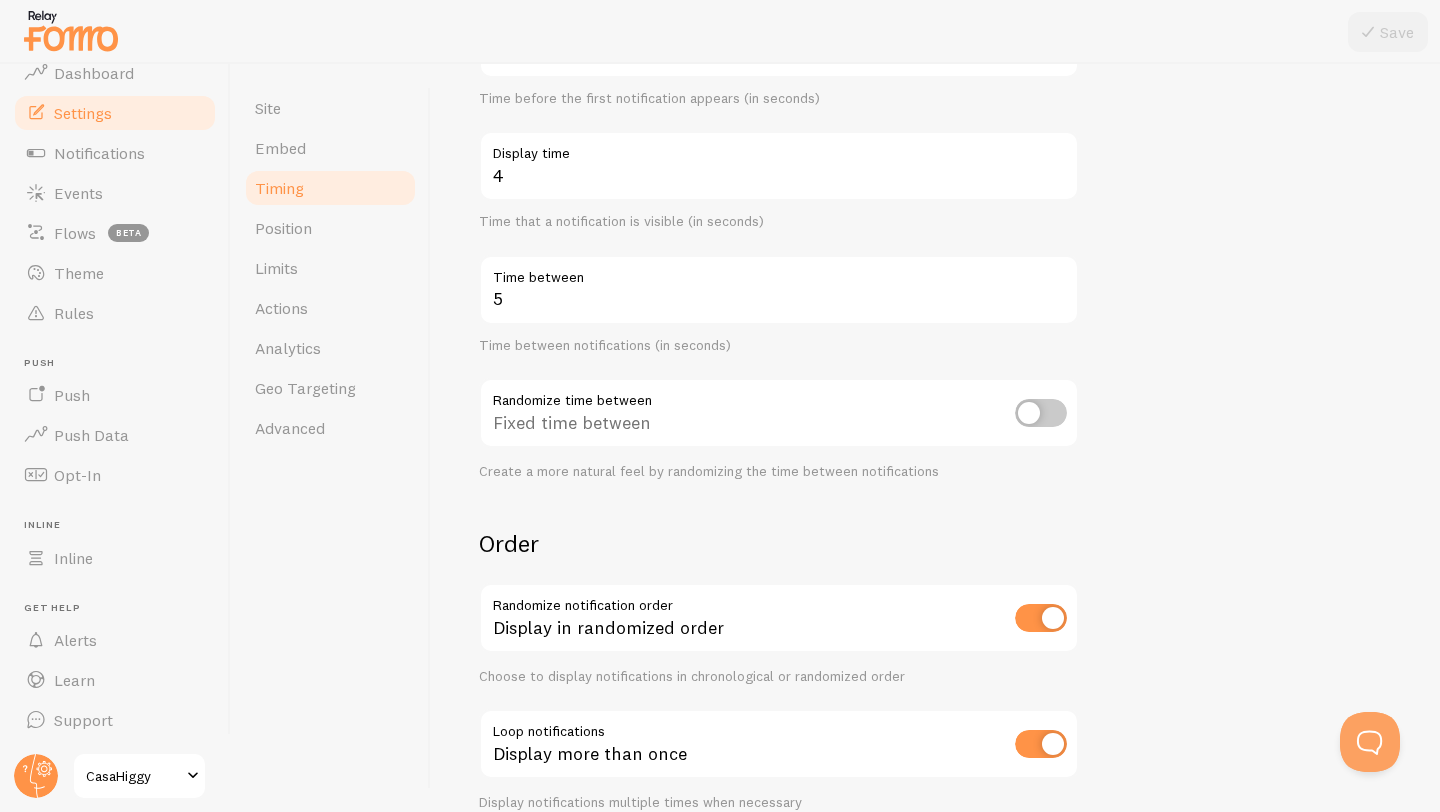 scroll, scrollTop: 282, scrollLeft: 0, axis: vertical 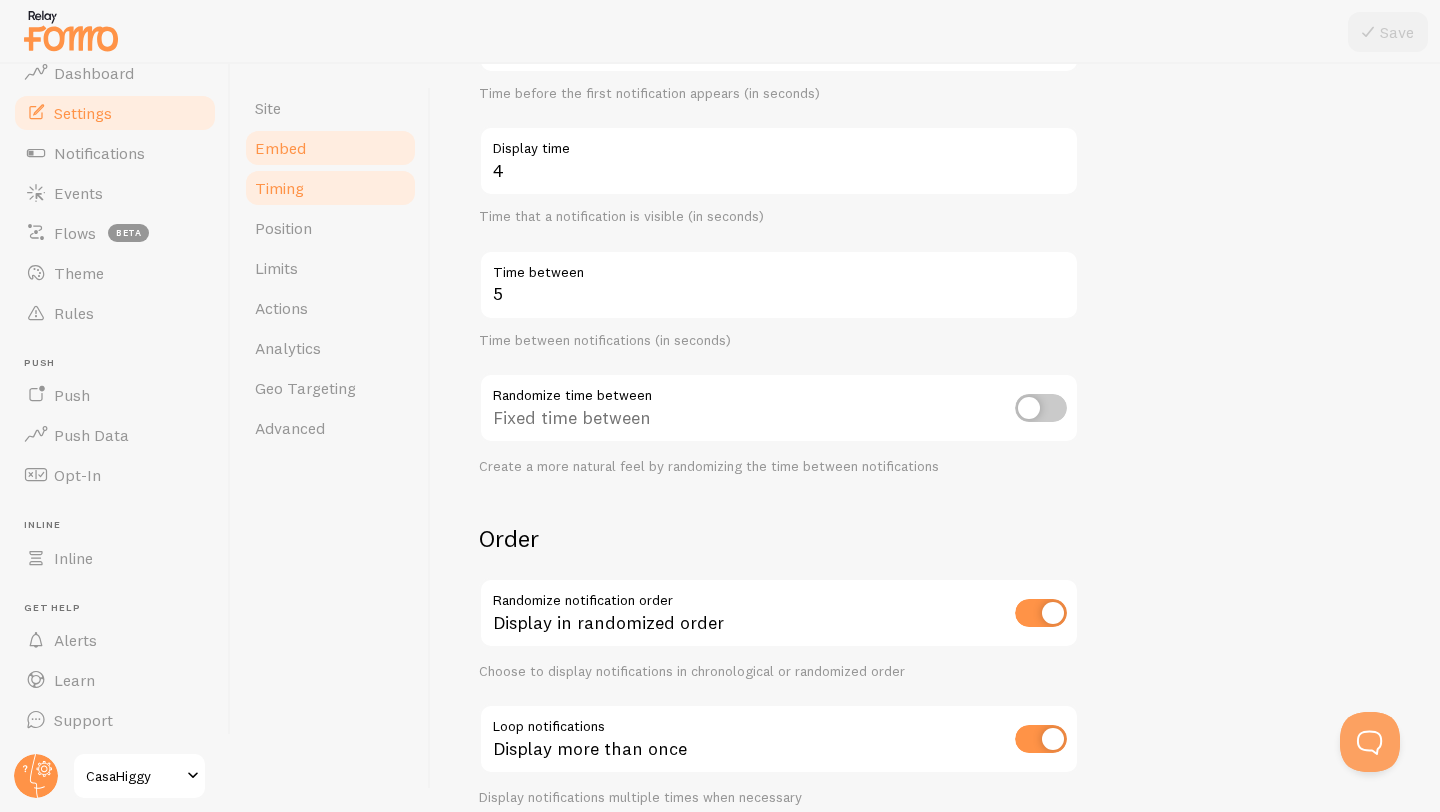 click on "Embed" at bounding box center (330, 148) 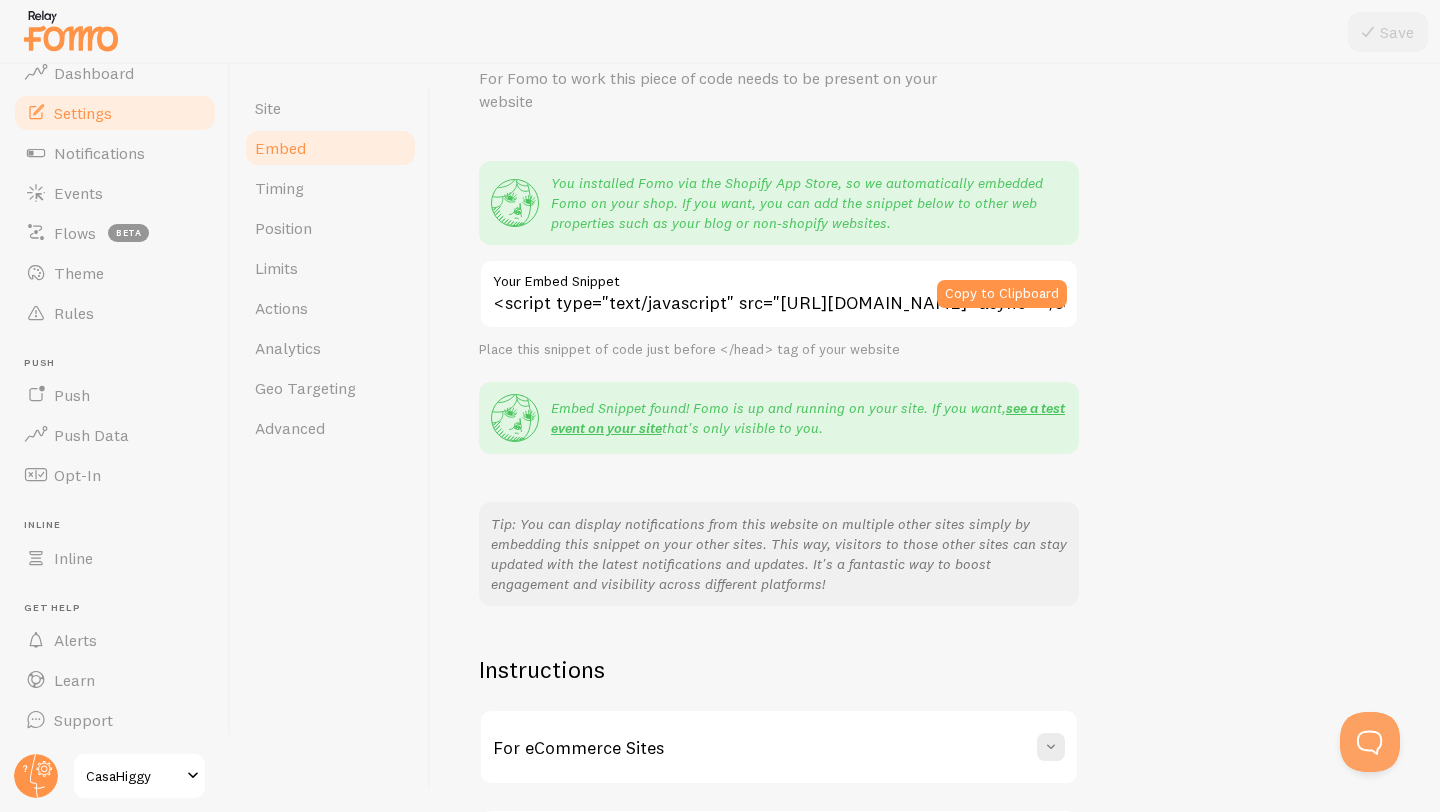 scroll, scrollTop: 261, scrollLeft: 0, axis: vertical 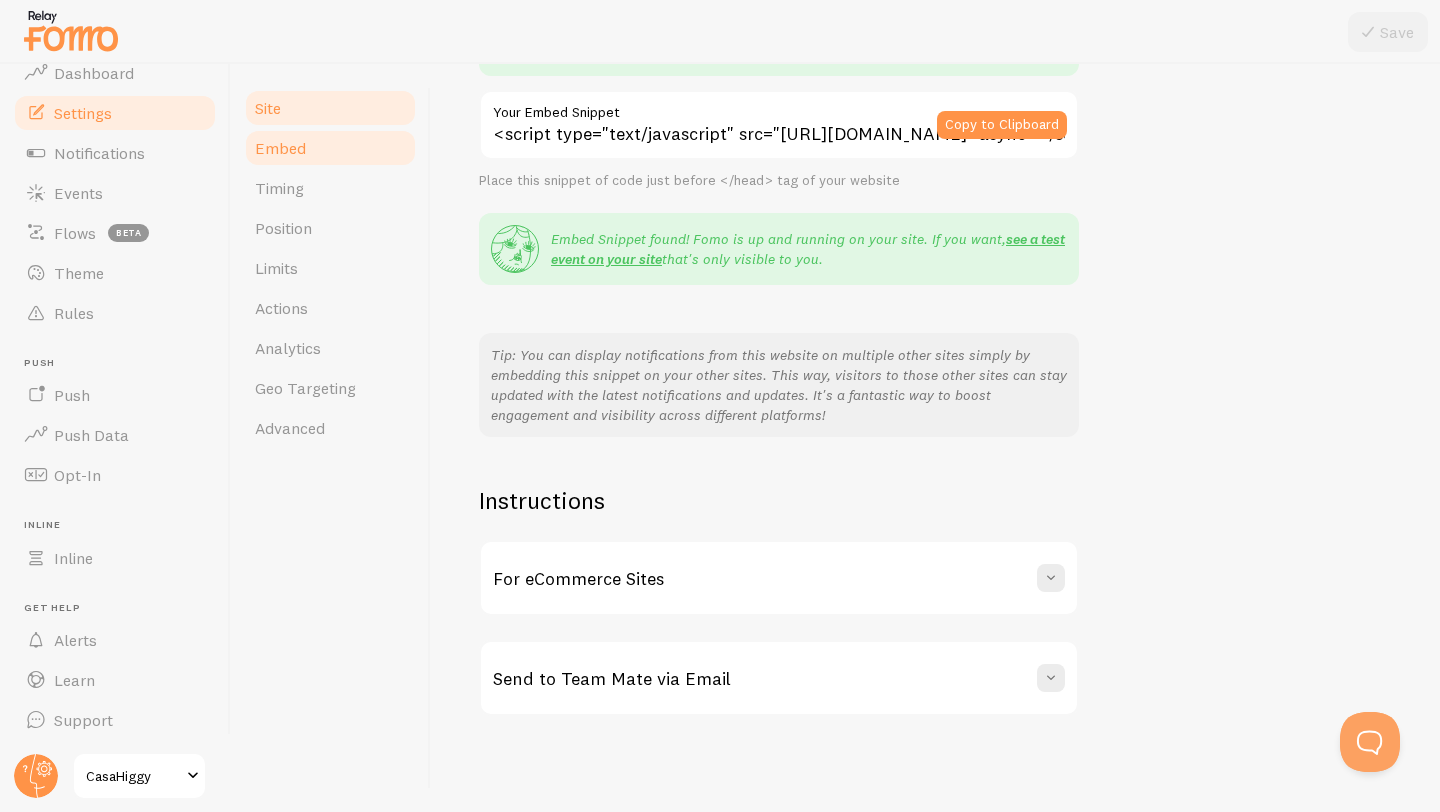 click on "Site" at bounding box center [330, 108] 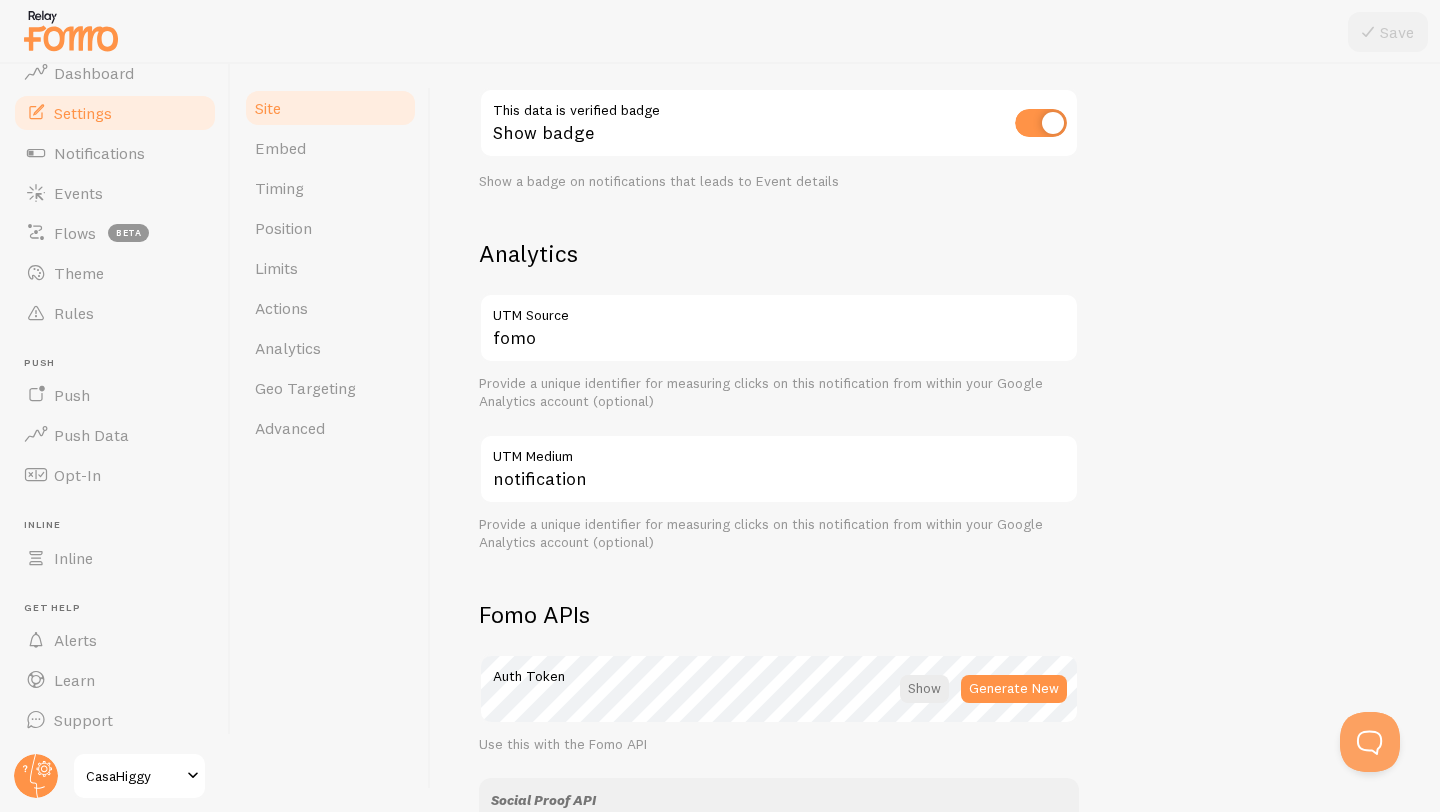 scroll, scrollTop: 637, scrollLeft: 0, axis: vertical 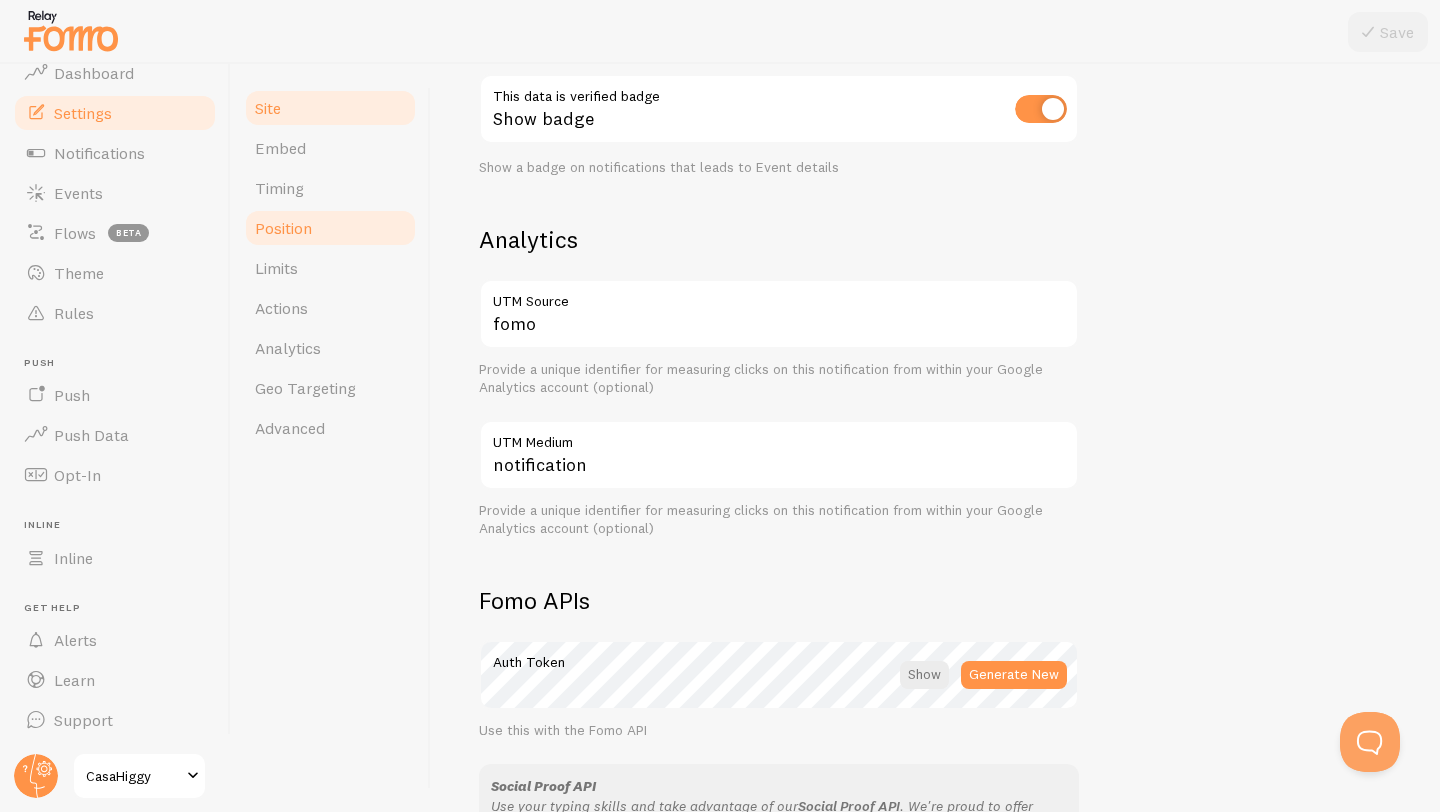 click on "Position" at bounding box center [330, 228] 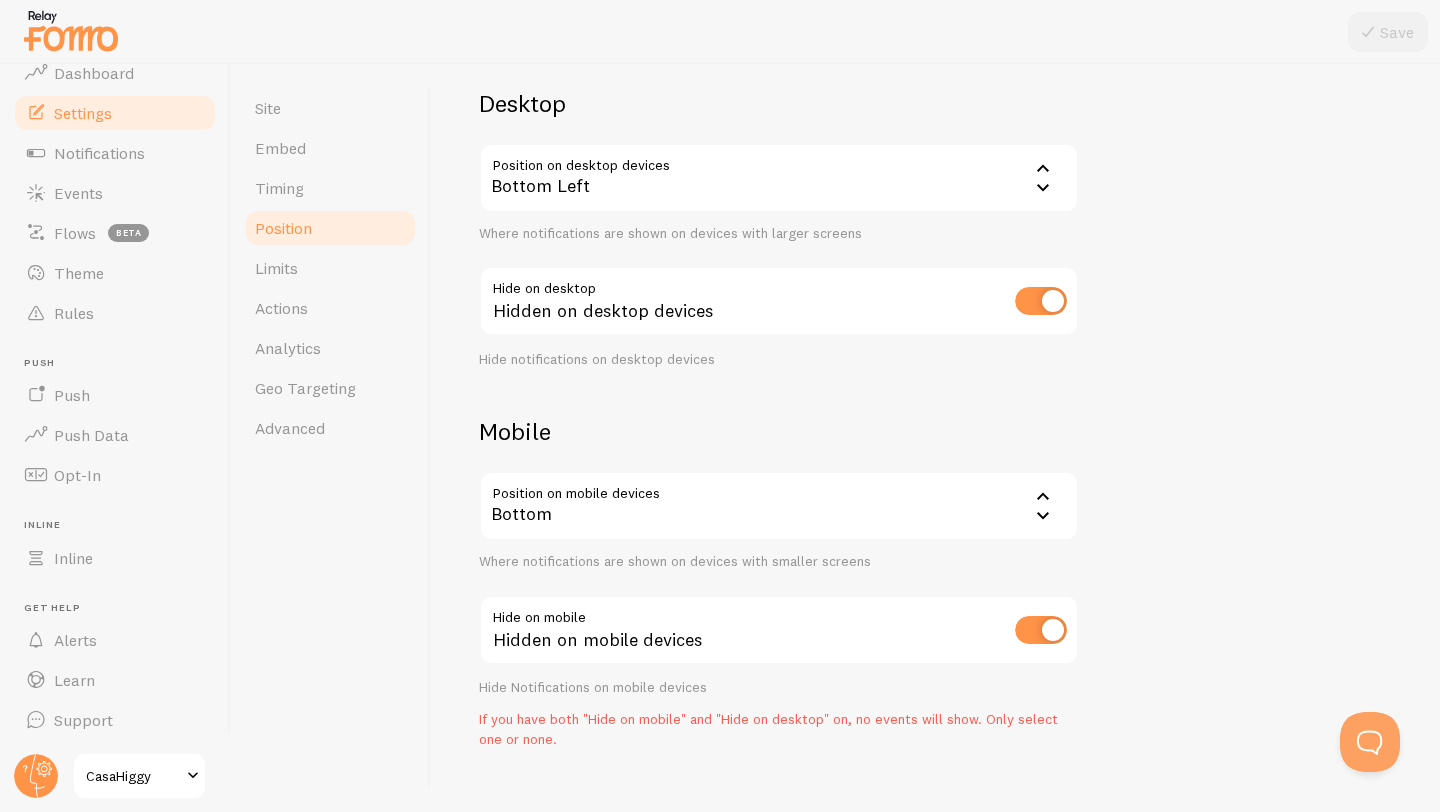 scroll, scrollTop: 174, scrollLeft: 0, axis: vertical 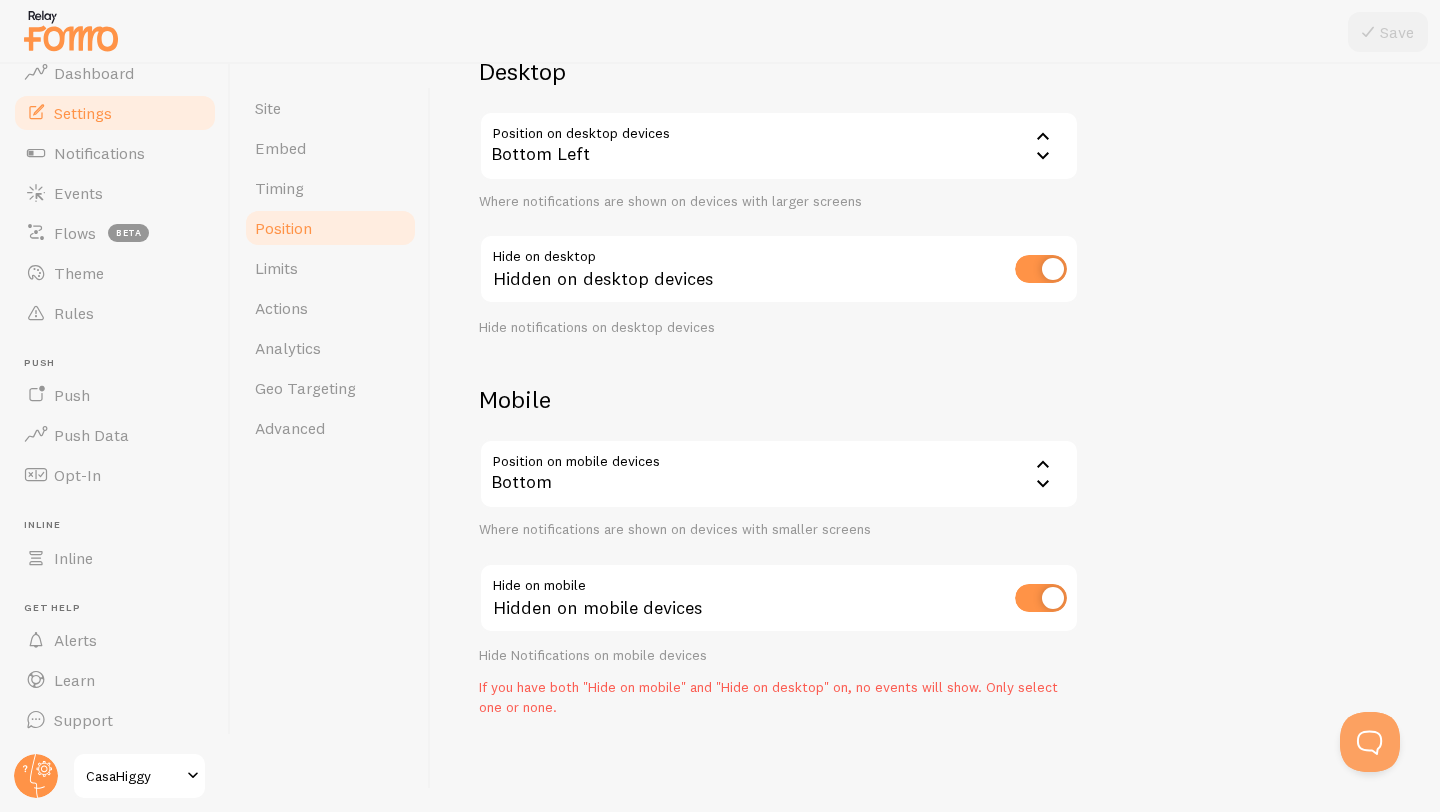 click at bounding box center (1041, 598) 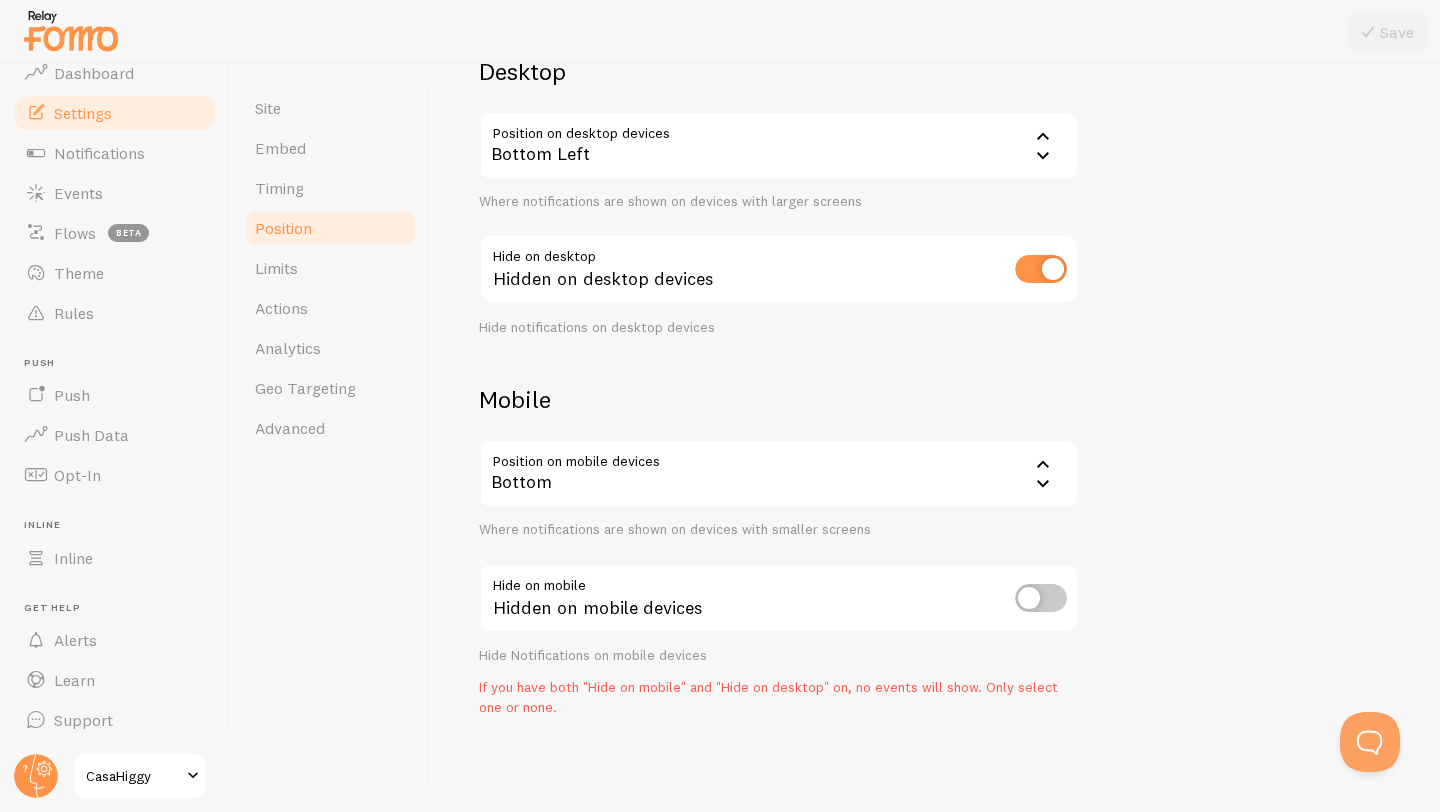 scroll, scrollTop: 122, scrollLeft: 0, axis: vertical 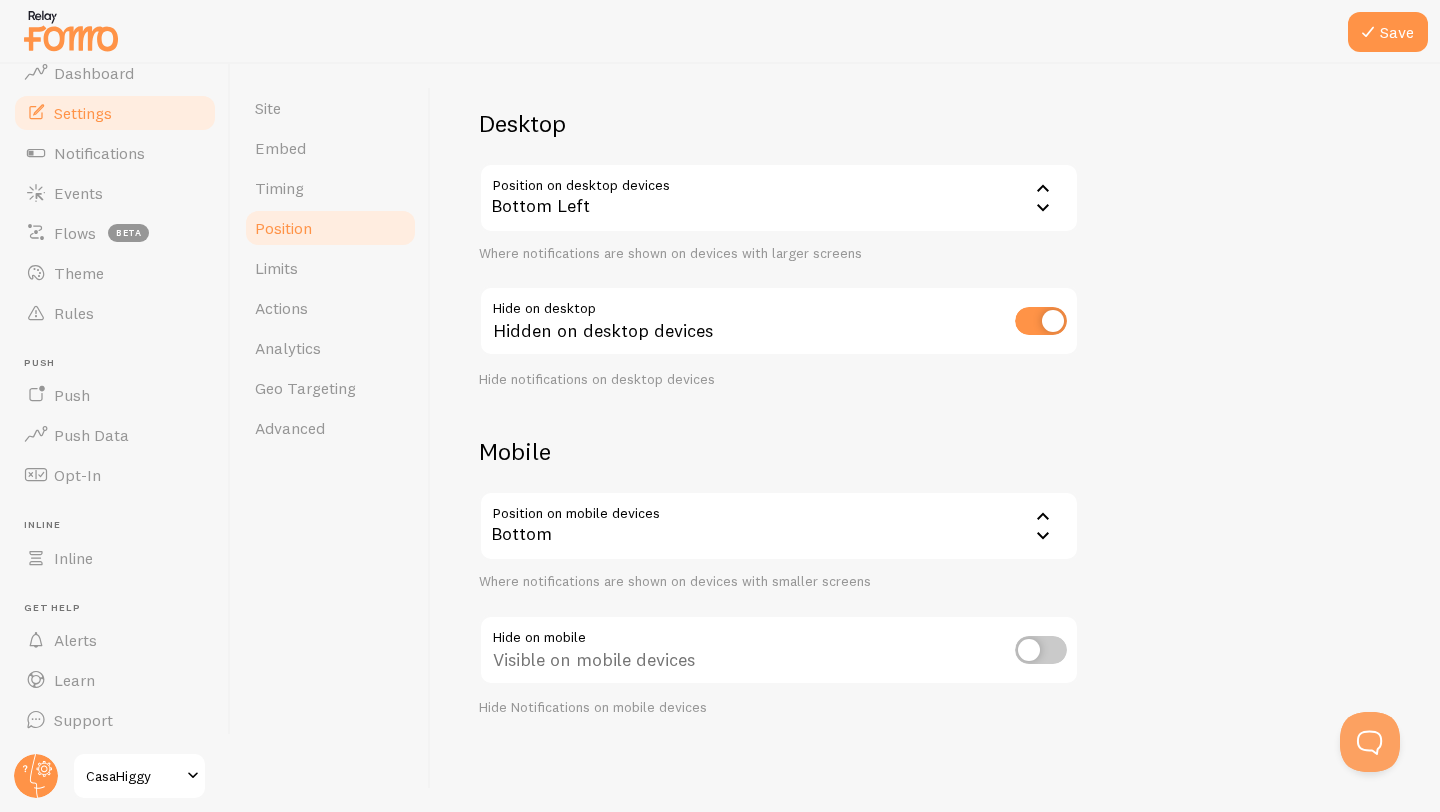 click 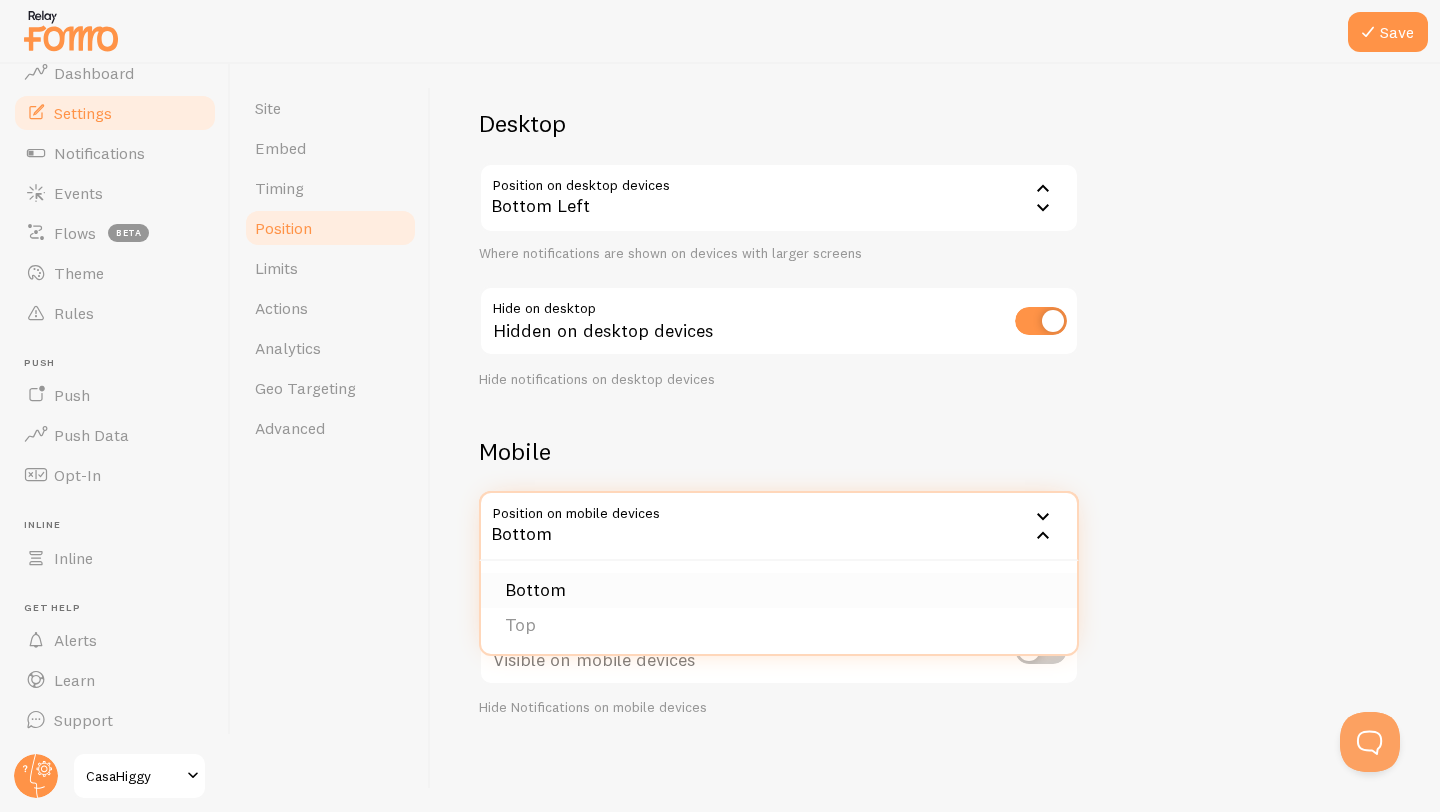 click on "Bottom" at bounding box center [779, 590] 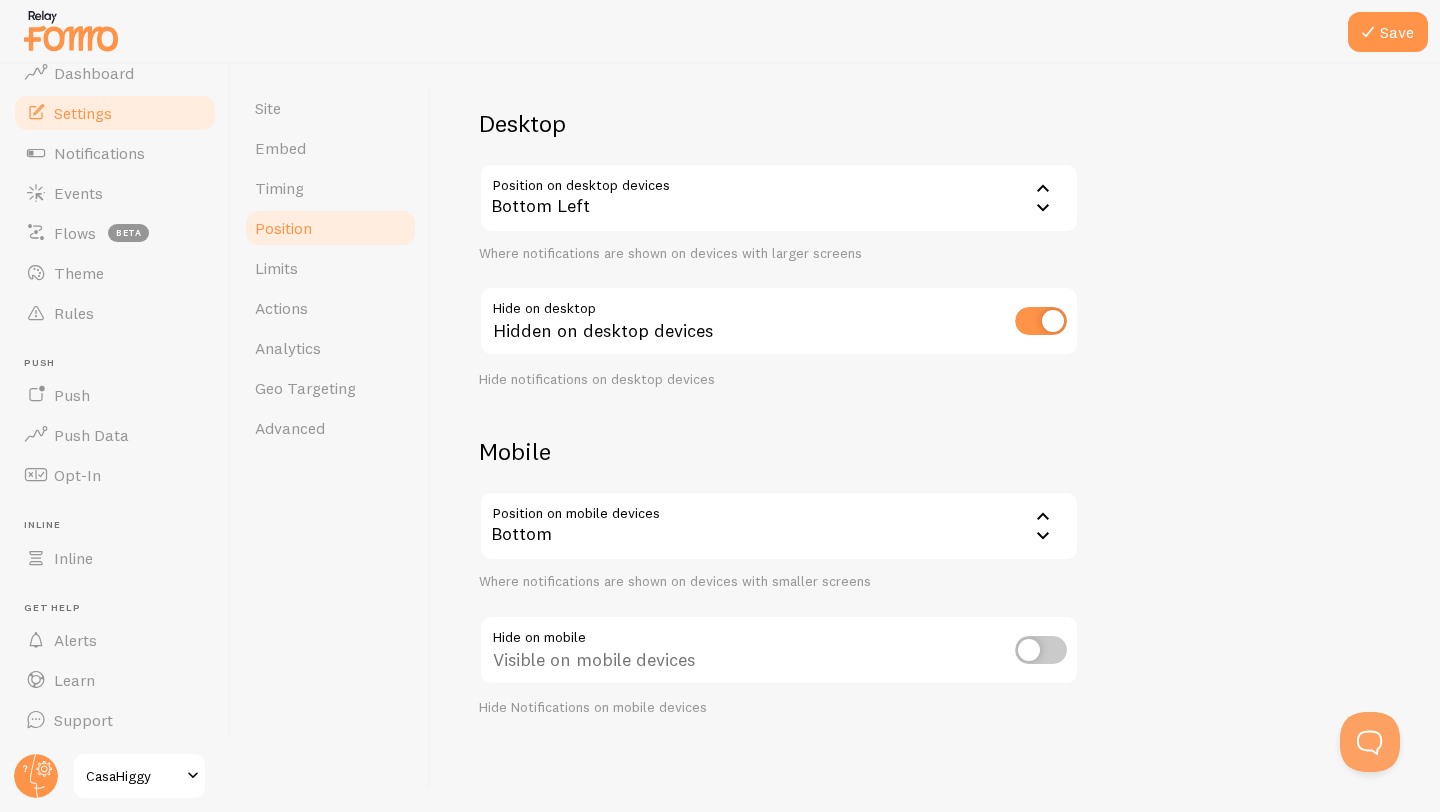 click at bounding box center [1041, 321] 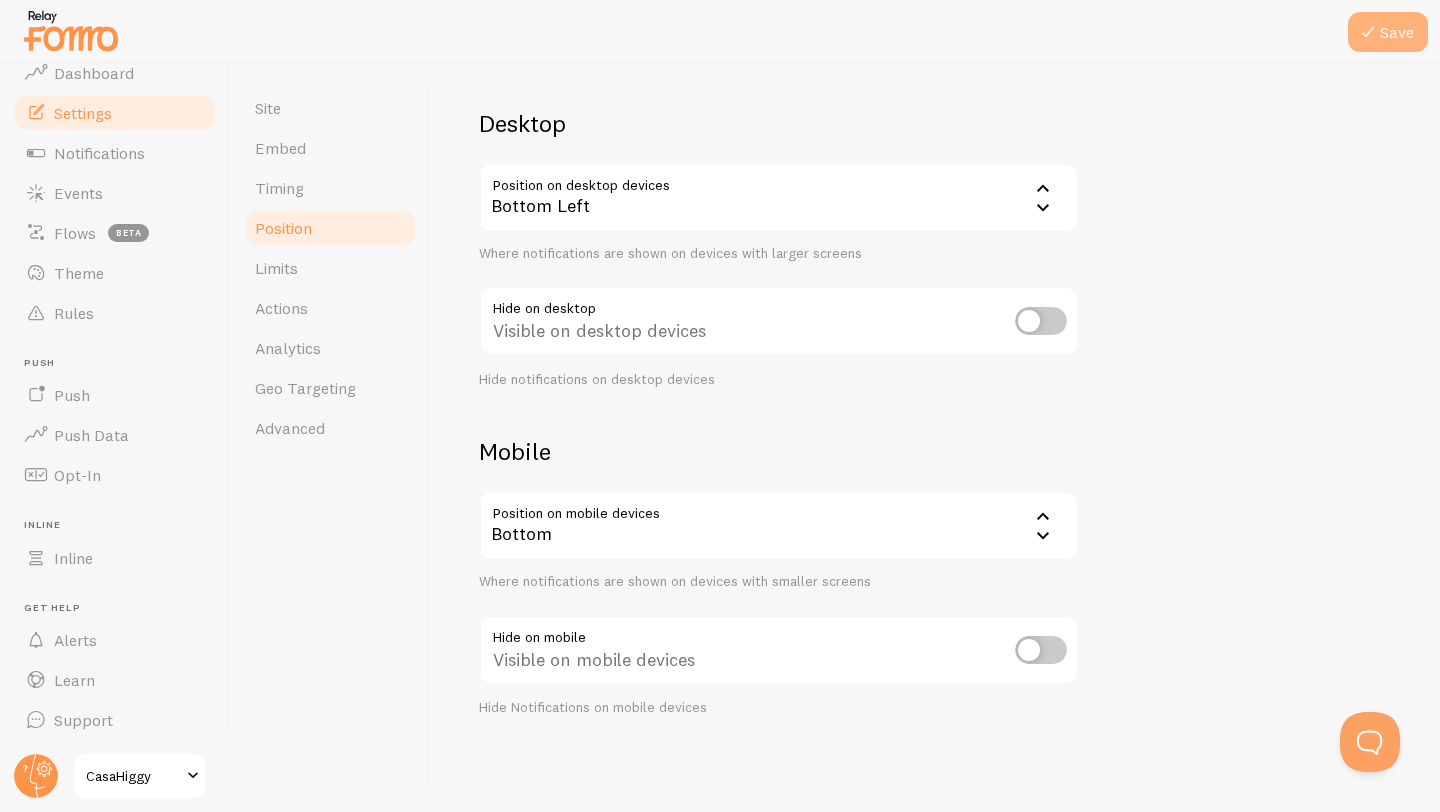 click at bounding box center [1368, 32] 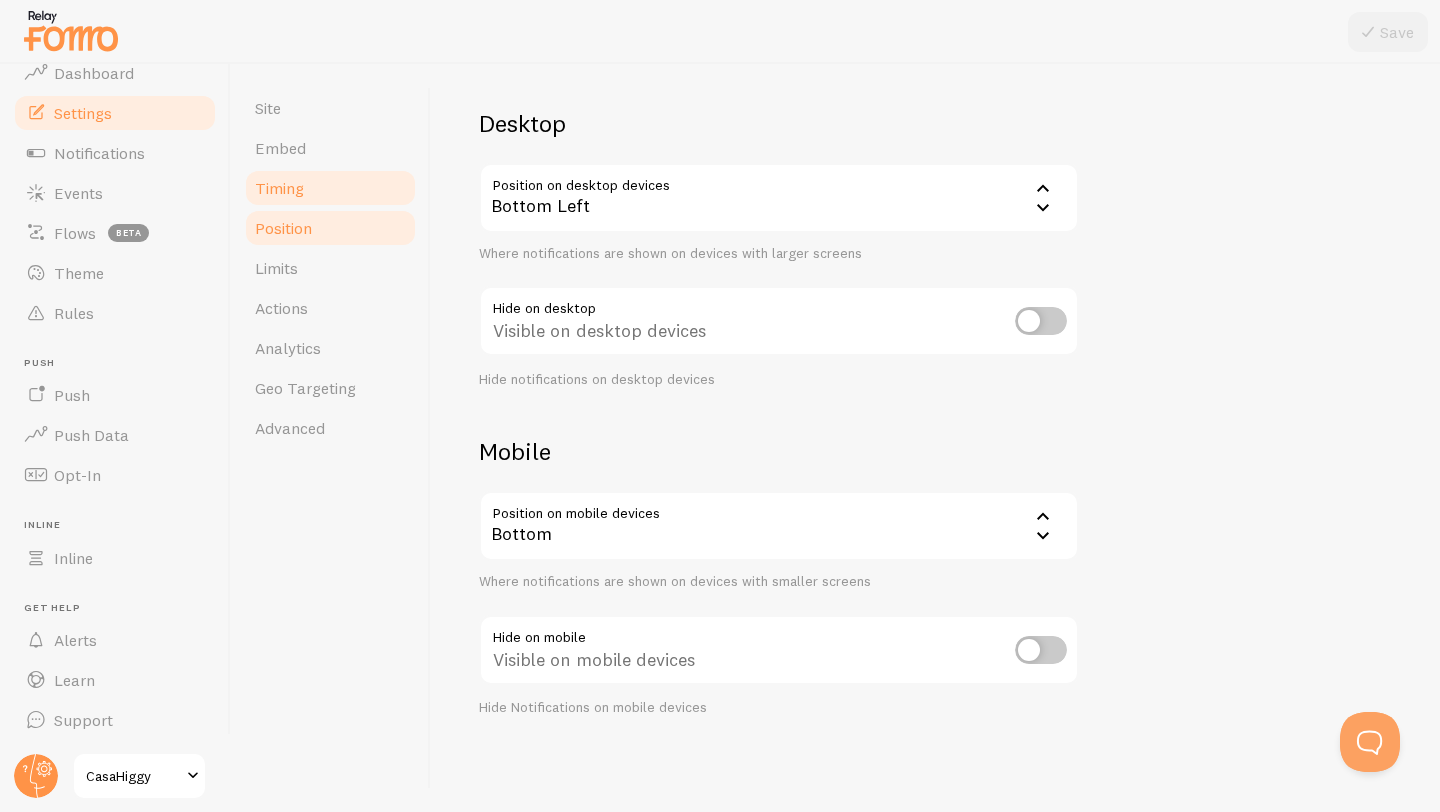 click on "Timing" at bounding box center (279, 188) 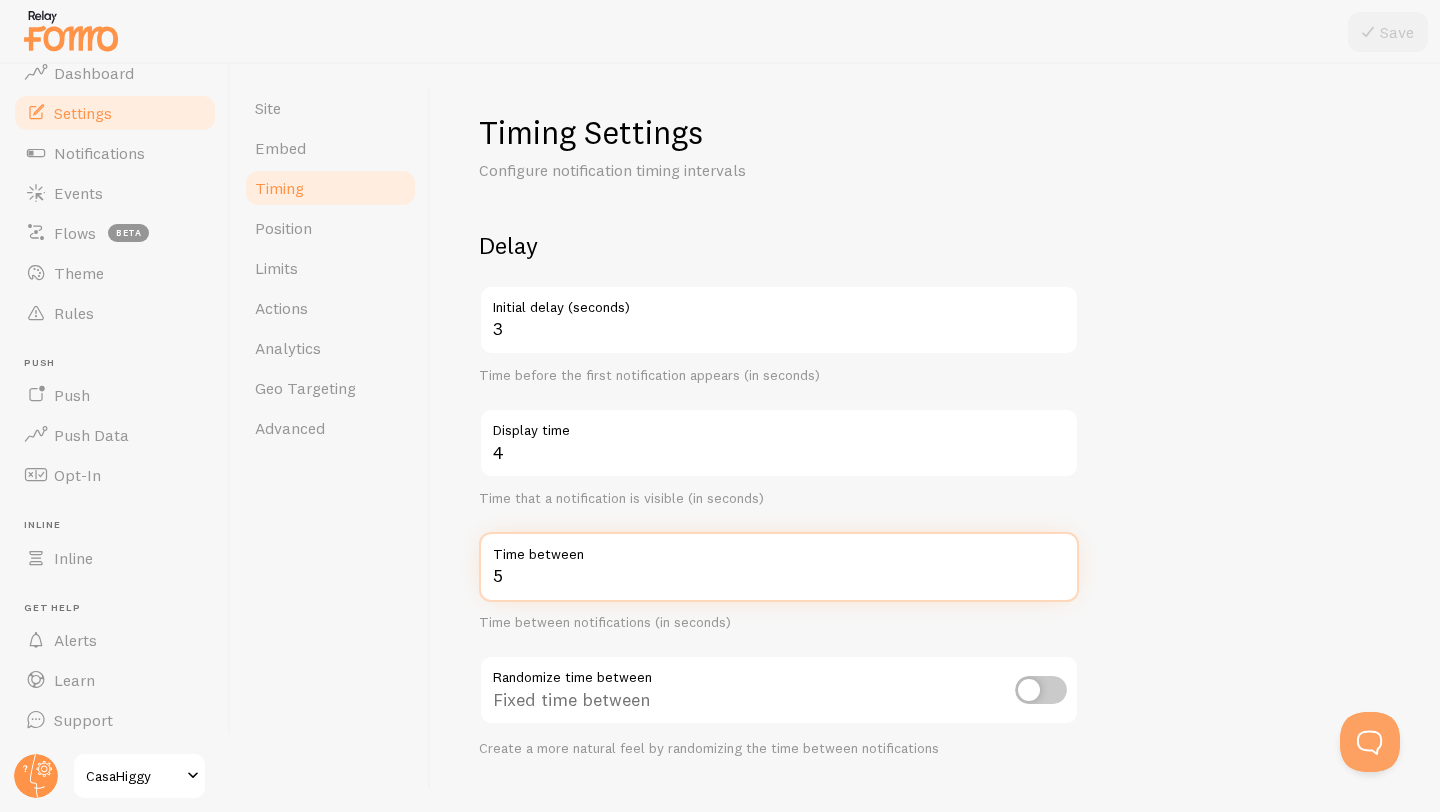 click on "5" at bounding box center [779, 567] 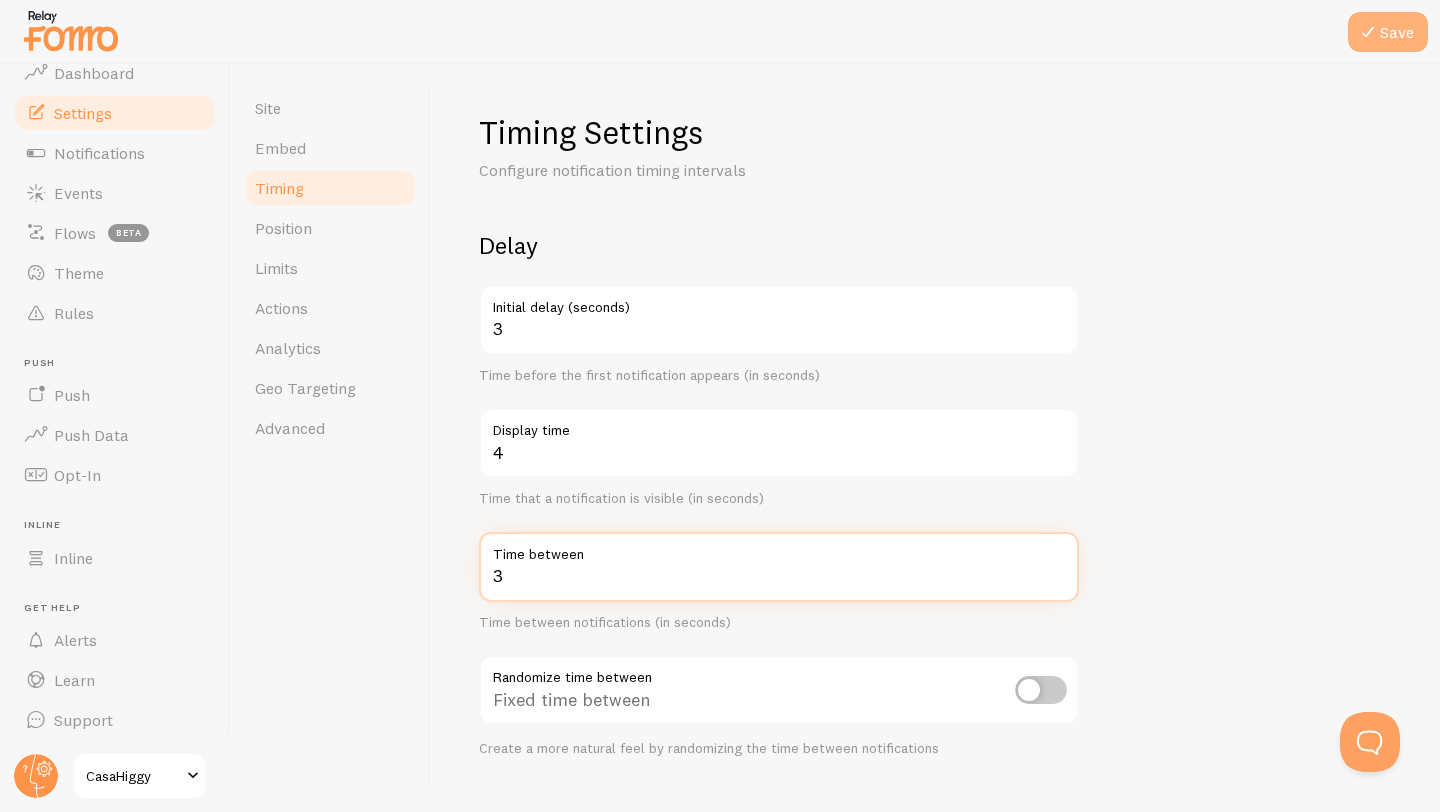 type on "3" 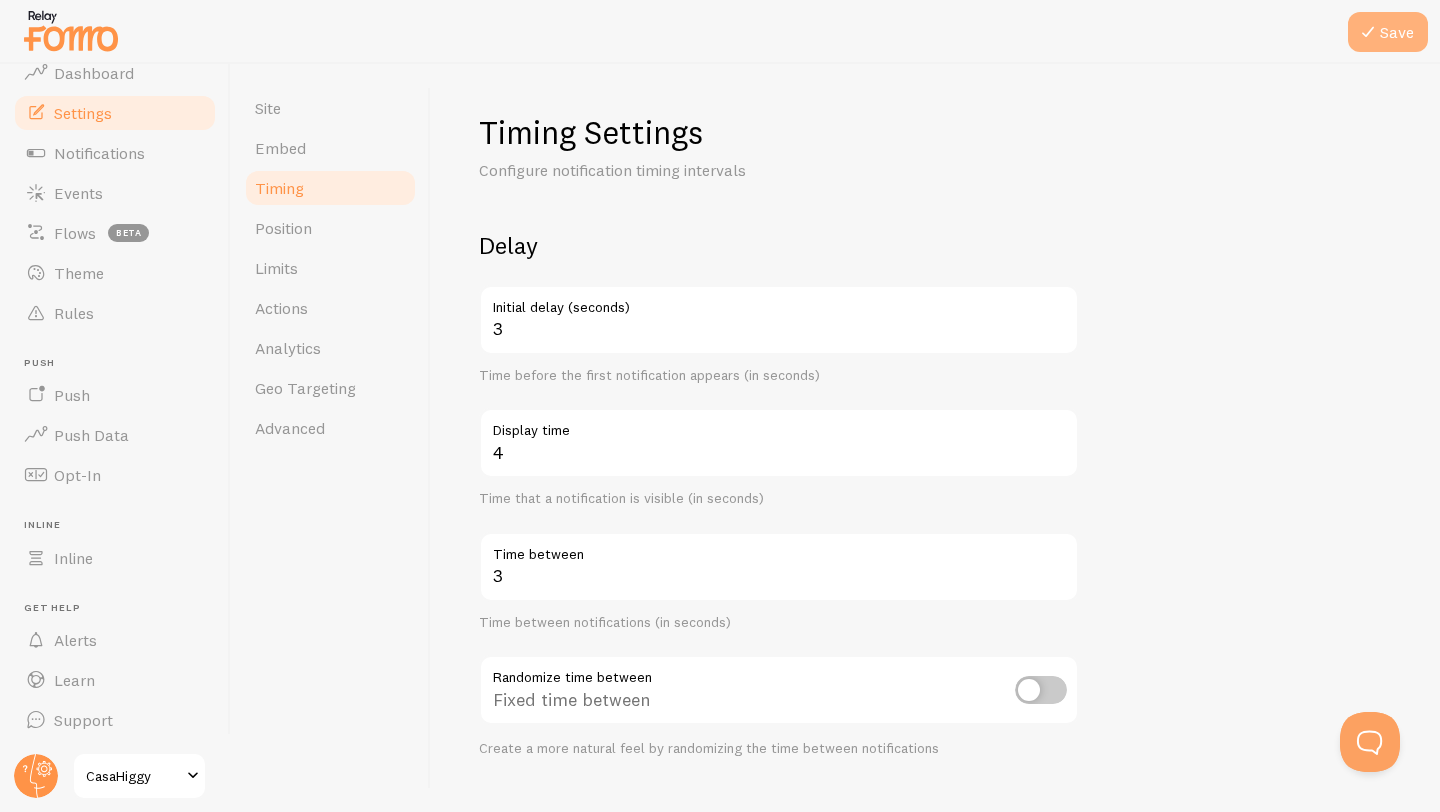 click on "Save" at bounding box center [1388, 32] 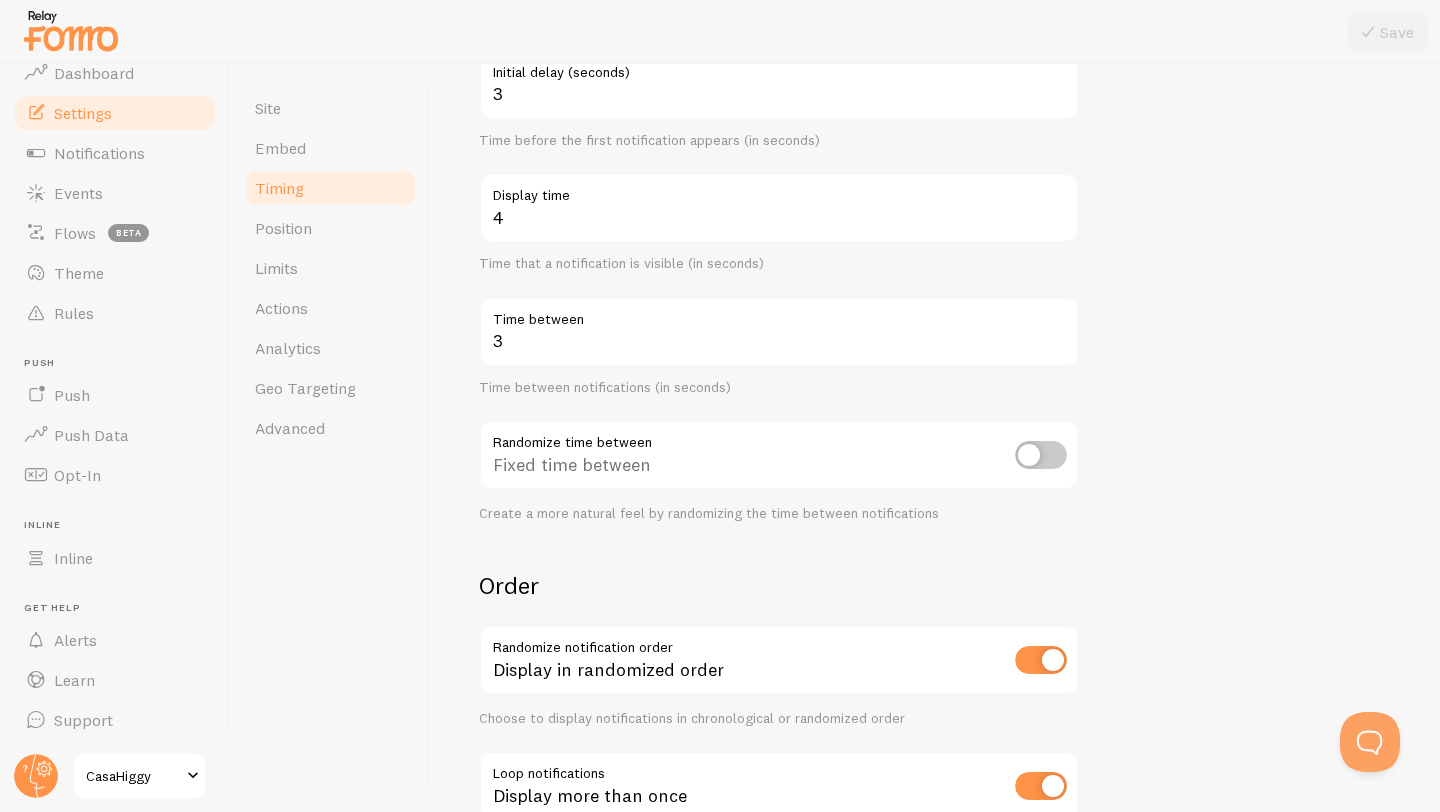 scroll, scrollTop: 236, scrollLeft: 0, axis: vertical 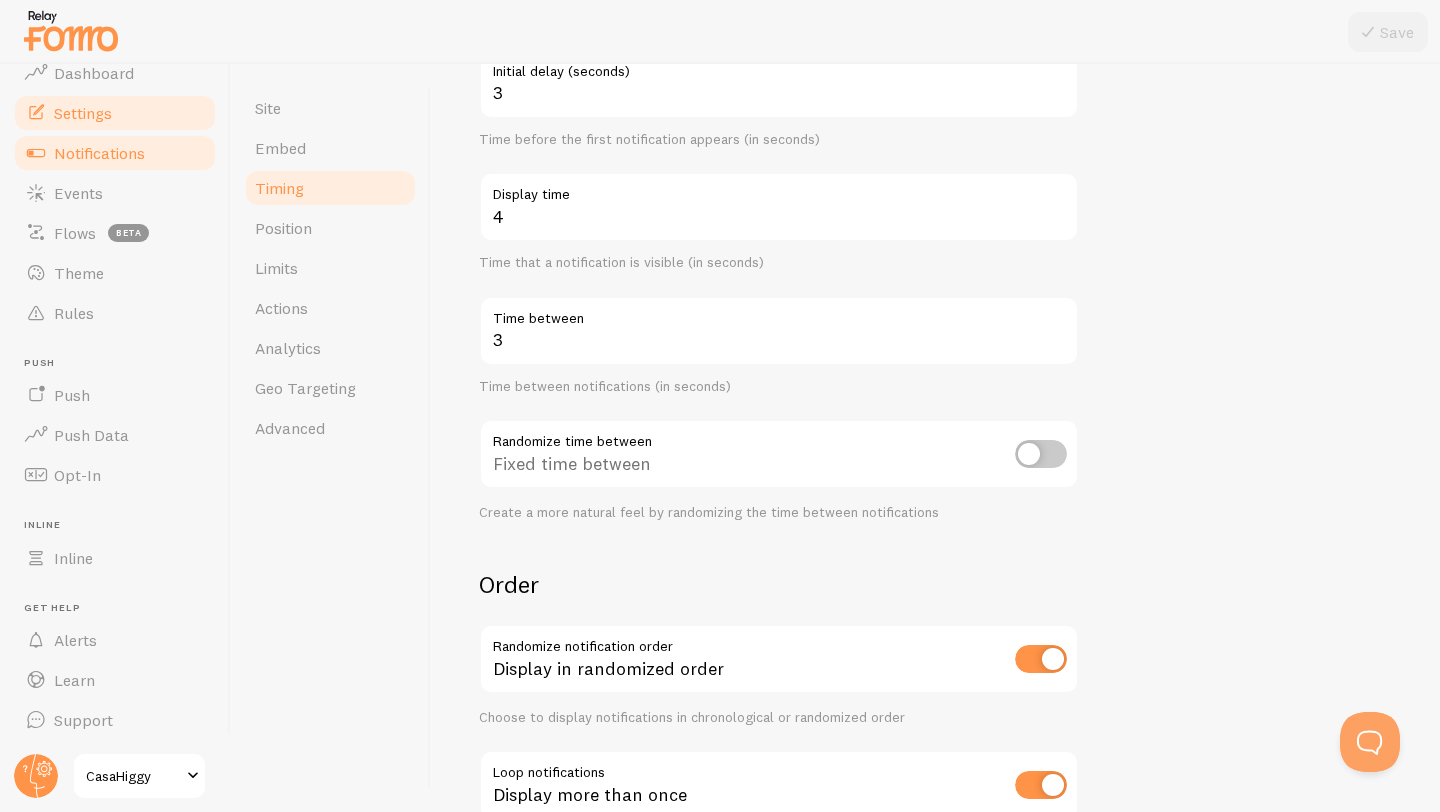 click on "Notifications" at bounding box center [115, 153] 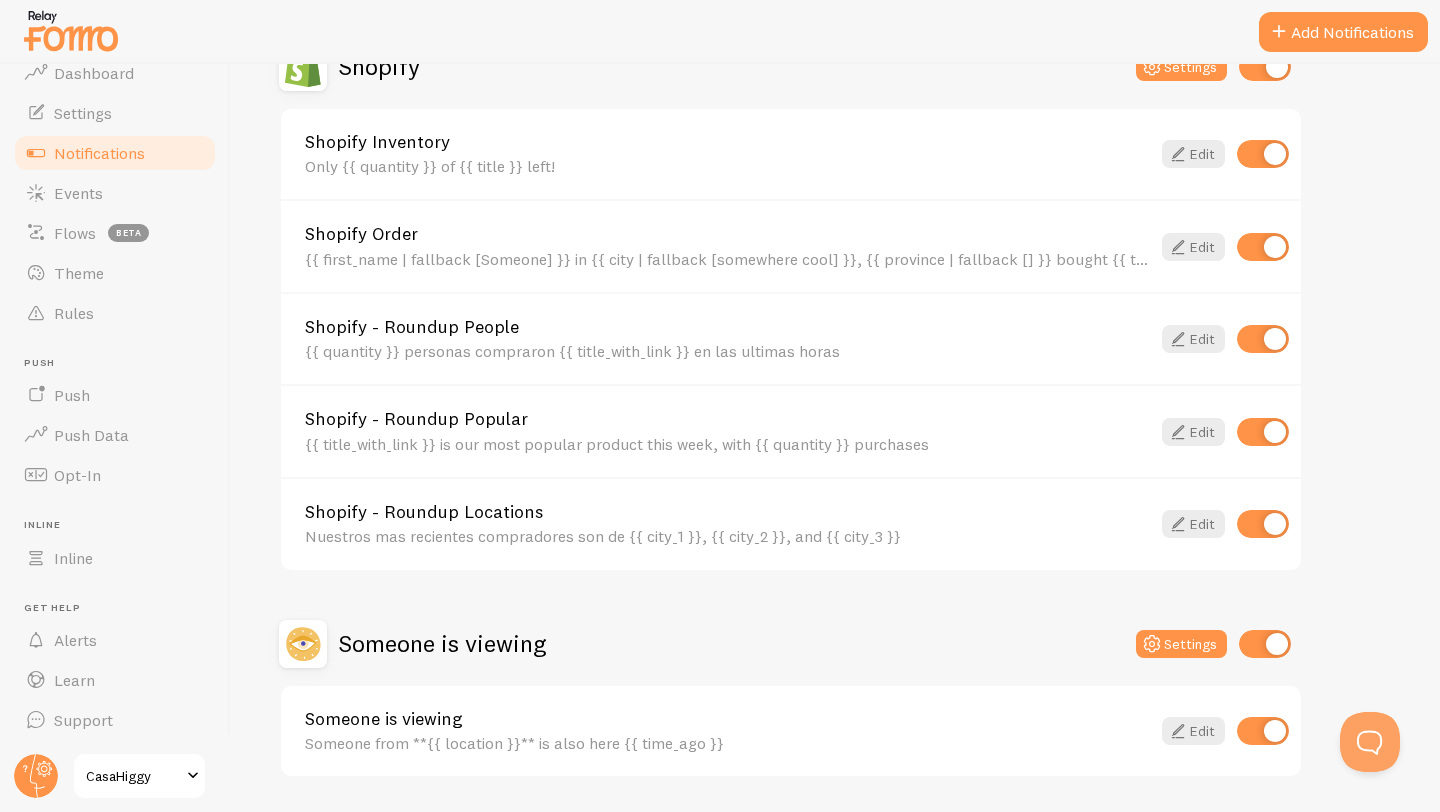 scroll, scrollTop: 799, scrollLeft: 0, axis: vertical 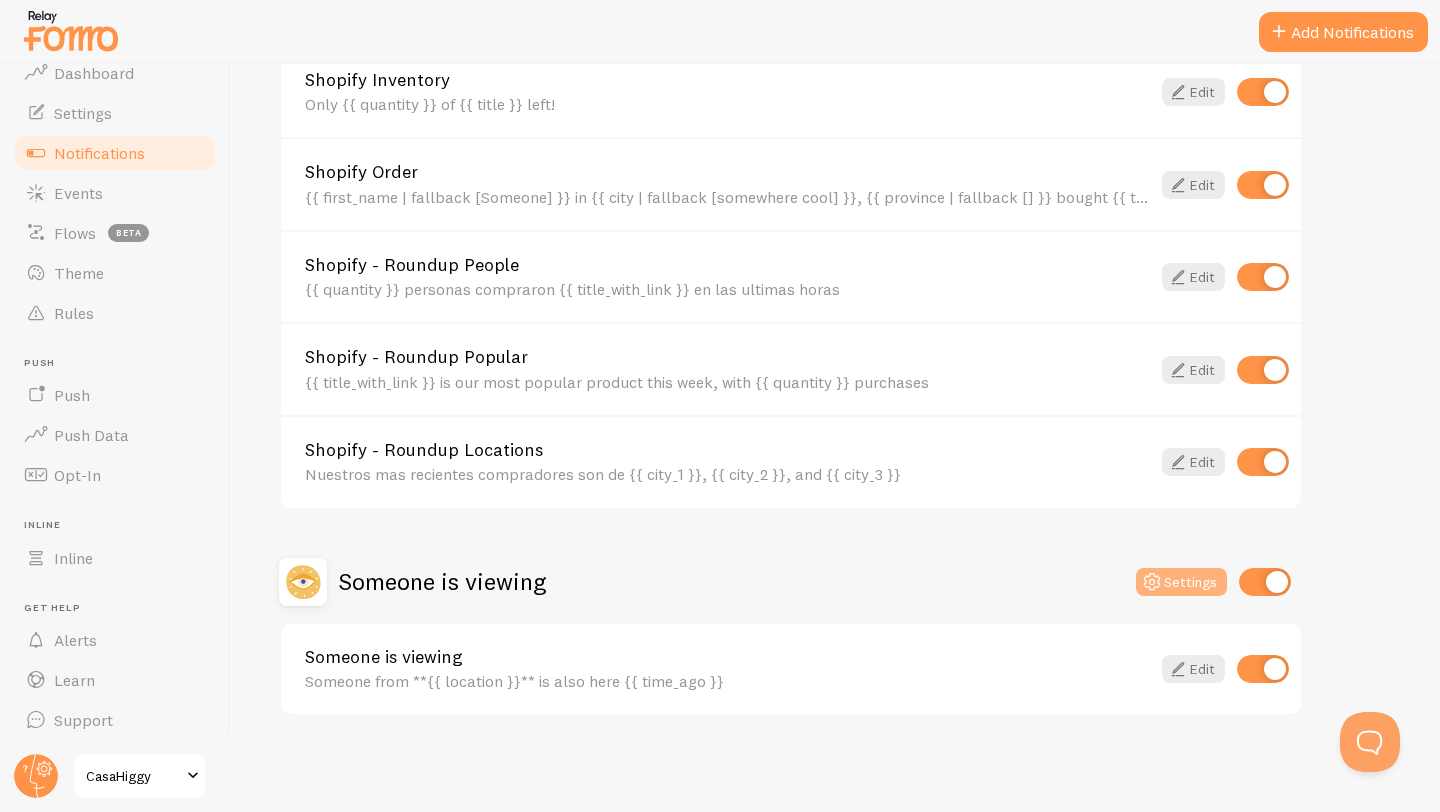 click on "Settings" at bounding box center [1181, 582] 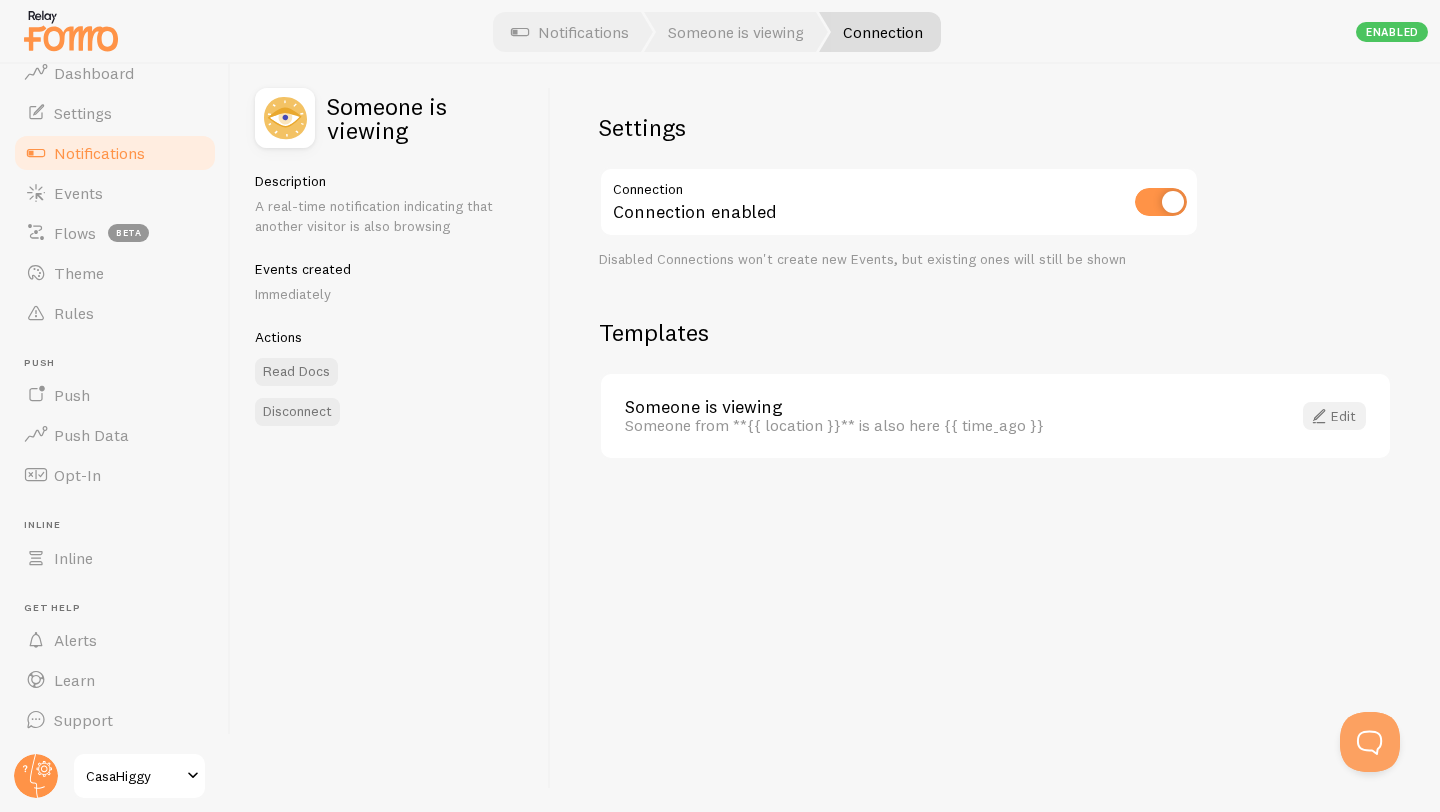 click at bounding box center (1319, 416) 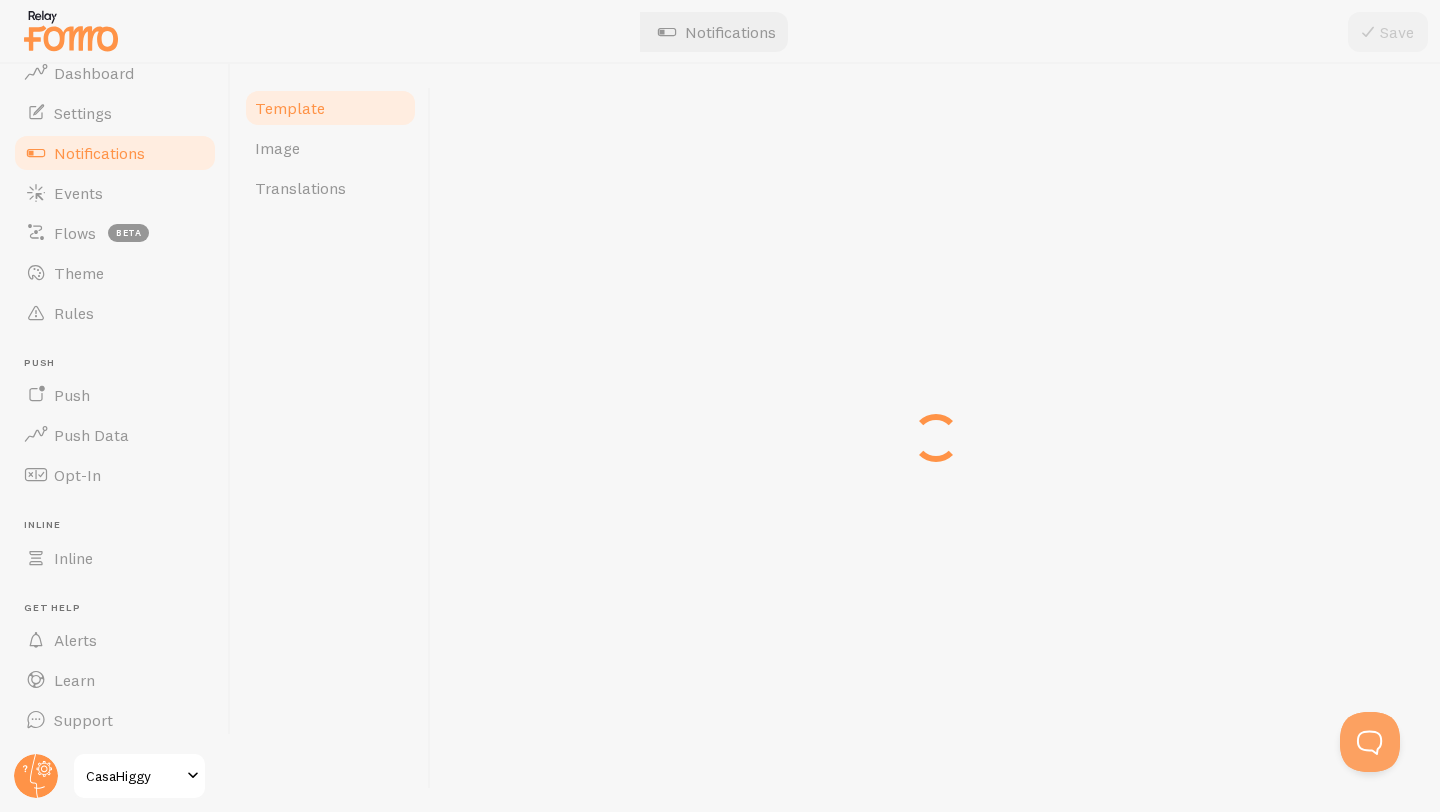 click at bounding box center [935, 438] 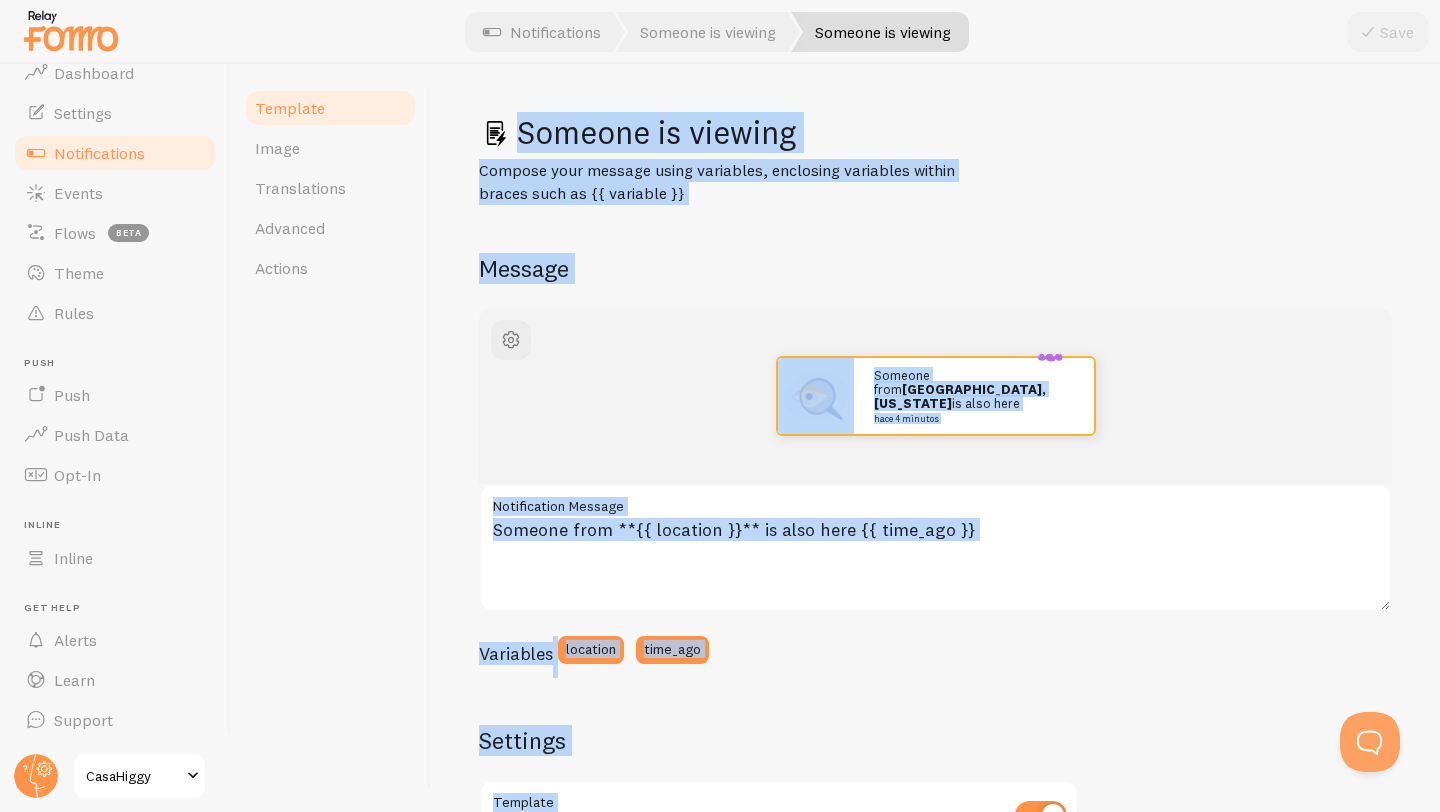 click on "Someone from **{{ location }}** is also here {{ time_ago }}" at bounding box center (935, 548) 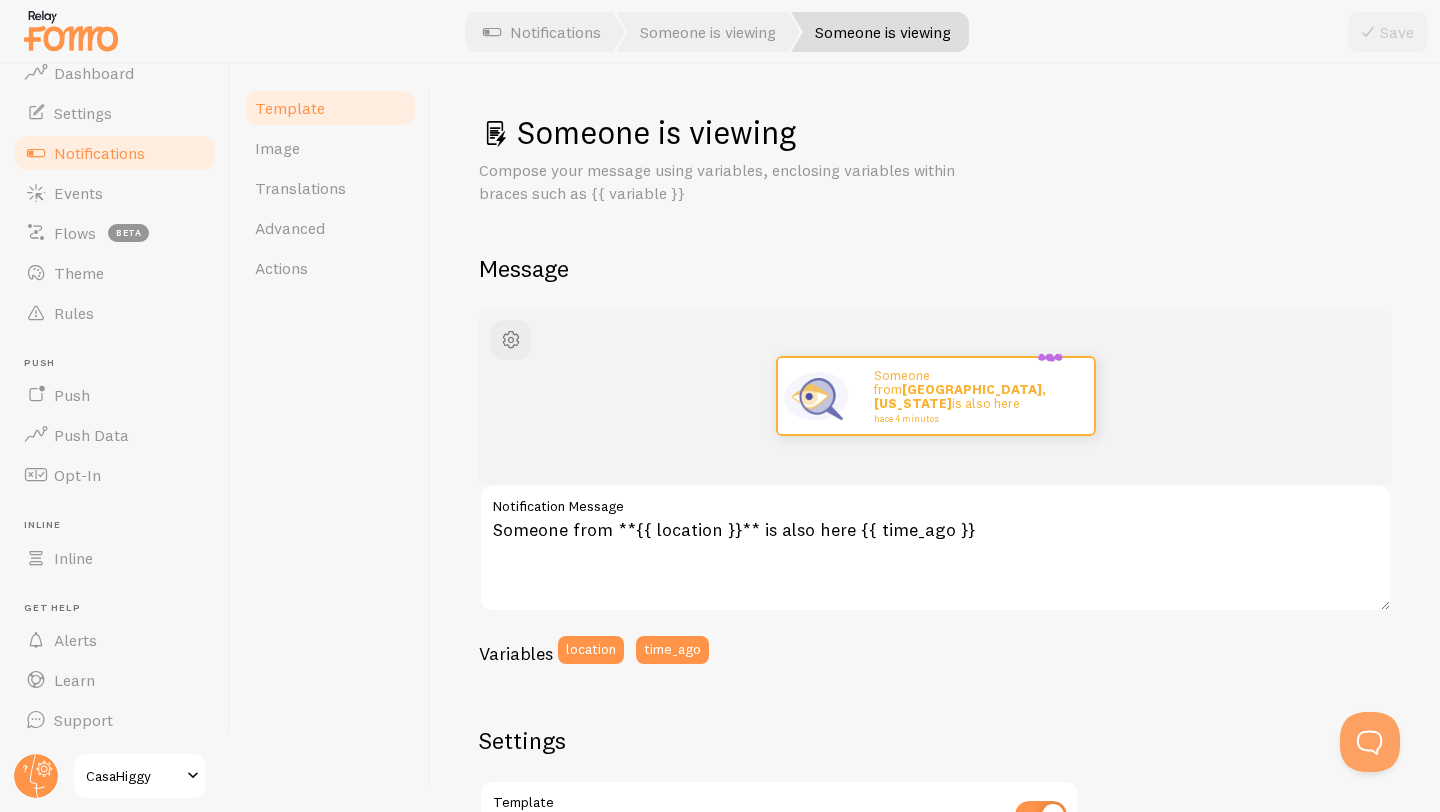 click on "Variables" at bounding box center [516, 653] 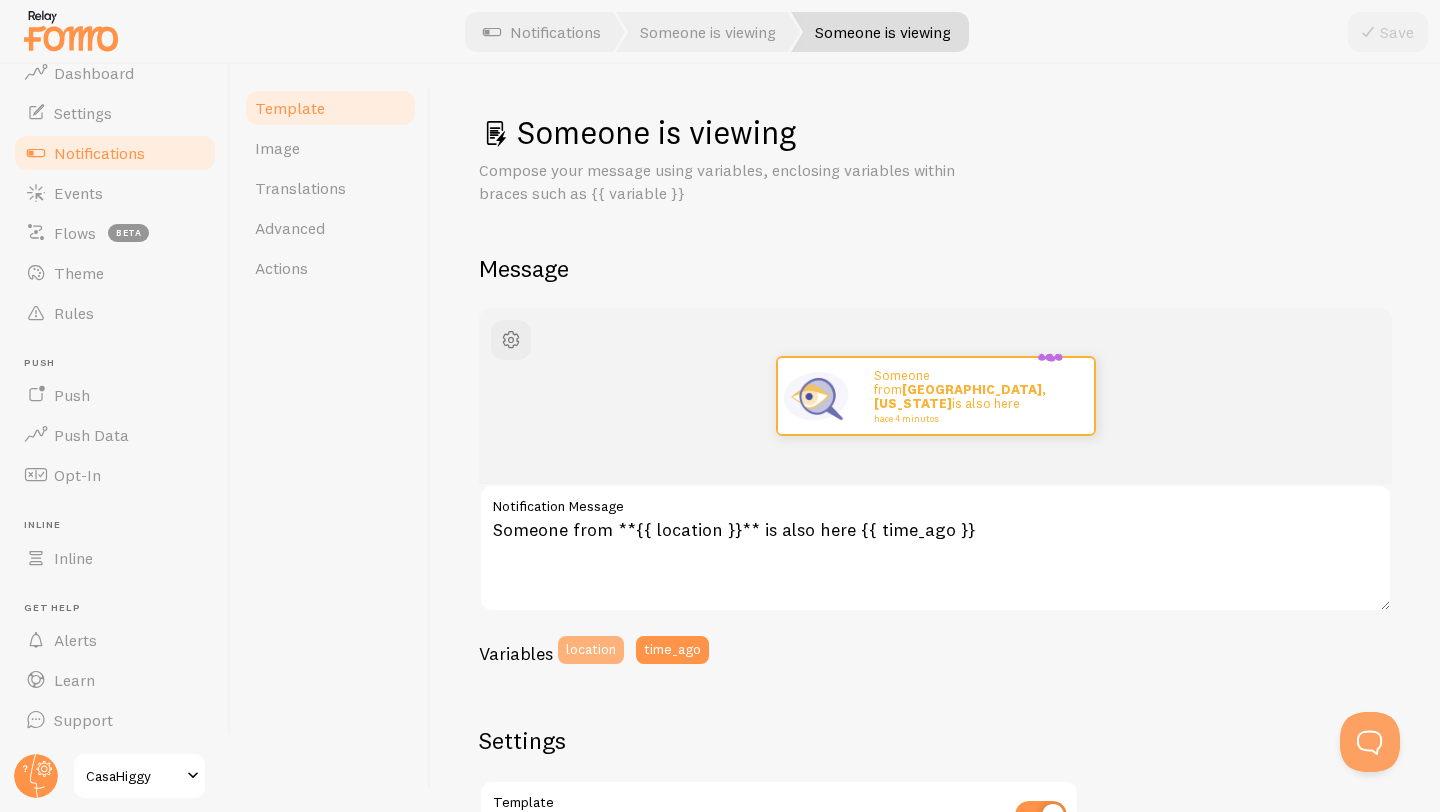 click on "location" at bounding box center [591, 650] 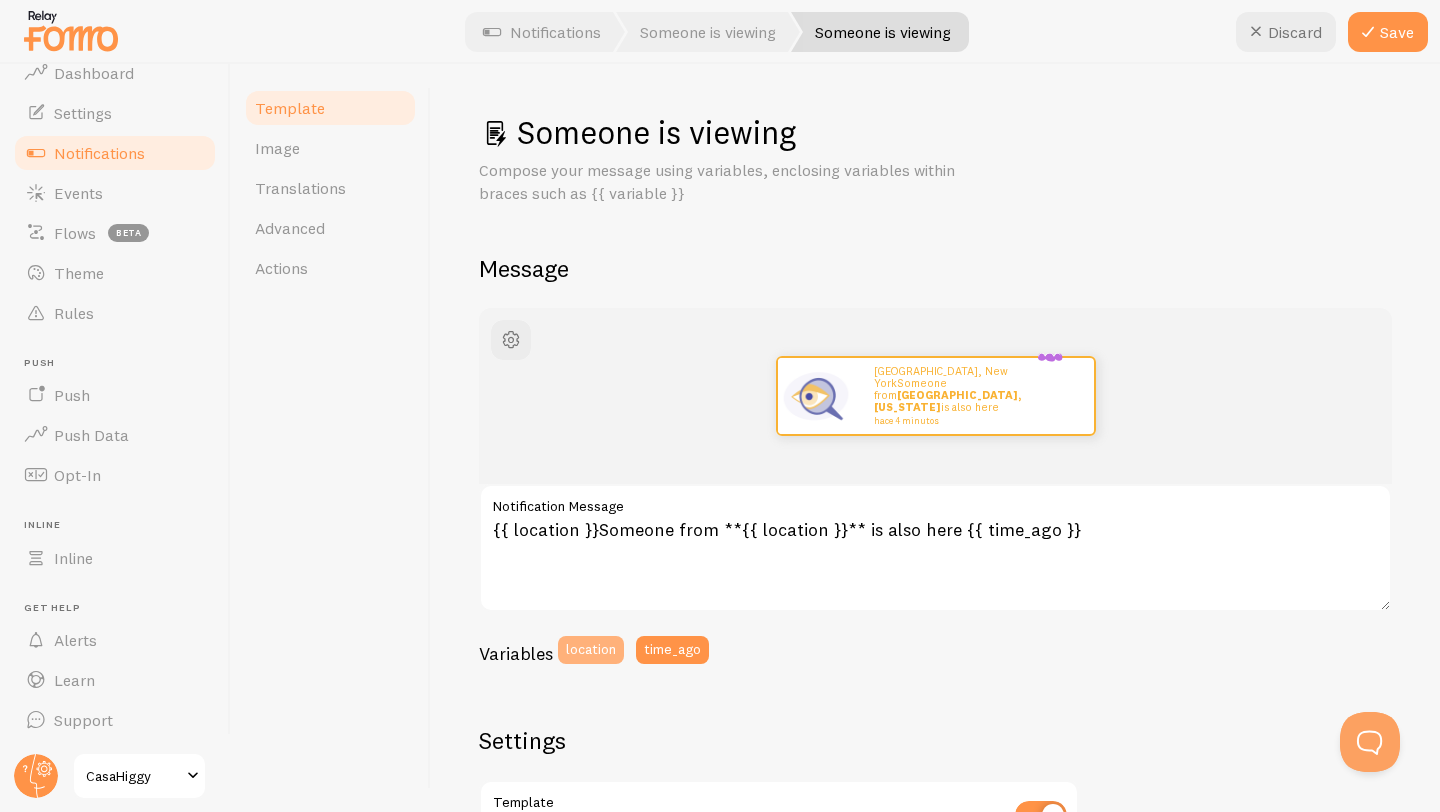 click on "location" at bounding box center (591, 650) 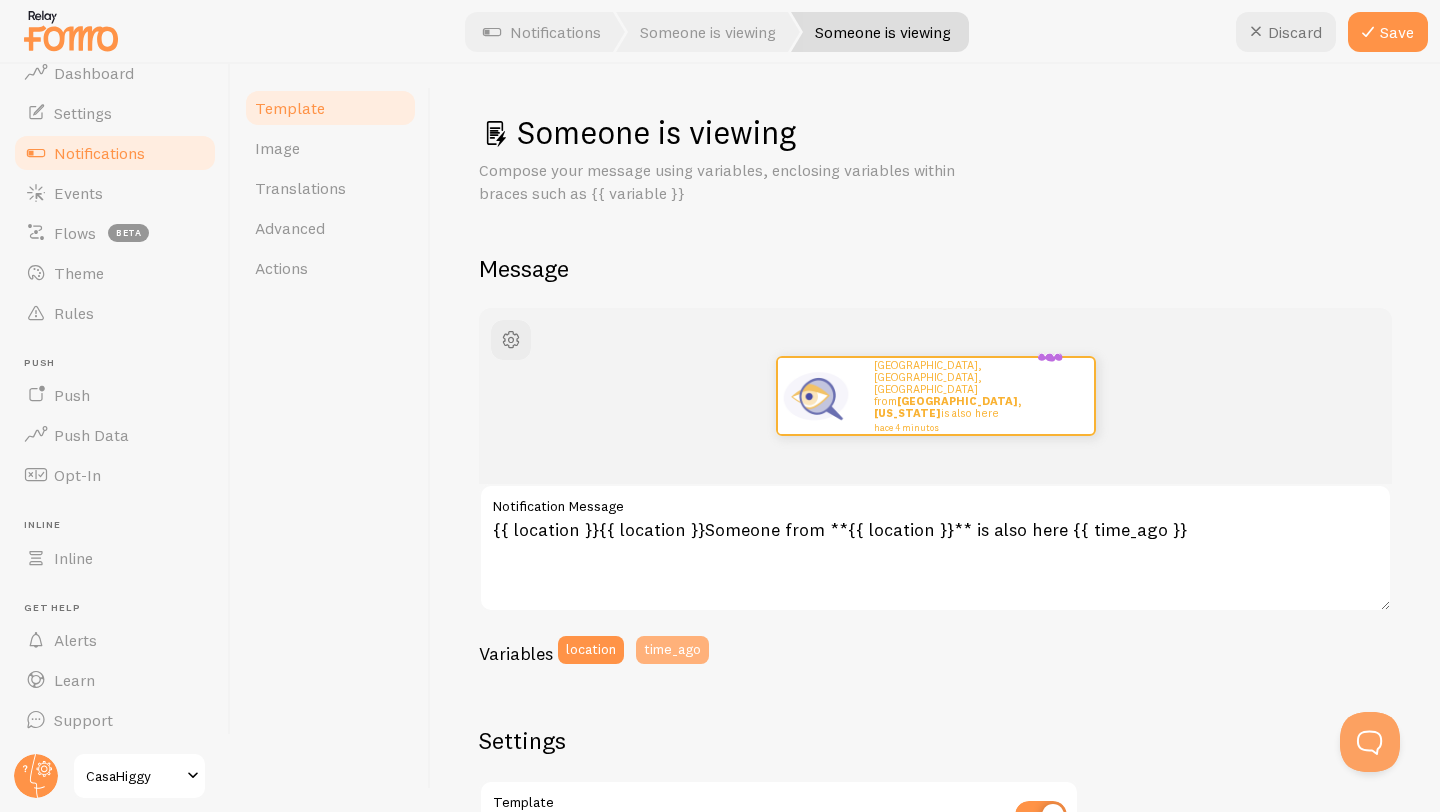 click on "time_ago" at bounding box center [672, 650] 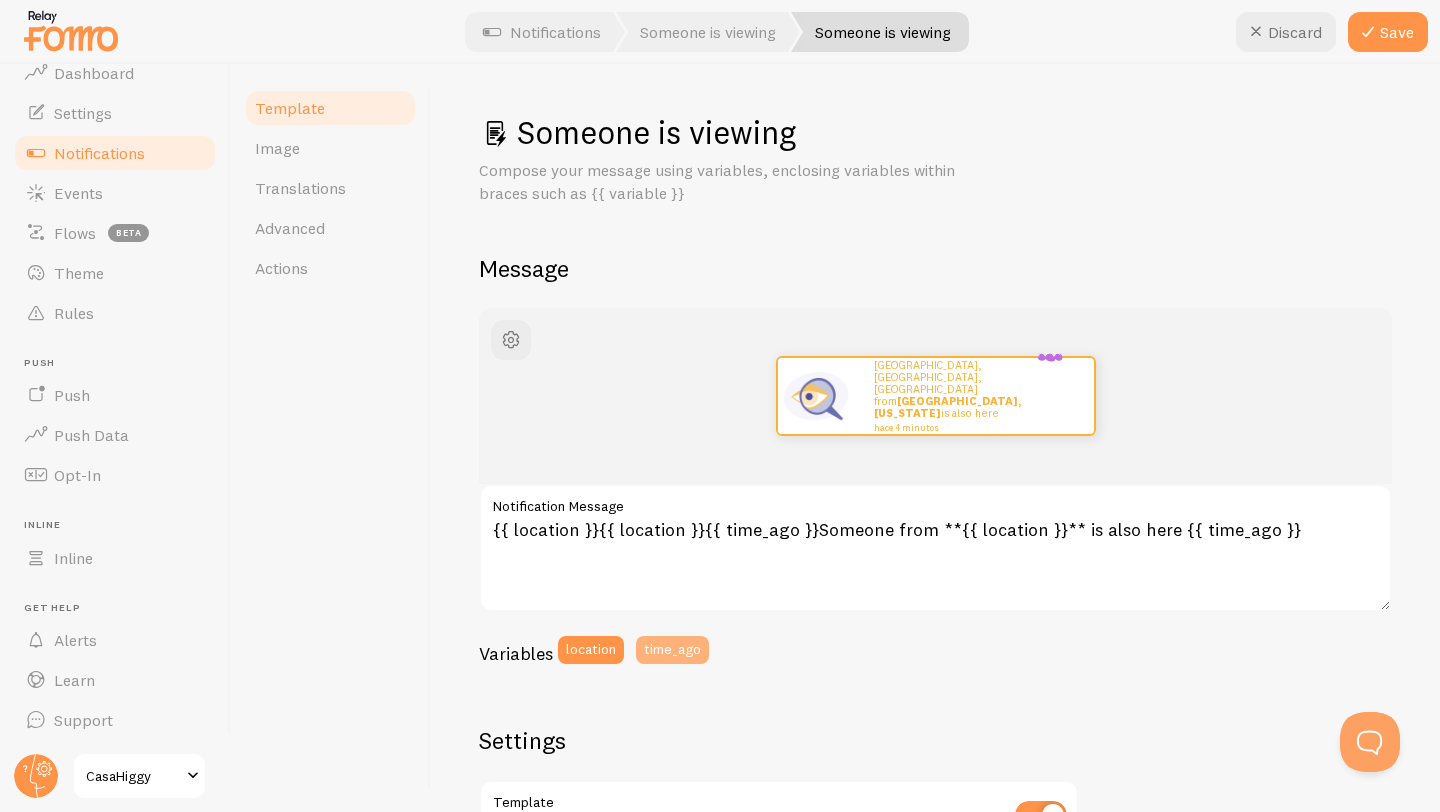 click on "time_ago" at bounding box center [672, 650] 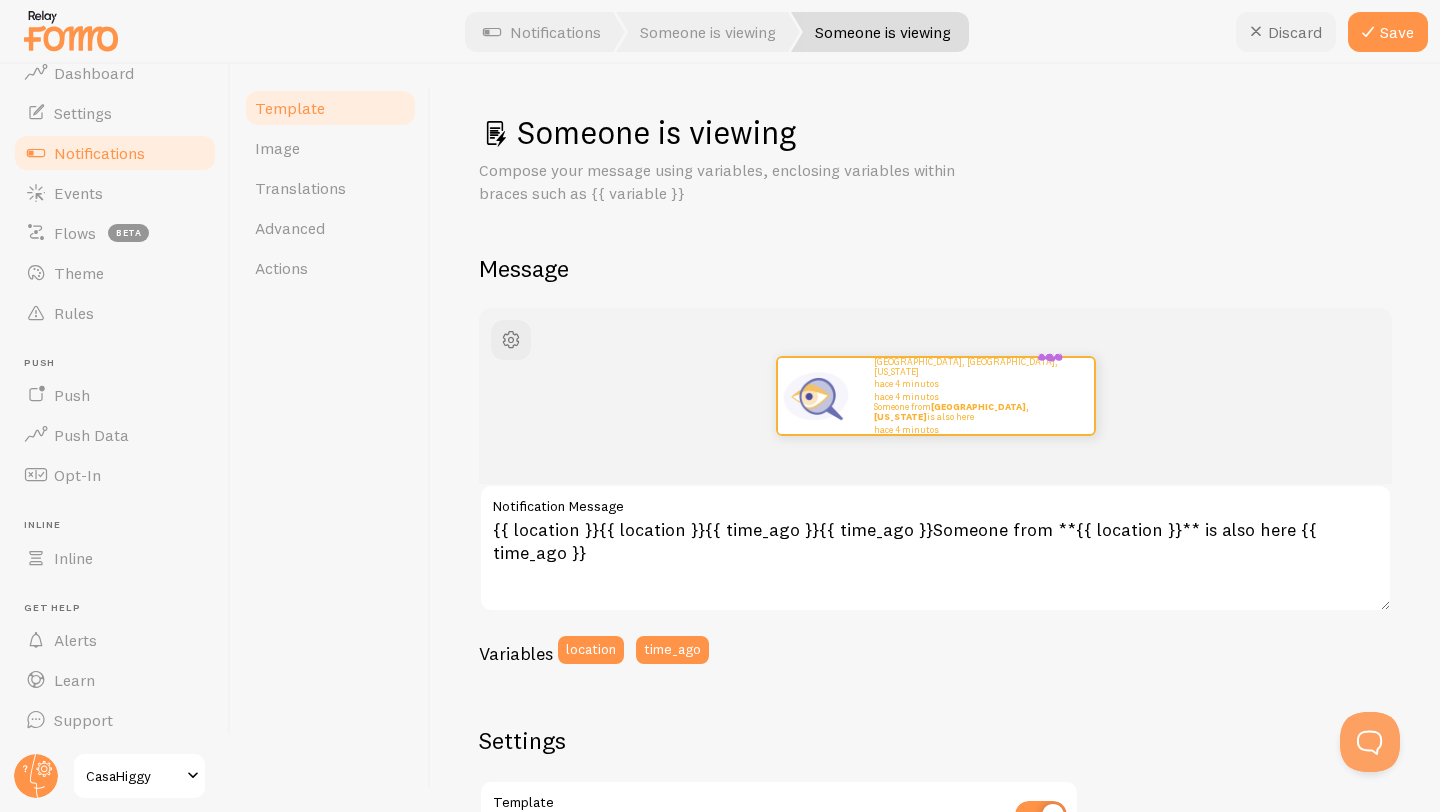 click on "Discard" at bounding box center [1286, 32] 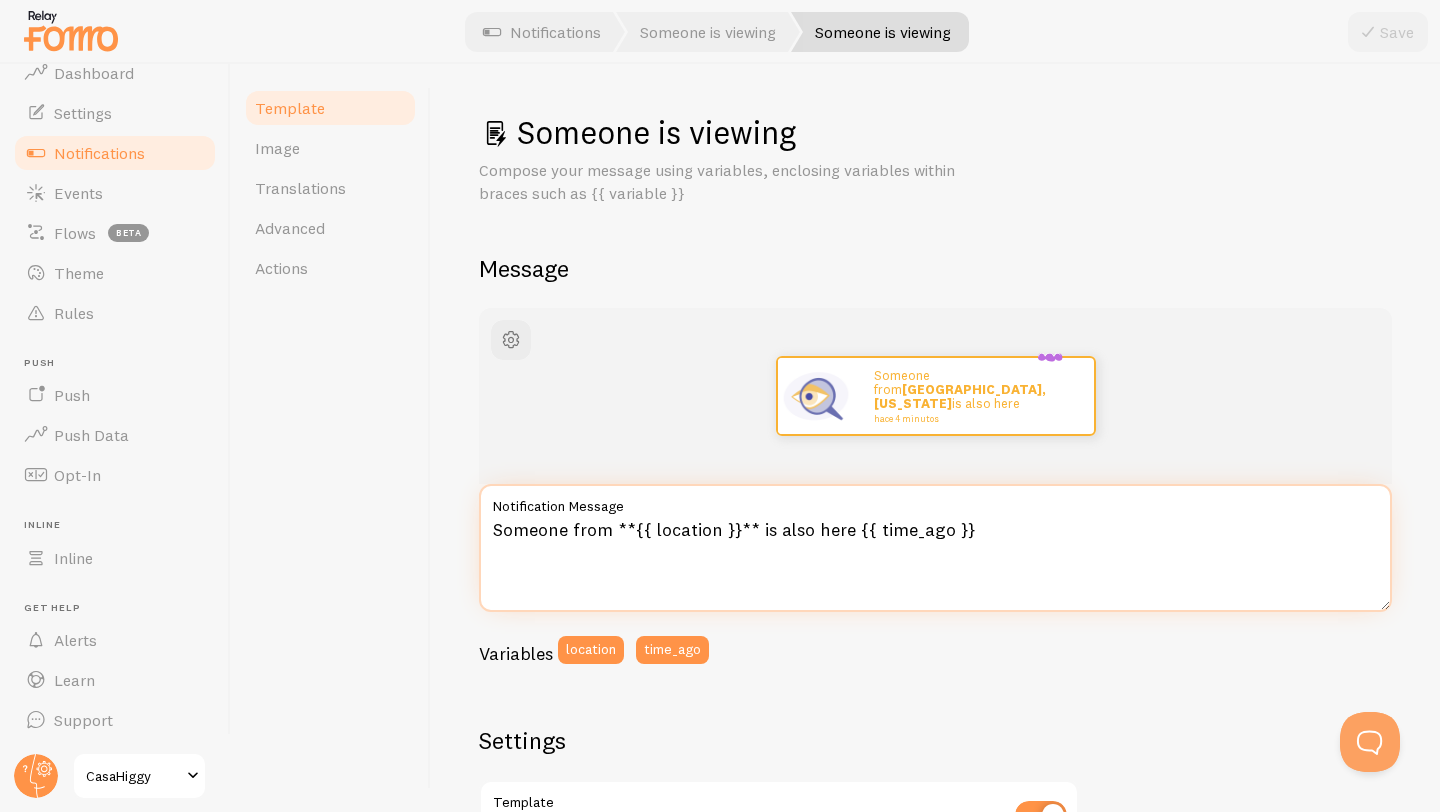 click on "Someone from **{{ location }}** is also here {{ time_ago }}" at bounding box center (935, 548) 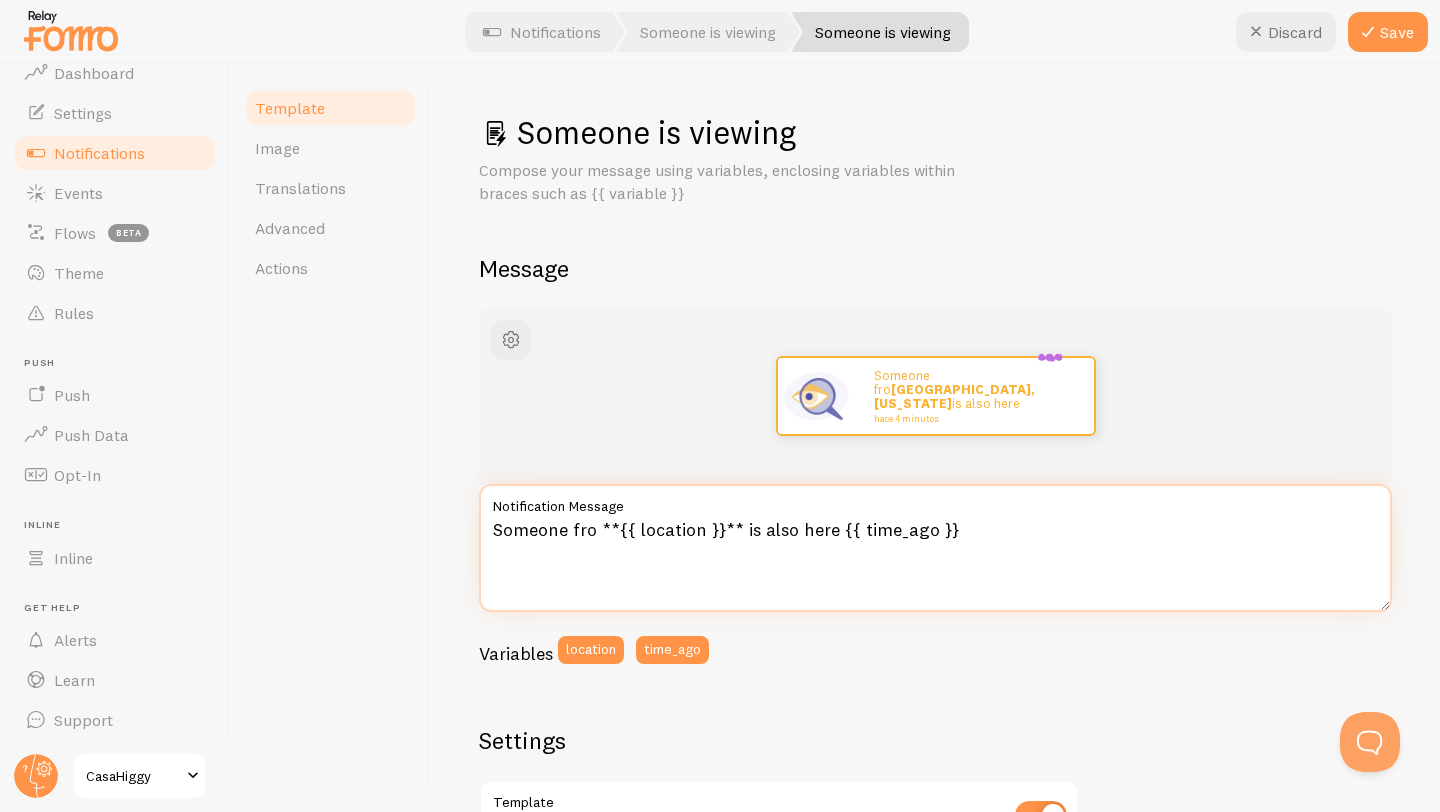 type on "Someone from **{{ location }}** is also here {{ time_ago }}" 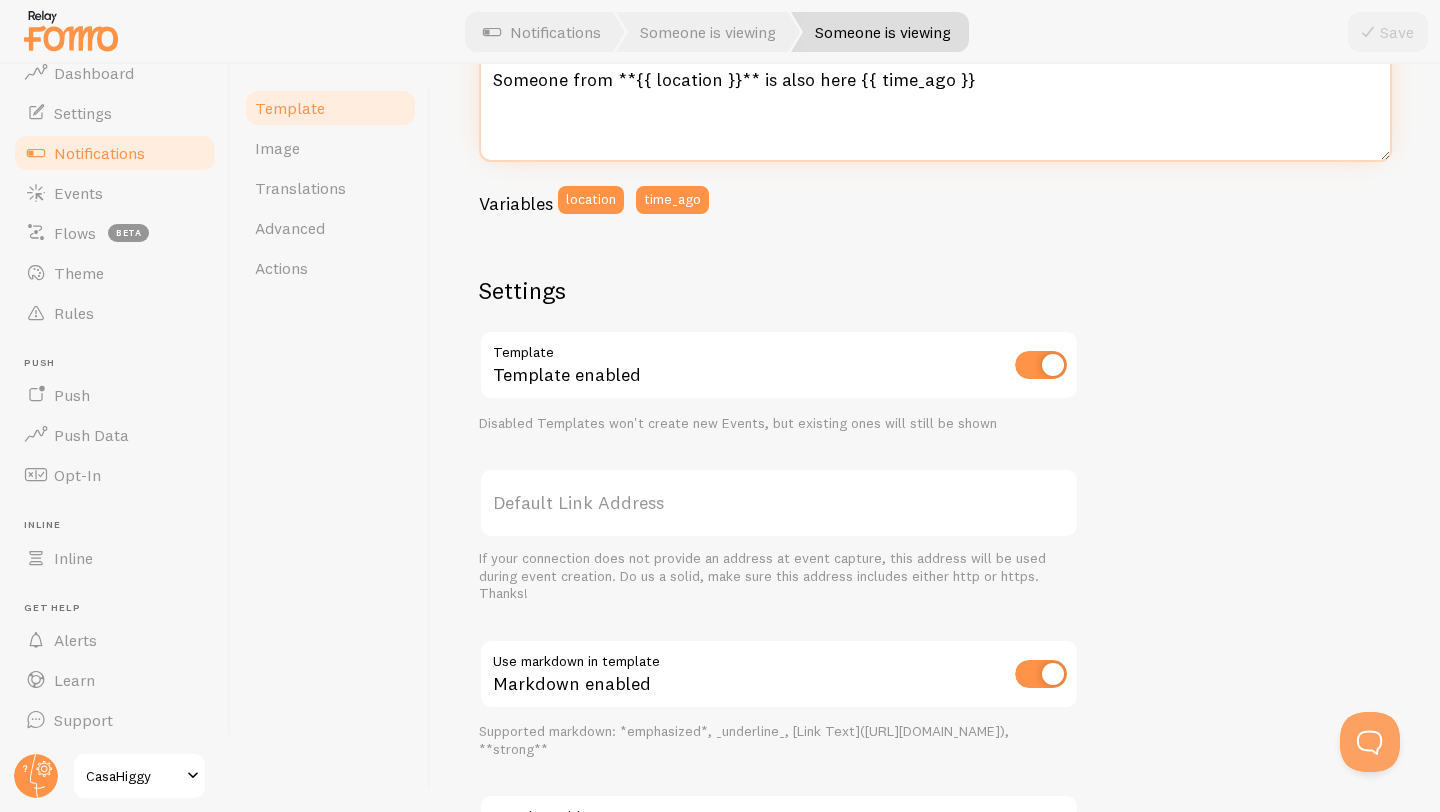 scroll, scrollTop: 633, scrollLeft: 0, axis: vertical 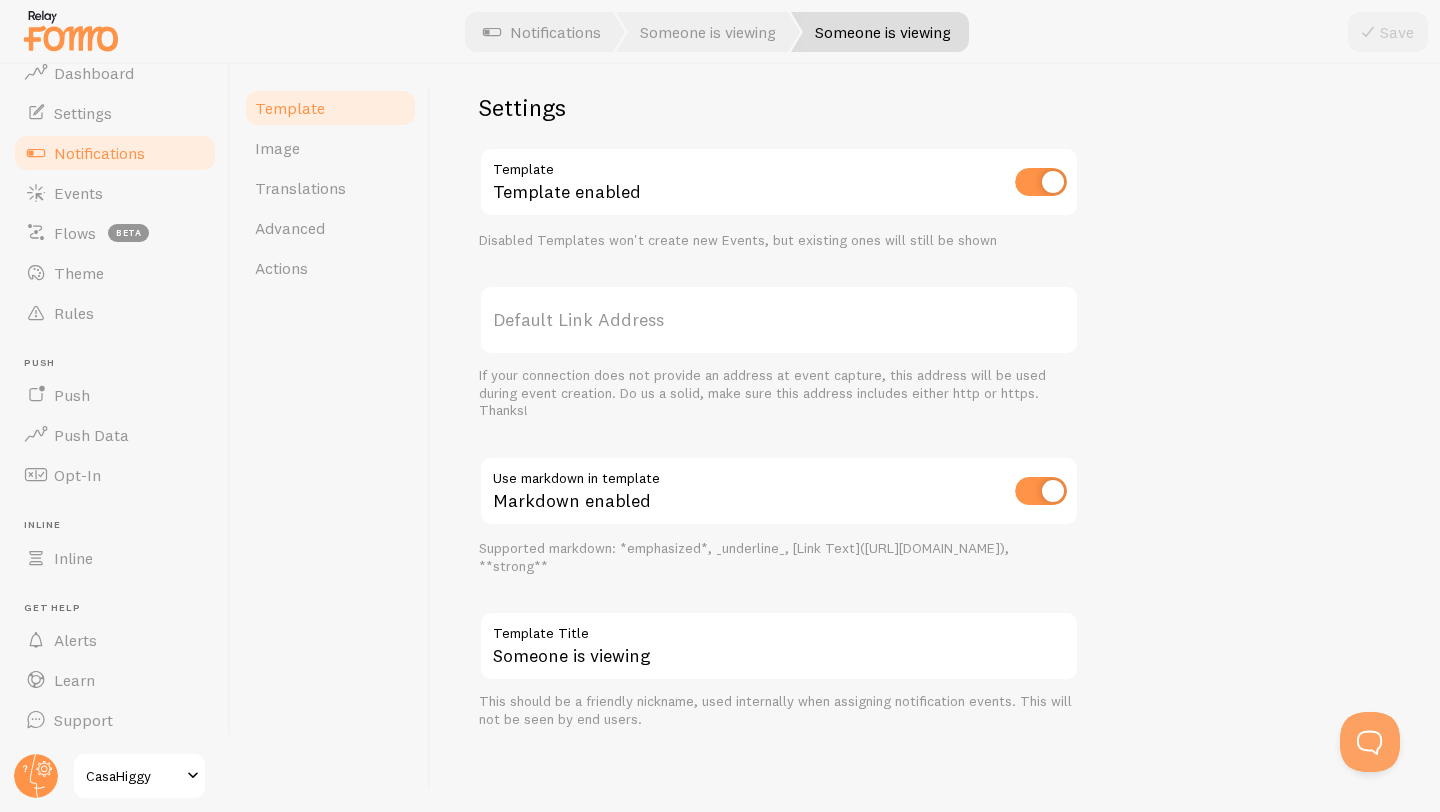 click on "Notifications" at bounding box center [115, 153] 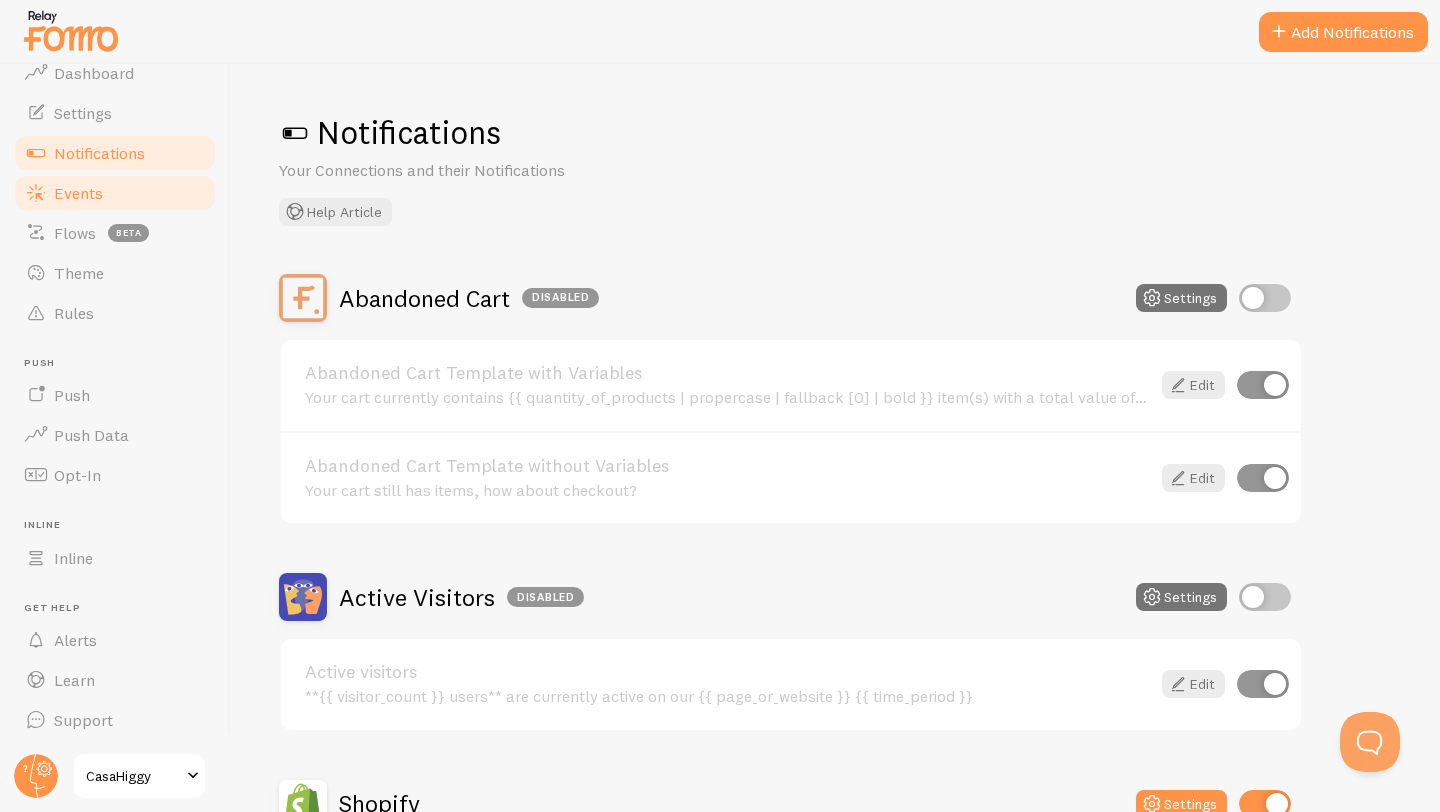 click on "Events" at bounding box center [115, 193] 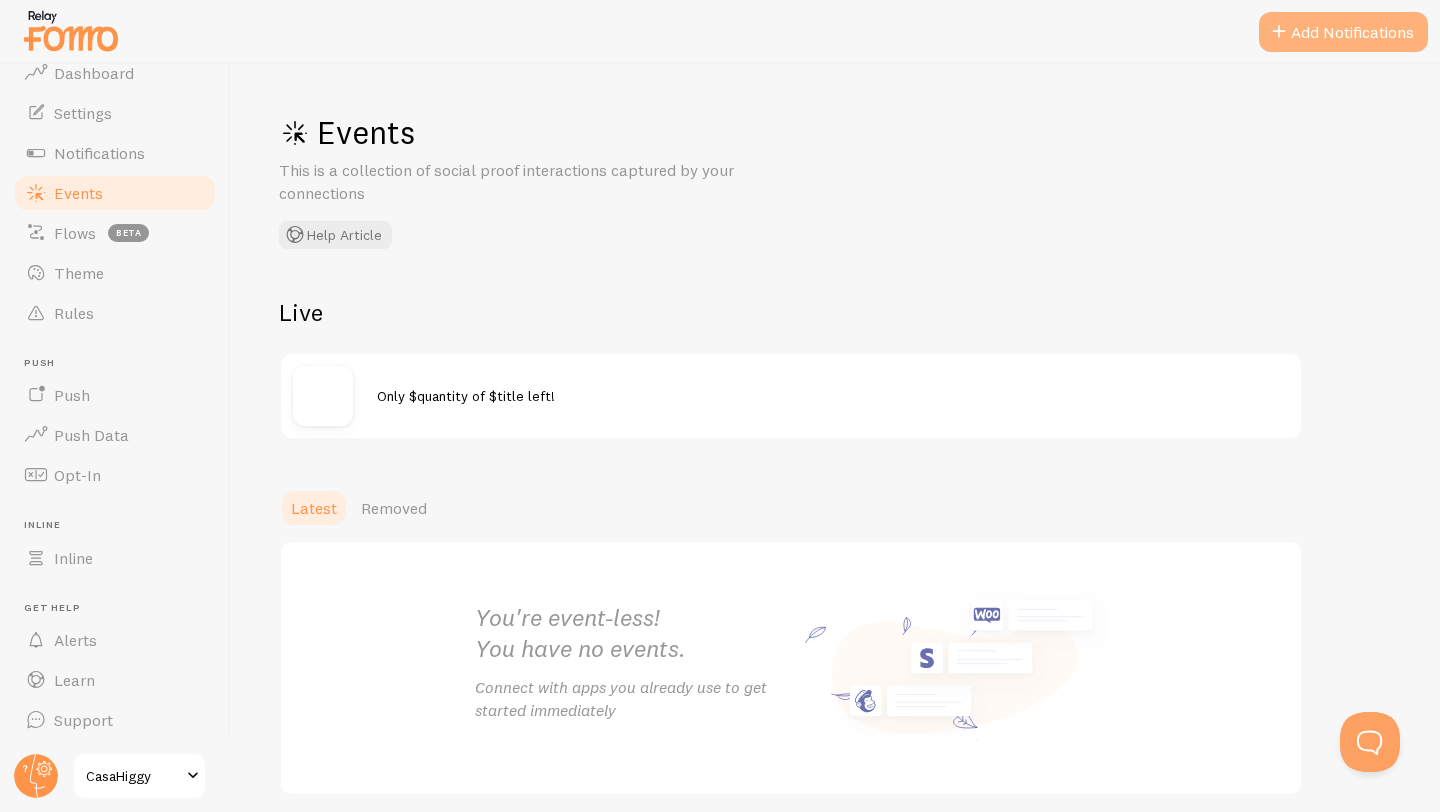 click on "Add Notifications" at bounding box center (1343, 32) 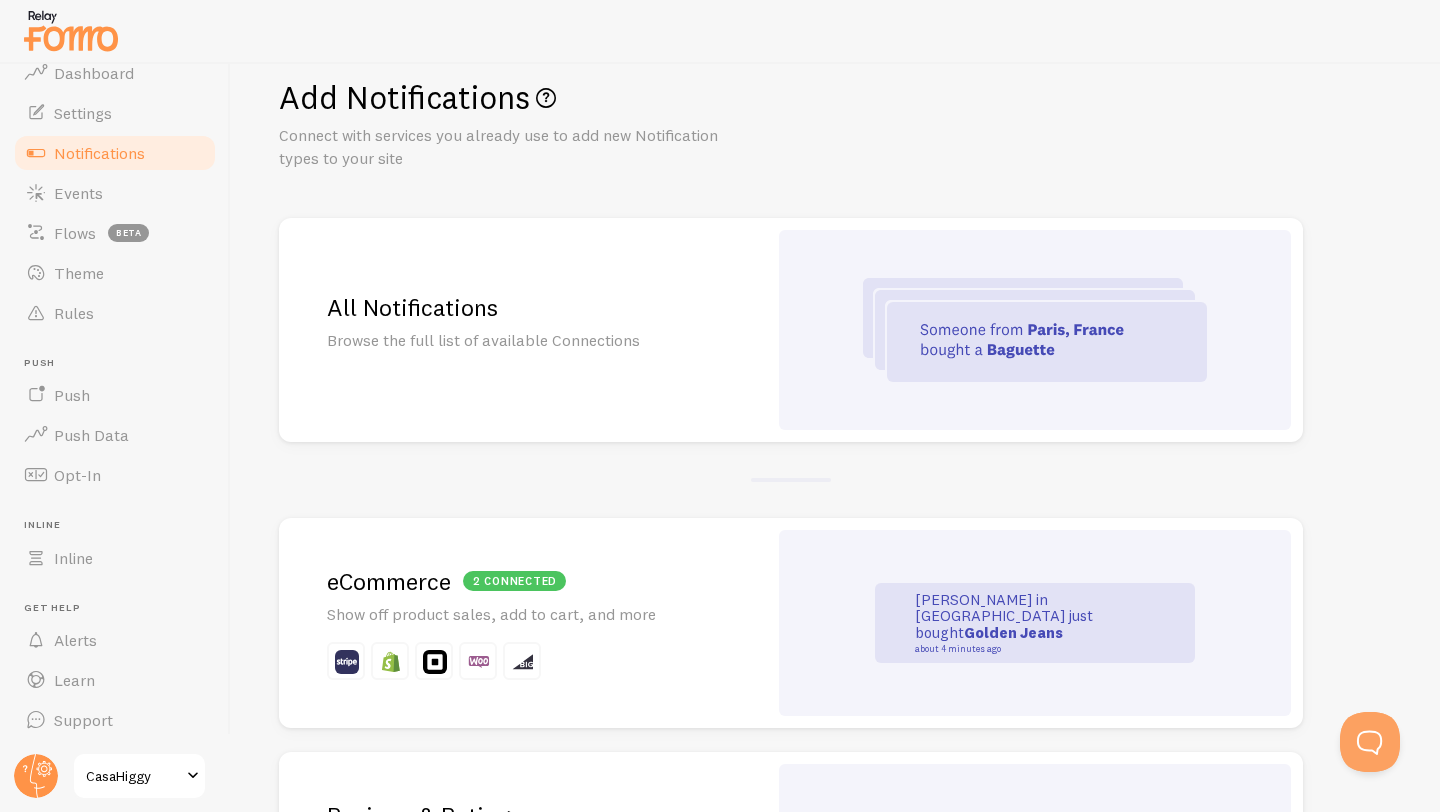 scroll, scrollTop: 36, scrollLeft: 0, axis: vertical 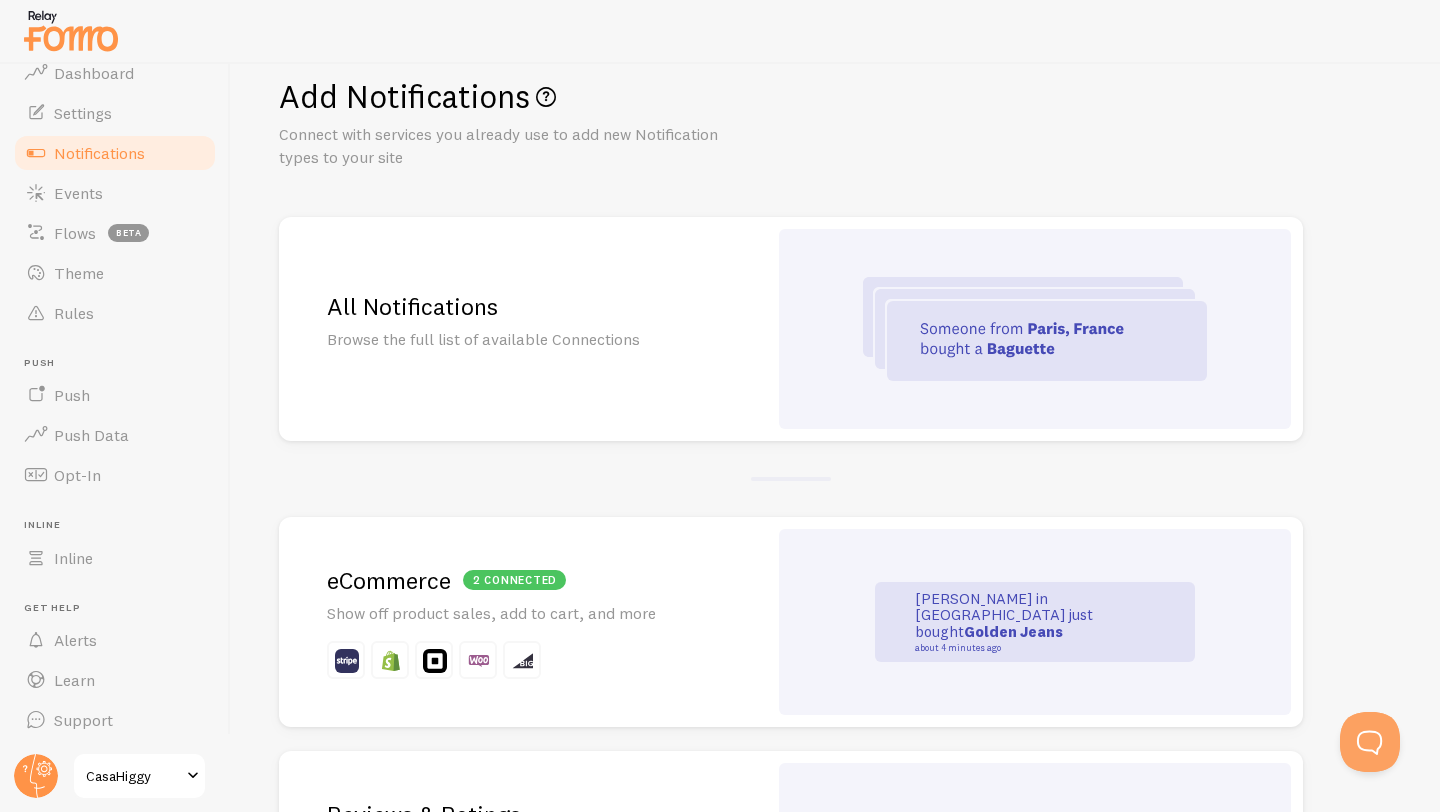 click at bounding box center (1035, 329) 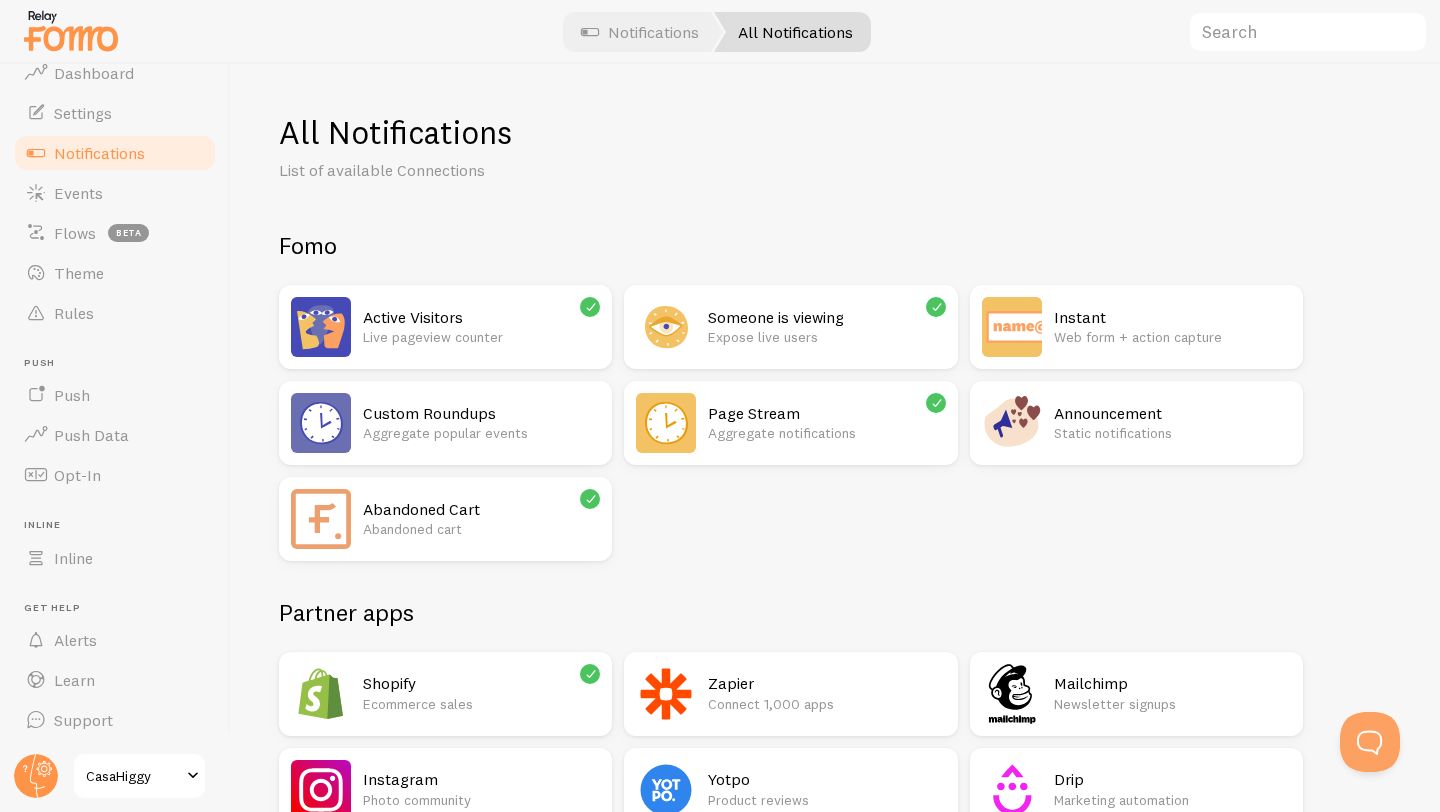 click on "Aggregate notifications" at bounding box center (826, 433) 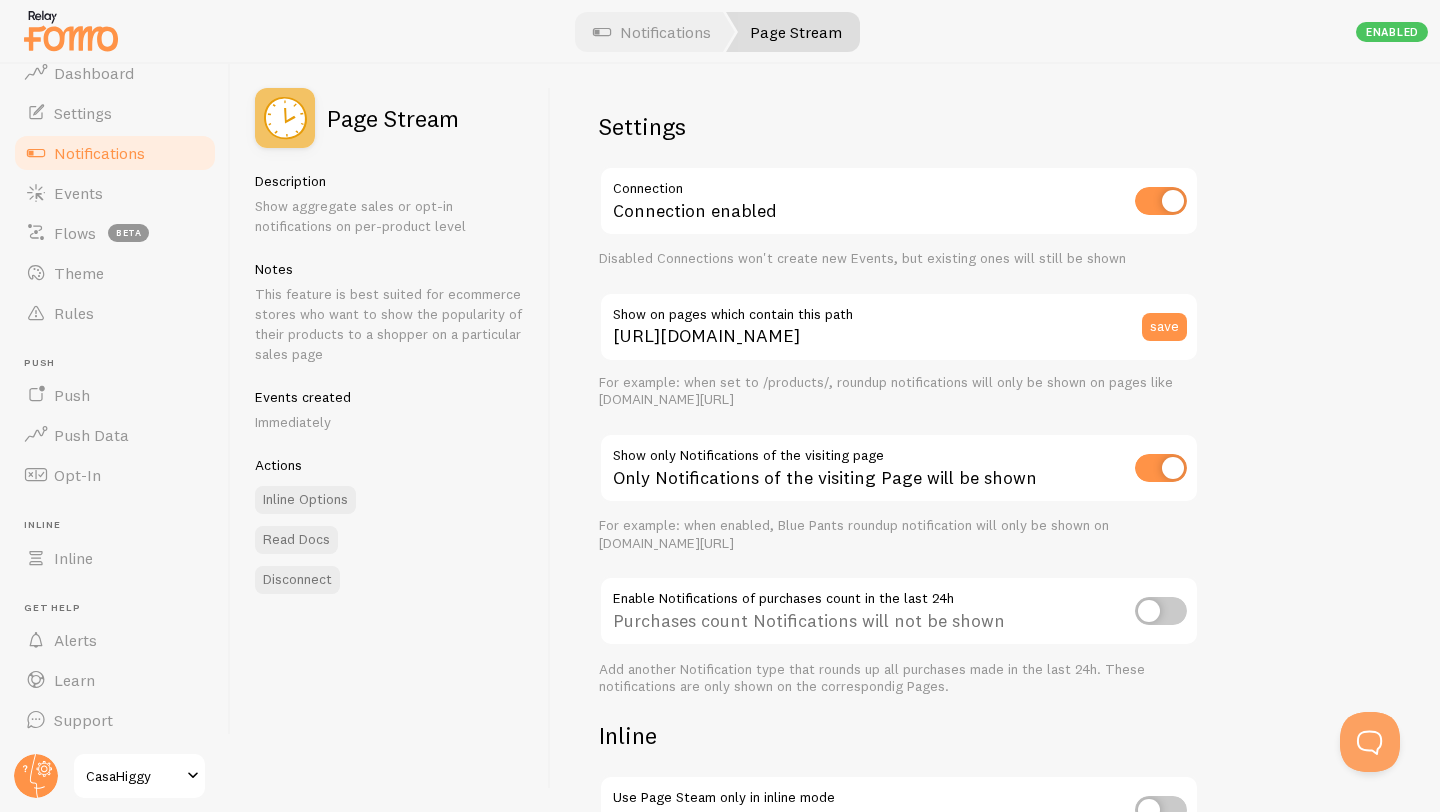 scroll, scrollTop: 0, scrollLeft: 0, axis: both 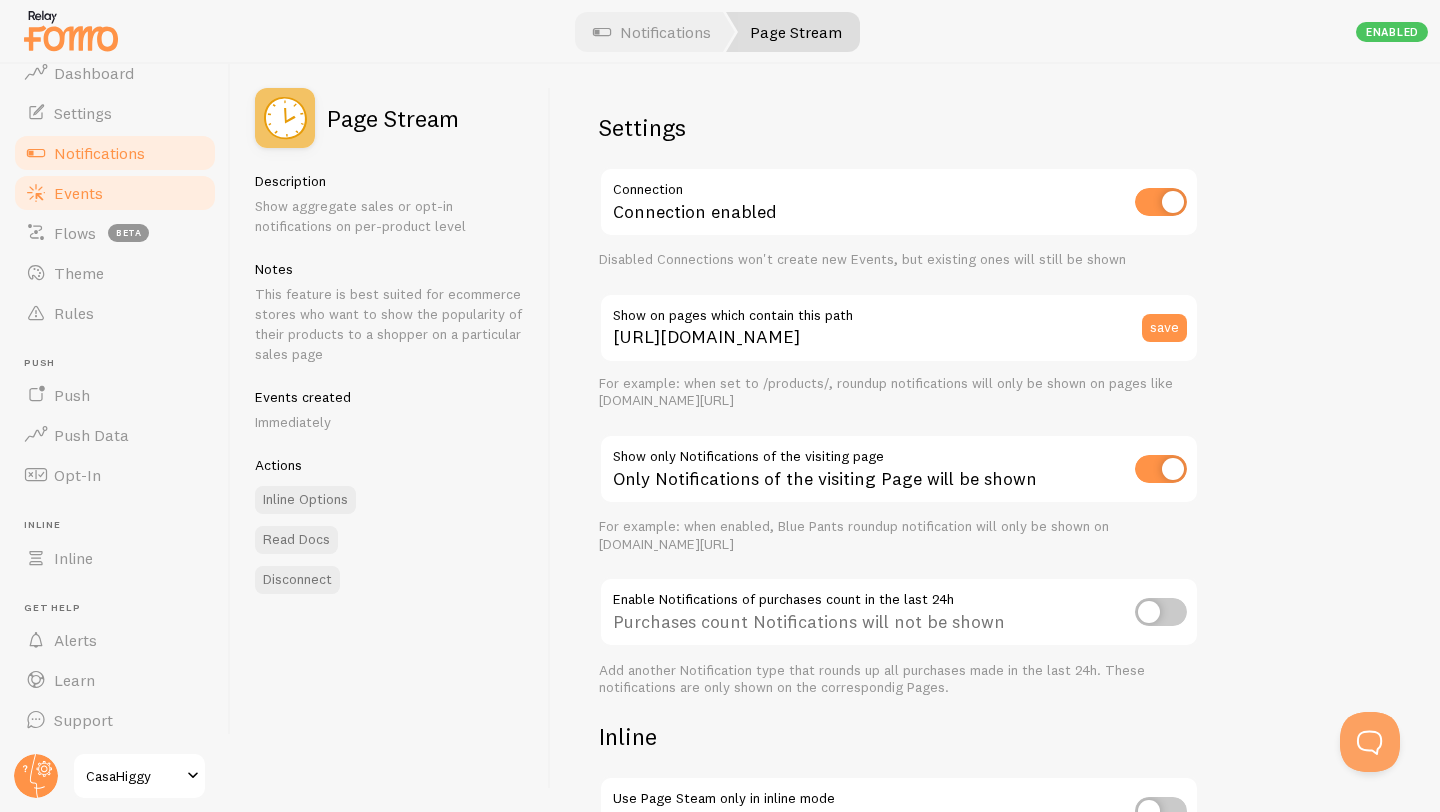 click on "Events" at bounding box center [115, 193] 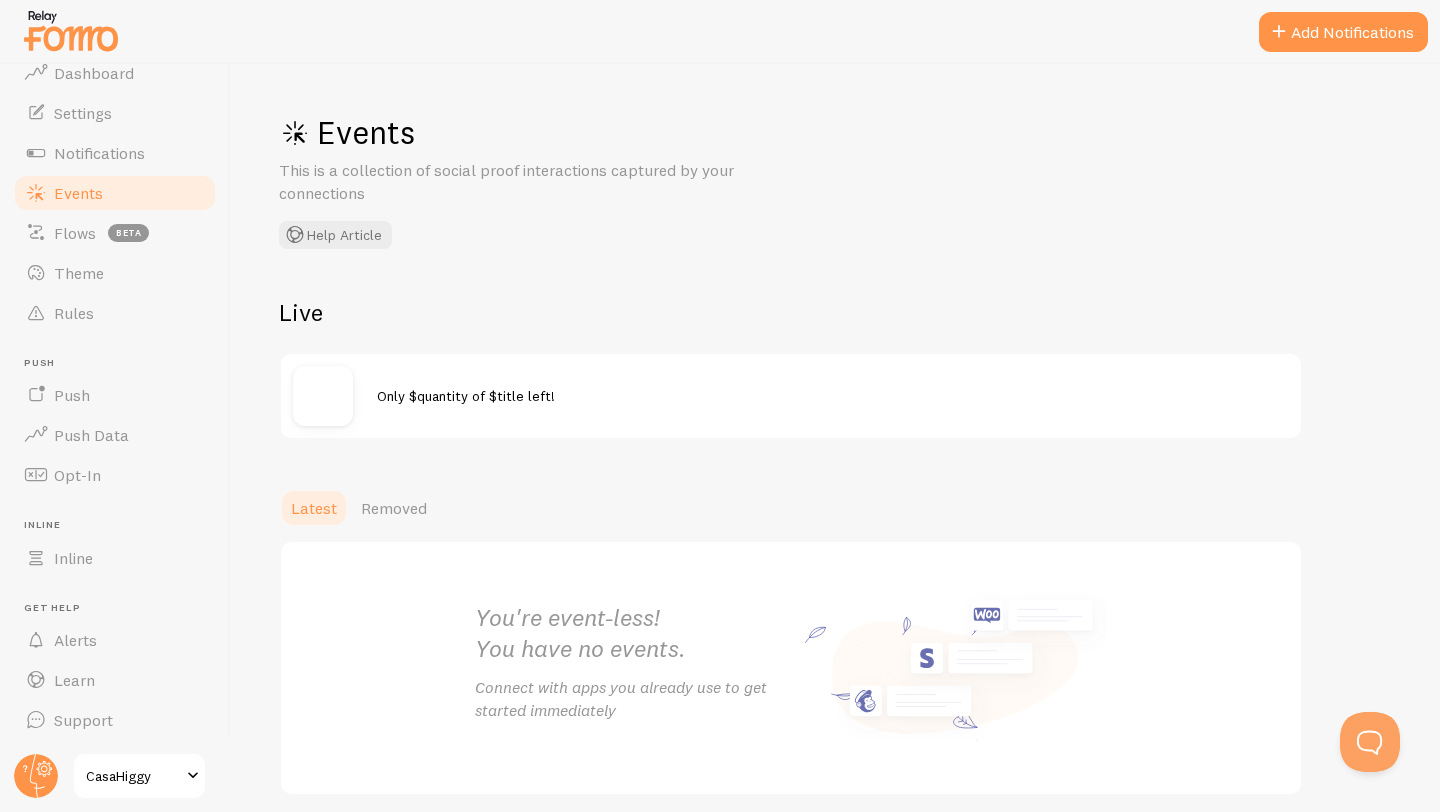 click on "Events
This is a collection of social proof interactions captured by
your connections
Help Article    Live     Only $quantity of $title left!
Latest
Removed
You're event-less!  You have no events.
Connect with apps you already use to get started immediately" at bounding box center (835, 438) 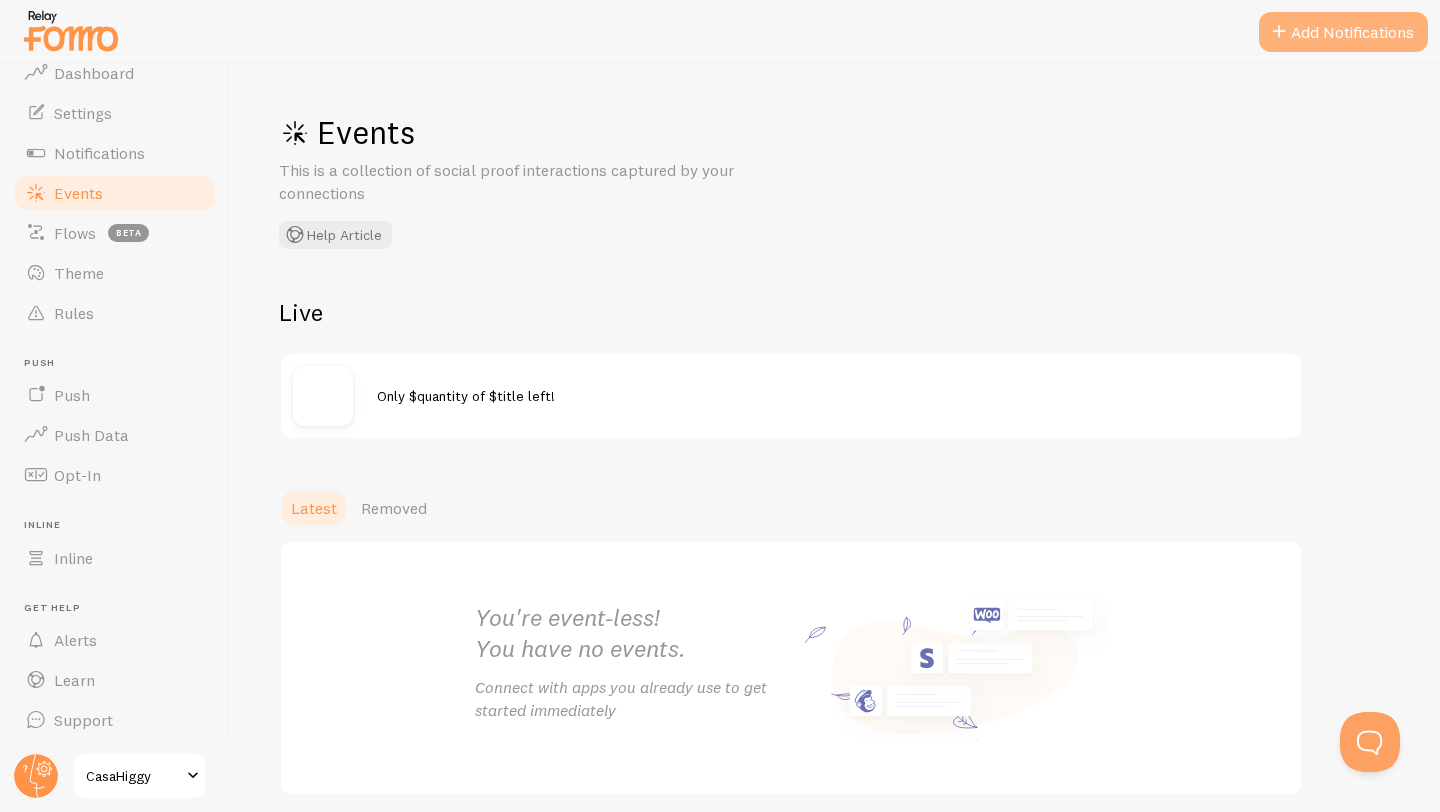 click on "Add Notifications" at bounding box center (1343, 32) 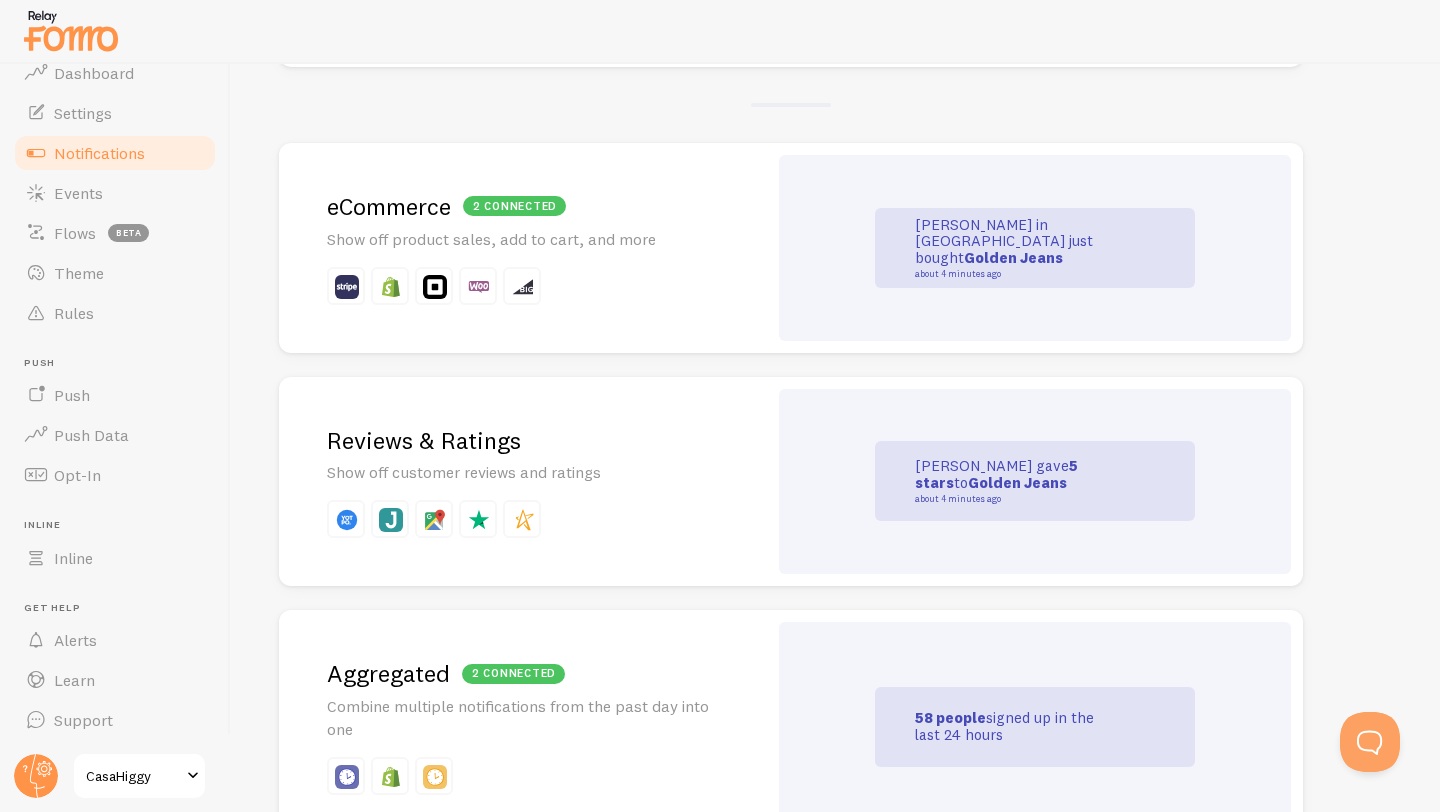 scroll, scrollTop: 199, scrollLeft: 0, axis: vertical 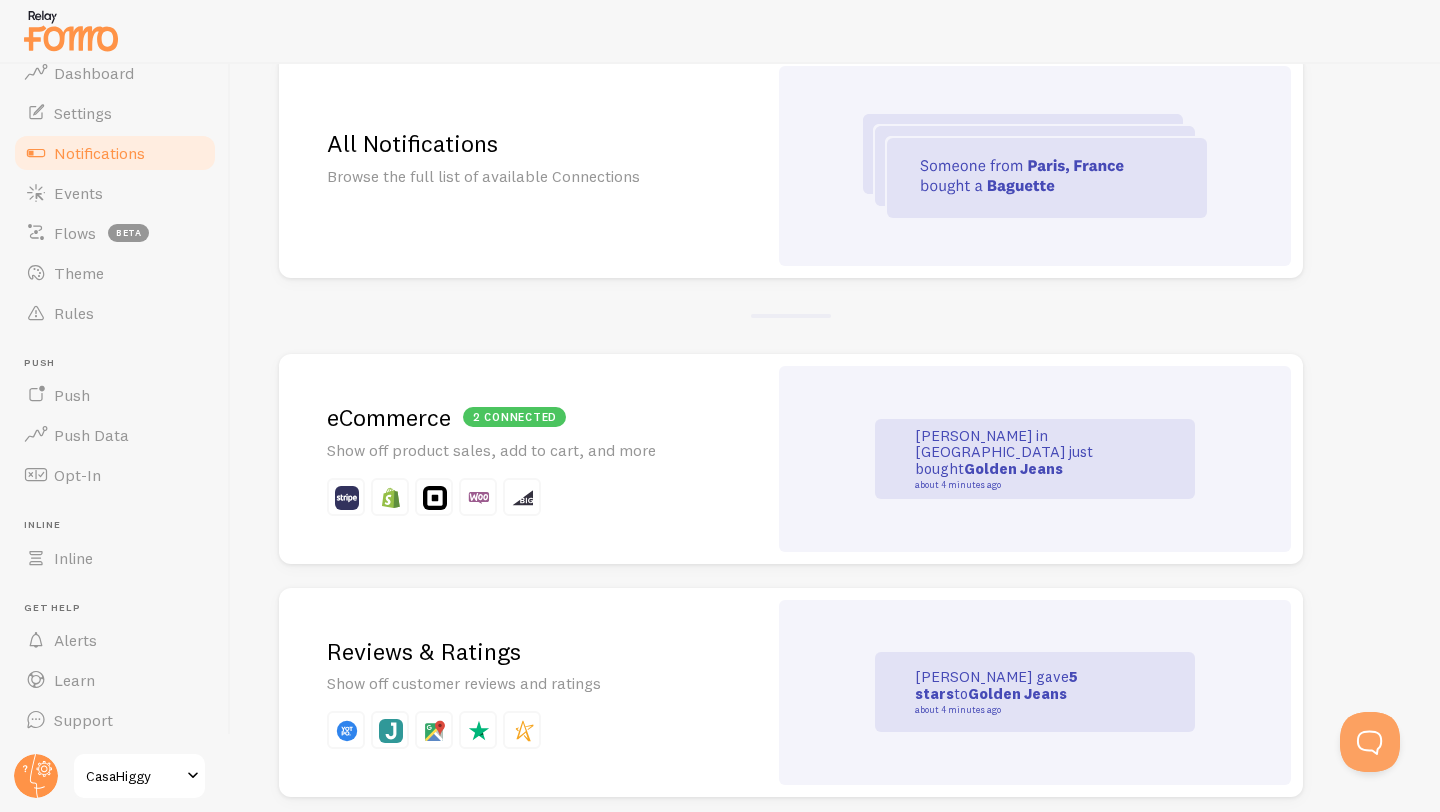 click on "John in San Francisco just bought  Golden Jeans   about 4 minutes ago" at bounding box center [1035, 459] 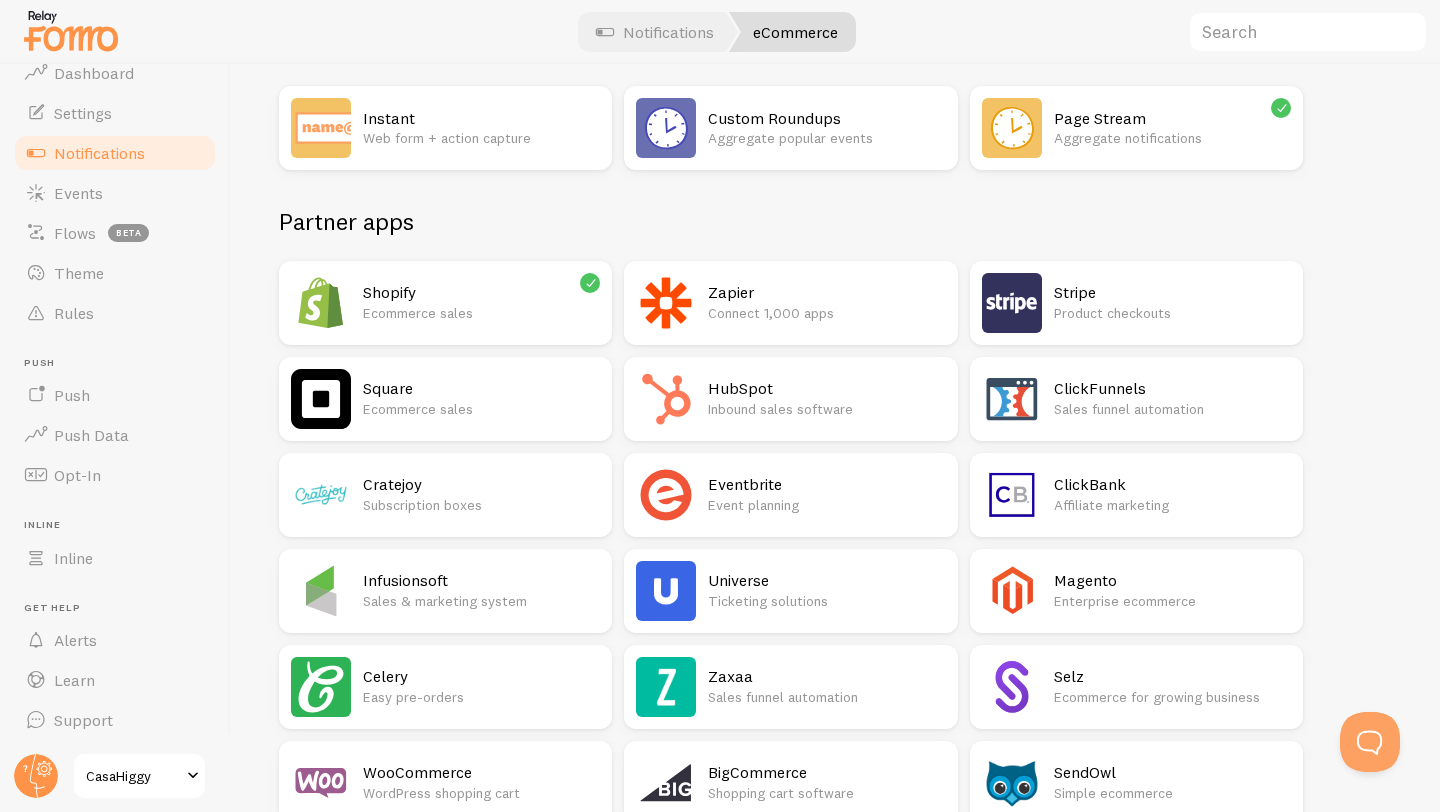 scroll, scrollTop: 0, scrollLeft: 0, axis: both 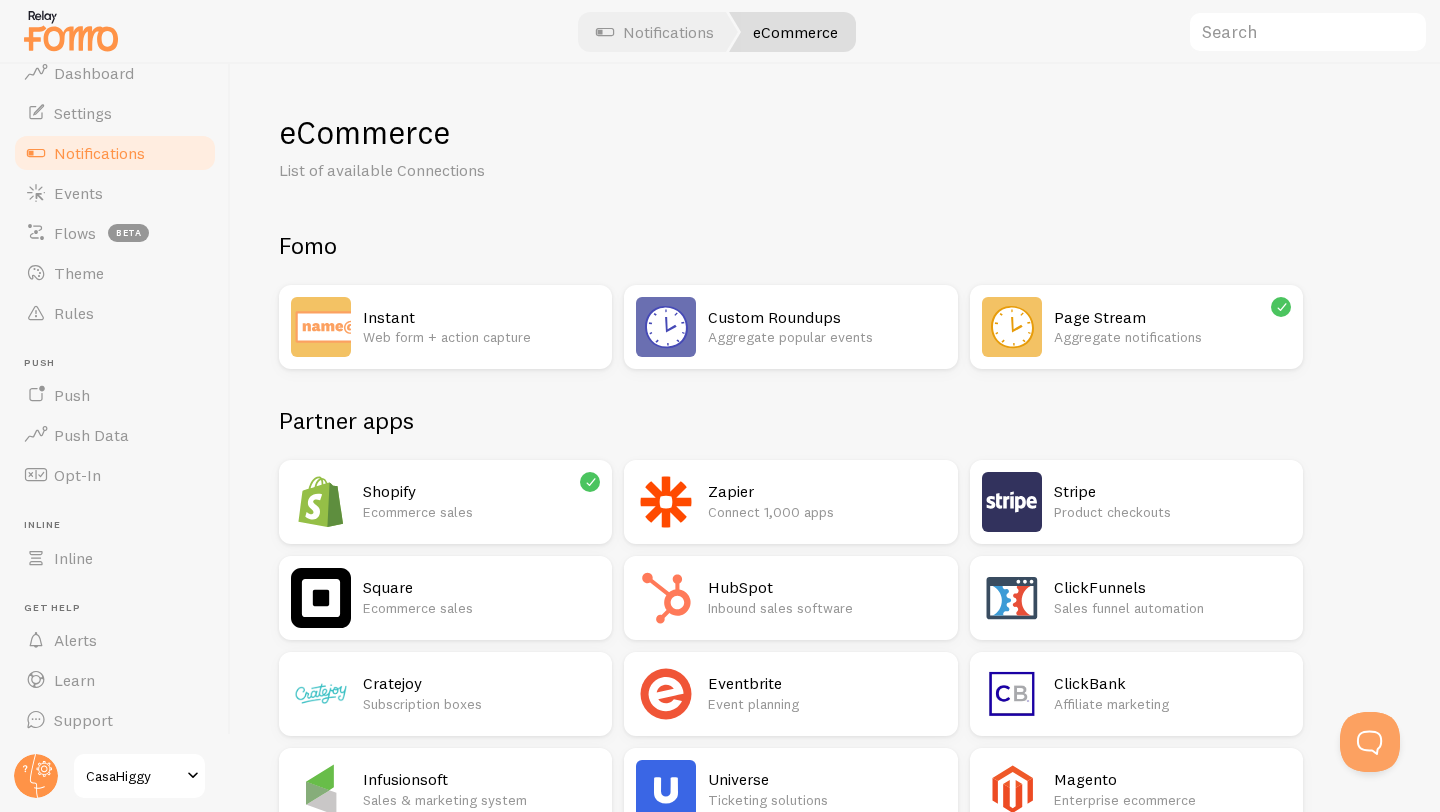 click on "Aggregate popular events" at bounding box center [826, 337] 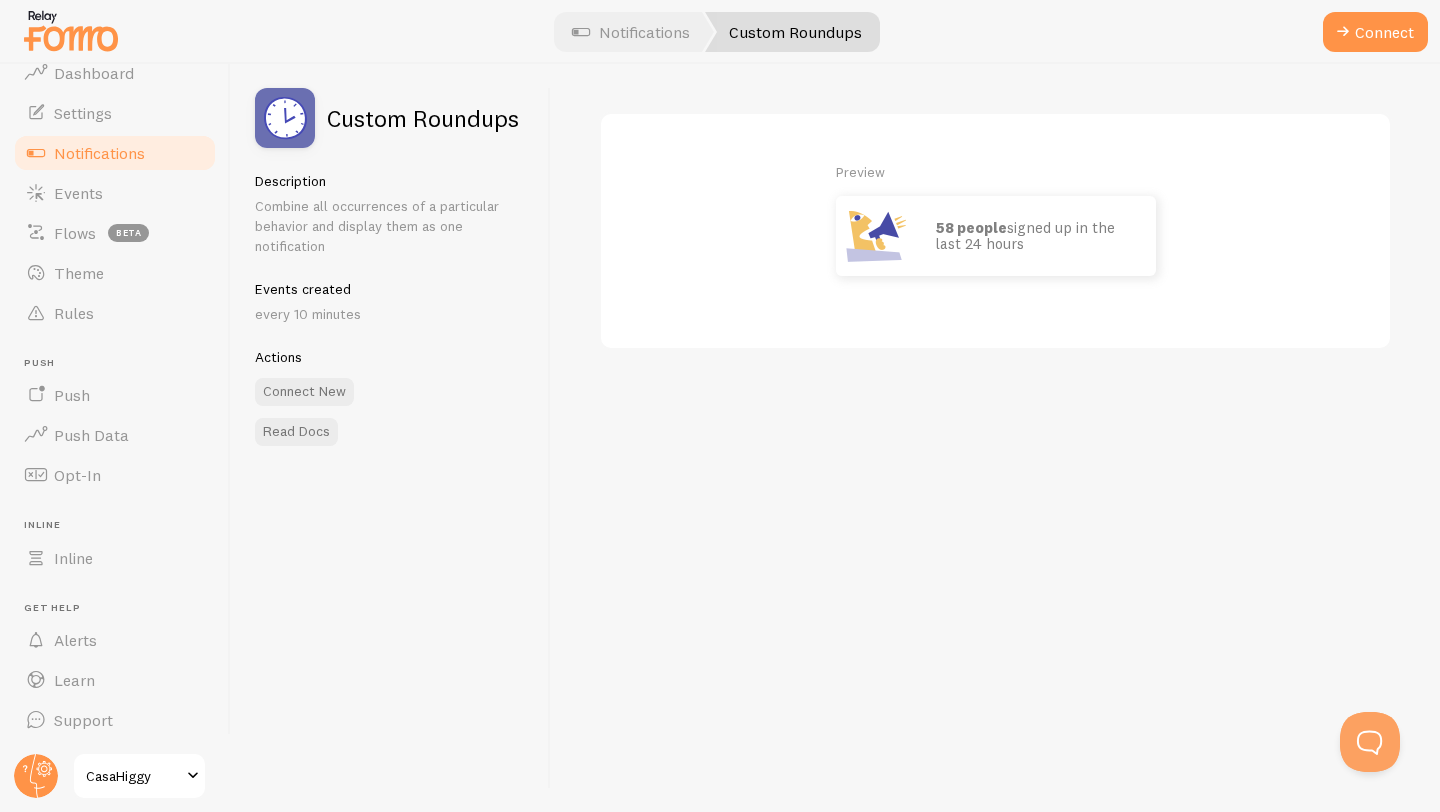 click on "Notifications" at bounding box center [99, 153] 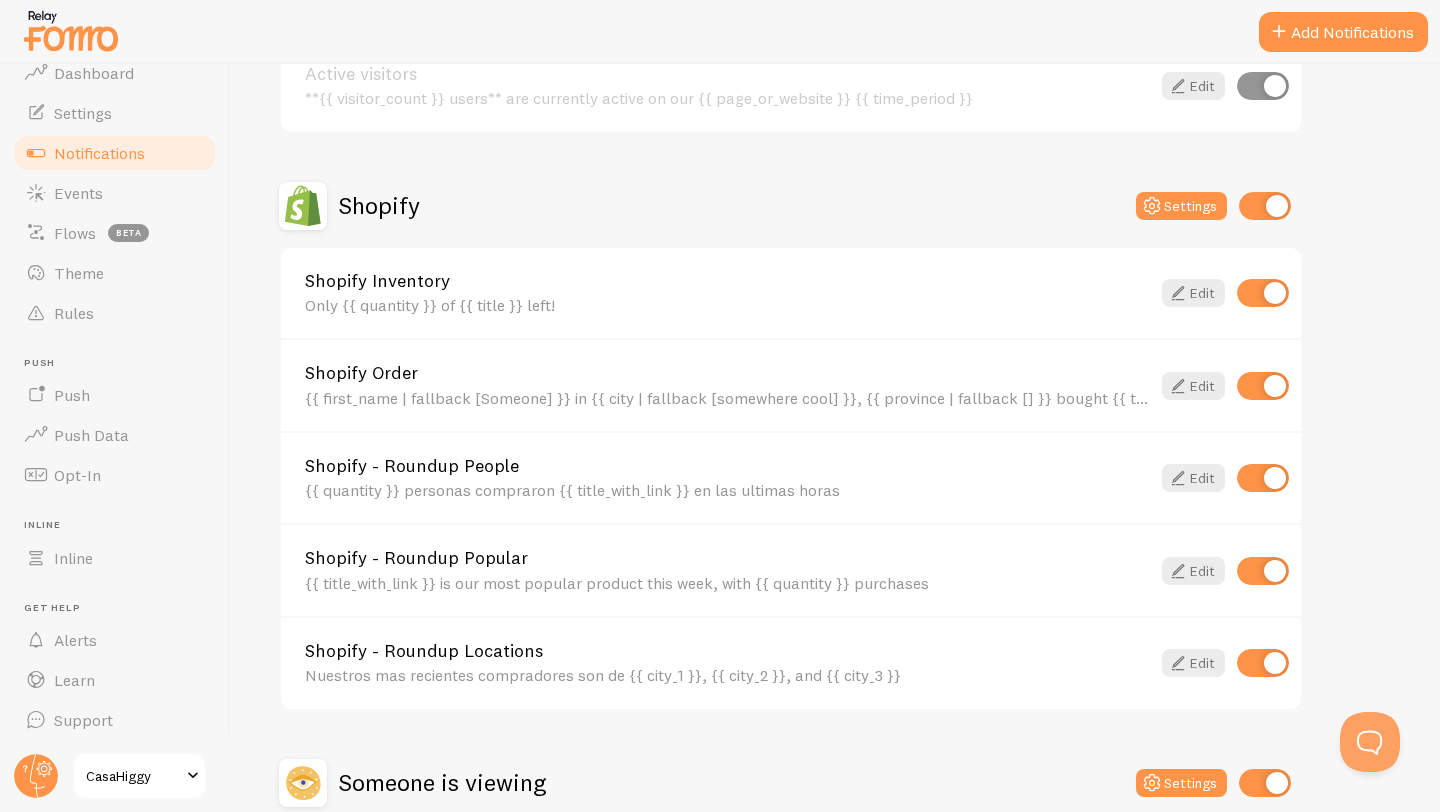 scroll, scrollTop: 799, scrollLeft: 0, axis: vertical 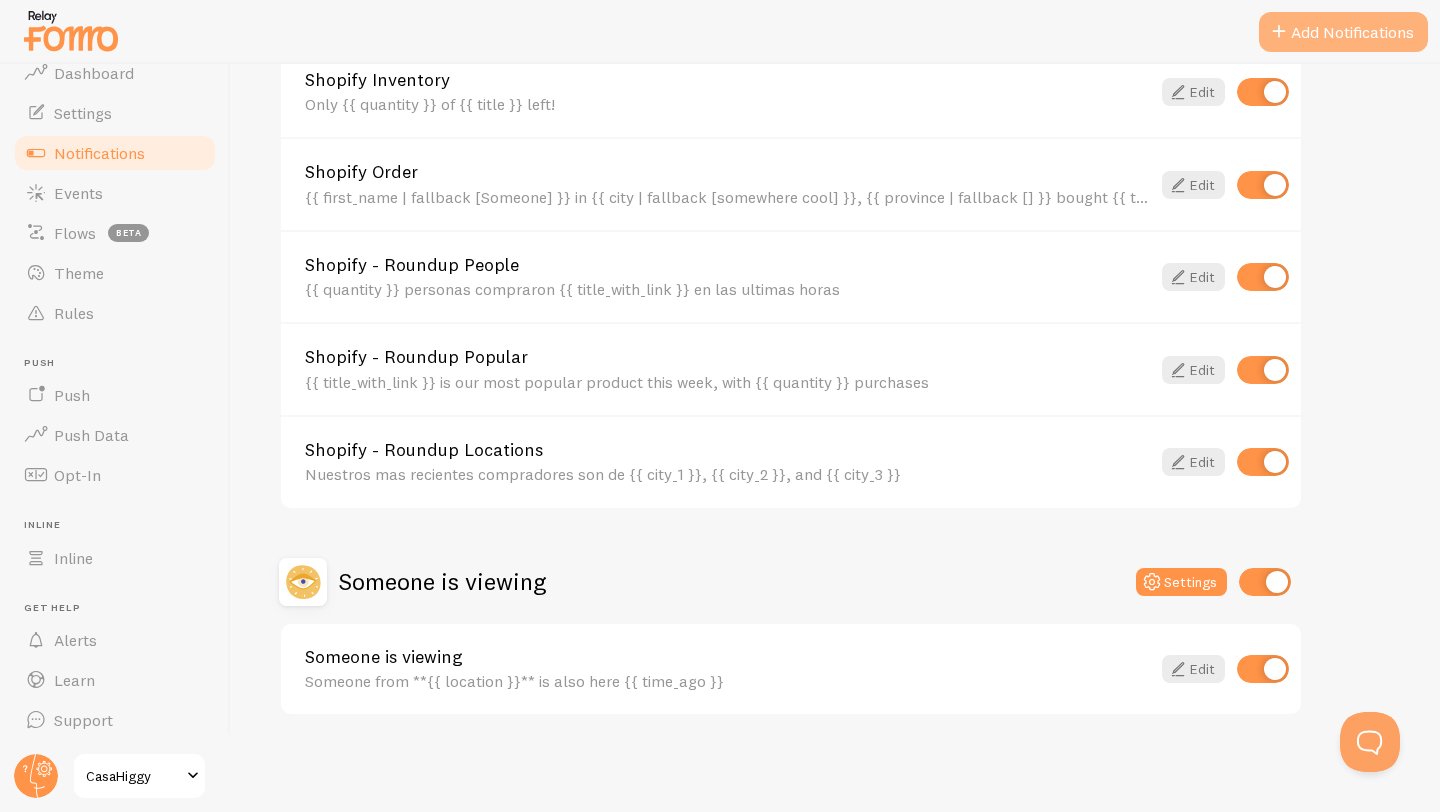 click on "Add Notifications" at bounding box center [1343, 32] 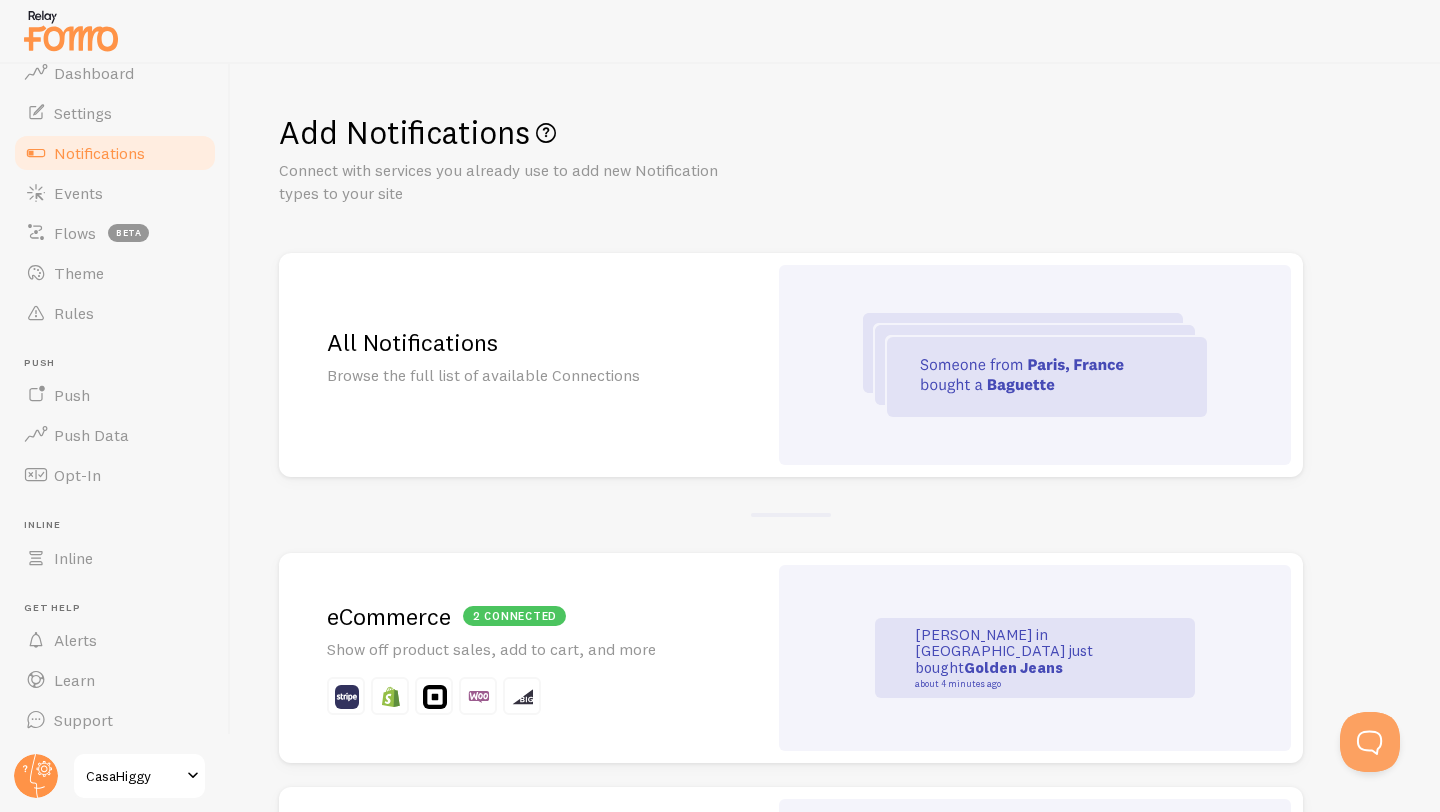 click on "John in San Francisco just bought  Golden Jeans   about 4 minutes ago" at bounding box center (1035, 658) 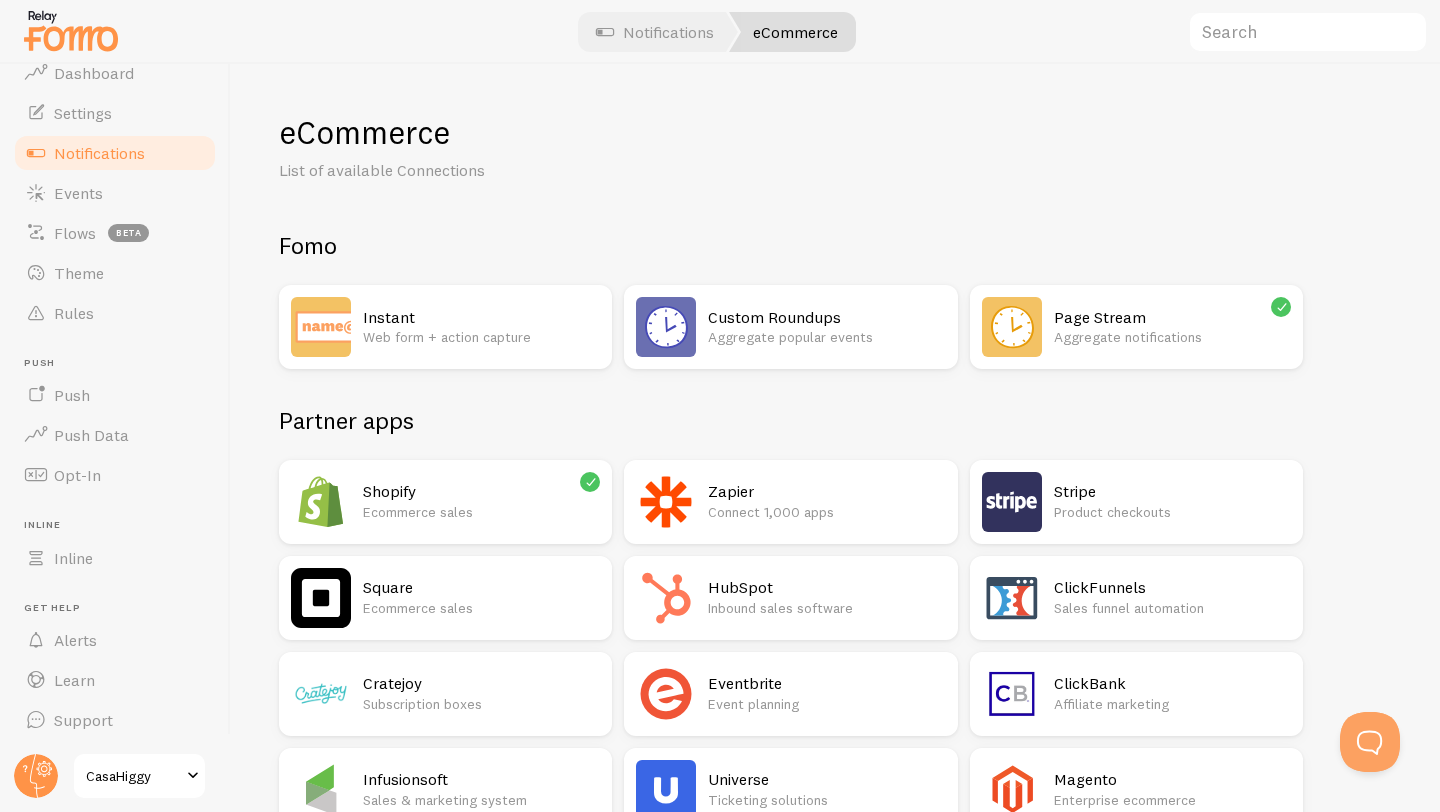 click on "Instant" at bounding box center [481, 317] 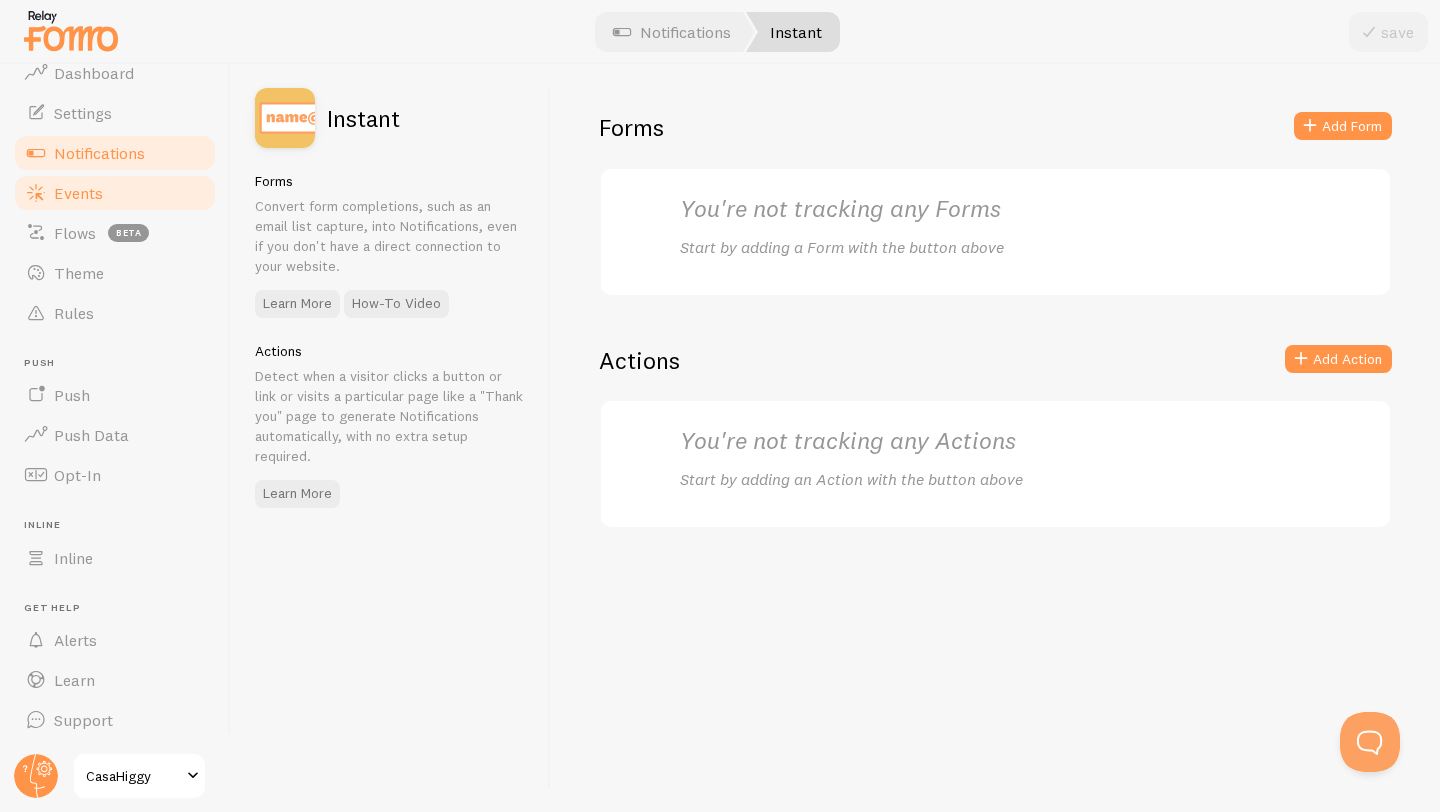 click on "Events" at bounding box center [115, 193] 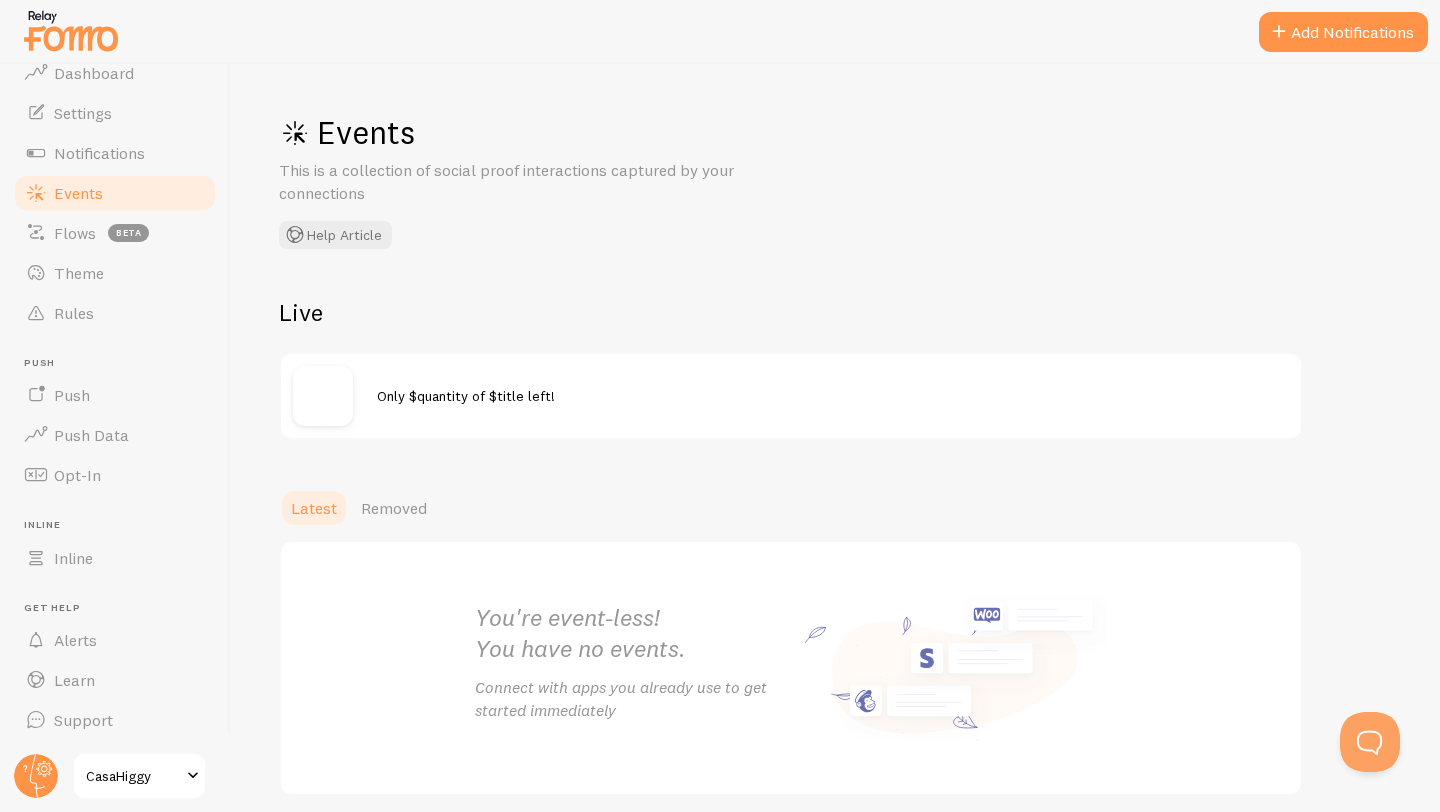 click on "Events
This is a collection of social proof interactions captured by
your connections
Help Article    Live     Only $quantity of $title left!
Latest
Removed
You're event-less!  You have no events.
Connect with apps you already use to get started immediately" at bounding box center [835, 438] 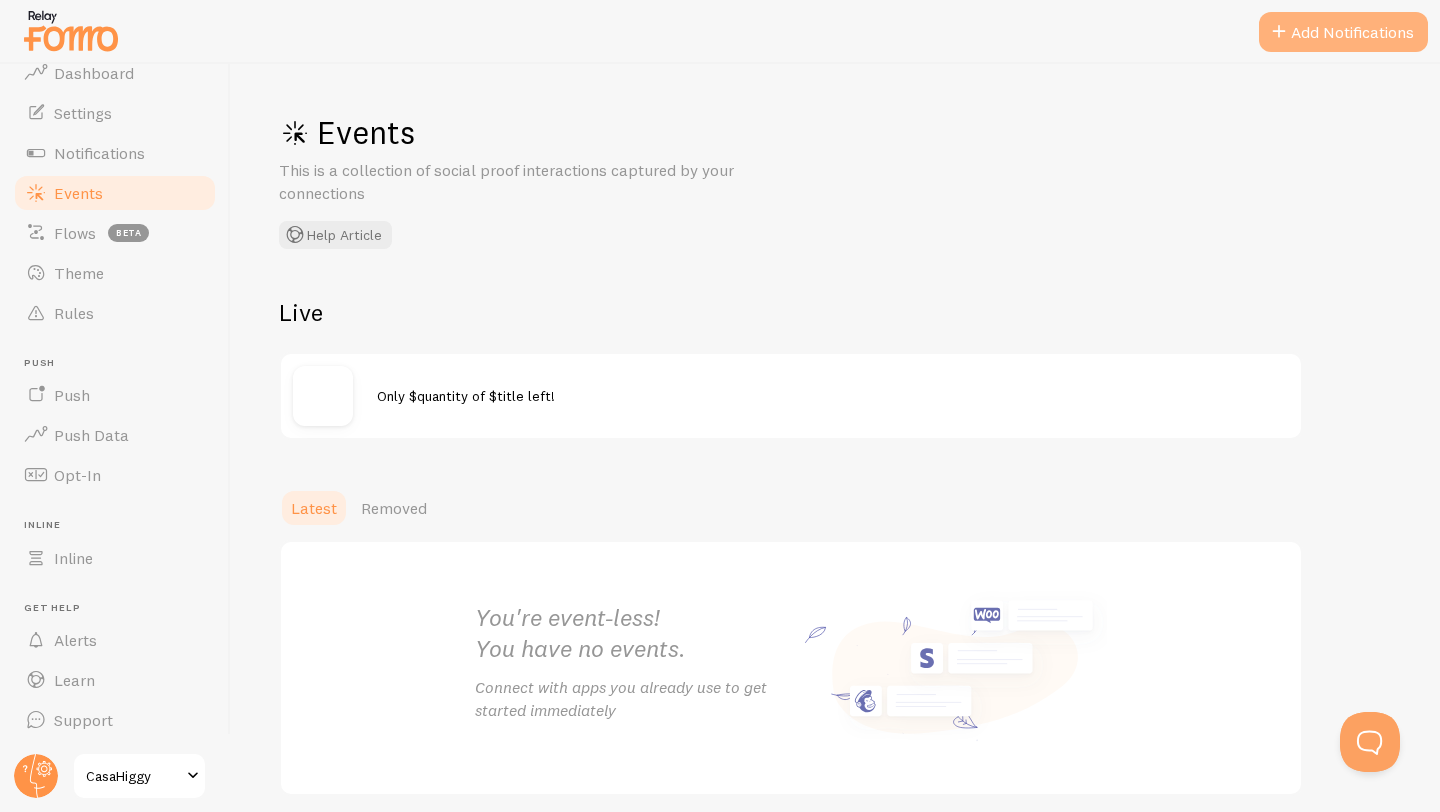 click on "Add Notifications" at bounding box center [1343, 32] 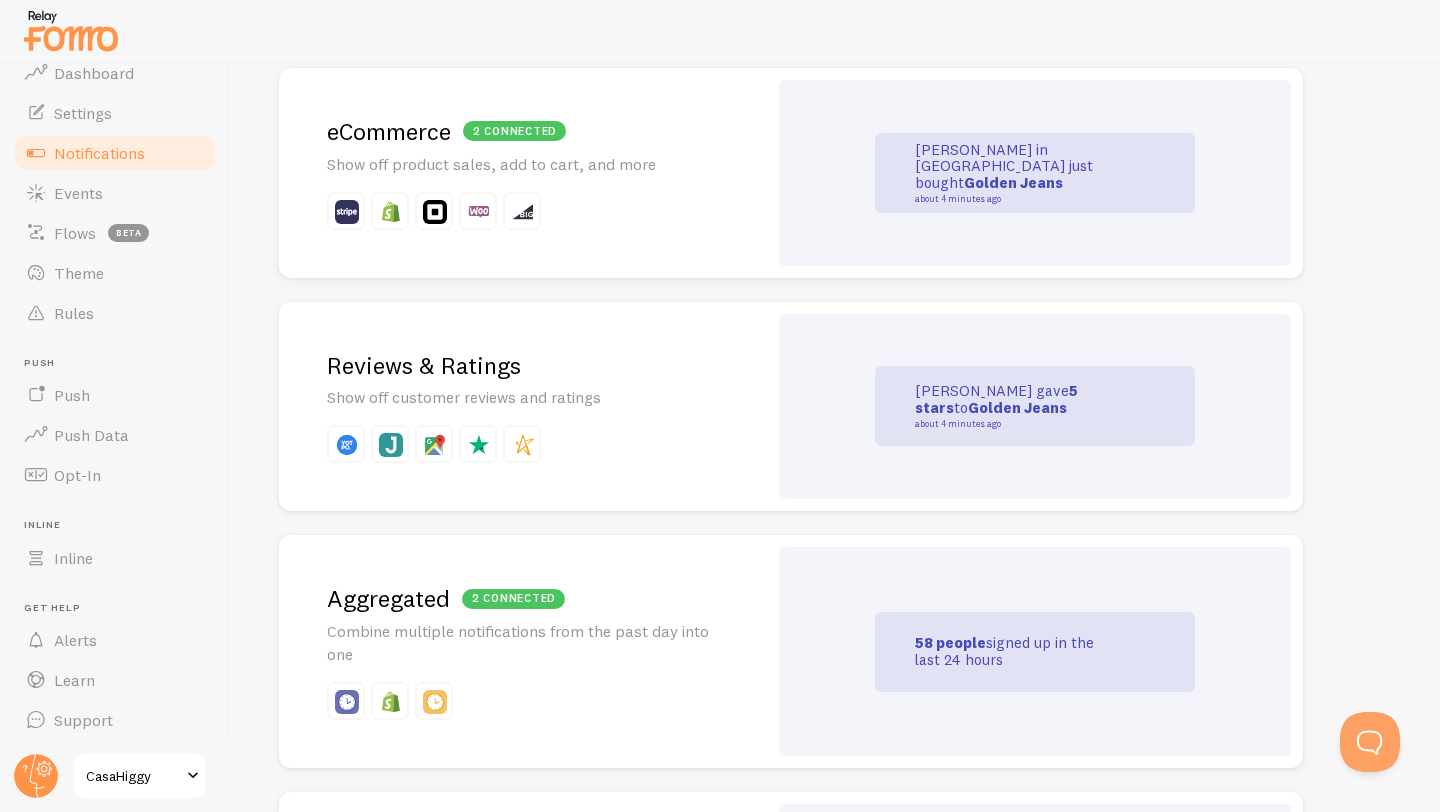 scroll, scrollTop: 367, scrollLeft: 0, axis: vertical 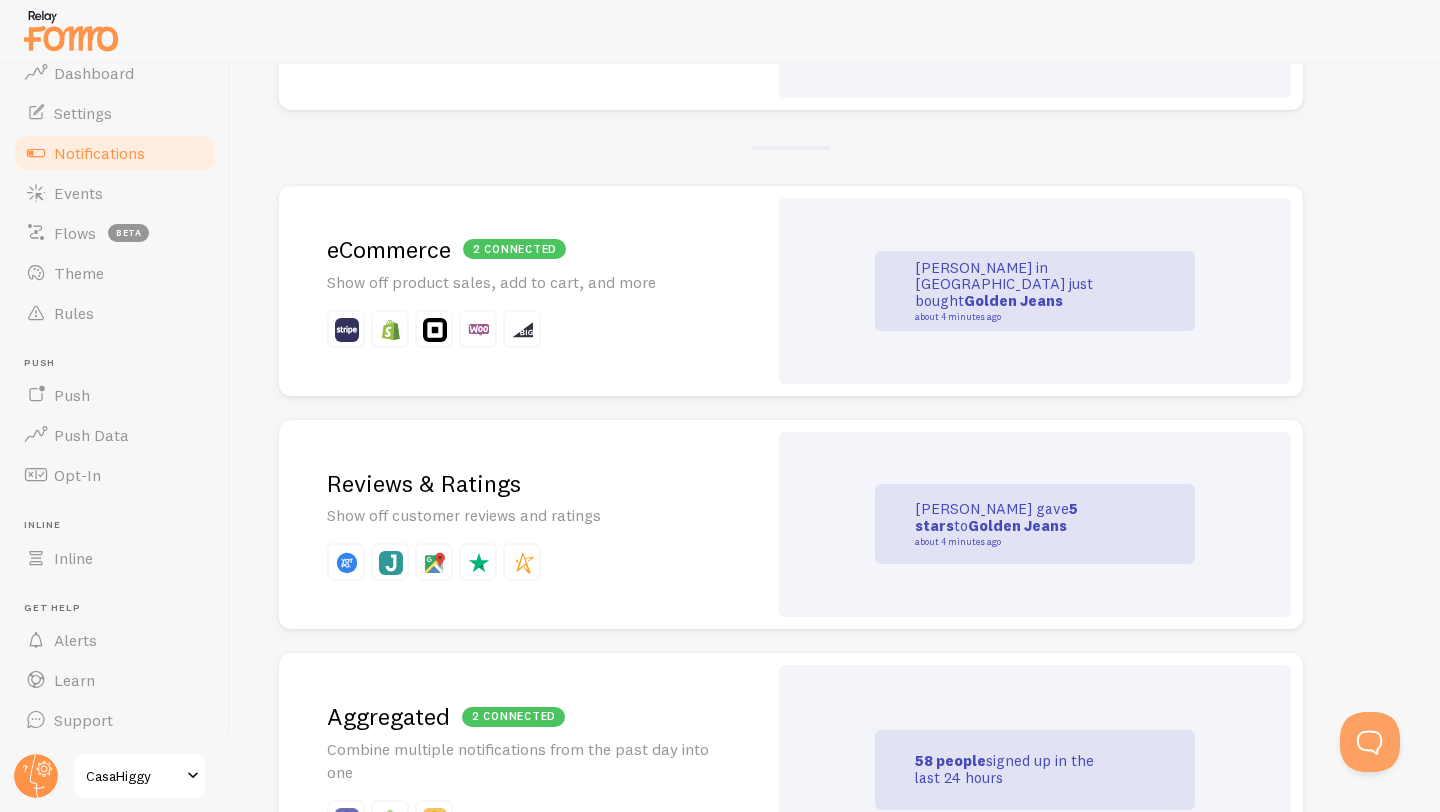 click on "John in San Francisco just bought  Golden Jeans   about 4 minutes ago" at bounding box center [1035, 291] 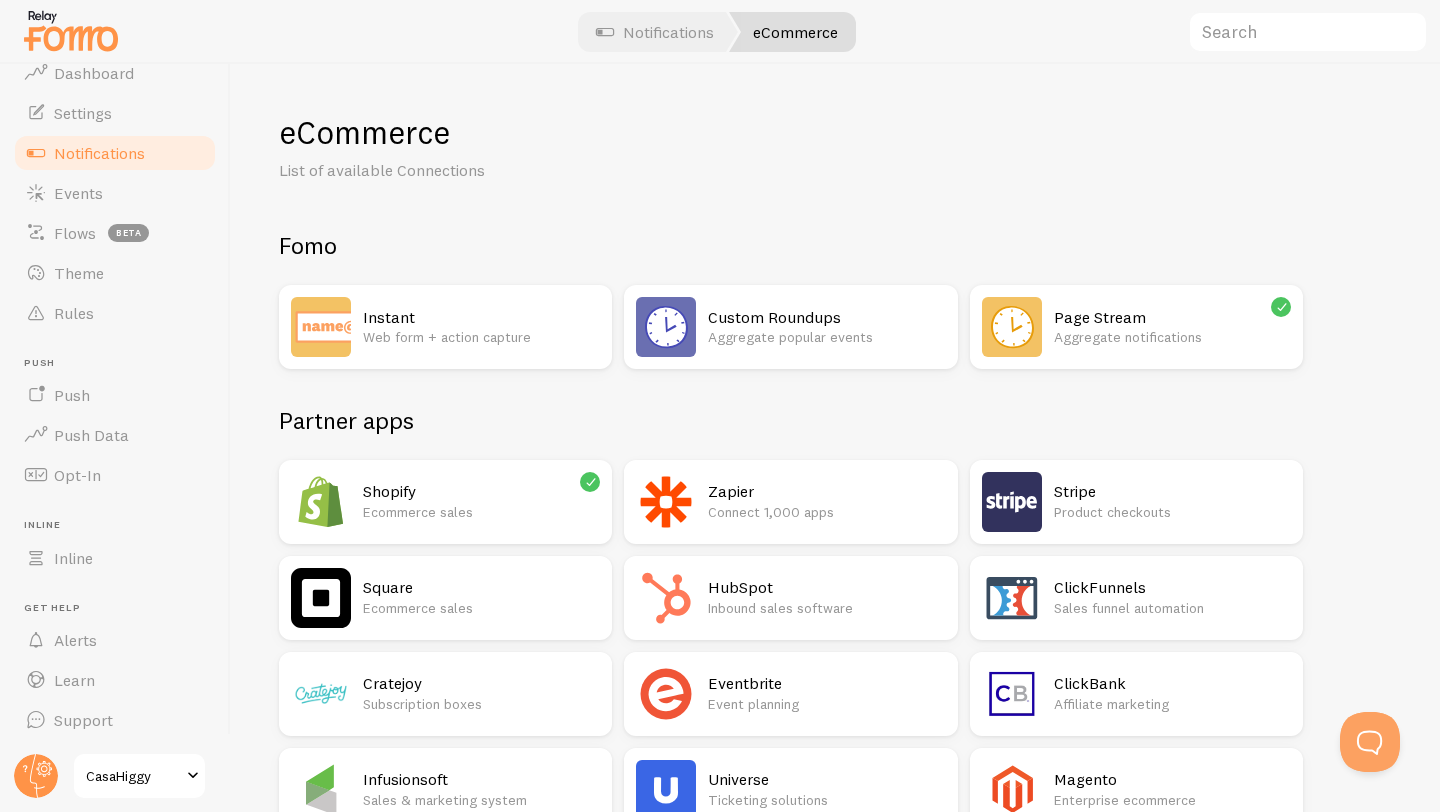 click on "Aggregate notifications" at bounding box center (1172, 337) 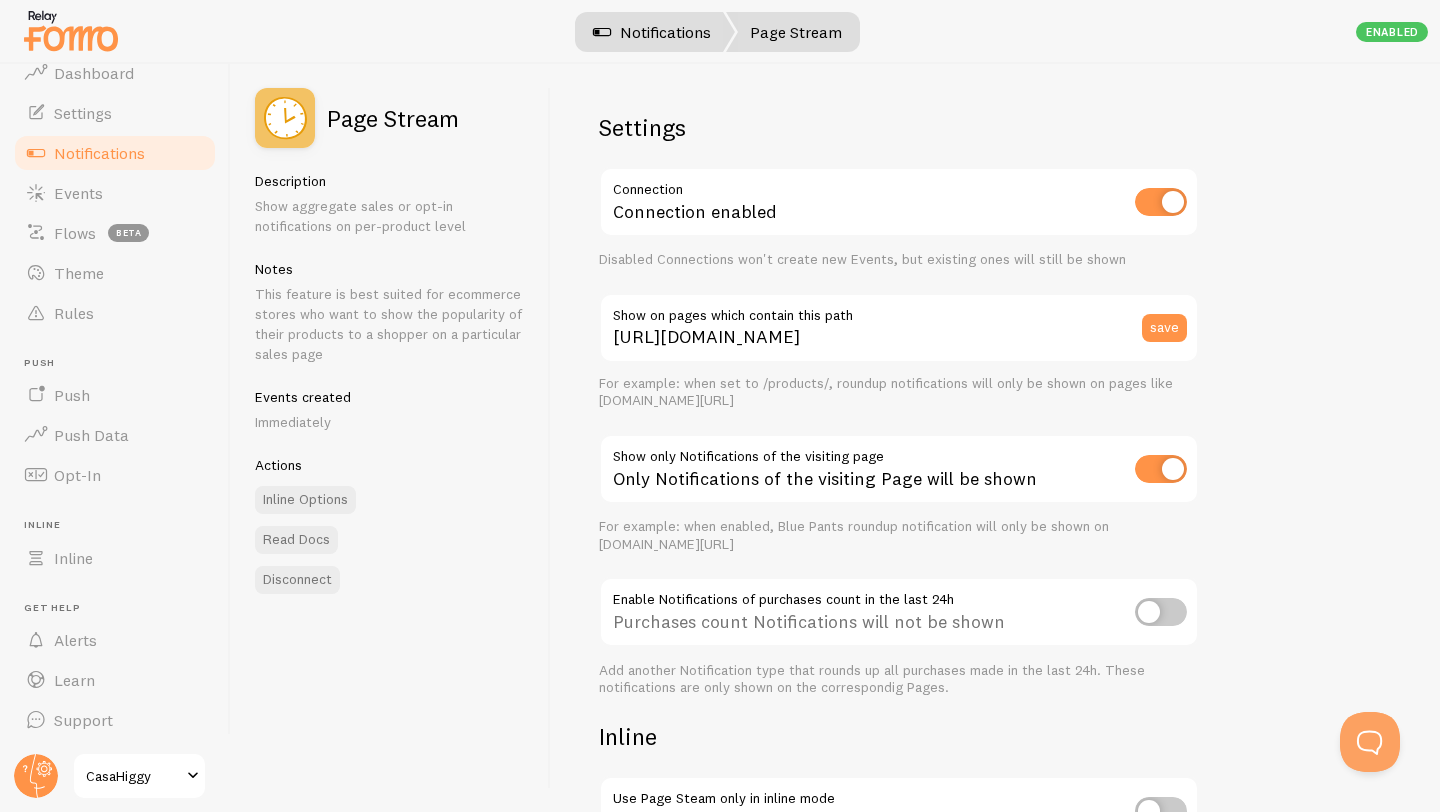 click on "Notifications" at bounding box center [652, 32] 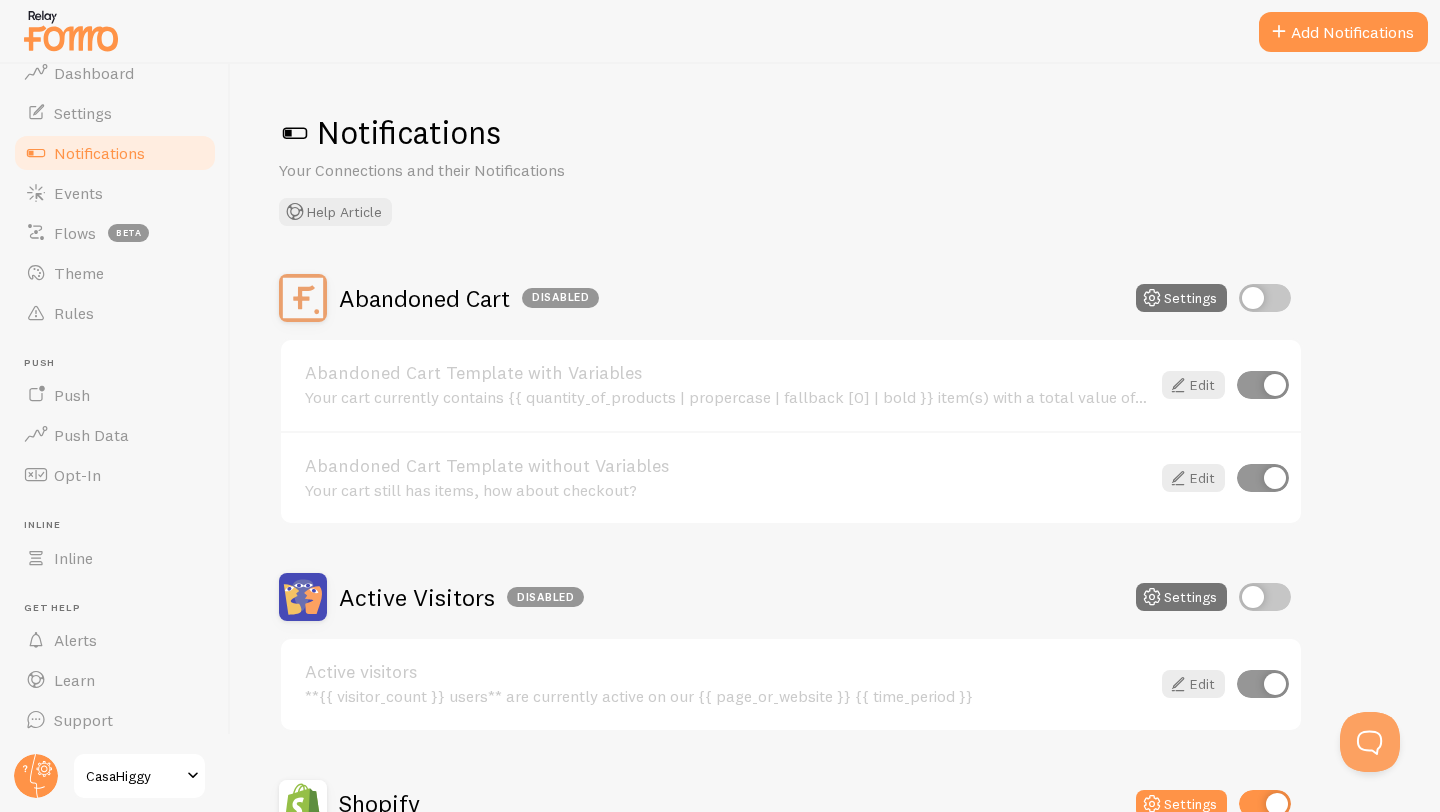 scroll, scrollTop: 799, scrollLeft: 0, axis: vertical 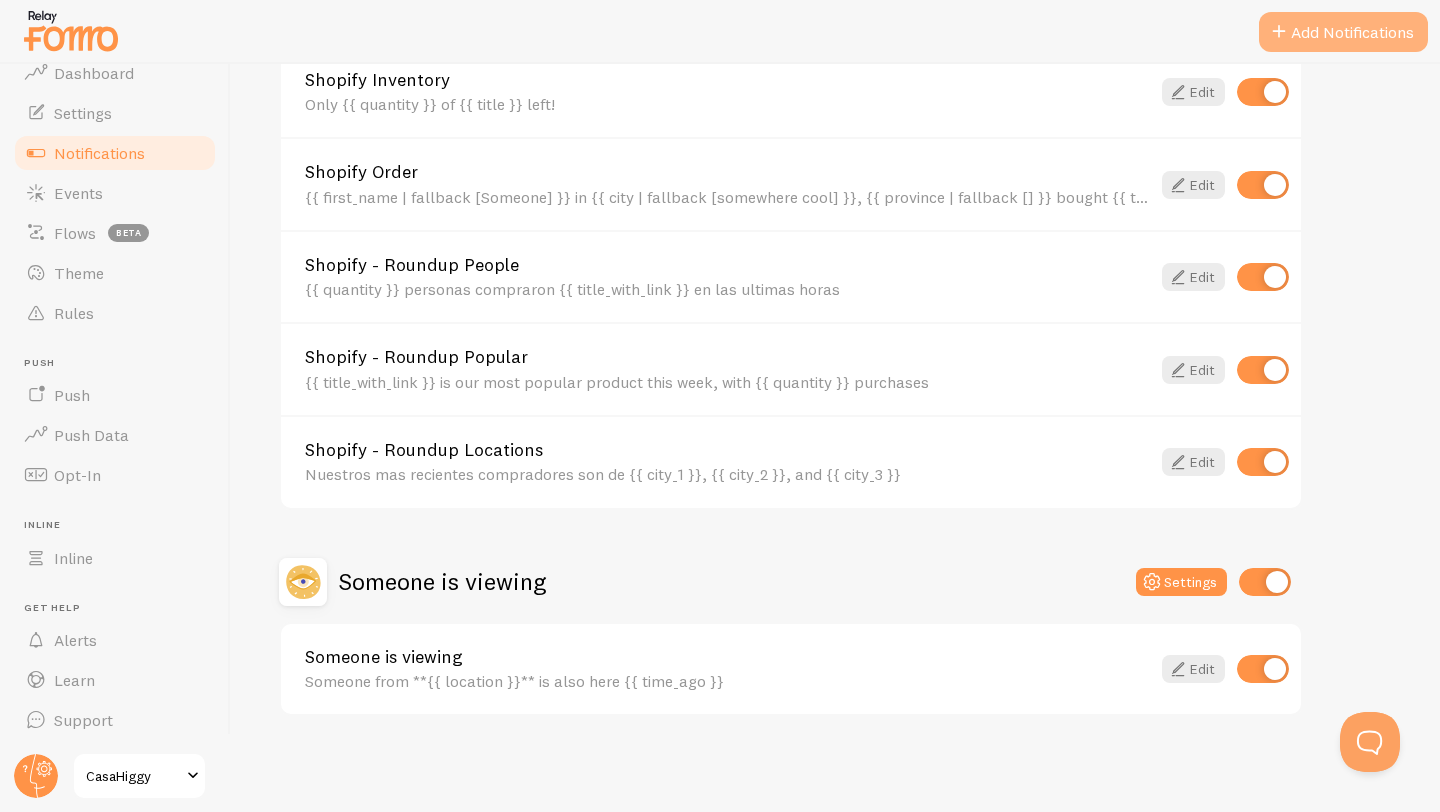 click on "Add Notifications" at bounding box center (1343, 32) 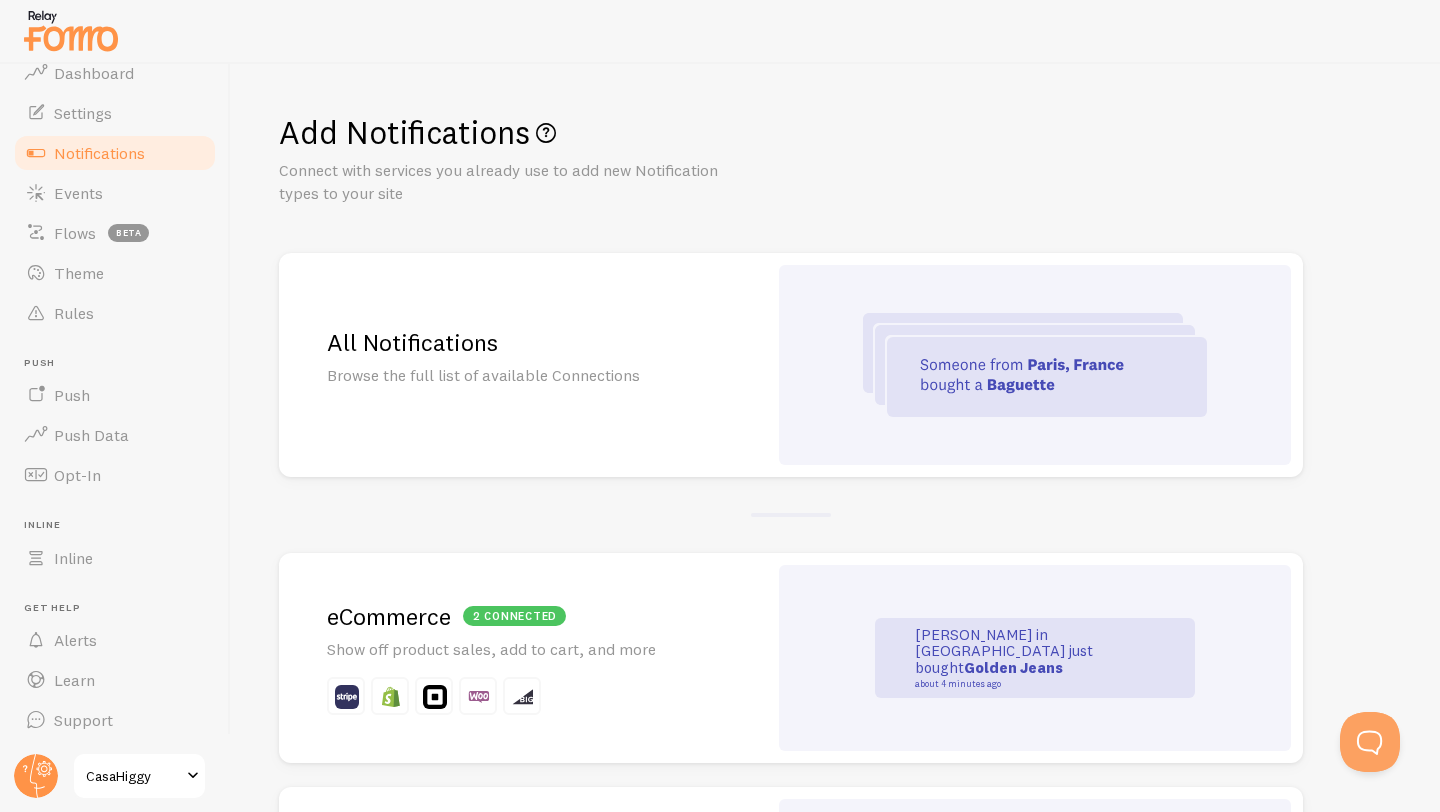 click at bounding box center (523, 696) 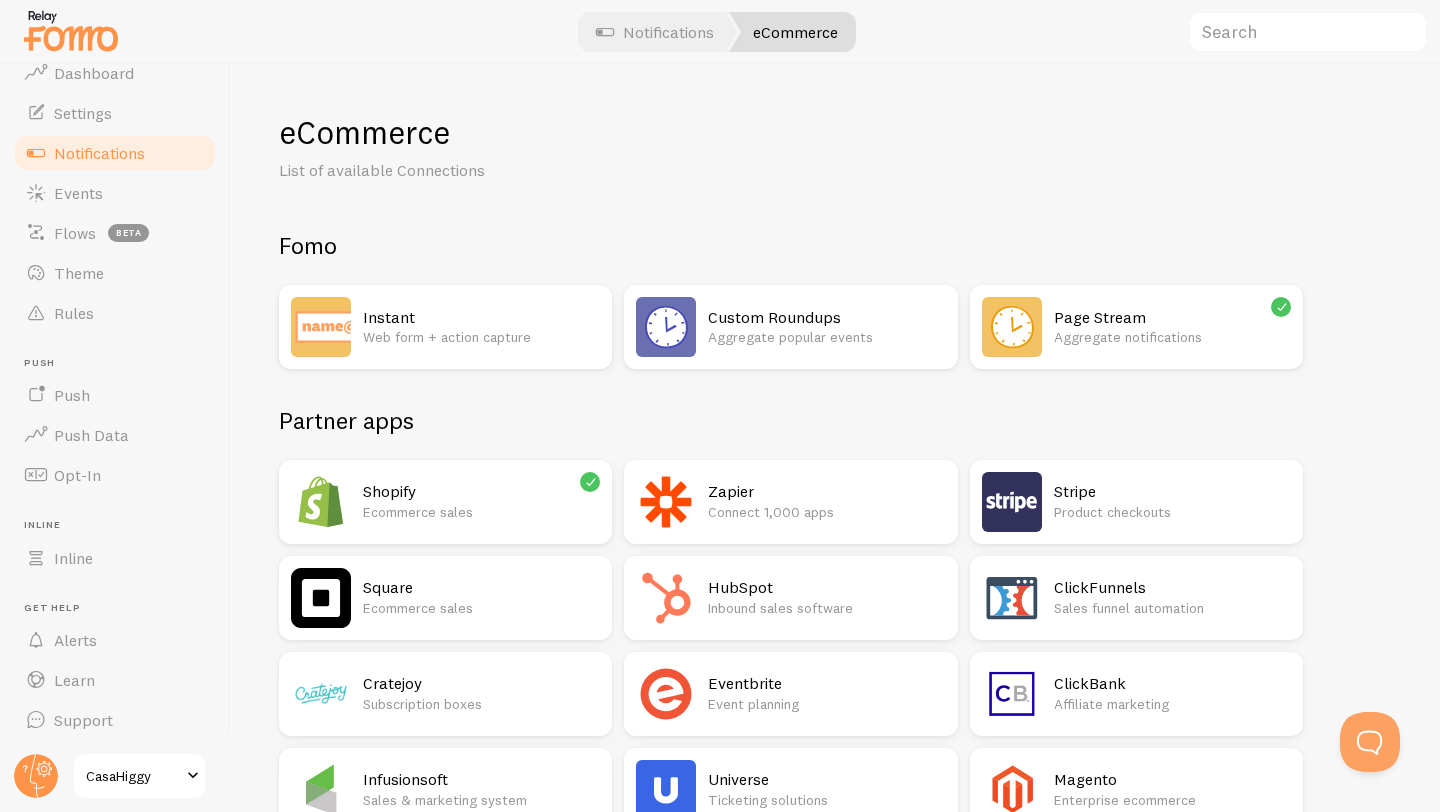 click on "Aggregate popular events" at bounding box center (826, 337) 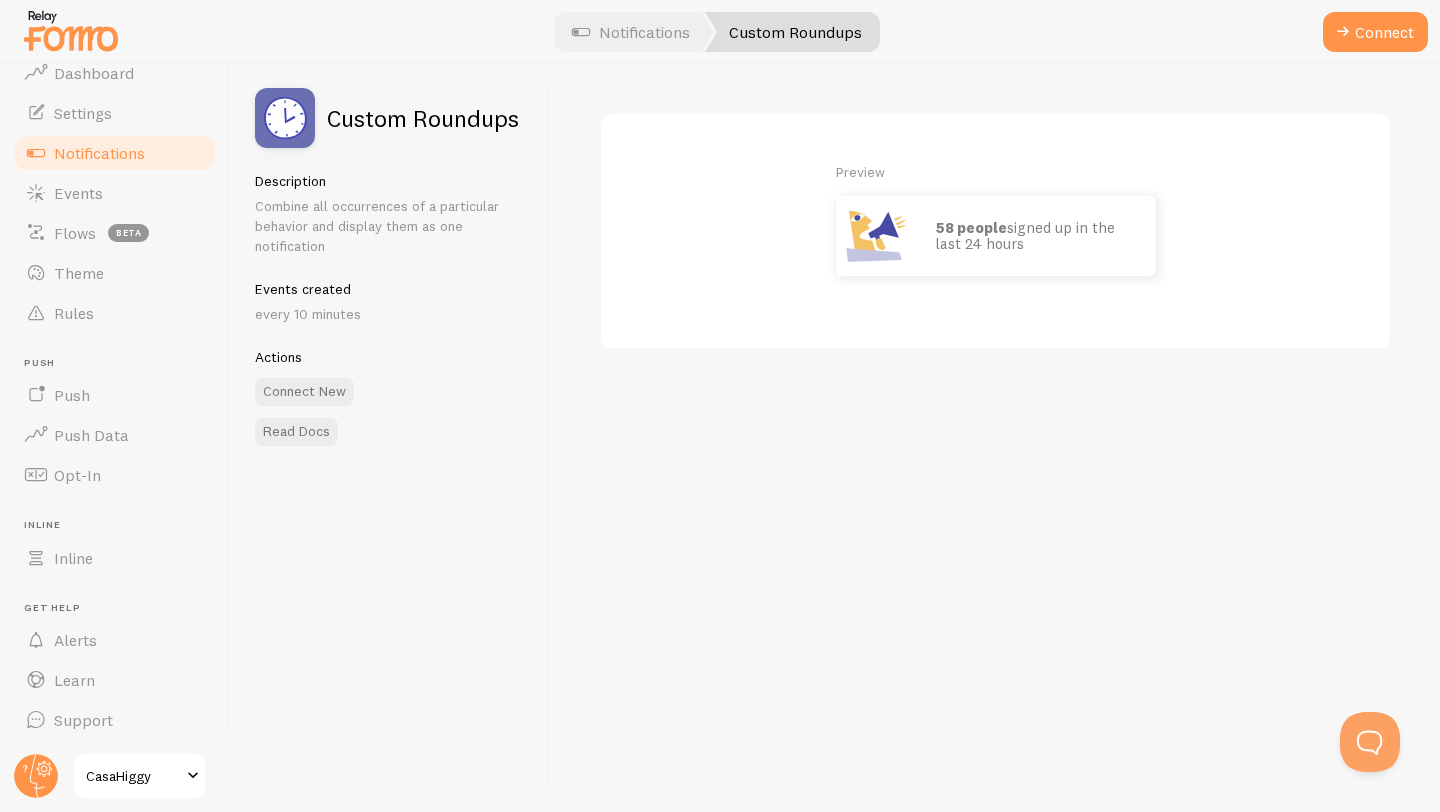 click on "58 people  signed up in the last 24 hours" at bounding box center [1036, 236] 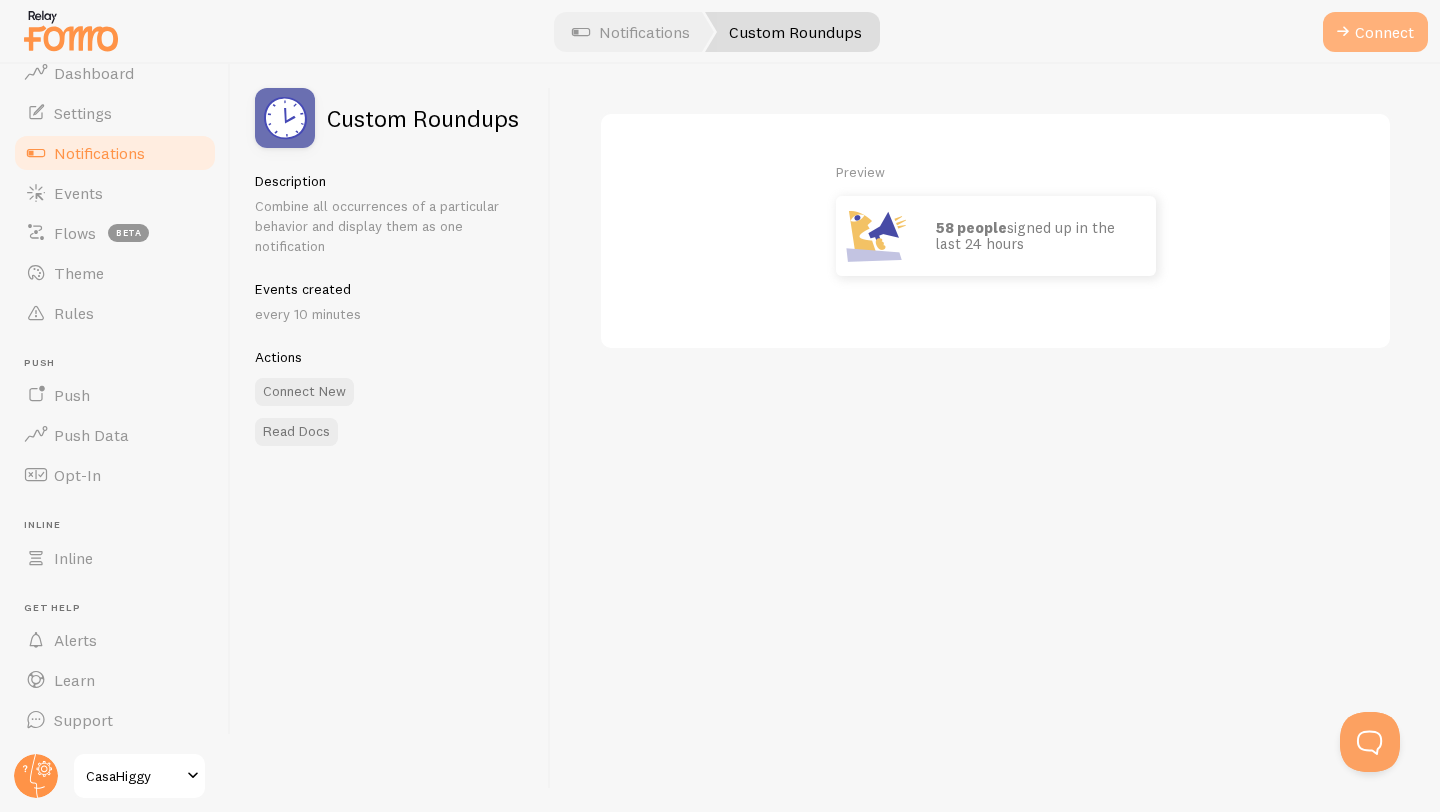click on "Connect" at bounding box center [1375, 32] 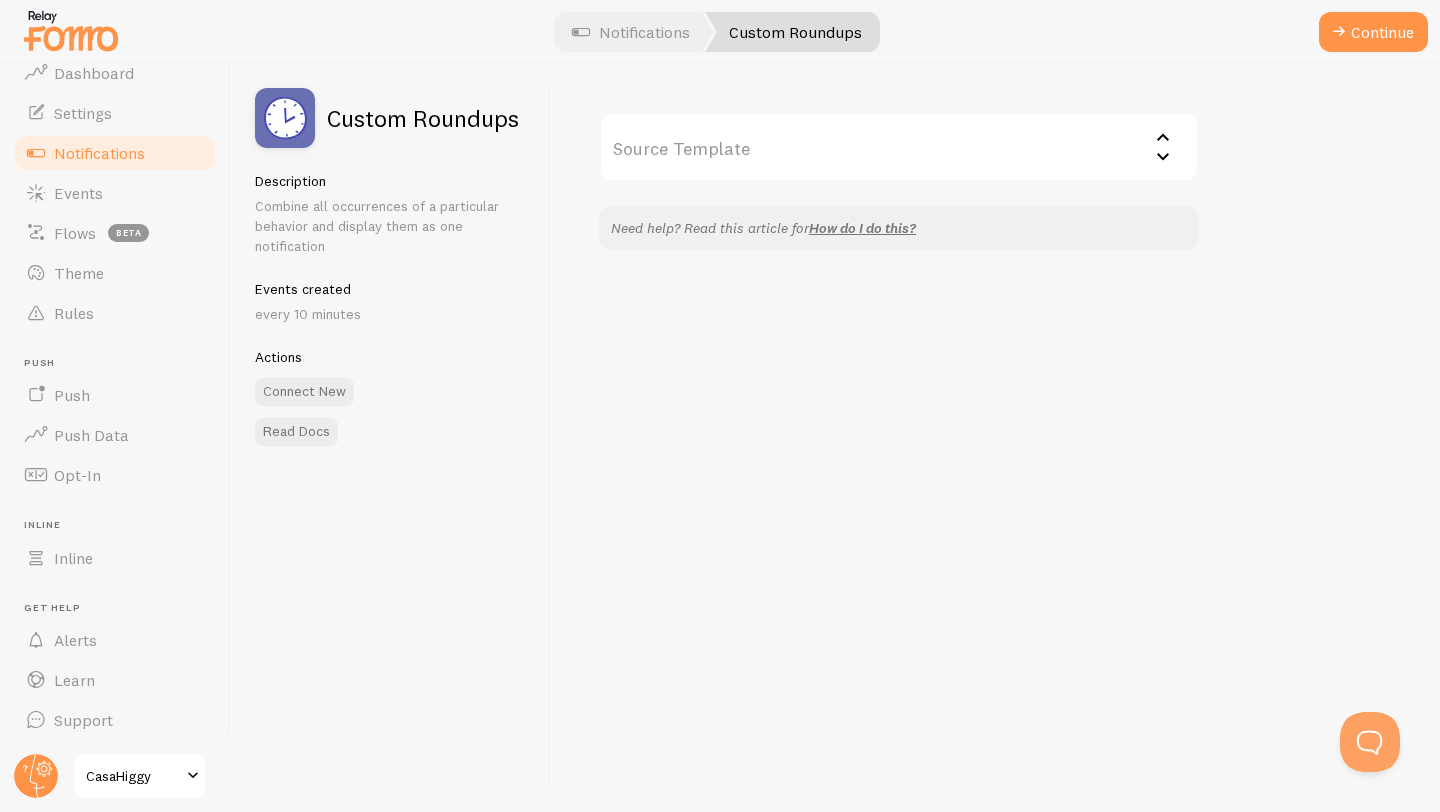 click on "Source Template" at bounding box center [899, 147] 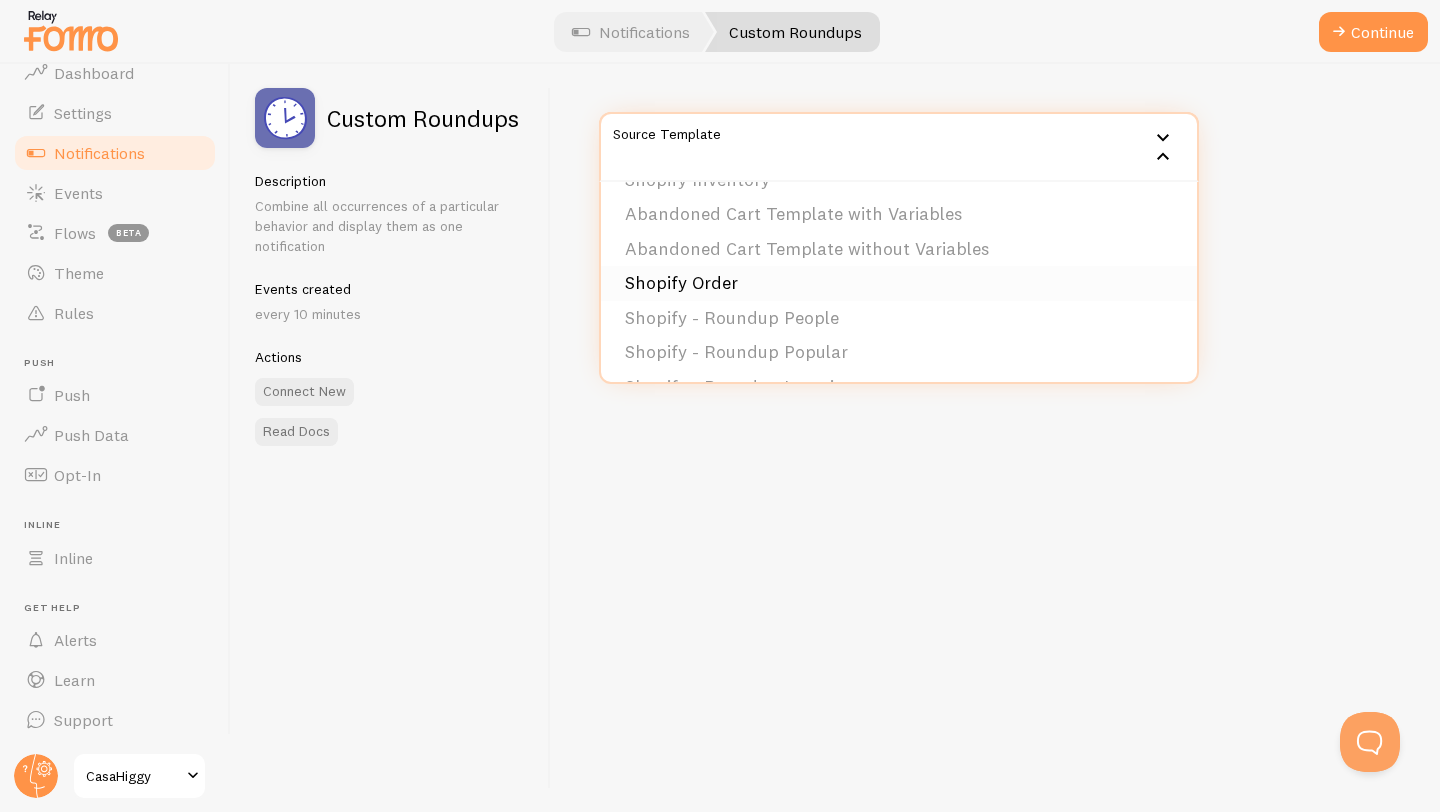 scroll, scrollTop: 100, scrollLeft: 0, axis: vertical 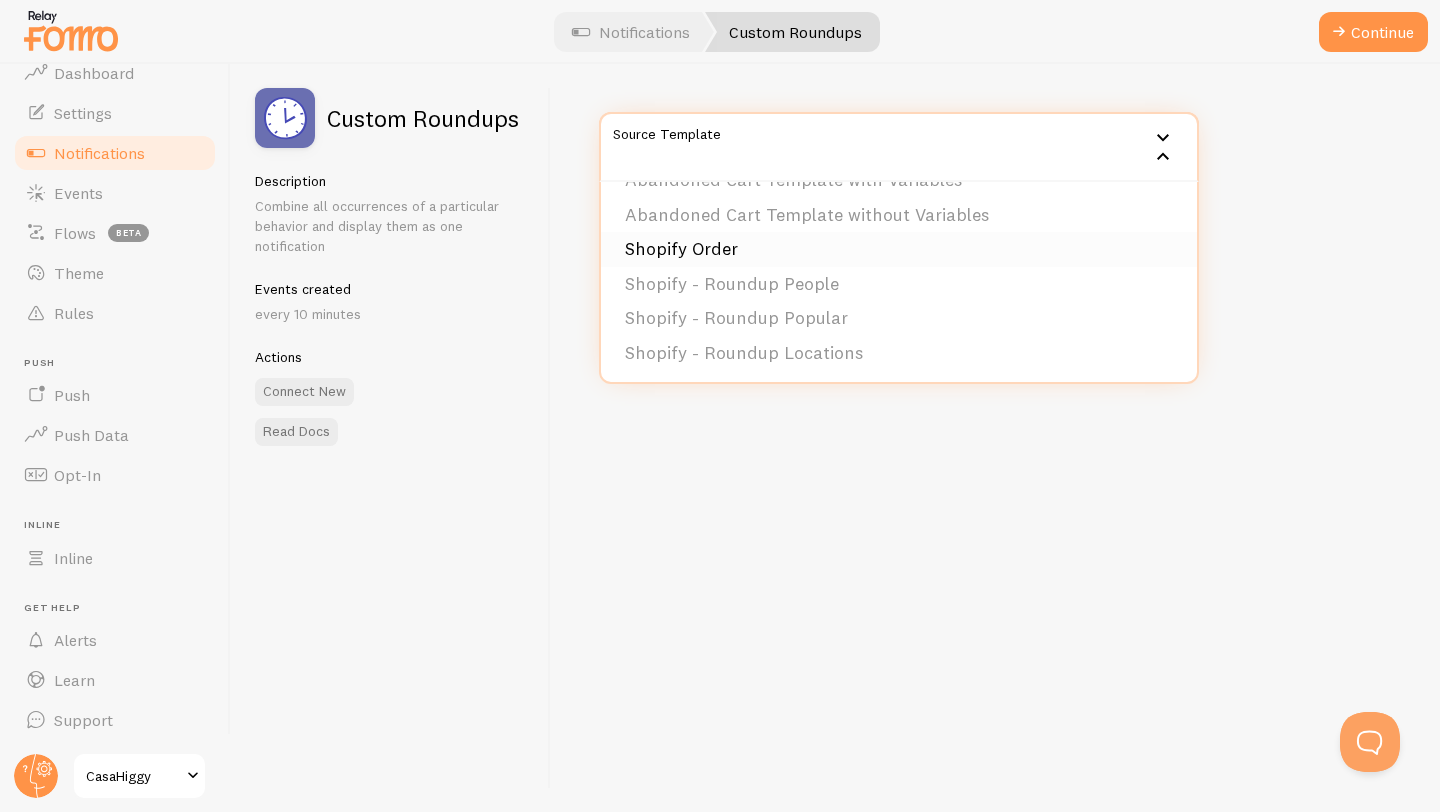 click on "Shopify Order" at bounding box center [899, 249] 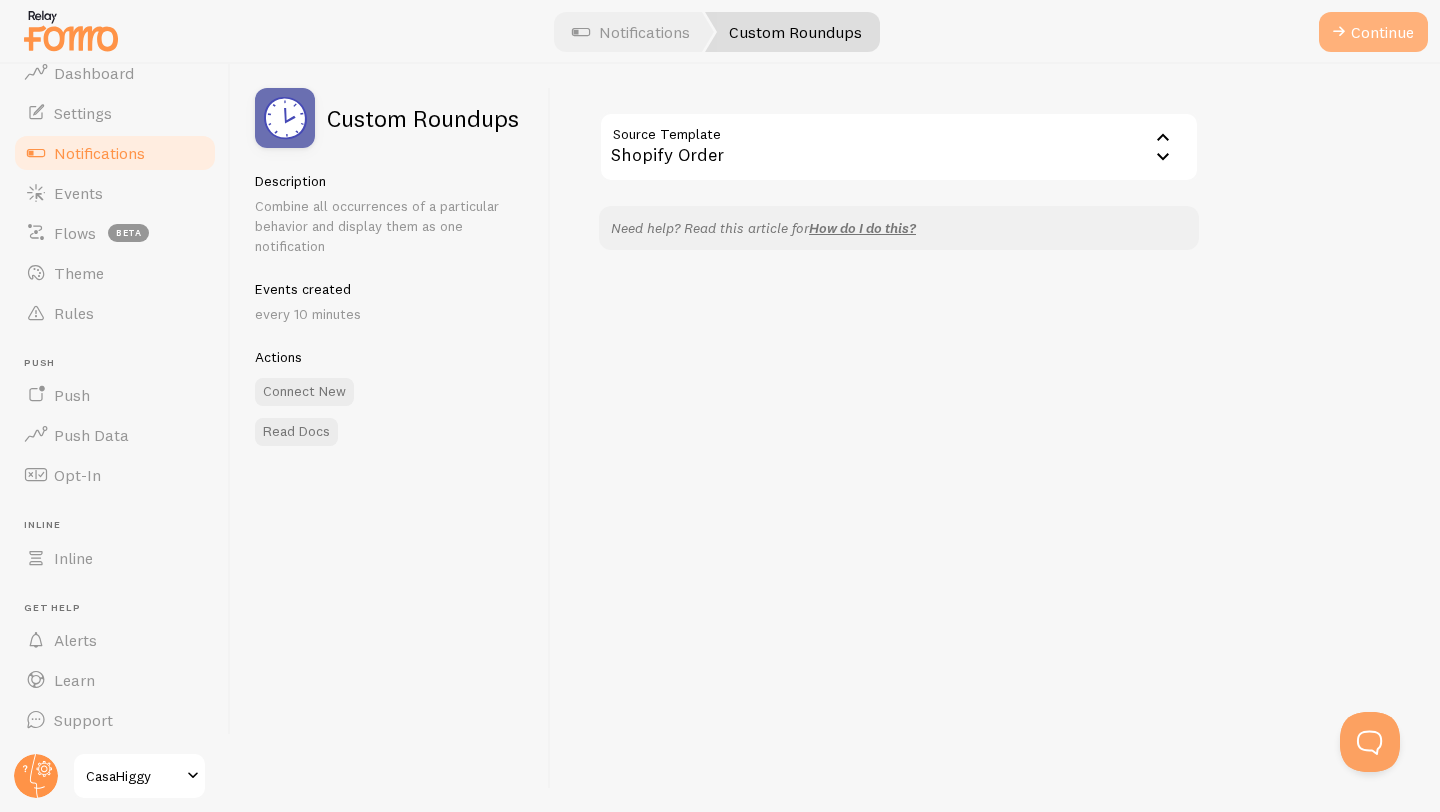 click on "Continue" at bounding box center [1373, 32] 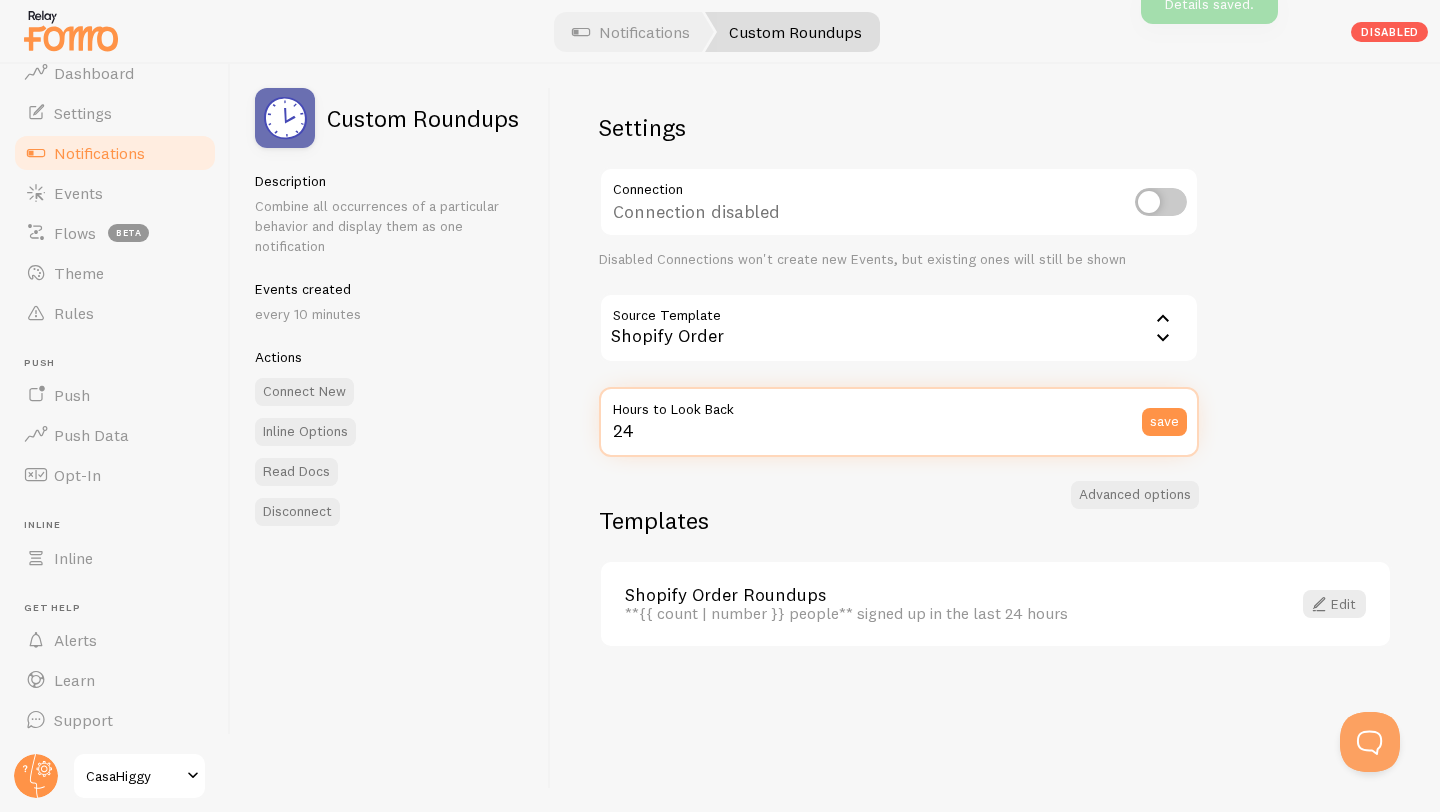 click on "24" at bounding box center [899, 422] 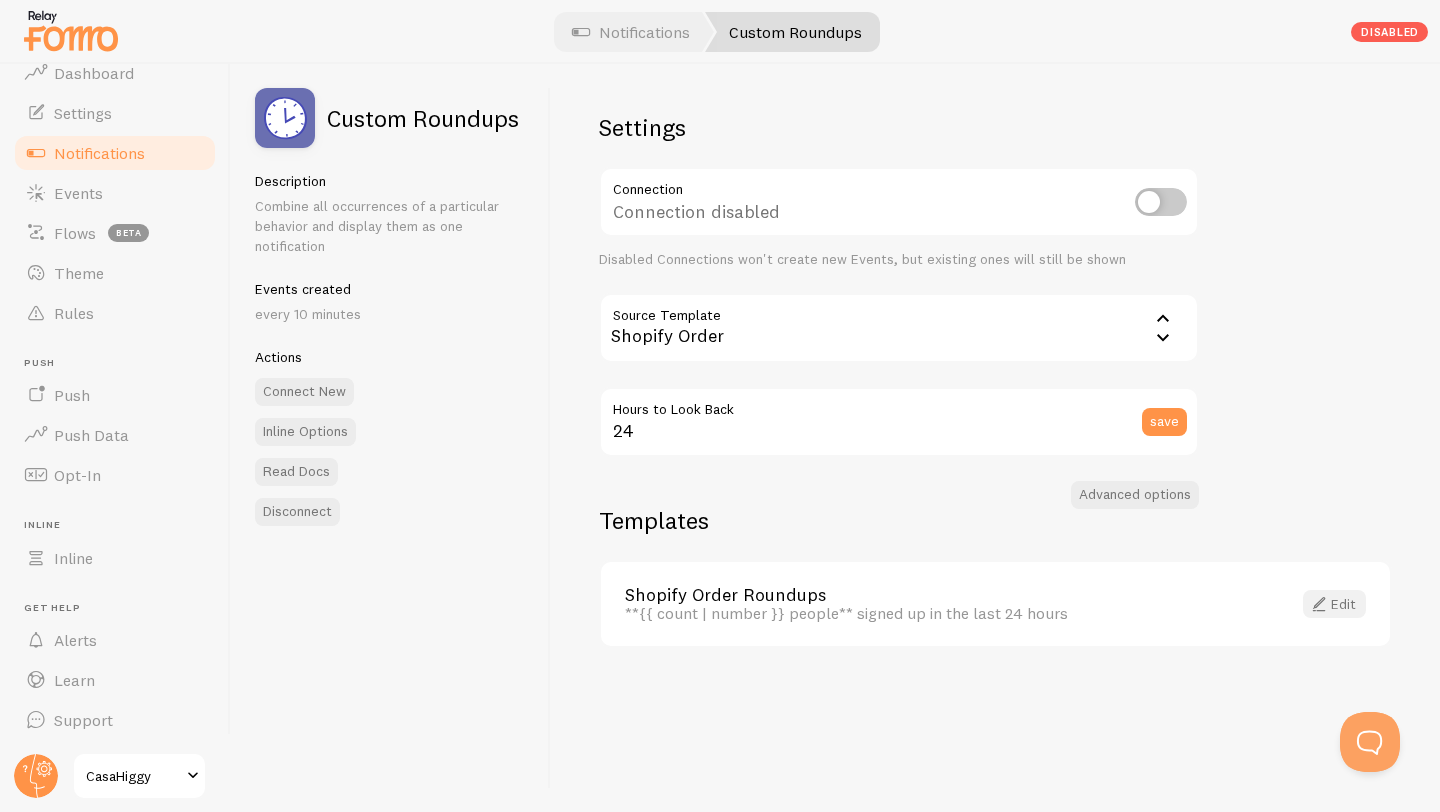 click at bounding box center (1319, 604) 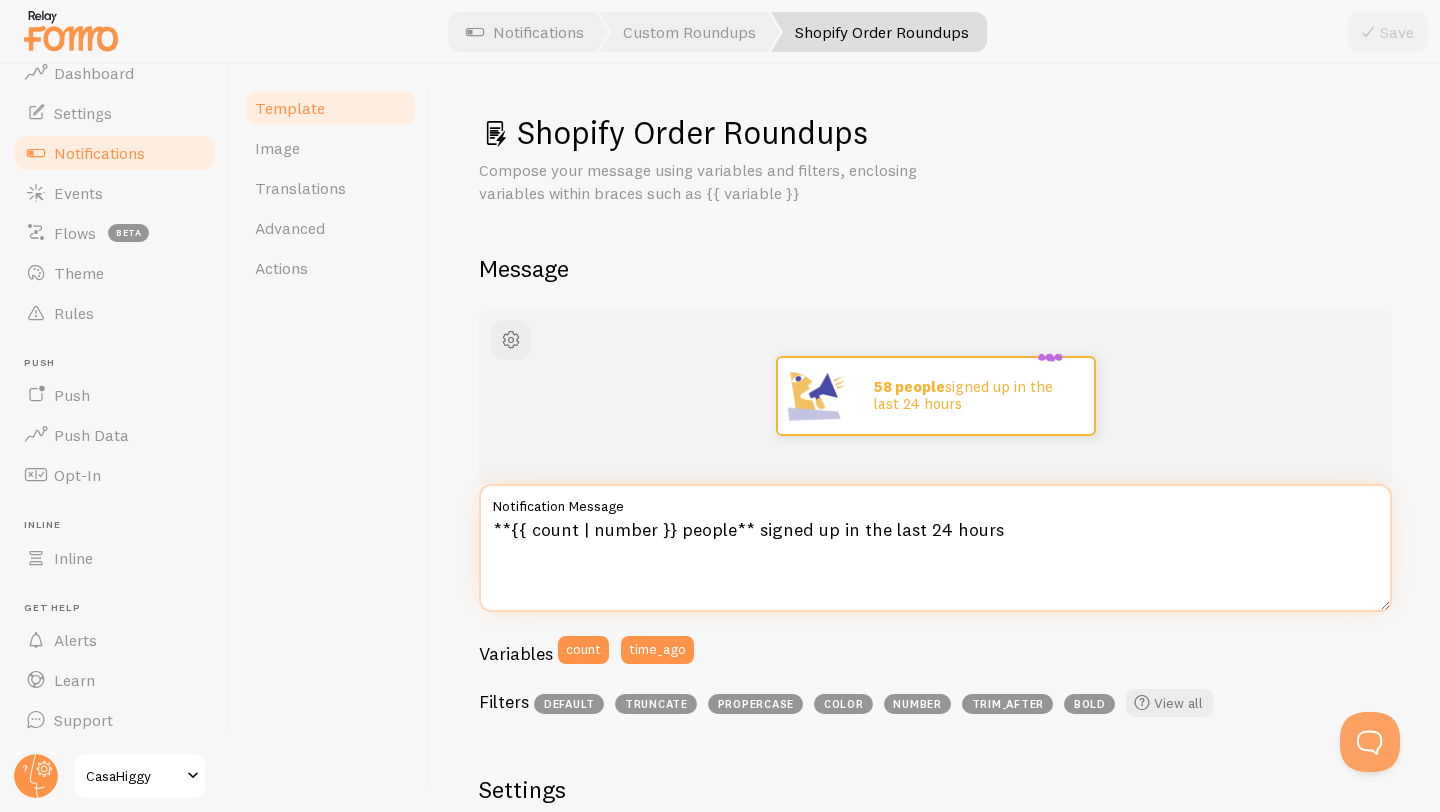 click on "**{{ count | number }} people** signed up in the last 24 hours" at bounding box center [935, 548] 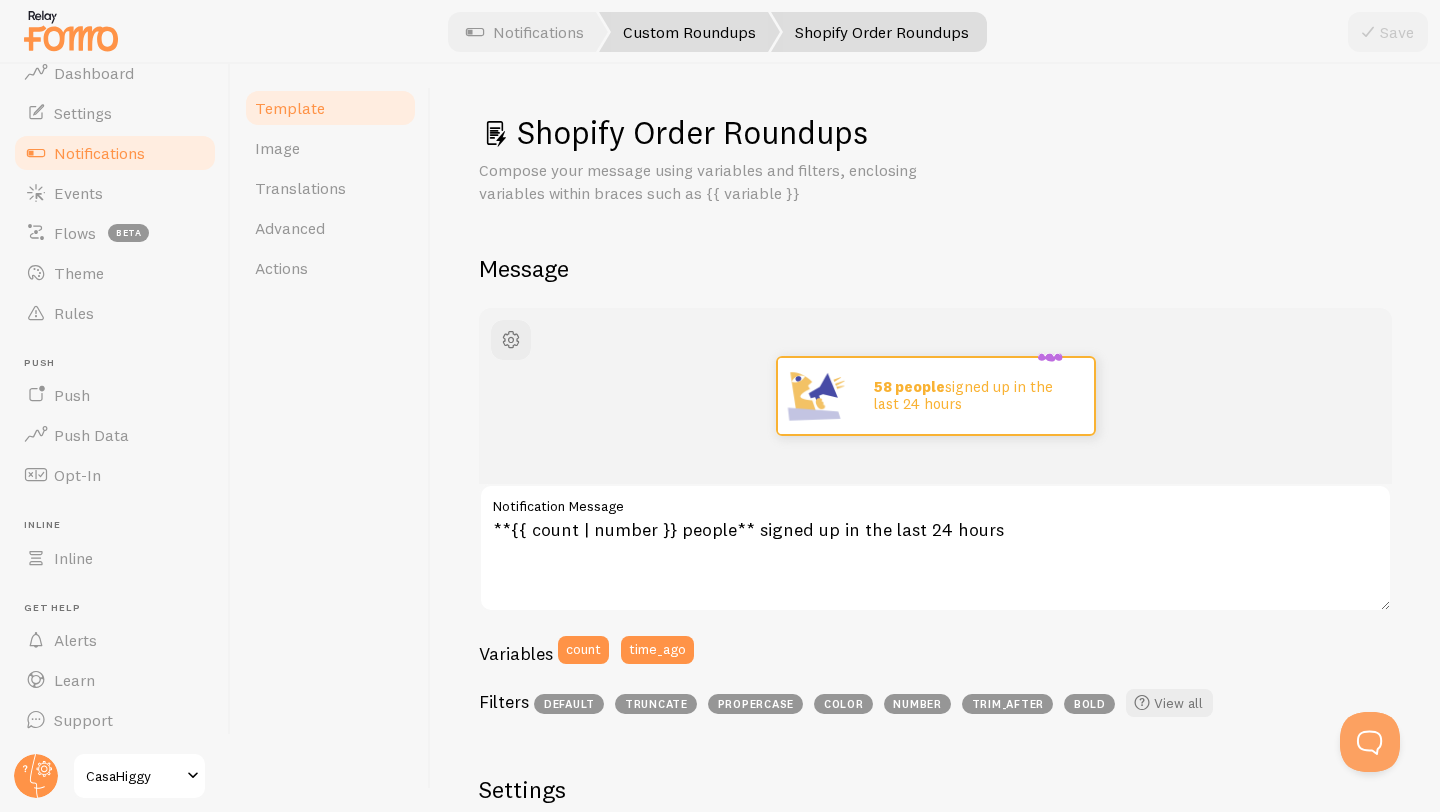 click on "Custom Roundups" at bounding box center [689, 32] 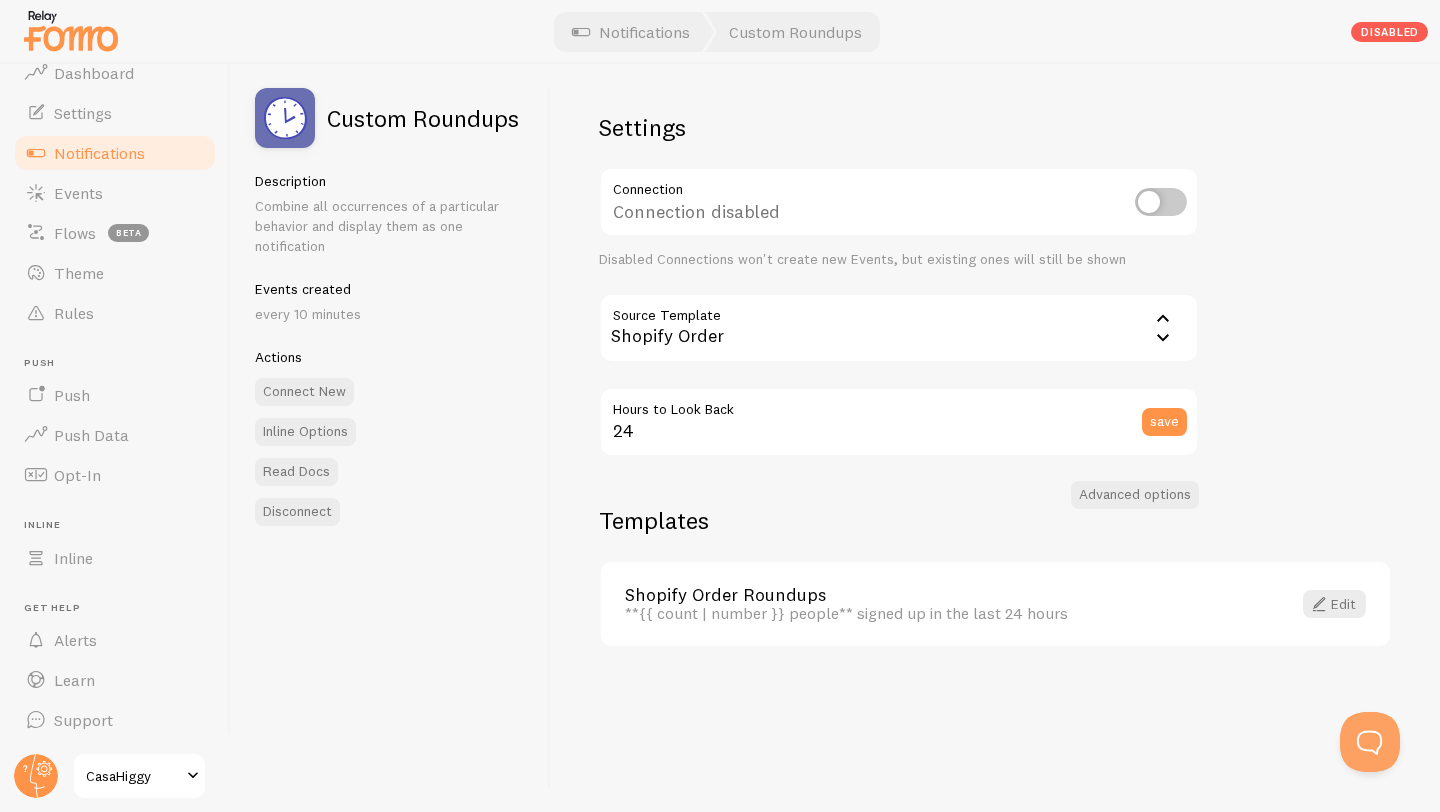 click on "Shopify Order" at bounding box center (899, 328) 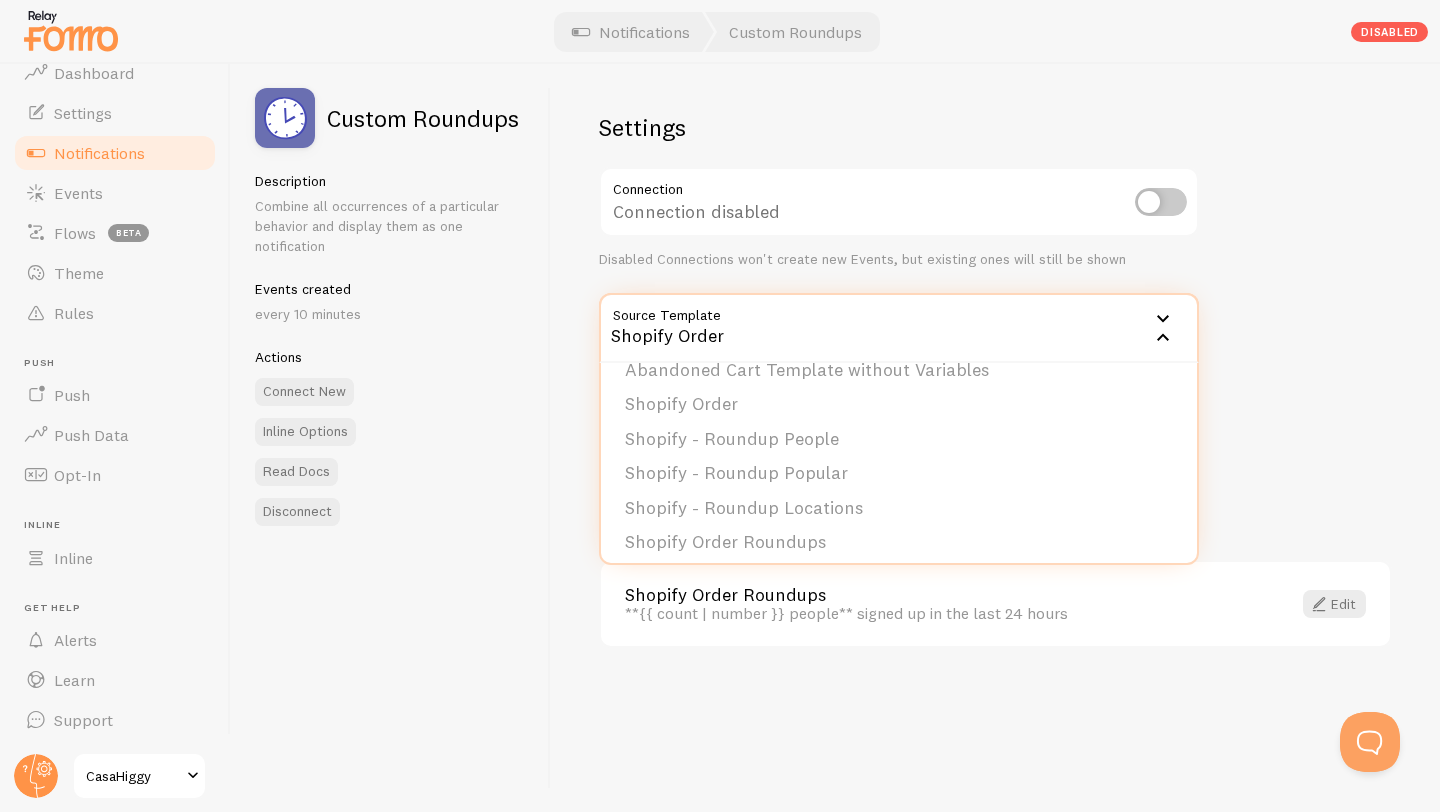 scroll, scrollTop: 169, scrollLeft: 0, axis: vertical 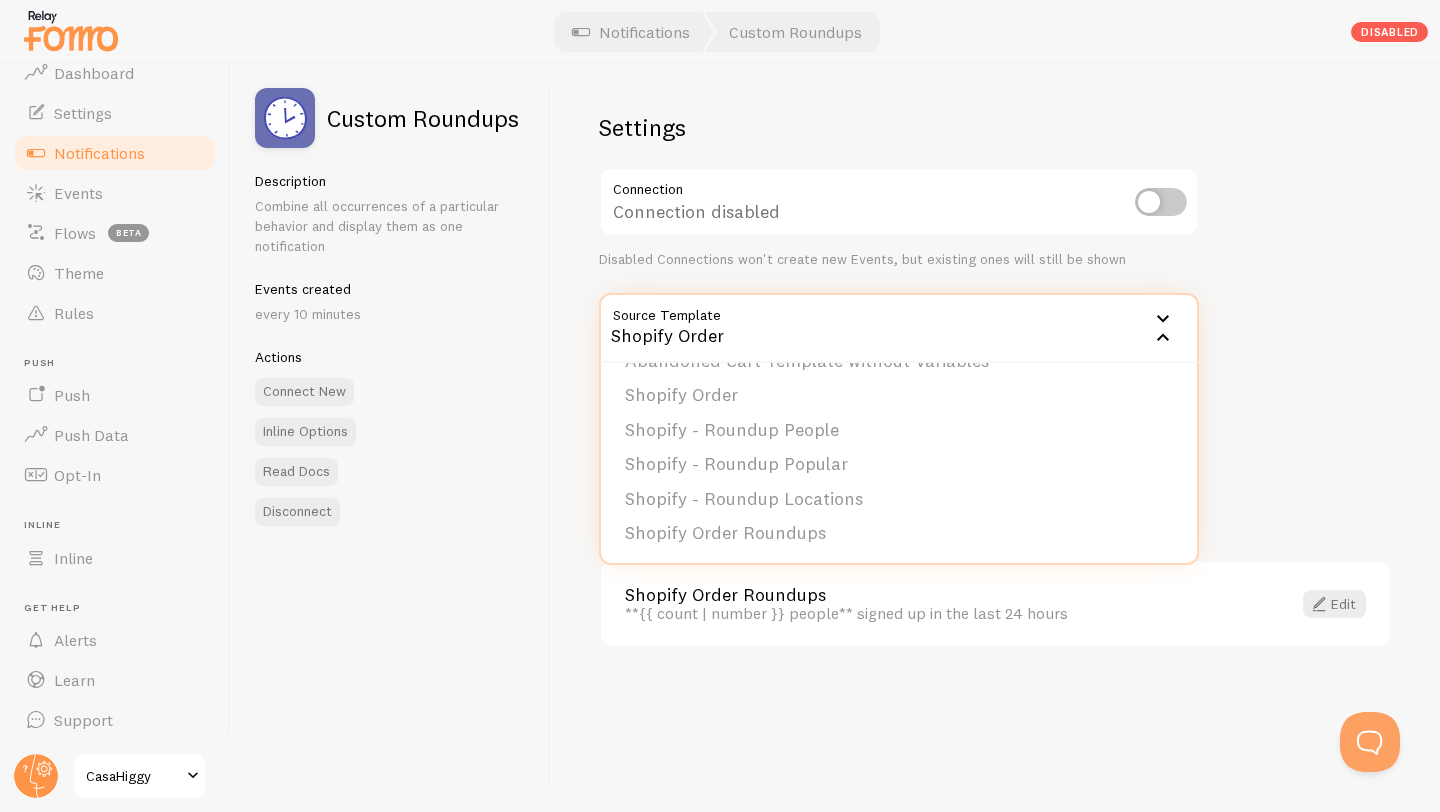 click on "Settings       Connection   Connection disabled   Disabled Connections won't create new Events, but existing ones will still be shown   Source Template   258544   Shopify Order       Active visitors  Someone is viewing  Shopify Inventory  Abandoned Cart Template with Variables  Abandoned Cart Template without Variables  Shopify Order  Shopify - Roundup People  Shopify - Roundup Popular  Shopify - Roundup Locations  Shopify Order Roundups        24   Hours to Look Back
save
Advanced options
Templates
Shopify Order Roundups
**{{ count | number }} people** signed up in the last 24 hours
Edit" at bounding box center [995, 438] 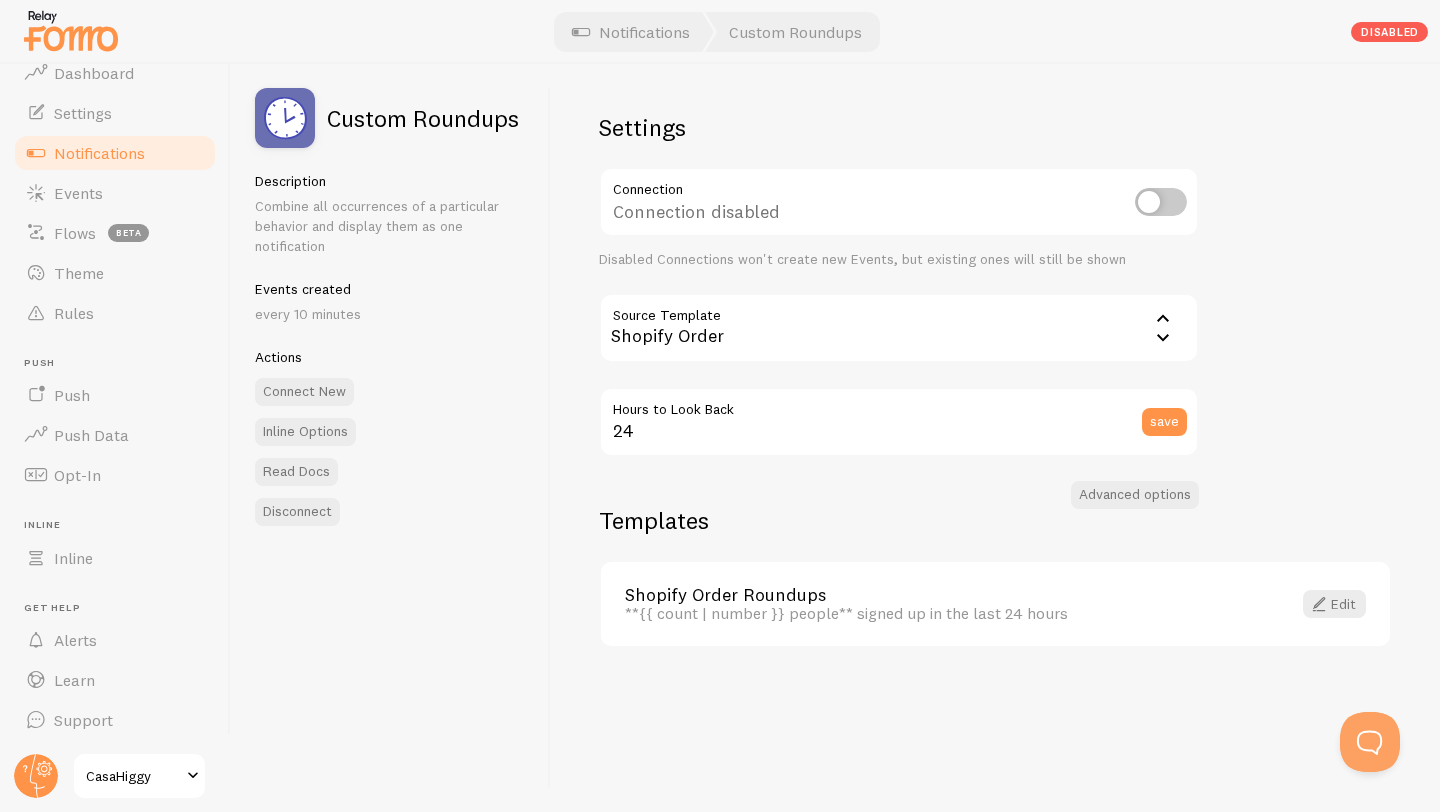 click at bounding box center (1161, 202) 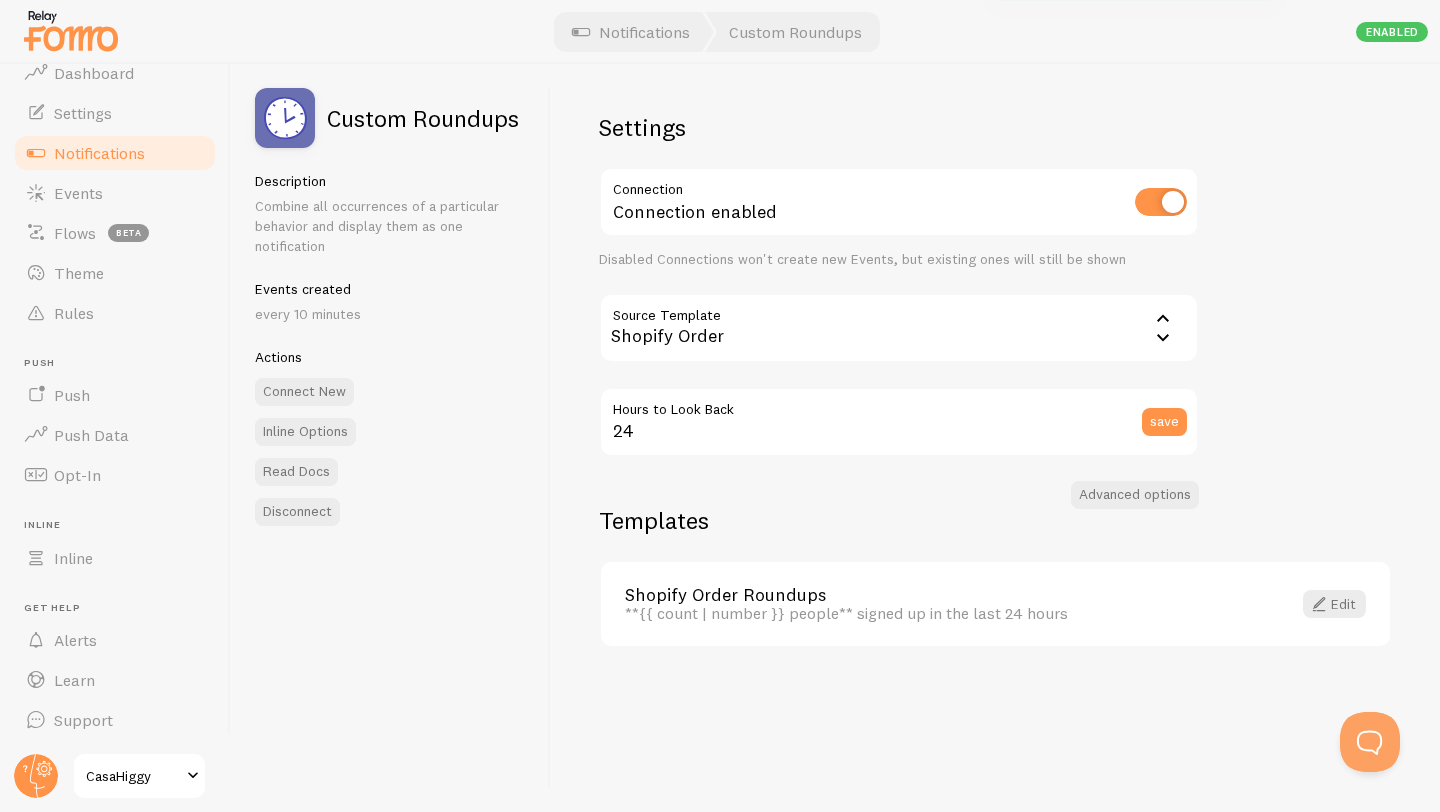 click on "Settings       Connection   Connection enabled   Disabled Connections won't create new Events, but existing ones will still be shown   Source Template   258544   Shopify Order       Active visitors  Someone is viewing  Shopify Inventory  Abandoned Cart Template with Variables  Abandoned Cart Template without Variables  Shopify Order  Shopify - Roundup People  Shopify - Roundup Popular  Shopify - Roundup Locations  Shopify Order Roundups        24   Hours to Look Back
save
Advanced options
Templates
Shopify Order Roundups
**{{ count | number }} people** signed up in the last 24 hours
Edit" at bounding box center [995, 438] 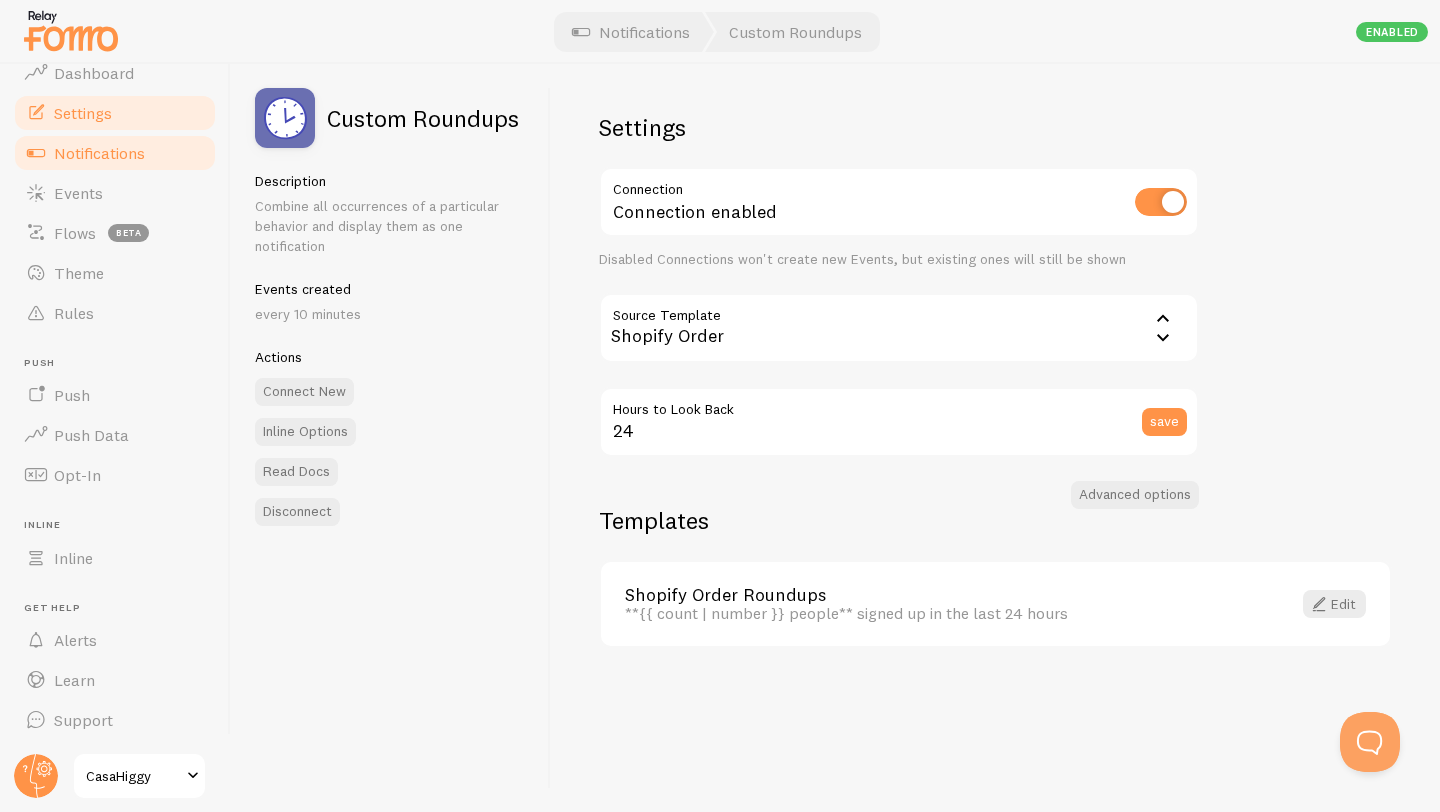 click on "Settings" at bounding box center (115, 113) 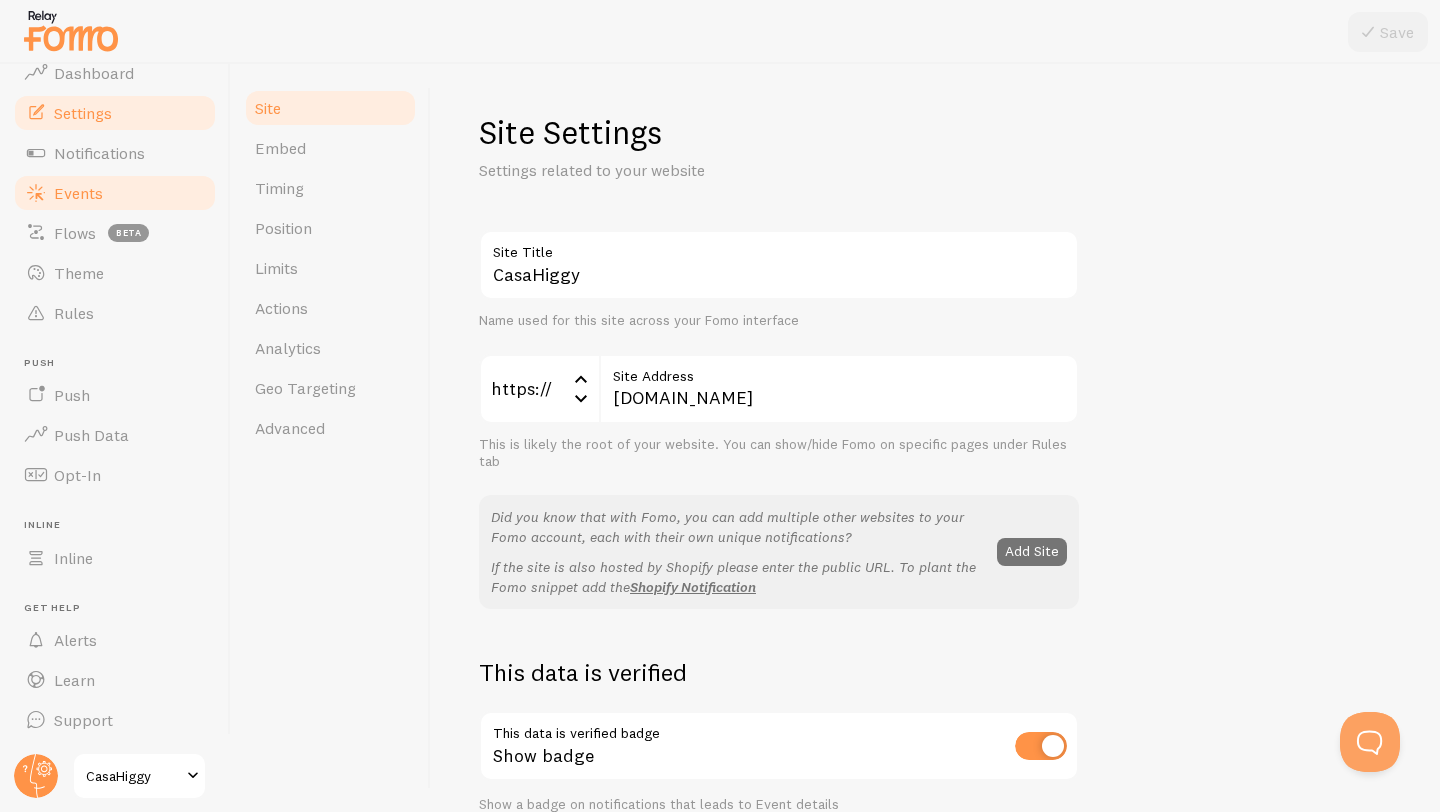 click on "Events" at bounding box center (115, 193) 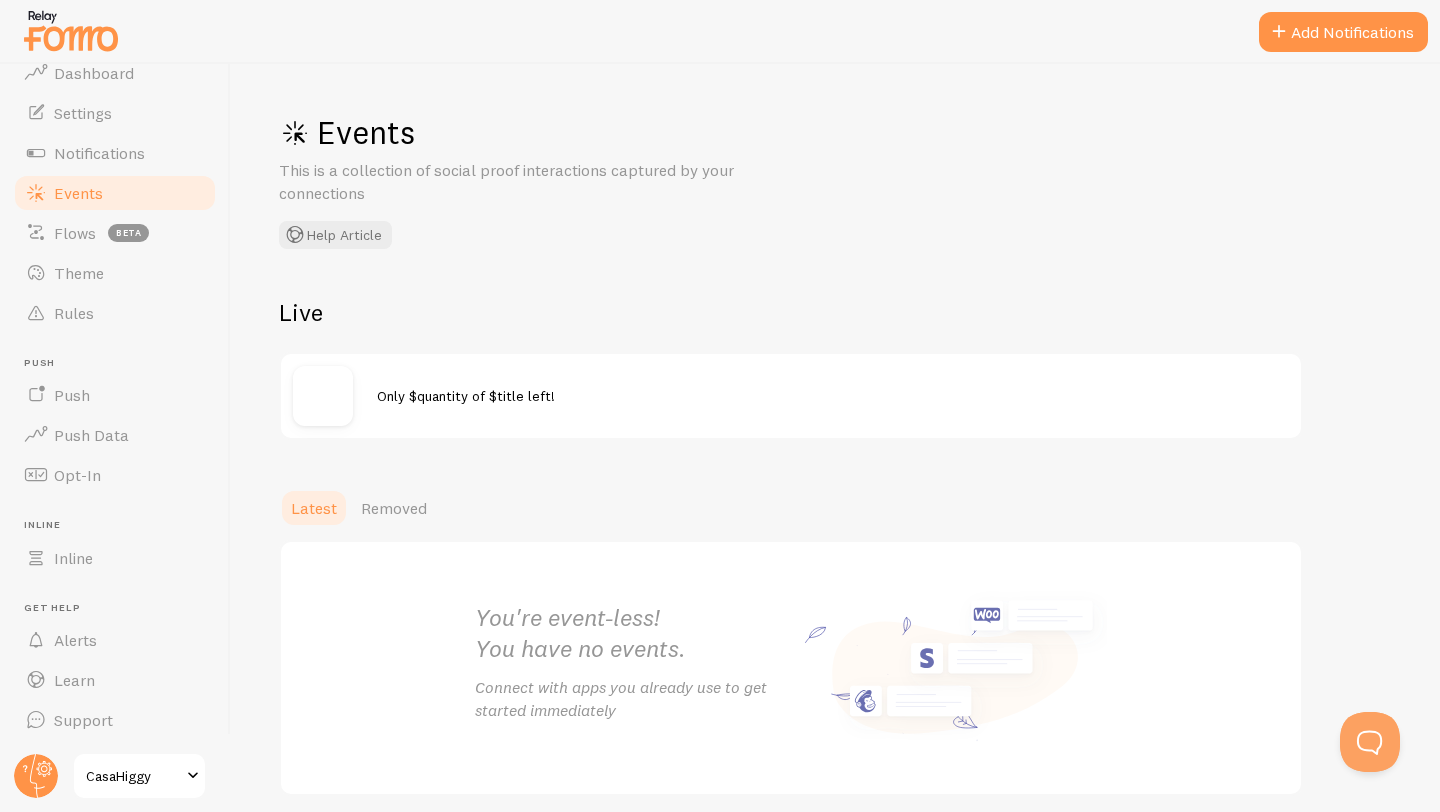 click on "Live     Only $quantity of $title left!" at bounding box center [791, 368] 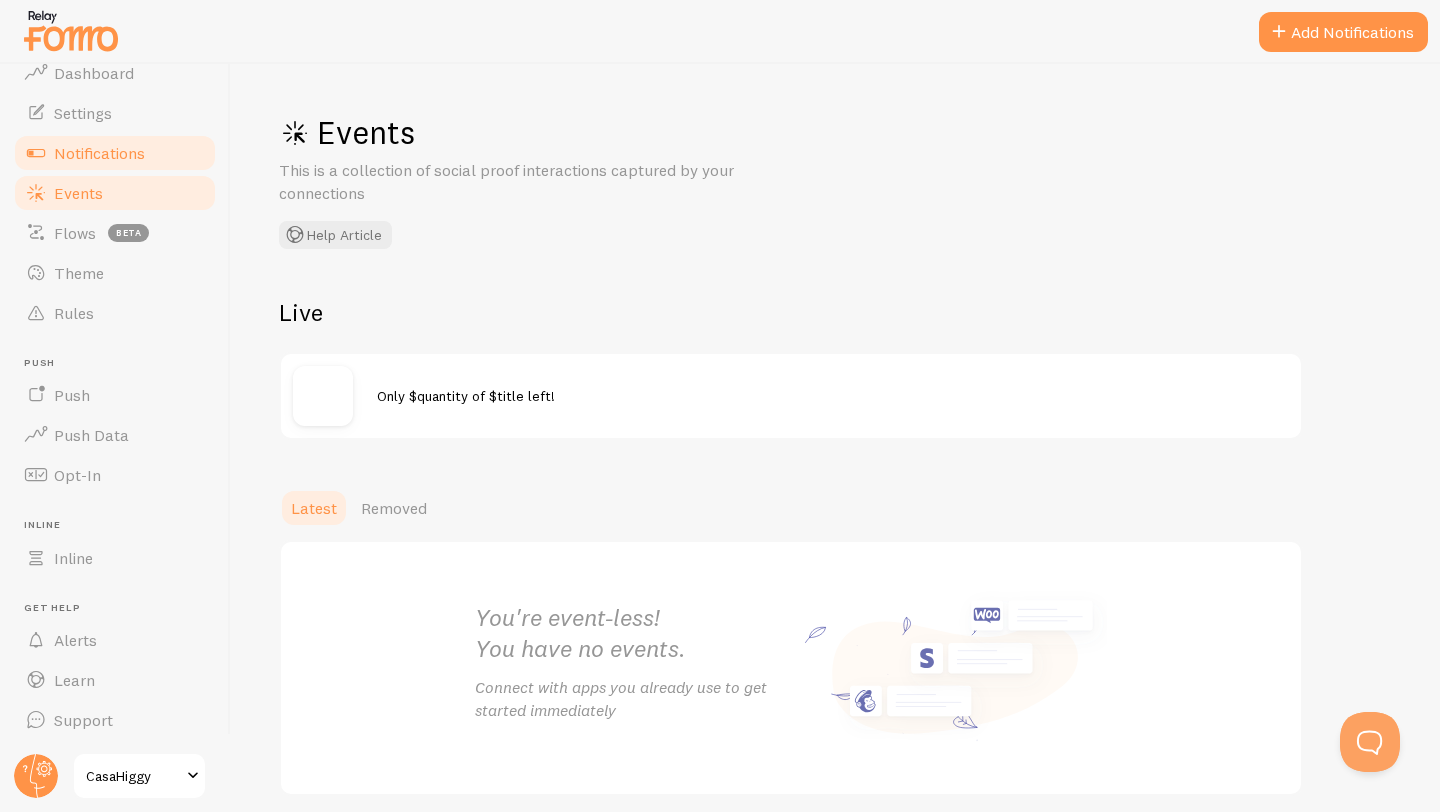 click on "Notifications" at bounding box center (115, 153) 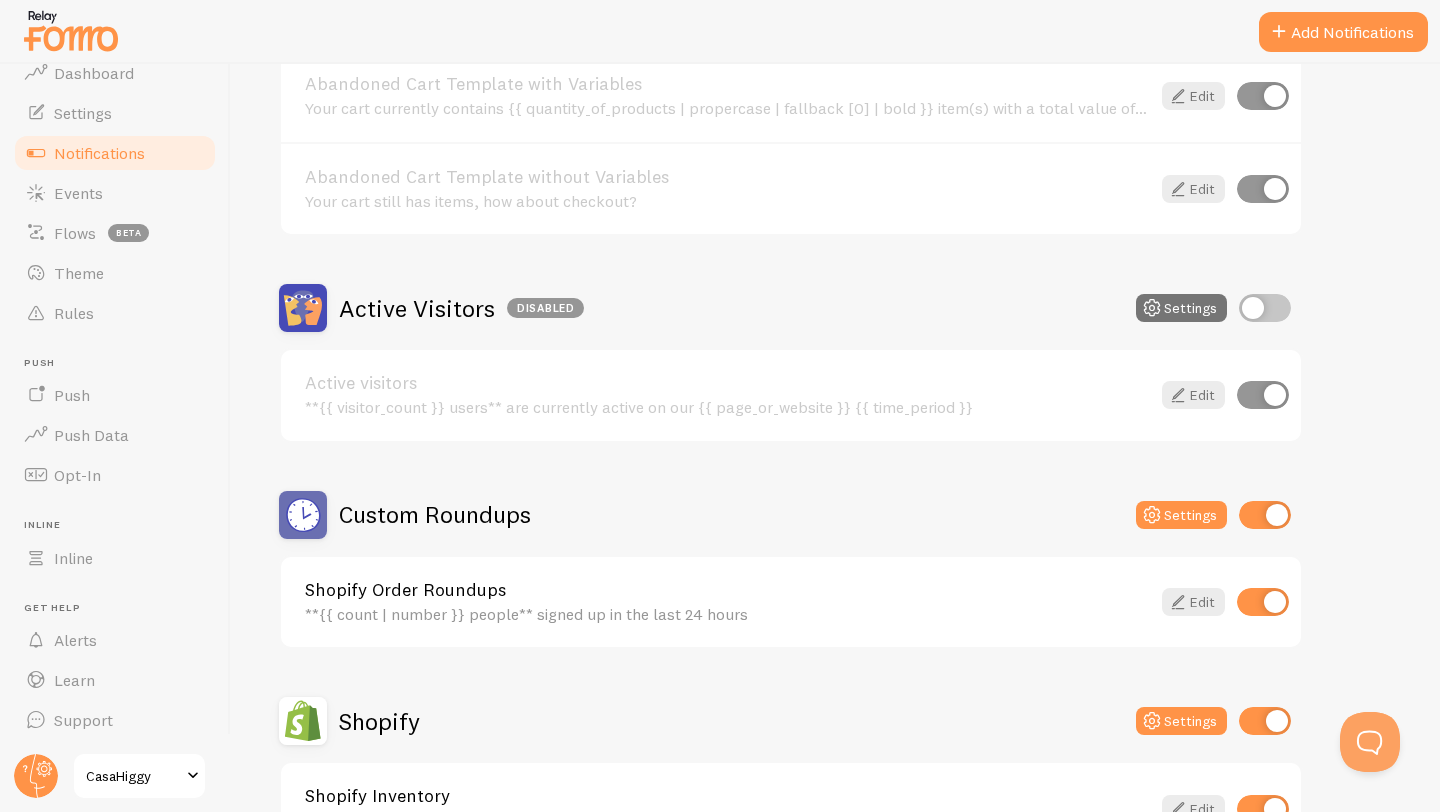 scroll, scrollTop: 286, scrollLeft: 0, axis: vertical 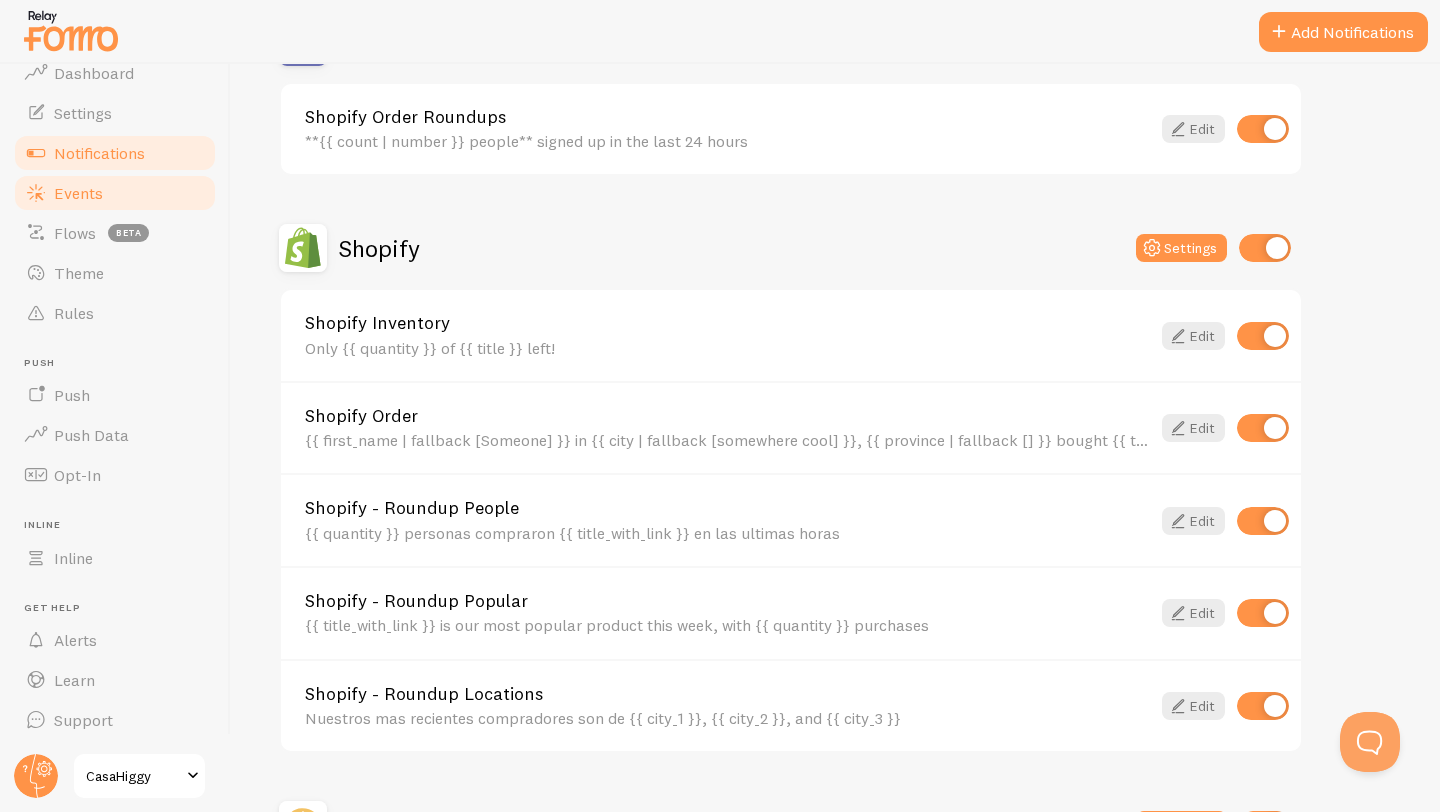 click on "Events" at bounding box center [115, 193] 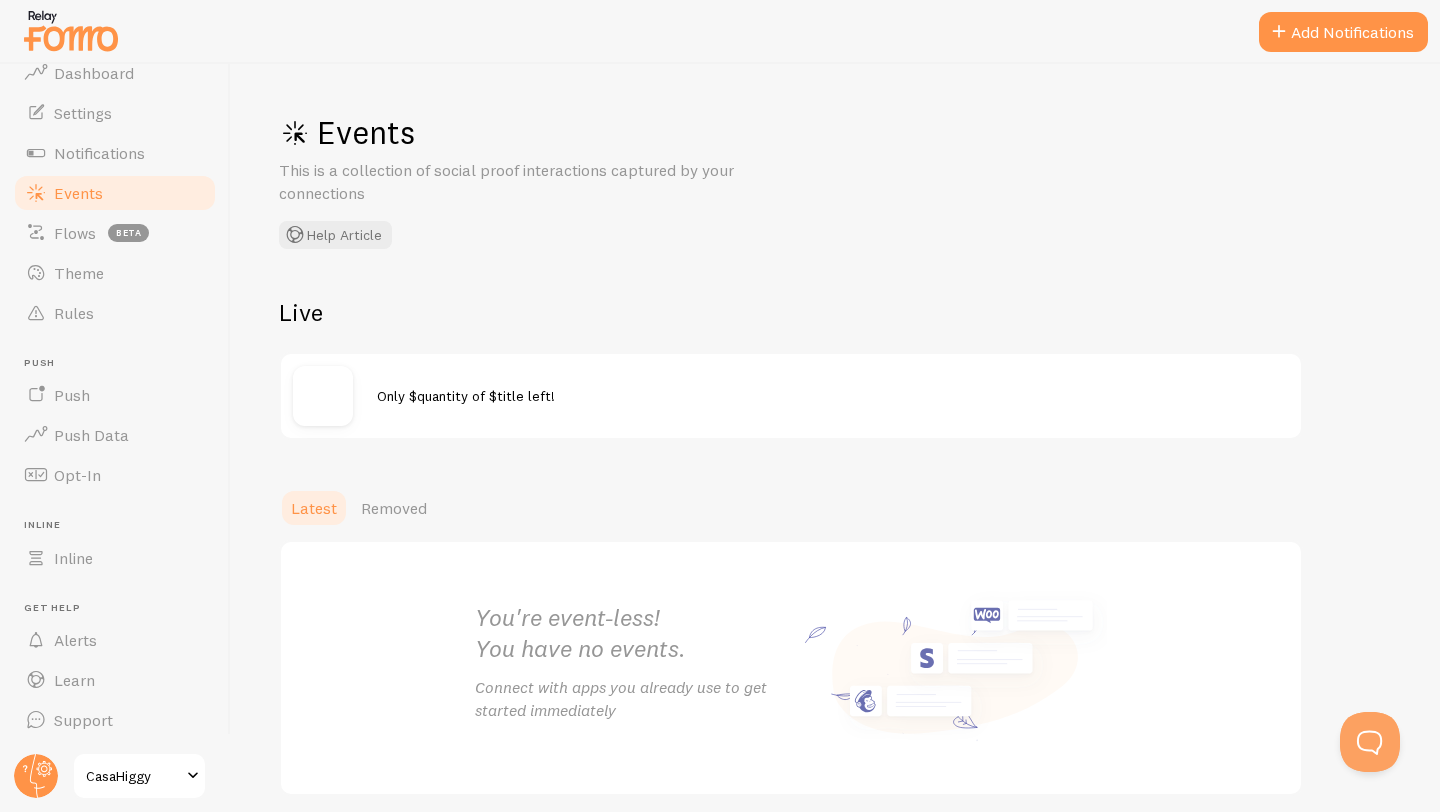 click on "Only $quantity of $title left!" at bounding box center [466, 396] 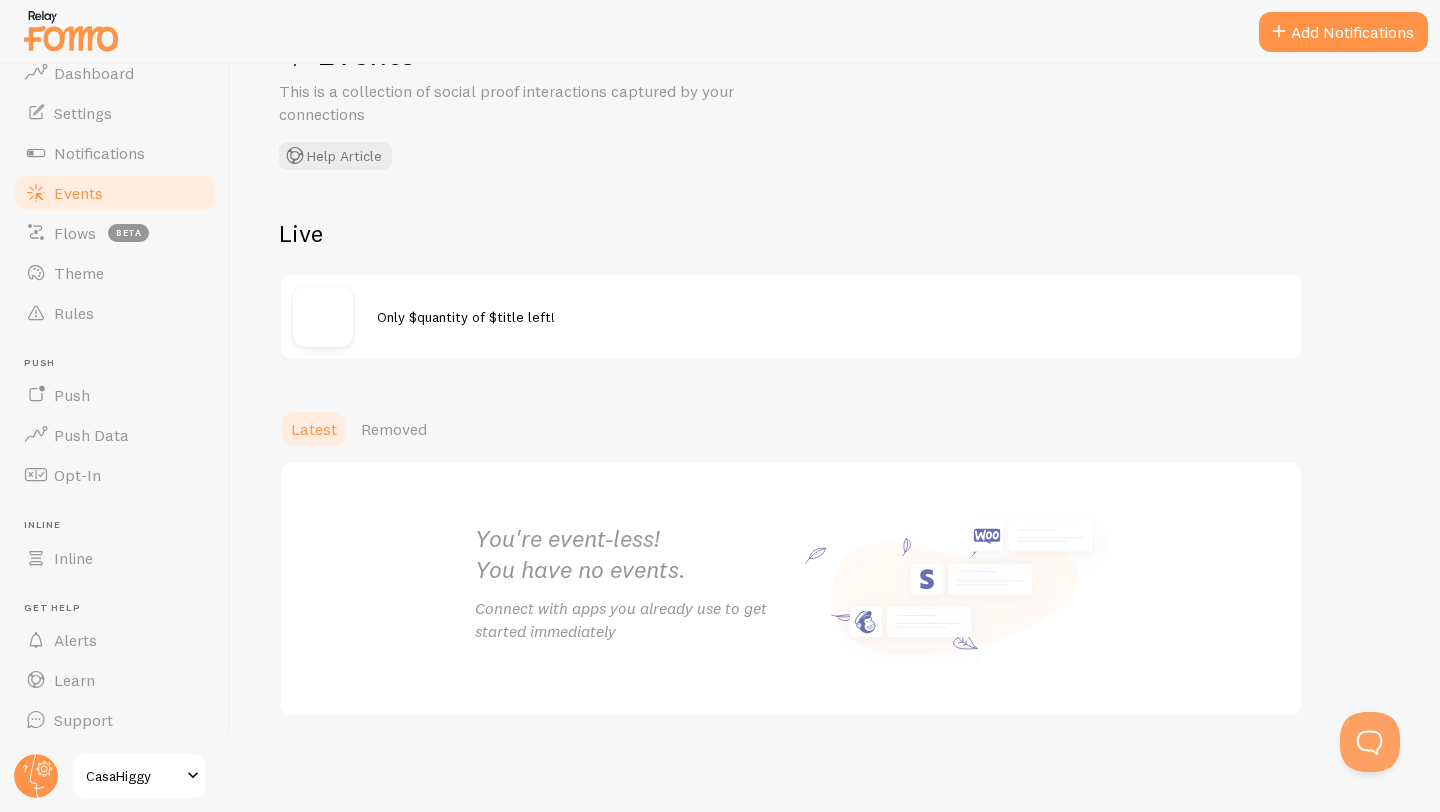 click on "CasaHiggy" at bounding box center (133, 776) 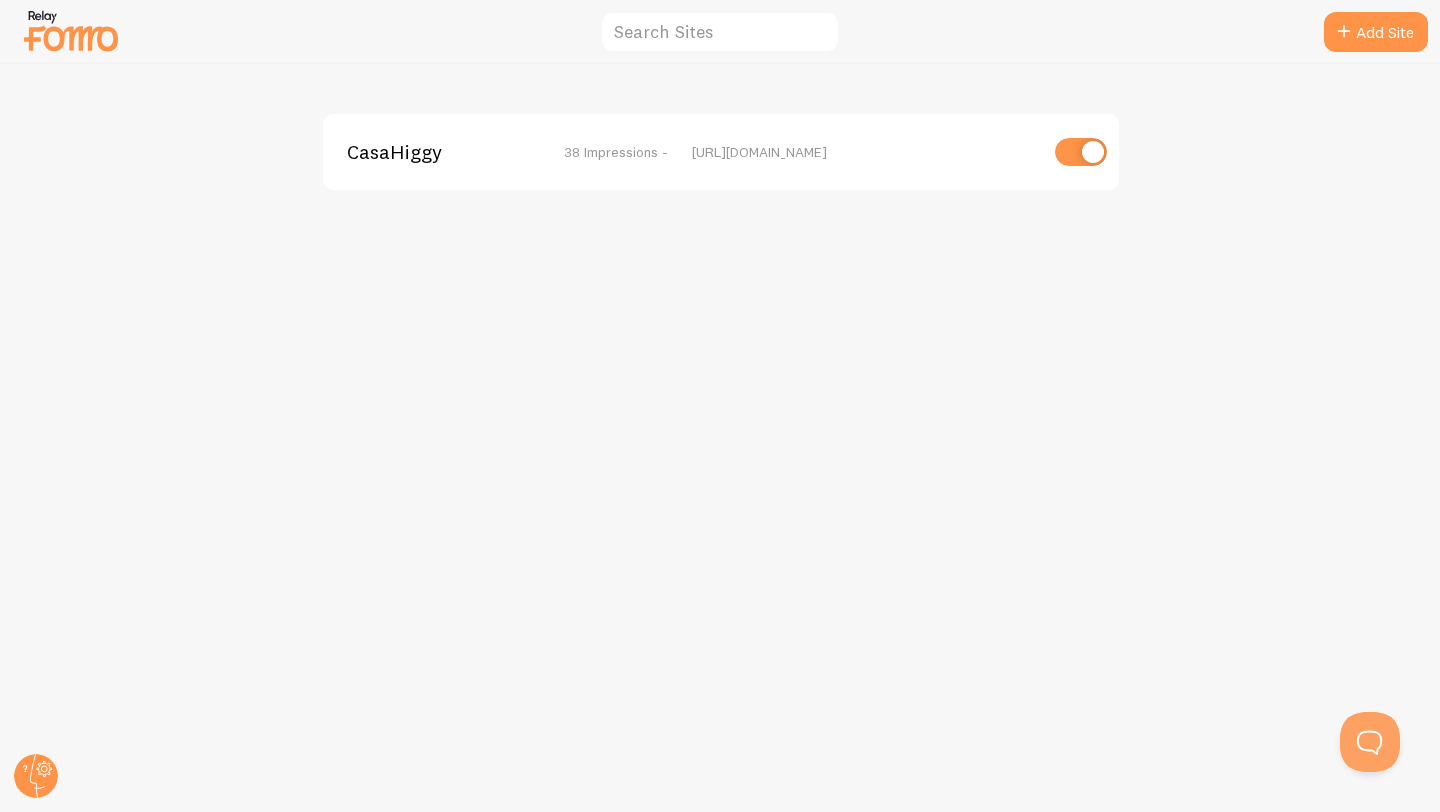 click at bounding box center [71, 30] 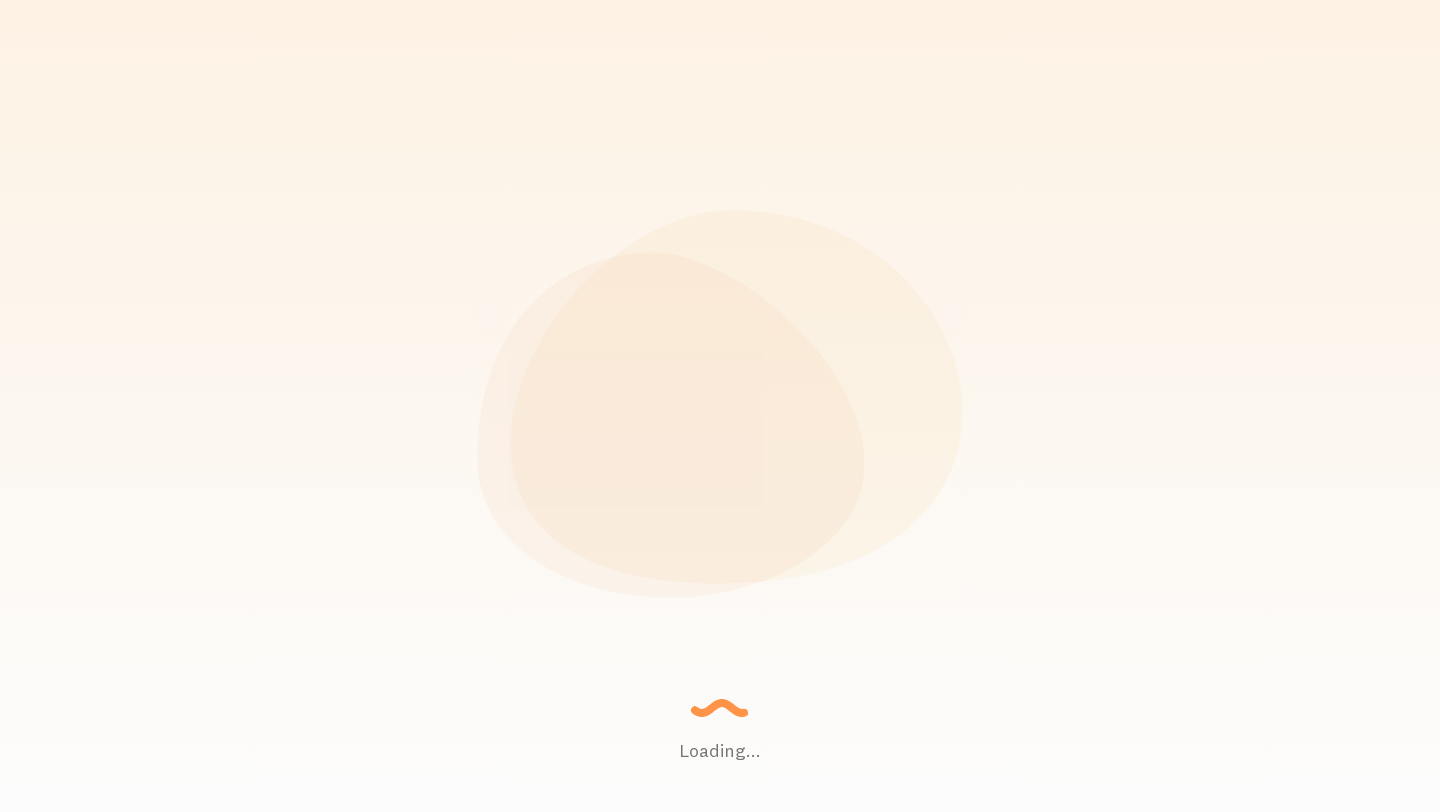 scroll, scrollTop: 0, scrollLeft: 0, axis: both 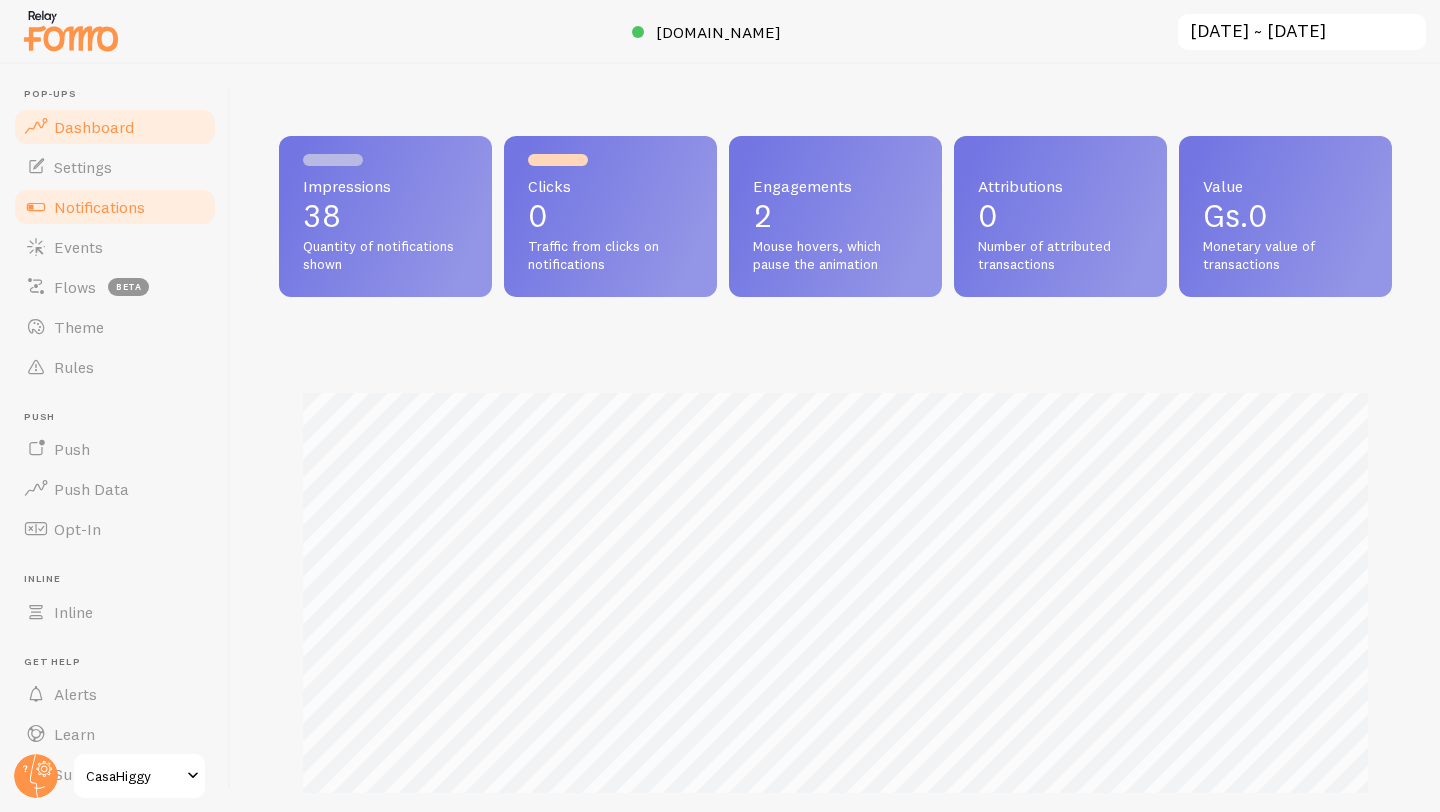 click on "Notifications" at bounding box center (115, 207) 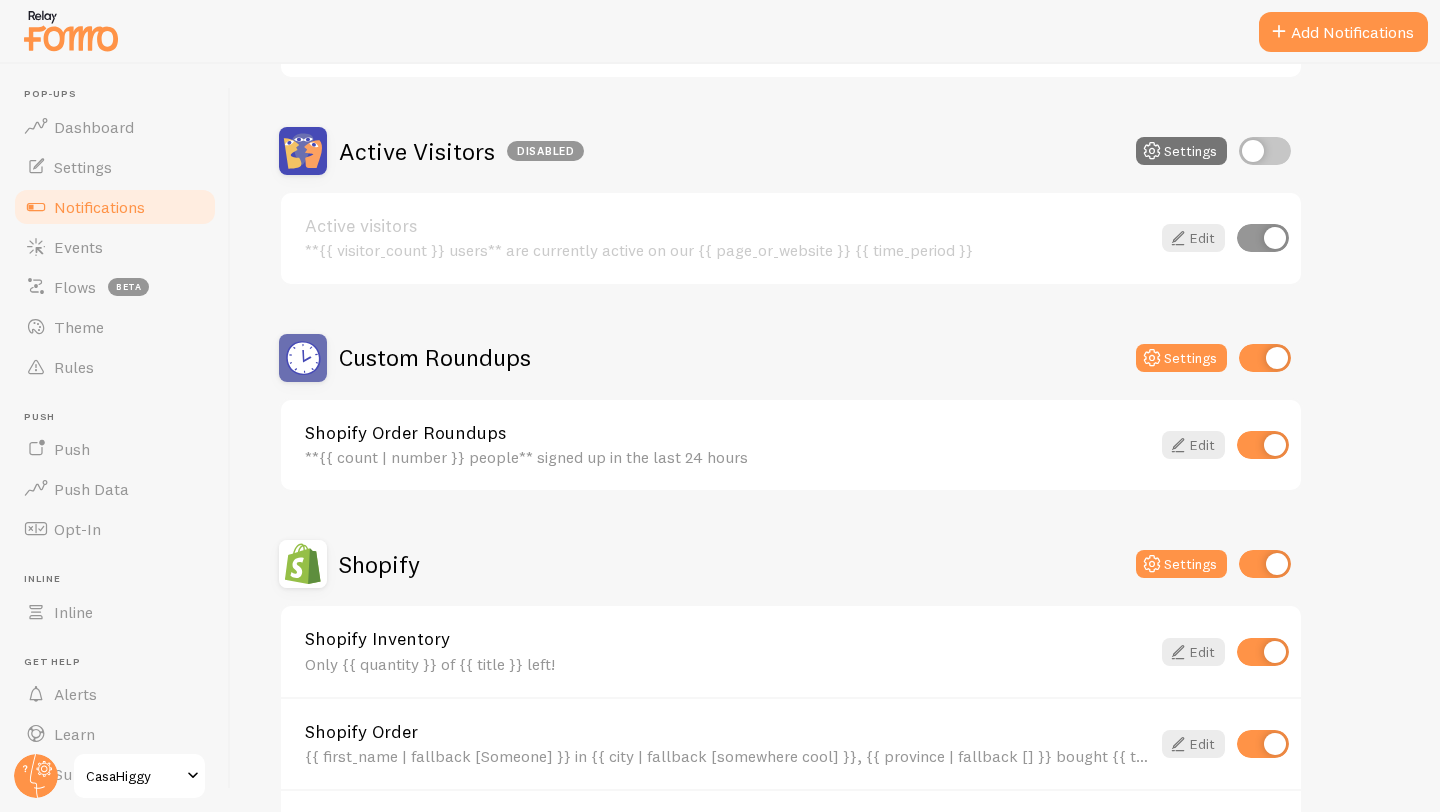 scroll, scrollTop: 1006, scrollLeft: 0, axis: vertical 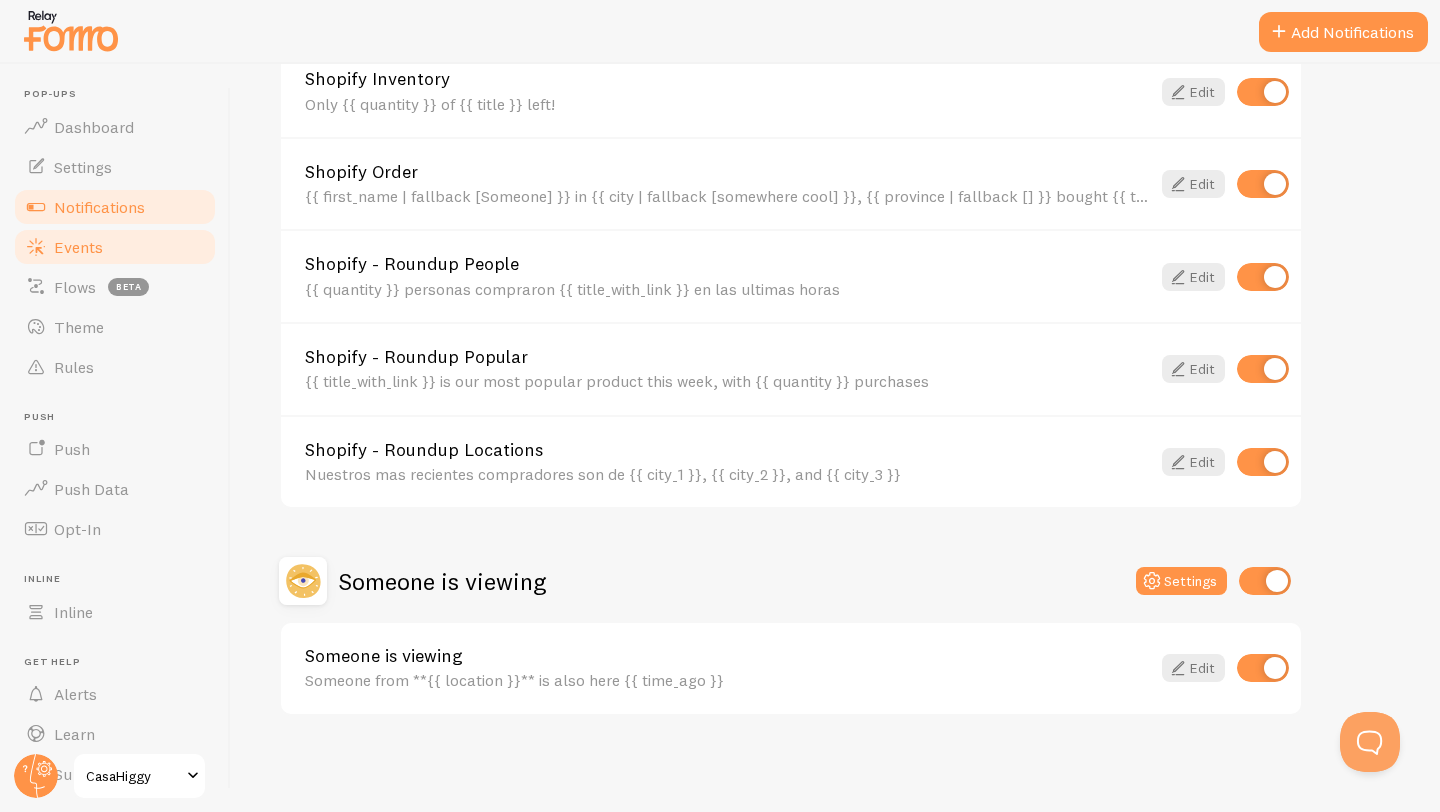 click on "Events" at bounding box center (115, 247) 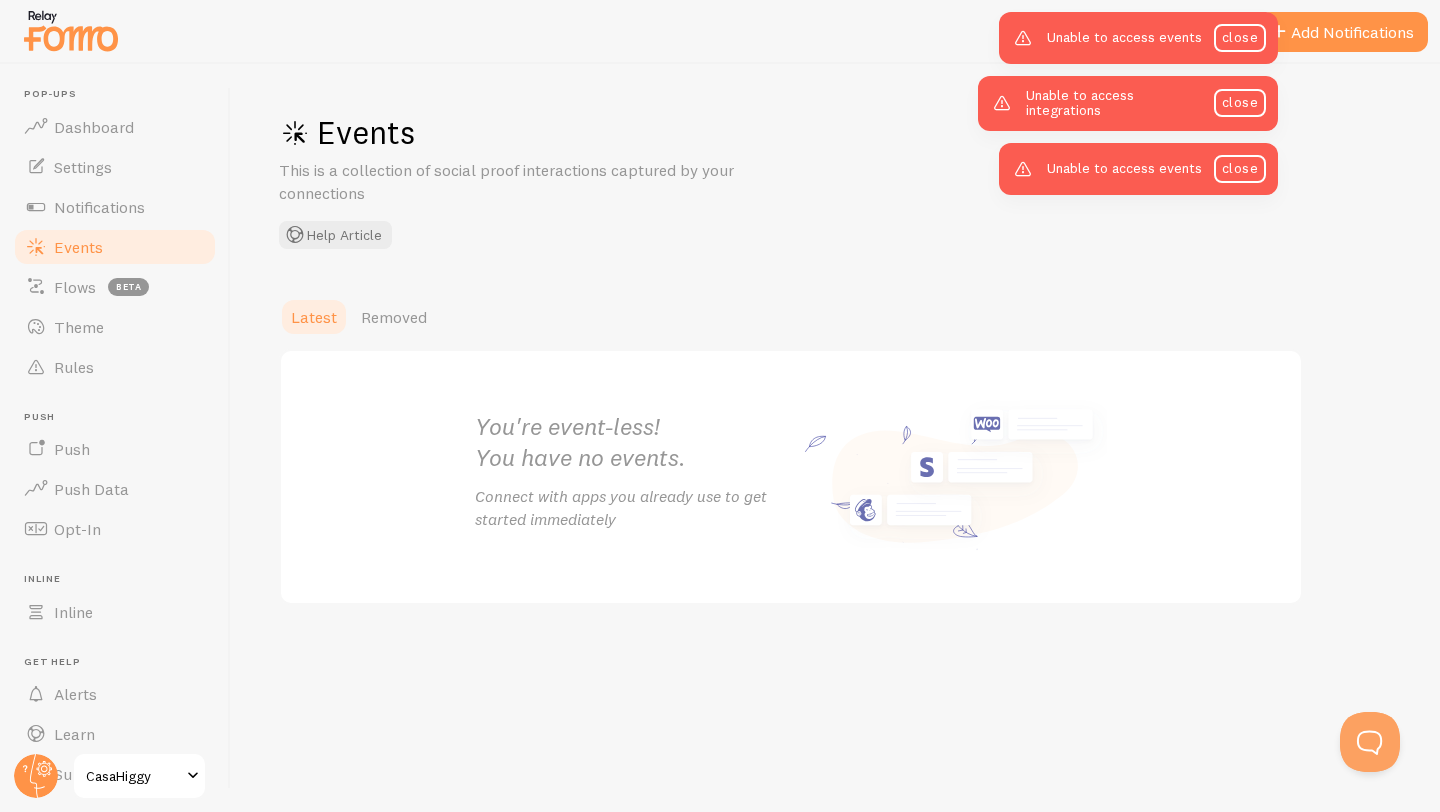 click on "Unable to access integrations close" at bounding box center [1128, 103] 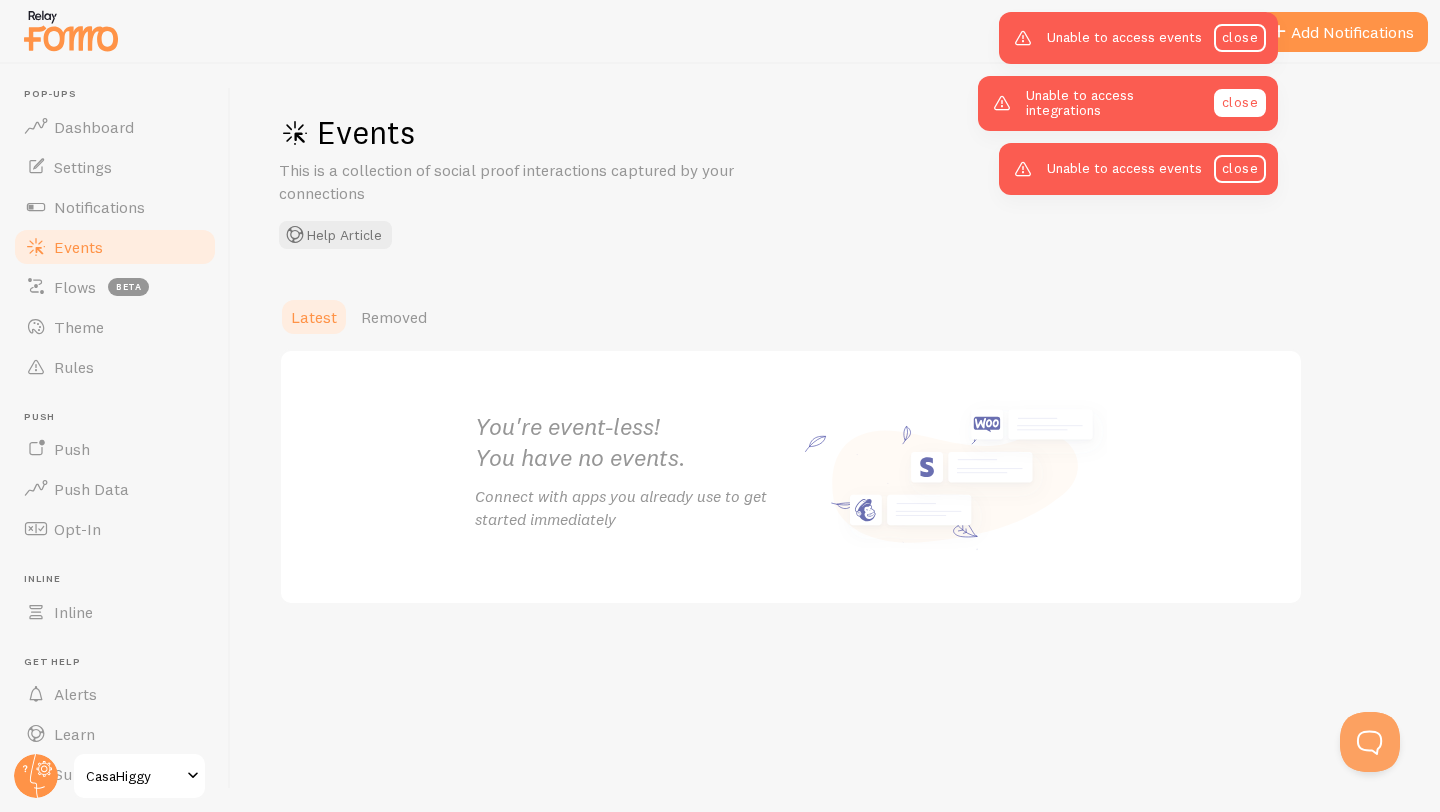 click on "close" at bounding box center [1240, 103] 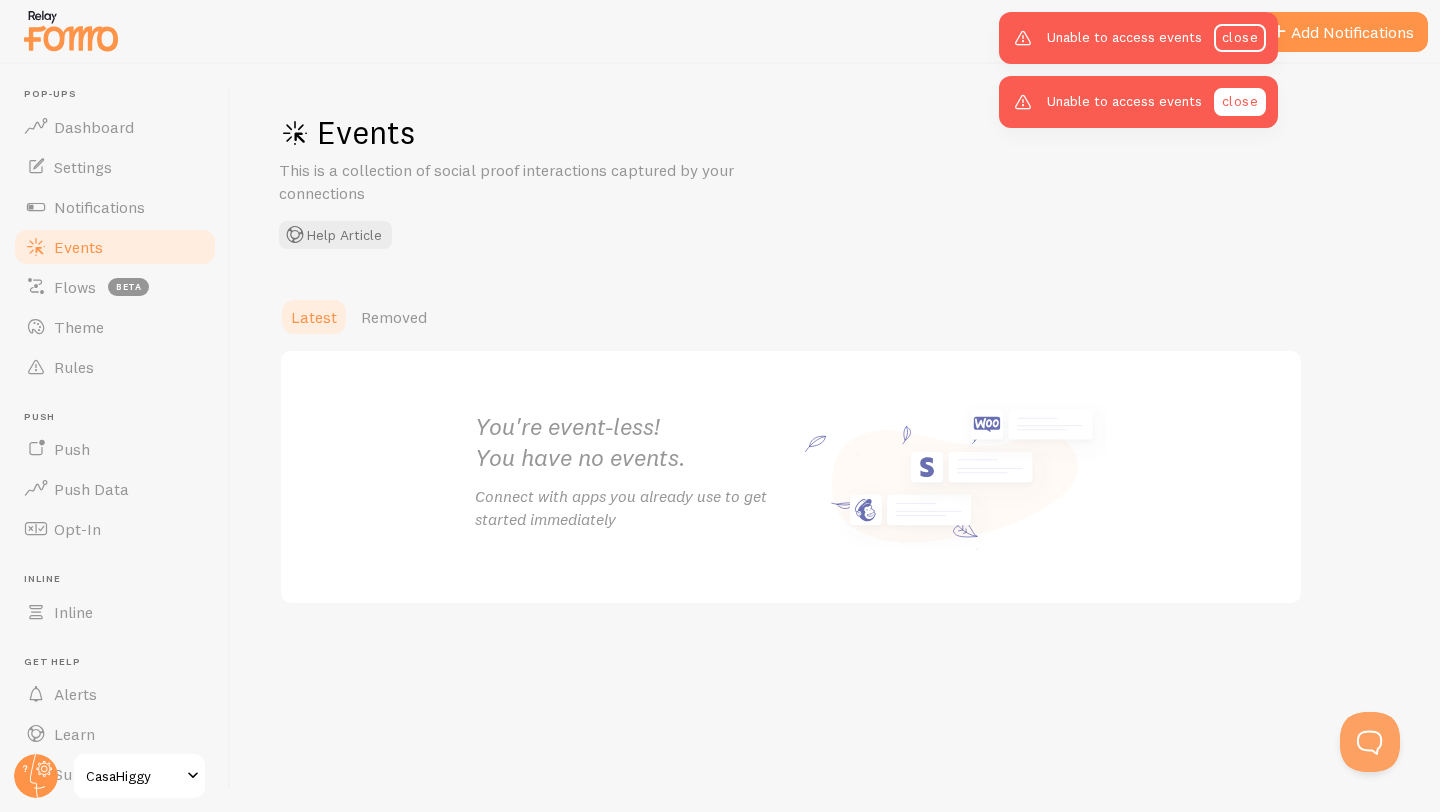 click on "Unable to access events close" at bounding box center (1138, 102) 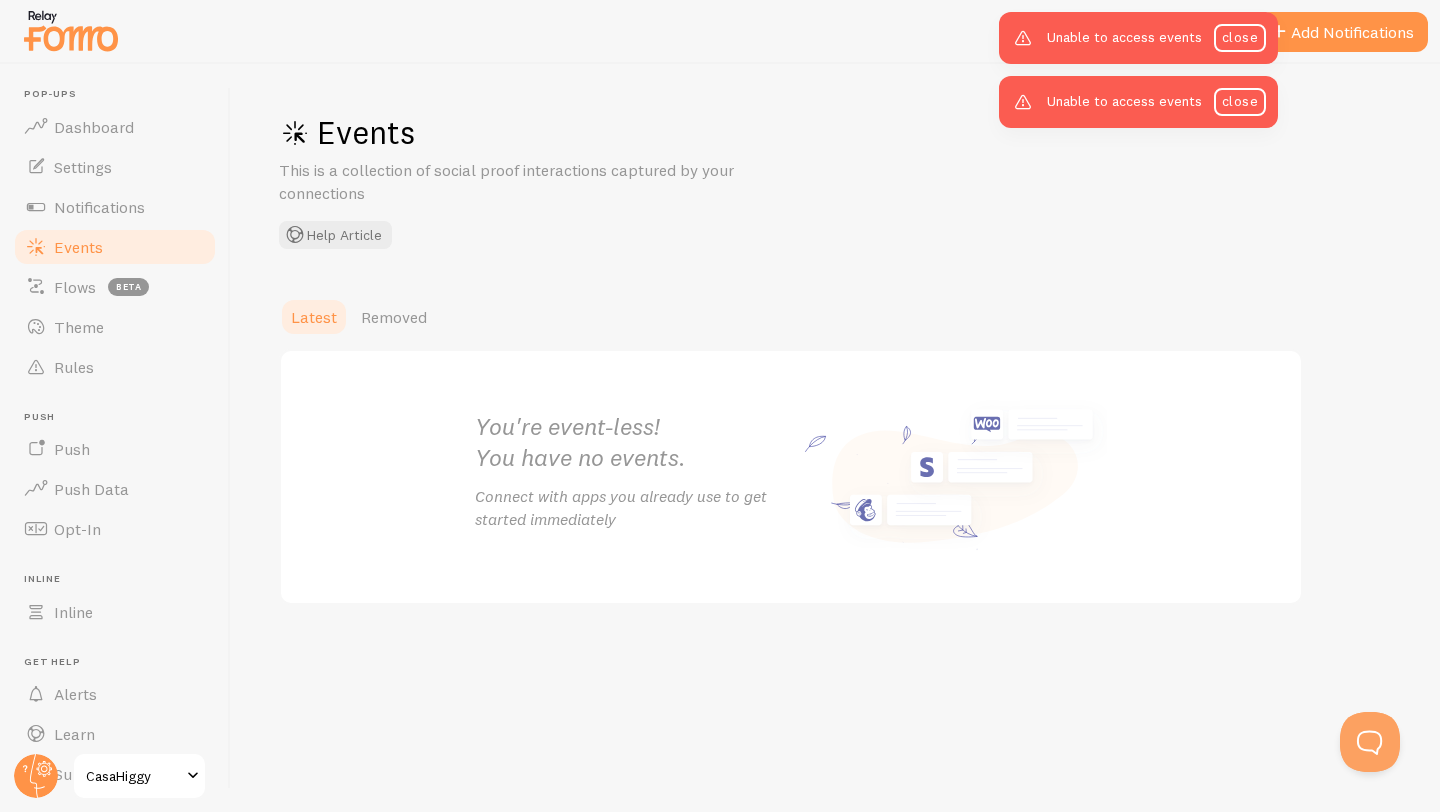 click on "Unable to access events close Unable to access events close" at bounding box center [1138, 64] 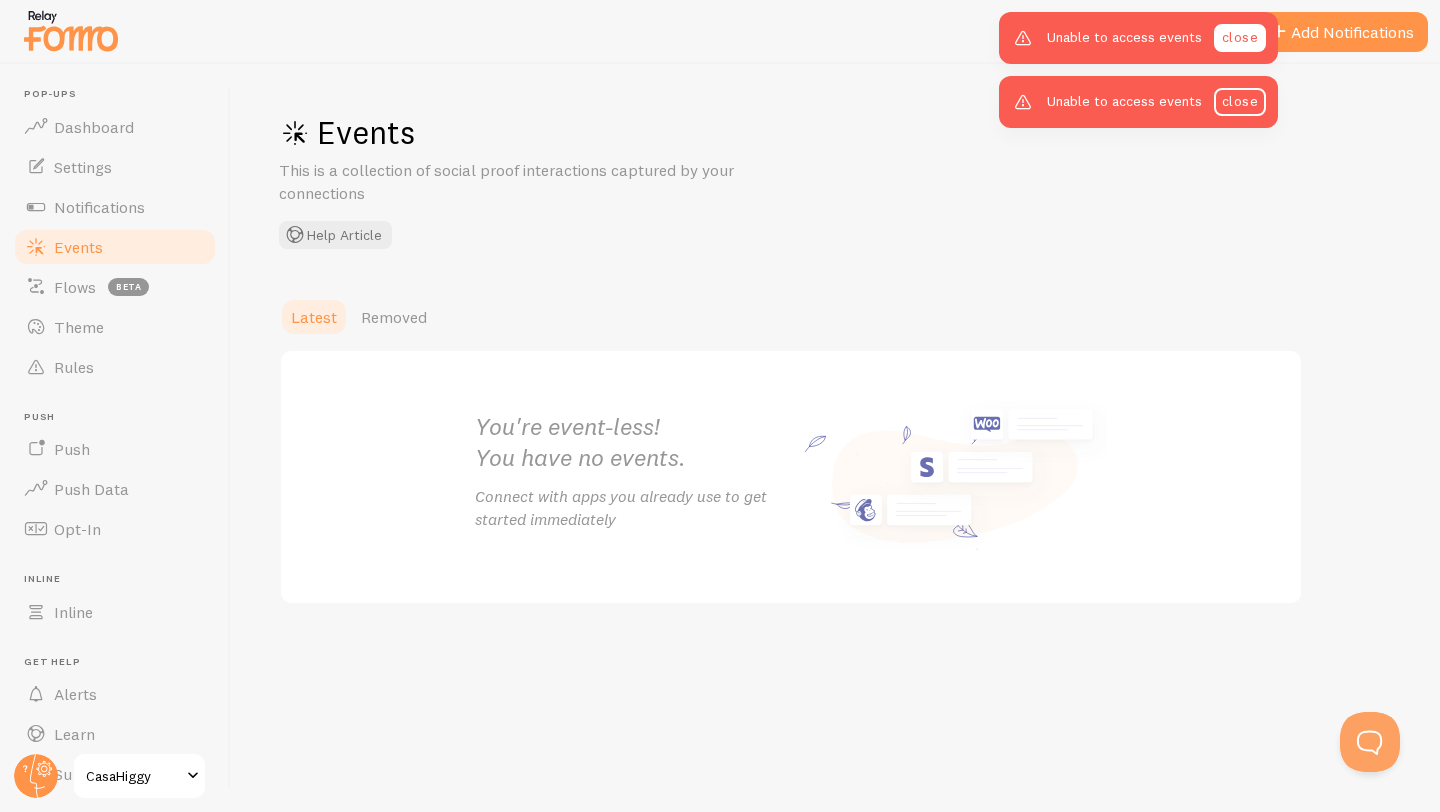 click on "close" at bounding box center (1240, 38) 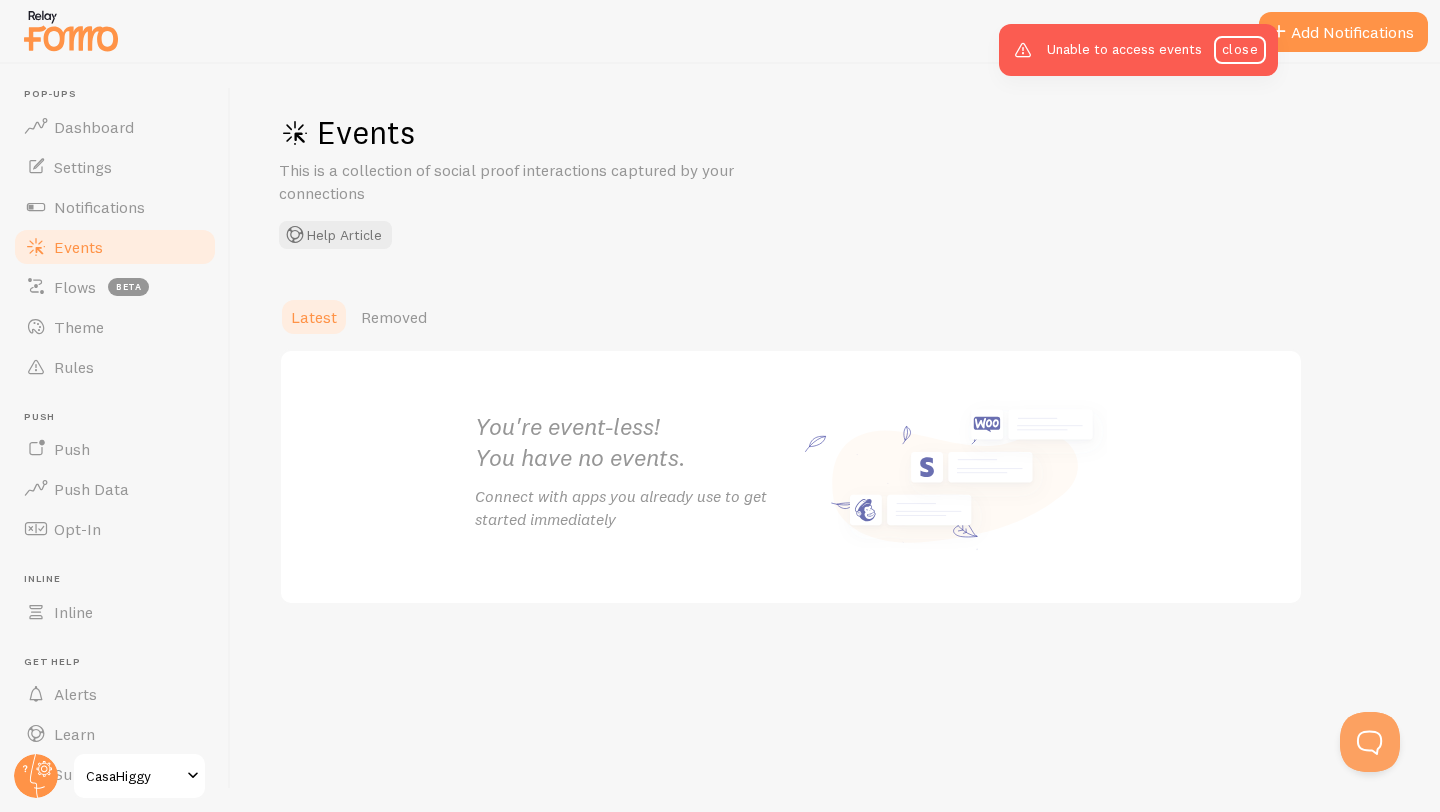 click on "Events
This is a collection of social proof interactions captured by
your connections
Help Article
Latest
Removed
You're event-less!  You have no events.
Connect with apps you already use to get started immediately" at bounding box center (835, 438) 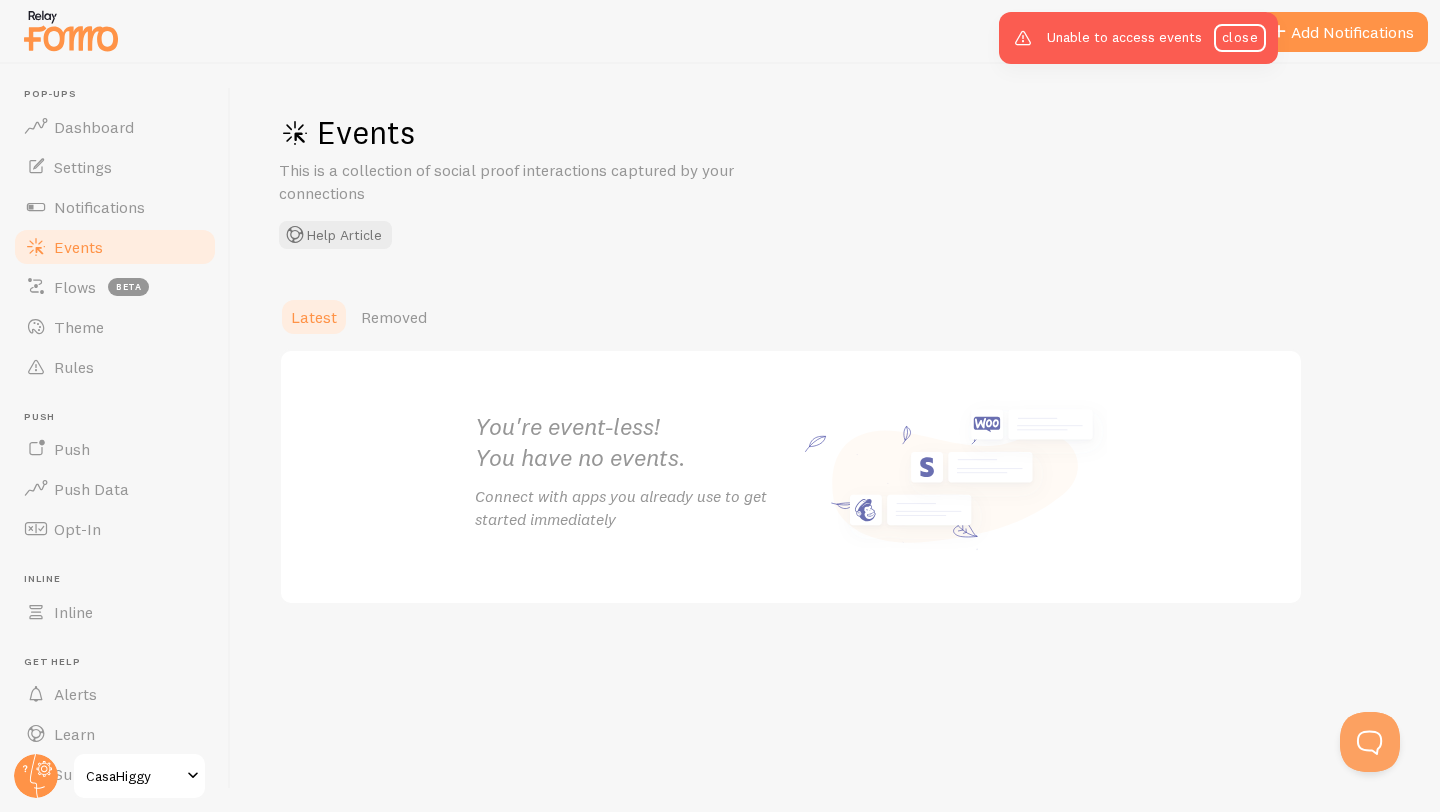 click on "Unable to access events close" at bounding box center [1138, 38] 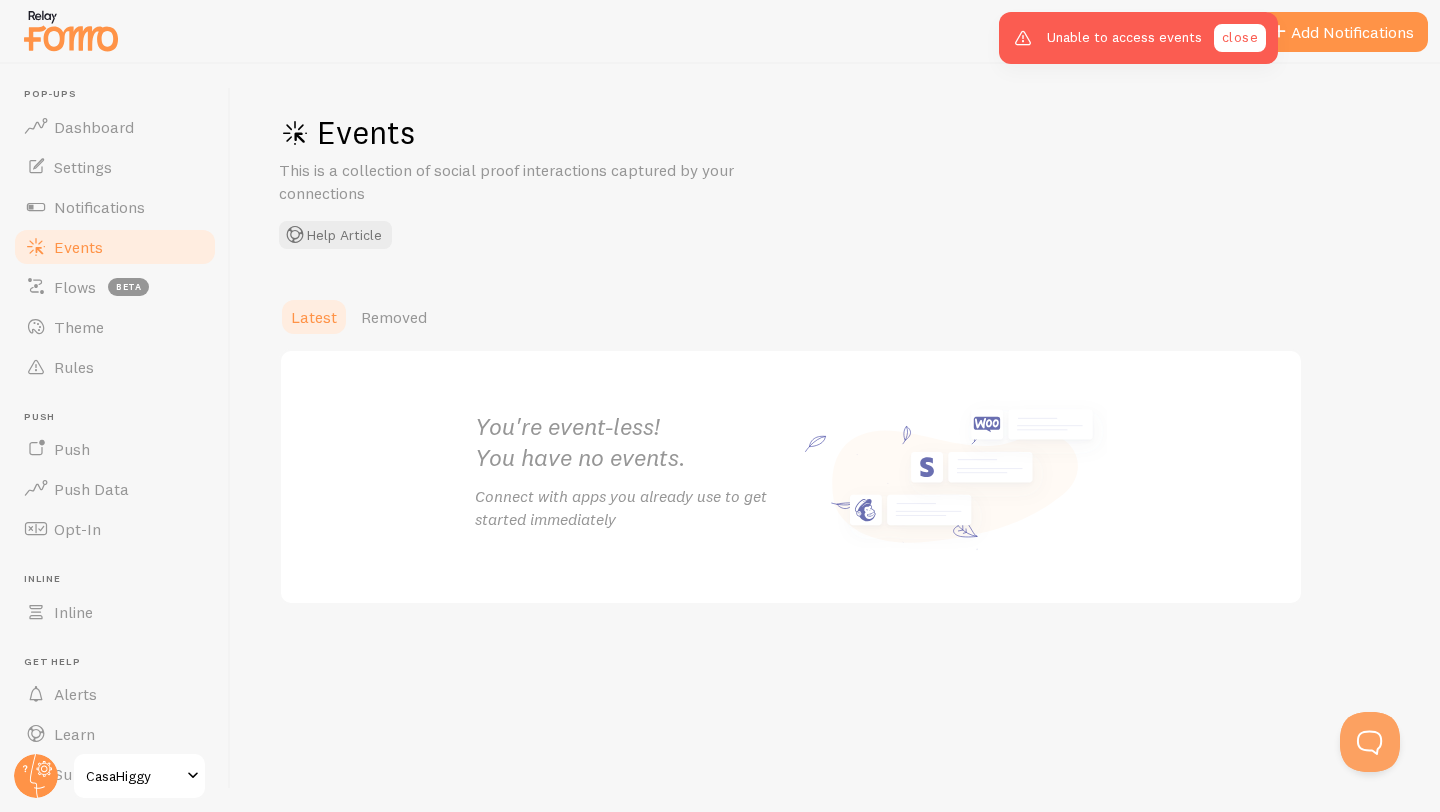 click on "close" at bounding box center (1240, 38) 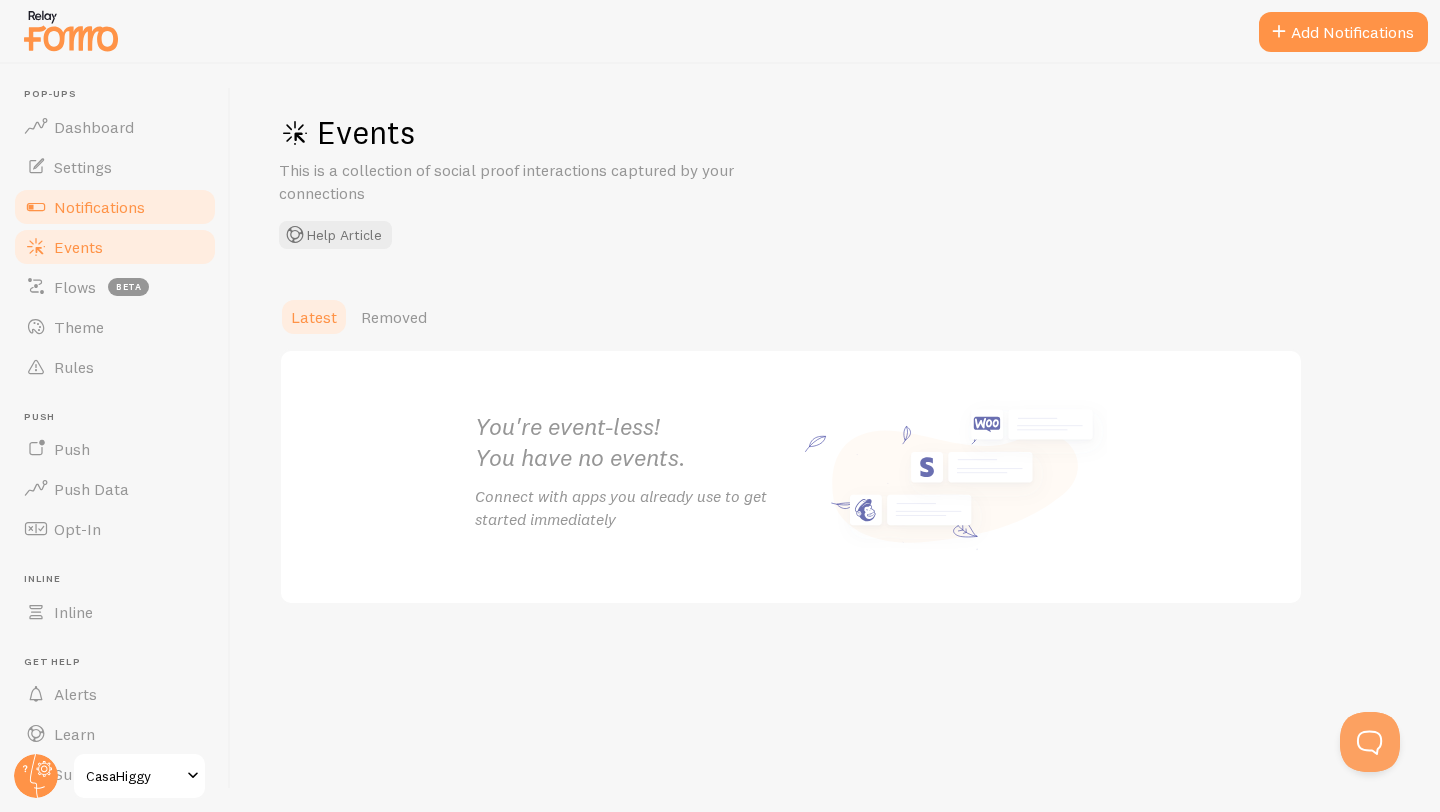 click on "Notifications" at bounding box center (99, 207) 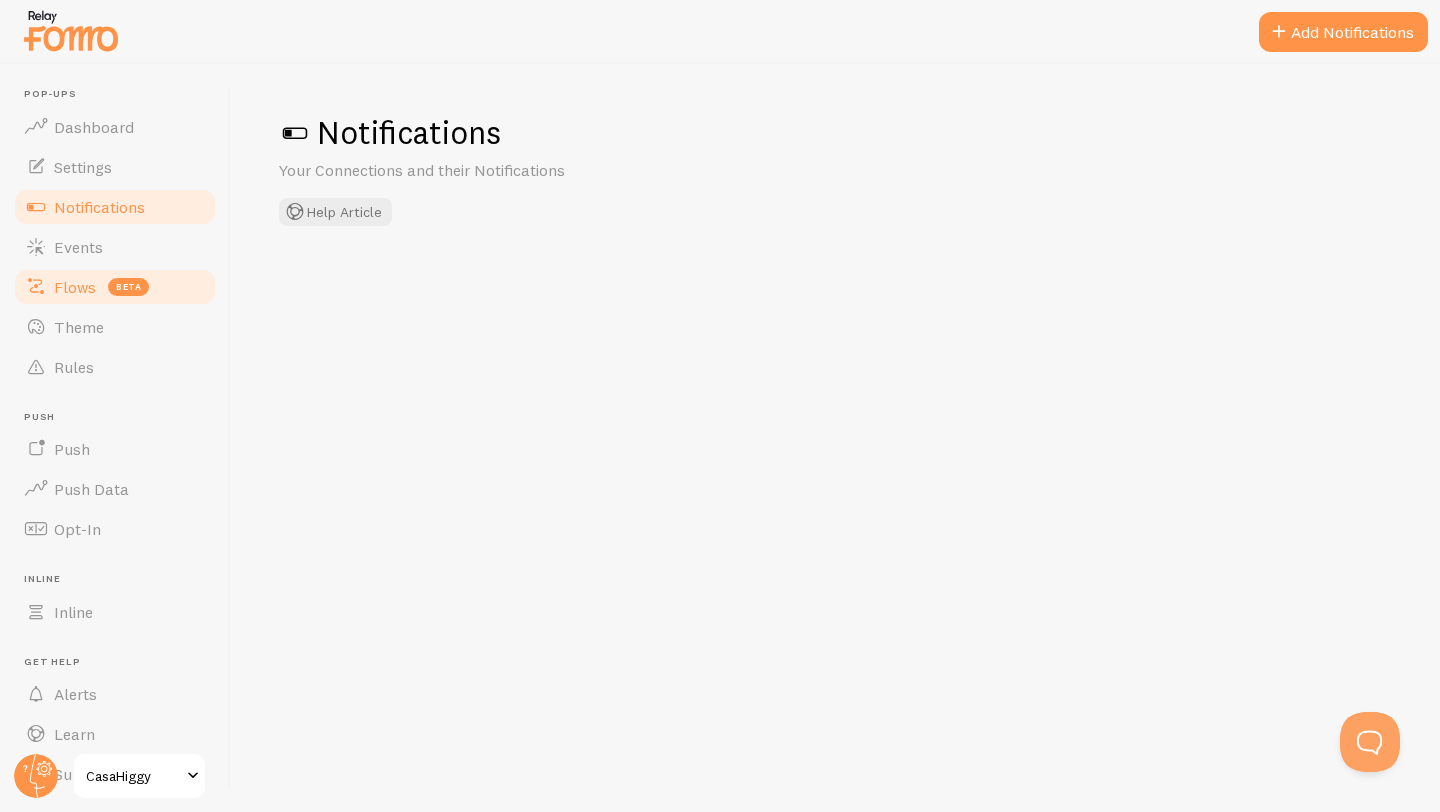 click on "Flows
beta" at bounding box center [115, 287] 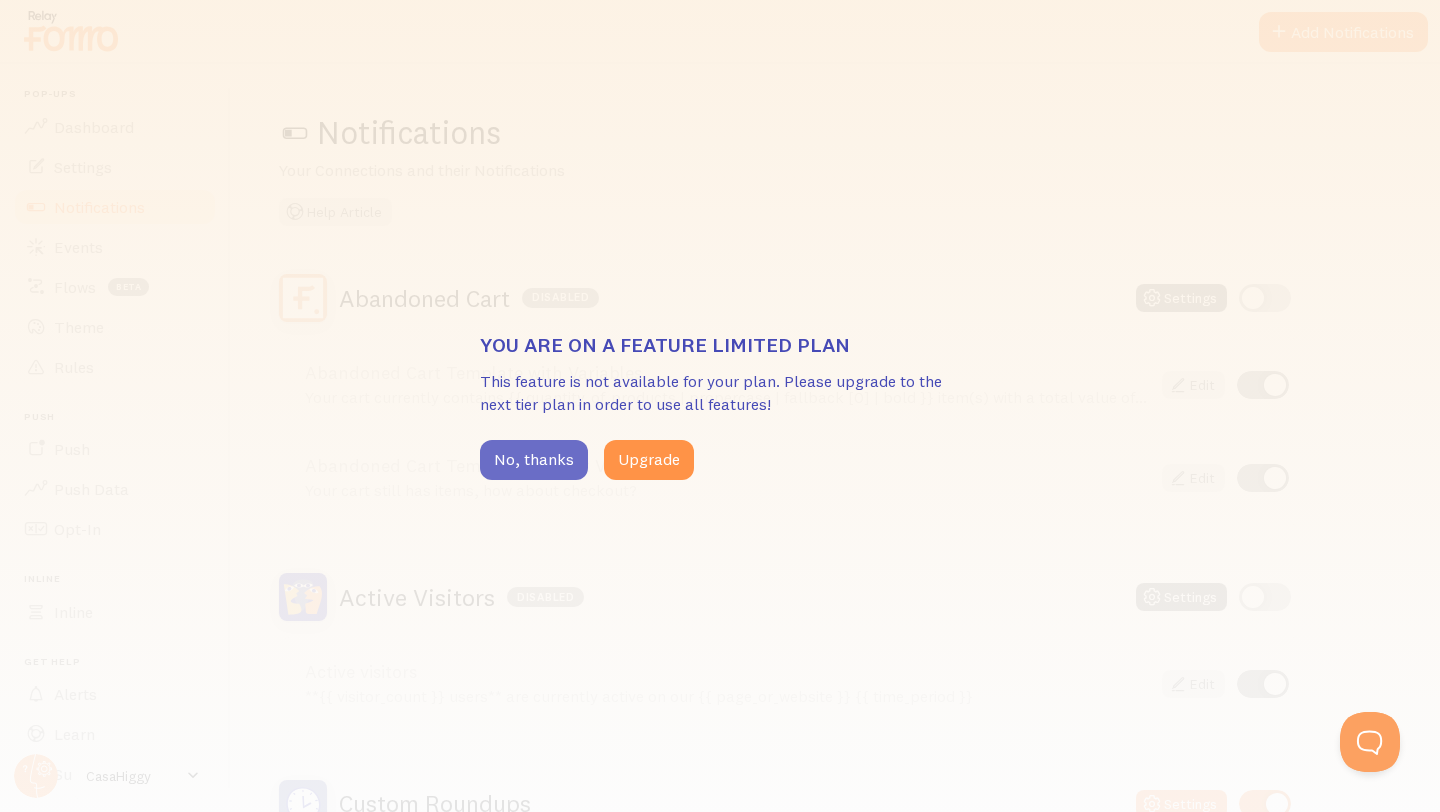 drag, startPoint x: 576, startPoint y: 458, endPoint x: 561, endPoint y: 451, distance: 16.552946 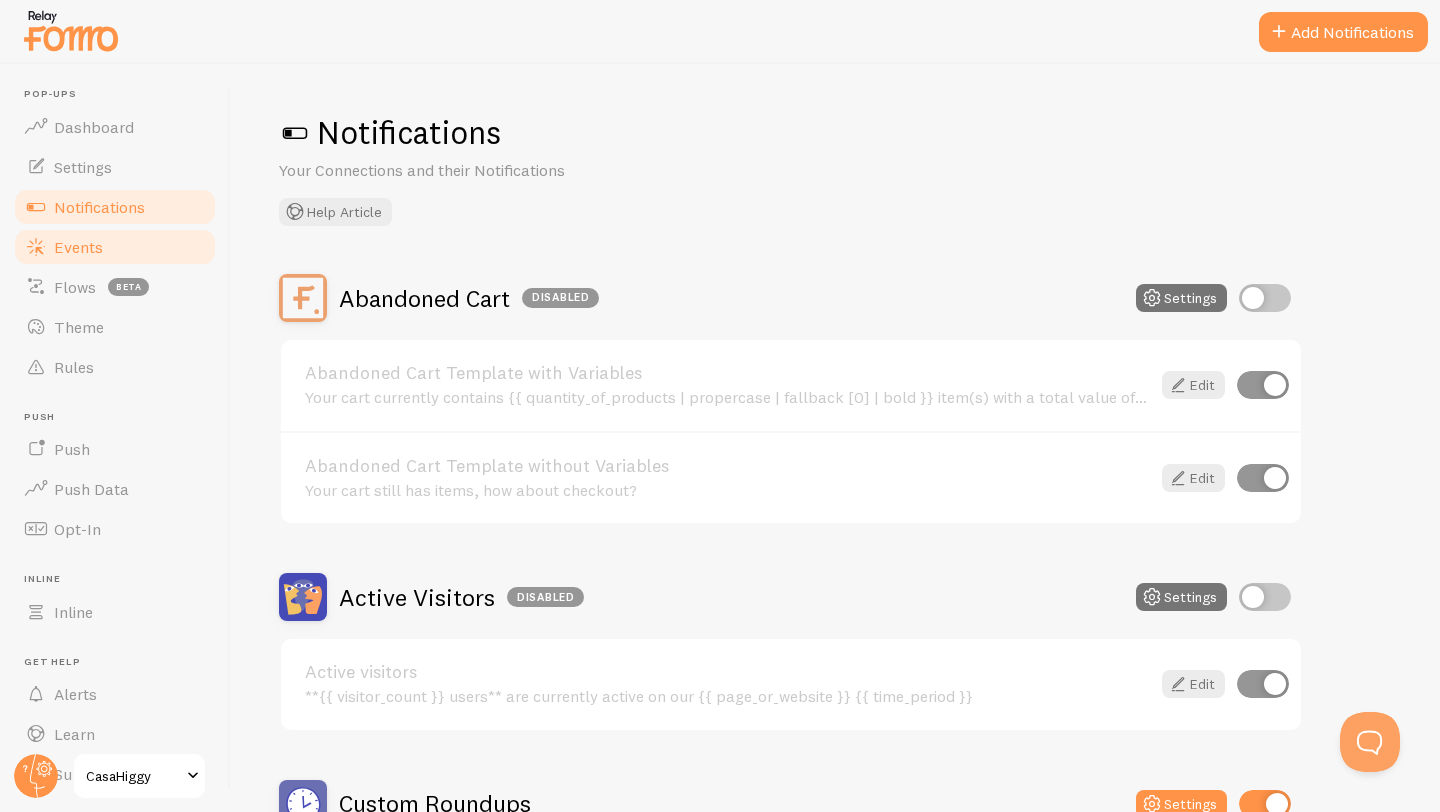 click on "Events" at bounding box center [115, 247] 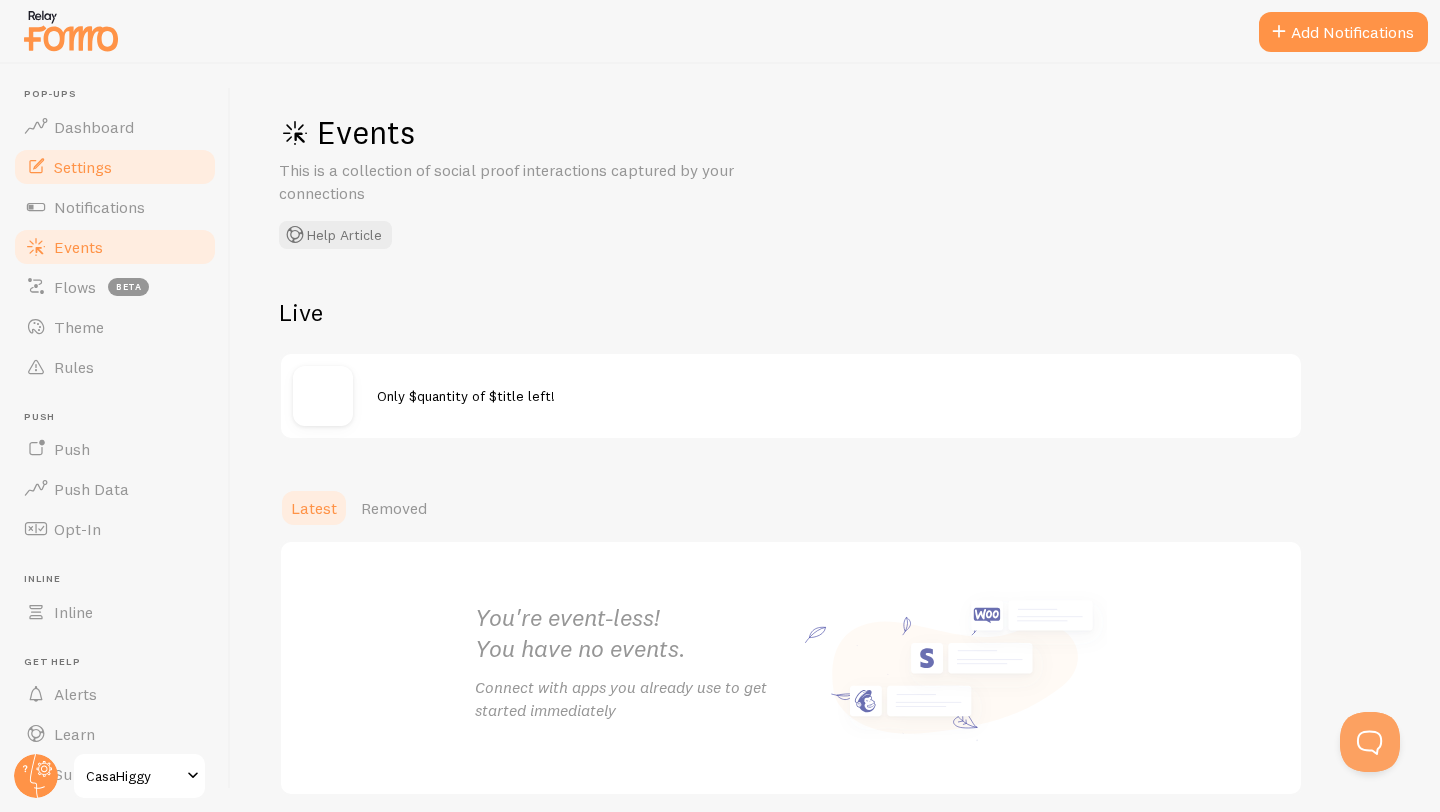 click on "Settings" at bounding box center (115, 167) 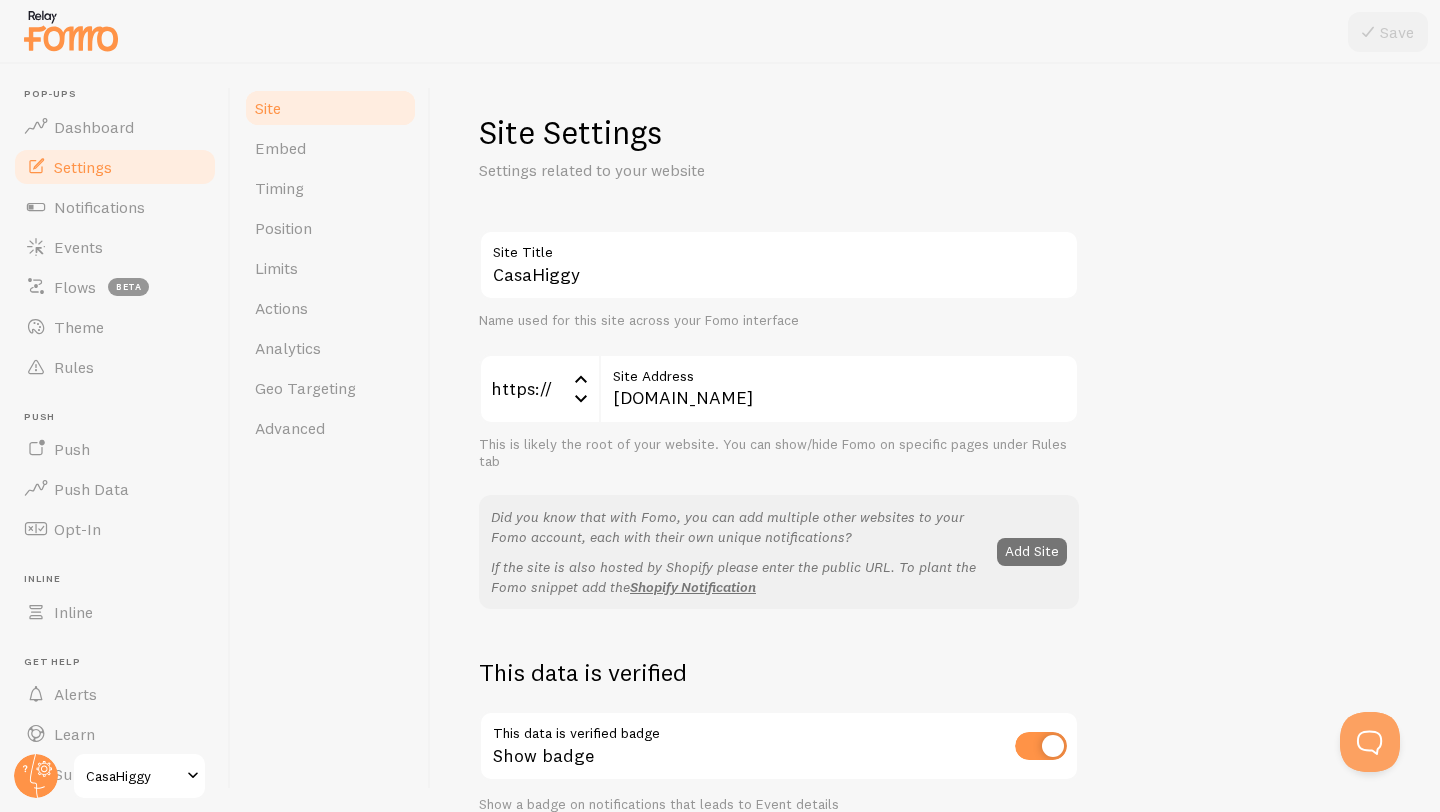 click on "Site" at bounding box center [330, 108] 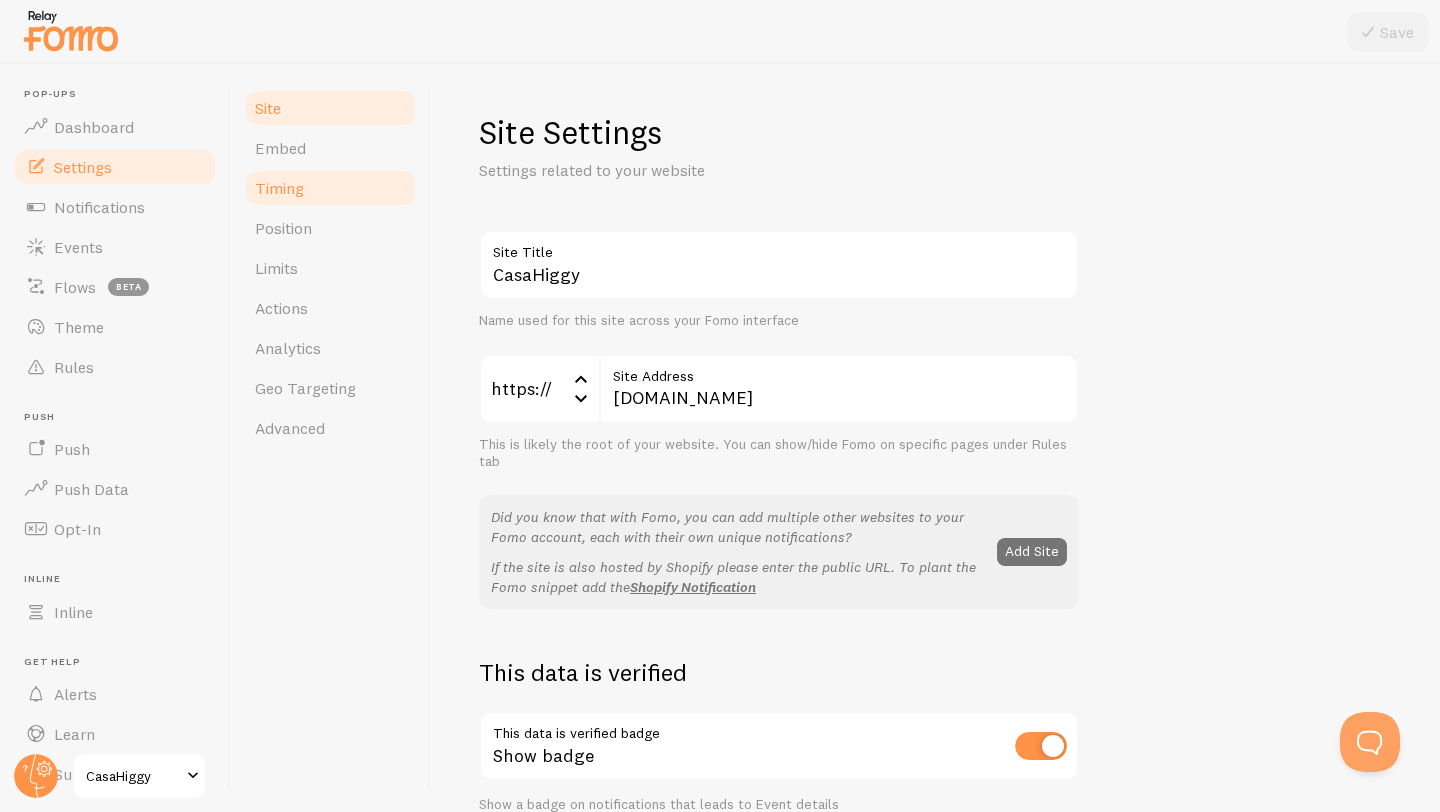 click on "Timing" at bounding box center [330, 188] 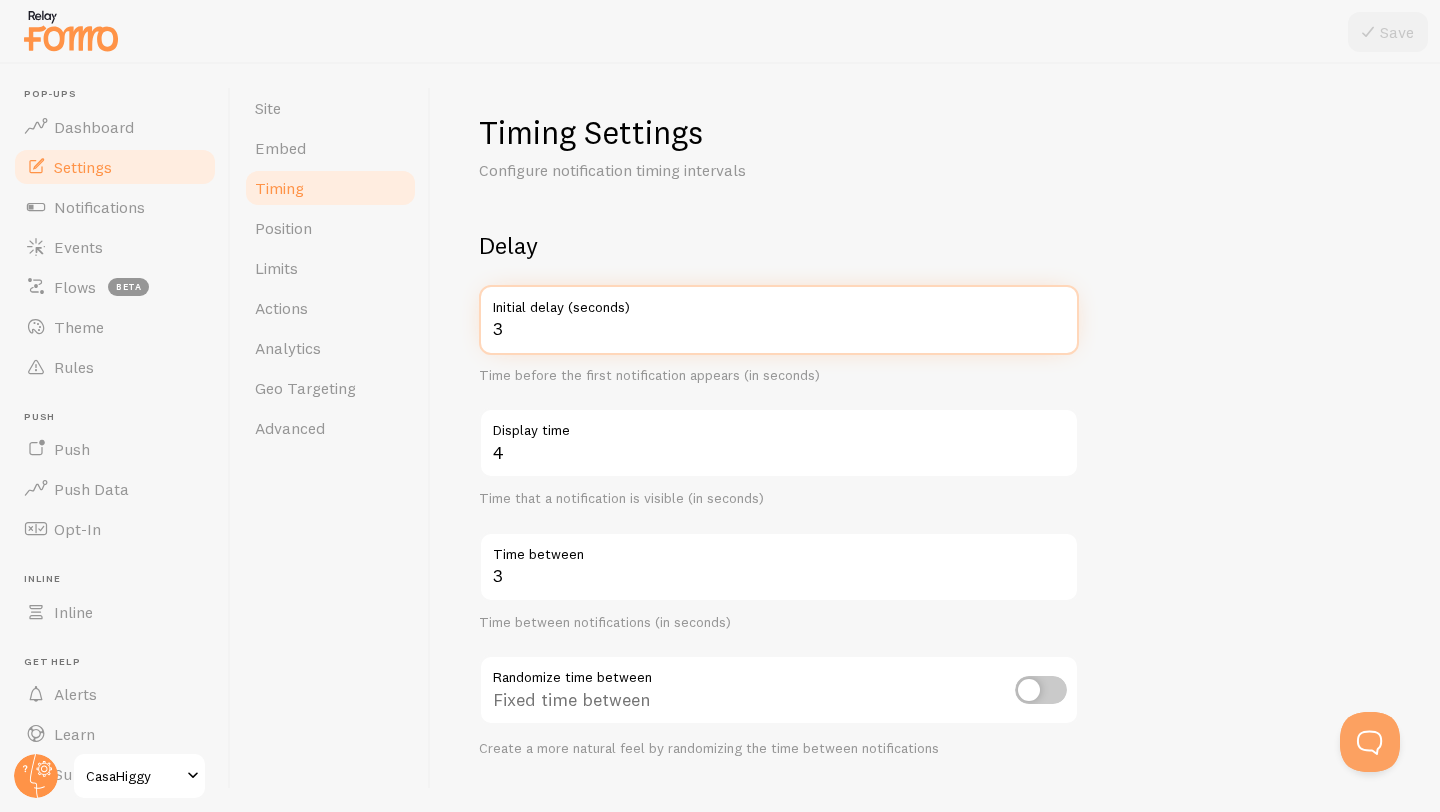 click on "3" at bounding box center (779, 320) 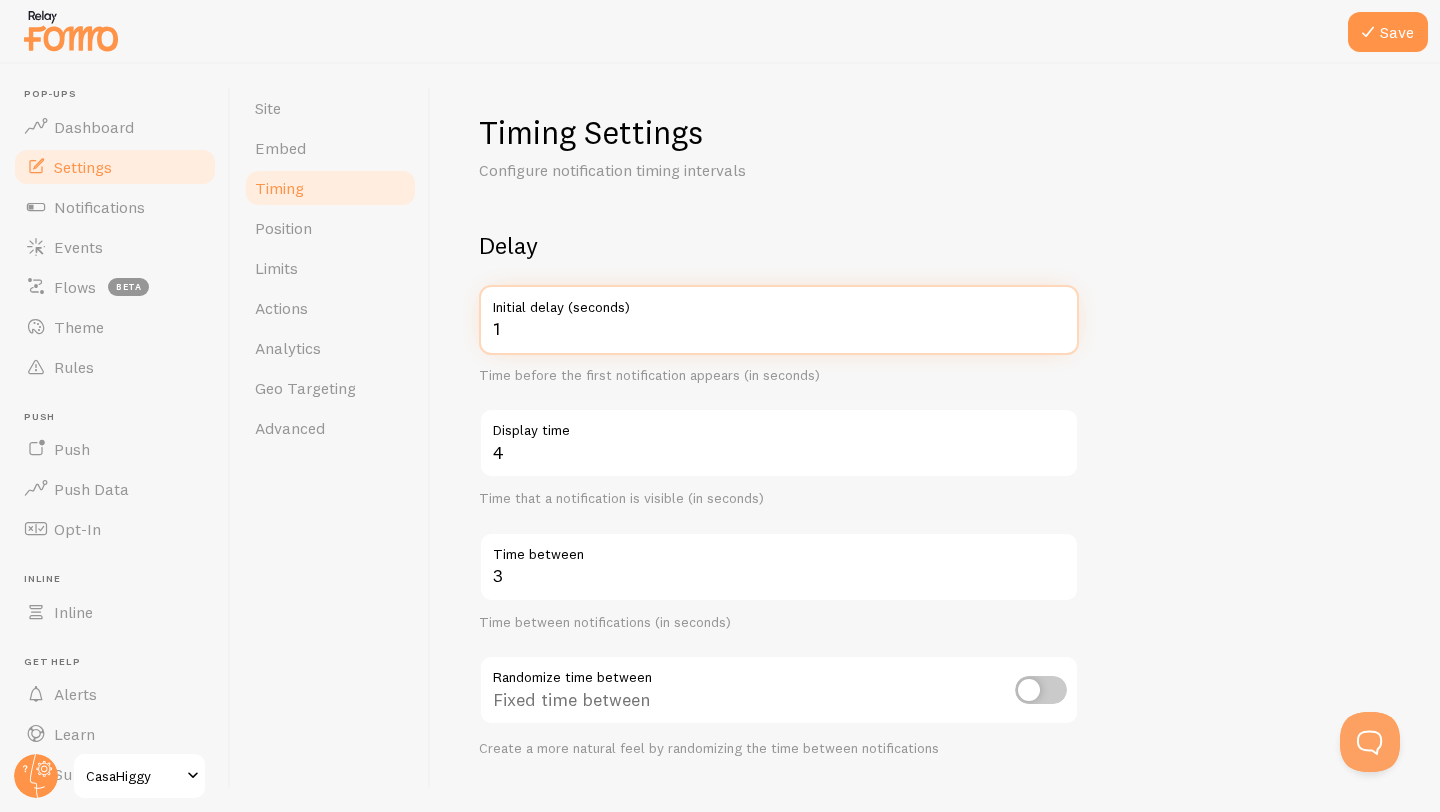 type on "1" 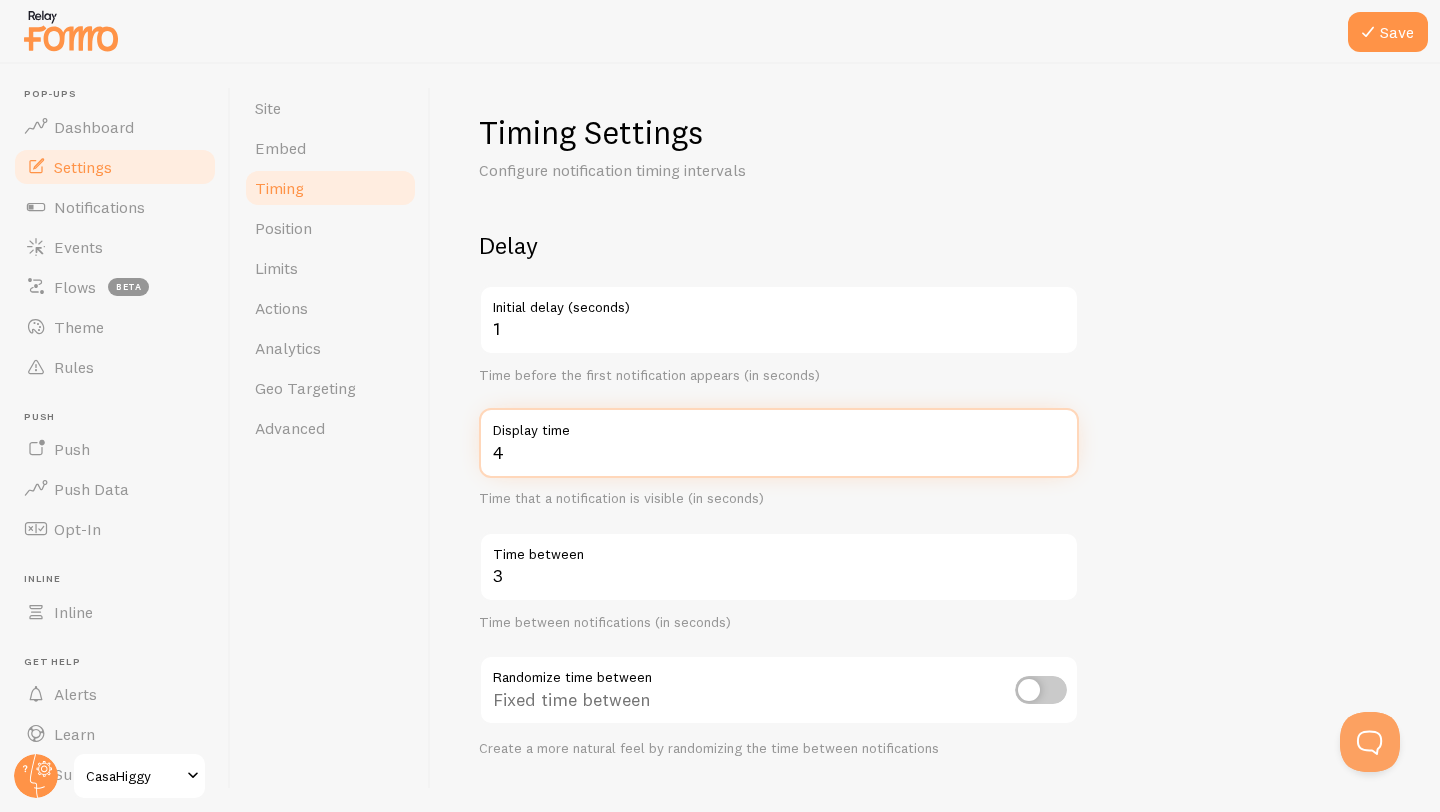 click on "4" at bounding box center (779, 443) 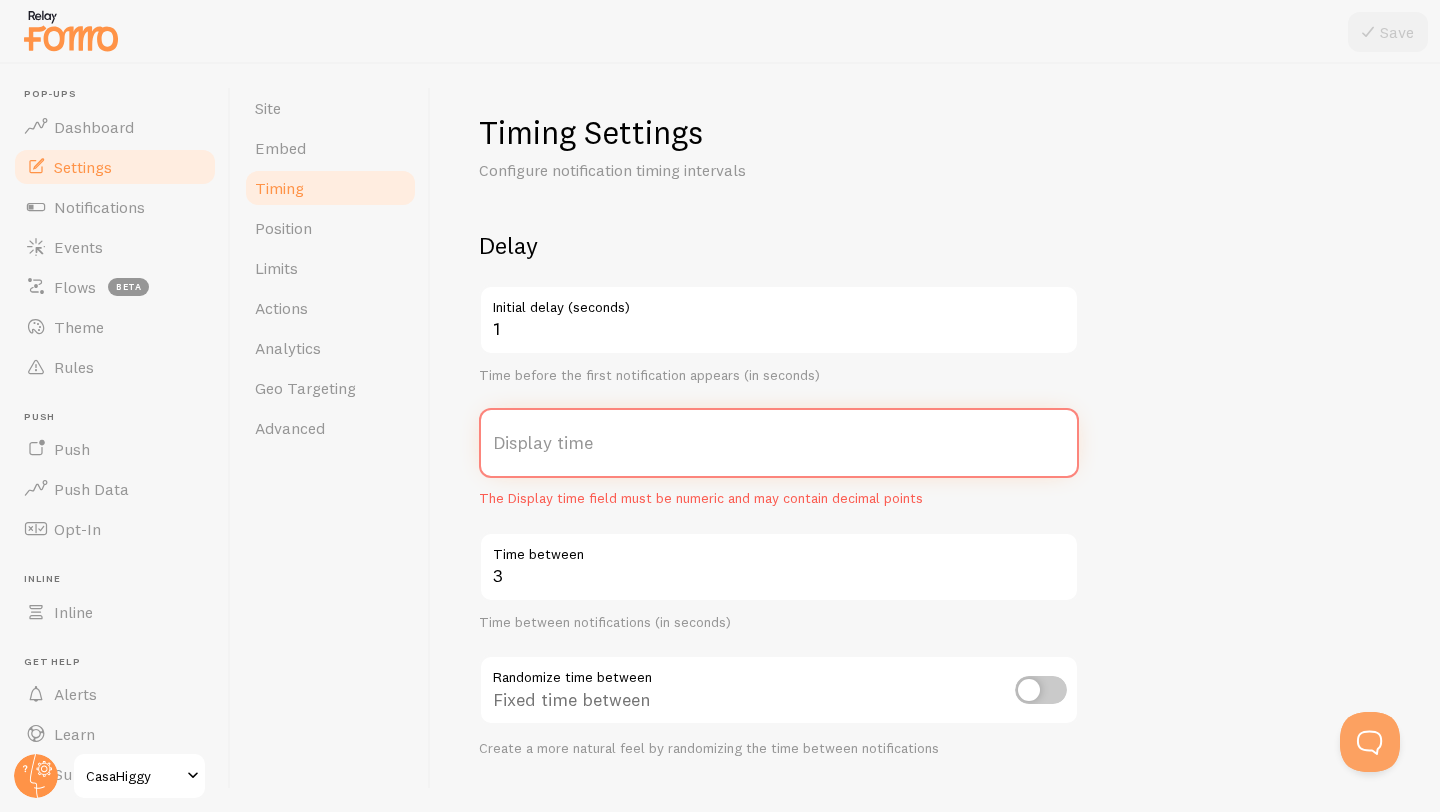 type on "1" 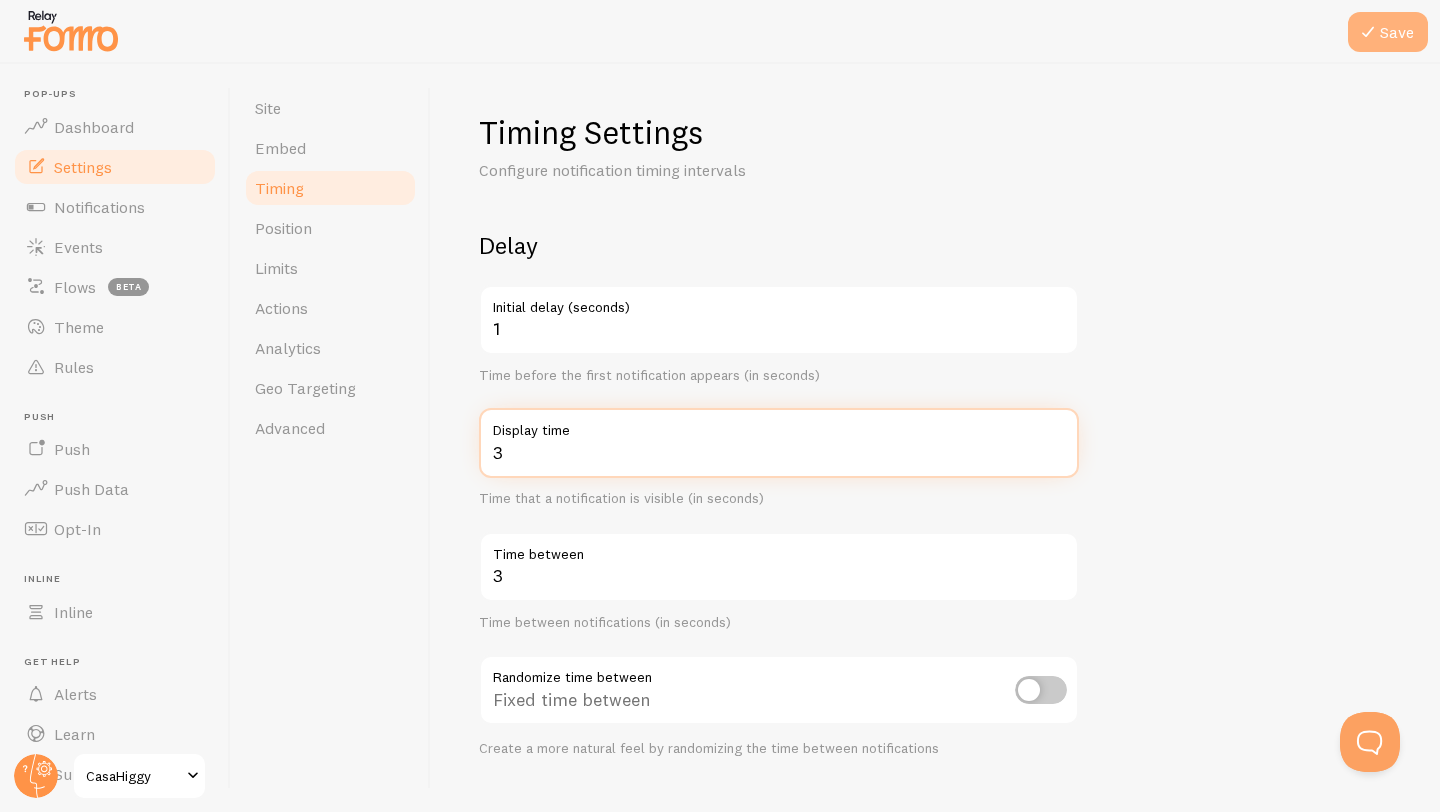 type on "3" 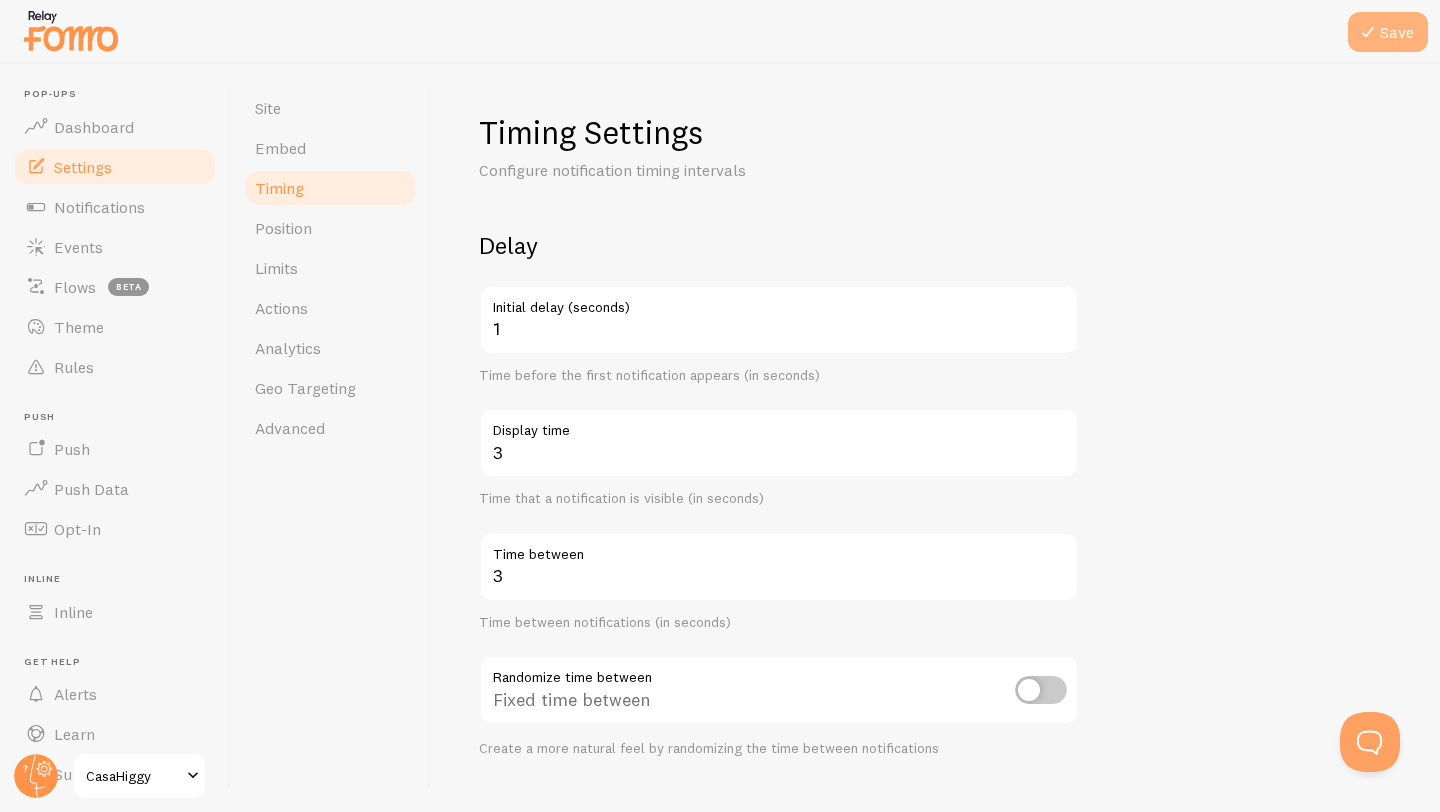 click on "Save" at bounding box center [1388, 32] 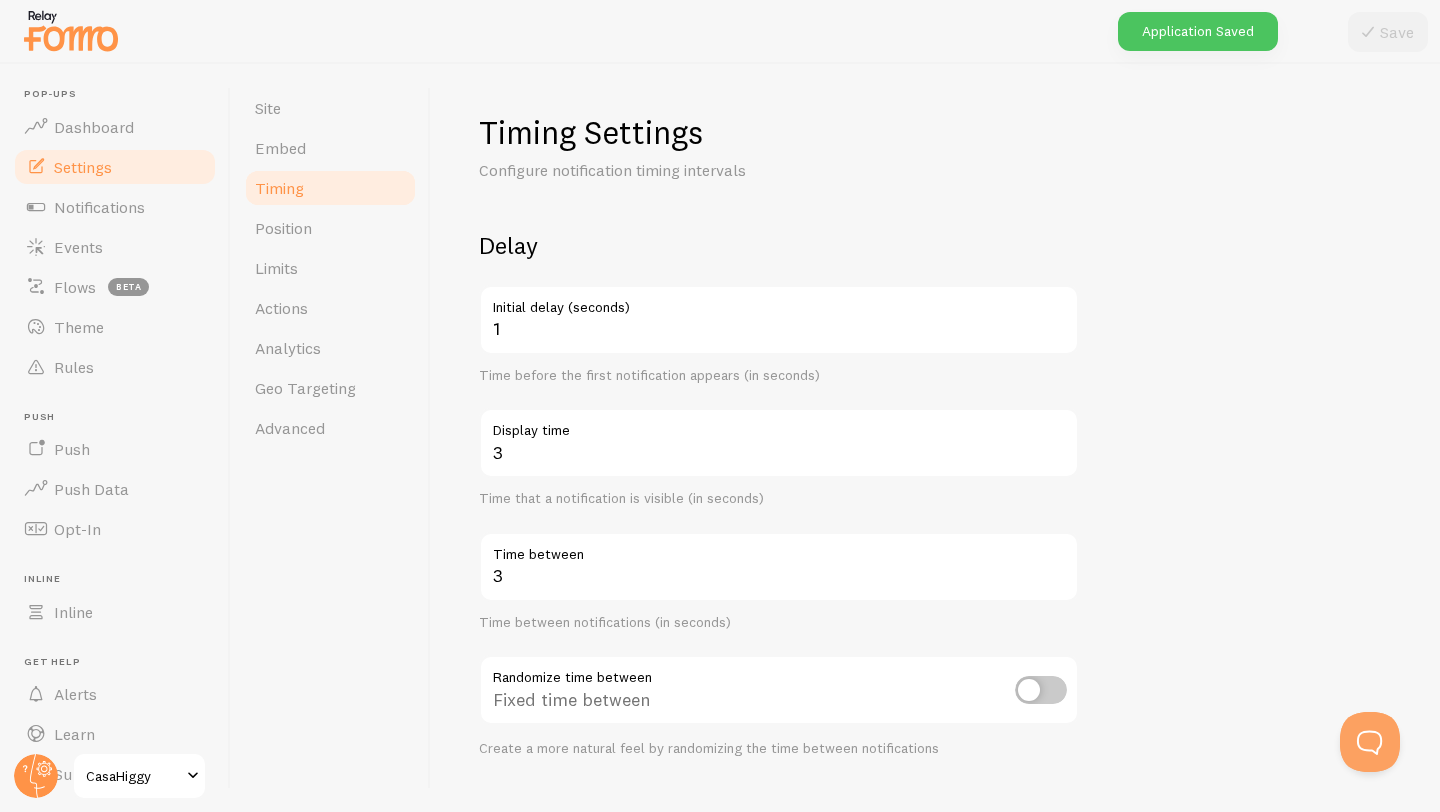 click on "Timing" at bounding box center [330, 188] 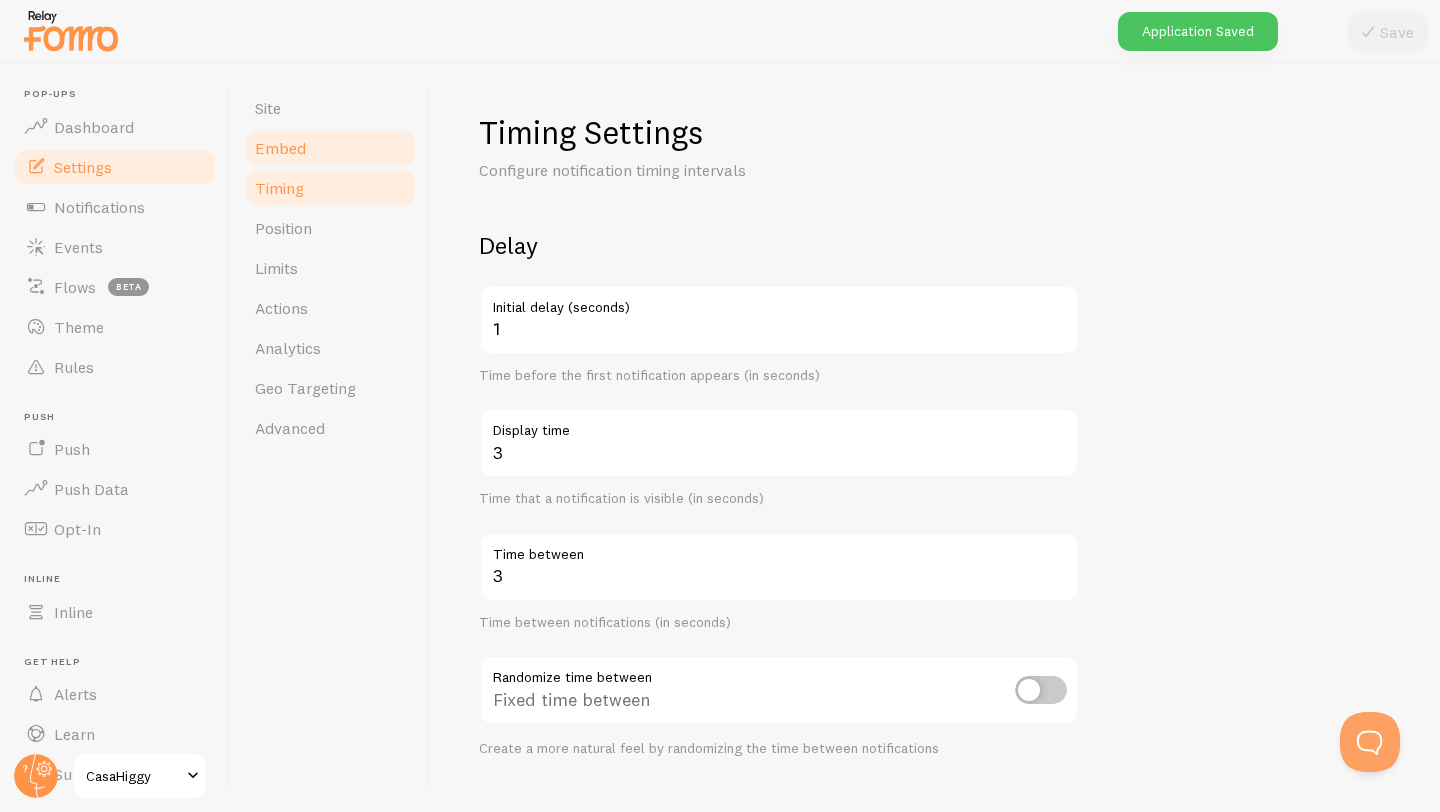 click on "Embed" at bounding box center (330, 148) 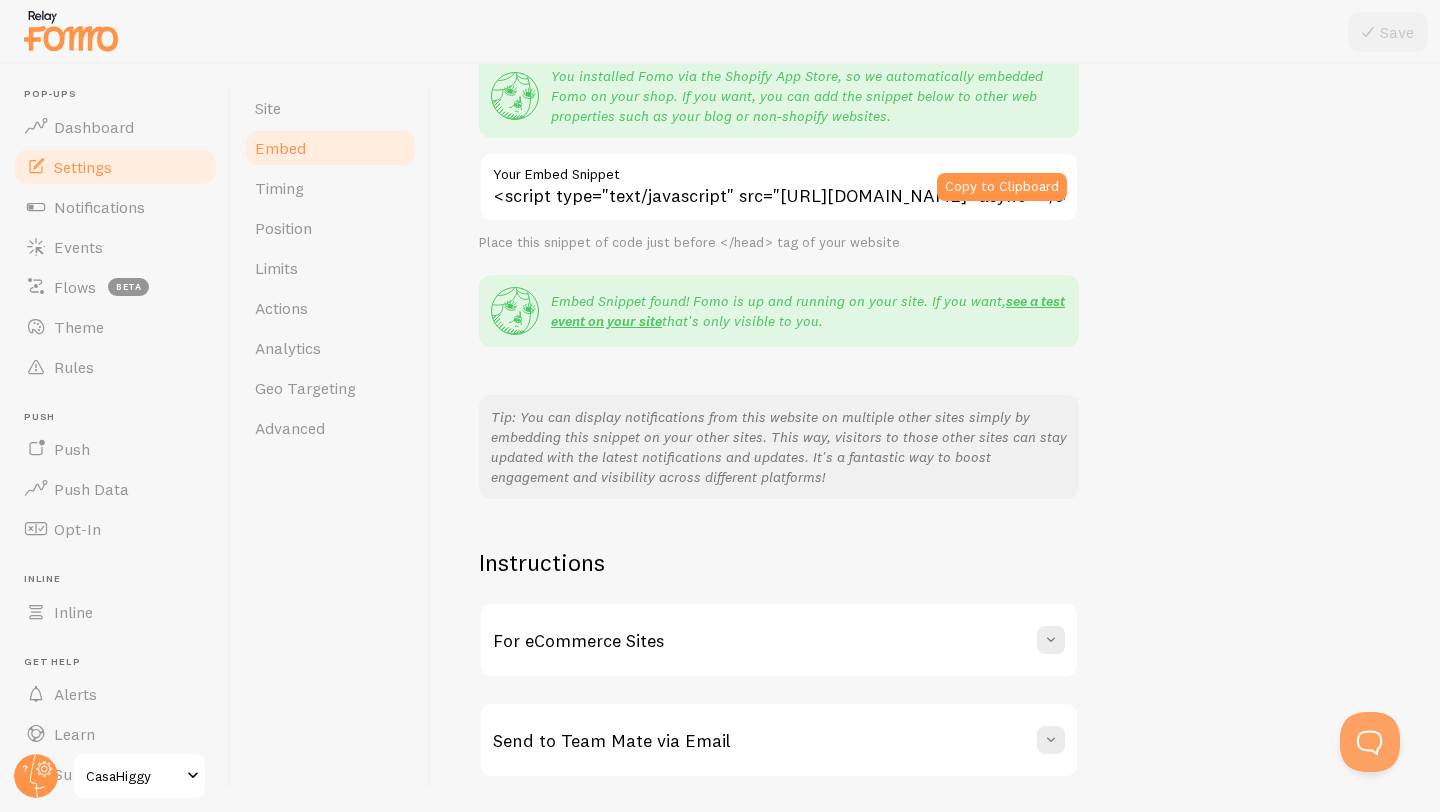 scroll, scrollTop: 261, scrollLeft: 0, axis: vertical 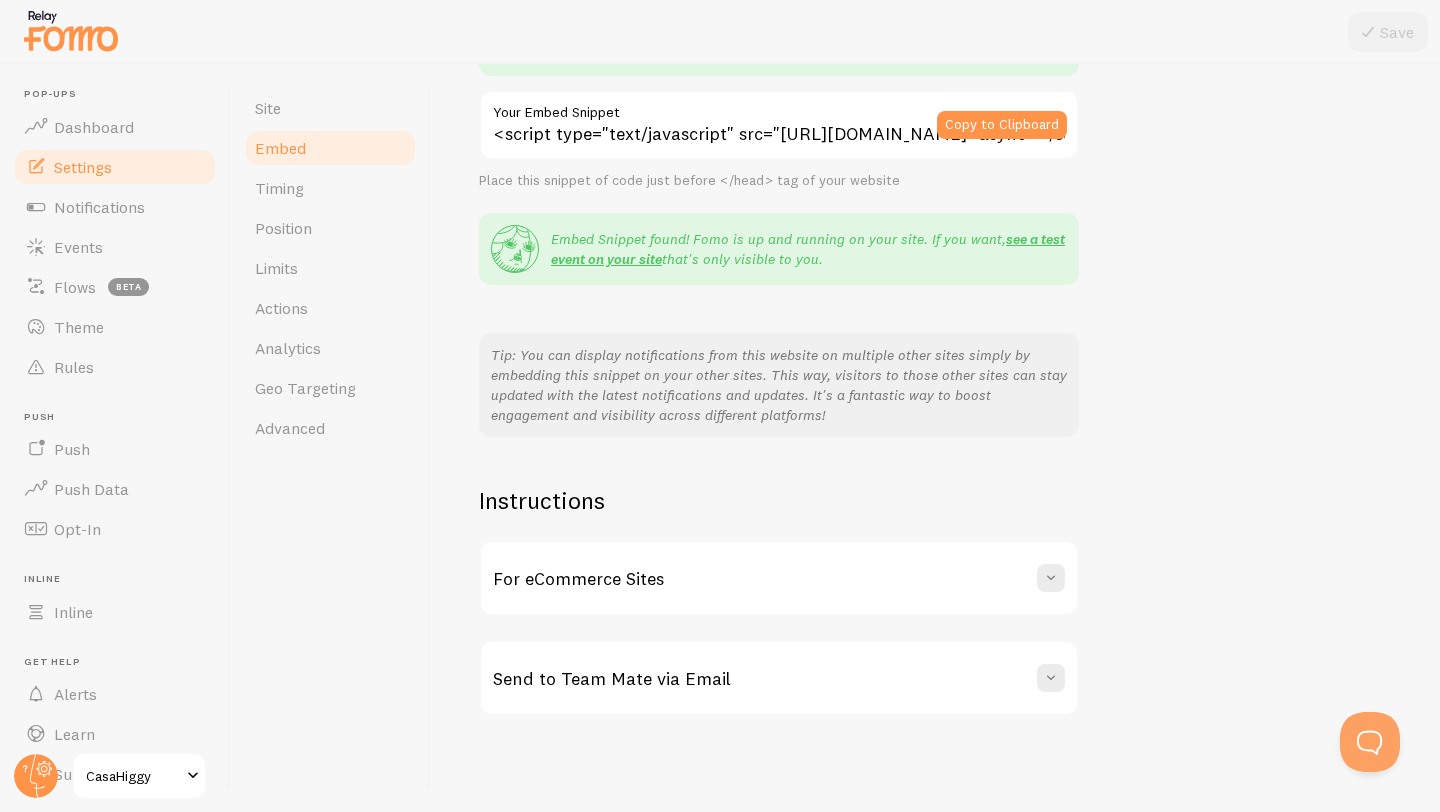 click on "For eCommerce Sites" at bounding box center [779, 578] 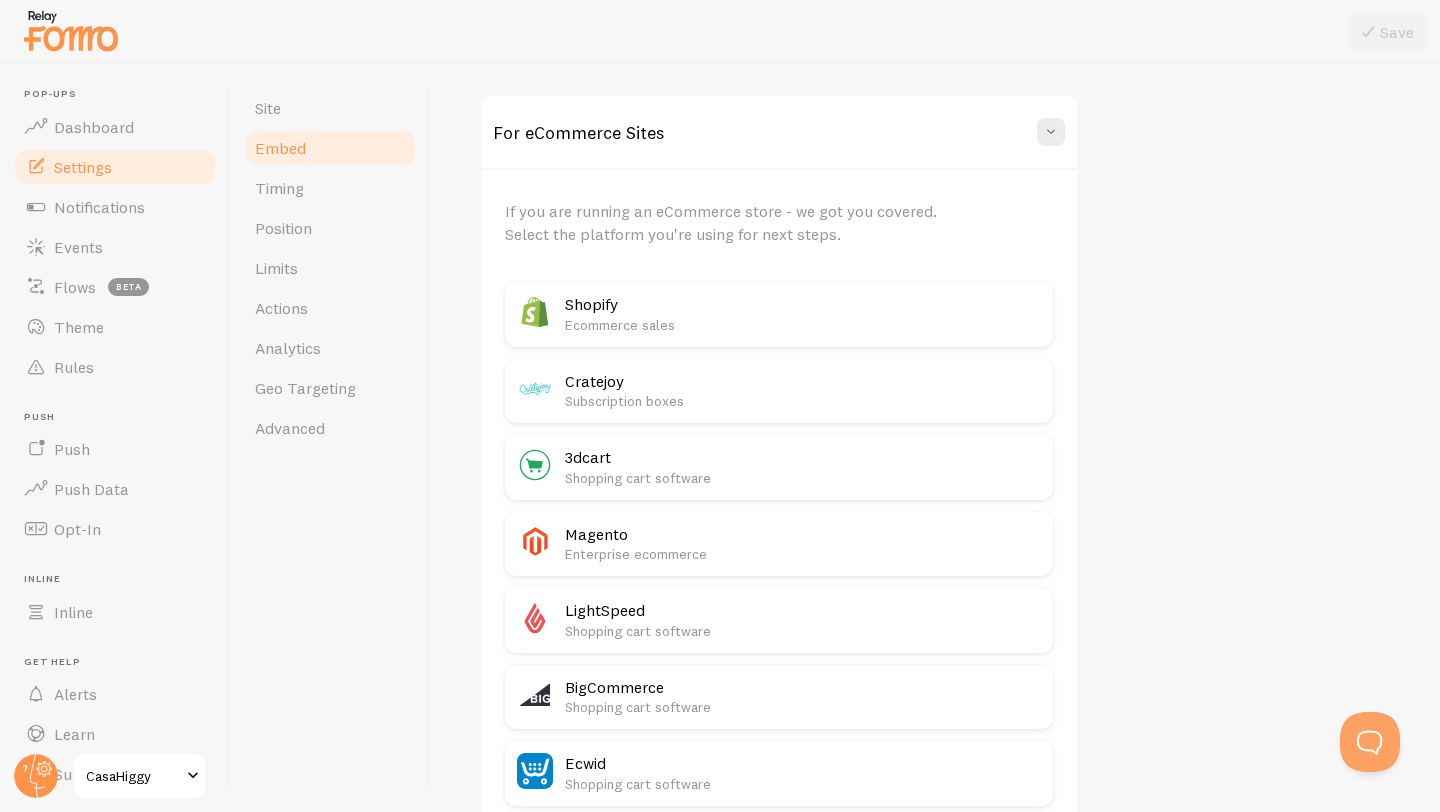 scroll, scrollTop: 758, scrollLeft: 0, axis: vertical 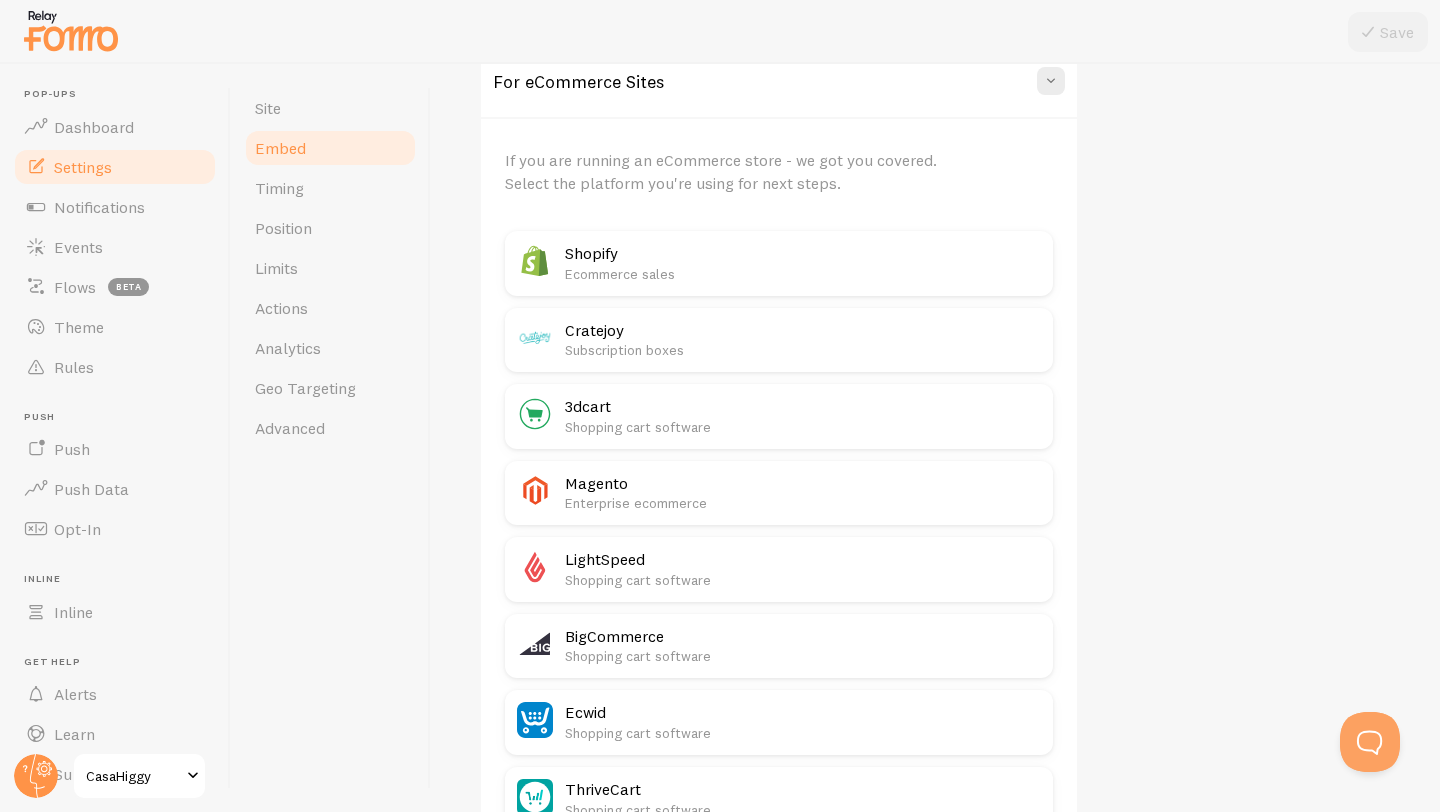 click on "Shopify" at bounding box center (803, 253) 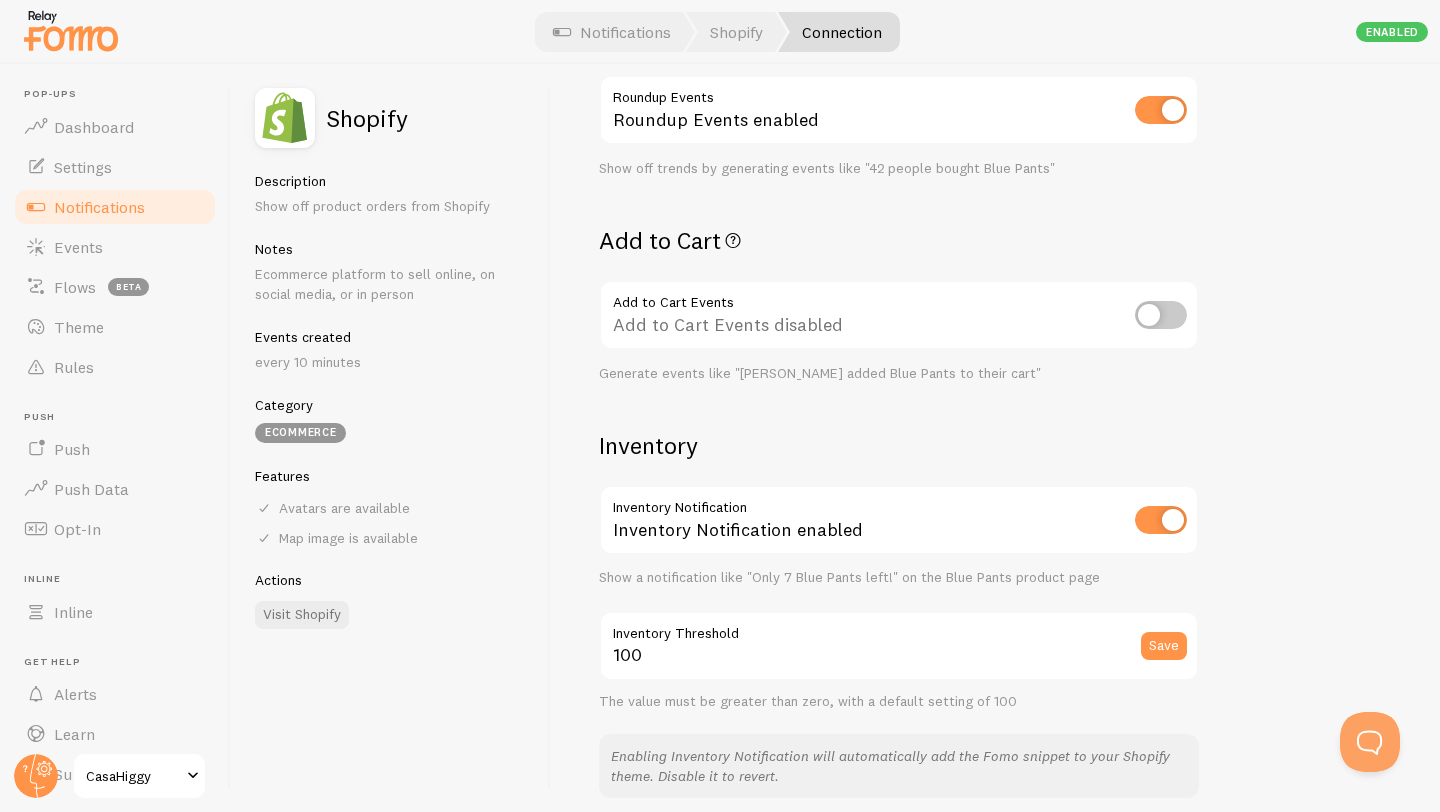scroll, scrollTop: 687, scrollLeft: 0, axis: vertical 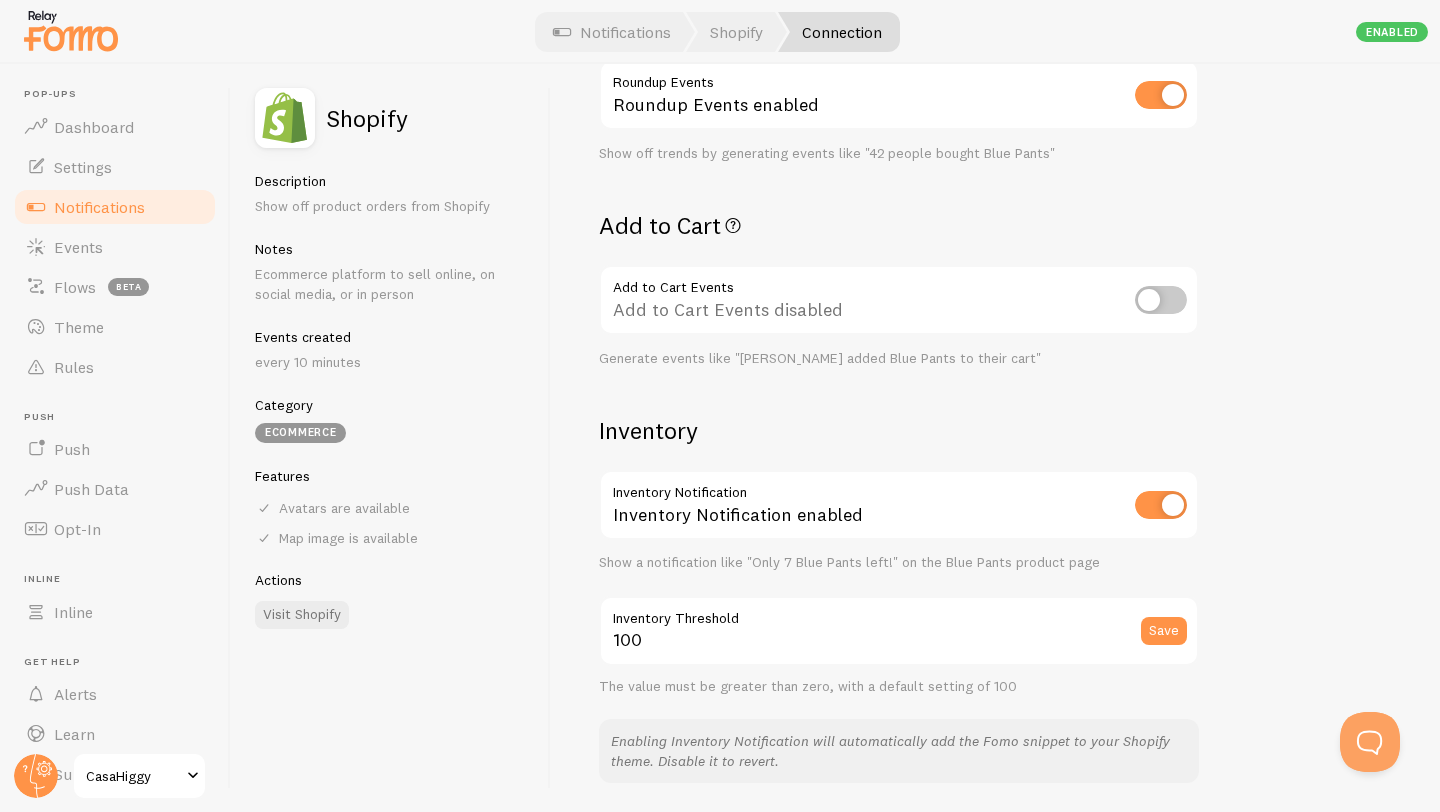 click at bounding box center (1161, 300) 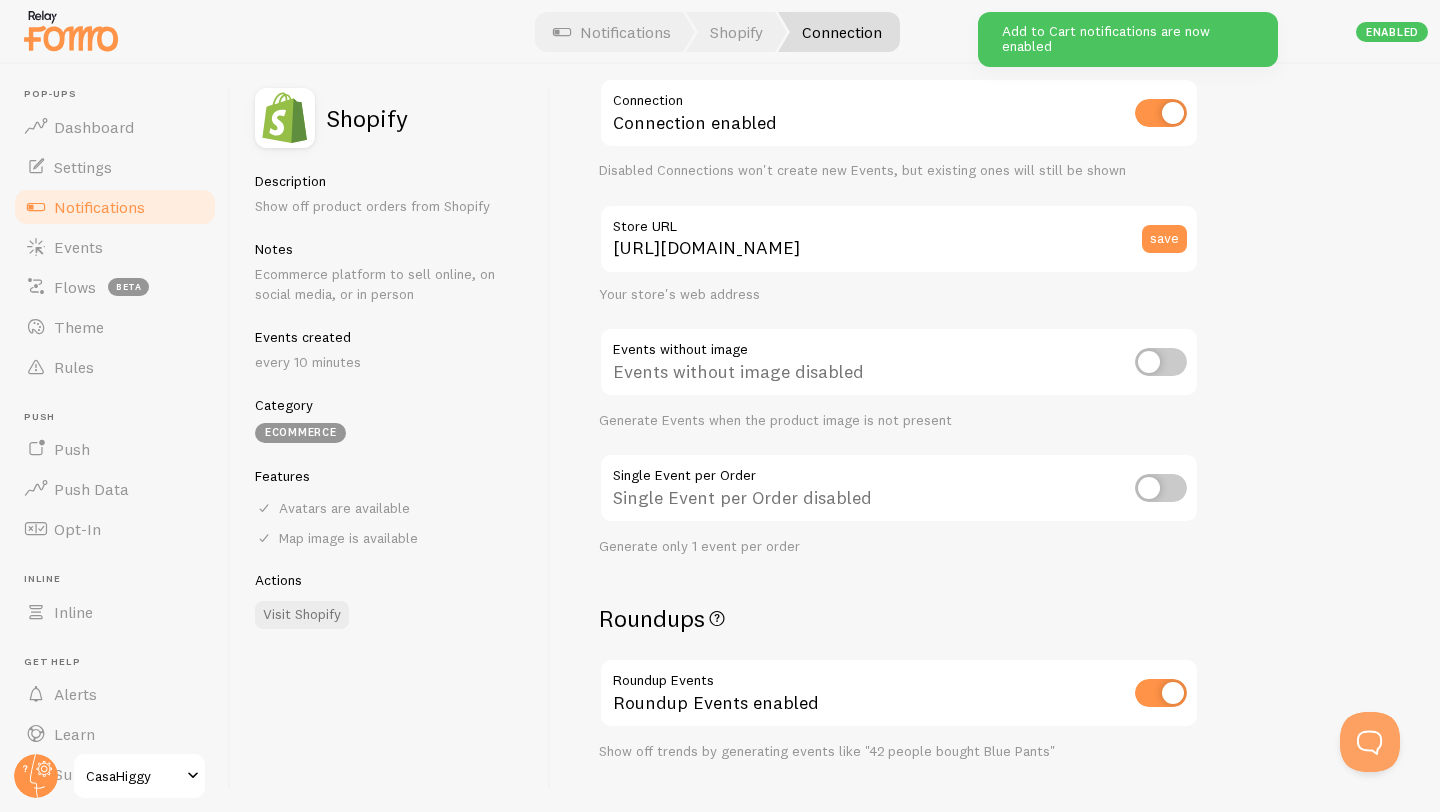 scroll, scrollTop: 0, scrollLeft: 0, axis: both 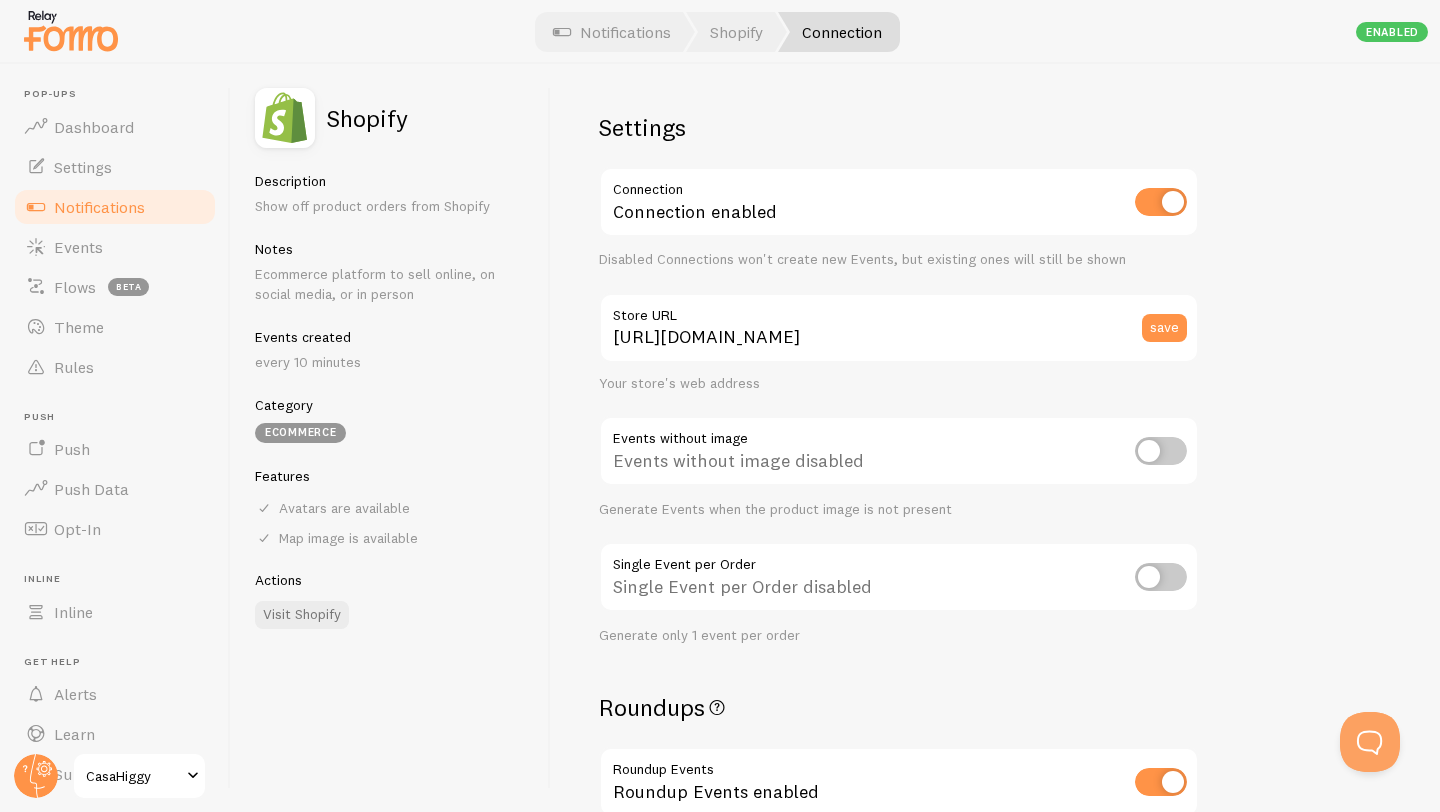 click at bounding box center [1161, 577] 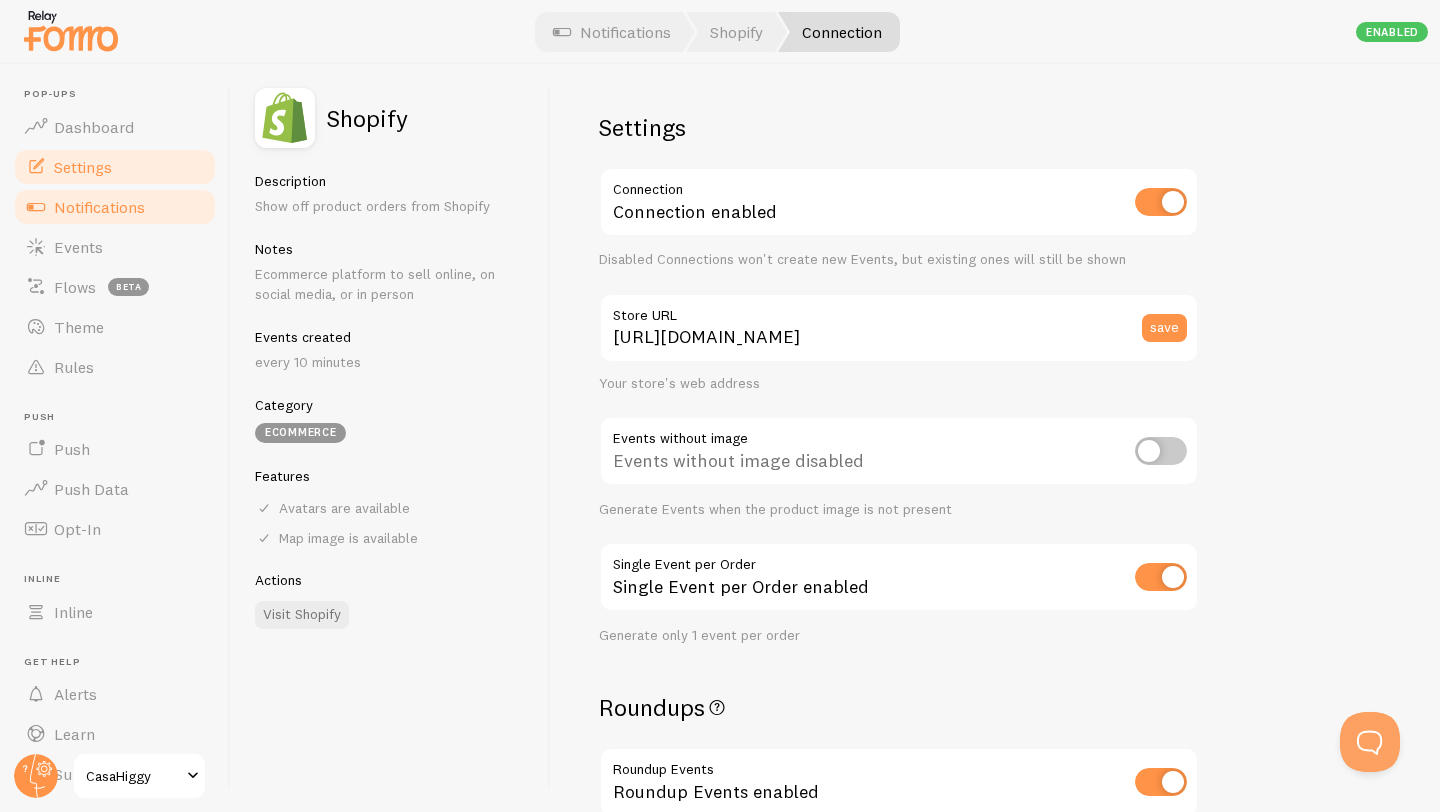 click on "Settings" at bounding box center [115, 167] 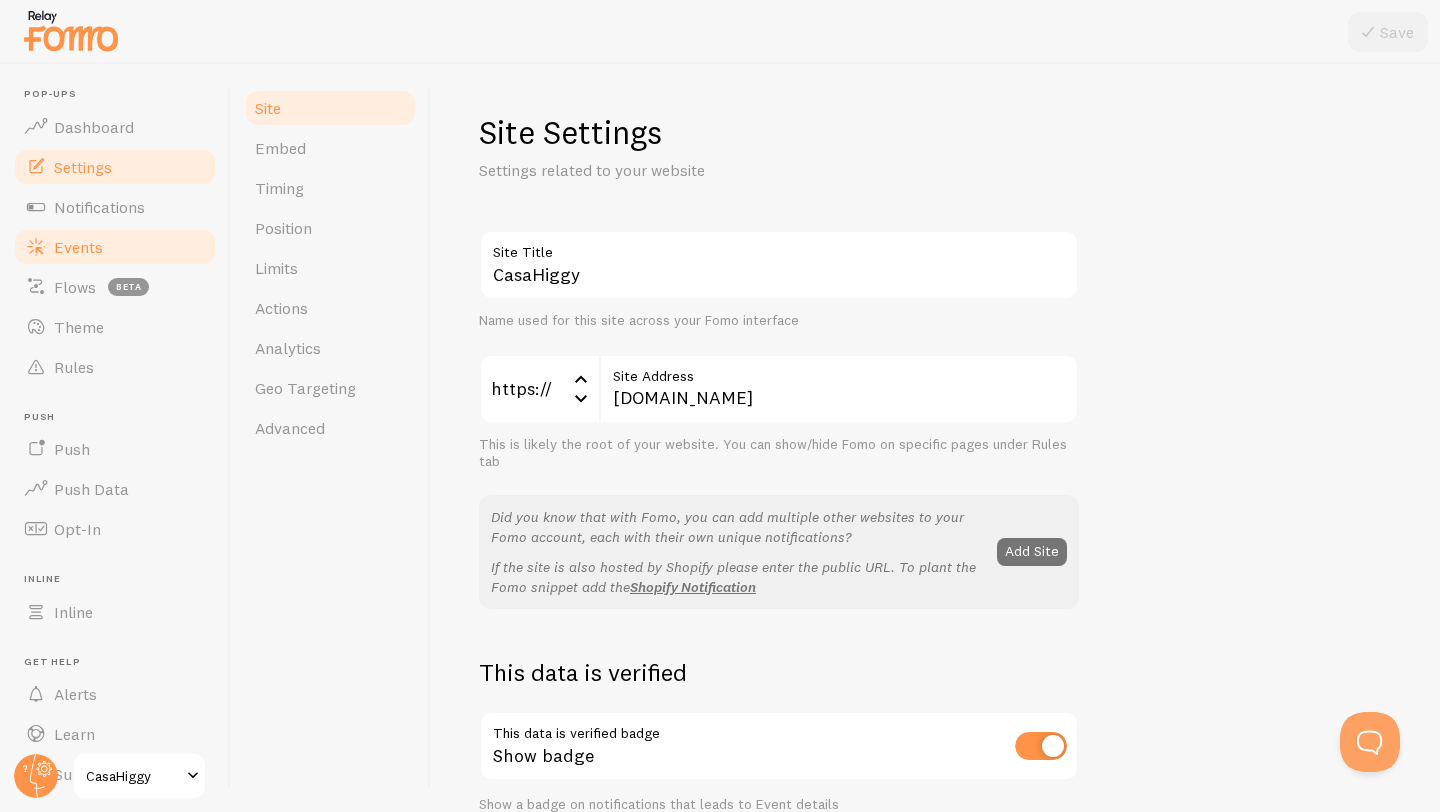 click on "Events" at bounding box center (115, 247) 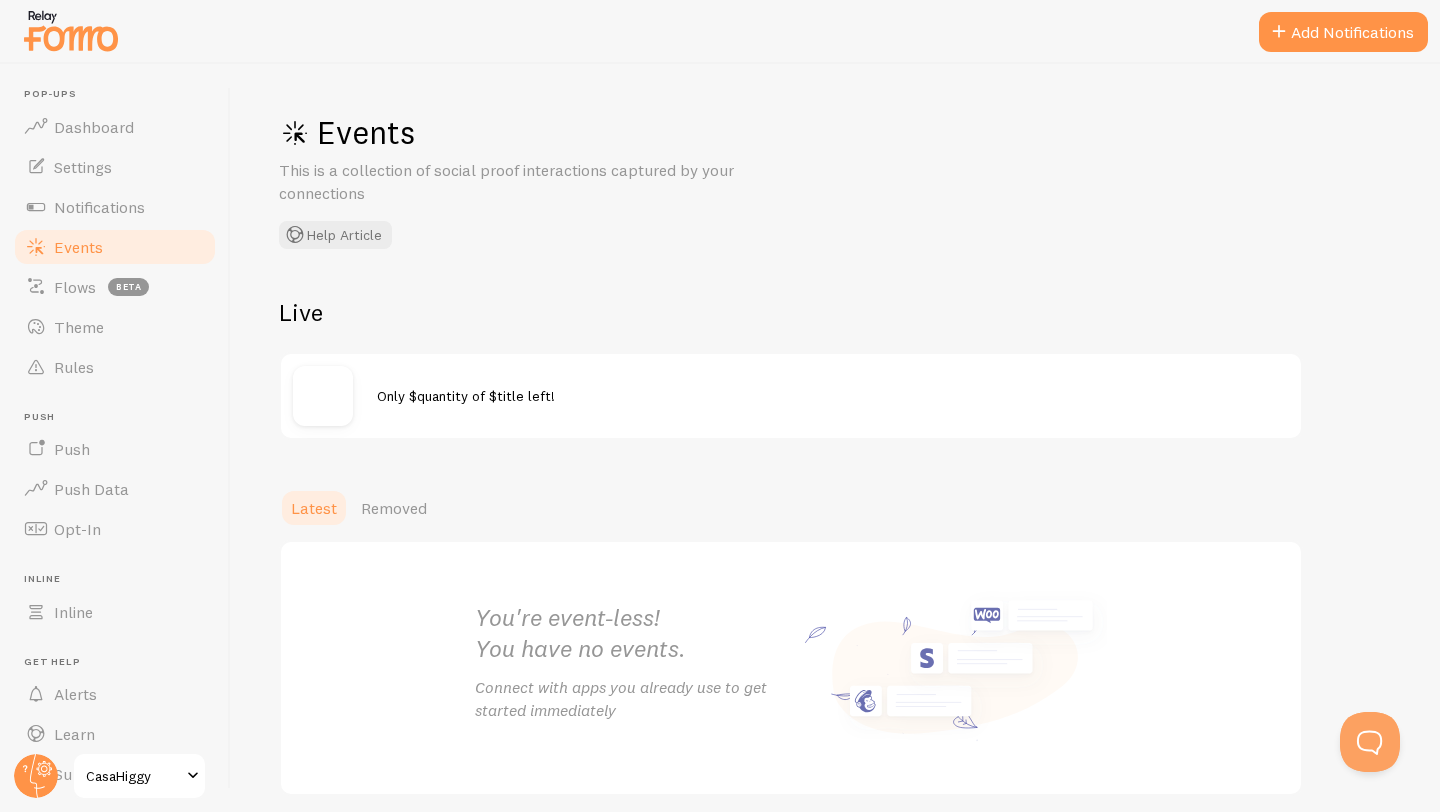 click on "Only $quantity of $title left!" at bounding box center (791, 396) 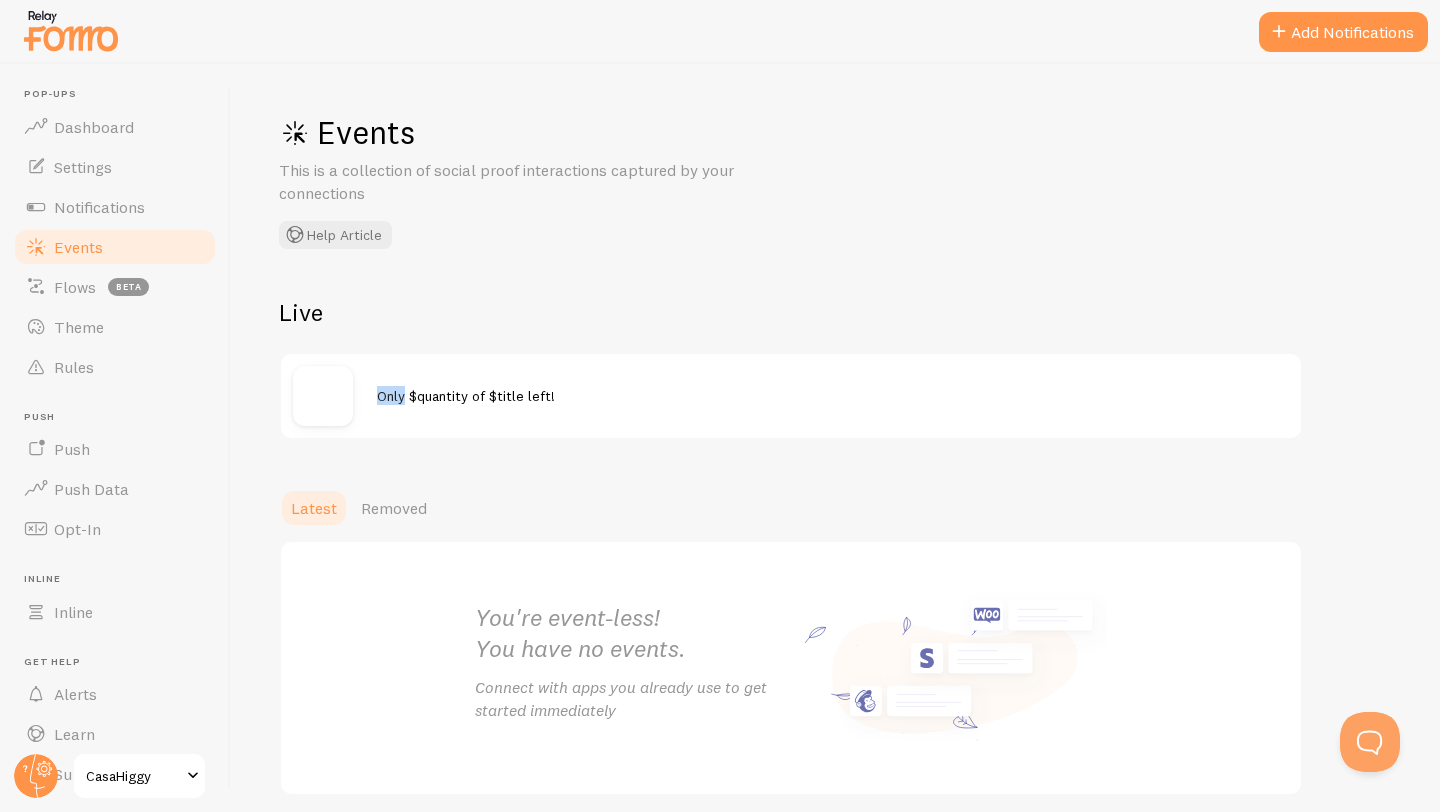 click on "Only $quantity of $title left!" at bounding box center (791, 396) 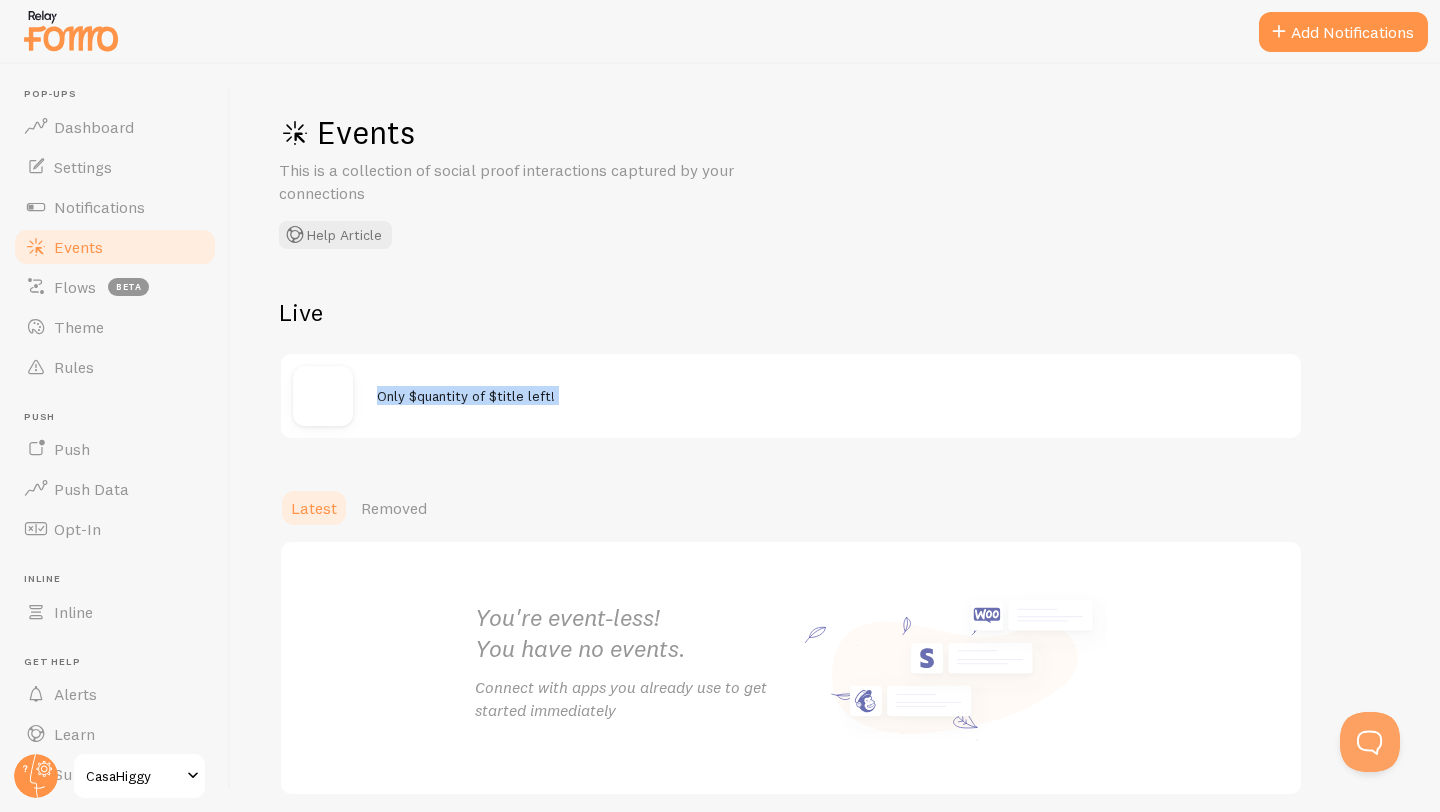 click on "Only $quantity of $title left!" at bounding box center [791, 396] 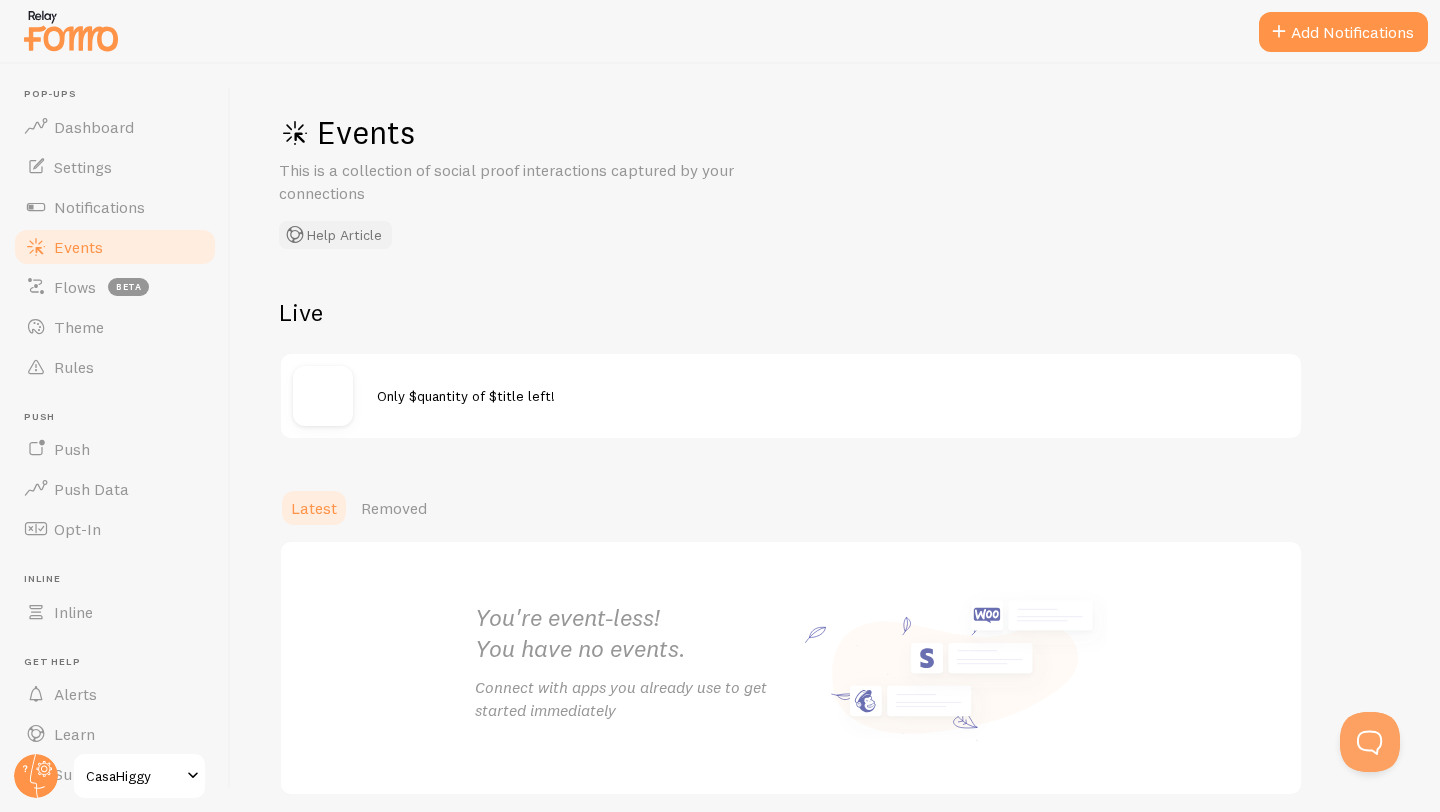 click on "Help Article" at bounding box center [335, 235] 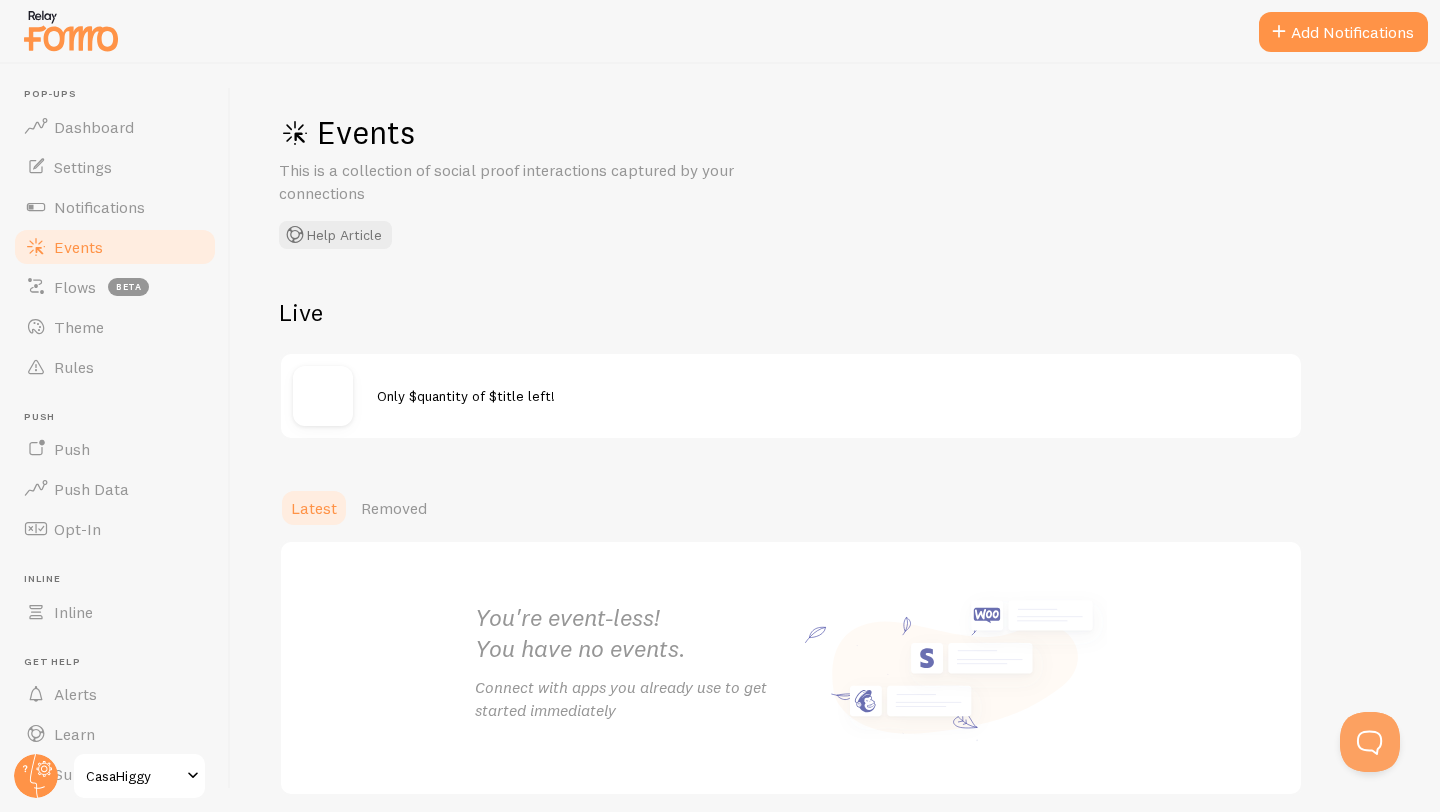 click on "Only $quantity of $title left!" at bounding box center [466, 396] 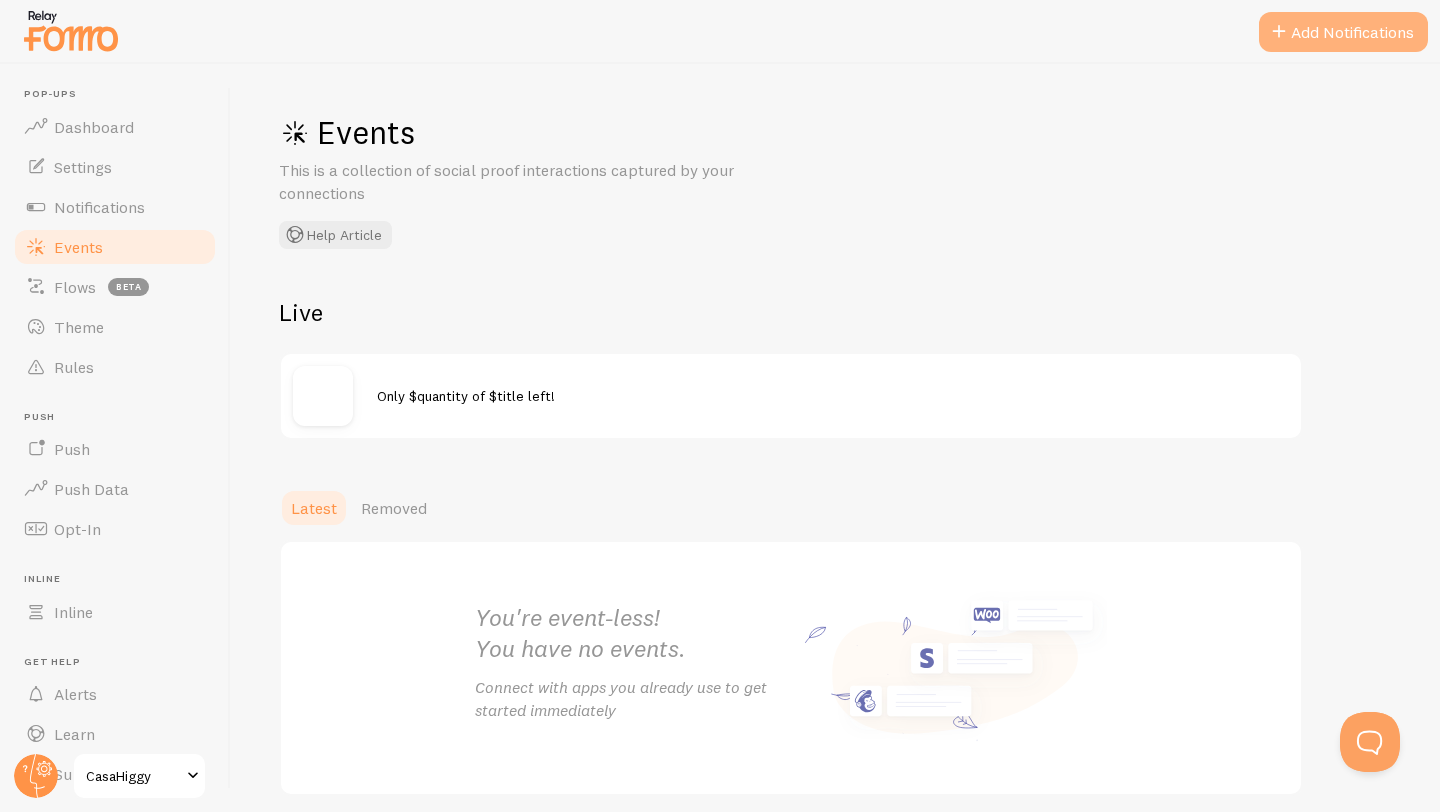 click on "Add Notifications" at bounding box center (1343, 32) 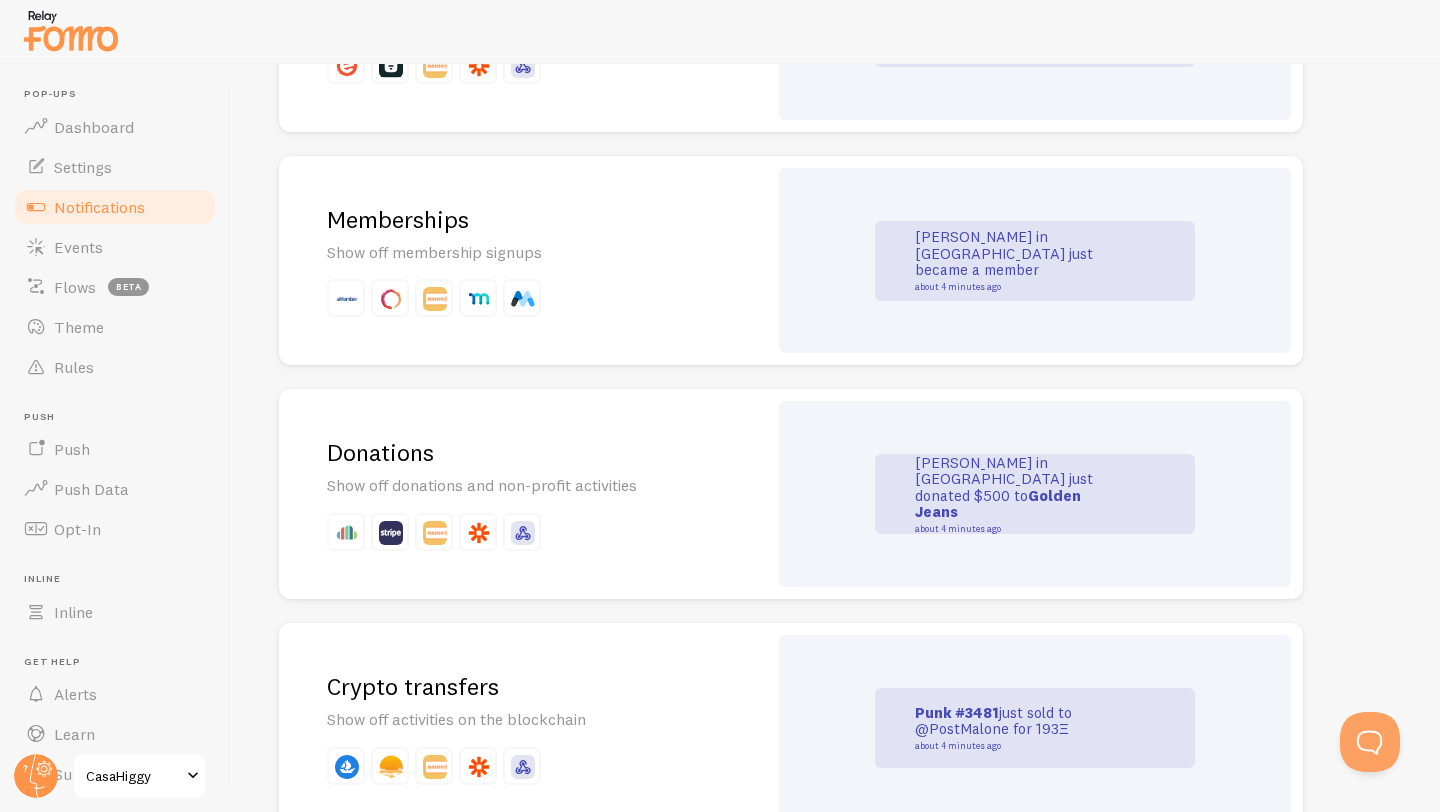 scroll, scrollTop: 4322, scrollLeft: 0, axis: vertical 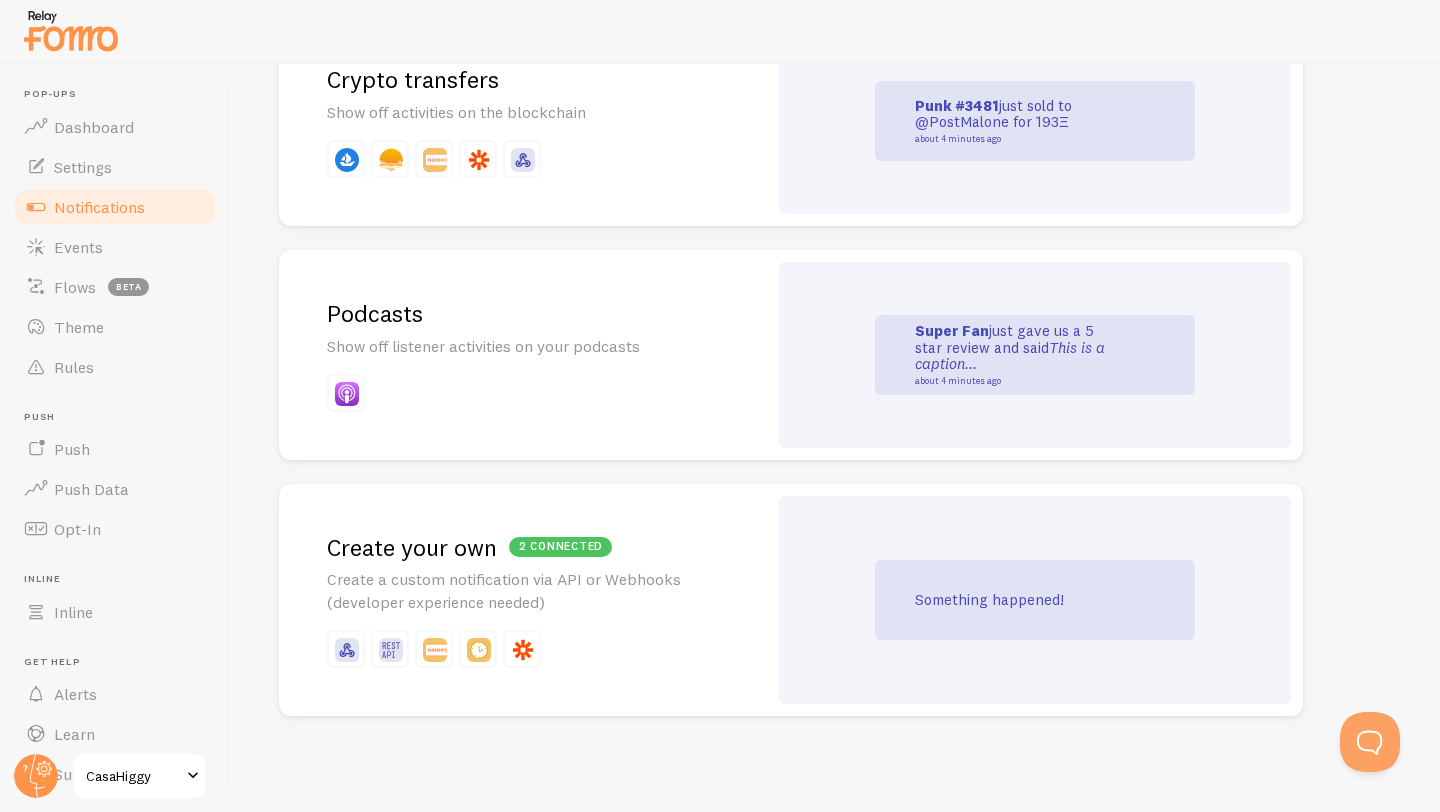 click on "Something happened!" at bounding box center [1035, 600] 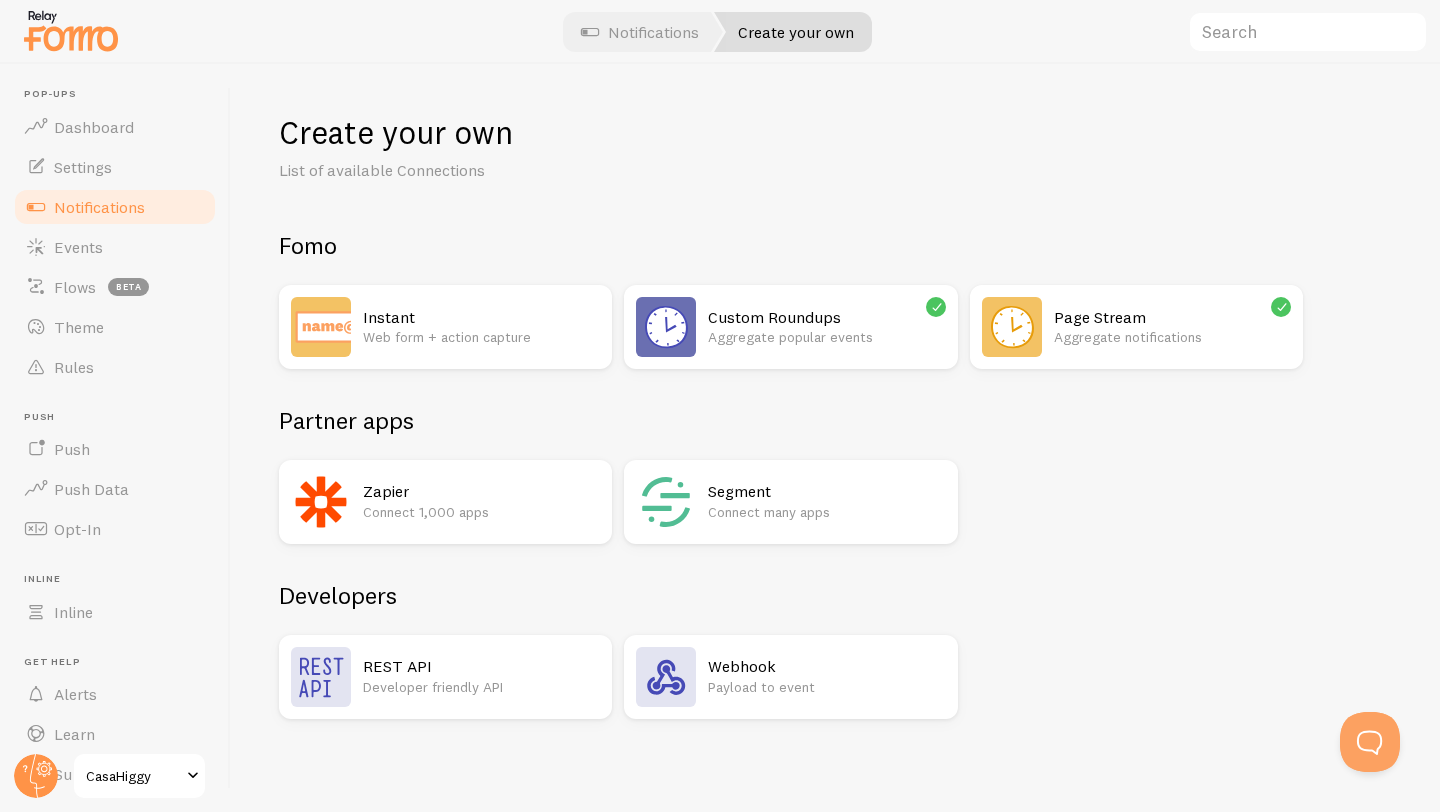 scroll, scrollTop: 2, scrollLeft: 0, axis: vertical 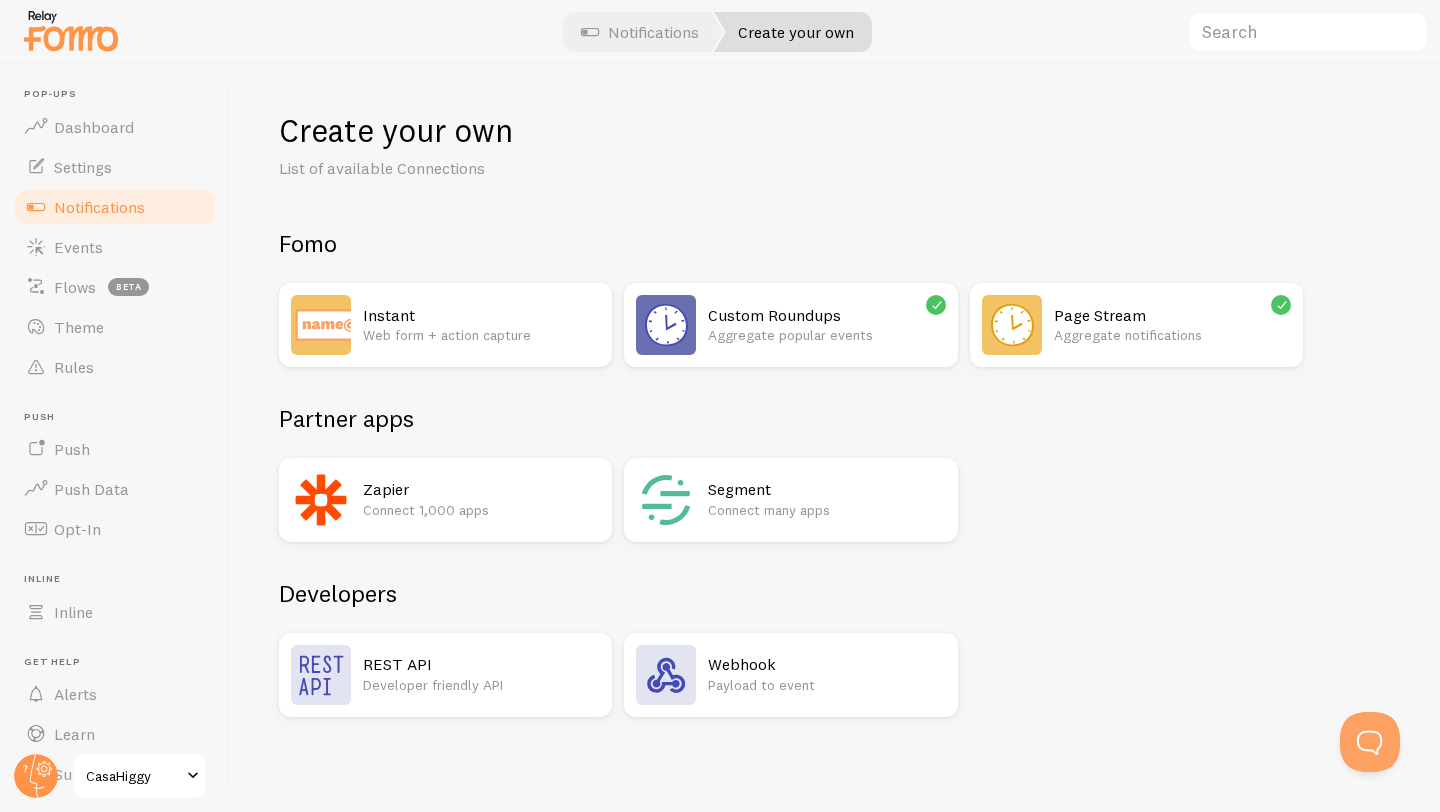 click at bounding box center [1012, 325] 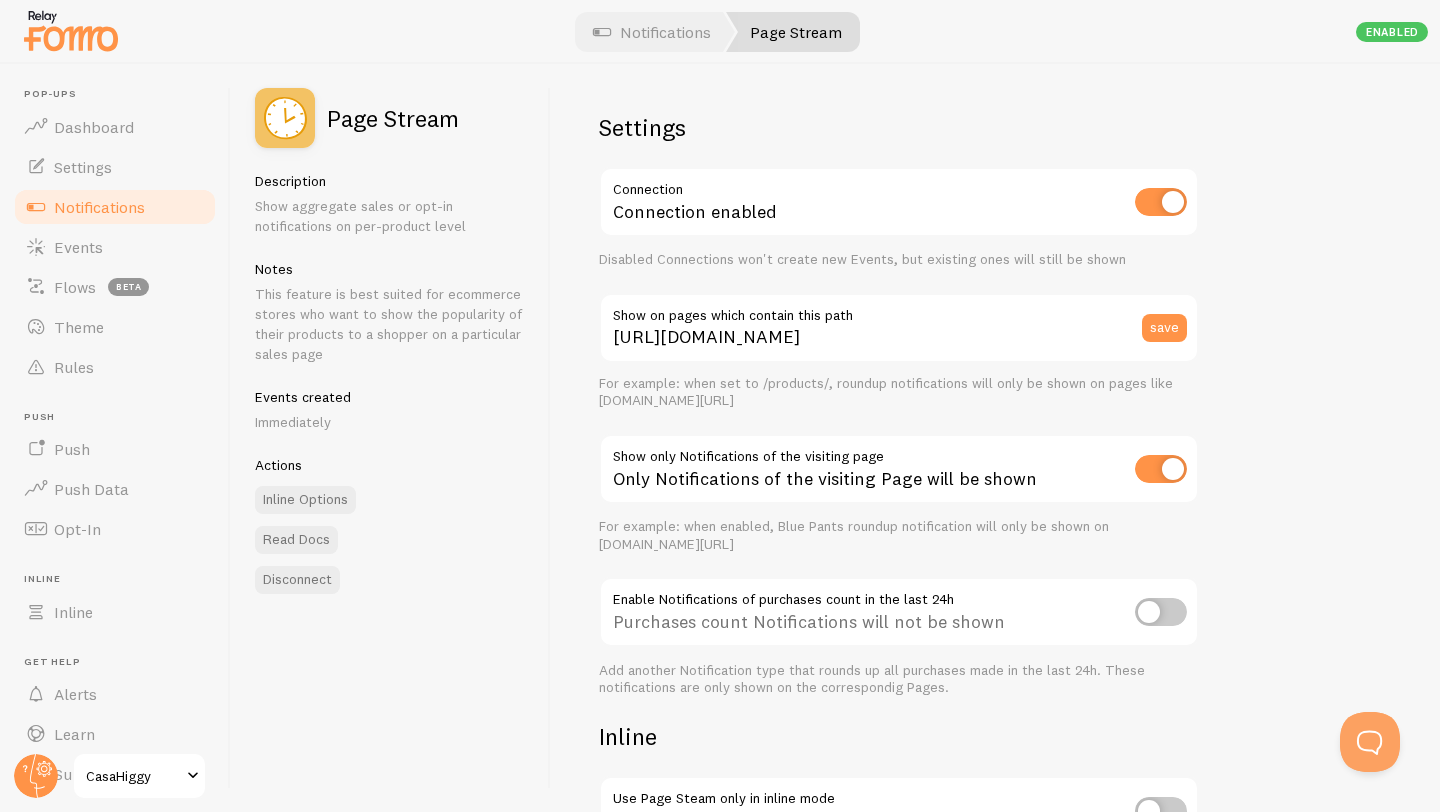 click on "Notifications" at bounding box center (115, 207) 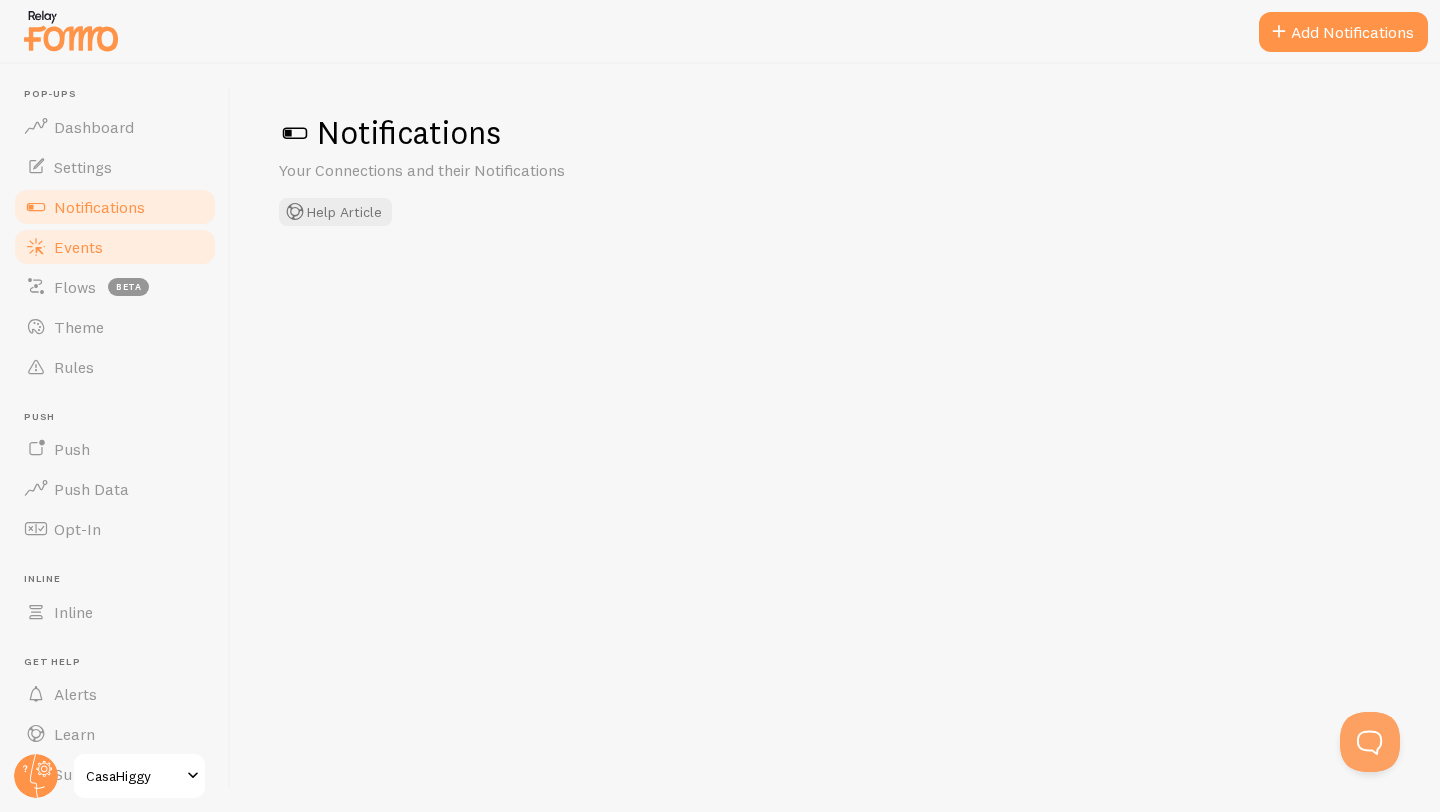 click on "Events" at bounding box center [115, 247] 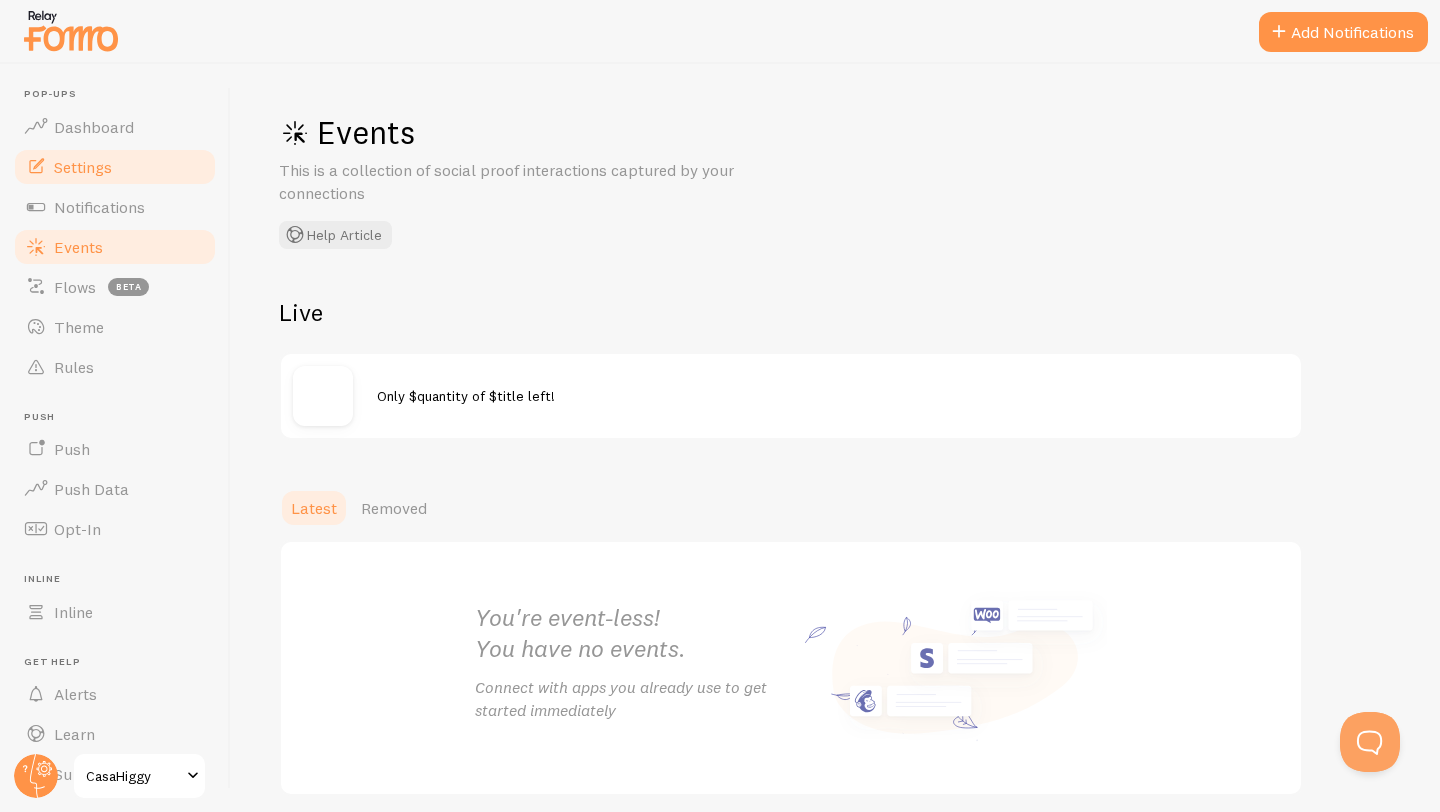 click on "Settings" at bounding box center (115, 167) 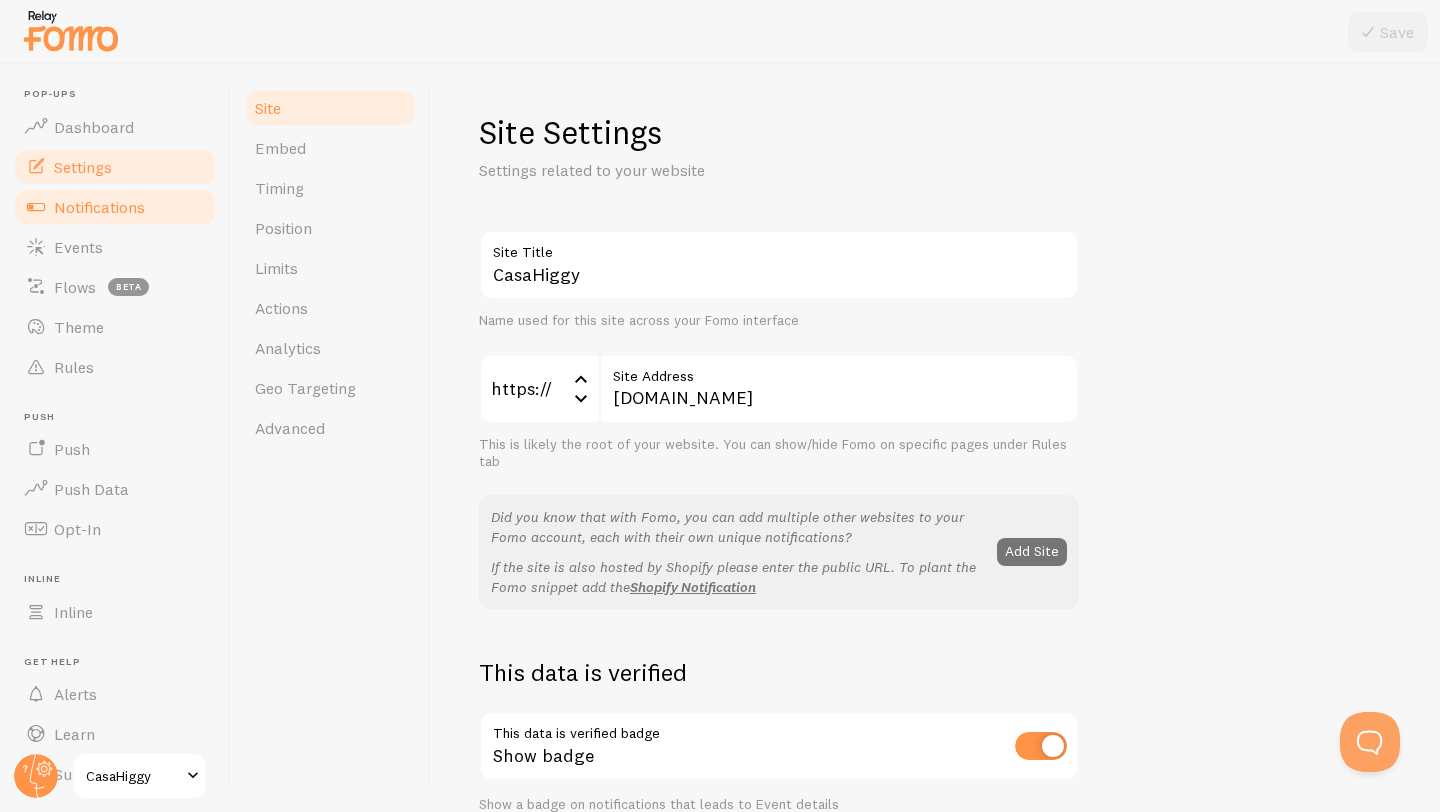 click on "Notifications" at bounding box center (115, 207) 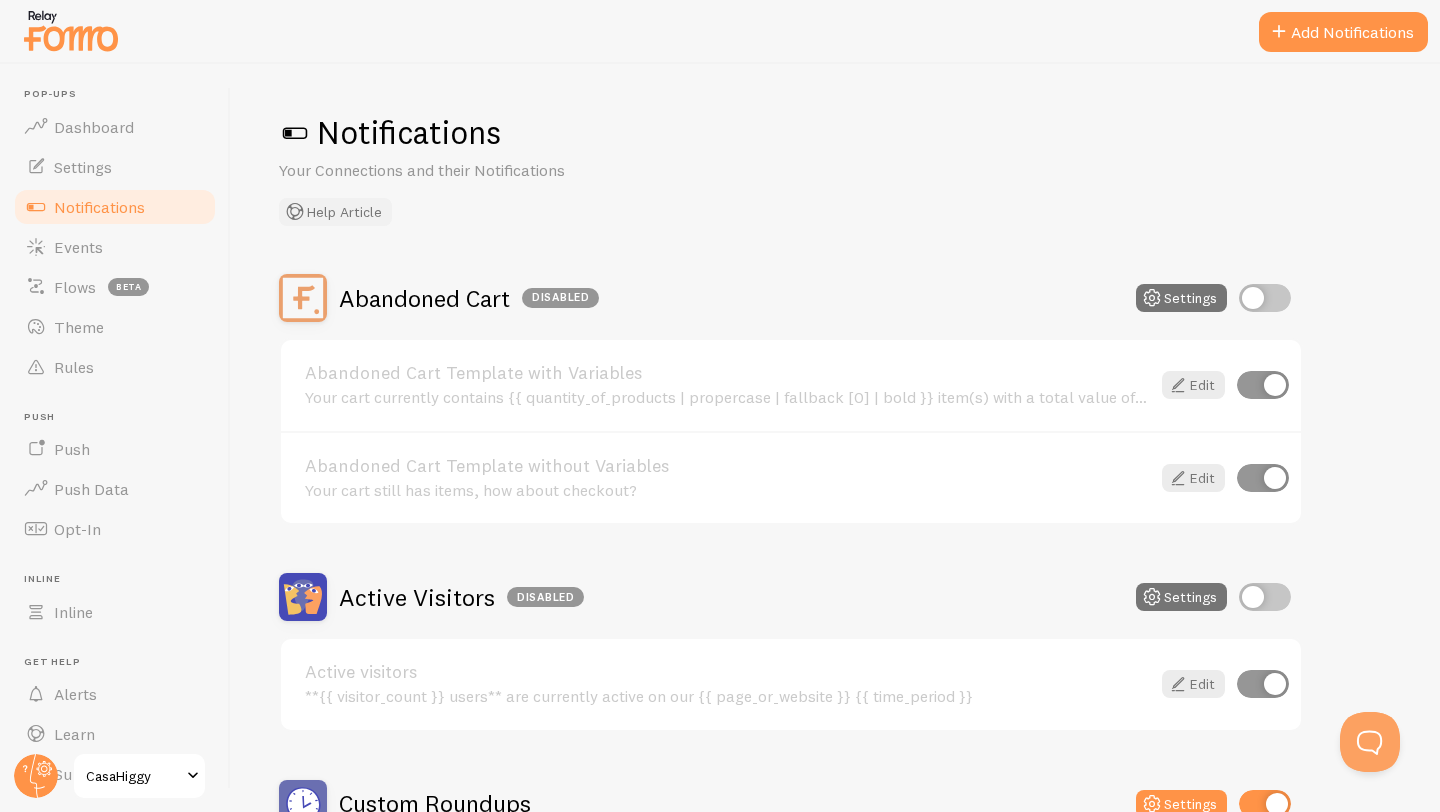 click on "Help Article" at bounding box center (335, 212) 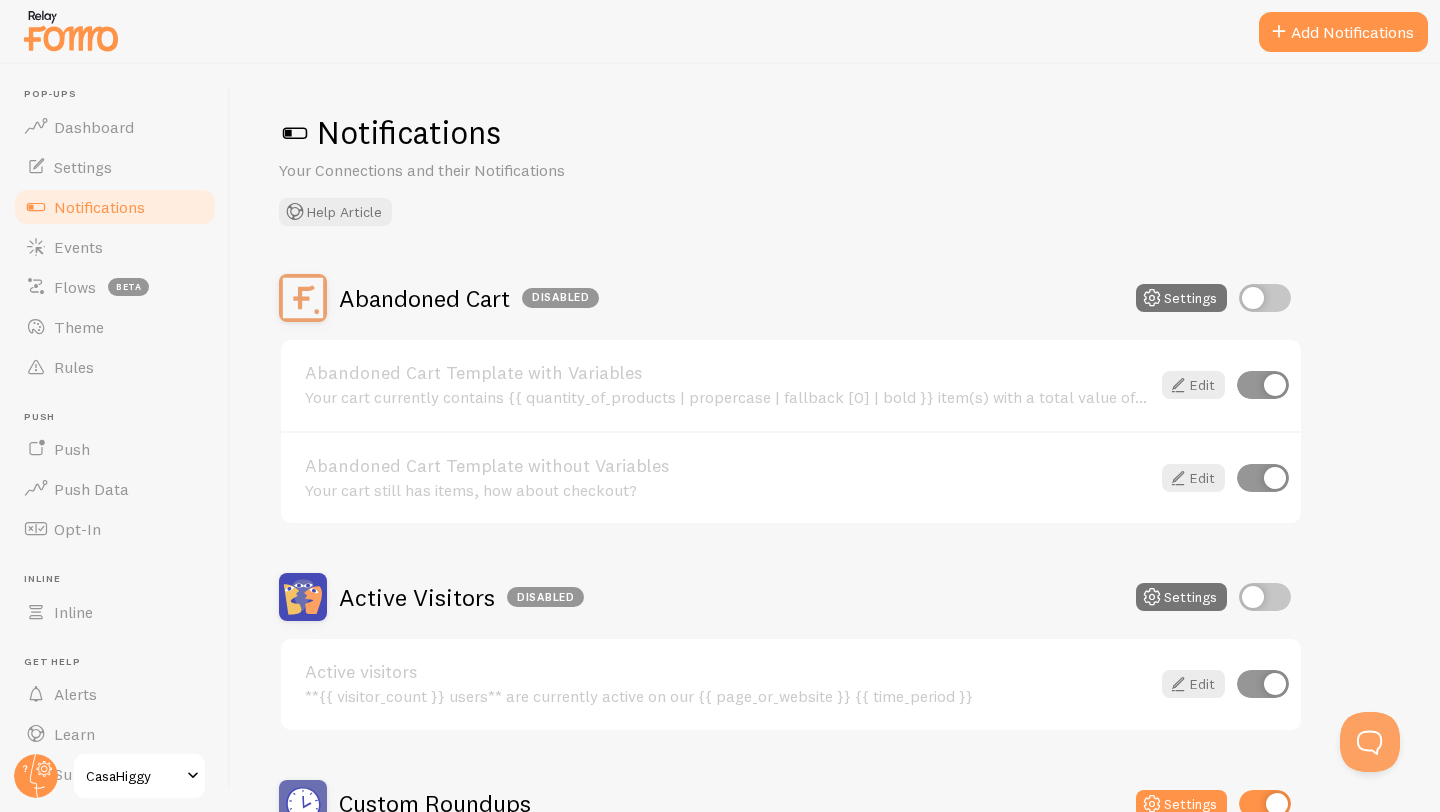 click at bounding box center [295, 133] 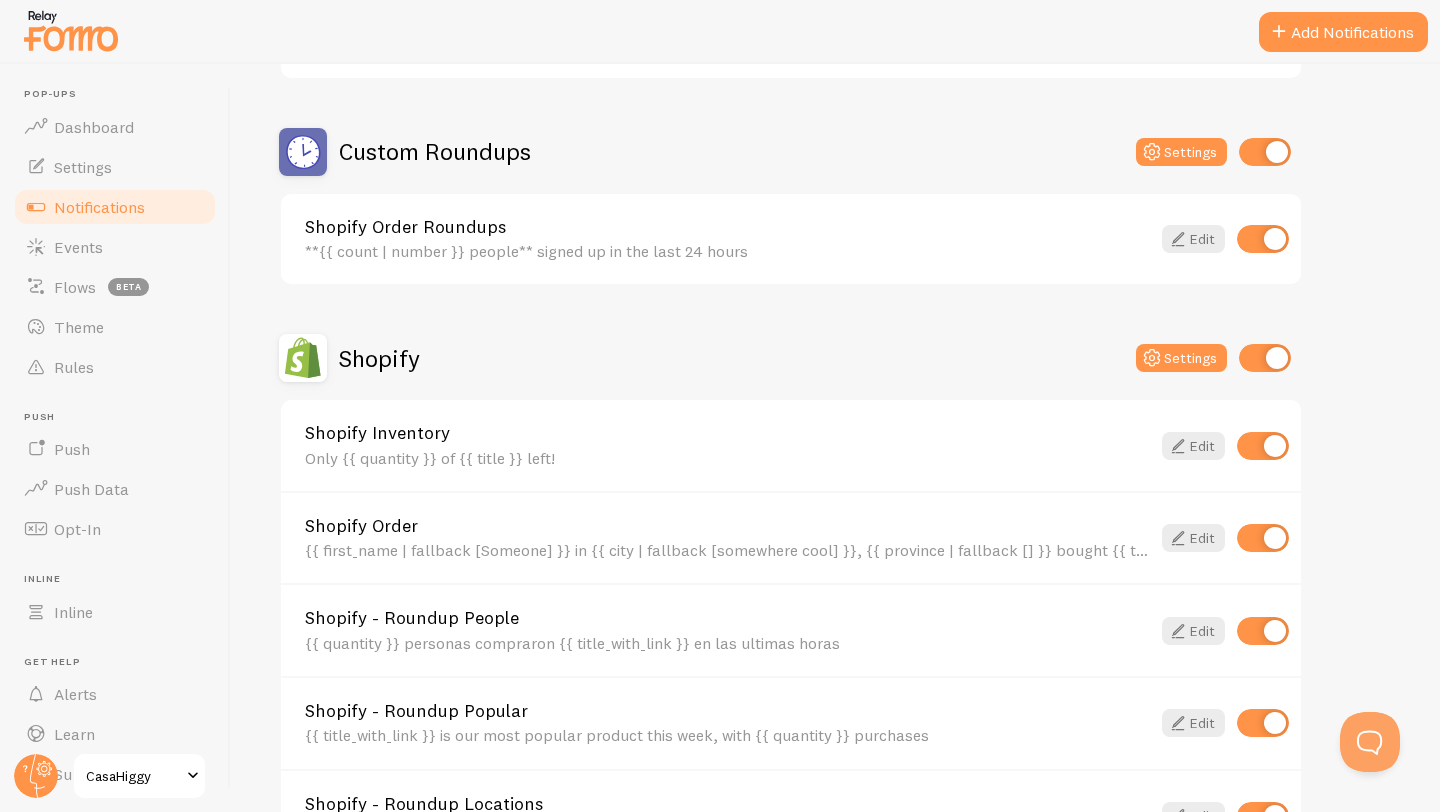 scroll, scrollTop: 619, scrollLeft: 0, axis: vertical 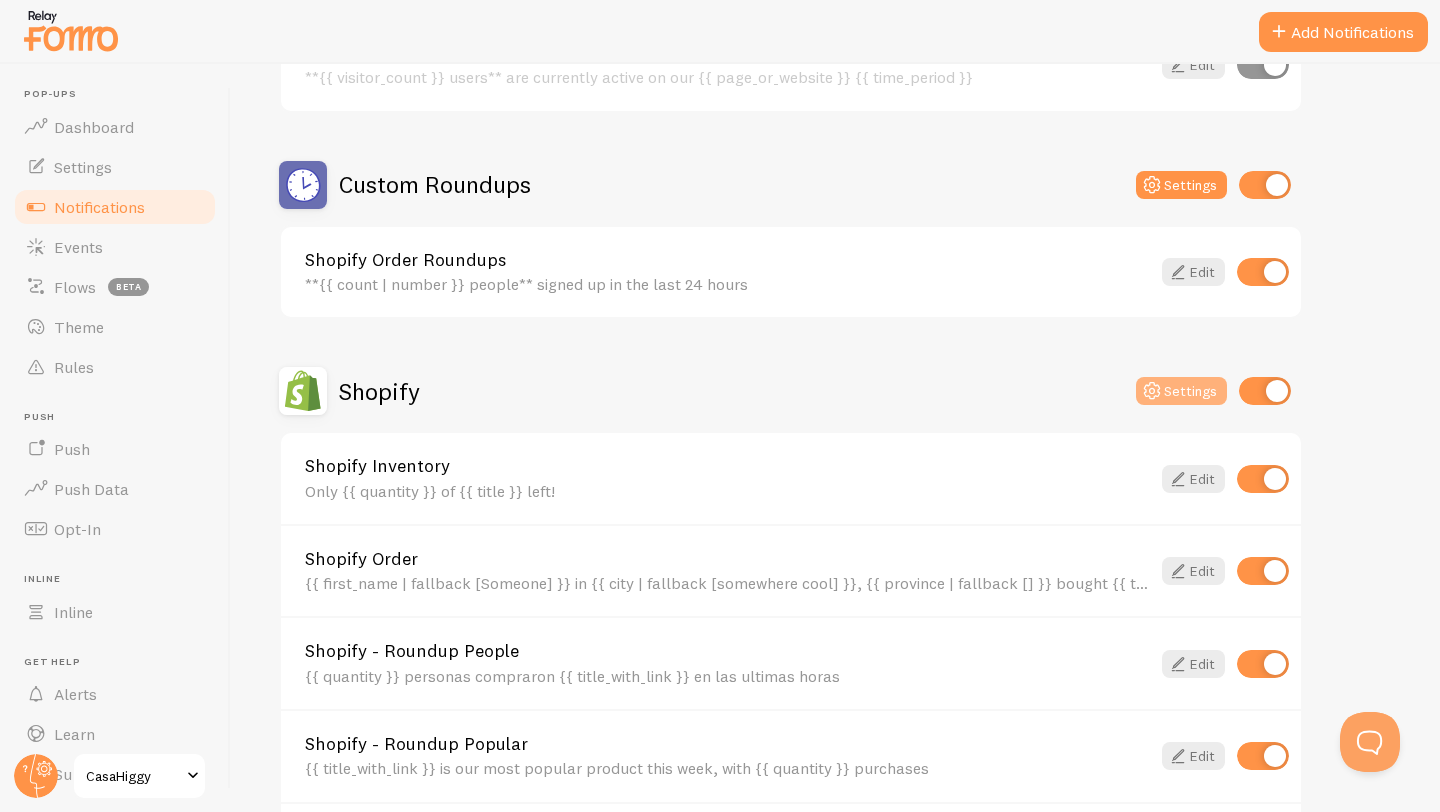 click on "Settings" at bounding box center [1181, 391] 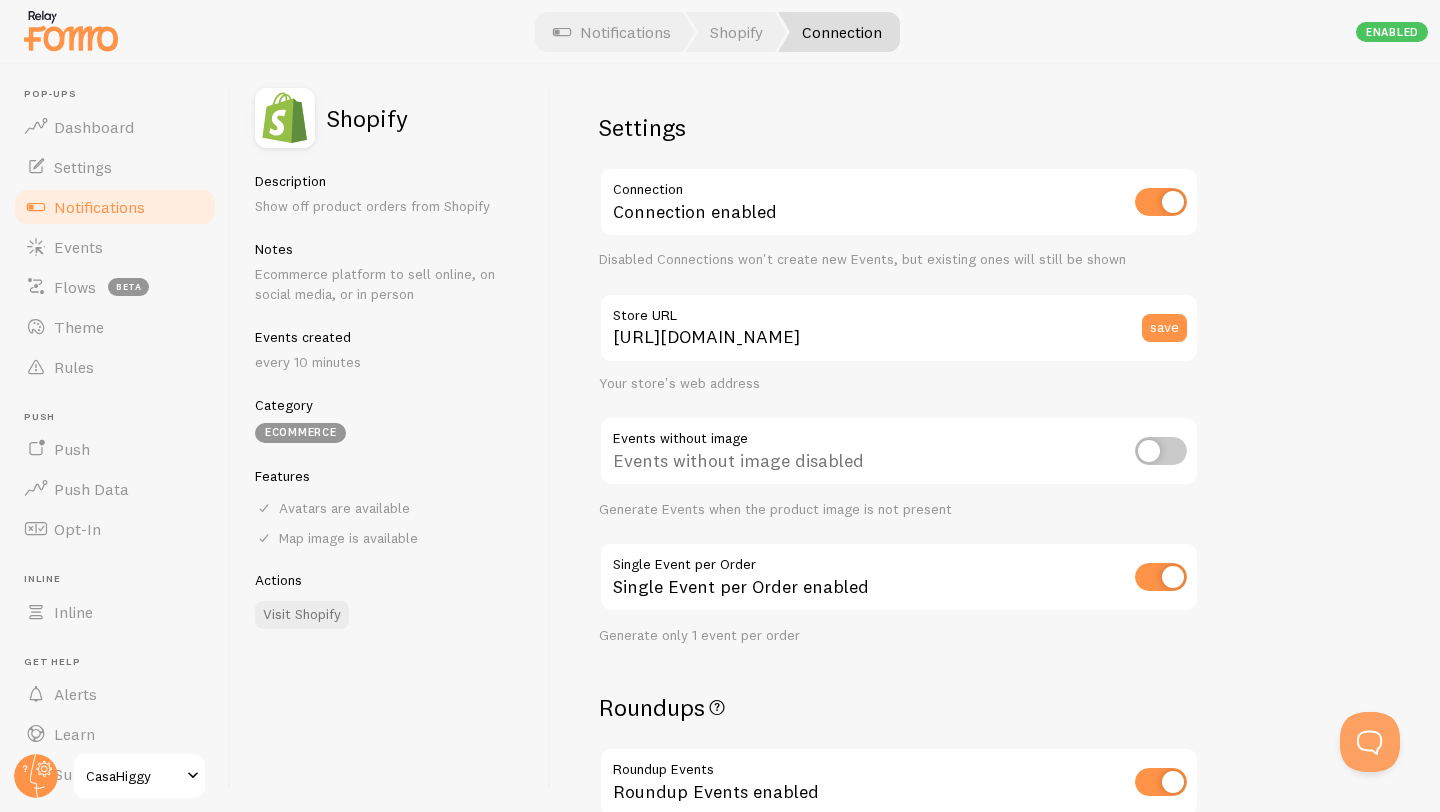 click on "Description
Show off product orders from Shopify
Notes
Ecommerce platform to sell online, on social media, or in person
Events created
every 10 minutes" at bounding box center [390, 272] 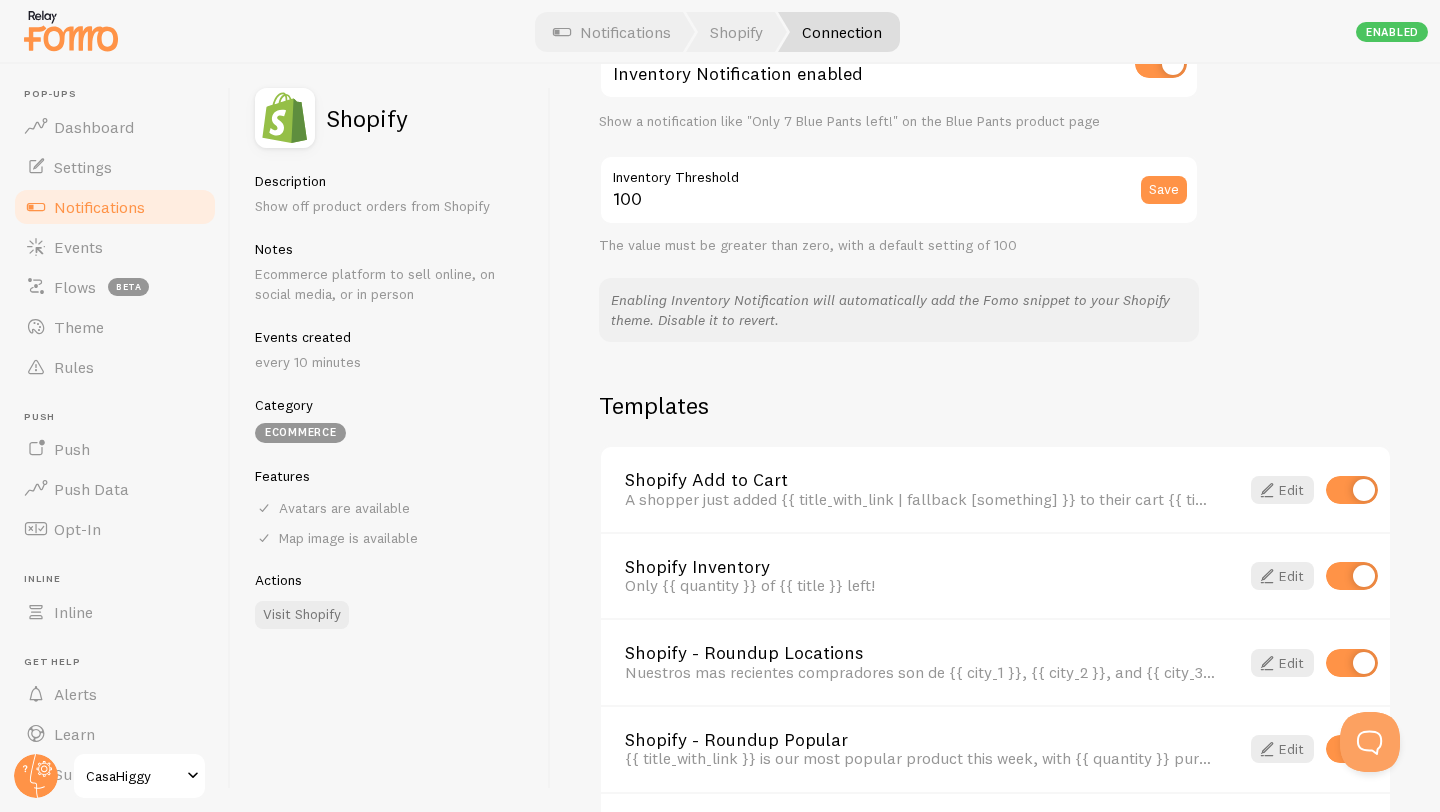 scroll, scrollTop: 1379, scrollLeft: 0, axis: vertical 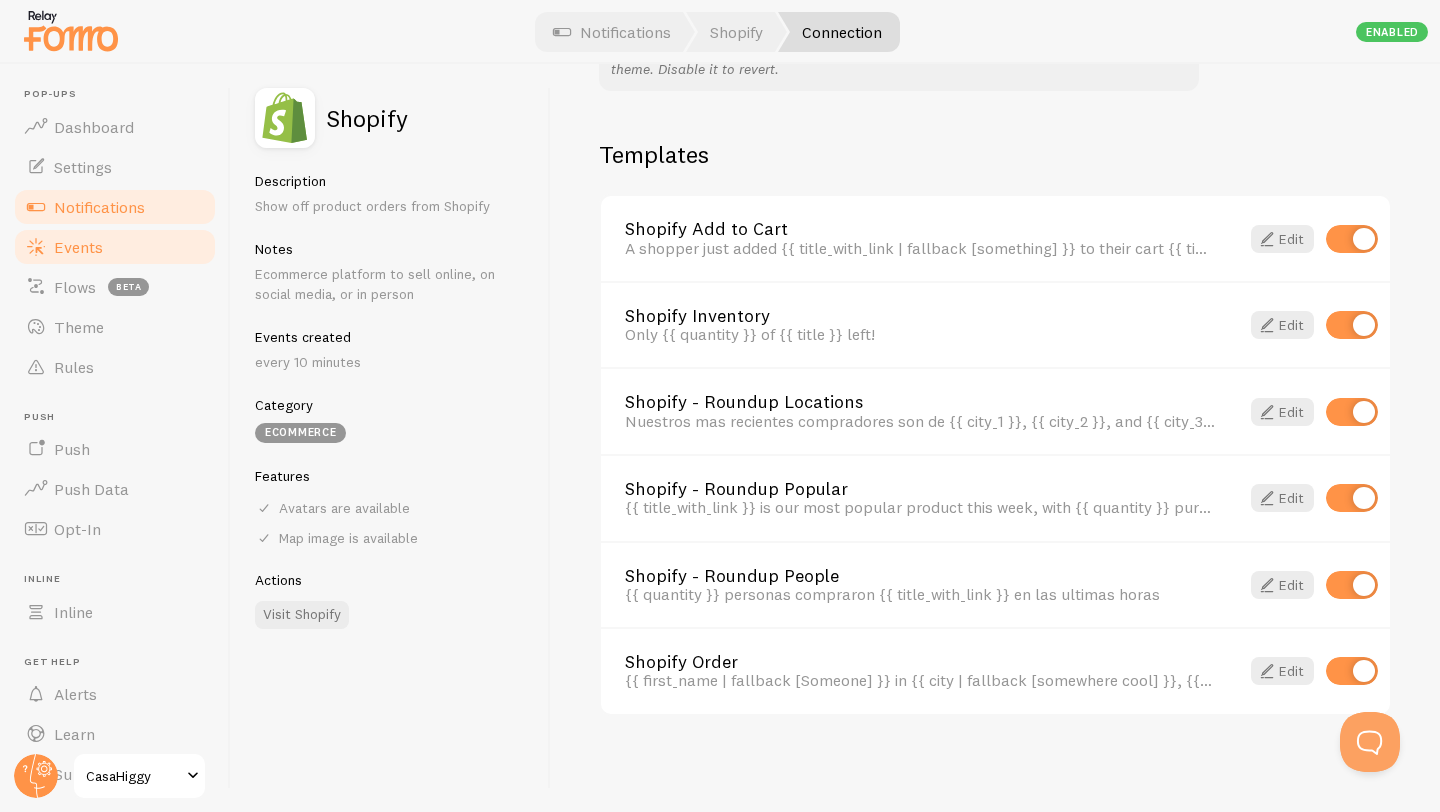 click on "Events" at bounding box center [115, 247] 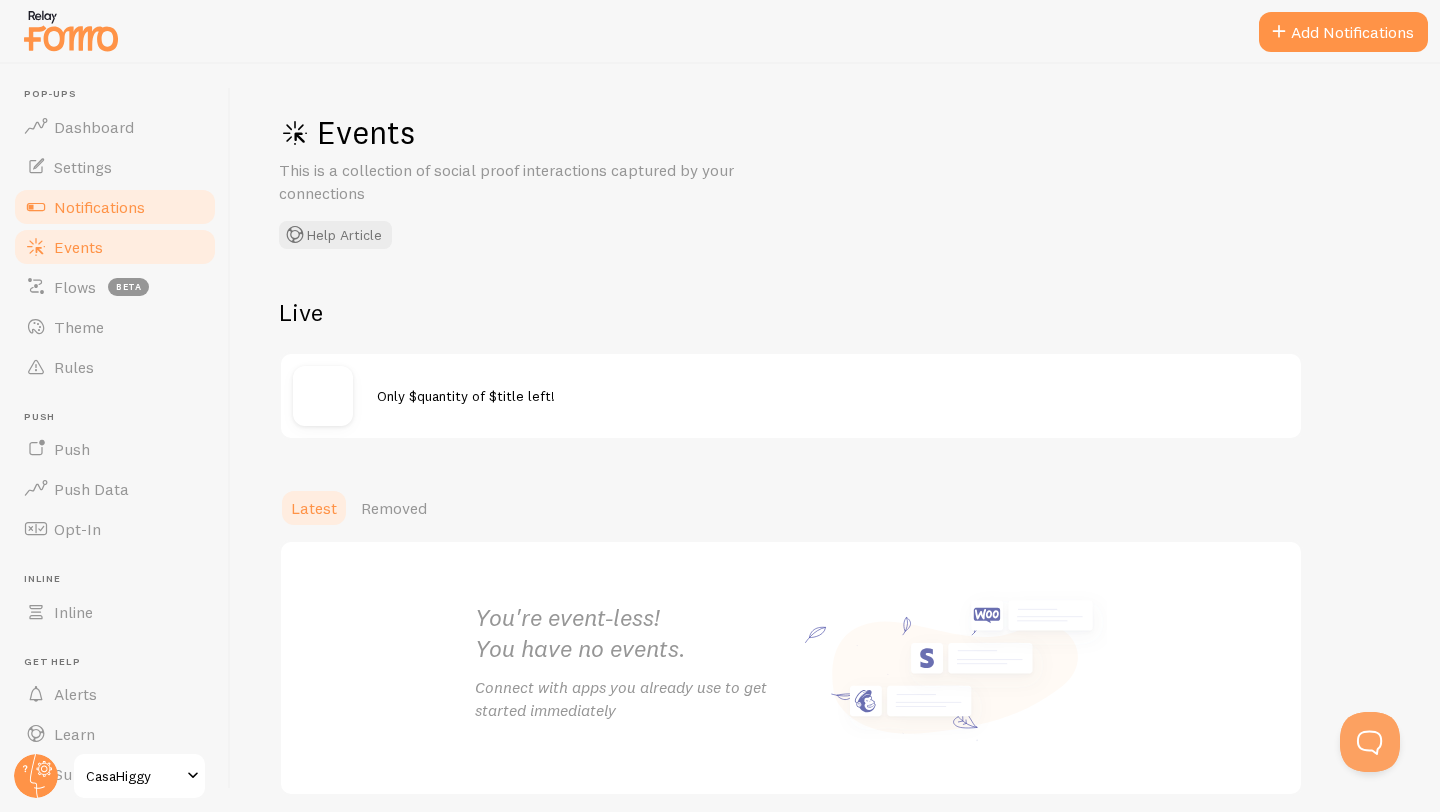 click on "Notifications" at bounding box center [115, 207] 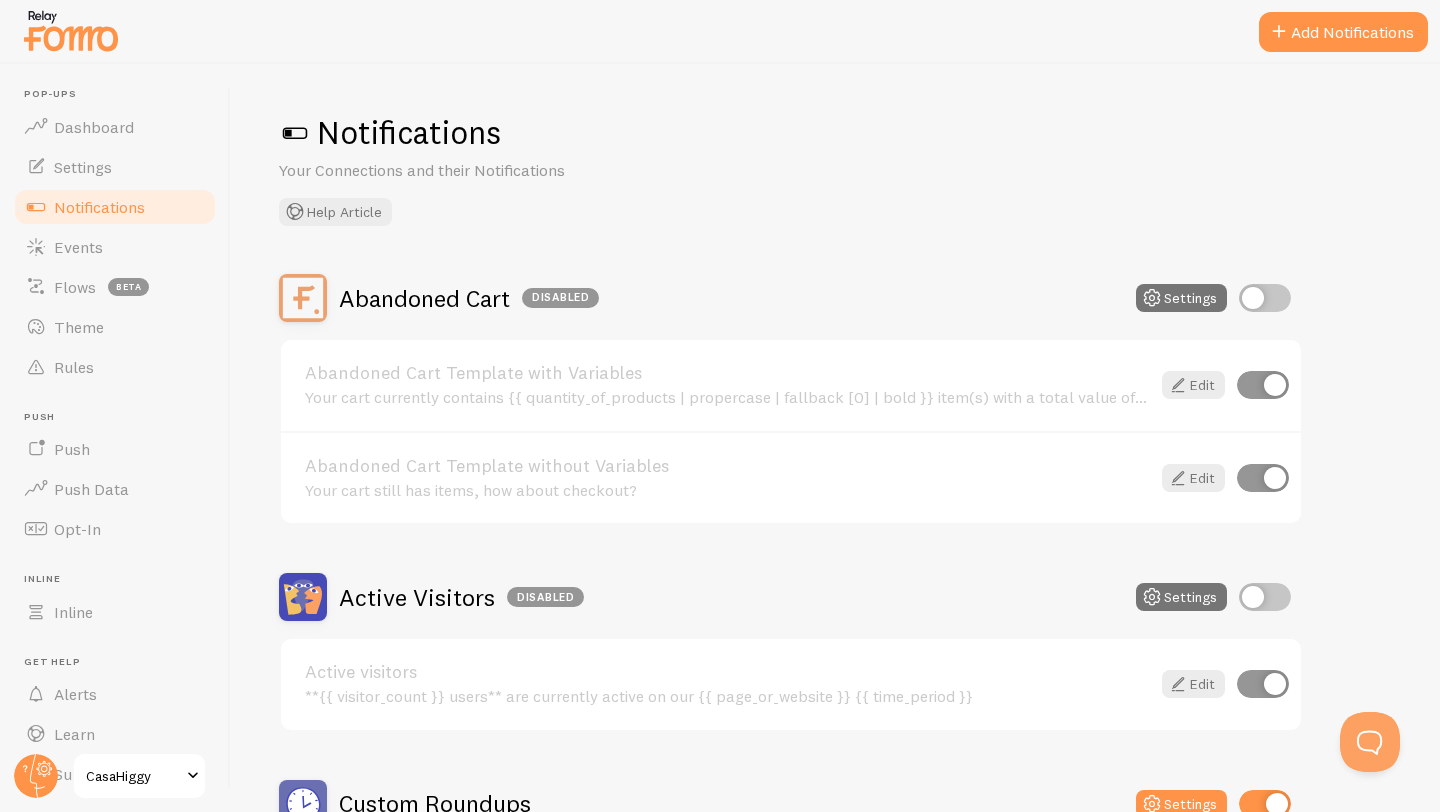 scroll, scrollTop: 1098, scrollLeft: 0, axis: vertical 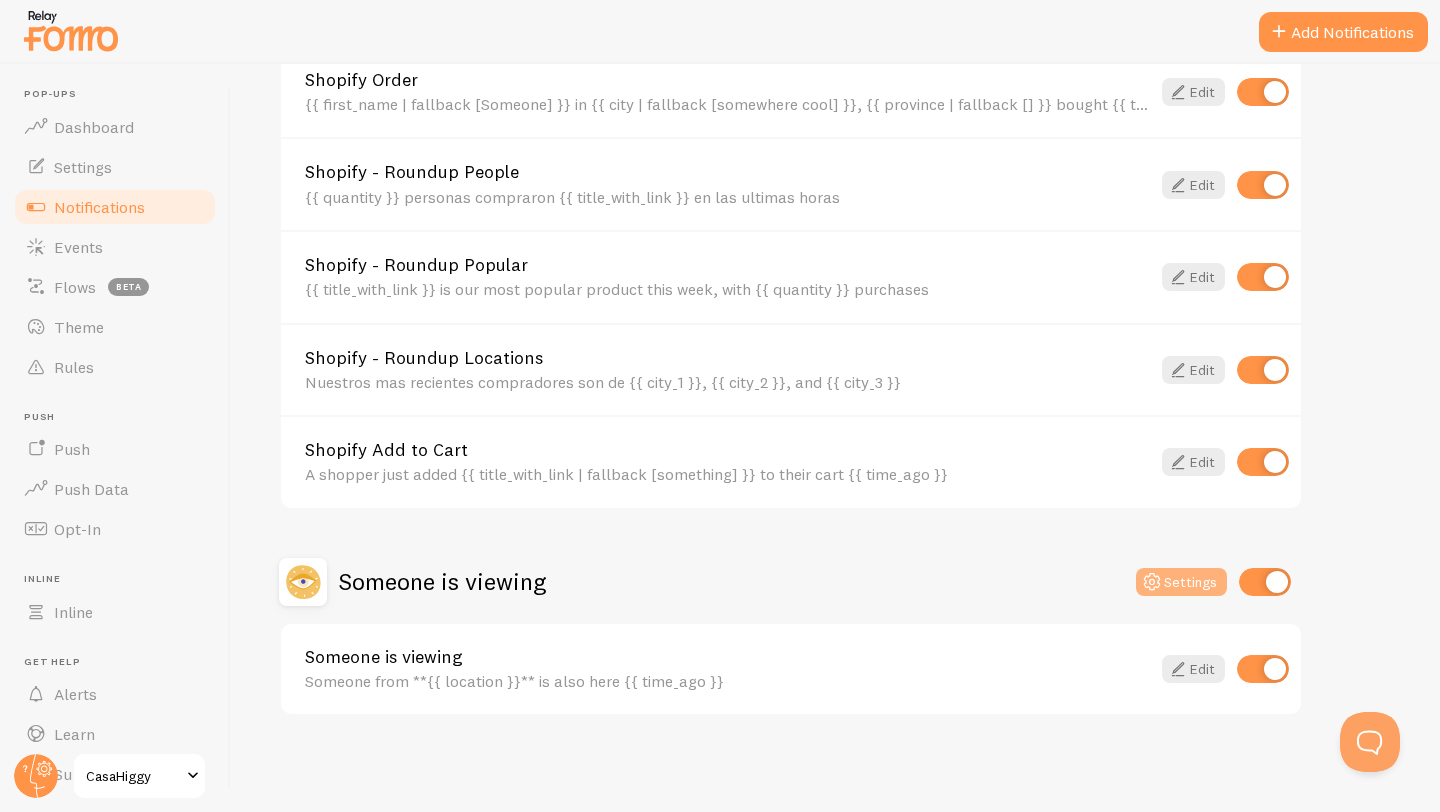 click on "Settings" at bounding box center [1181, 582] 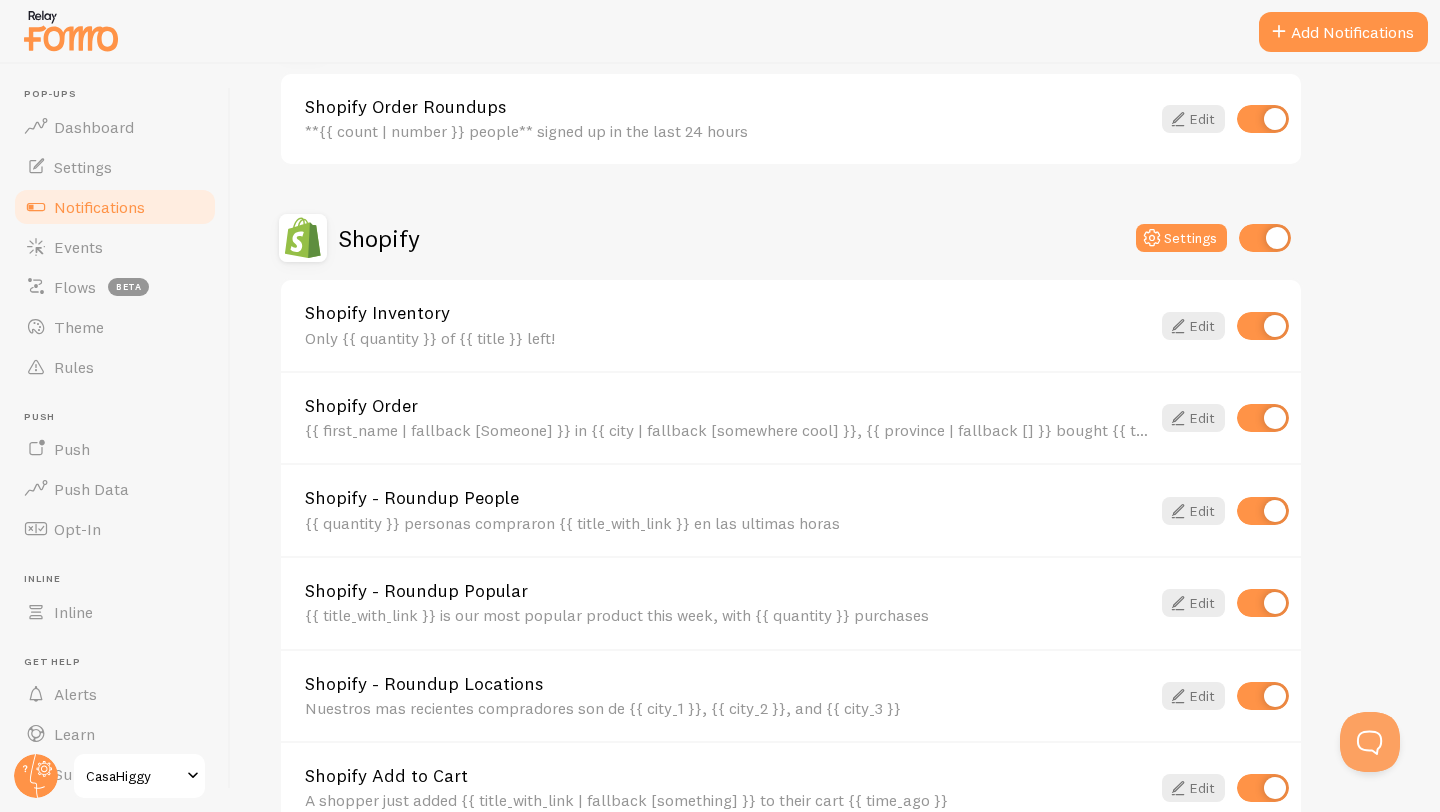 scroll, scrollTop: 742, scrollLeft: 0, axis: vertical 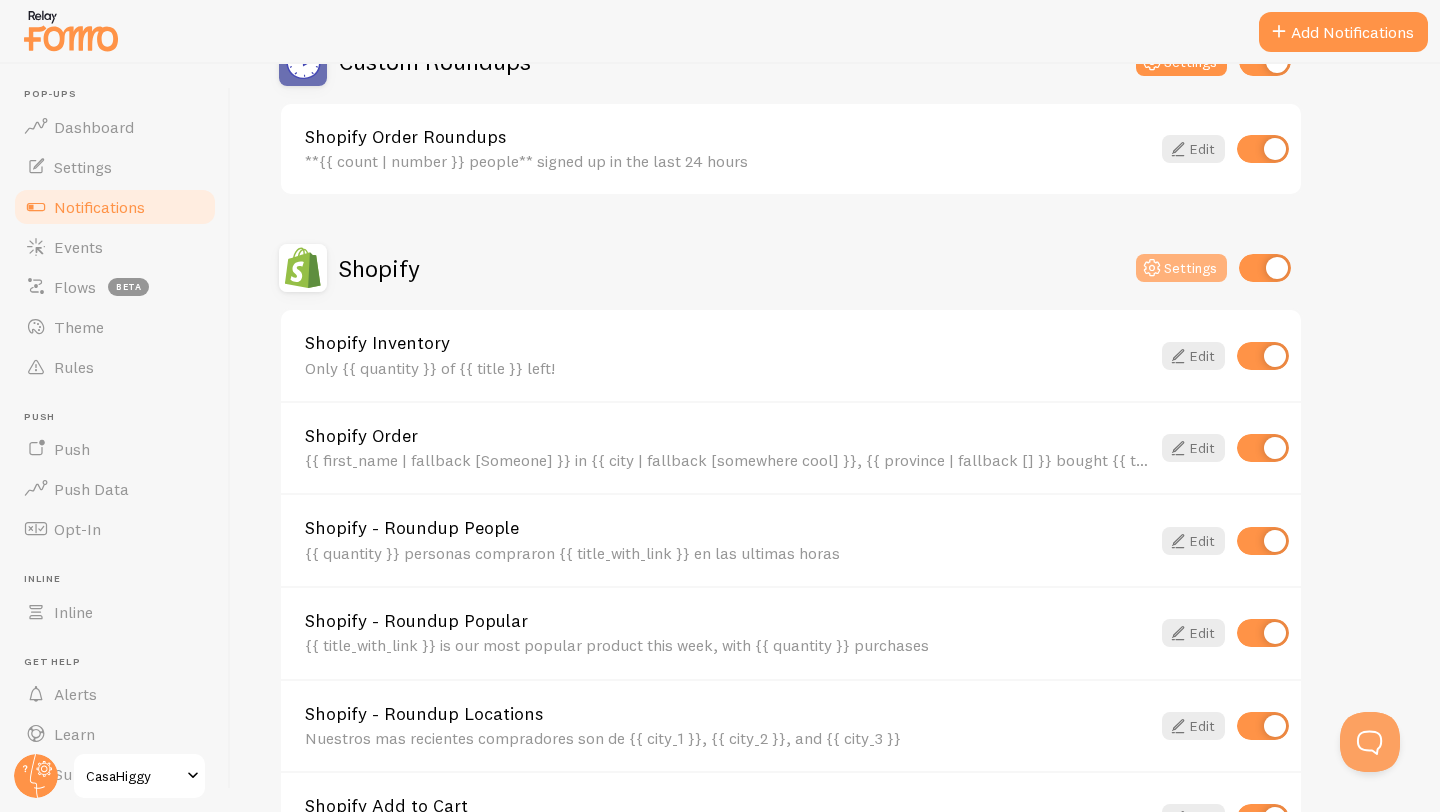 click at bounding box center (1152, 268) 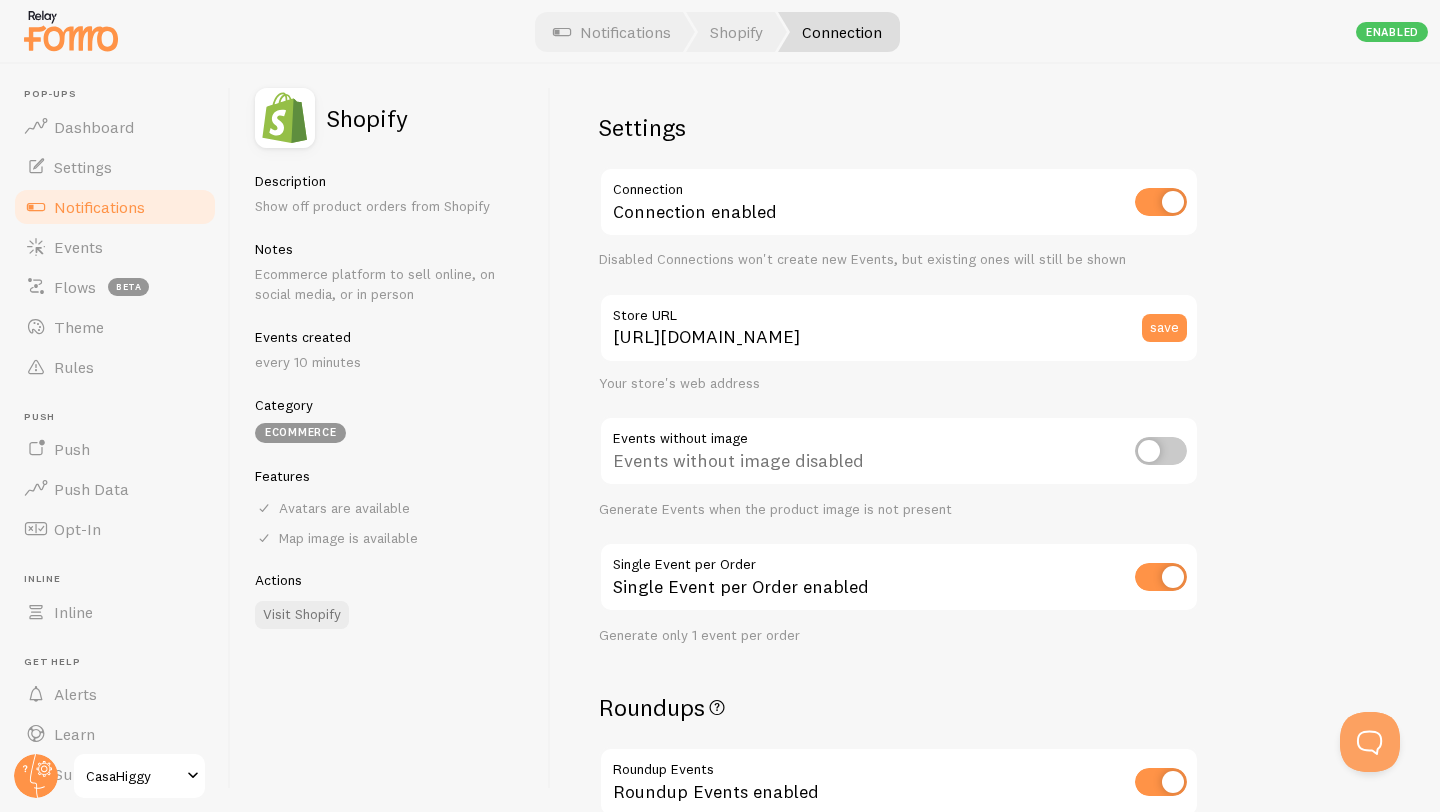 click on "Disabled Connections won't create new Events, but existing ones will still be shown" at bounding box center (899, 260) 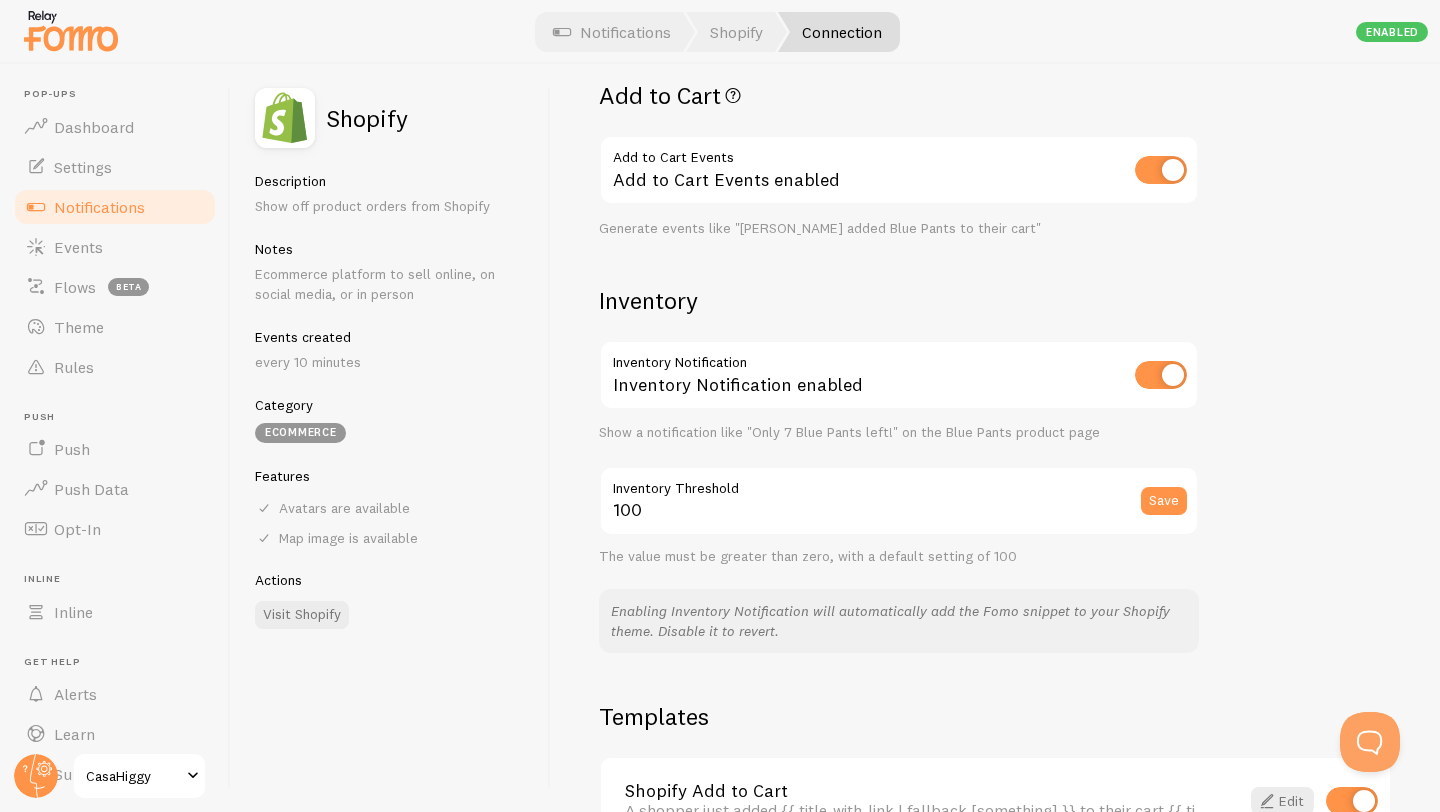 scroll, scrollTop: 826, scrollLeft: 0, axis: vertical 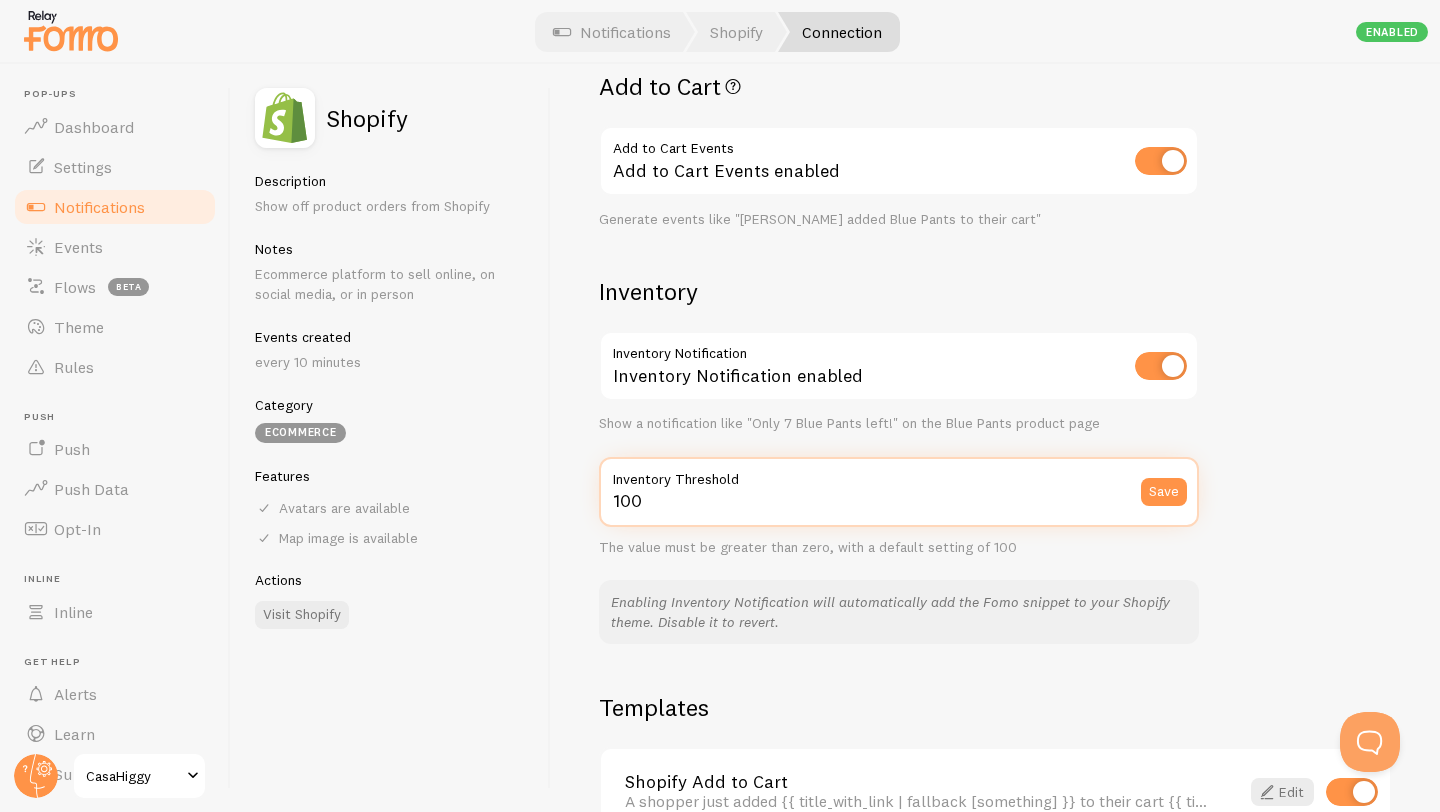 click on "100" at bounding box center [899, 492] 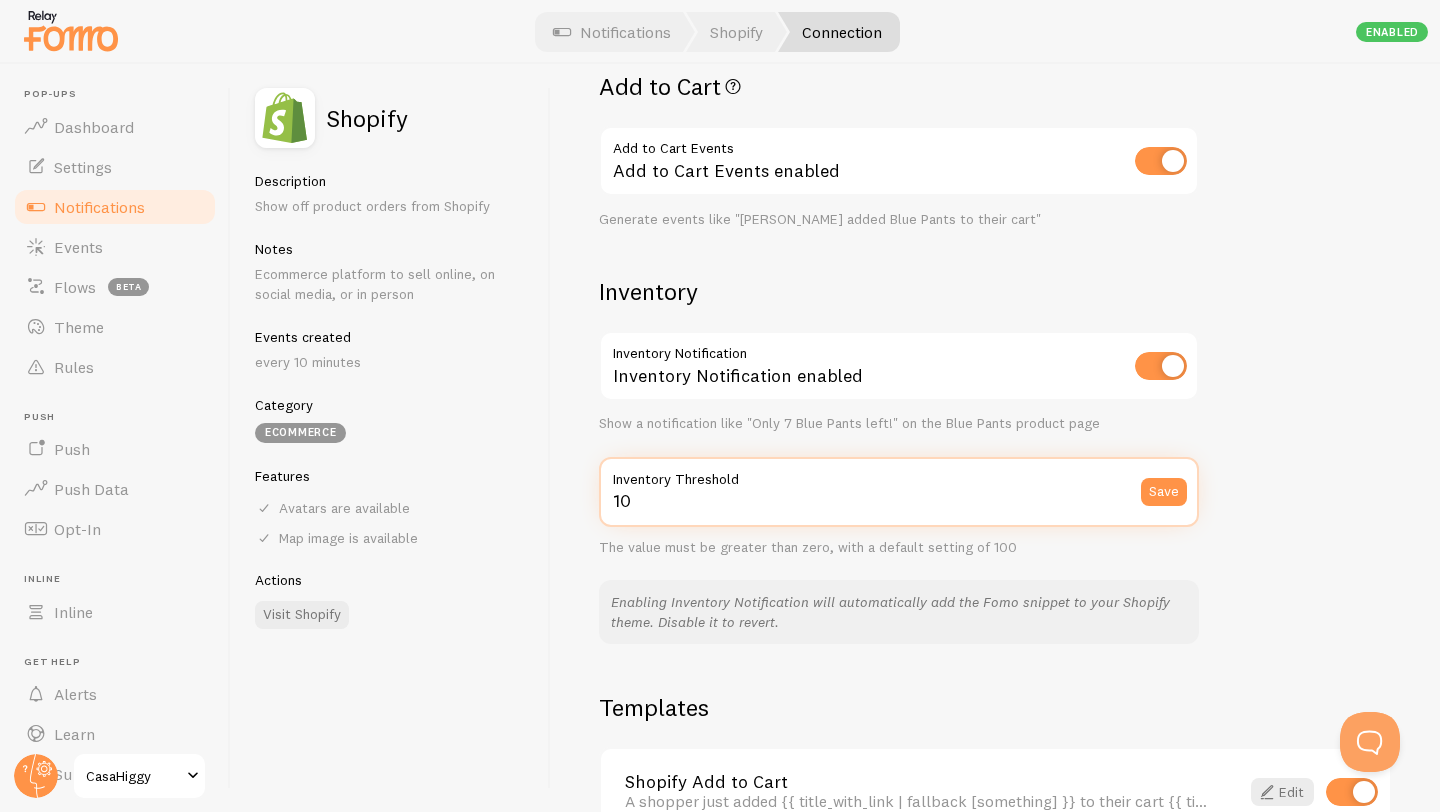 type on "1" 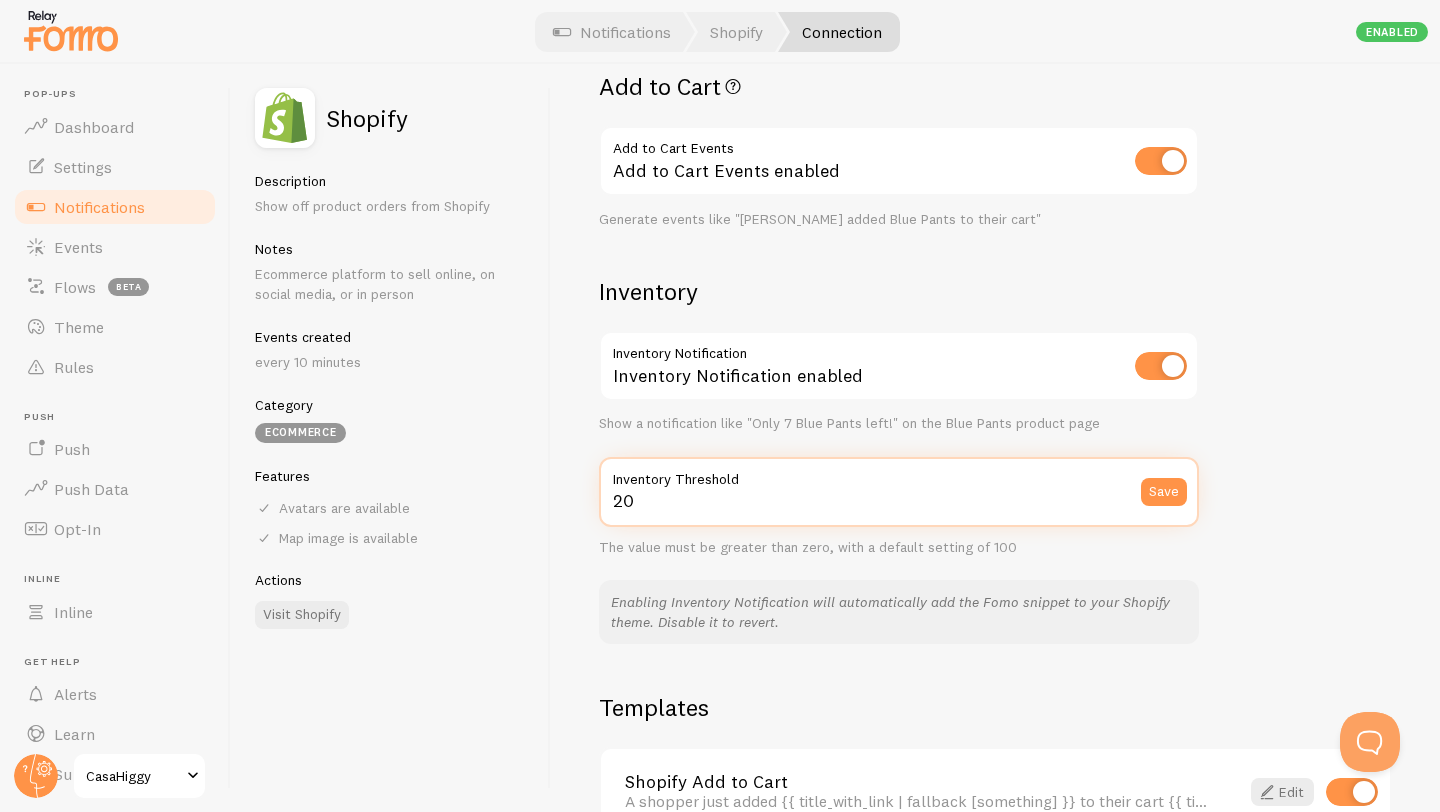 type on "2" 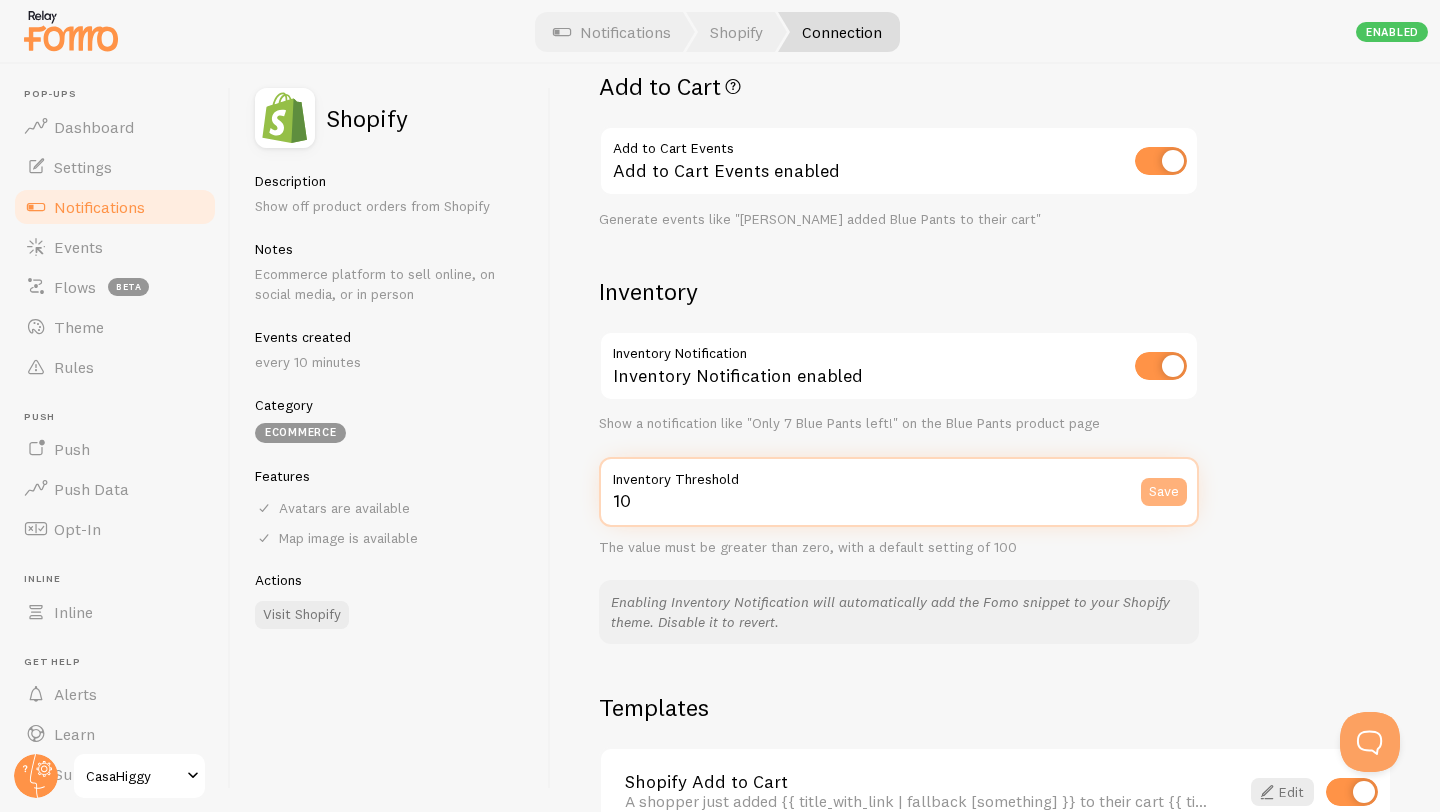 type on "10" 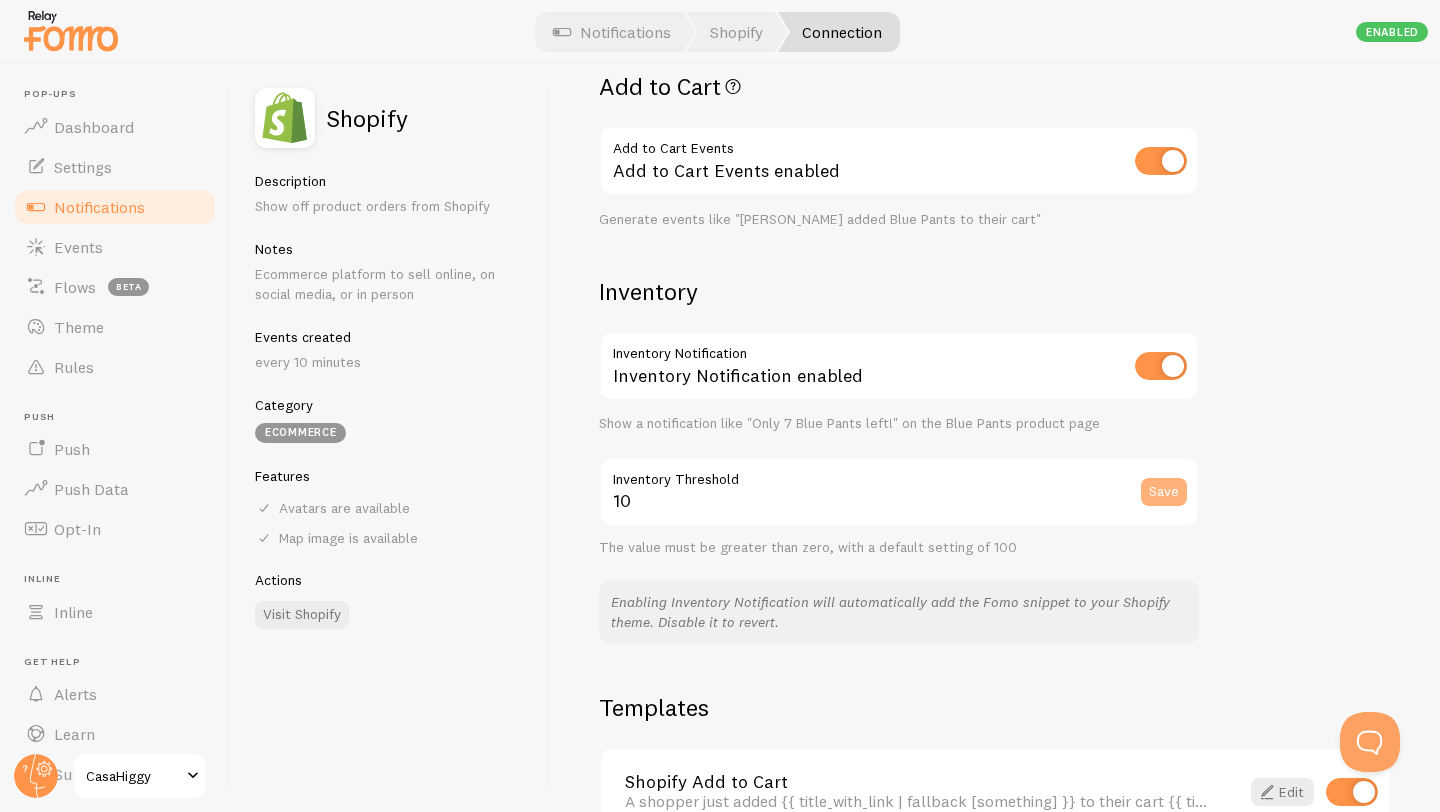 click on "Save" at bounding box center (1164, 492) 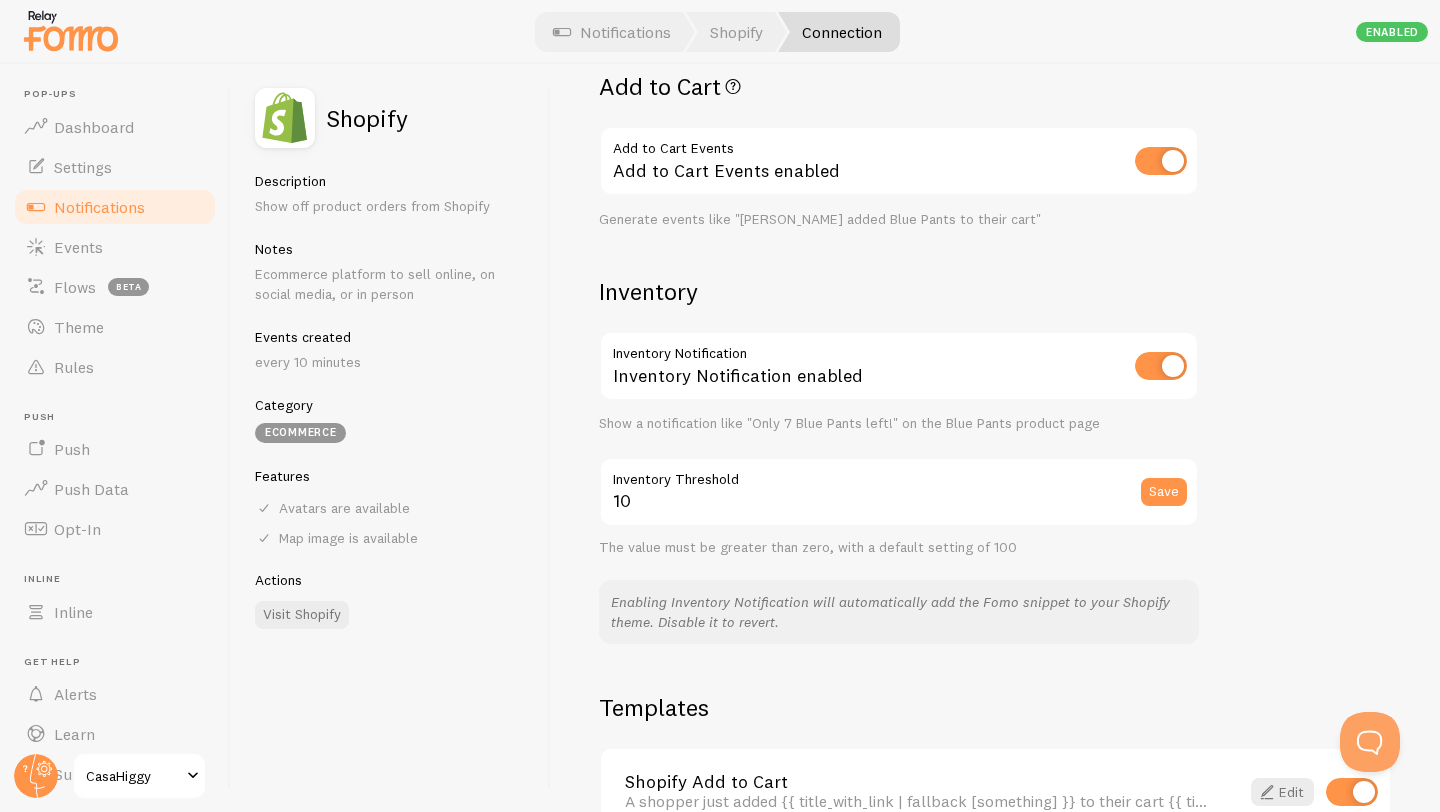 click on "Events created" at bounding box center [390, 337] 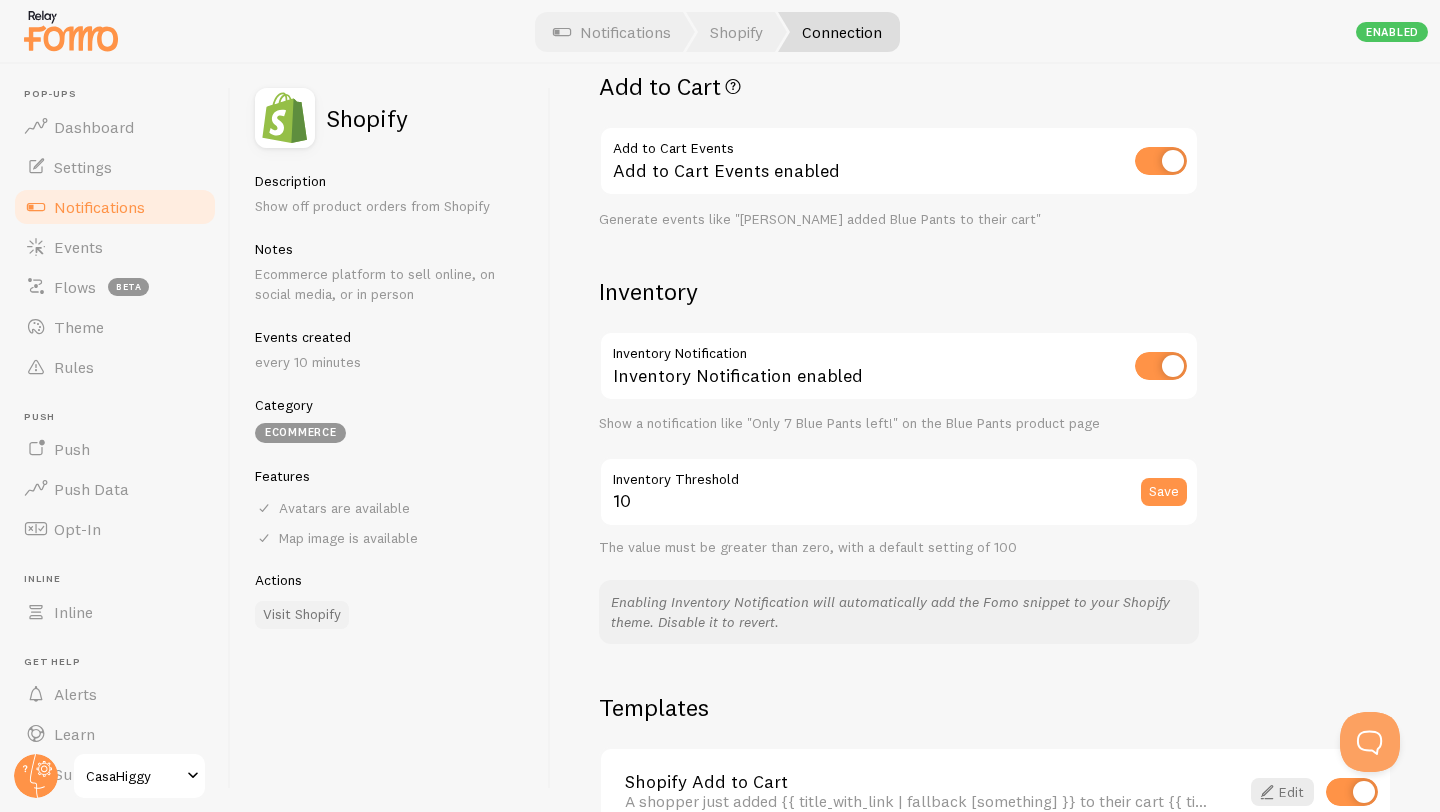 click on "Visit Shopify" at bounding box center [302, 615] 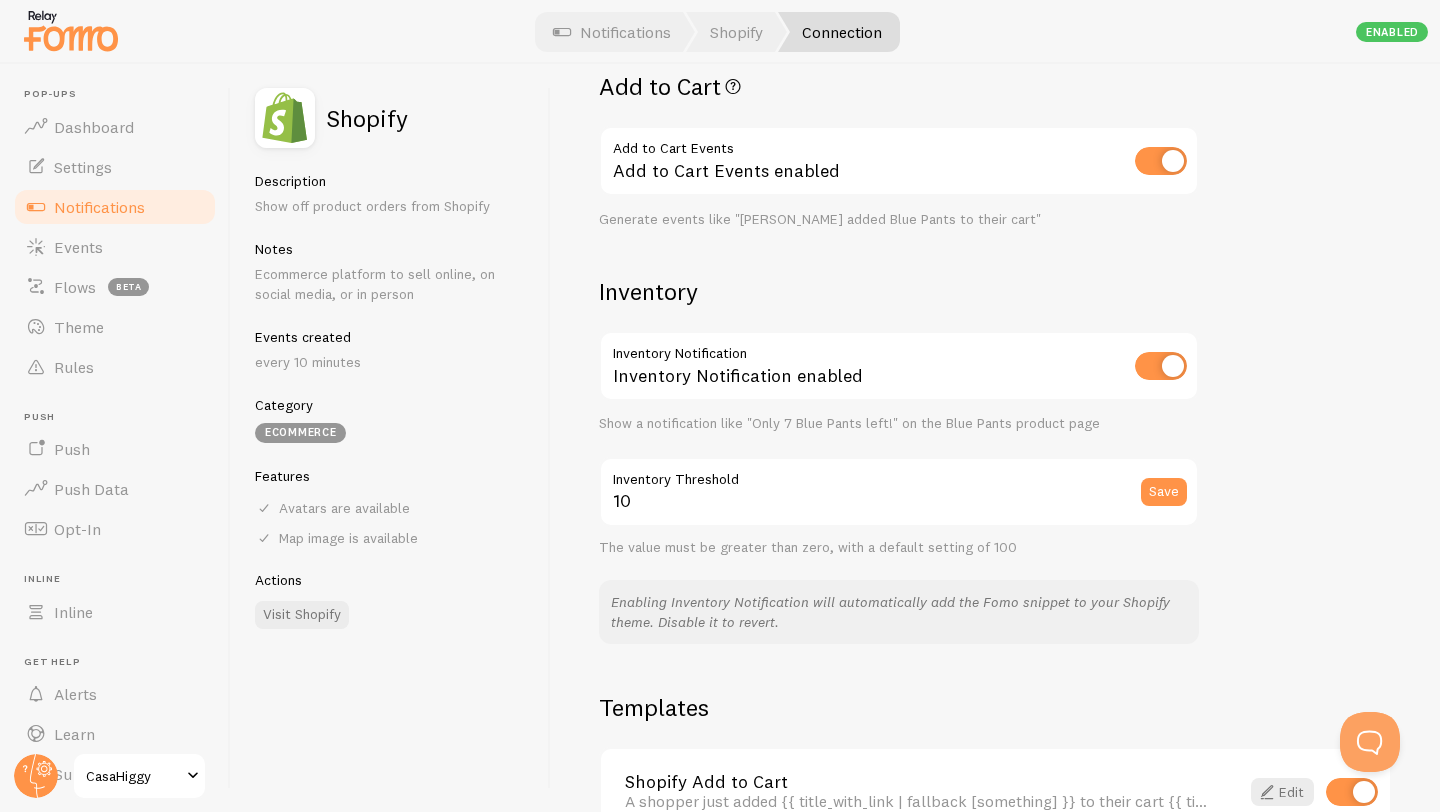 scroll, scrollTop: 1379, scrollLeft: 0, axis: vertical 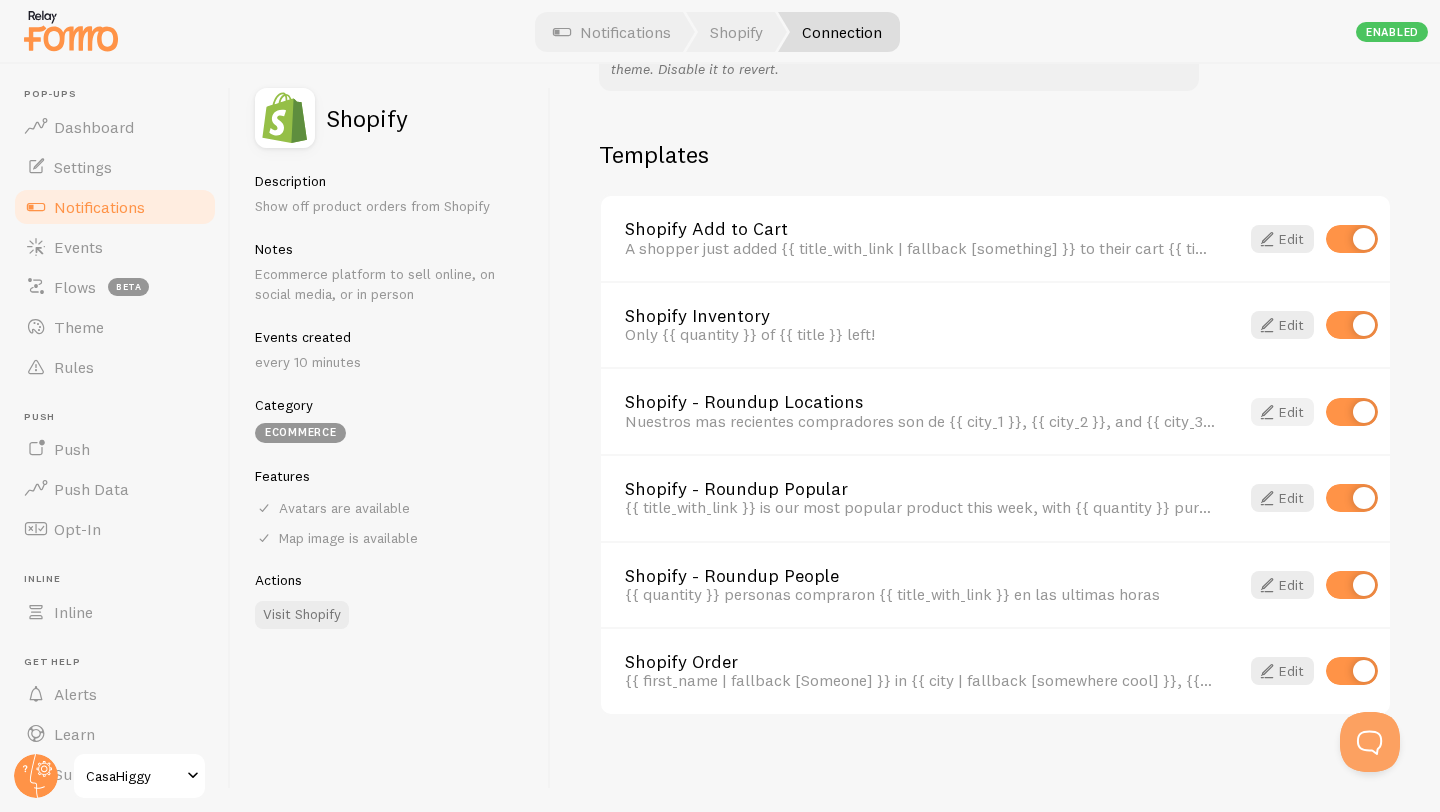 click at bounding box center (1267, 412) 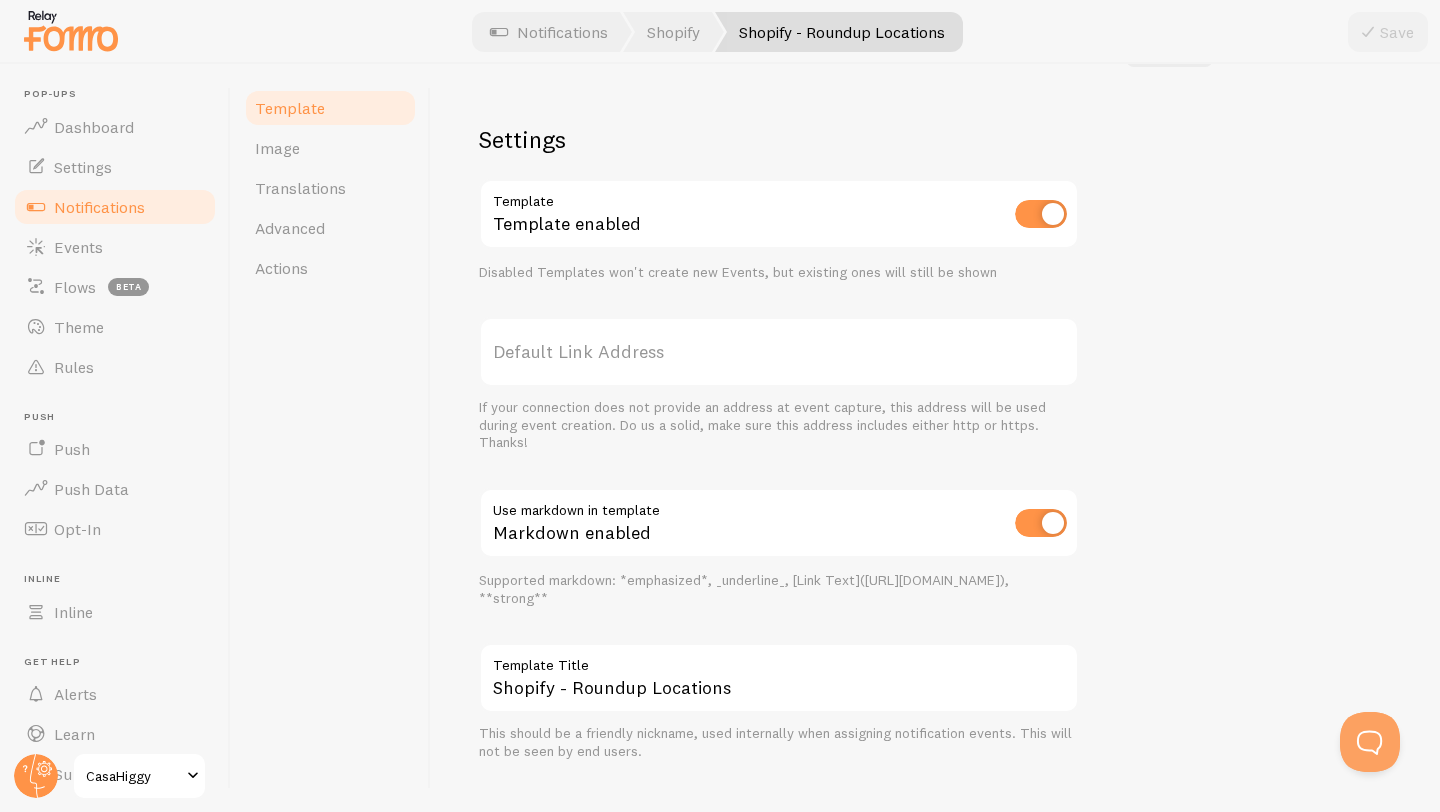 scroll, scrollTop: 653, scrollLeft: 0, axis: vertical 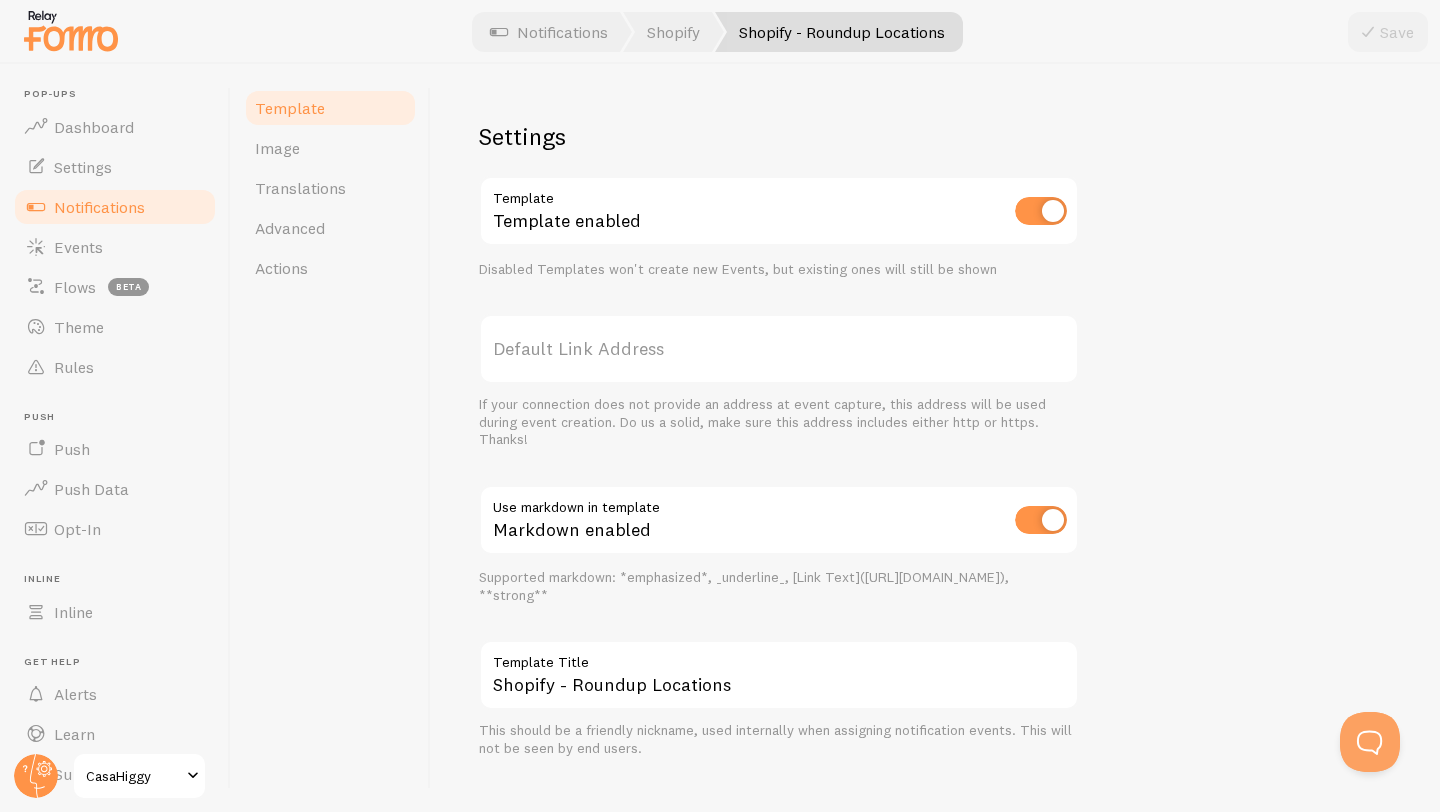 click on "Default Link Address" at bounding box center [779, 349] 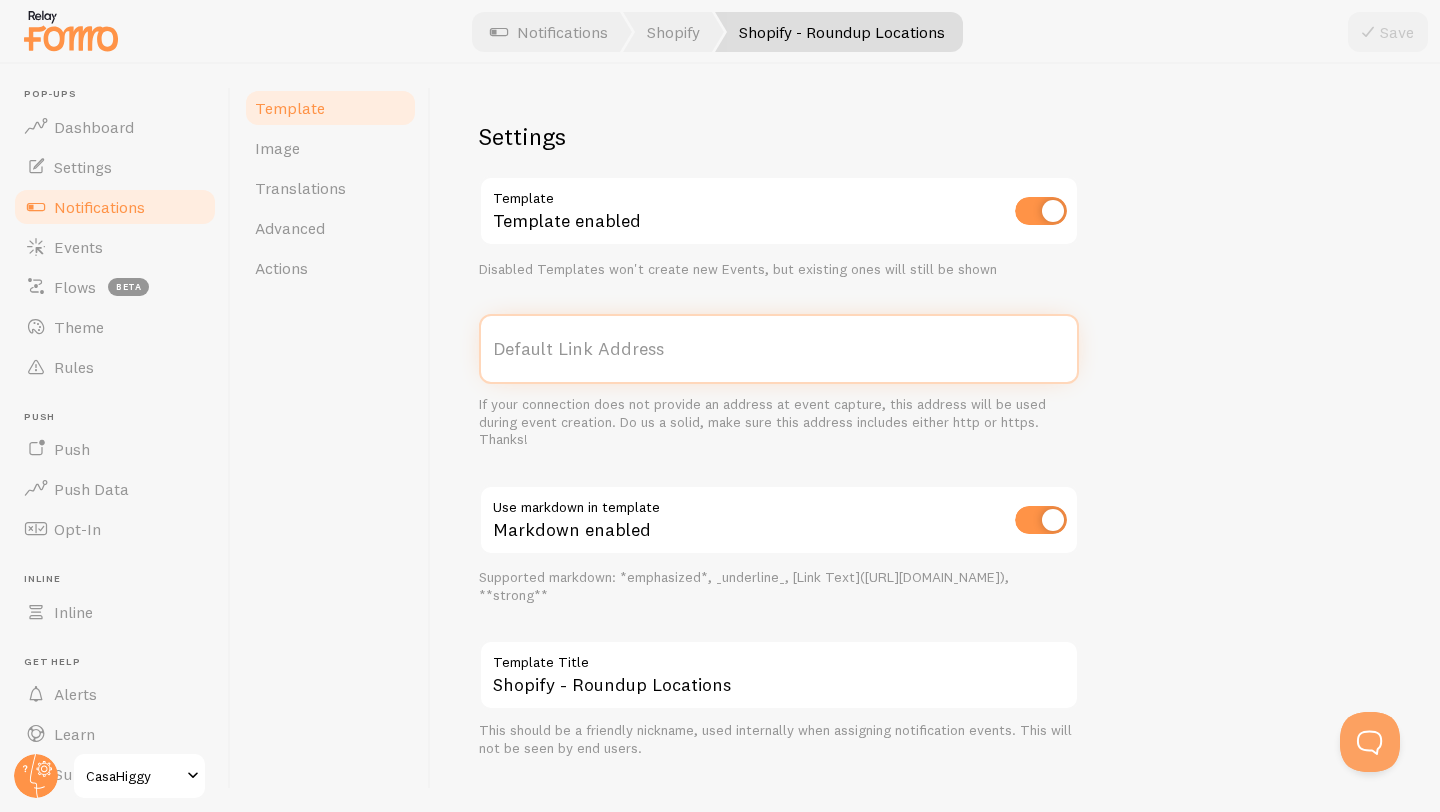 click on "Default Link Address" at bounding box center [779, 349] 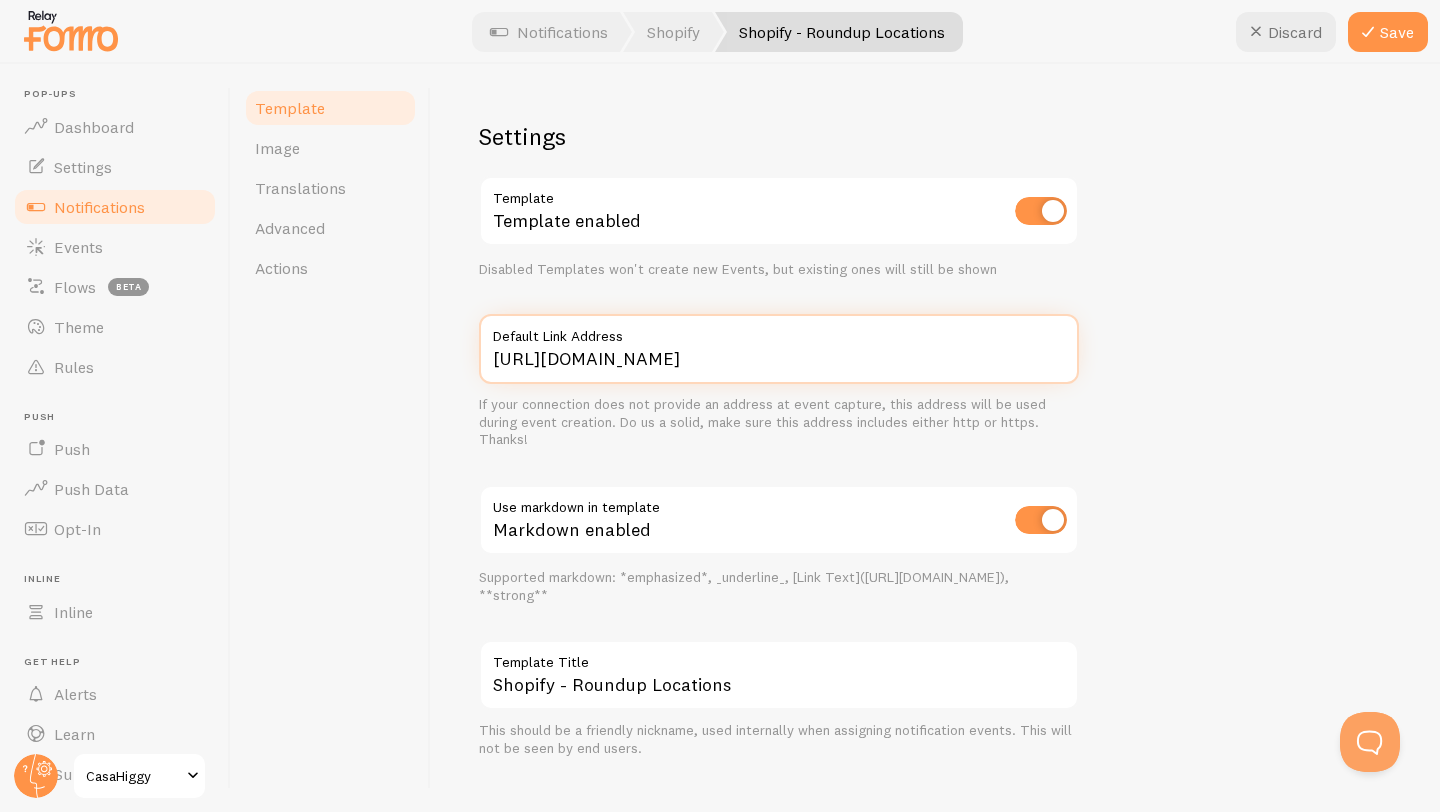 type on "https://casahiggy.com/" 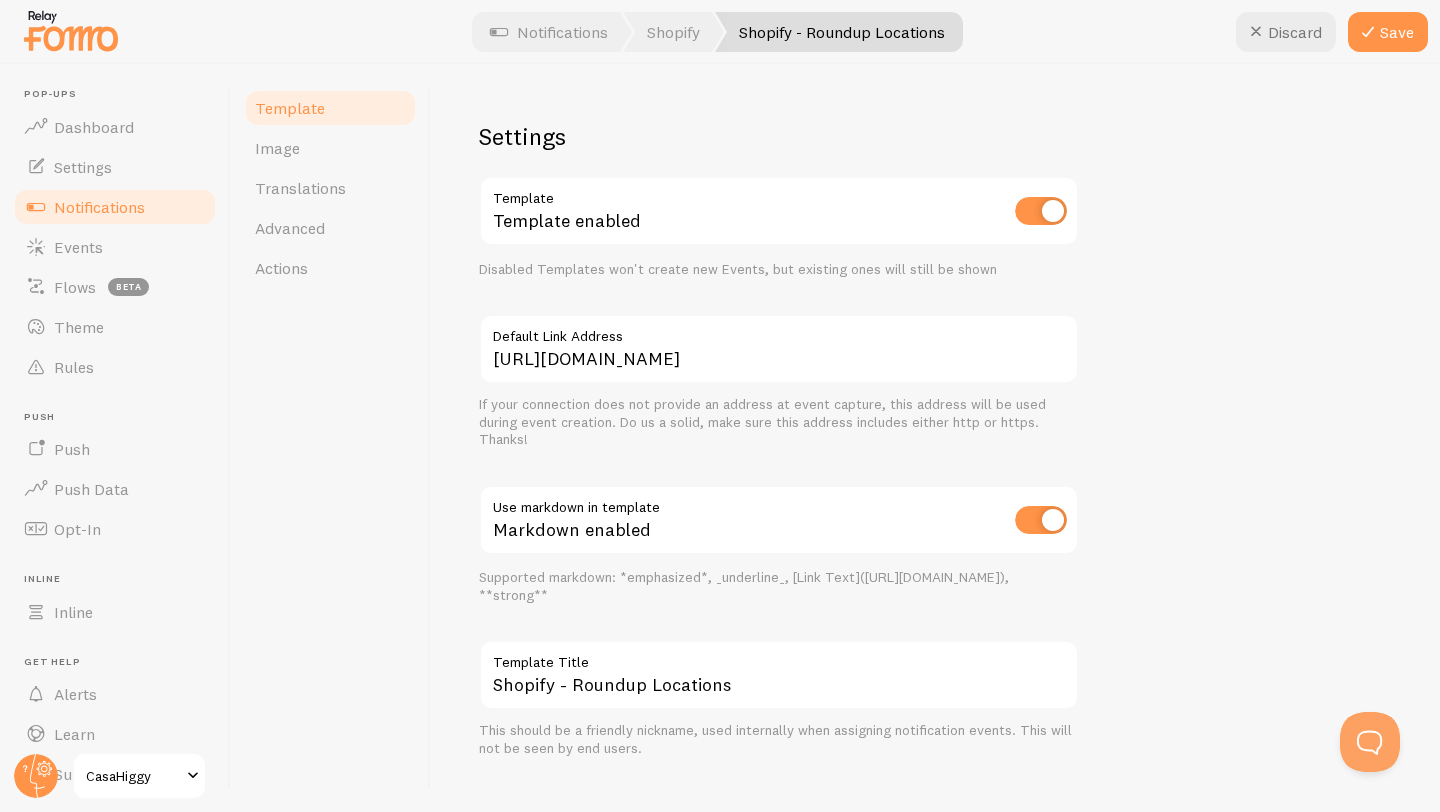 click at bounding box center (720, 32) 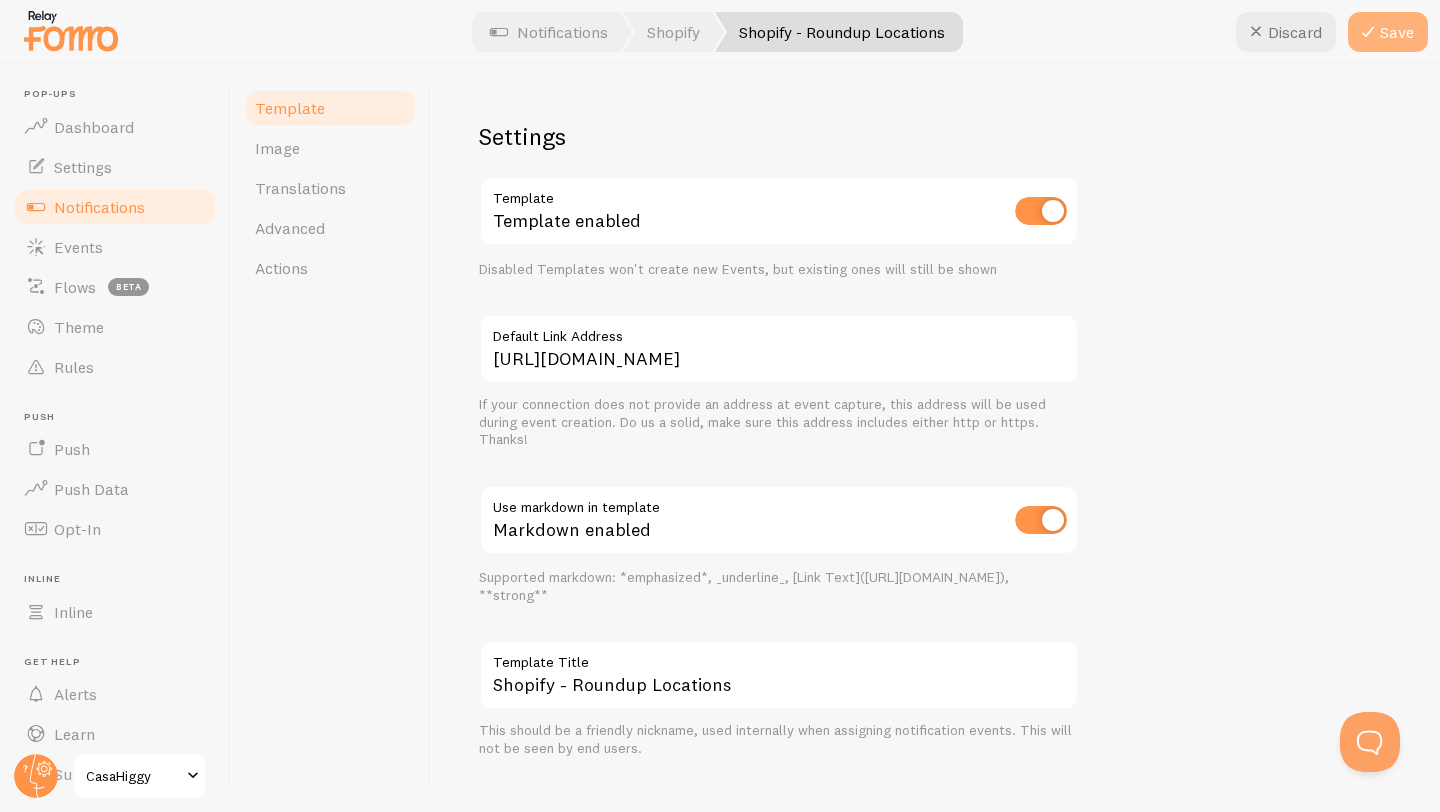 click on "Save" at bounding box center (1388, 32) 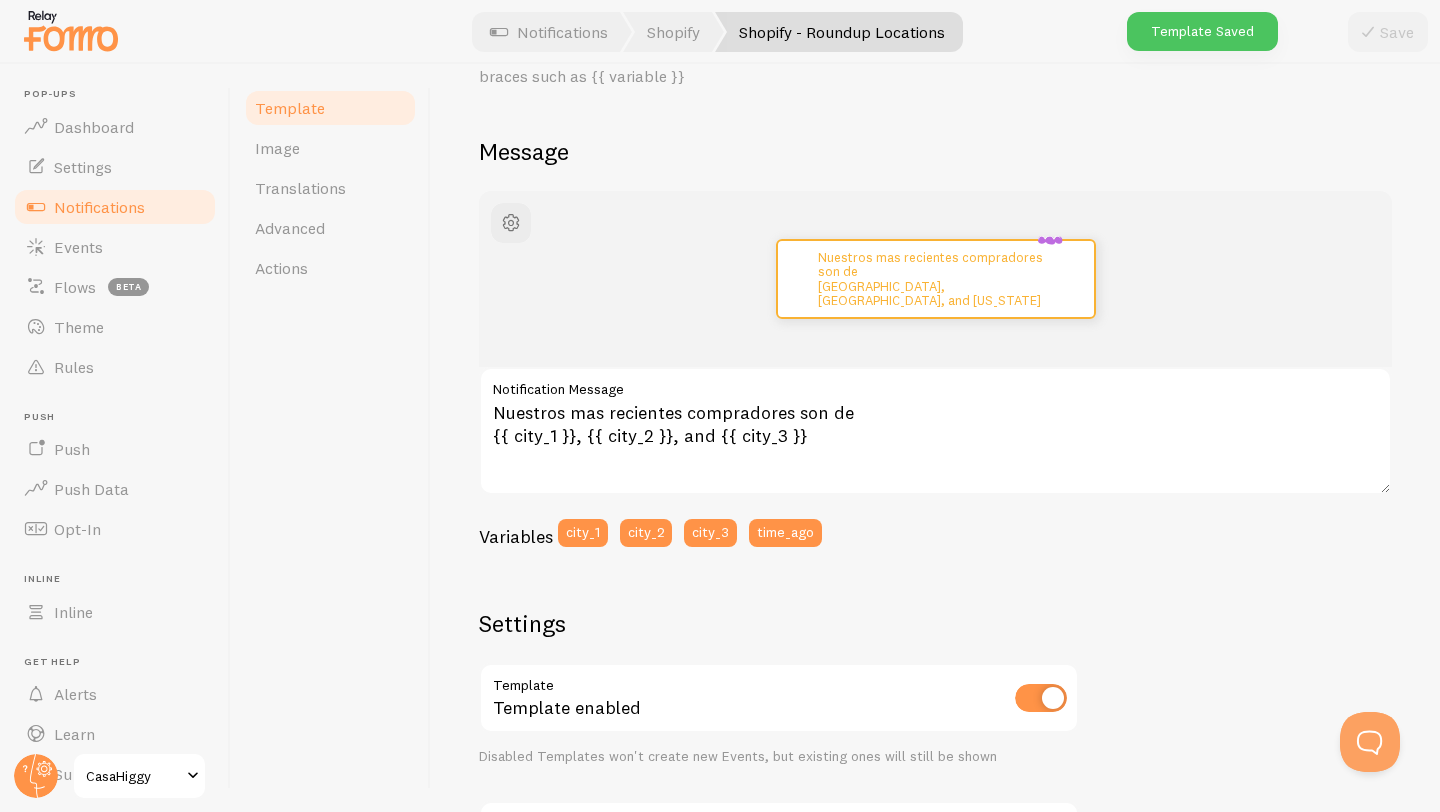 scroll, scrollTop: 0, scrollLeft: 0, axis: both 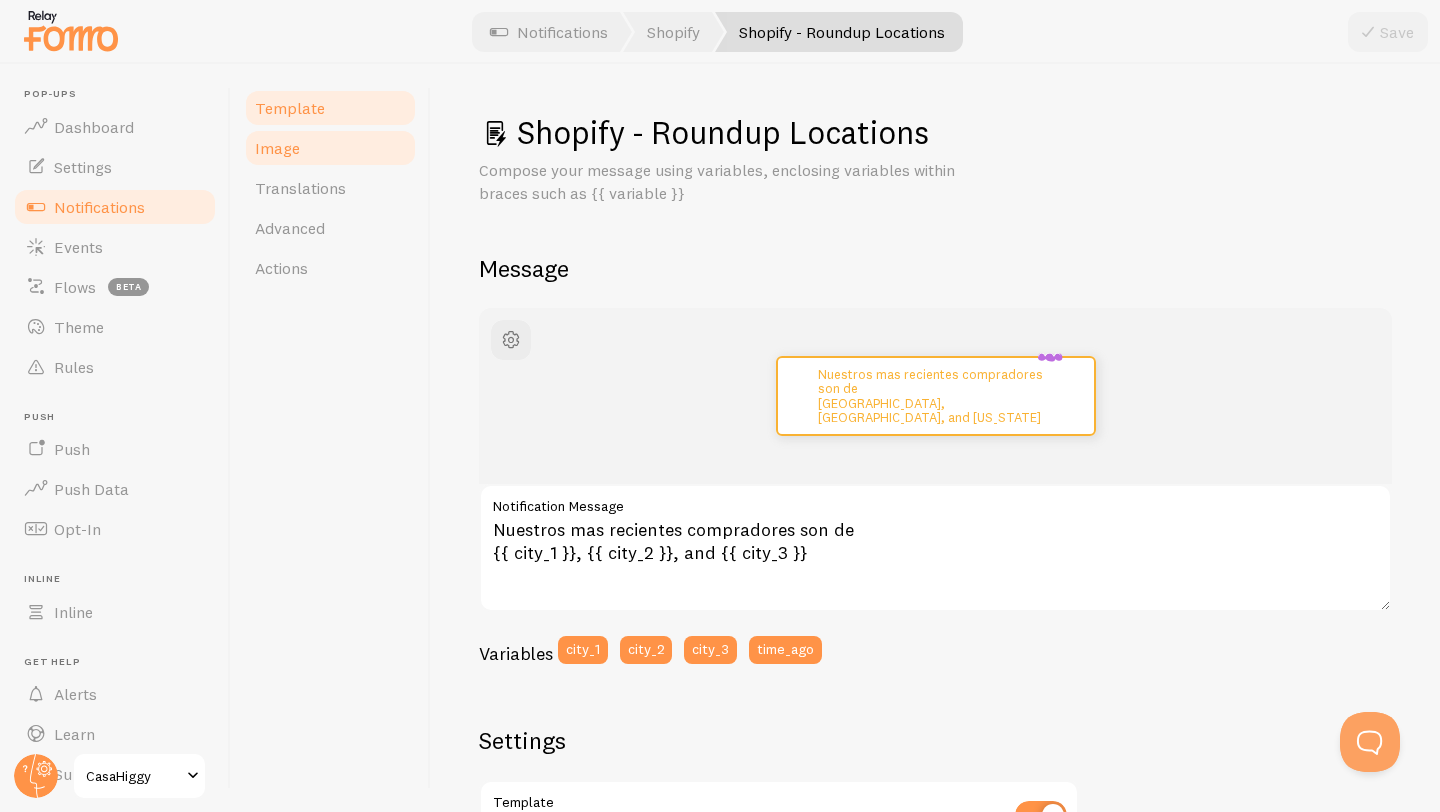 click on "Image" at bounding box center (277, 148) 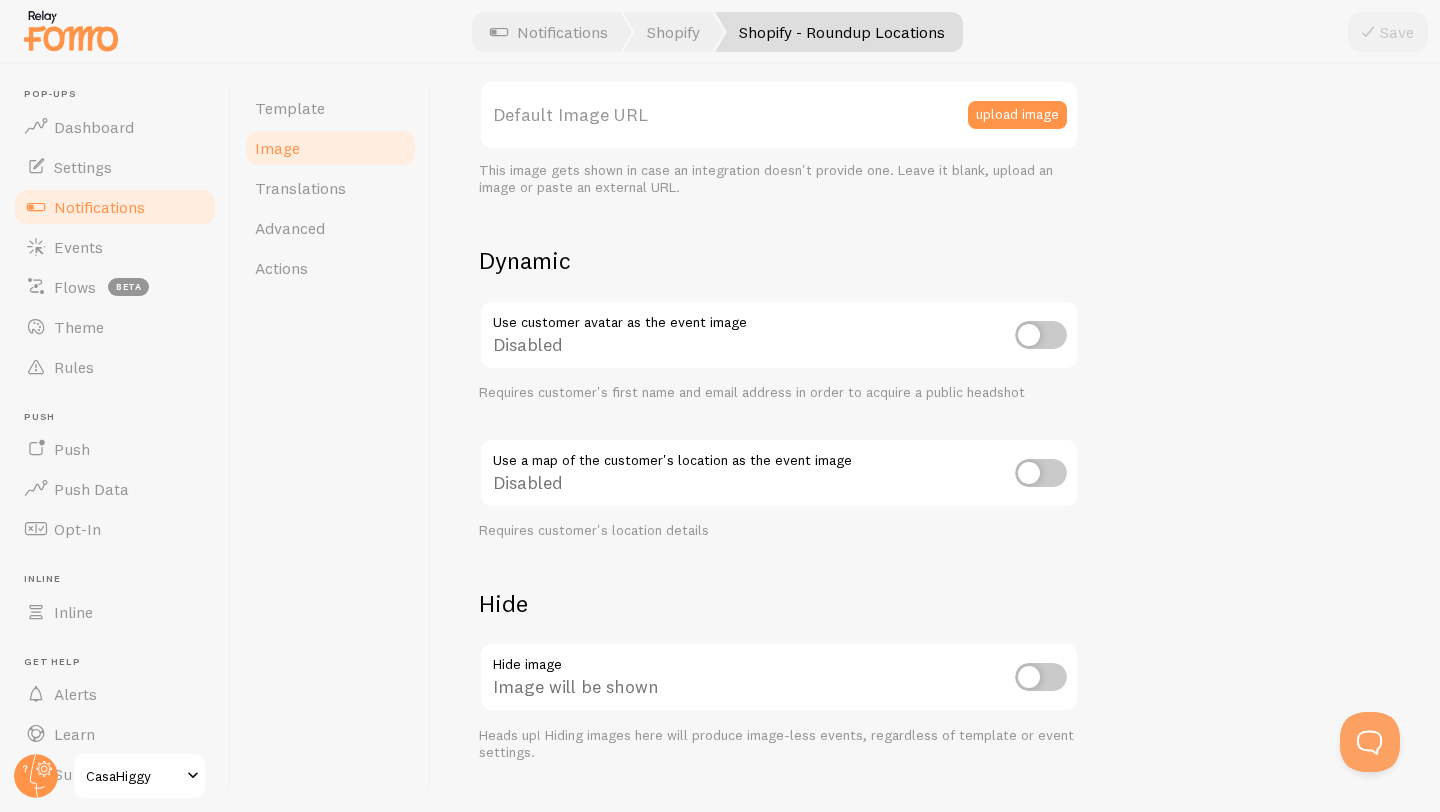 scroll, scrollTop: 626, scrollLeft: 0, axis: vertical 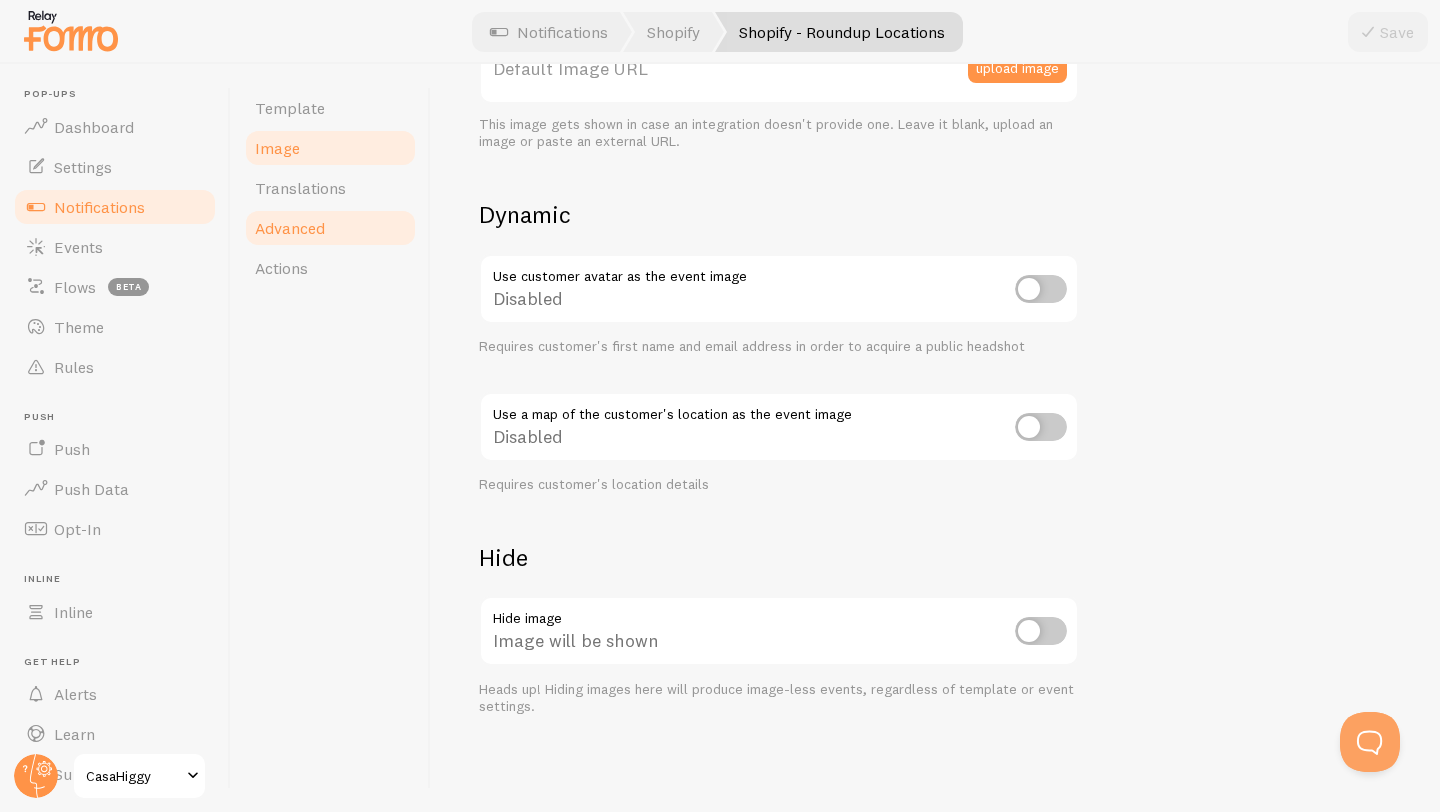 click on "Advanced" at bounding box center [330, 228] 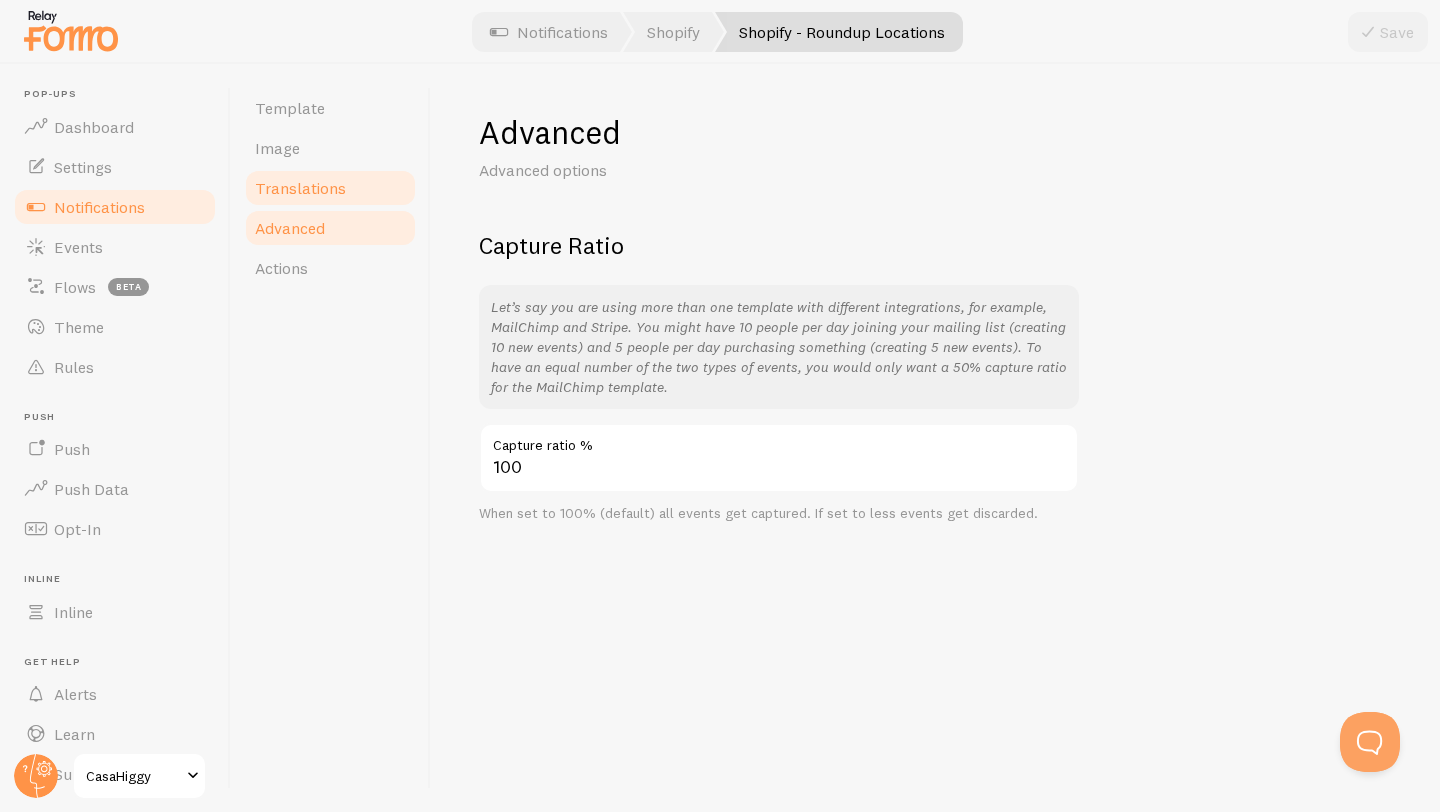 click on "Translations" at bounding box center [330, 188] 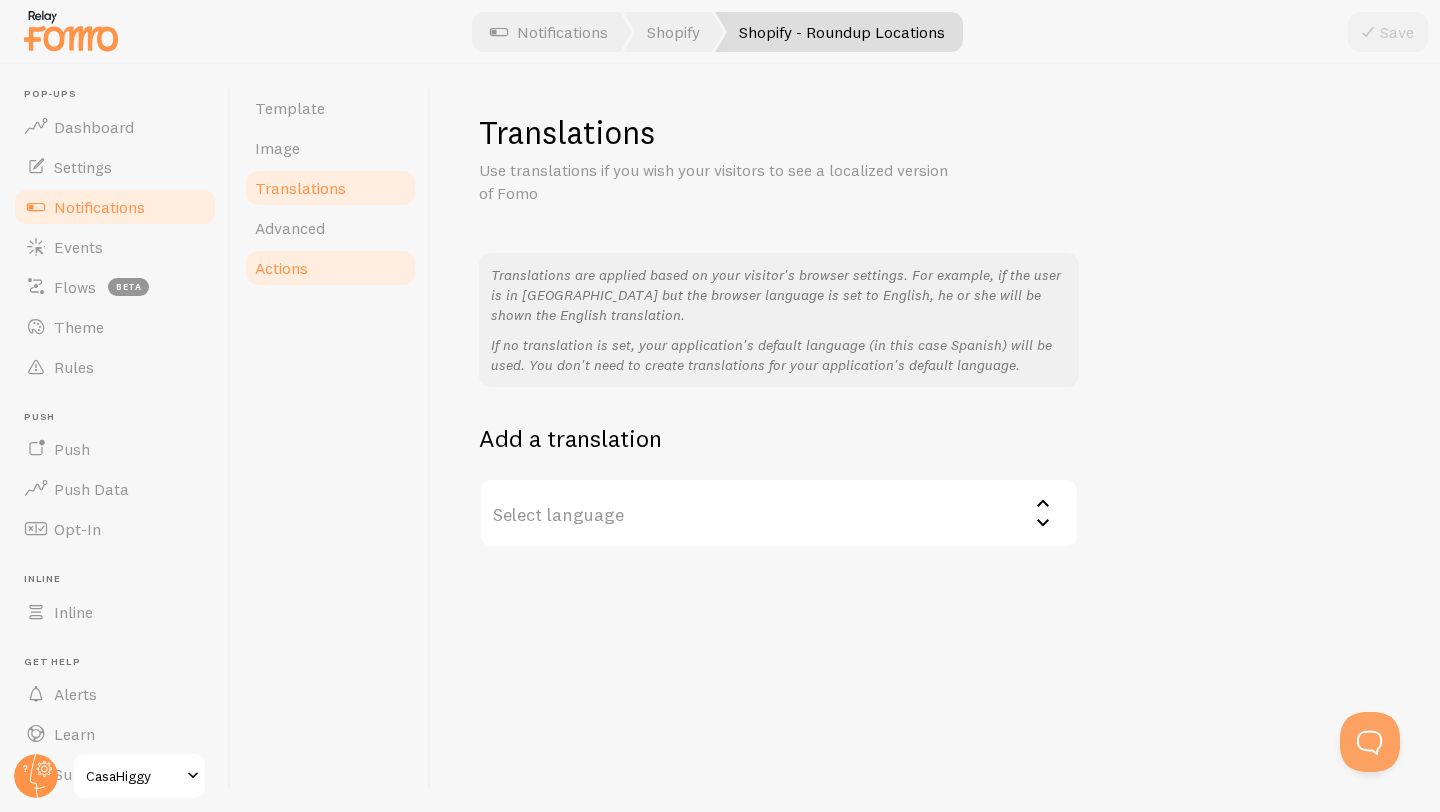 click on "Actions" at bounding box center (330, 268) 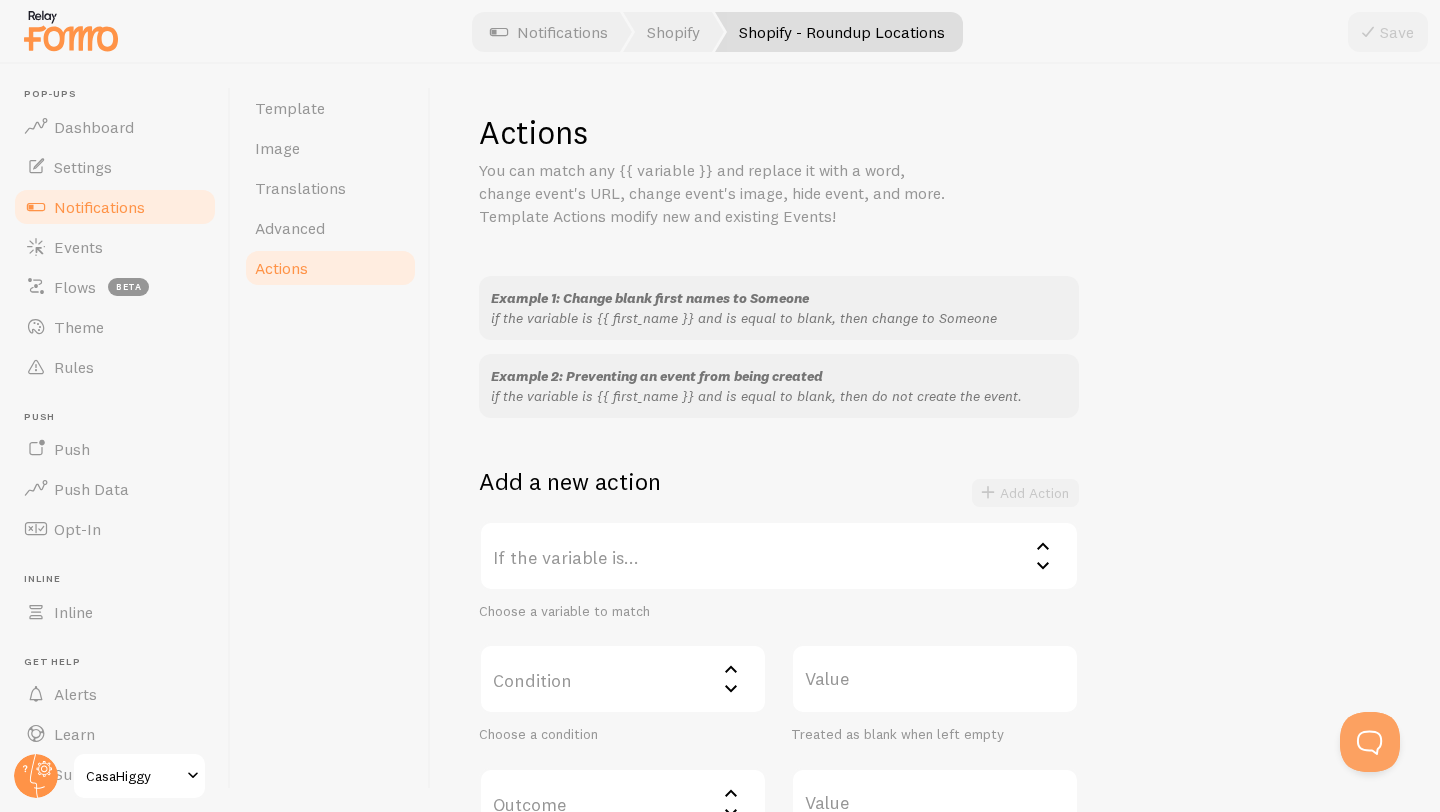 scroll, scrollTop: 227, scrollLeft: 0, axis: vertical 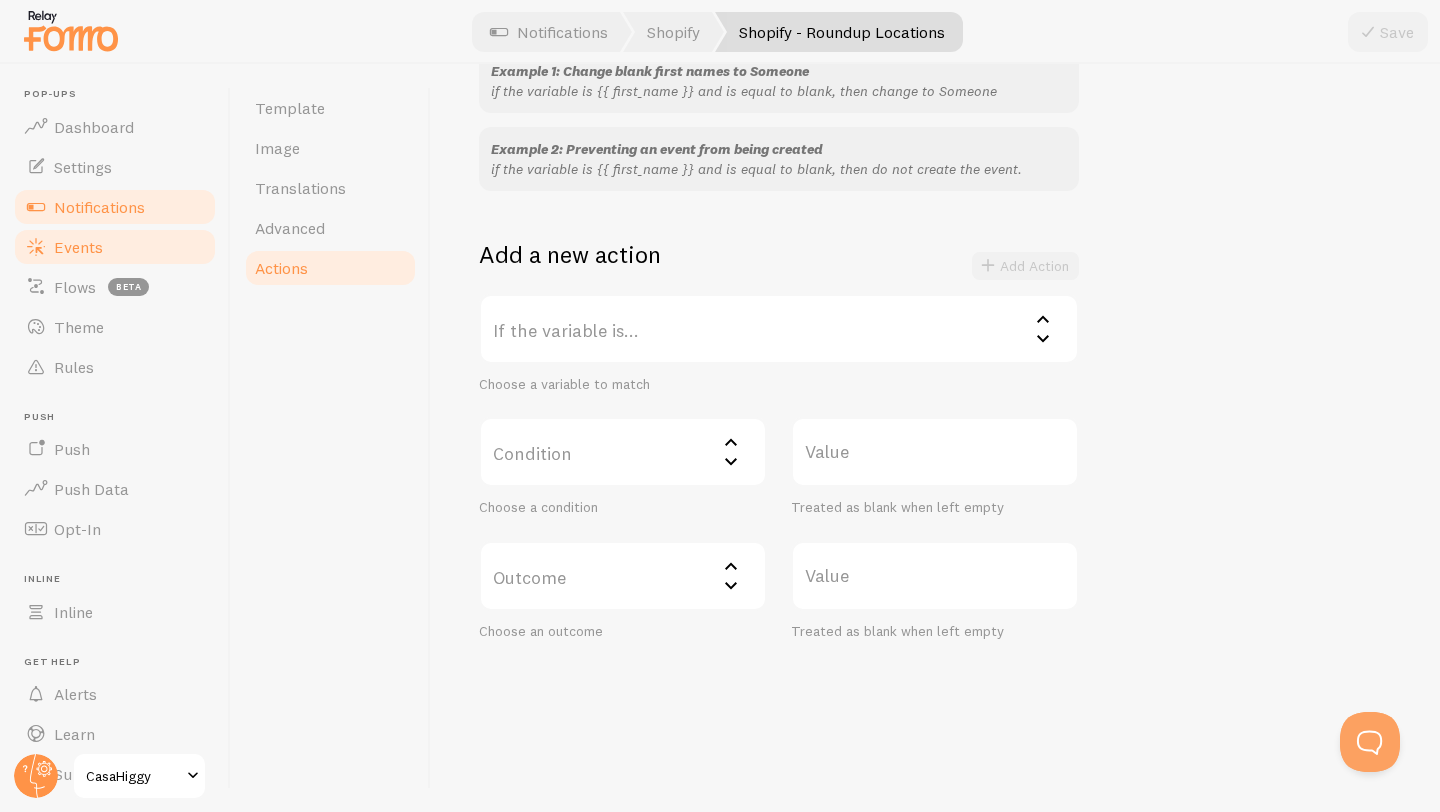 click on "Events" at bounding box center (115, 247) 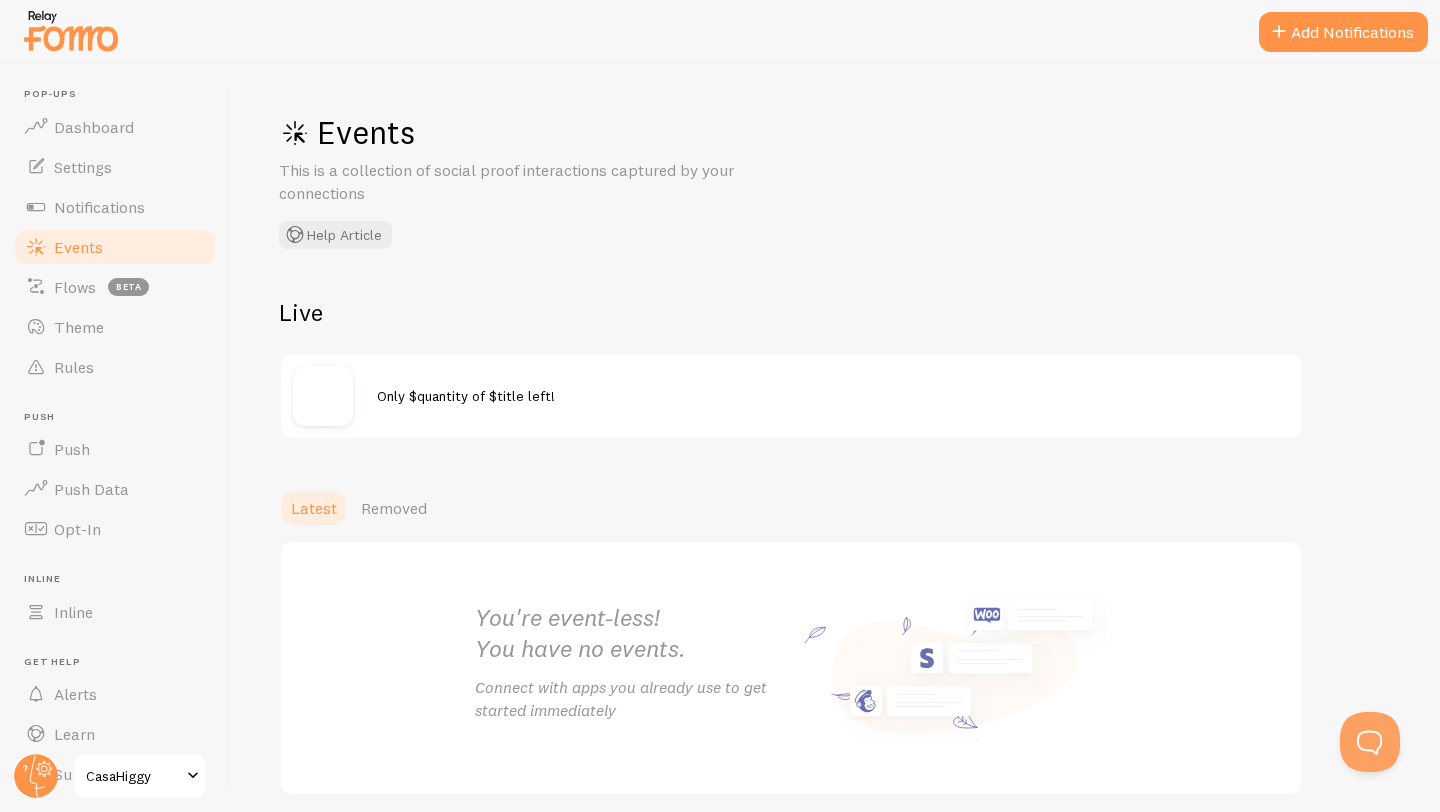 click on "Events
This is a collection of social proof interactions captured by
your connections
Help Article    Live     Only $quantity of $title left!
Latest
Removed
You're event-less!  You have no events.
Connect with apps you already use to get started immediately" at bounding box center (835, 438) 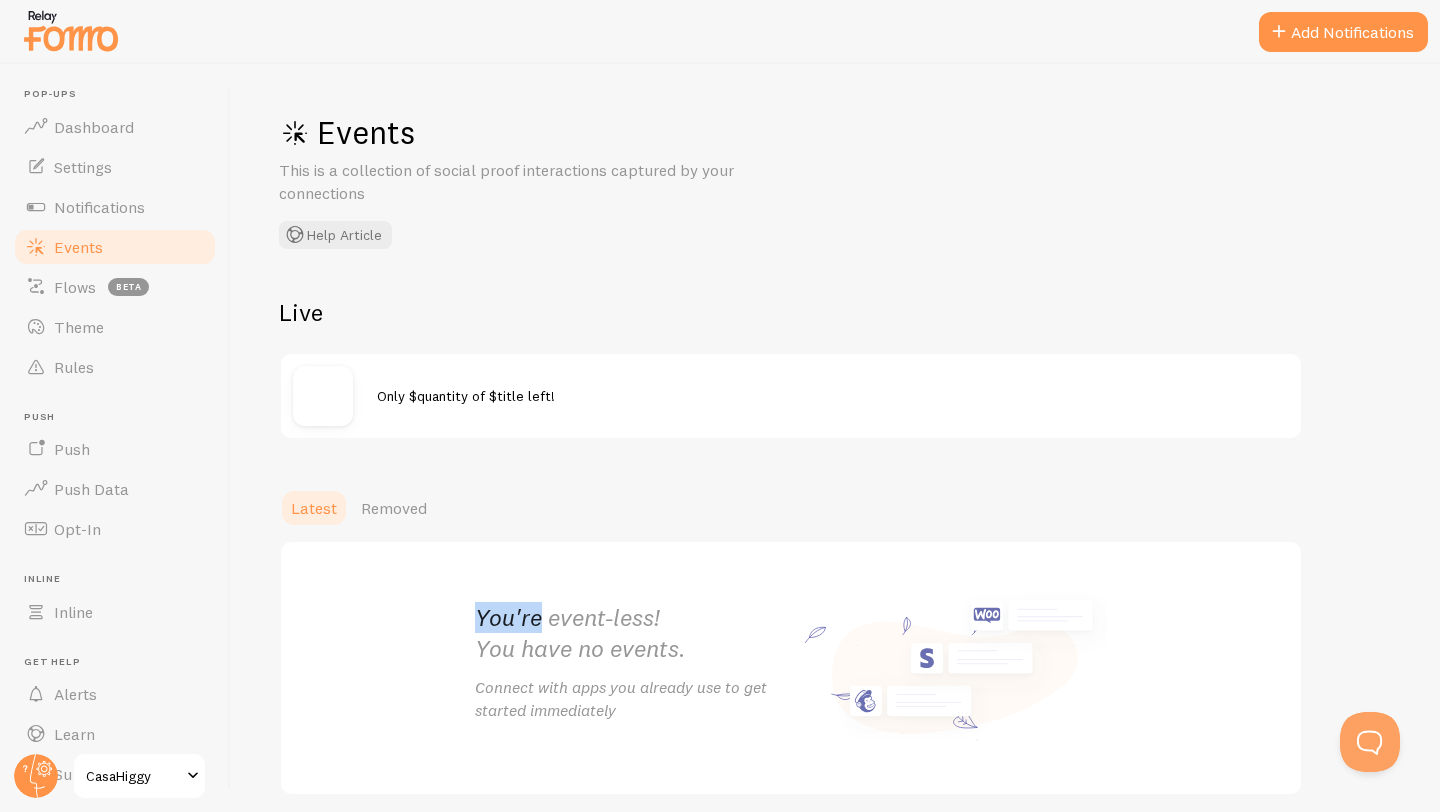 click at bounding box center (323, 396) 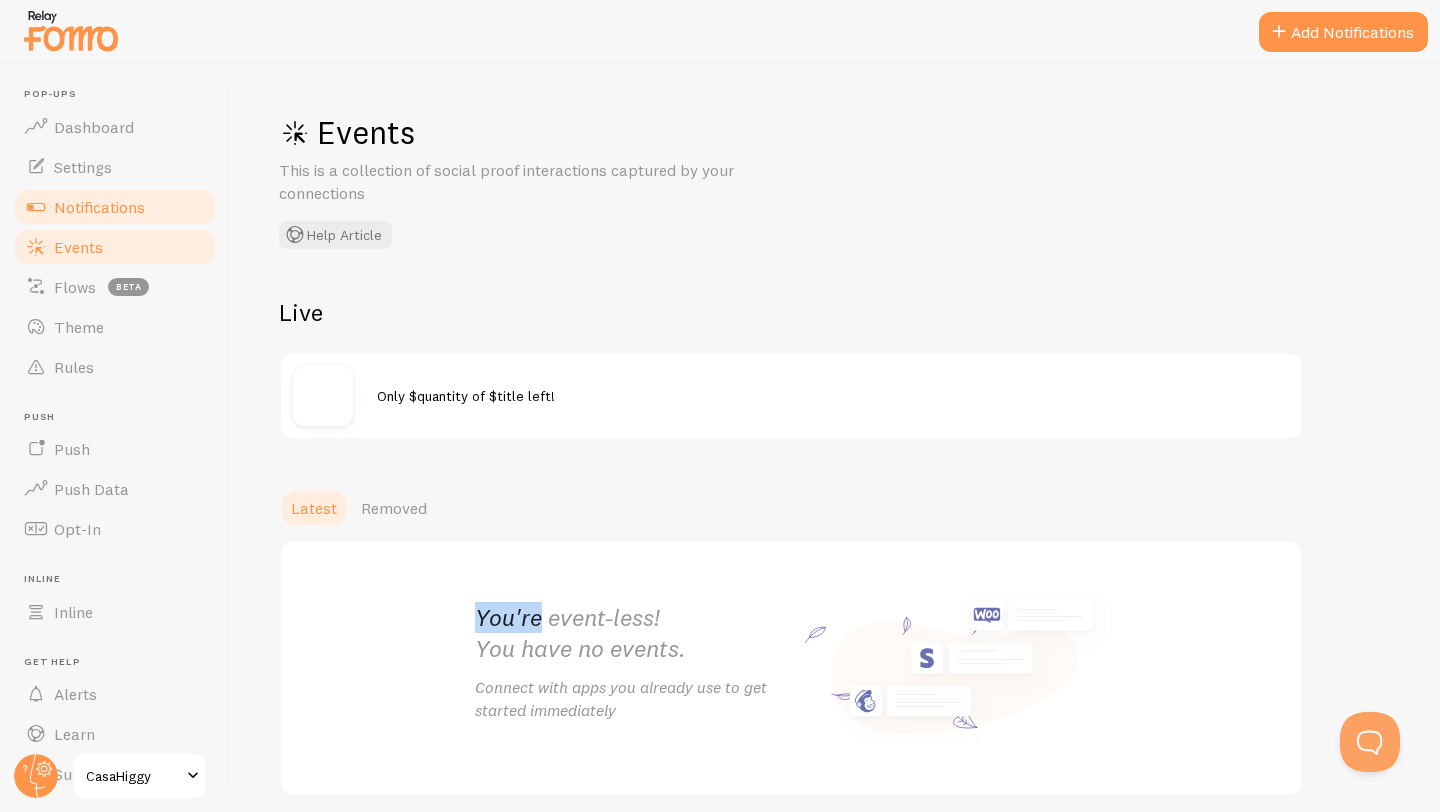 click on "Notifications" at bounding box center [115, 207] 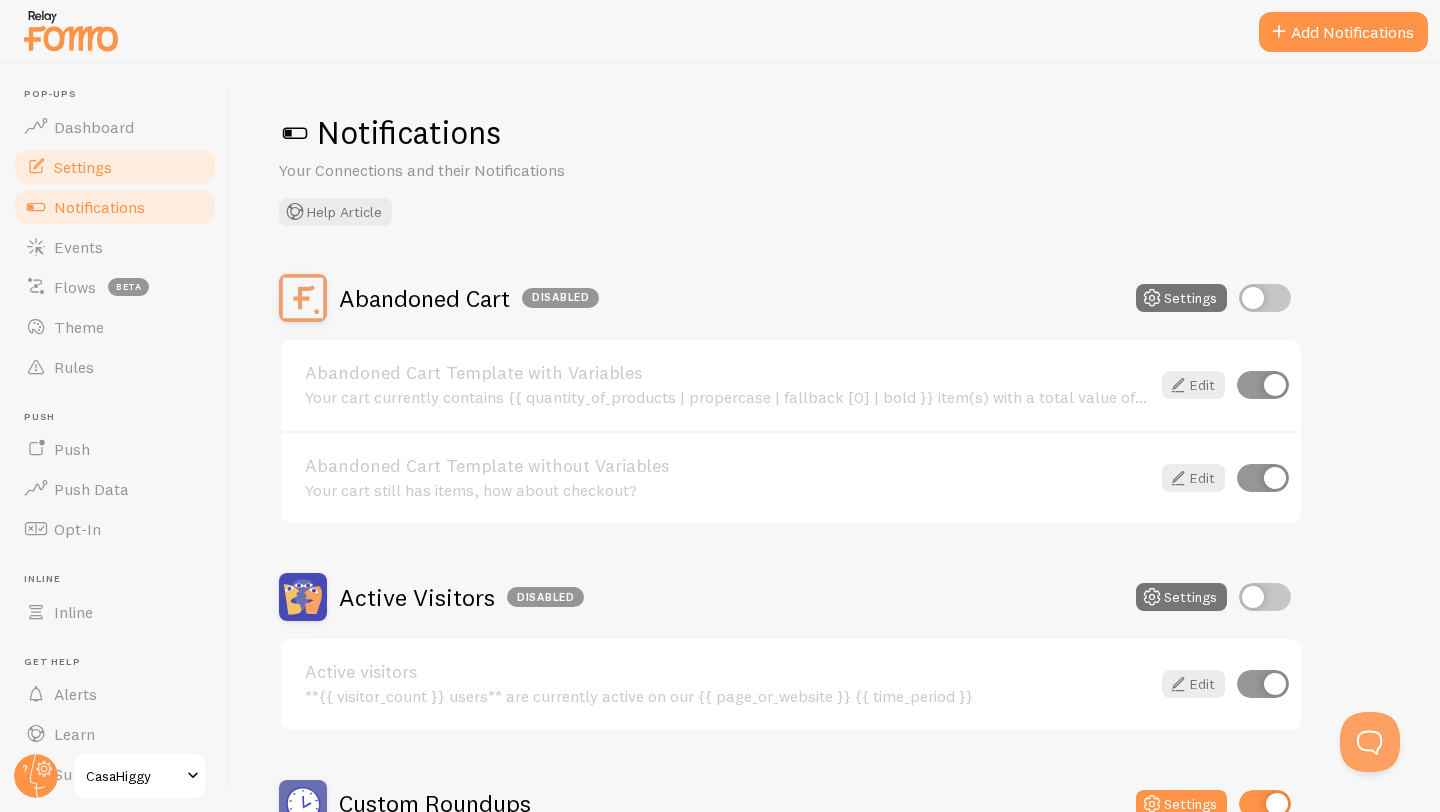 click on "Settings" at bounding box center (115, 167) 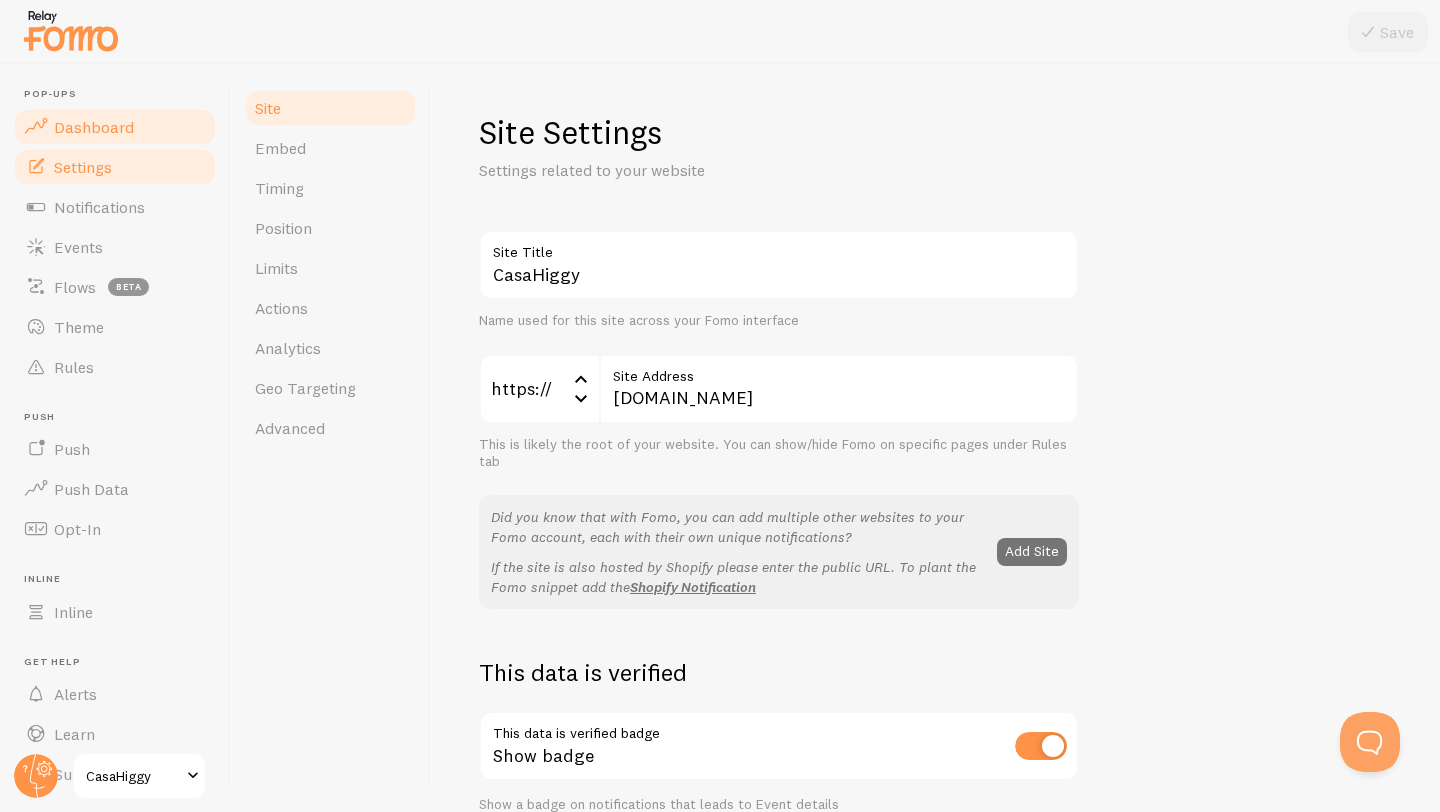 click on "Dashboard" at bounding box center [94, 127] 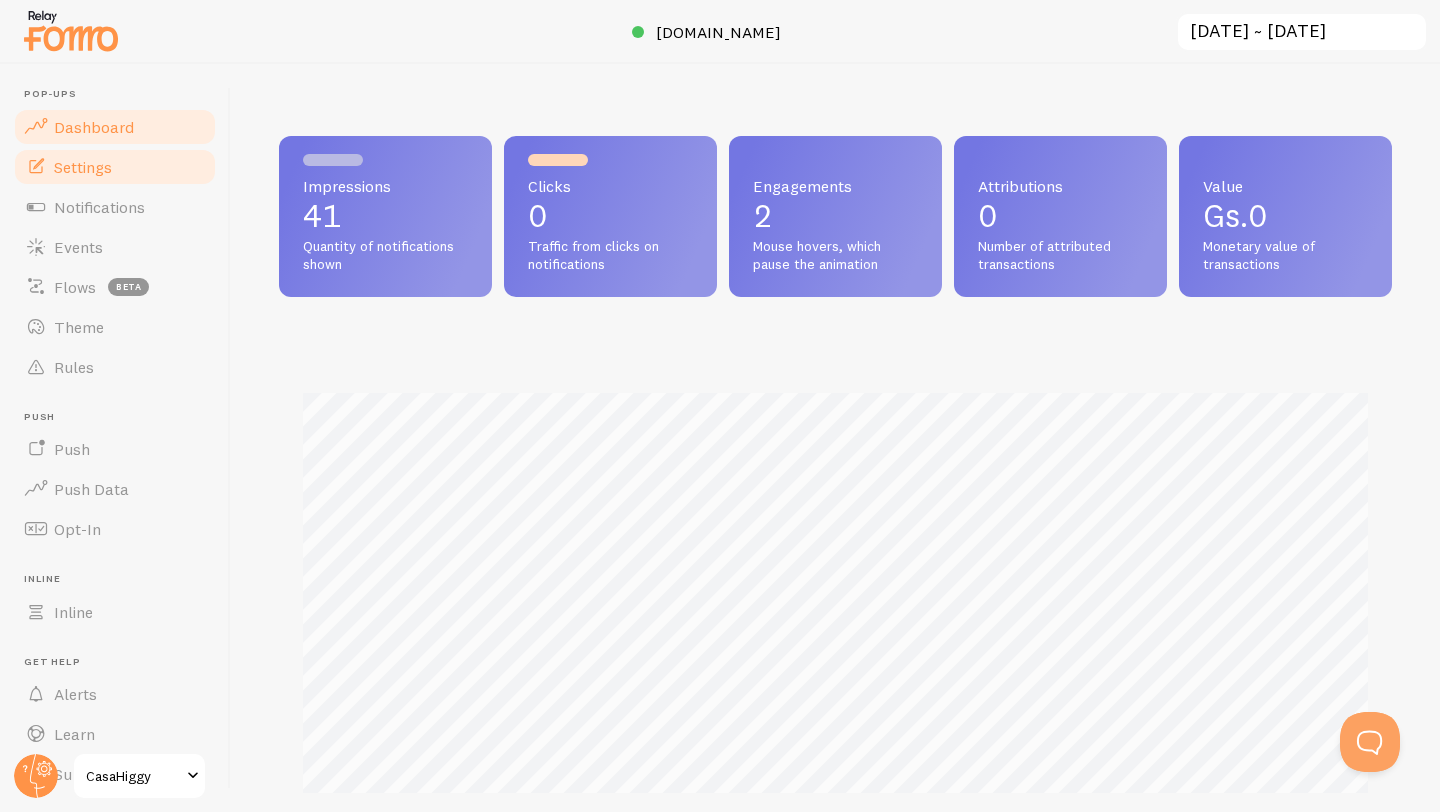 click on "Settings" at bounding box center [115, 167] 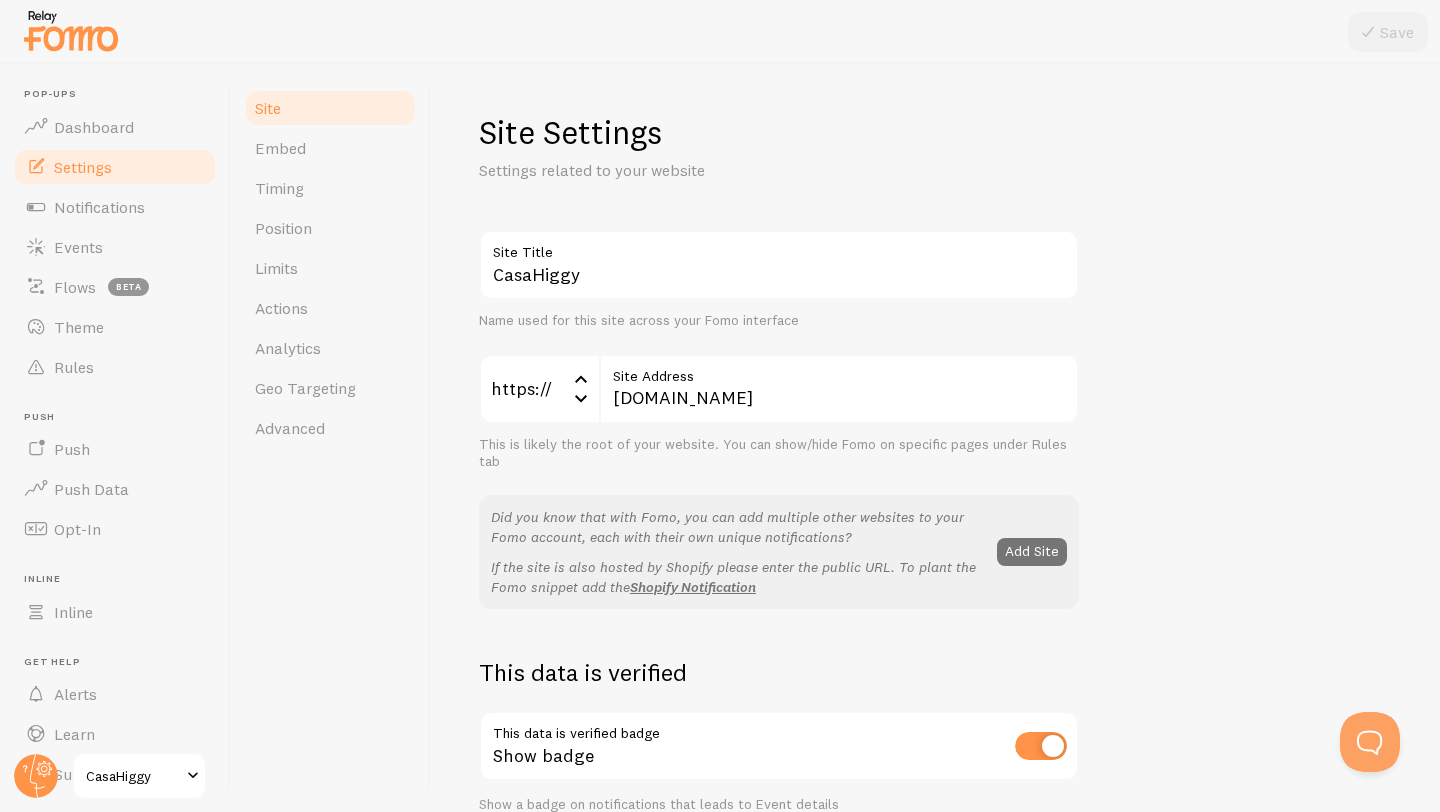 click on "Settings" at bounding box center [115, 167] 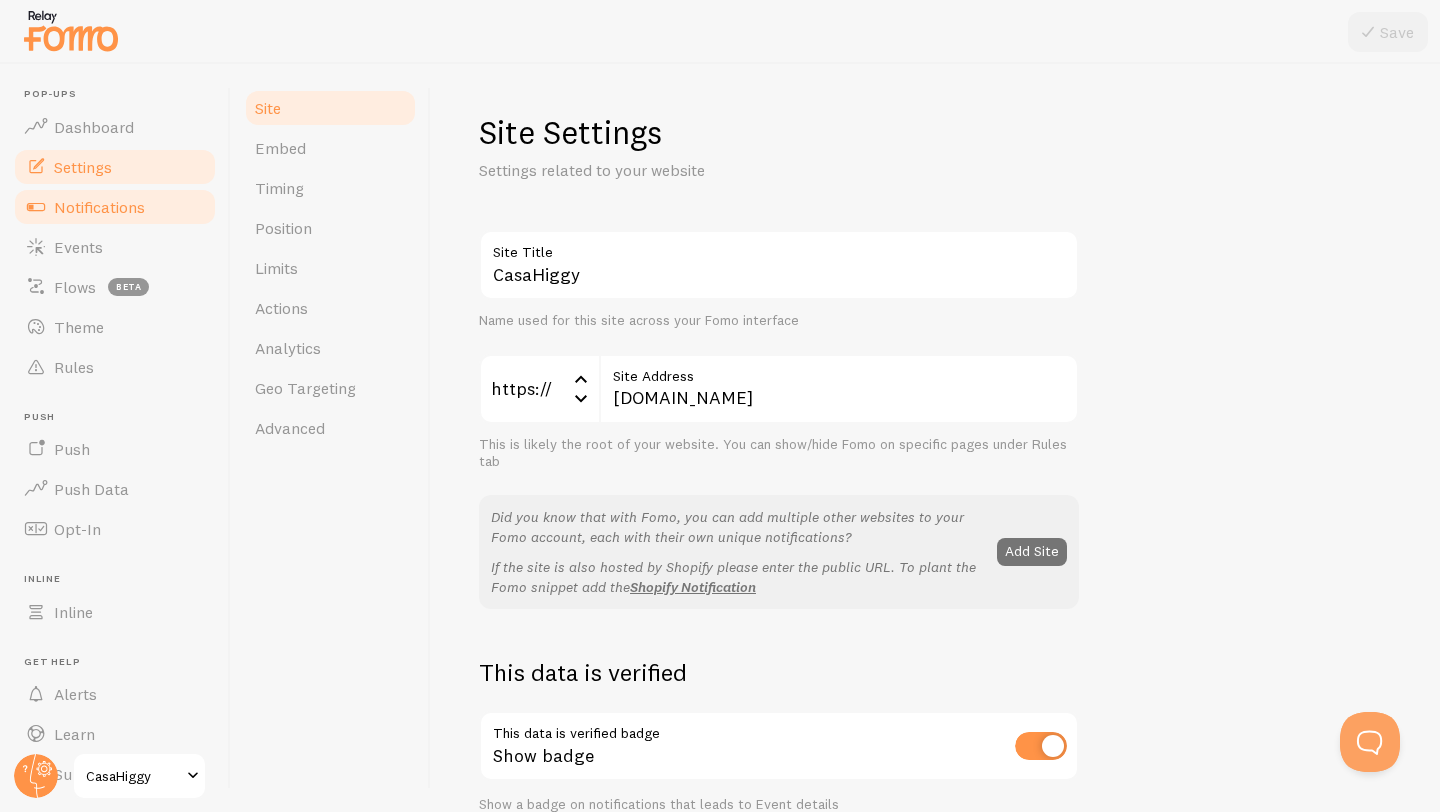 click on "Notifications" at bounding box center [115, 207] 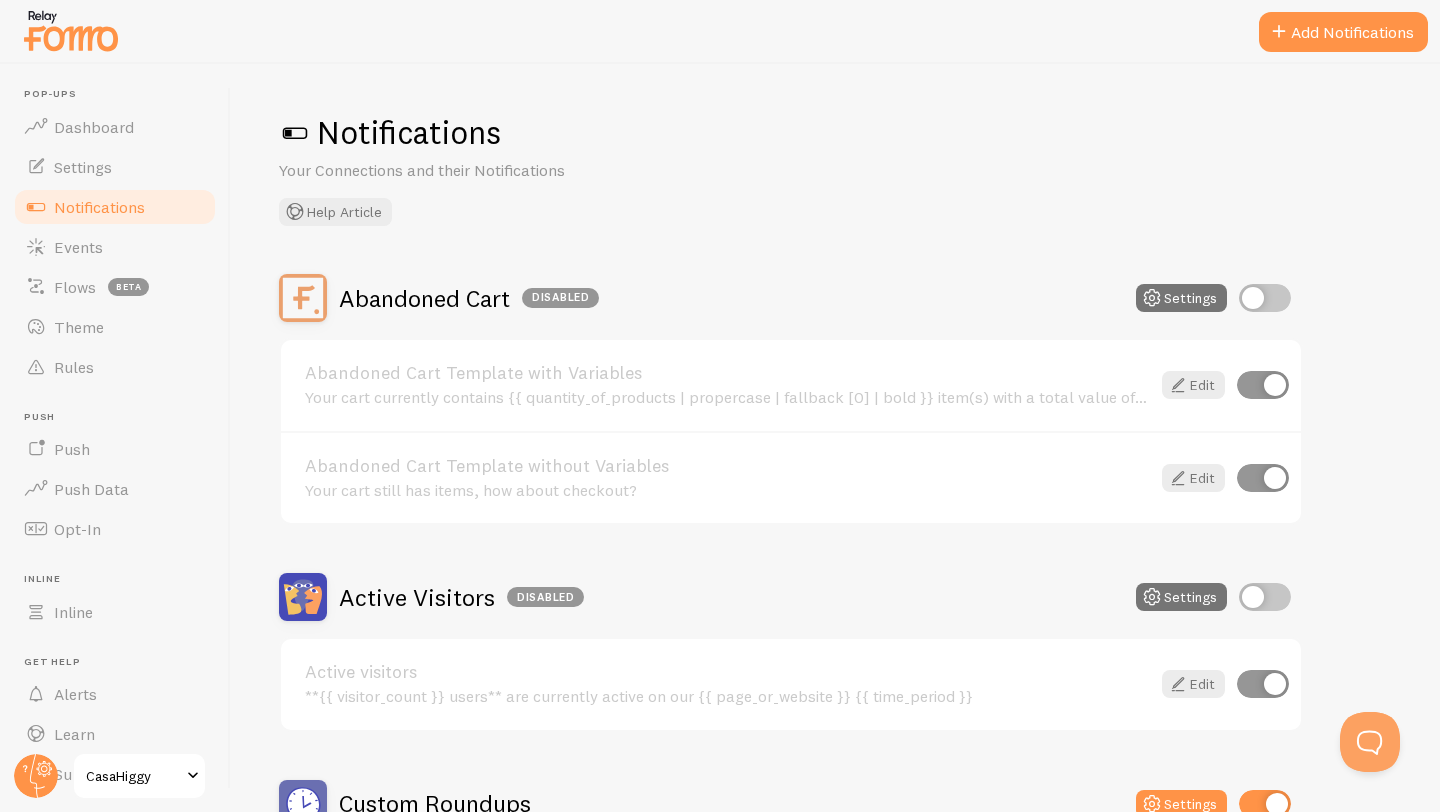 scroll, scrollTop: 1098, scrollLeft: 0, axis: vertical 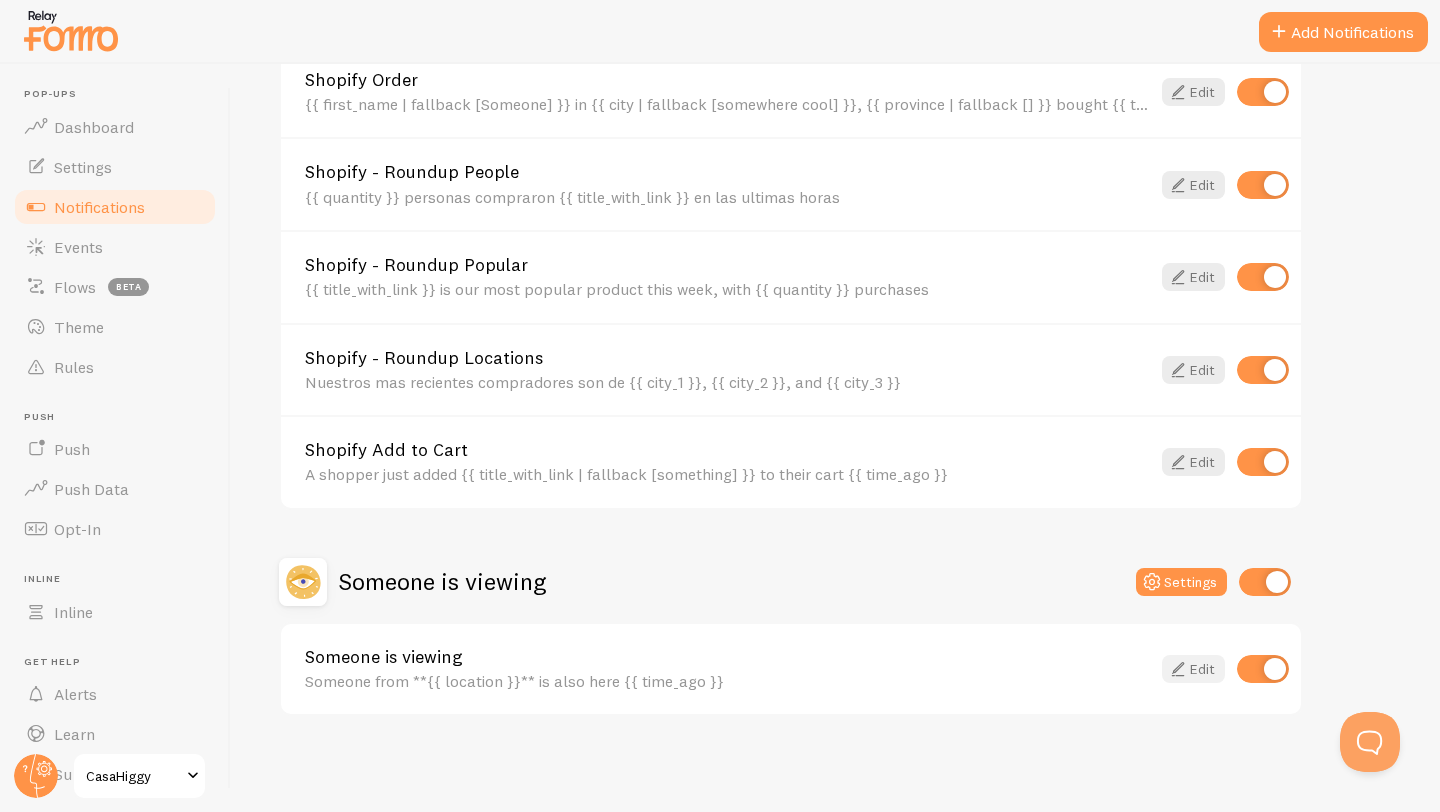 click at bounding box center (1178, 669) 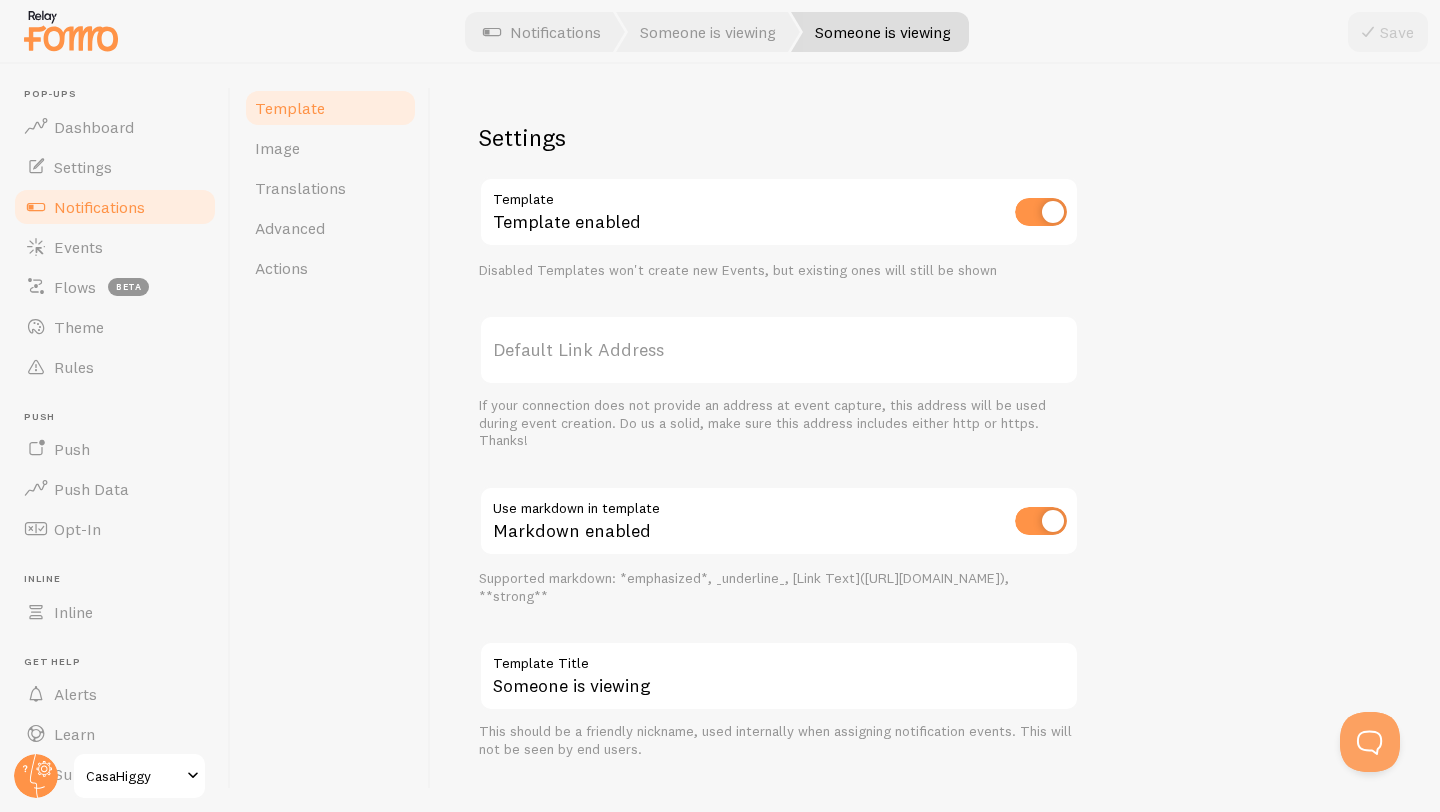 scroll, scrollTop: 633, scrollLeft: 0, axis: vertical 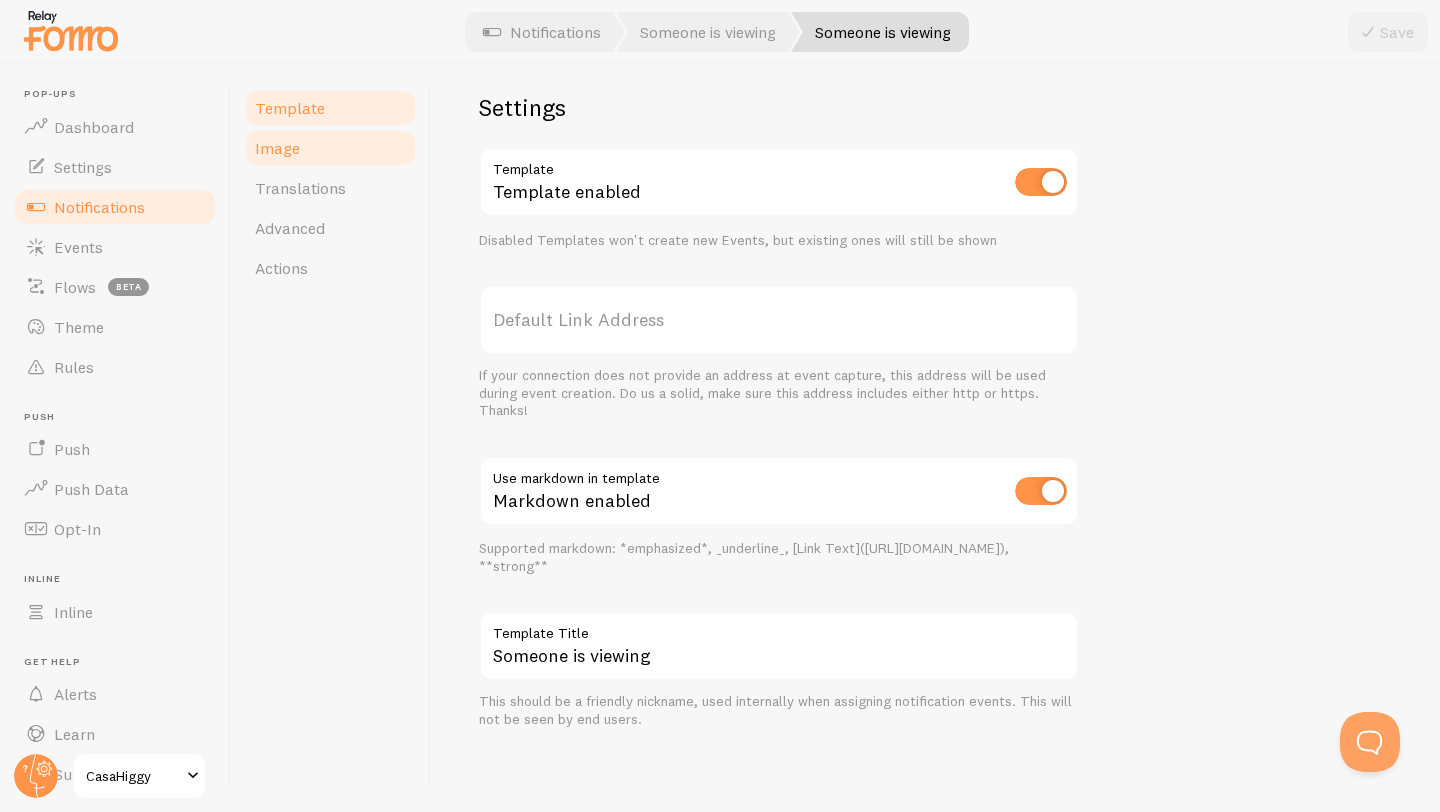 click on "Image" at bounding box center [330, 148] 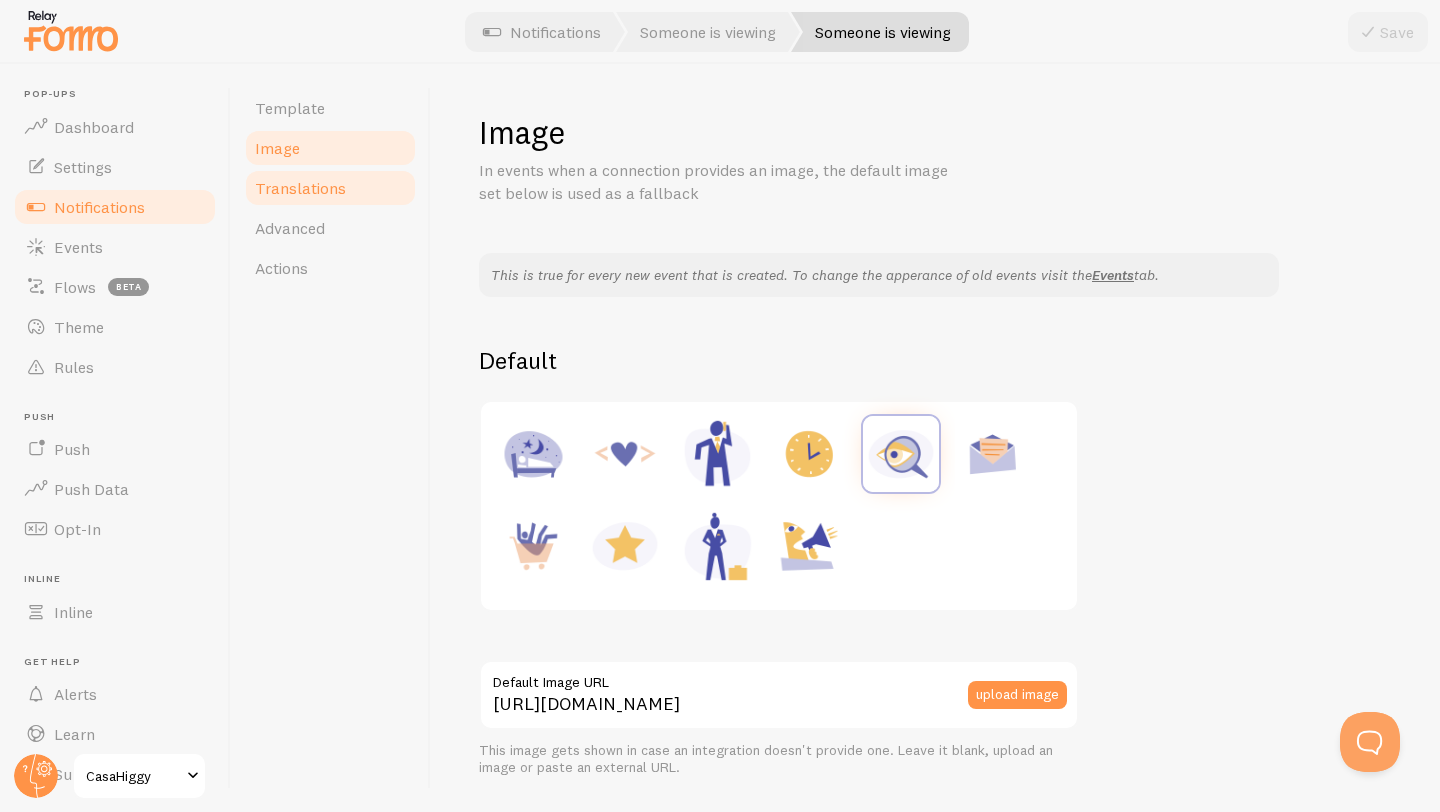 click on "Translations" at bounding box center (330, 188) 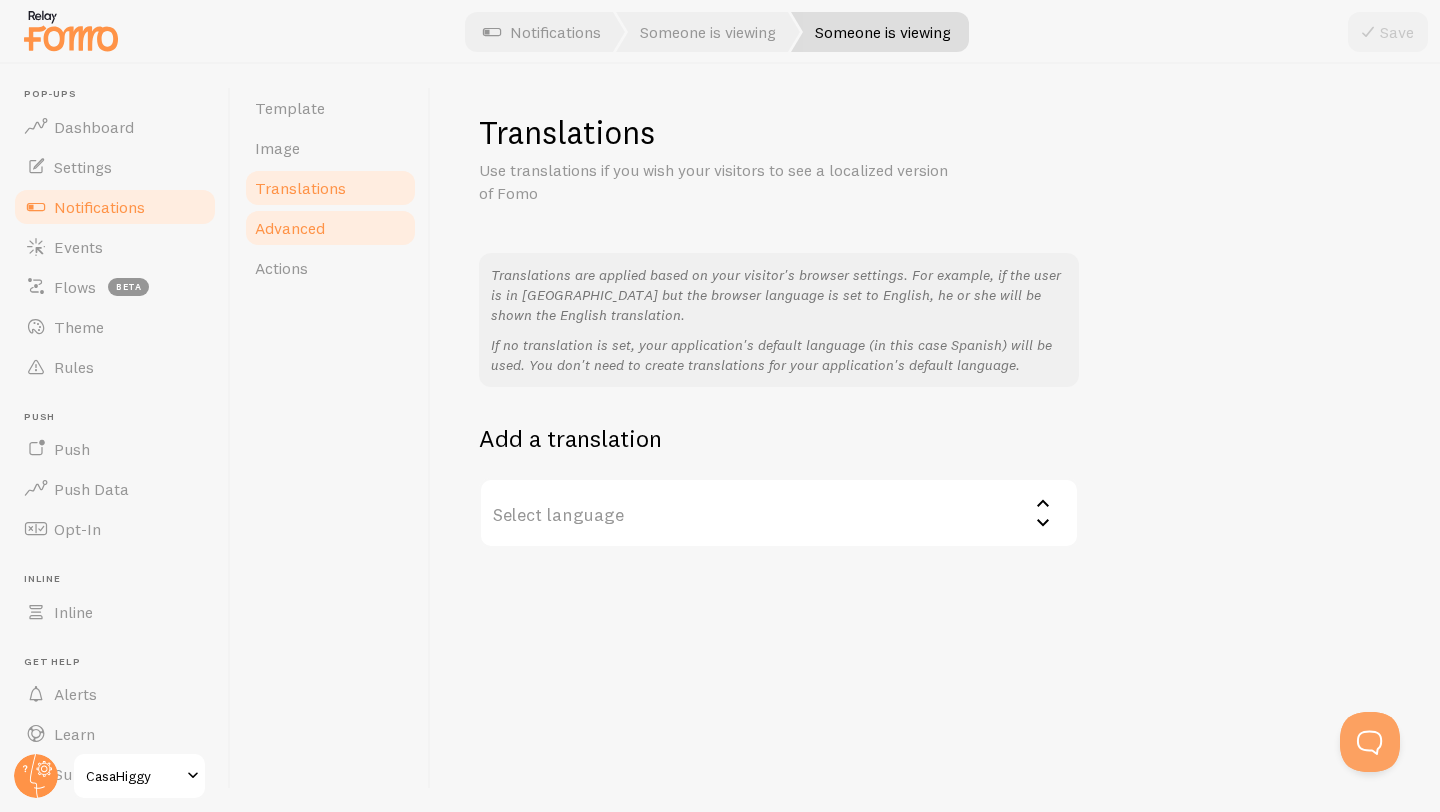 click on "Advanced" at bounding box center [330, 228] 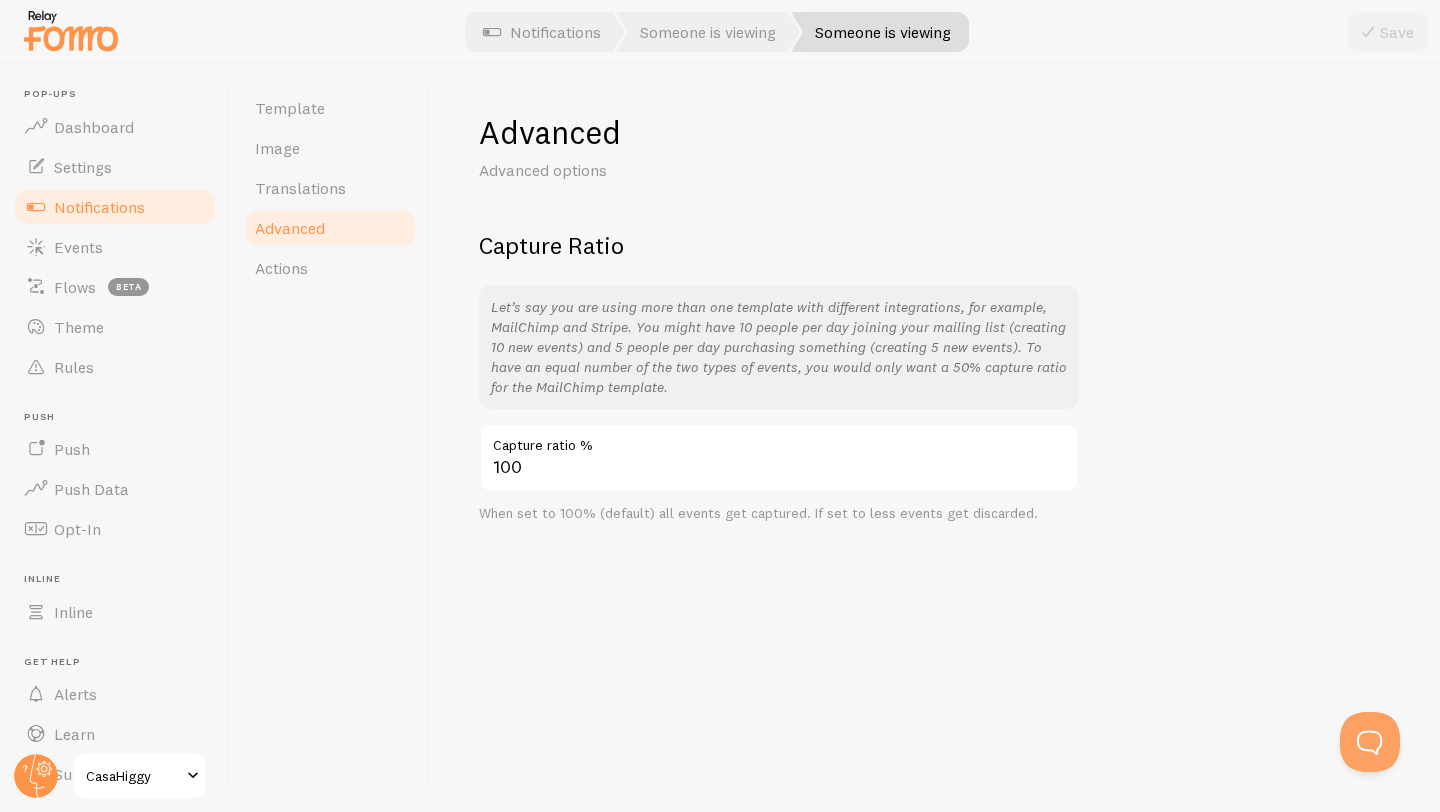 click on "Advanced" at bounding box center [330, 228] 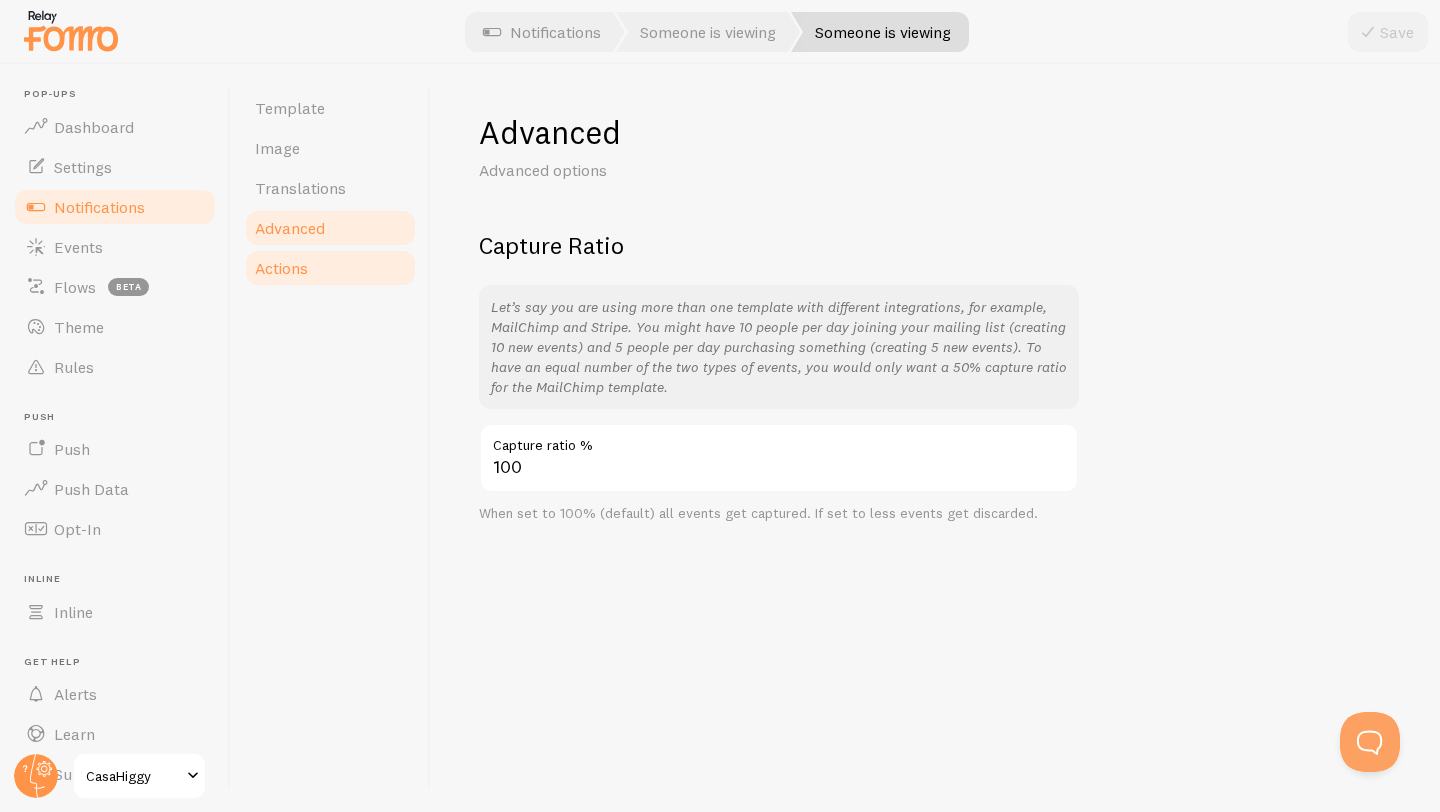 click on "Actions" at bounding box center (330, 268) 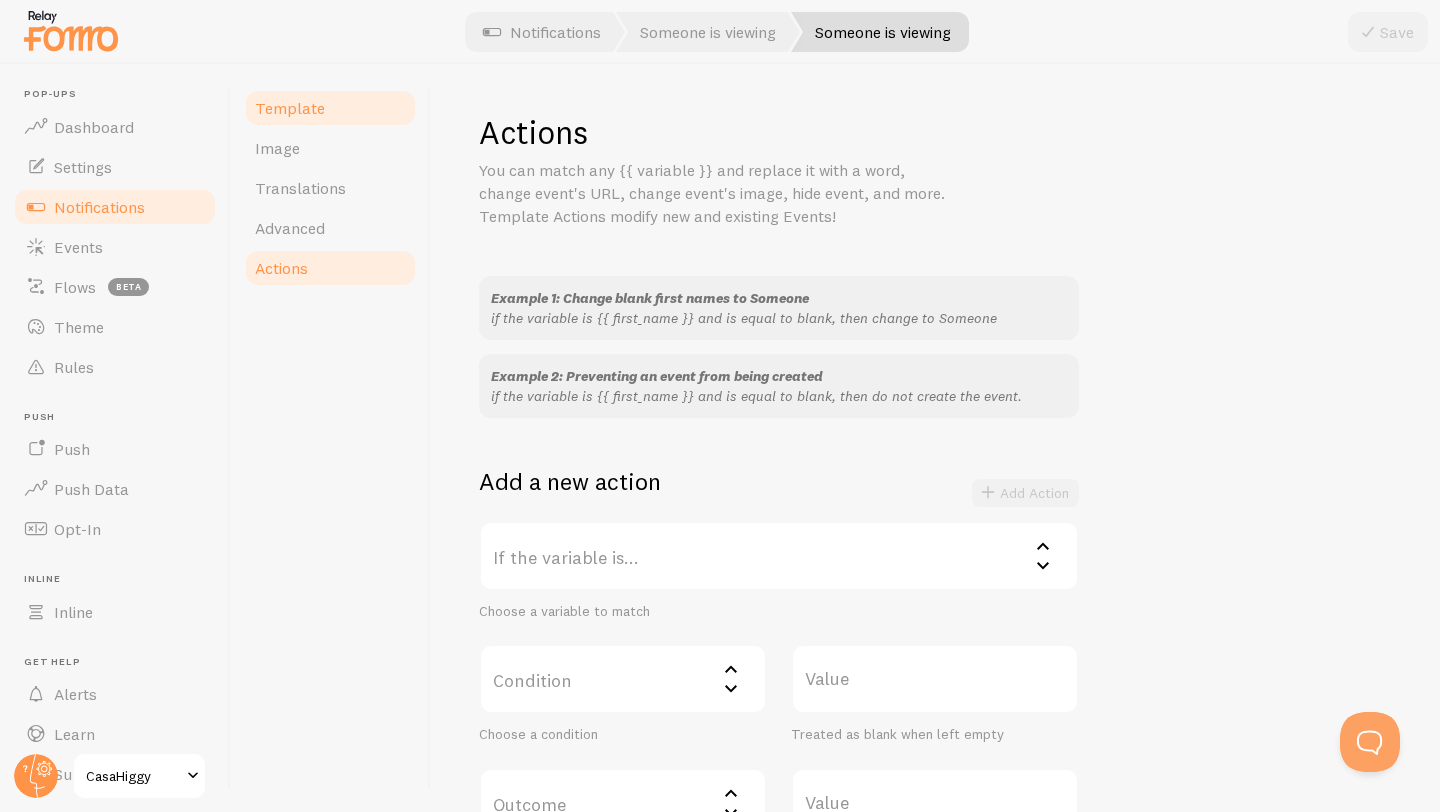click on "Template" at bounding box center (330, 108) 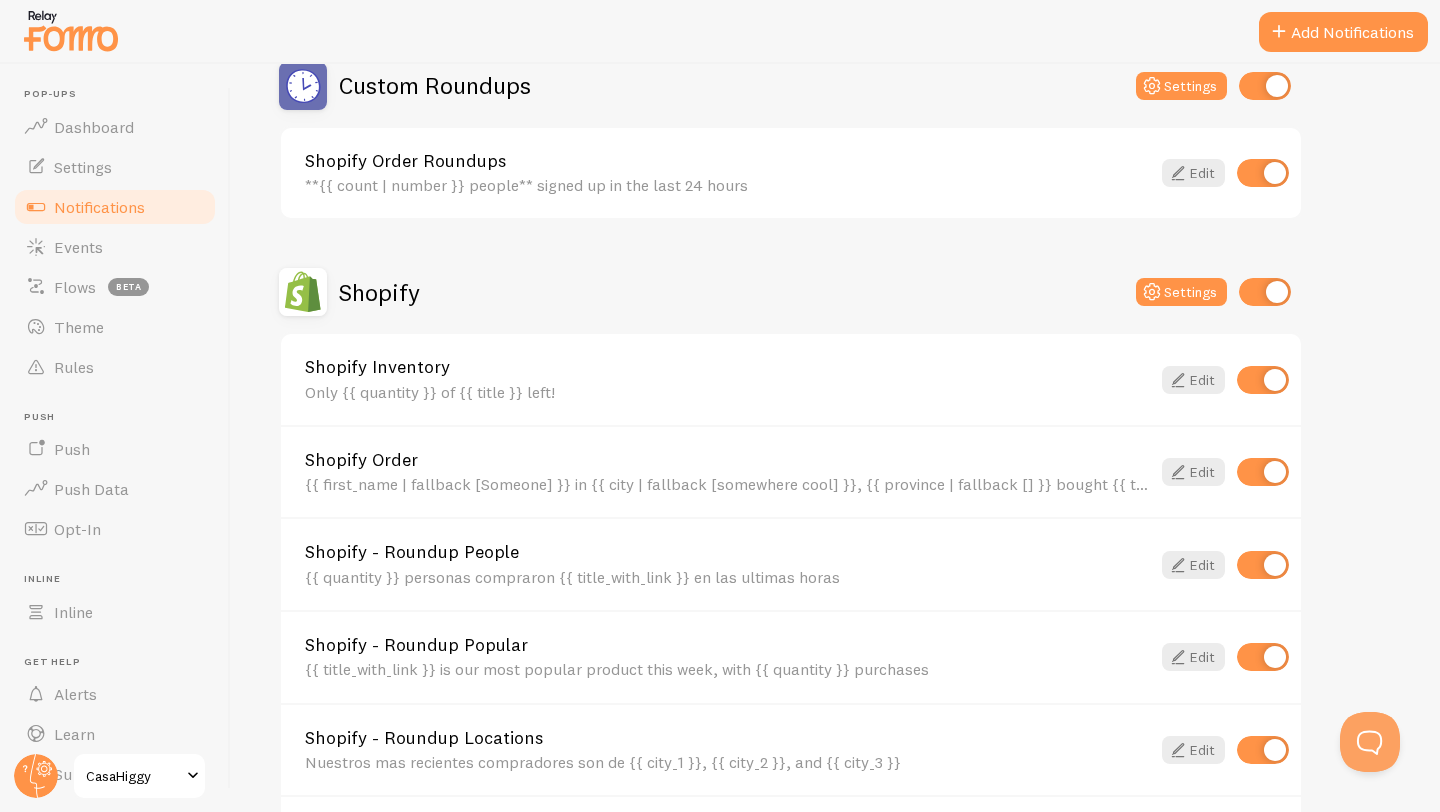 scroll, scrollTop: 1098, scrollLeft: 0, axis: vertical 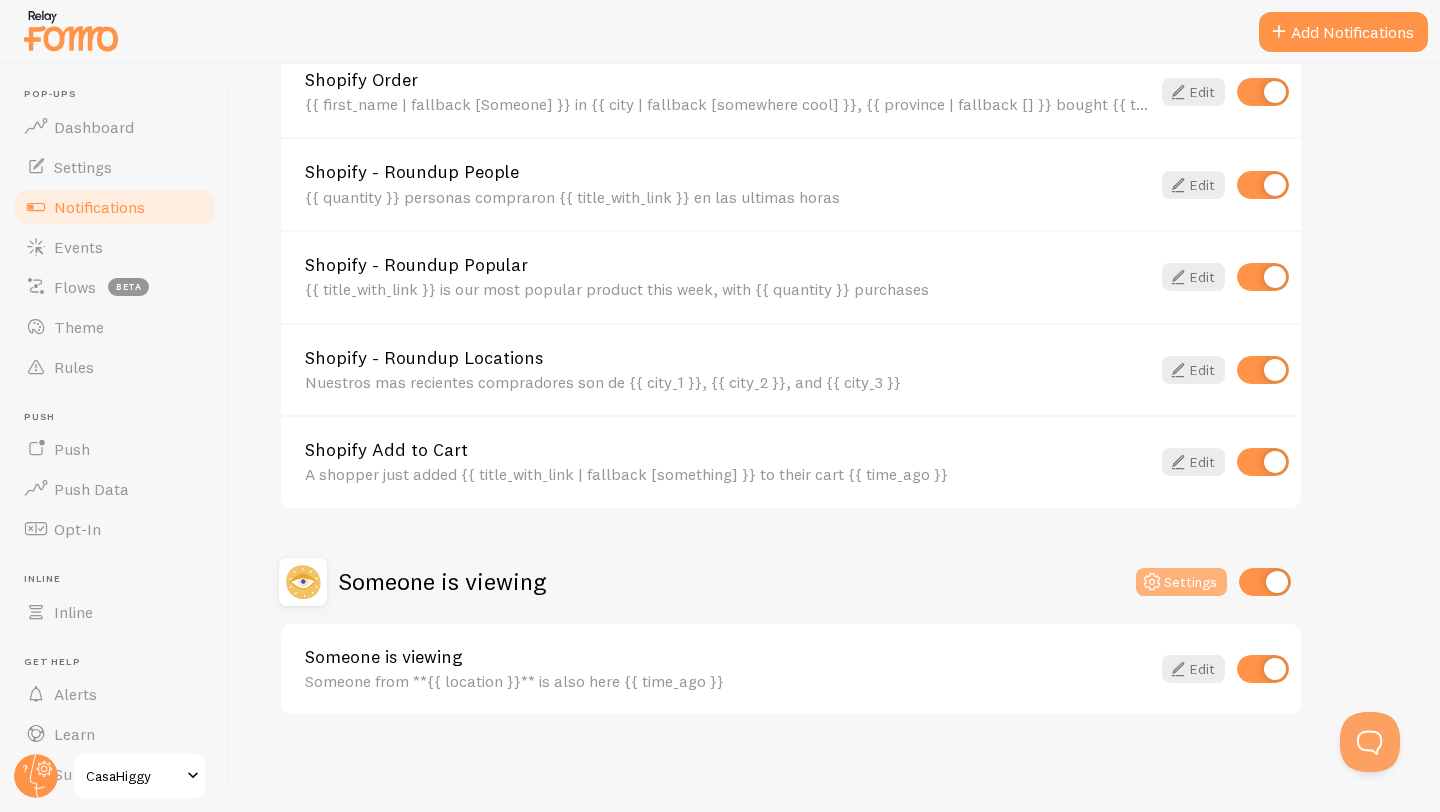 click at bounding box center (1152, 582) 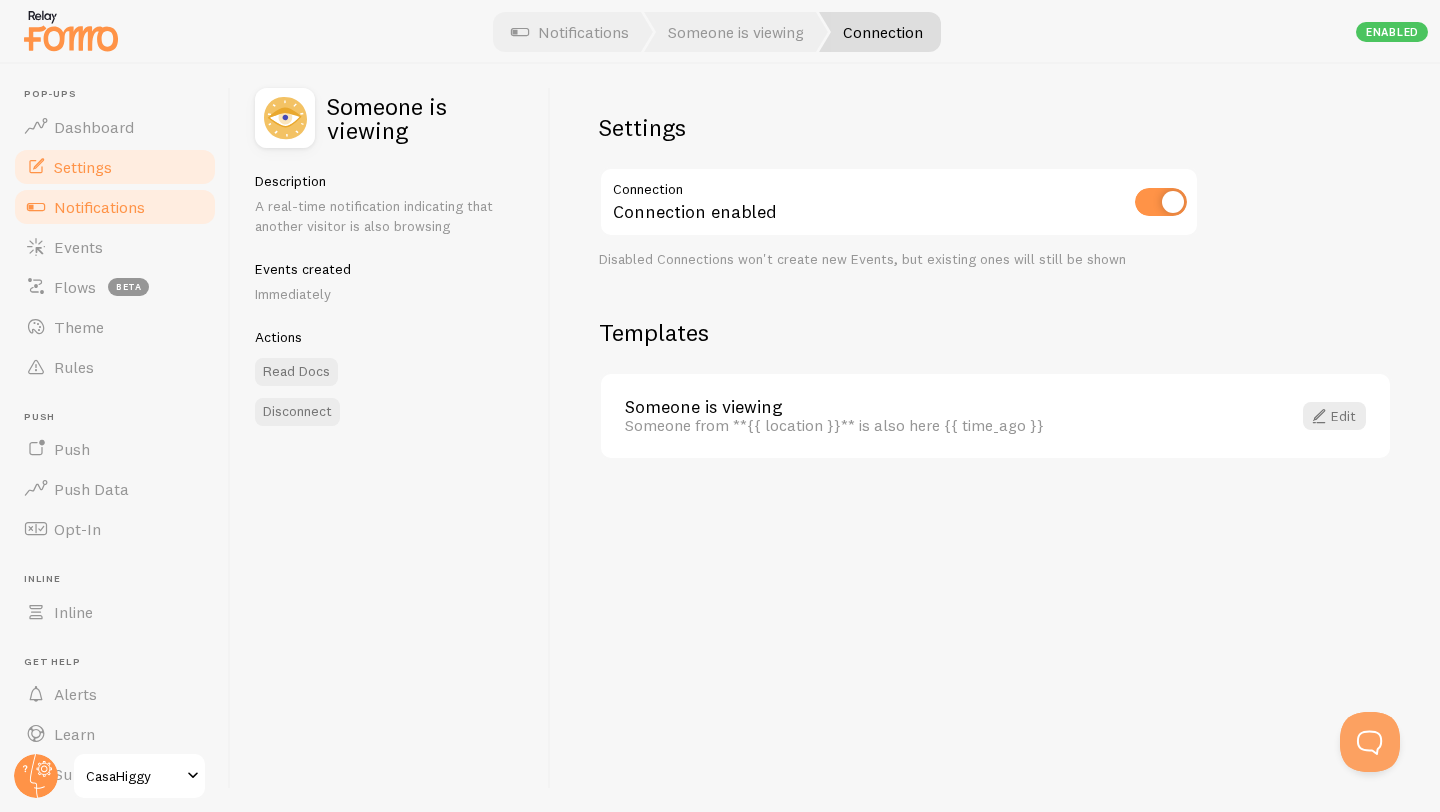 click on "Settings" at bounding box center [115, 167] 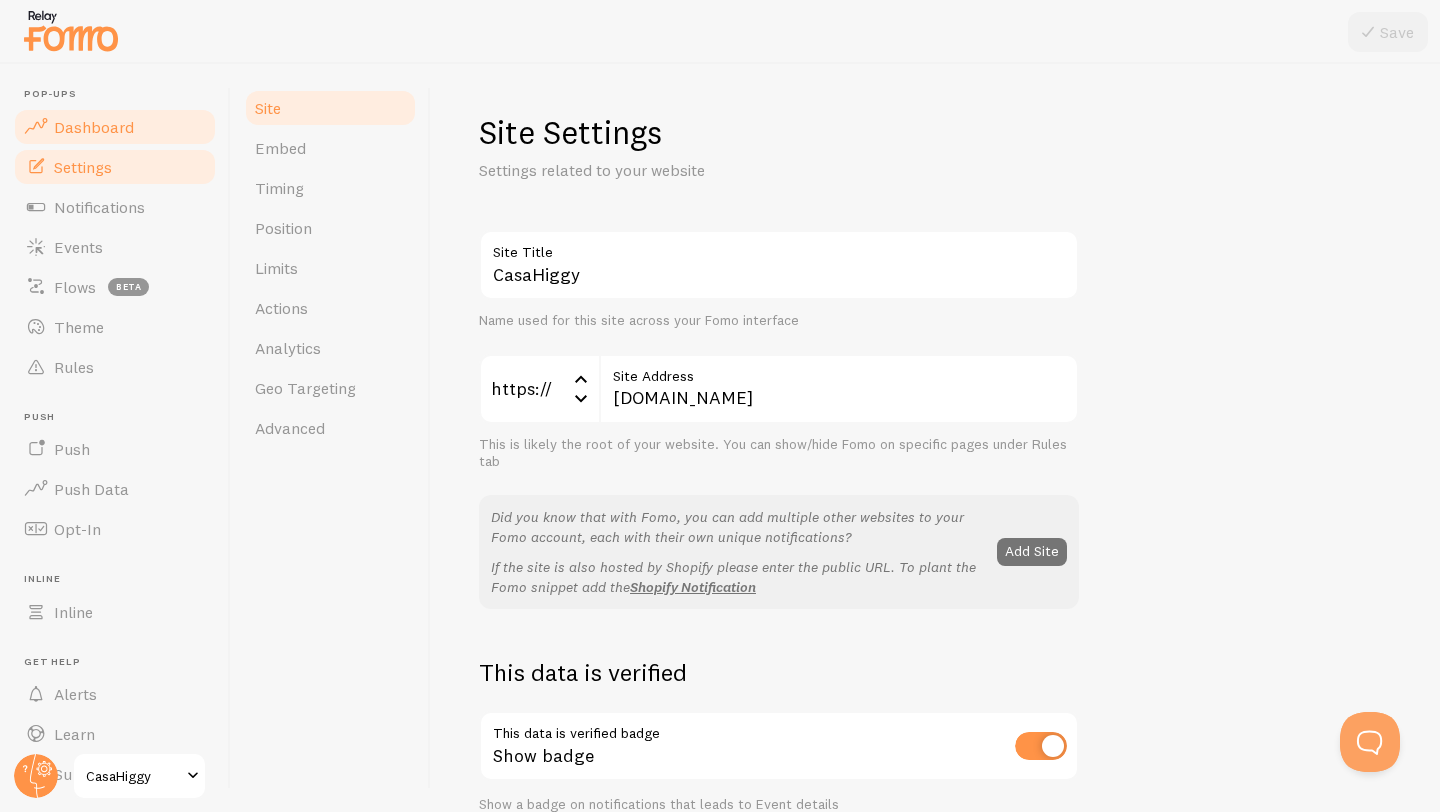 click on "Dashboard" at bounding box center [115, 127] 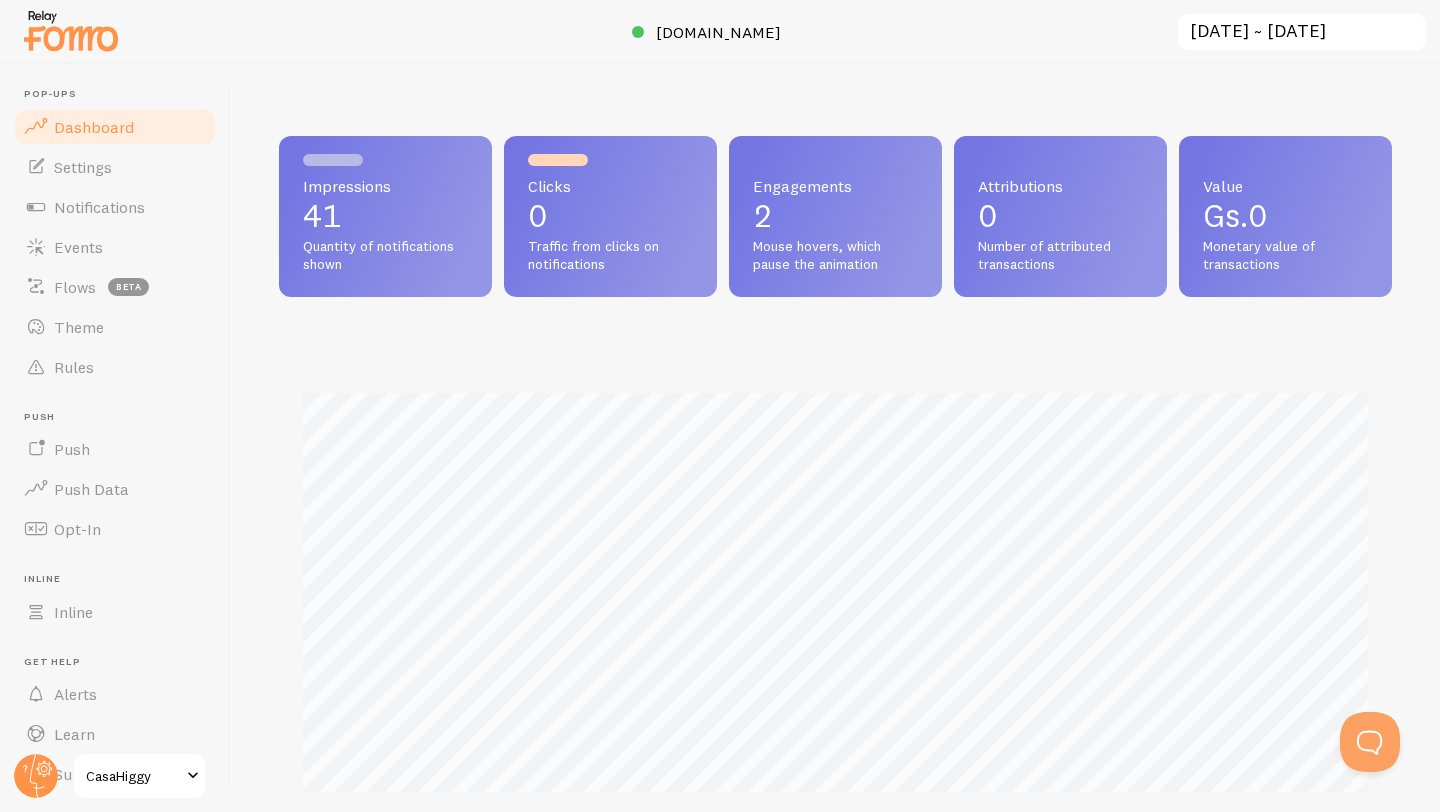 scroll, scrollTop: 0, scrollLeft: 0, axis: both 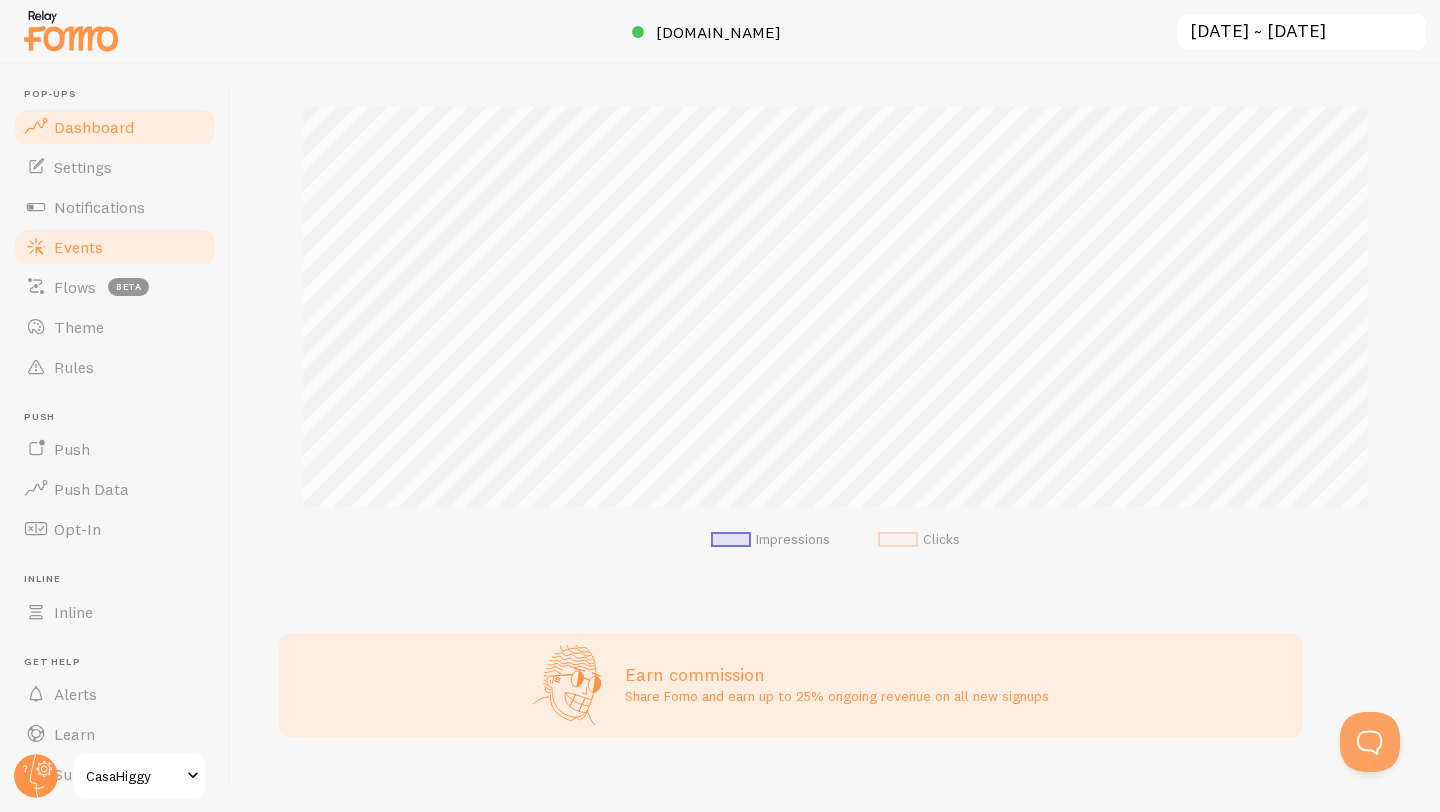 click on "Events" at bounding box center (115, 247) 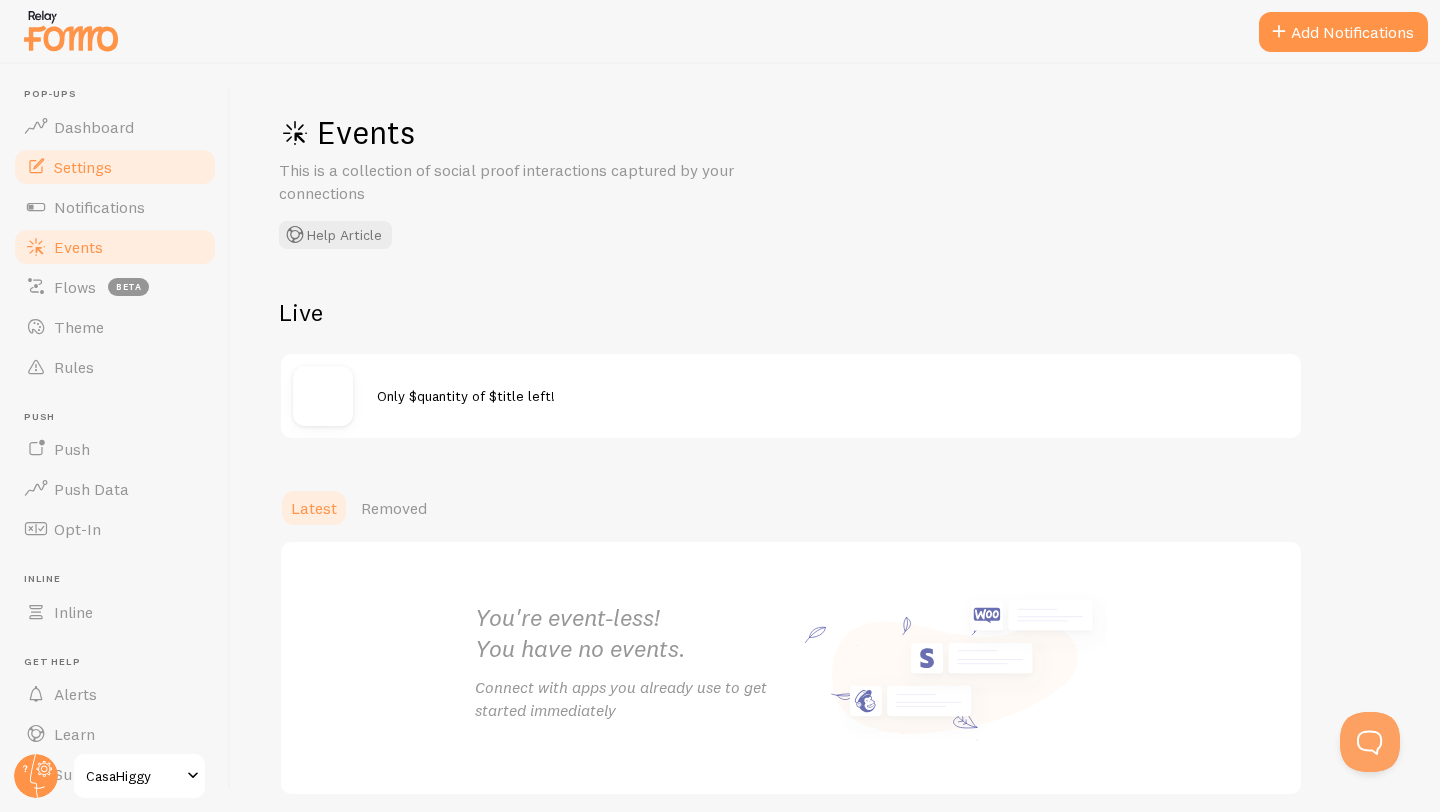 click on "Settings" at bounding box center [115, 167] 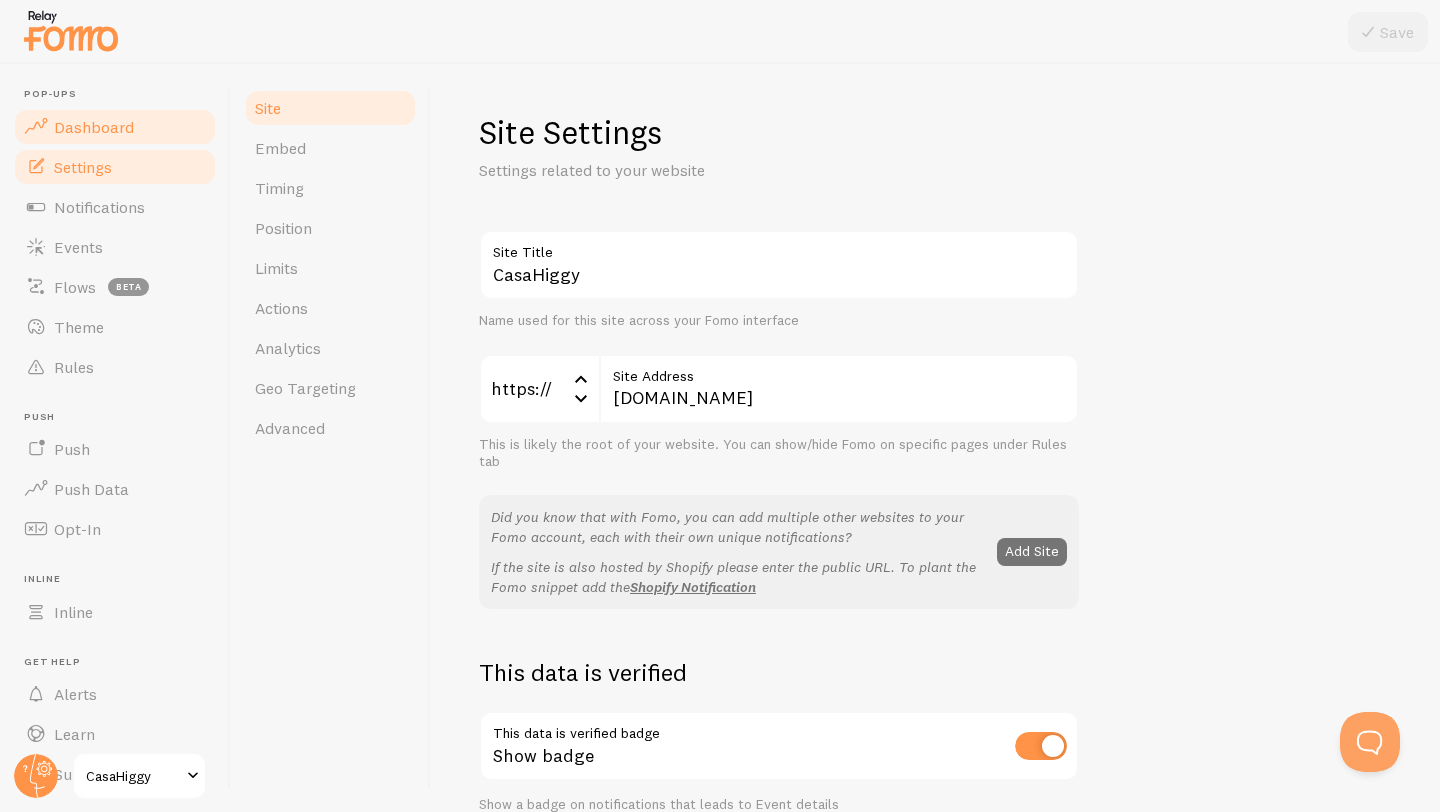 click on "Dashboard" at bounding box center (115, 127) 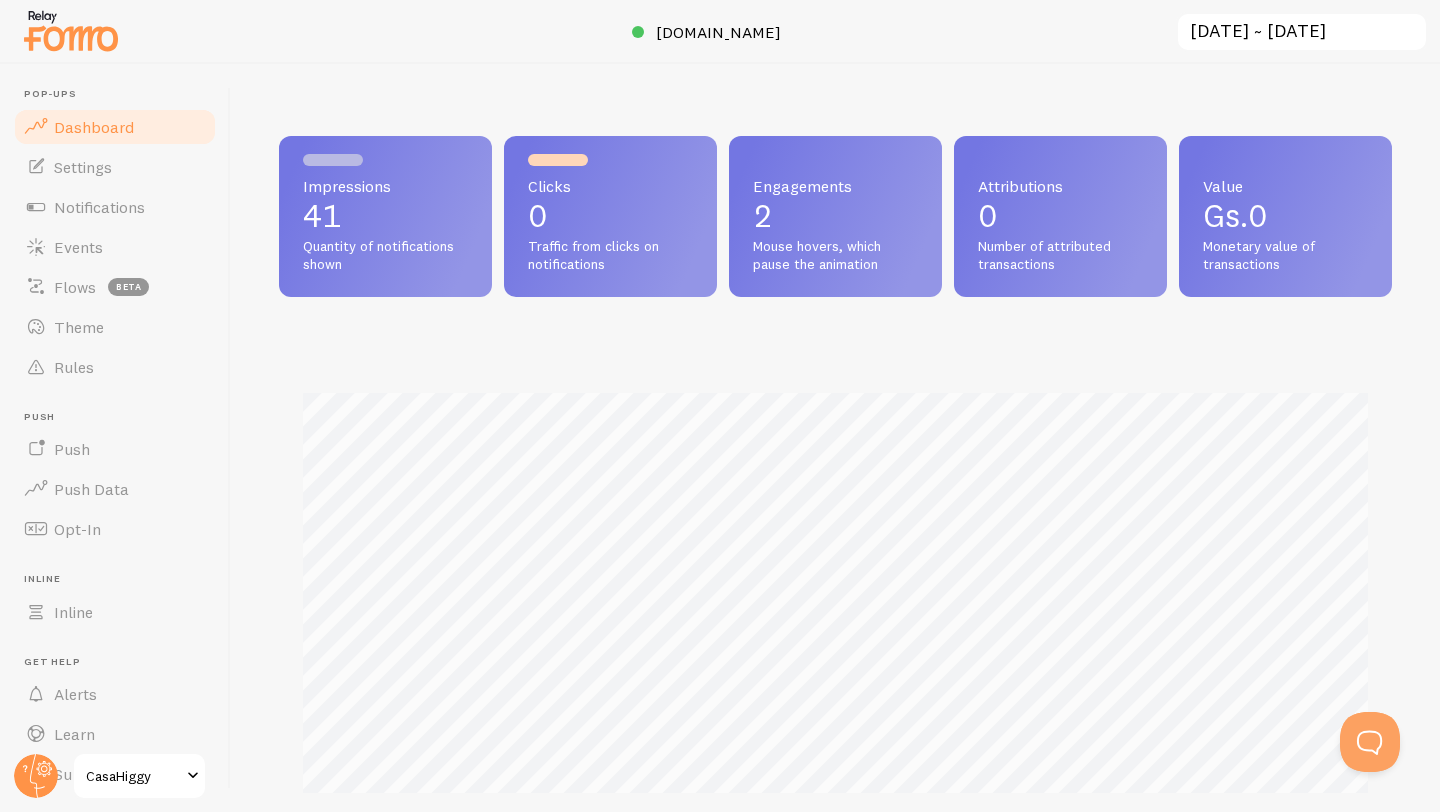 scroll, scrollTop: 0, scrollLeft: 0, axis: both 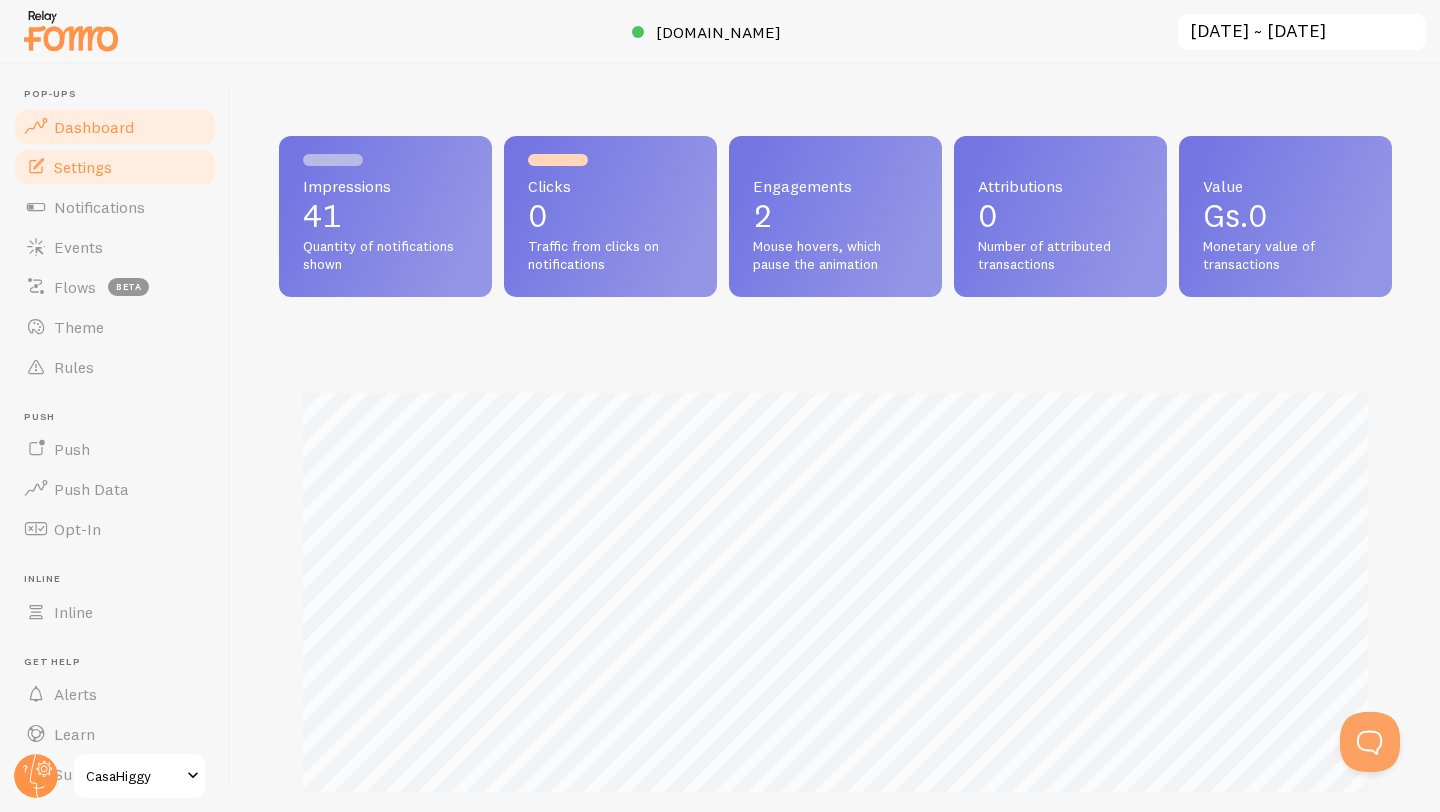 click on "Settings" at bounding box center (115, 167) 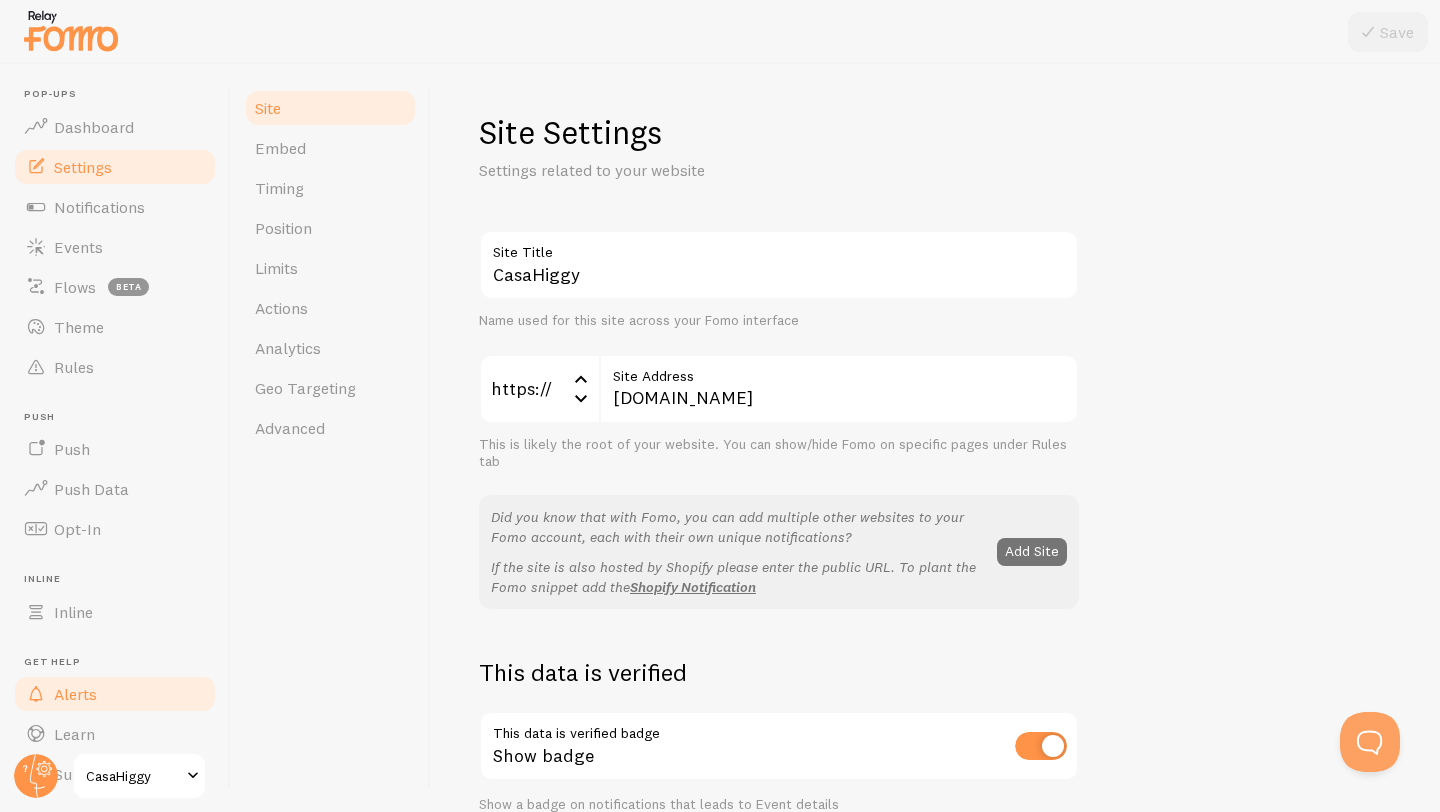 click on "Alerts" at bounding box center (75, 694) 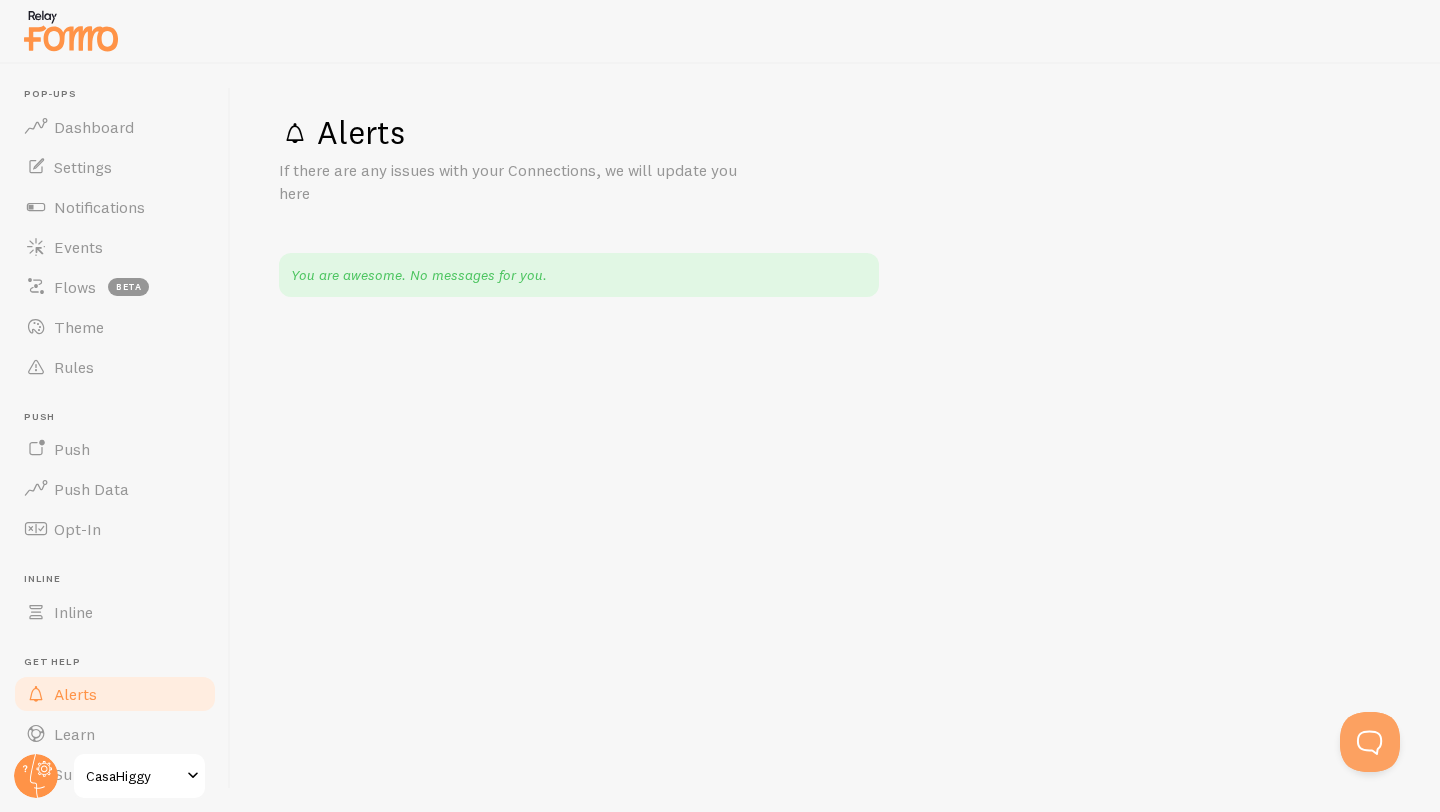 click on "You are awesome. No messages for you." at bounding box center (579, 275) 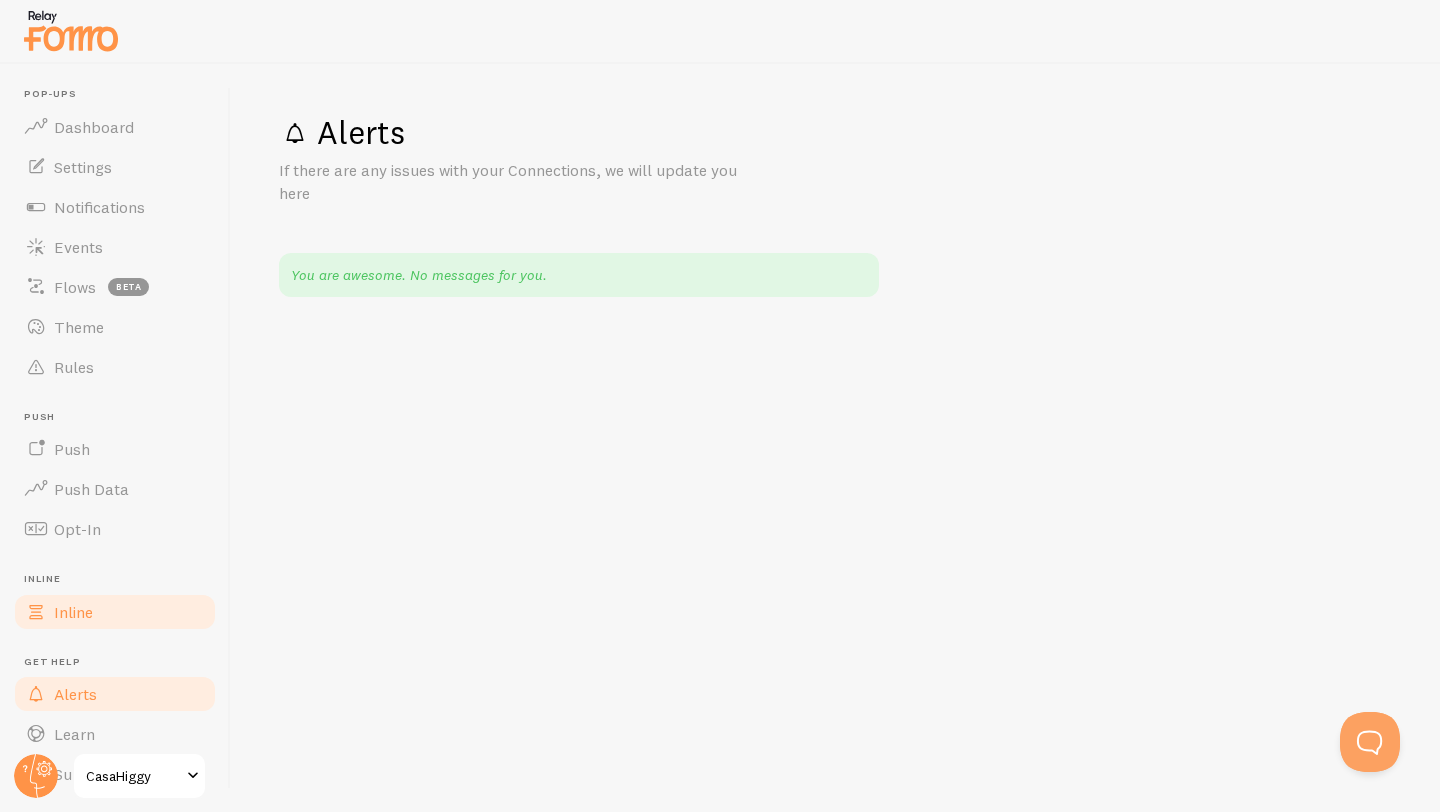 click on "Inline" at bounding box center (115, 612) 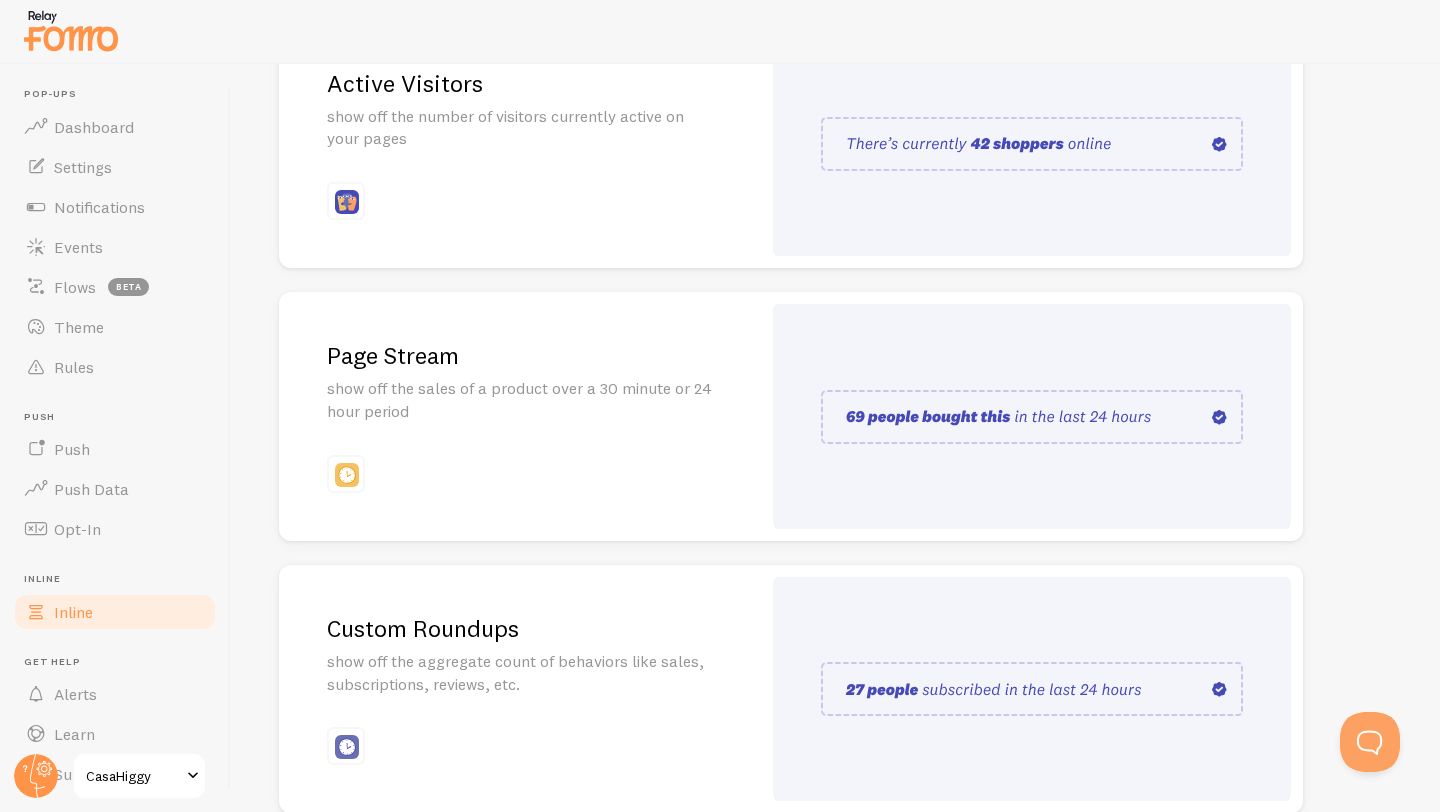 scroll, scrollTop: 252, scrollLeft: 0, axis: vertical 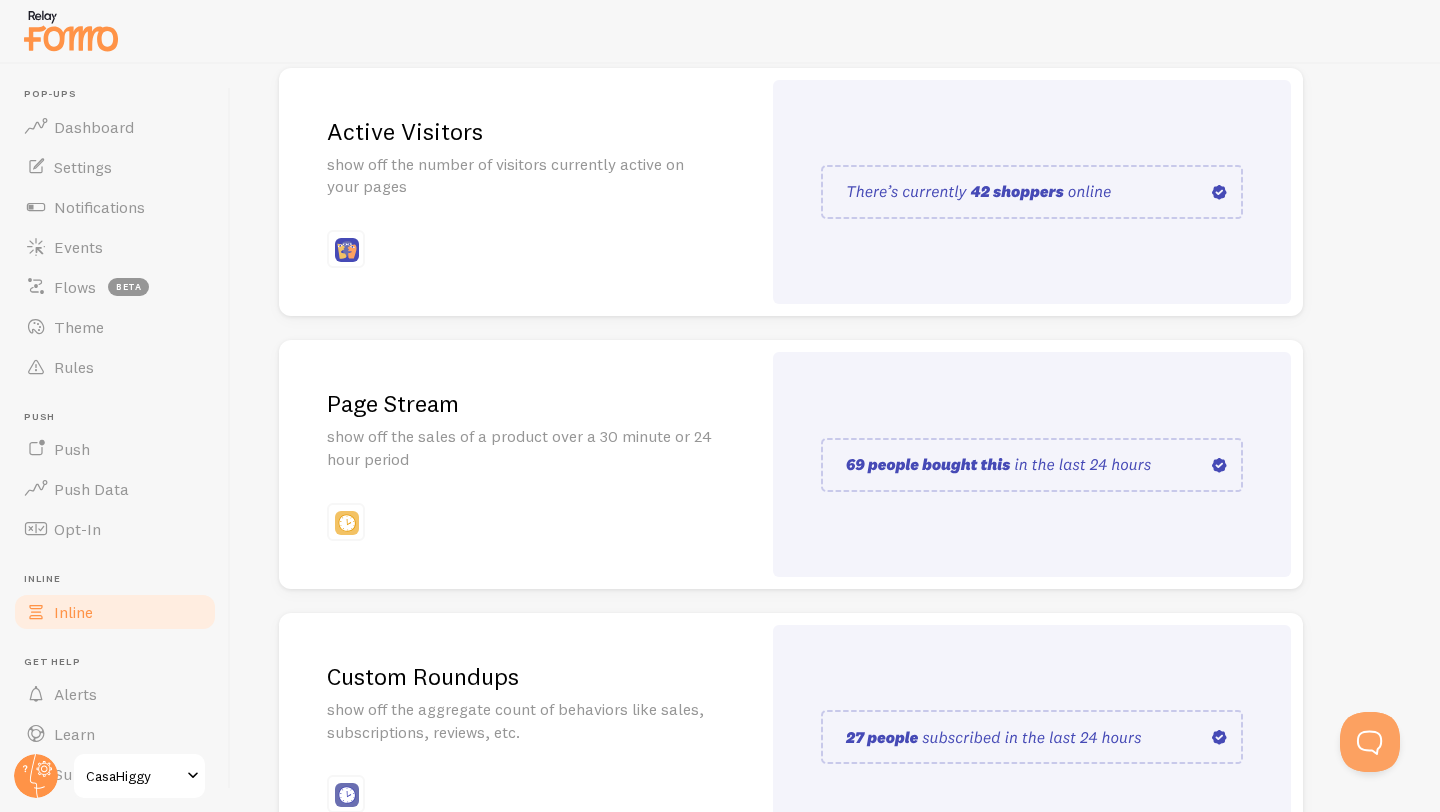 click at bounding box center [1032, 465] 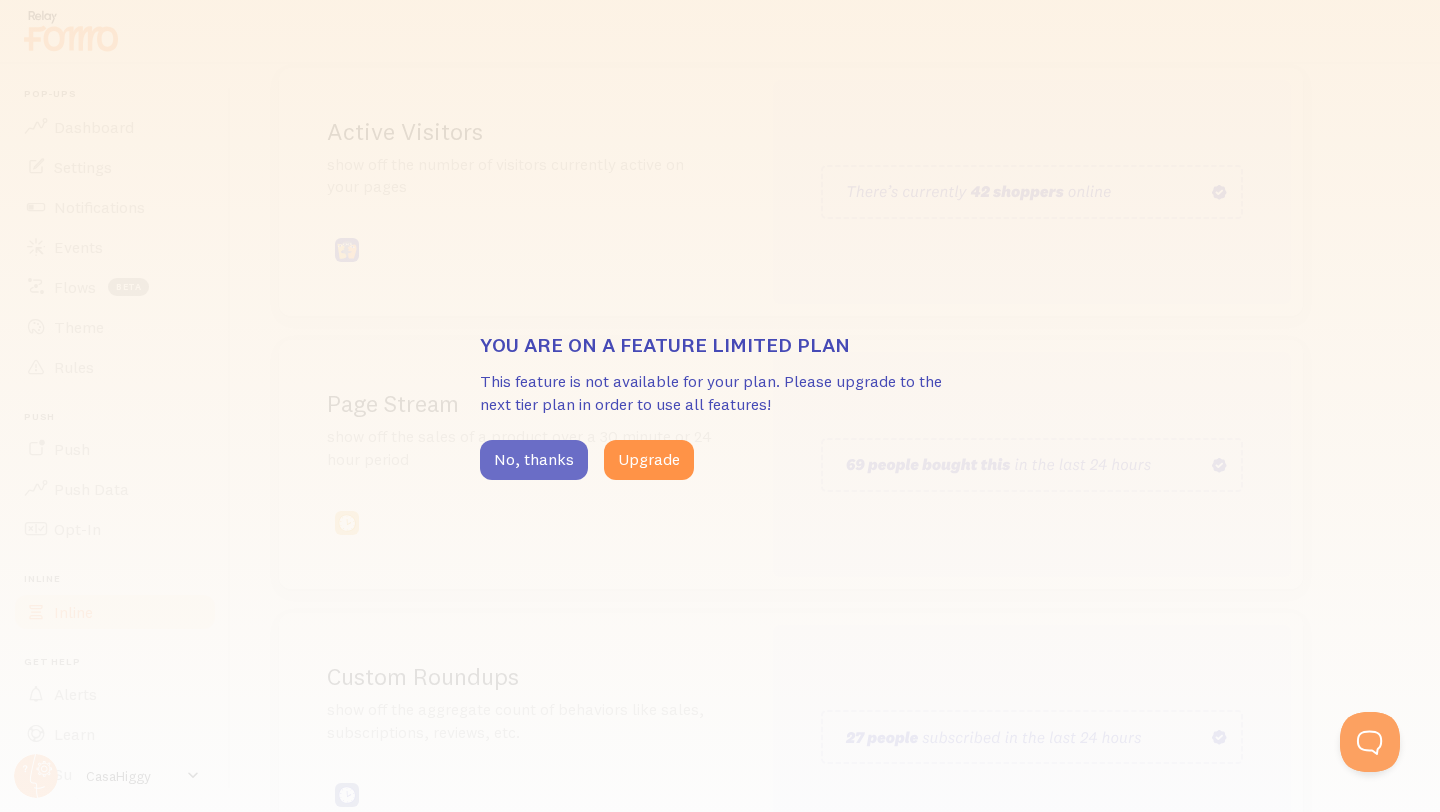 click on "No, thanks" at bounding box center (534, 460) 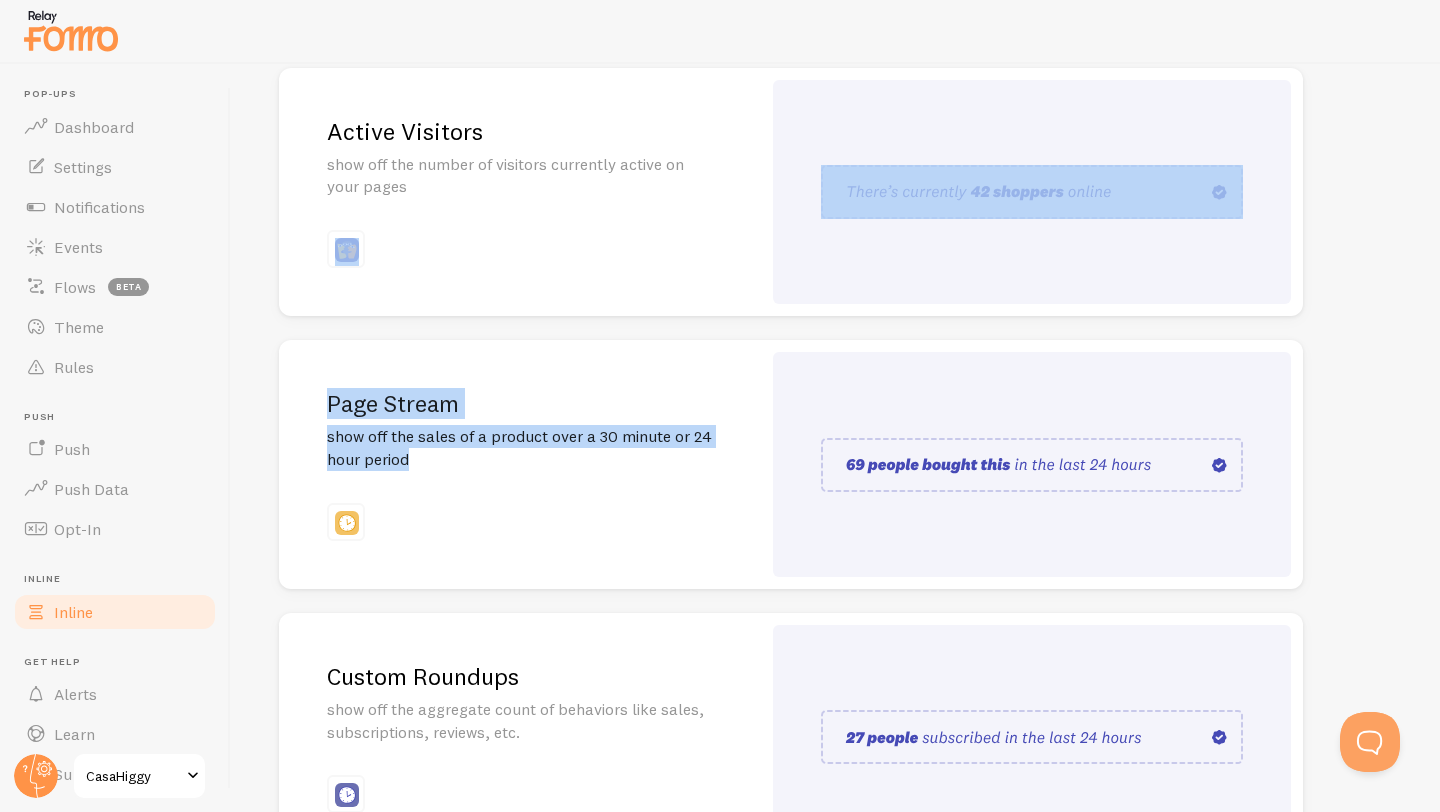 drag, startPoint x: 559, startPoint y: 469, endPoint x: 624, endPoint y: 335, distance: 148.93288 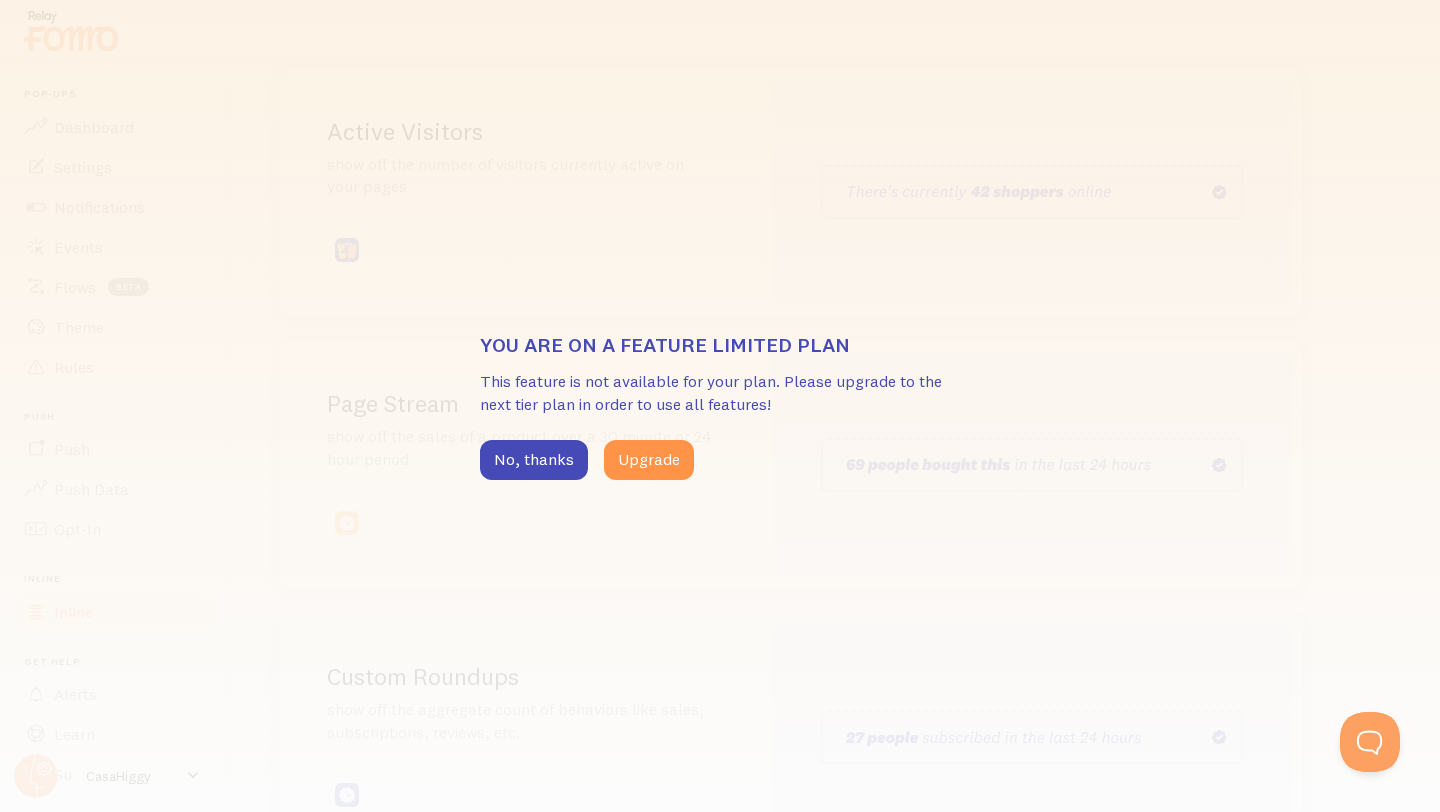 click on "This feature is not available for your plan. Please upgrade to the next tier plan in order to use all features!" at bounding box center (720, 393) 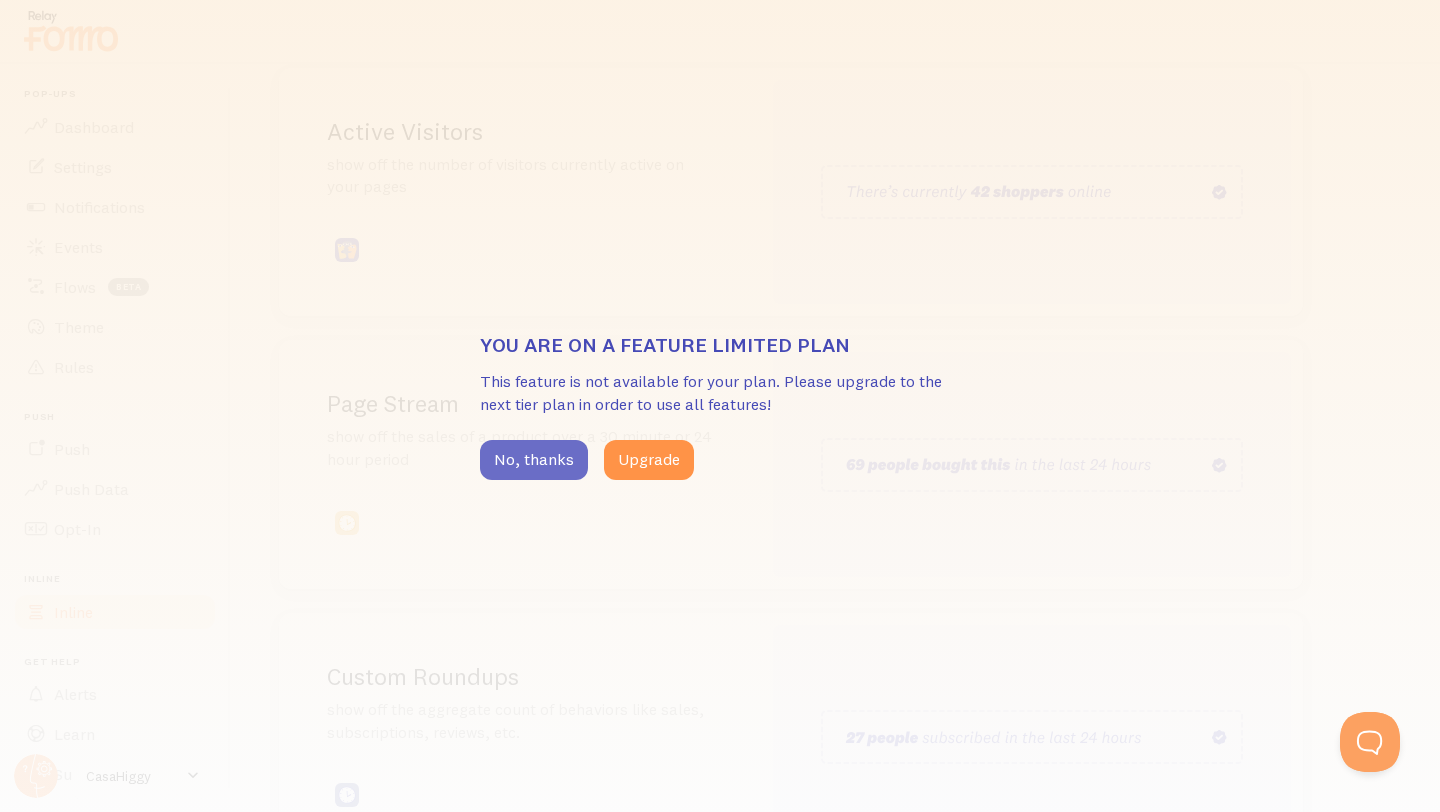 click on "No, thanks" at bounding box center (534, 460) 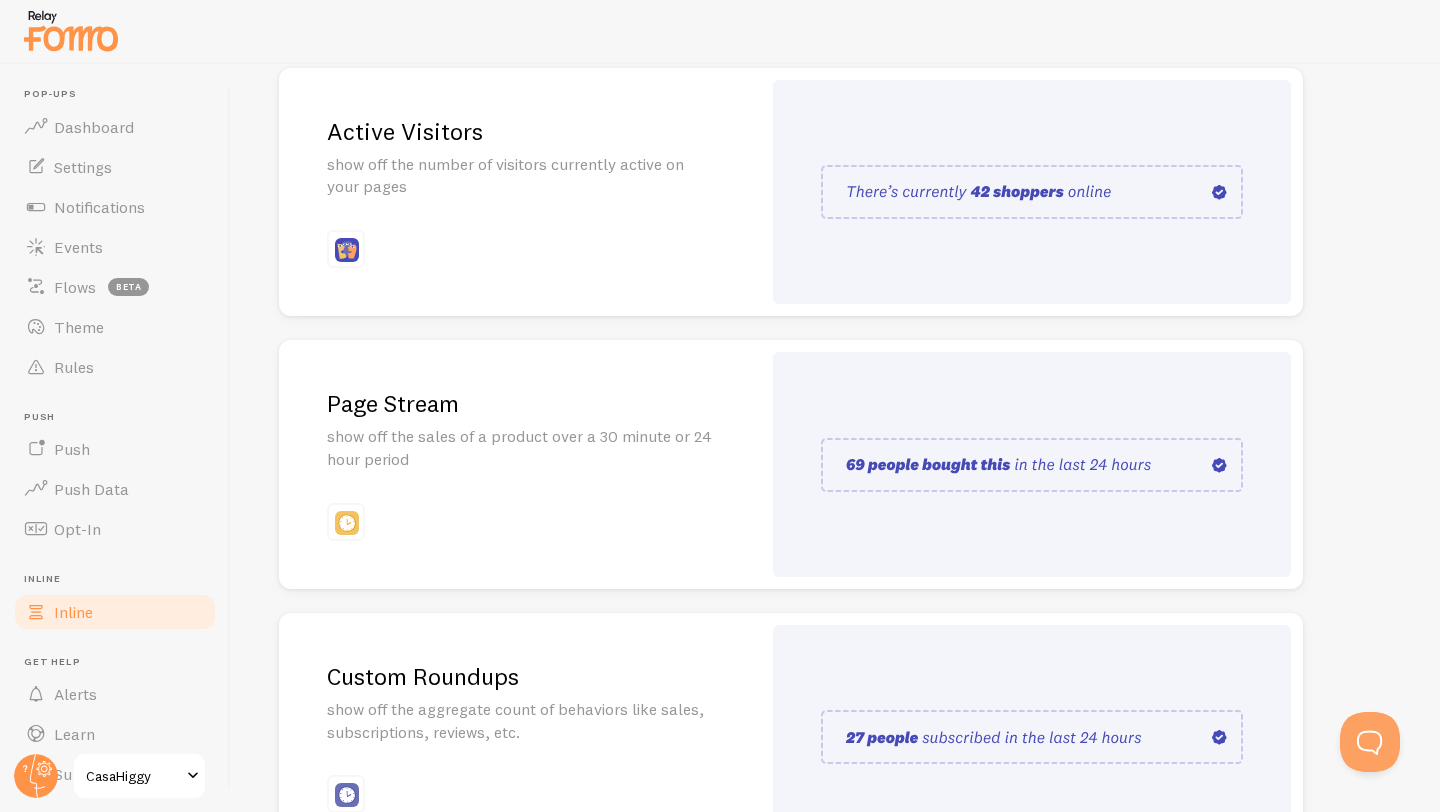 click at bounding box center (1032, 465) 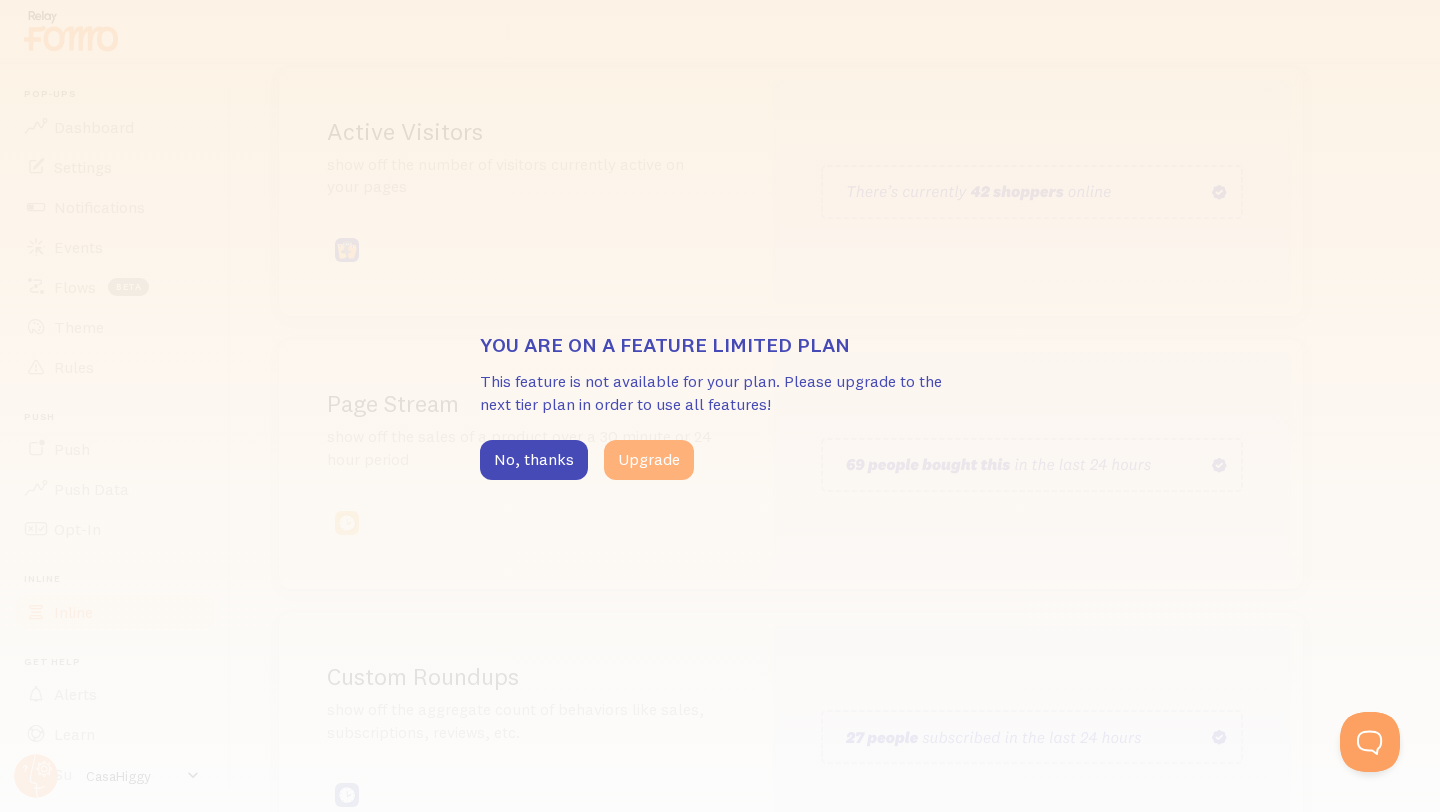 click on "Upgrade" at bounding box center (649, 460) 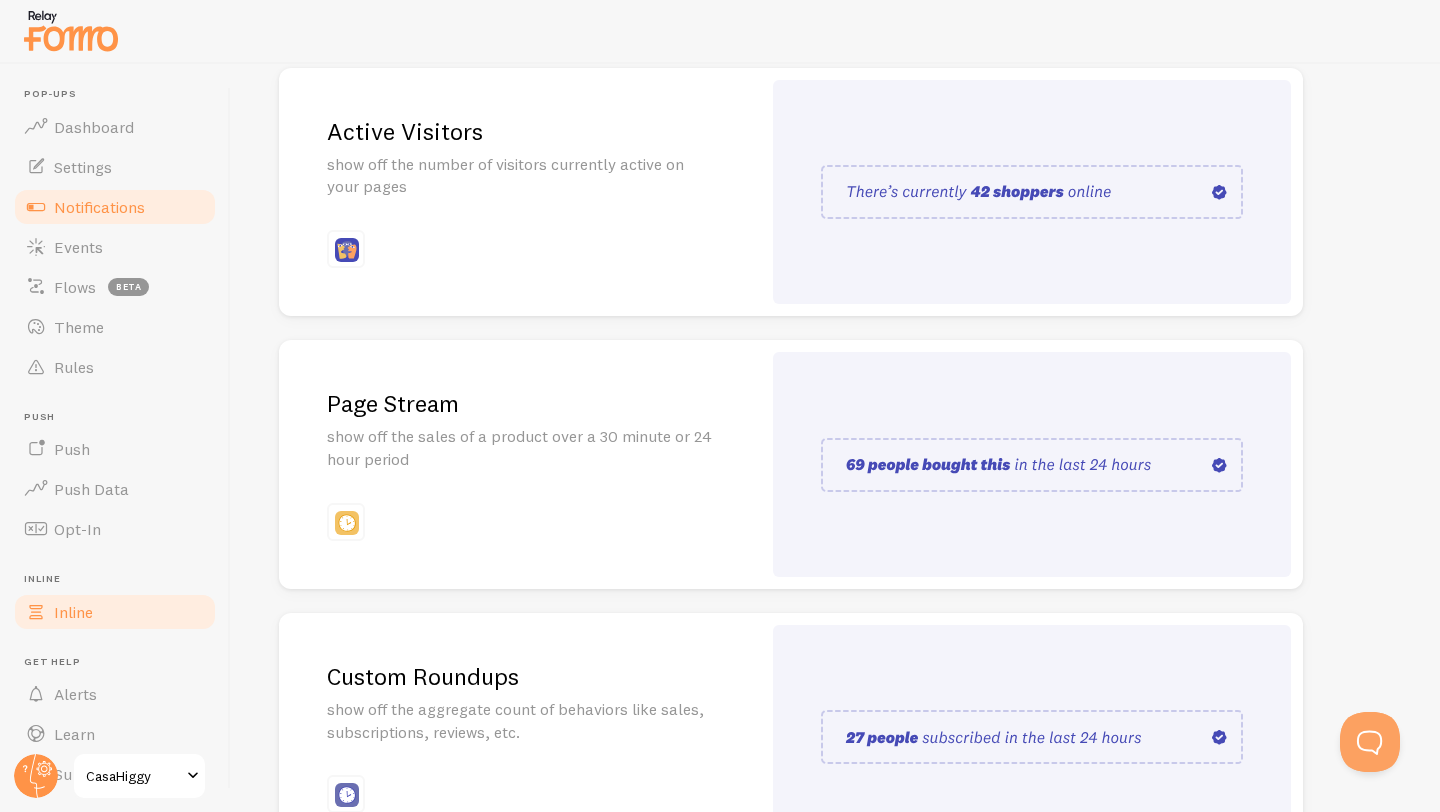 click on "Notifications" at bounding box center [99, 207] 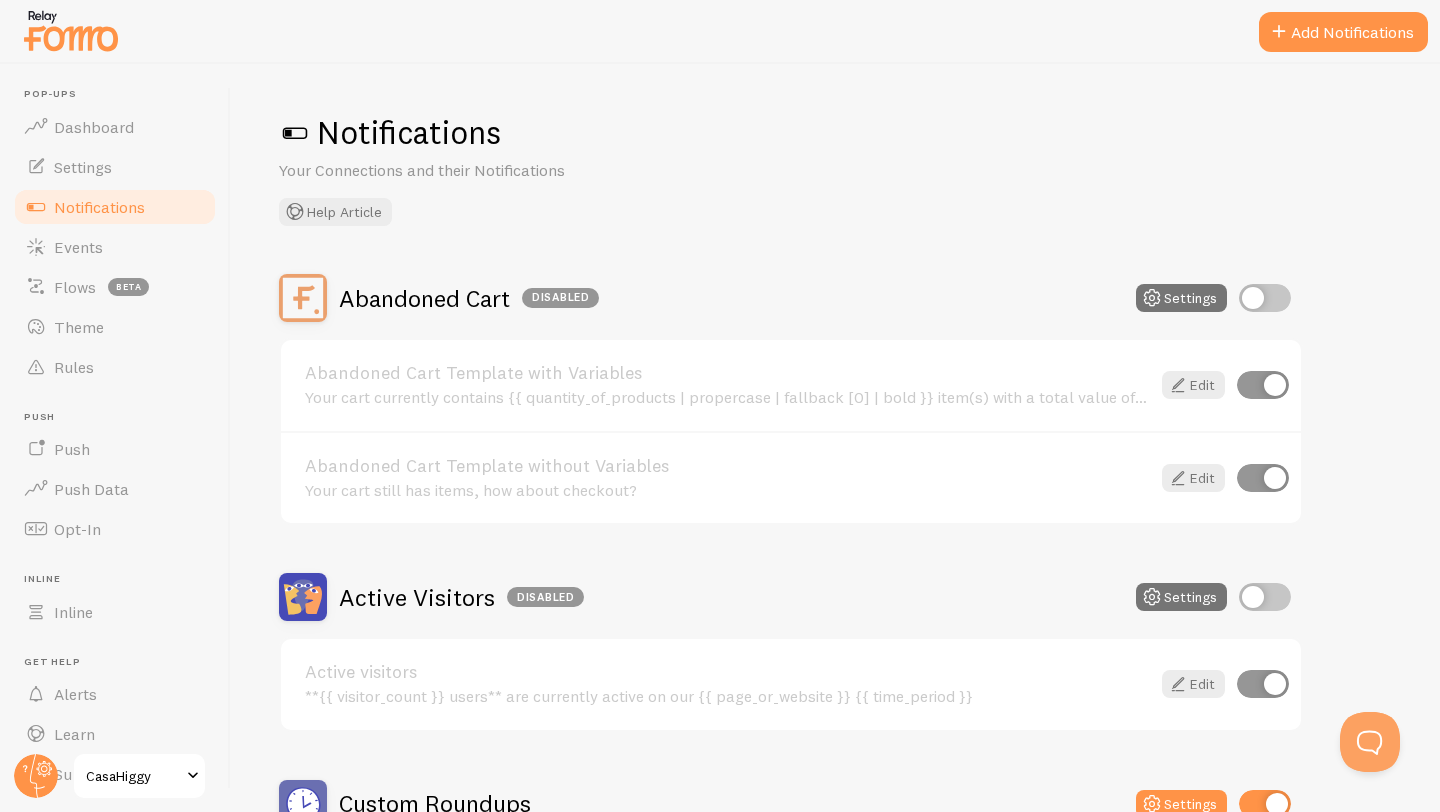 click on "Notifications" at bounding box center [115, 207] 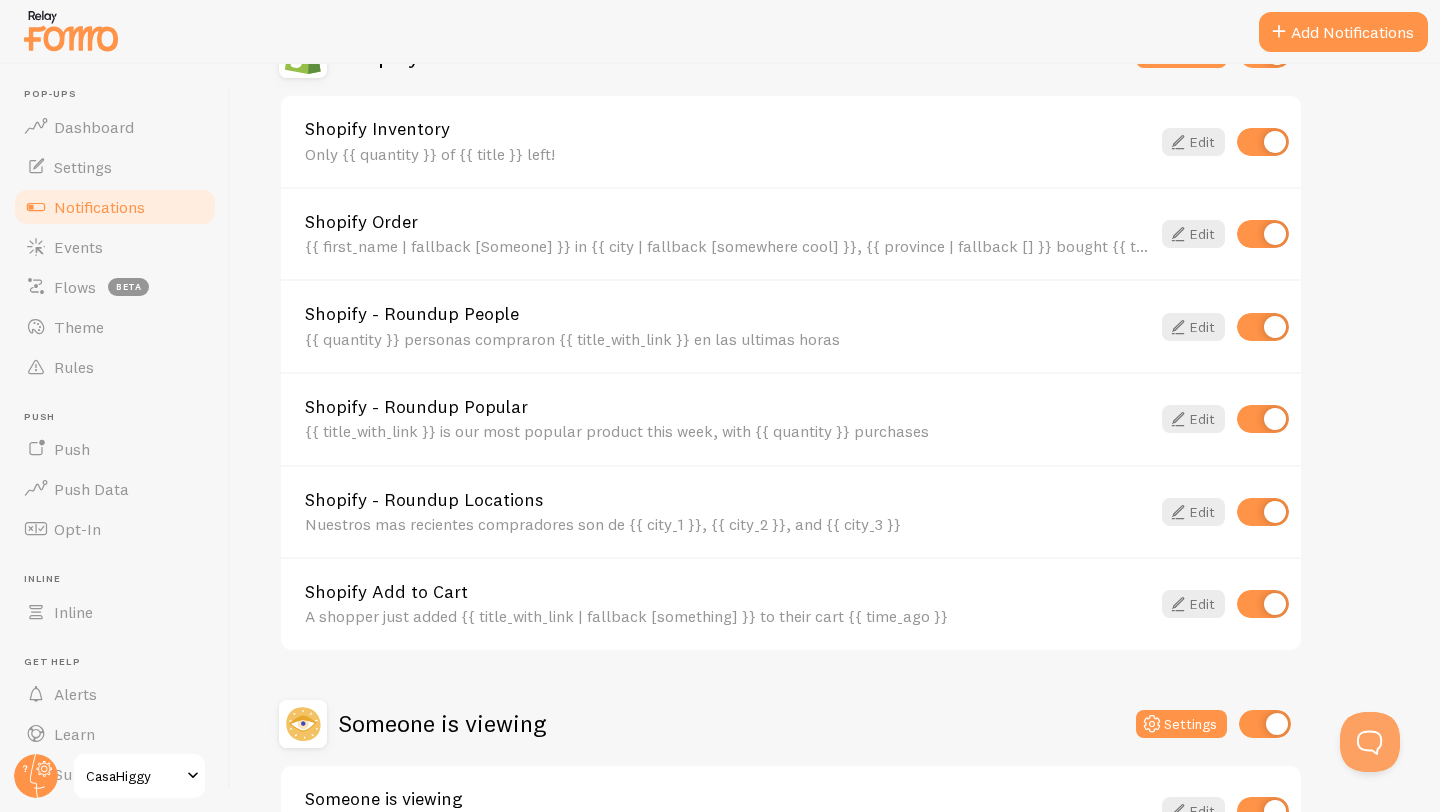 scroll, scrollTop: 953, scrollLeft: 0, axis: vertical 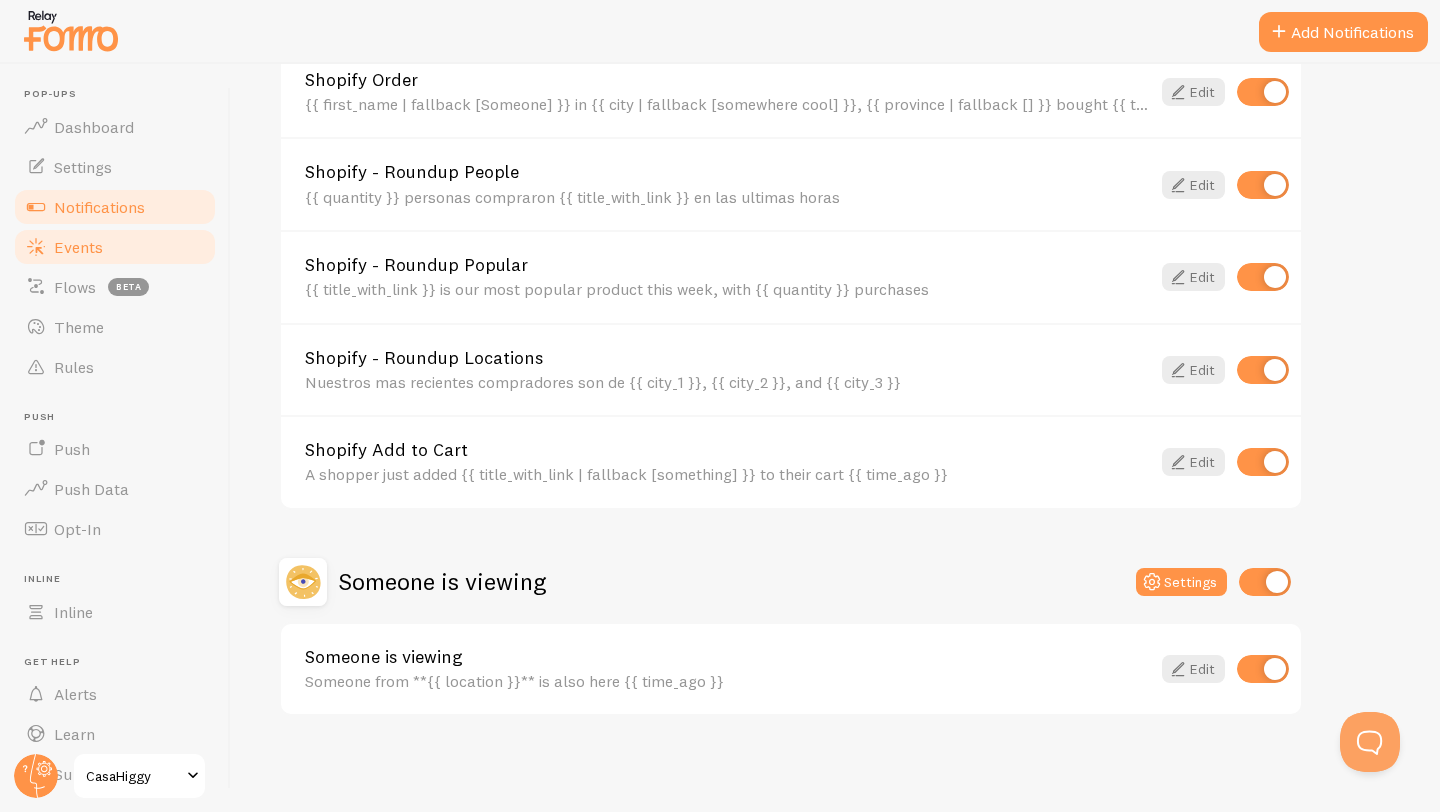 click on "Events" at bounding box center (115, 247) 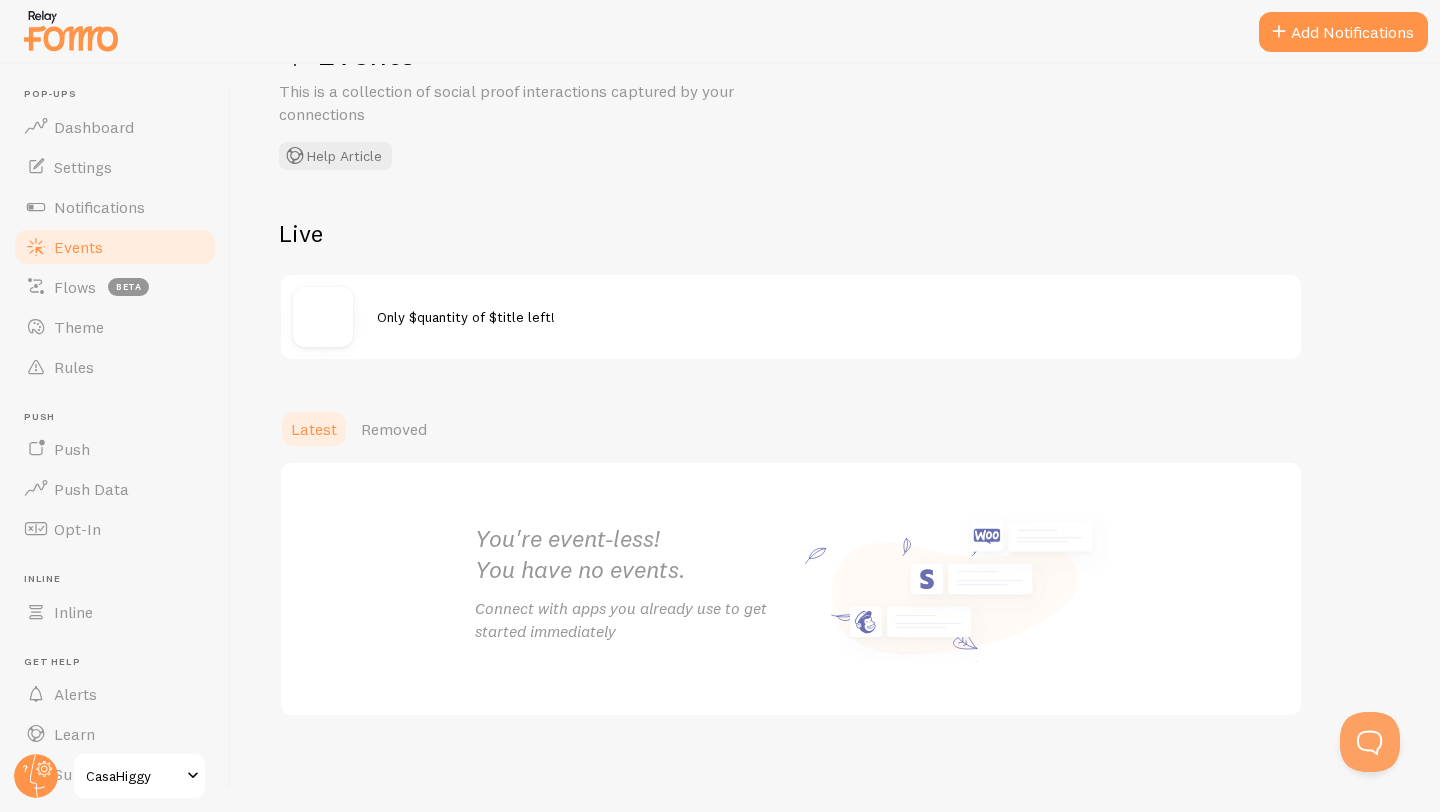 scroll, scrollTop: 0, scrollLeft: 0, axis: both 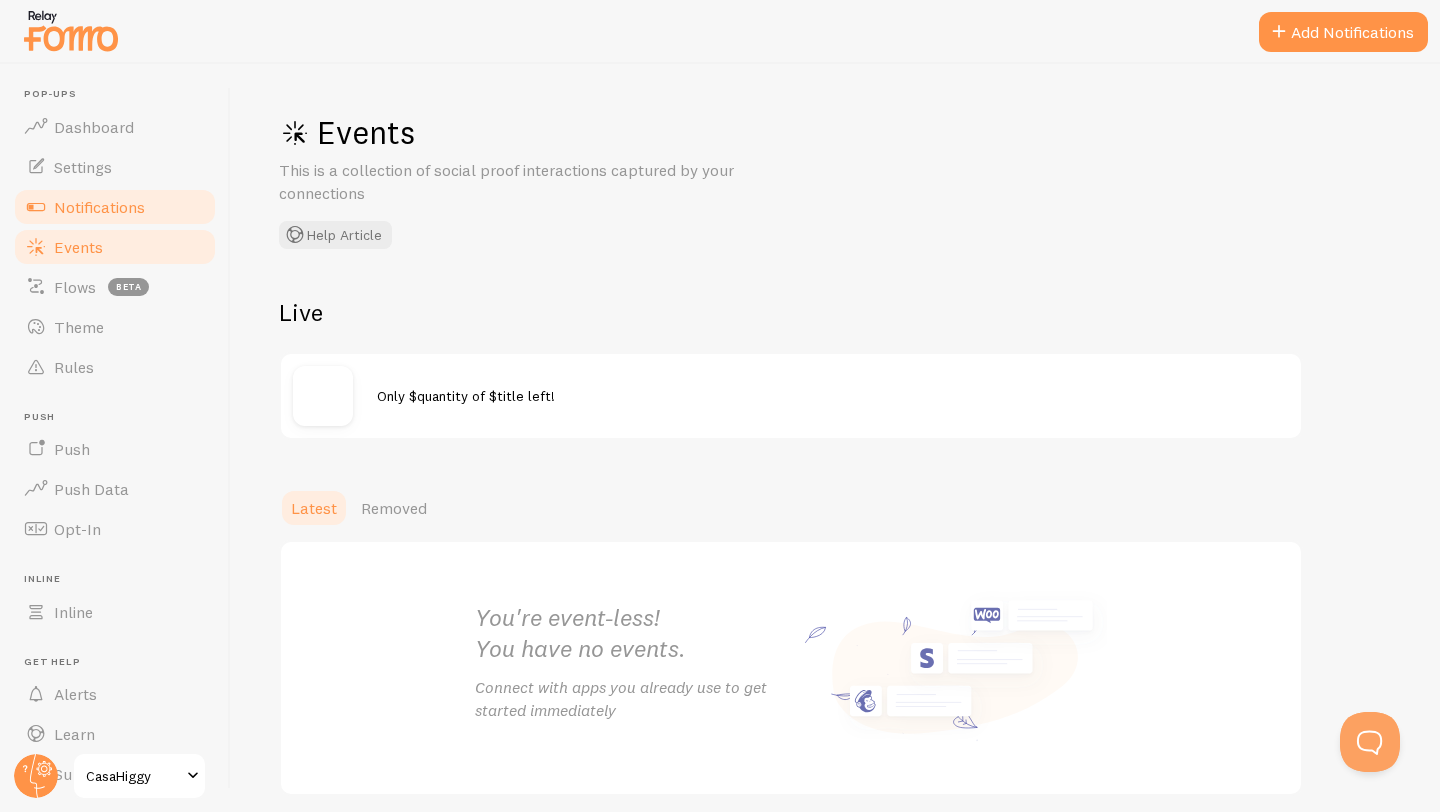 click on "Notifications" at bounding box center [115, 207] 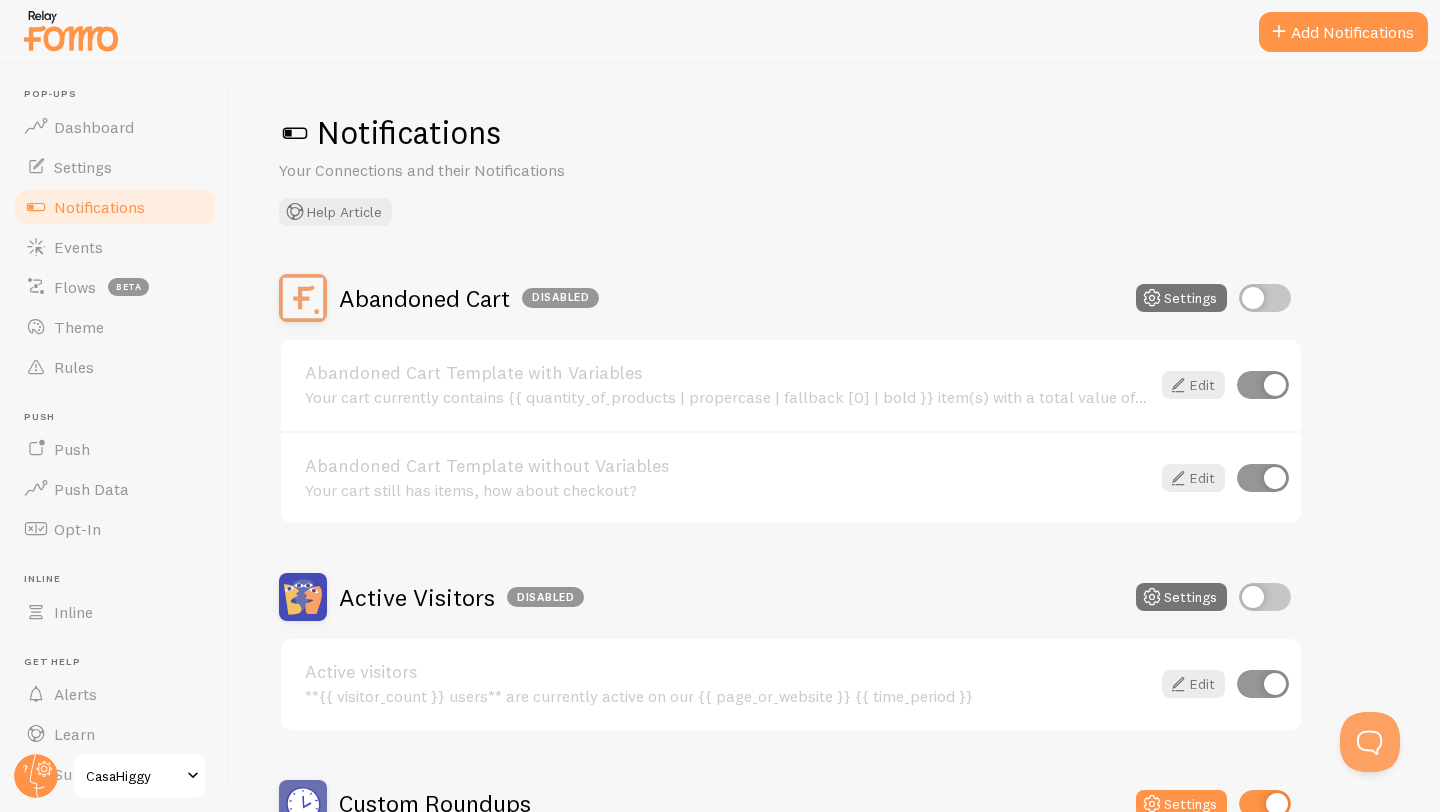 scroll, scrollTop: 1098, scrollLeft: 0, axis: vertical 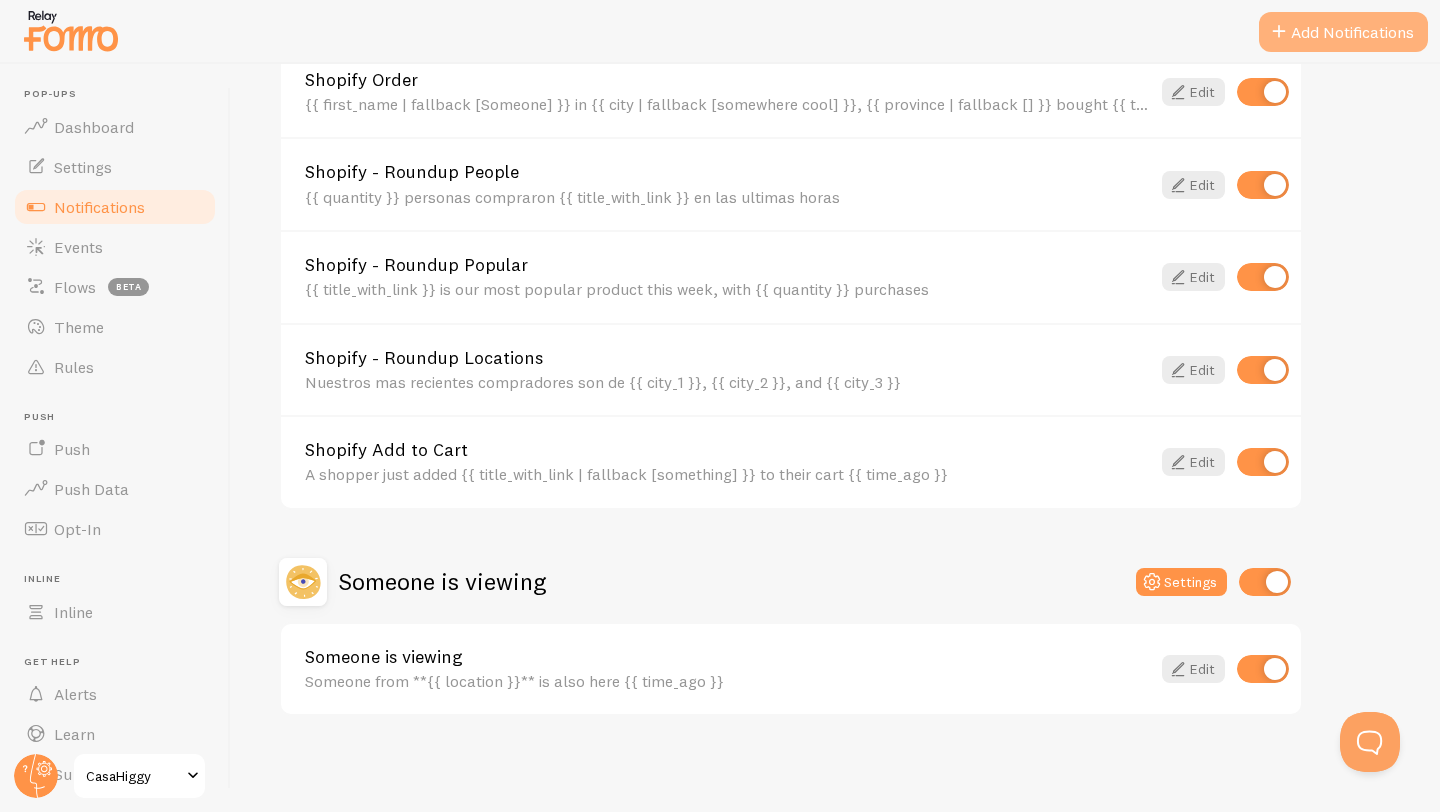 click on "Add Notifications" at bounding box center (1343, 32) 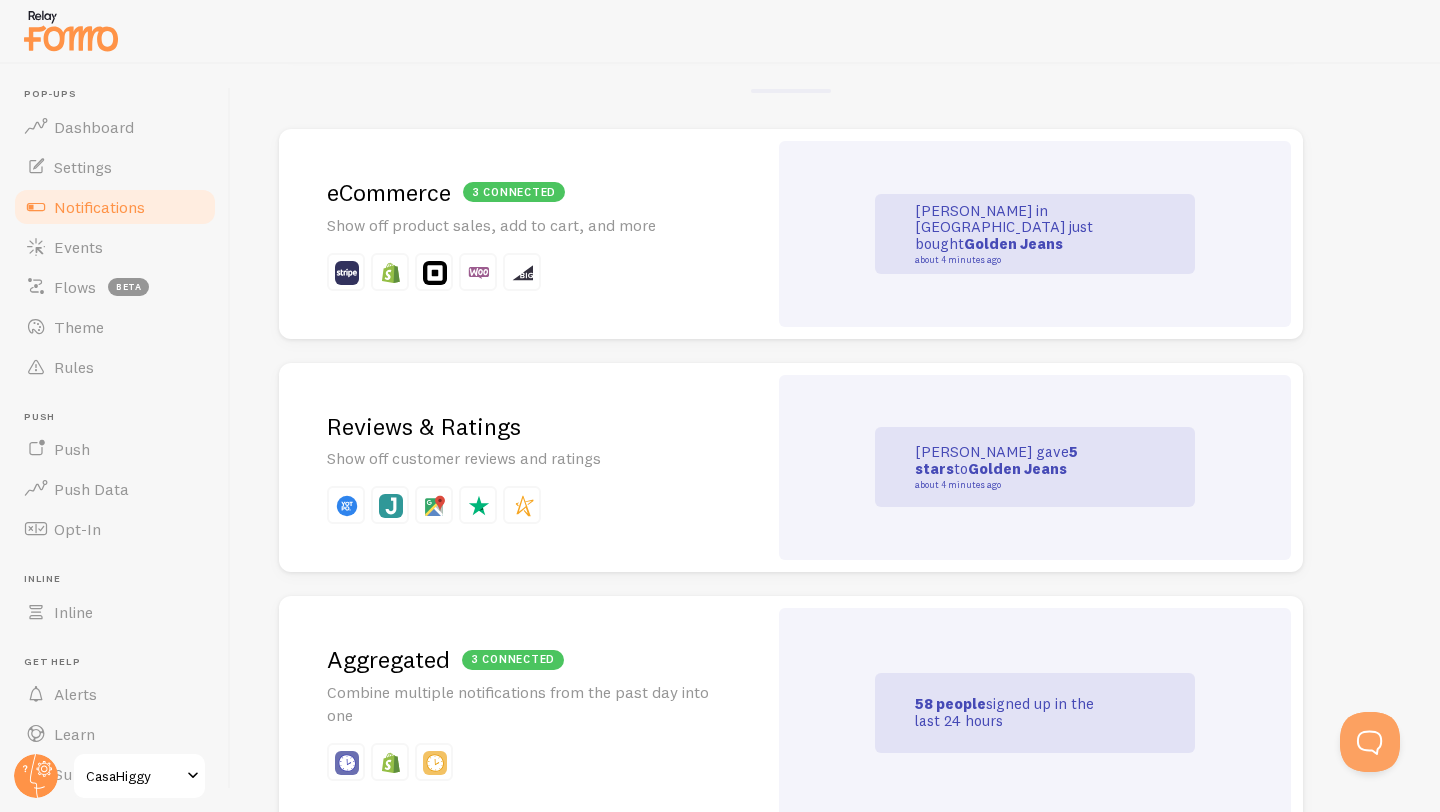 scroll, scrollTop: 0, scrollLeft: 0, axis: both 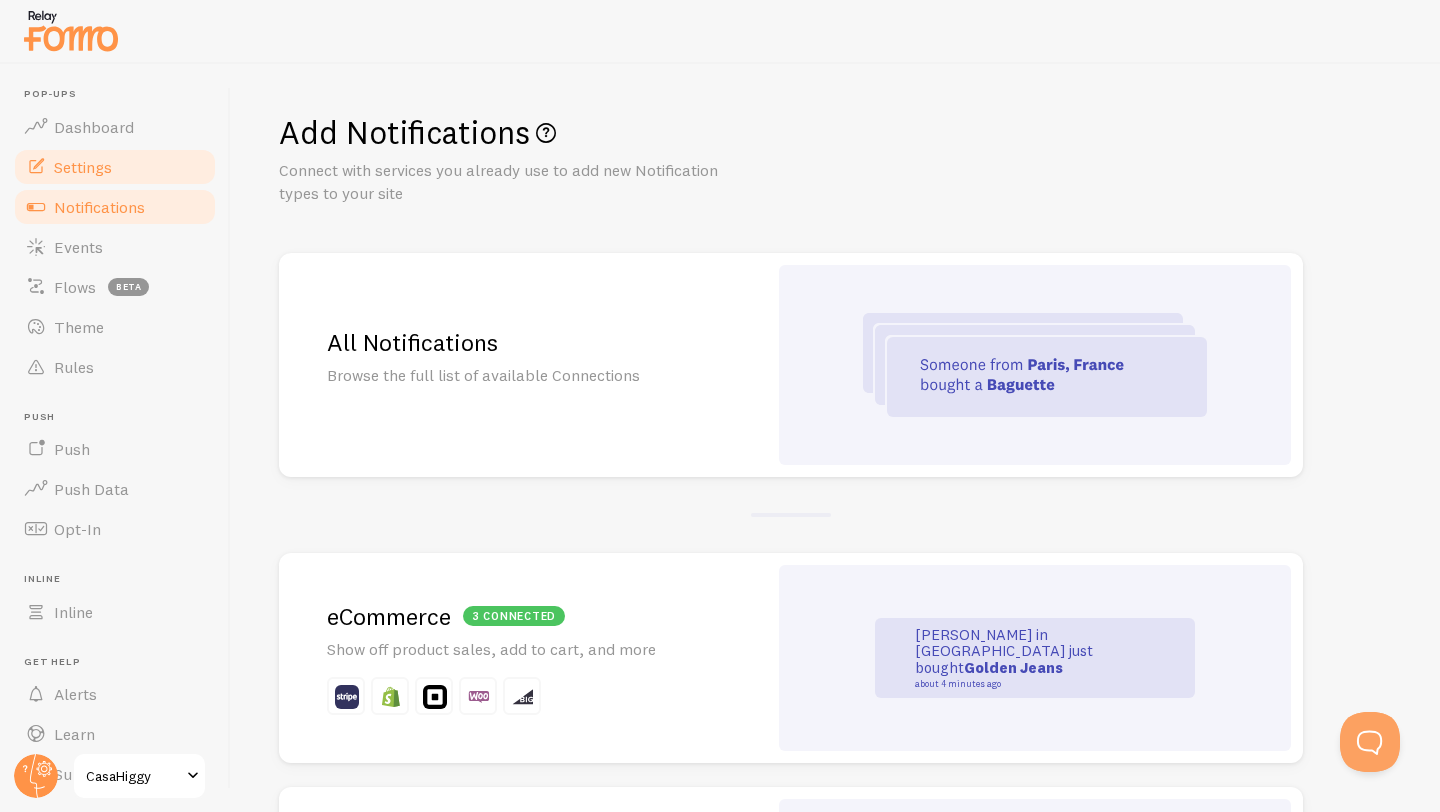 click on "Settings" at bounding box center [115, 167] 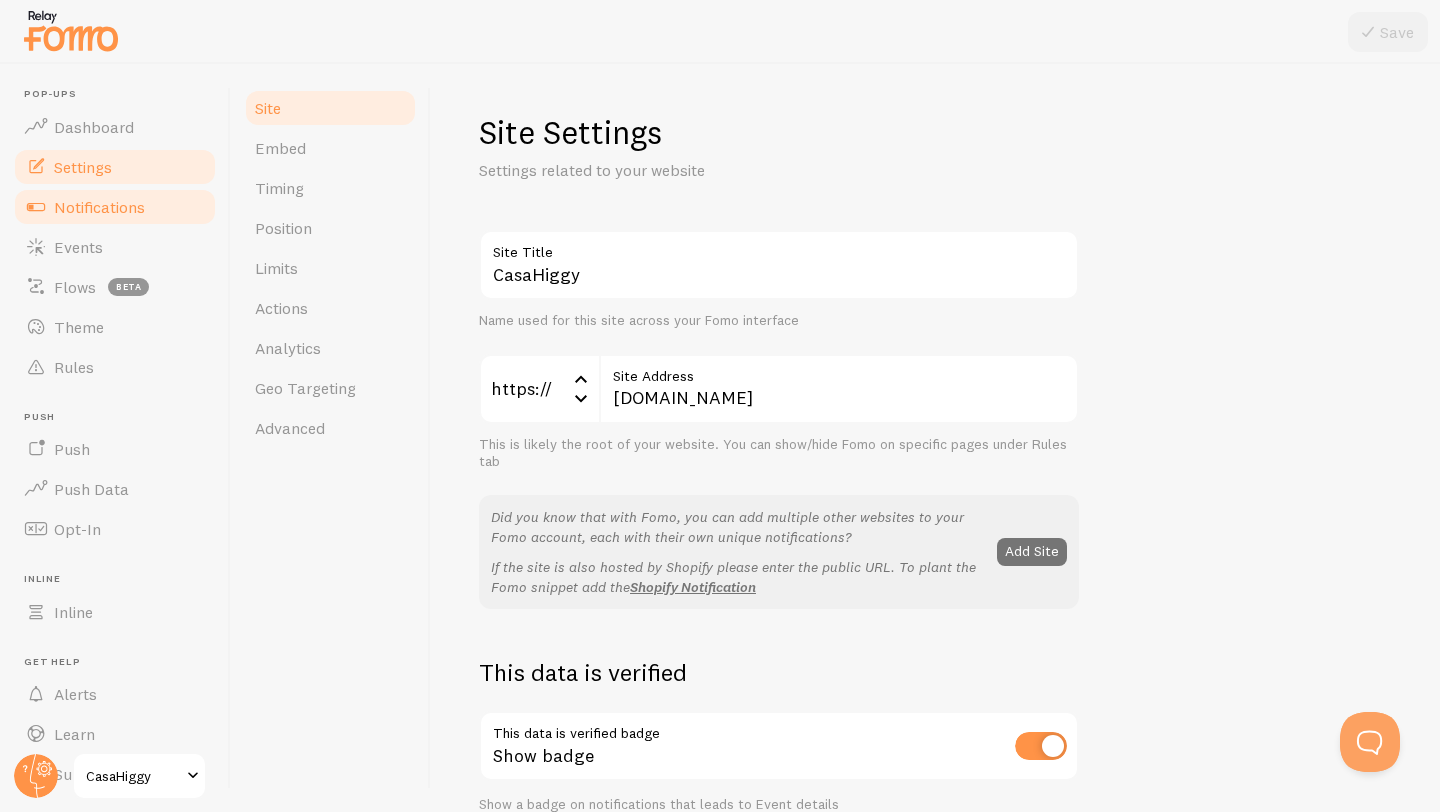 click on "Notifications" at bounding box center [115, 207] 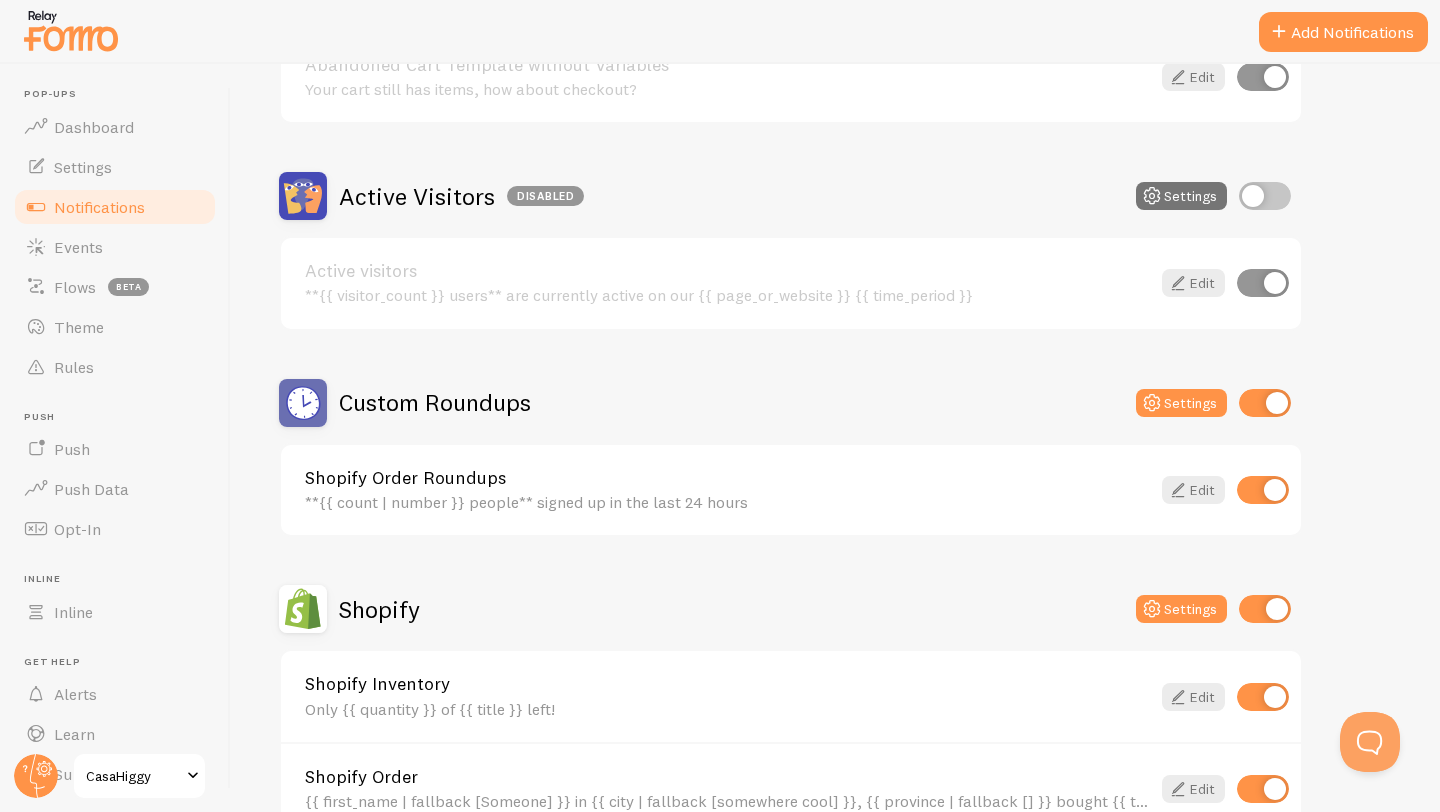 scroll, scrollTop: 1098, scrollLeft: 0, axis: vertical 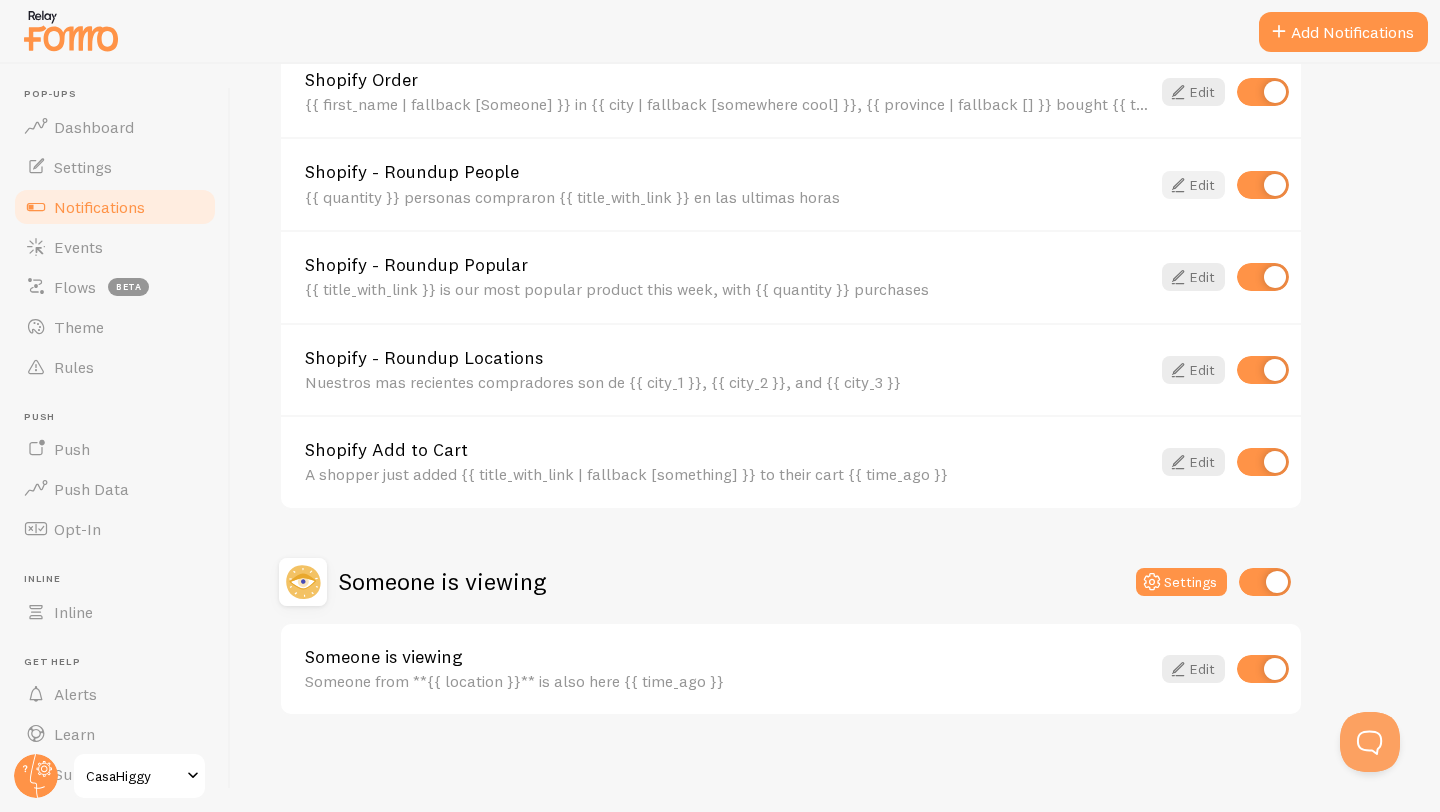click on "Edit" at bounding box center [1193, 185] 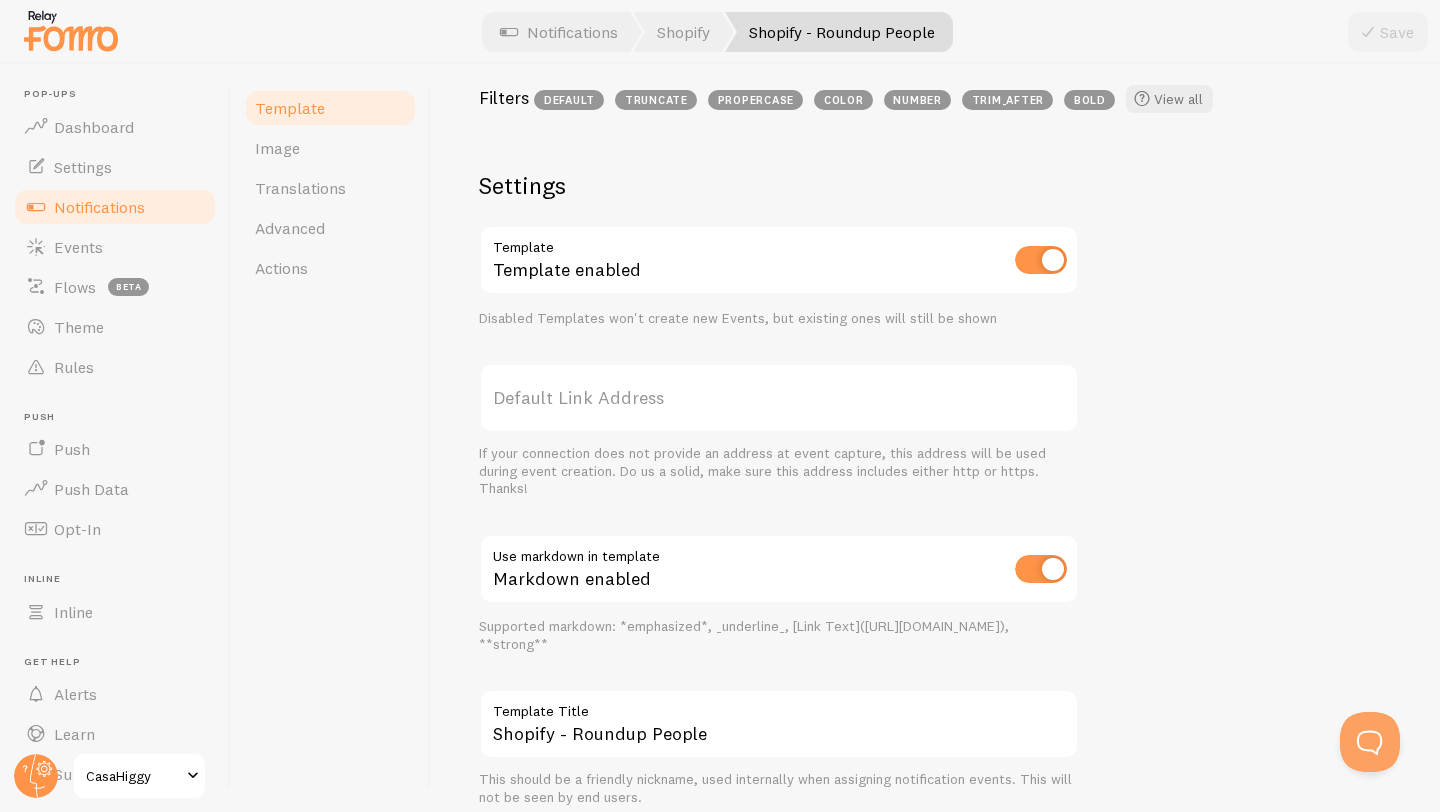 scroll, scrollTop: 682, scrollLeft: 0, axis: vertical 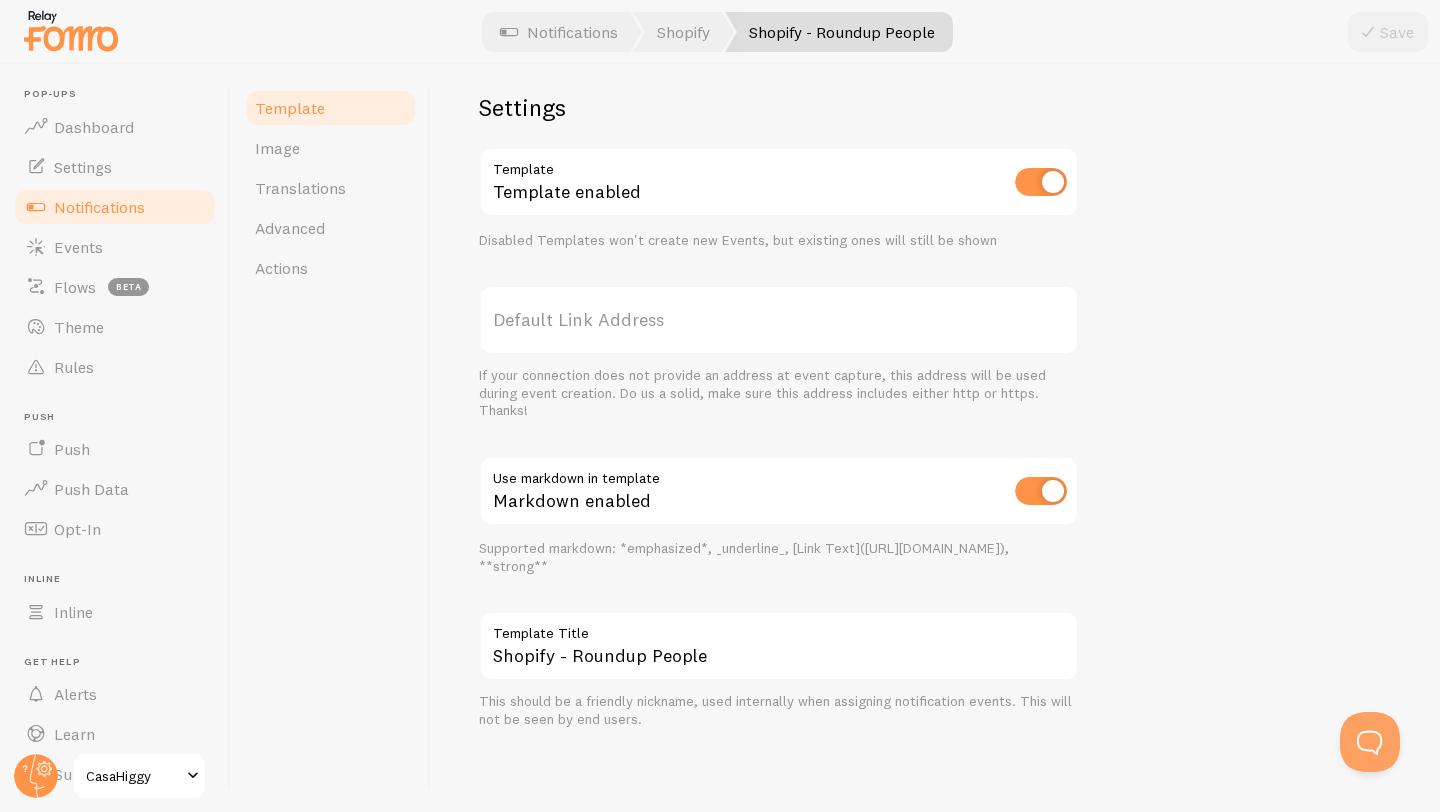 click on "Default Link Address" at bounding box center (779, 320) 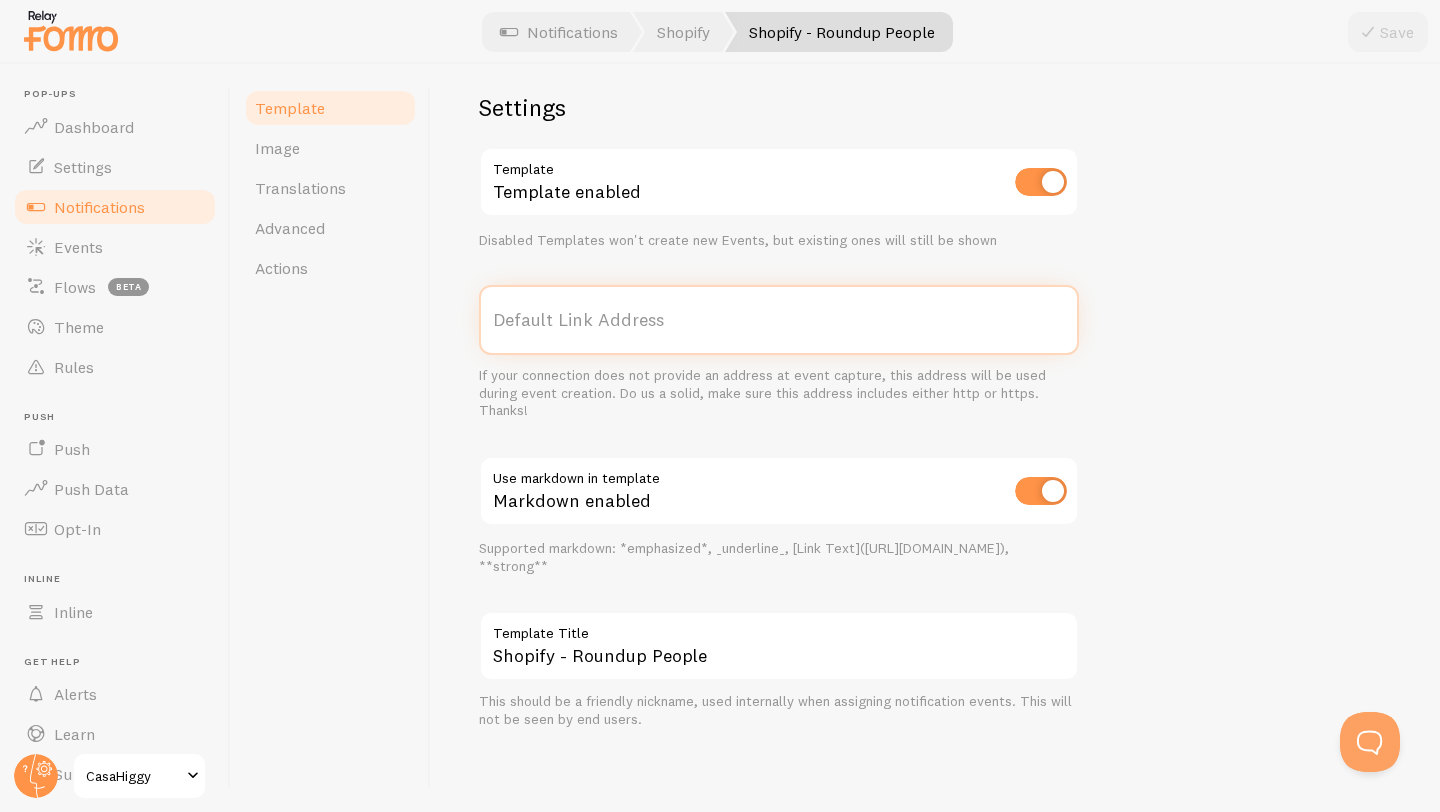 click on "Default Link Address" at bounding box center [779, 320] 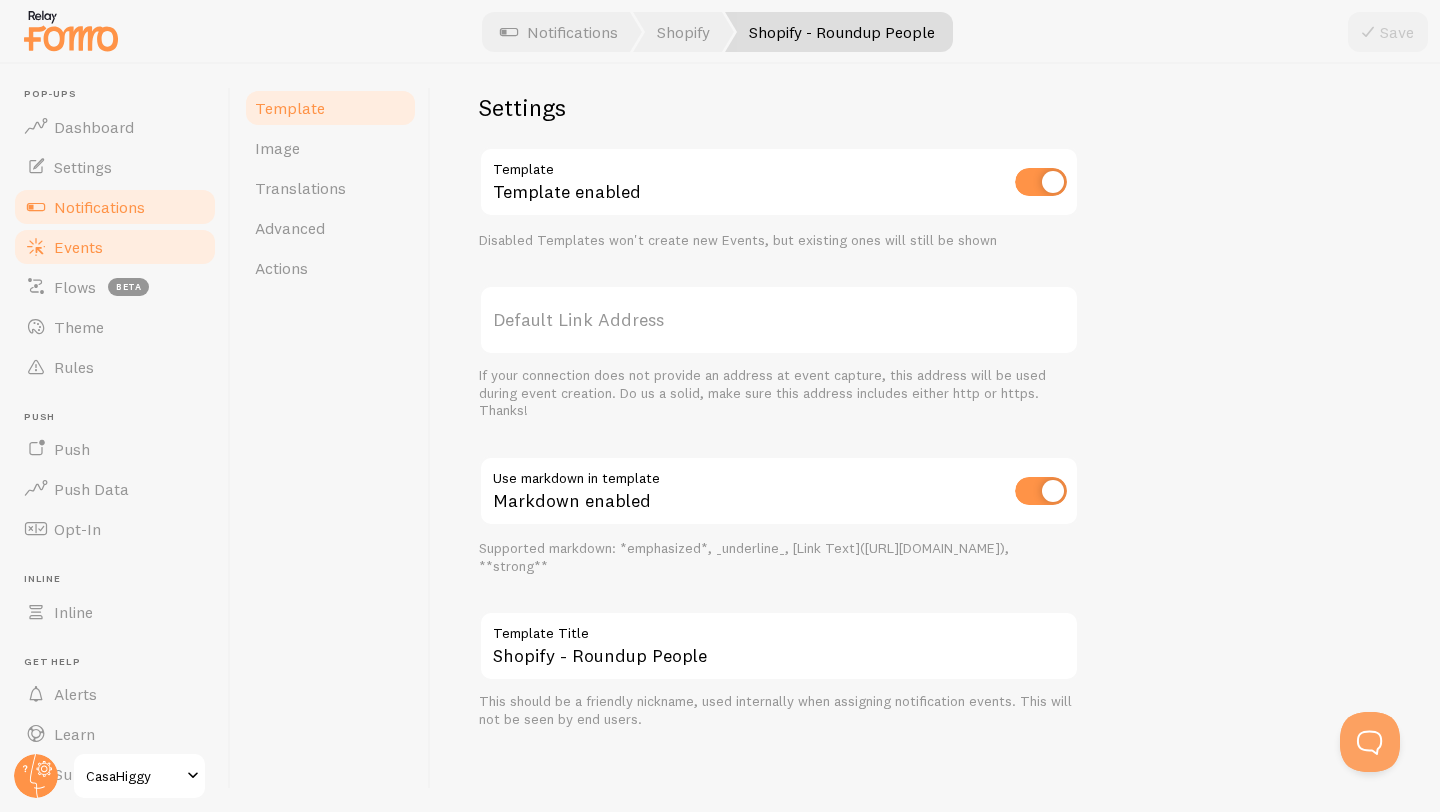 click on "Events" at bounding box center [115, 247] 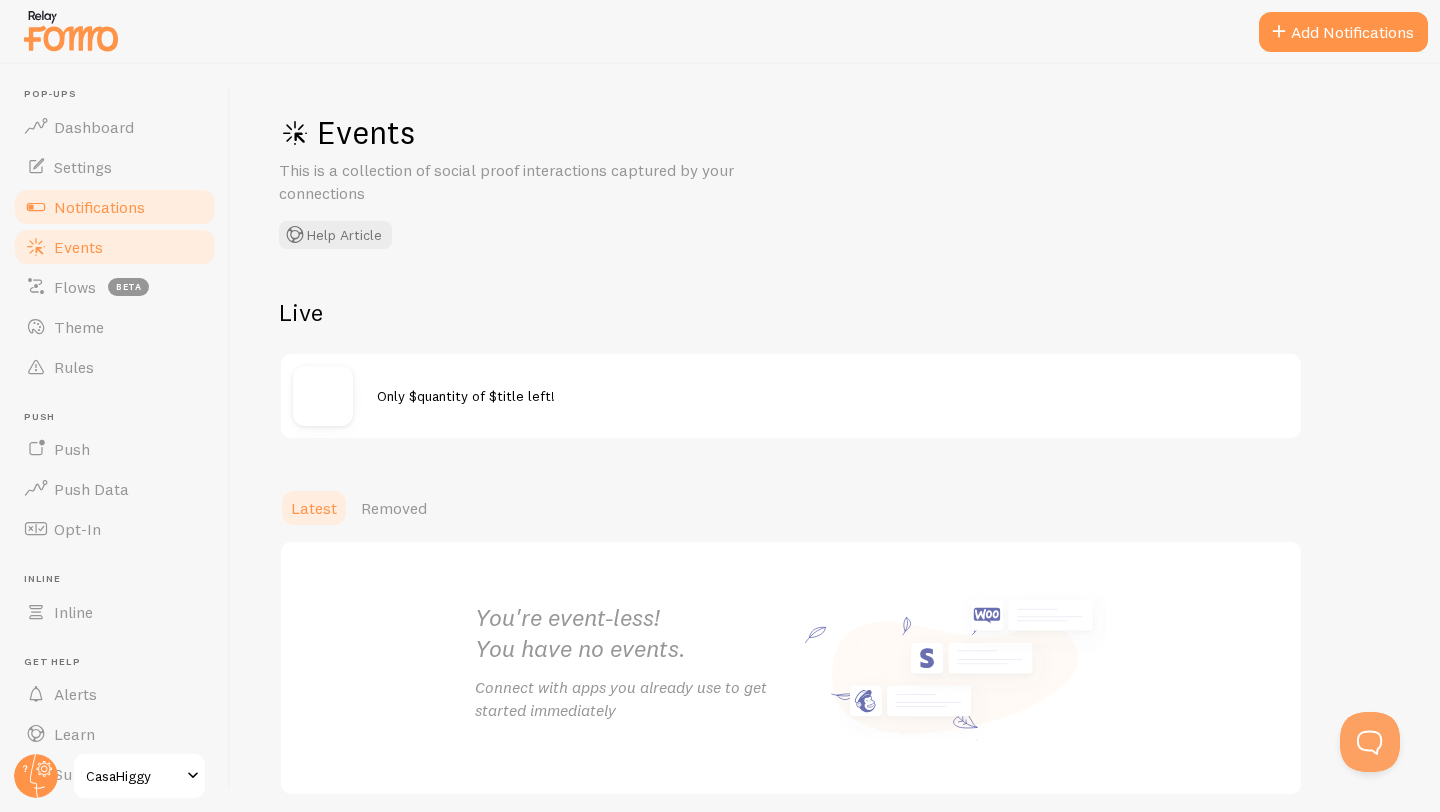 click on "Notifications" at bounding box center (115, 207) 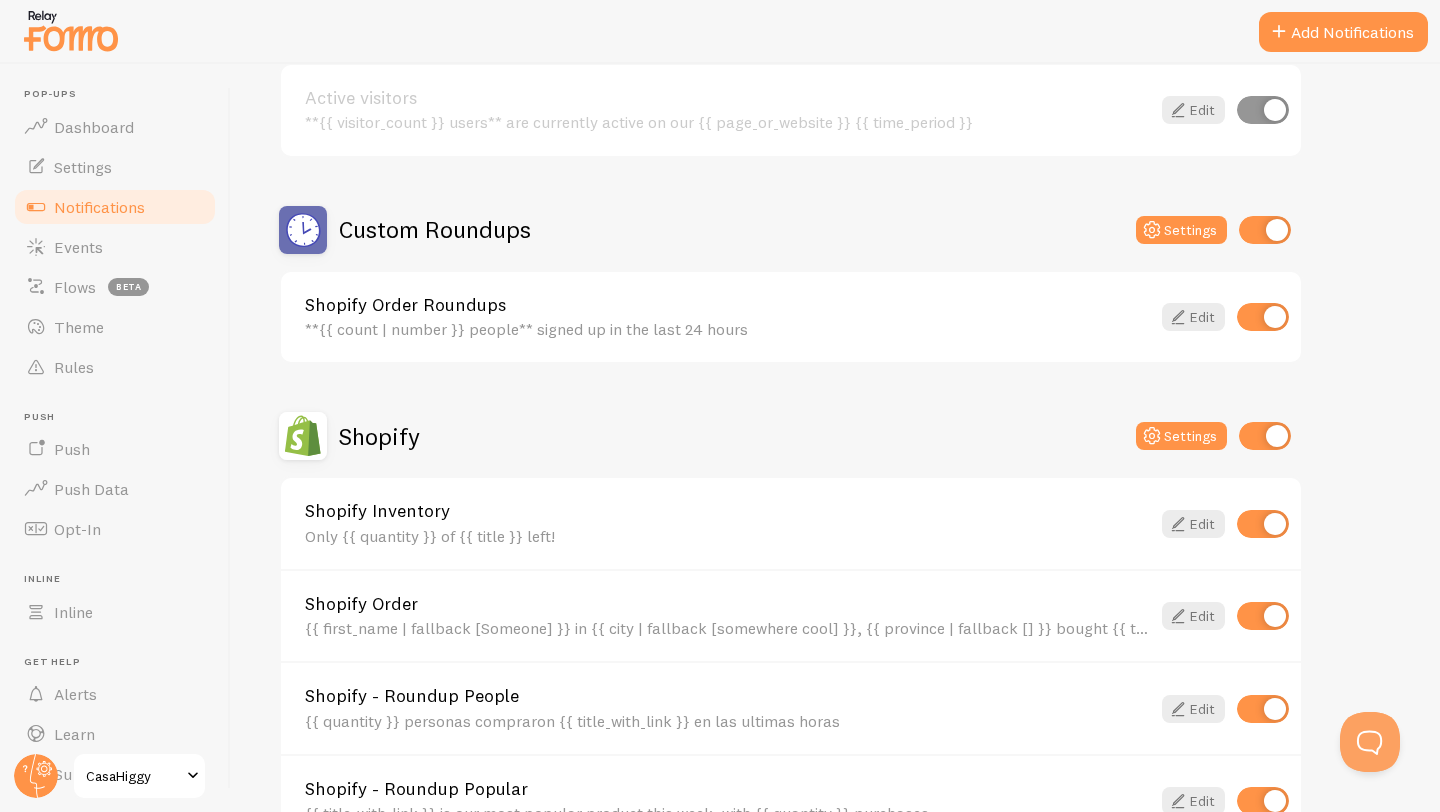 scroll, scrollTop: 566, scrollLeft: 0, axis: vertical 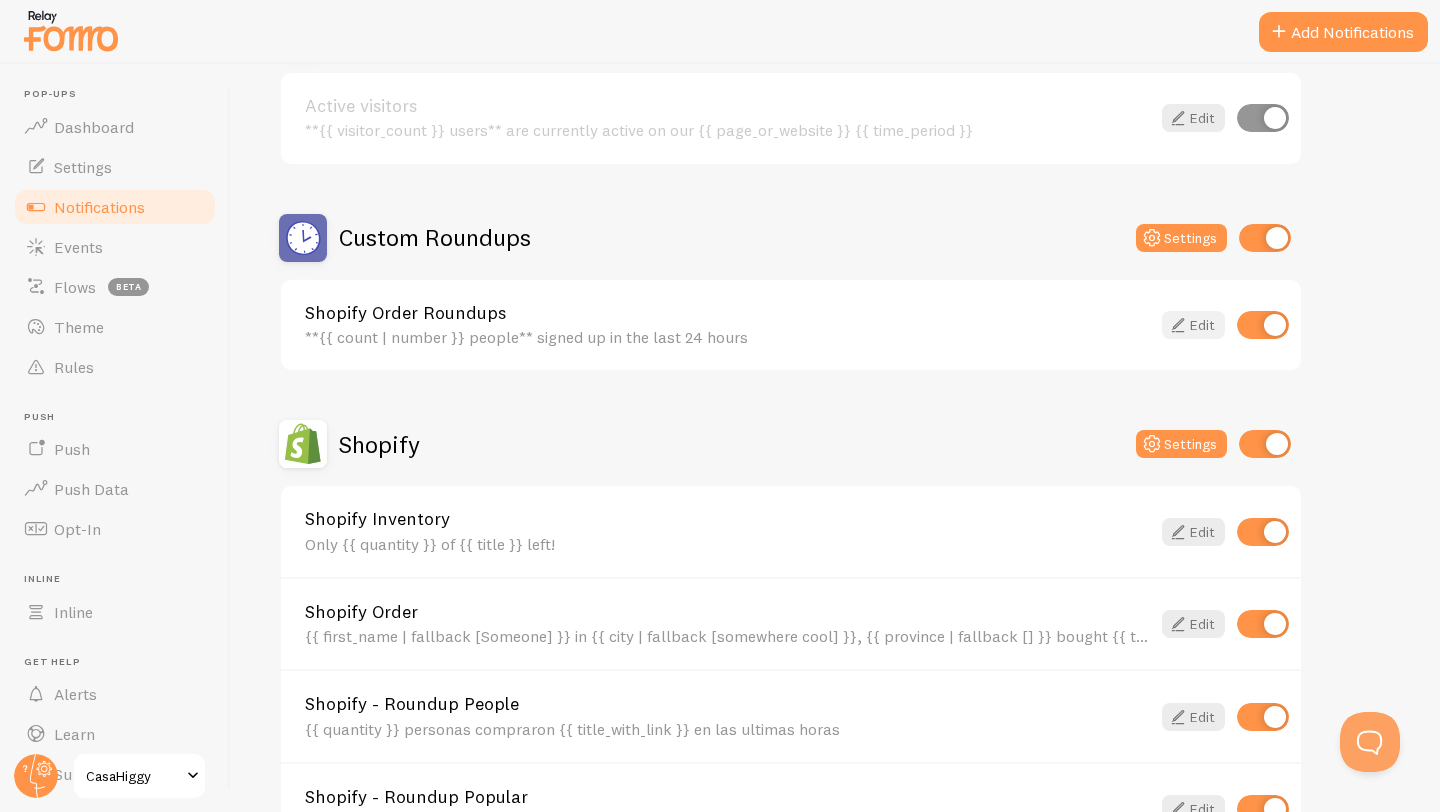 click on "Edit" at bounding box center (1193, 325) 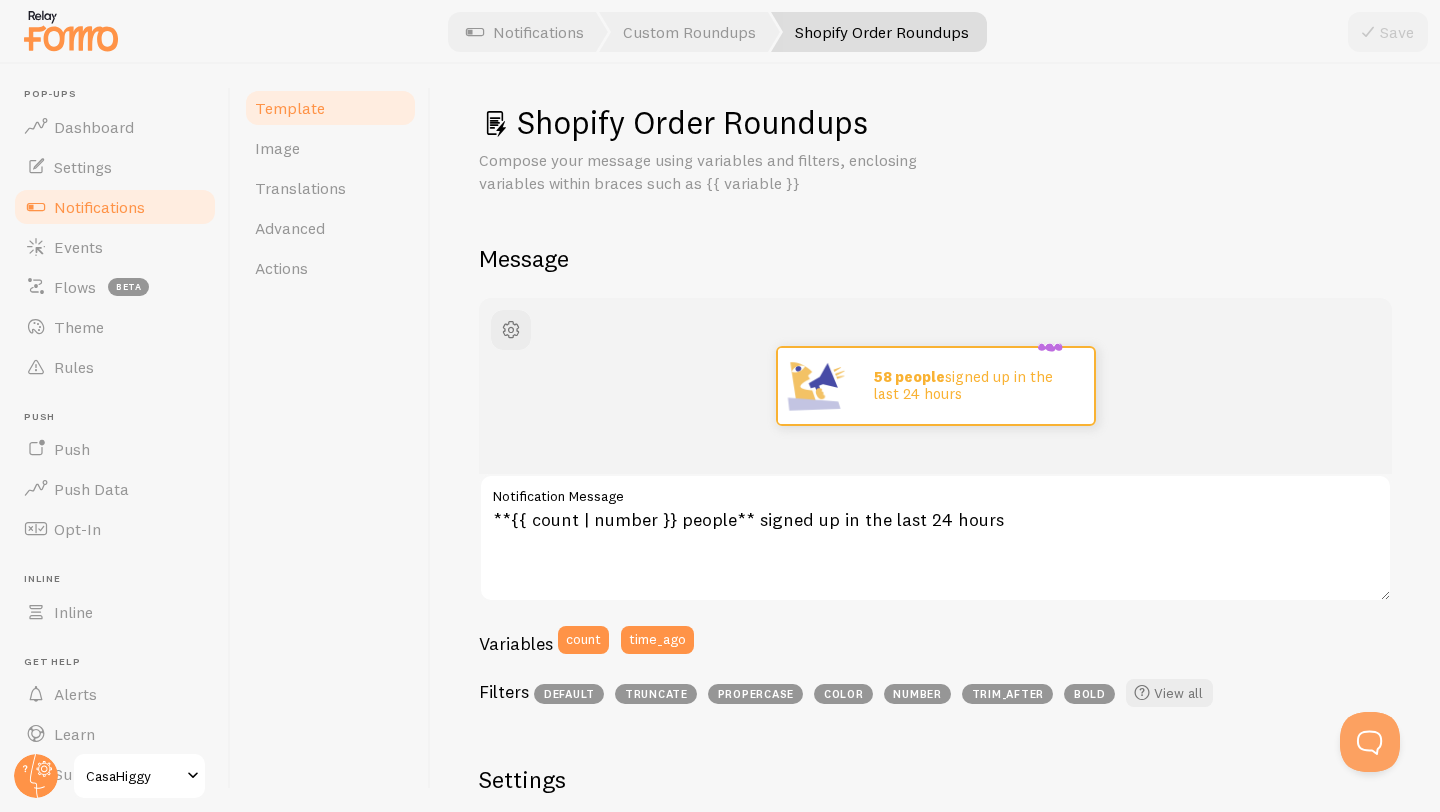 scroll, scrollTop: 0, scrollLeft: 0, axis: both 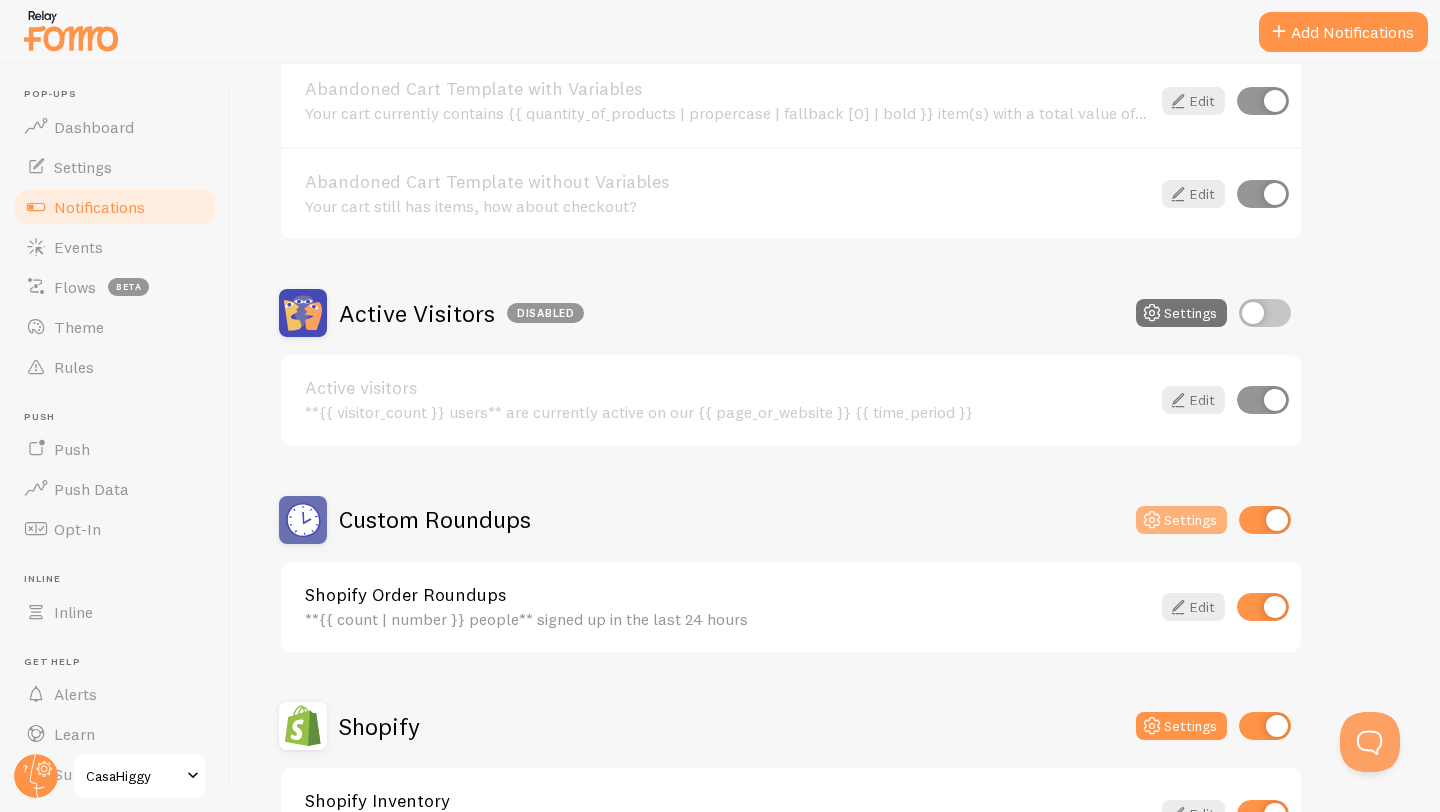 click on "Settings" at bounding box center (1181, 520) 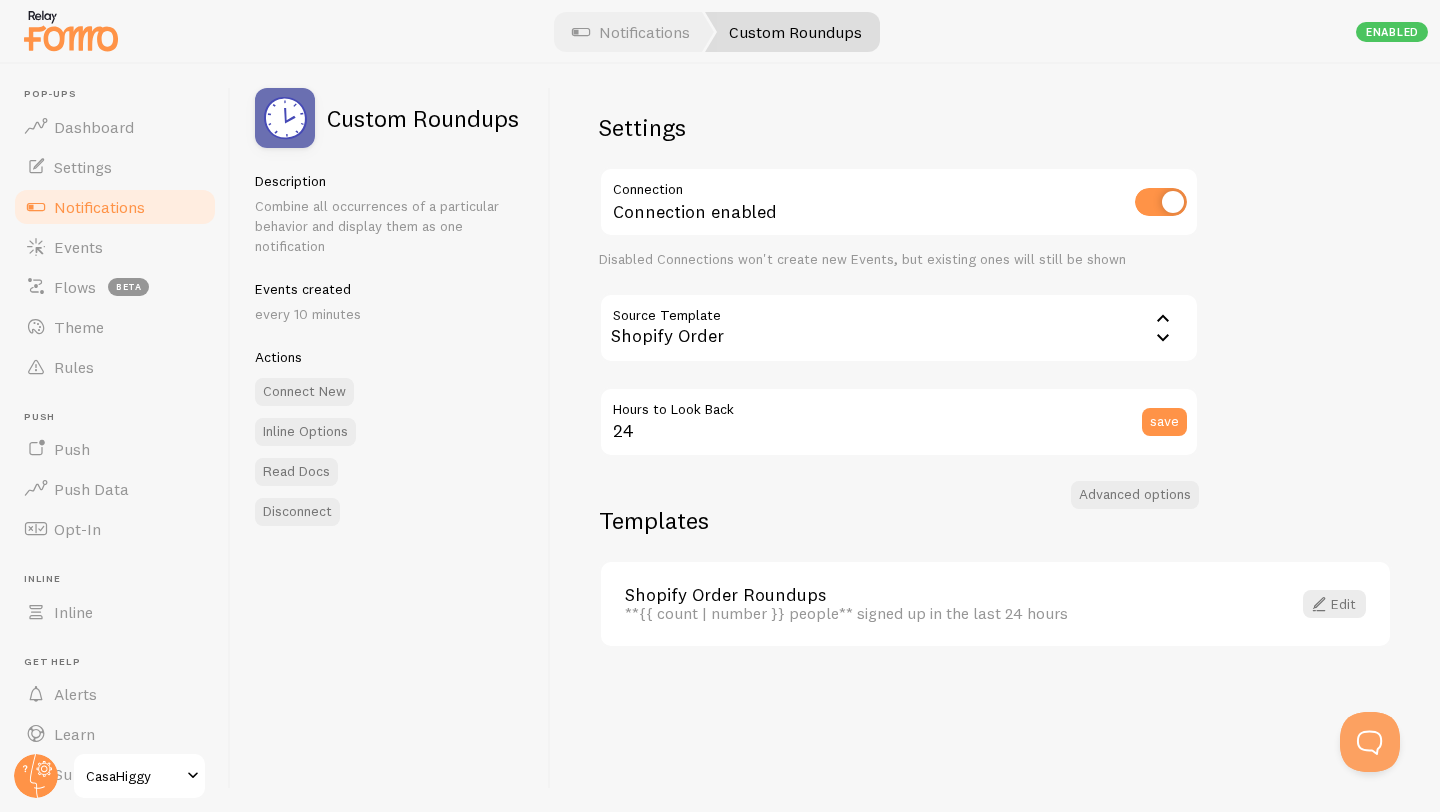 click on "every 10 minutes" at bounding box center (390, 314) 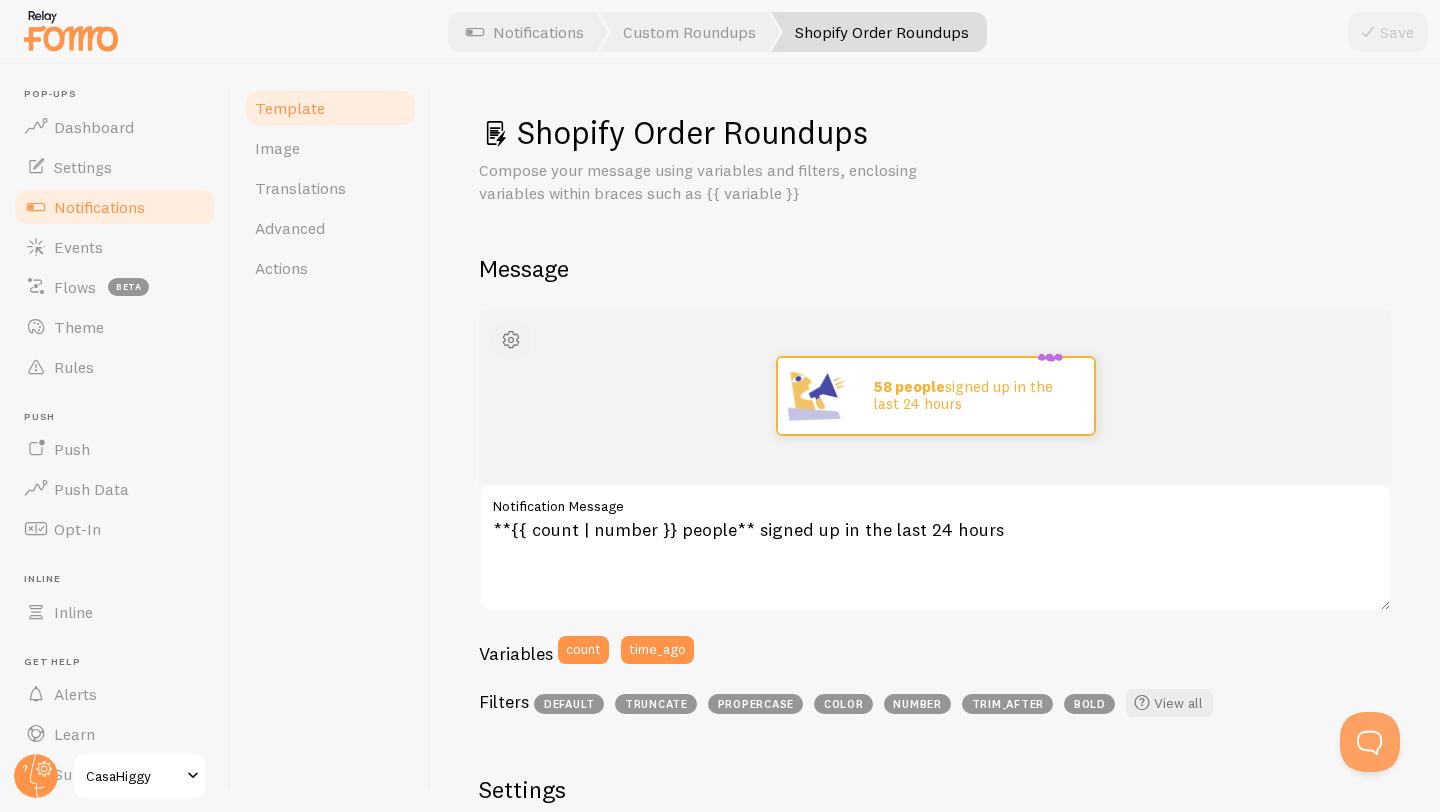 click at bounding box center [511, 340] 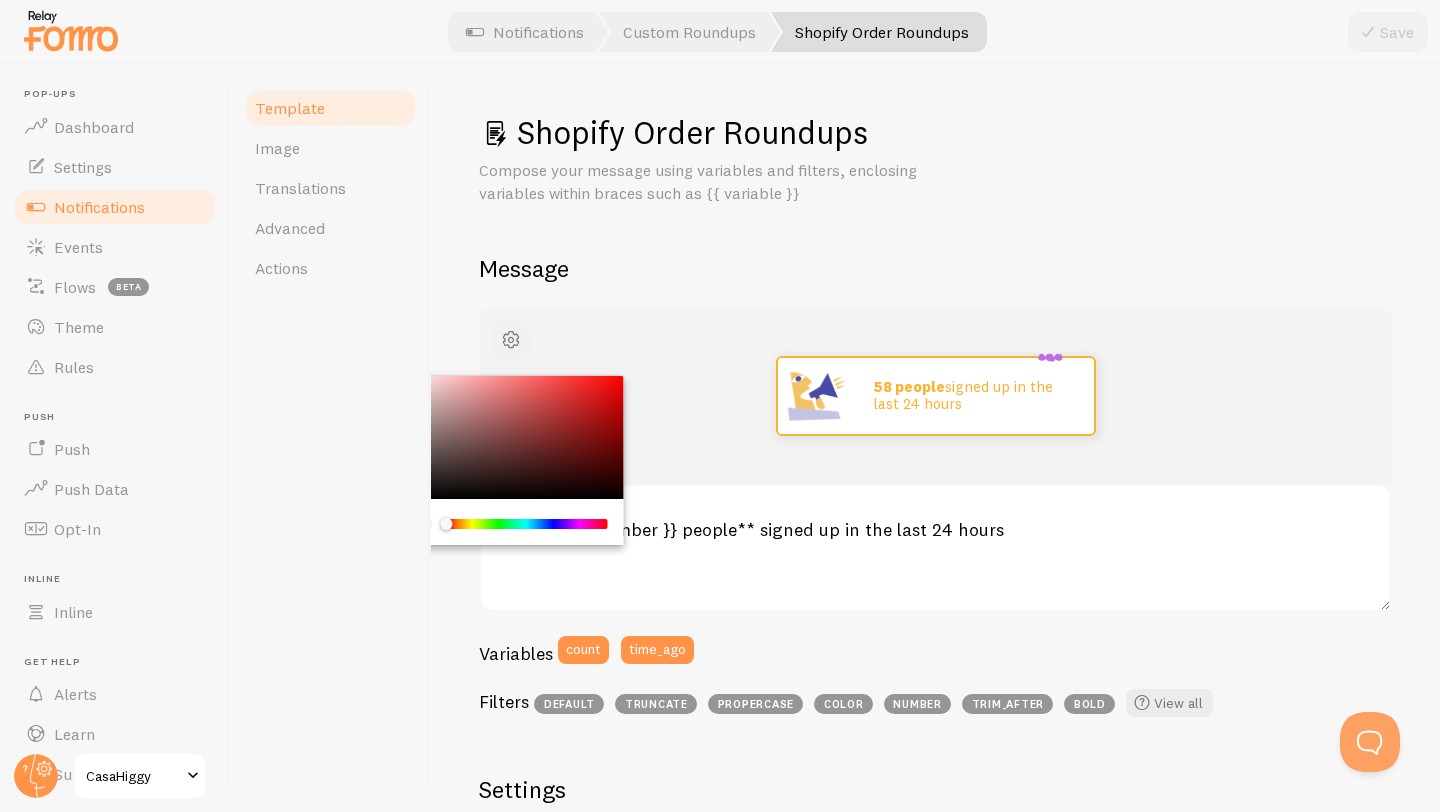click at bounding box center [511, 340] 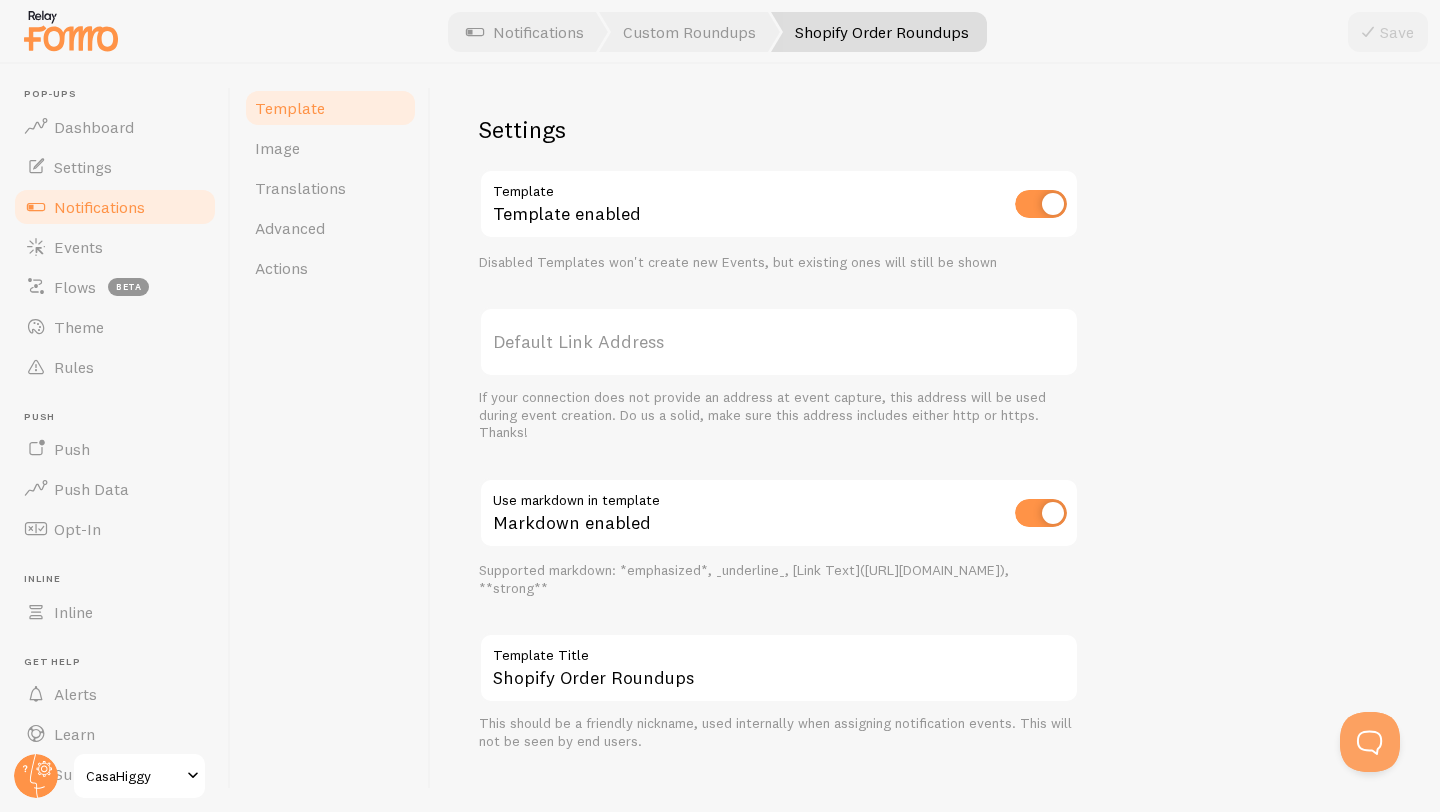 scroll, scrollTop: 682, scrollLeft: 0, axis: vertical 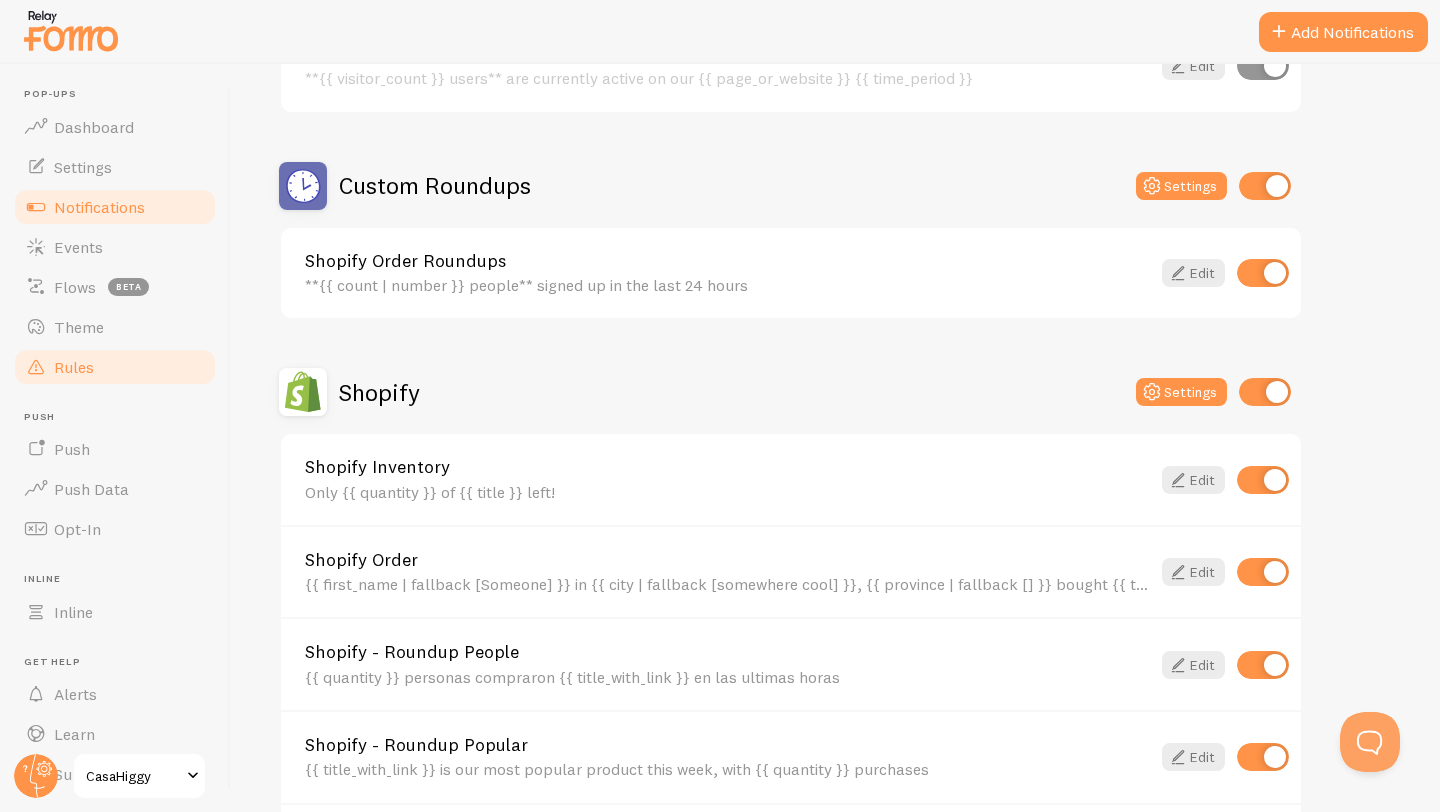 click on "Rules" at bounding box center [115, 367] 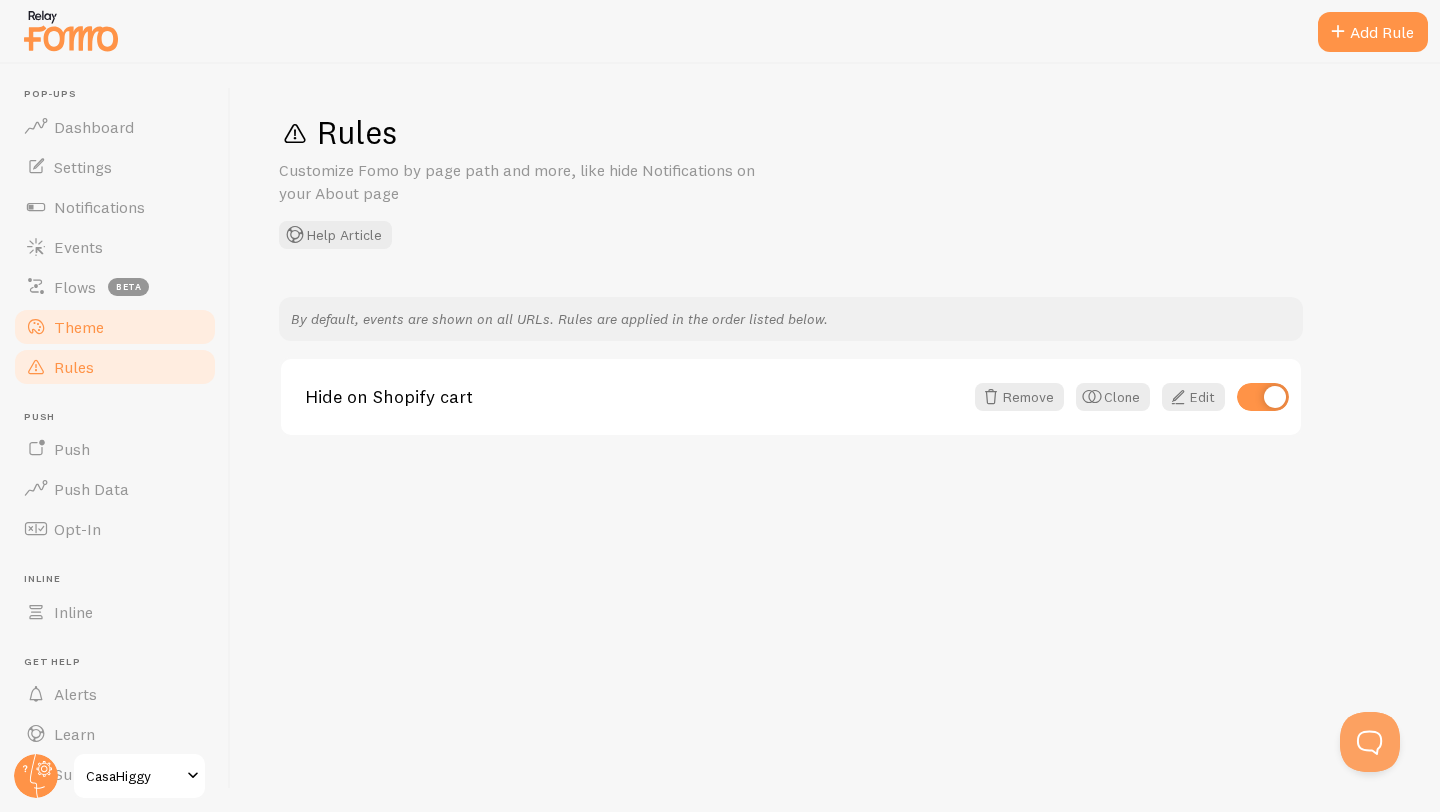 click on "Theme" at bounding box center (115, 327) 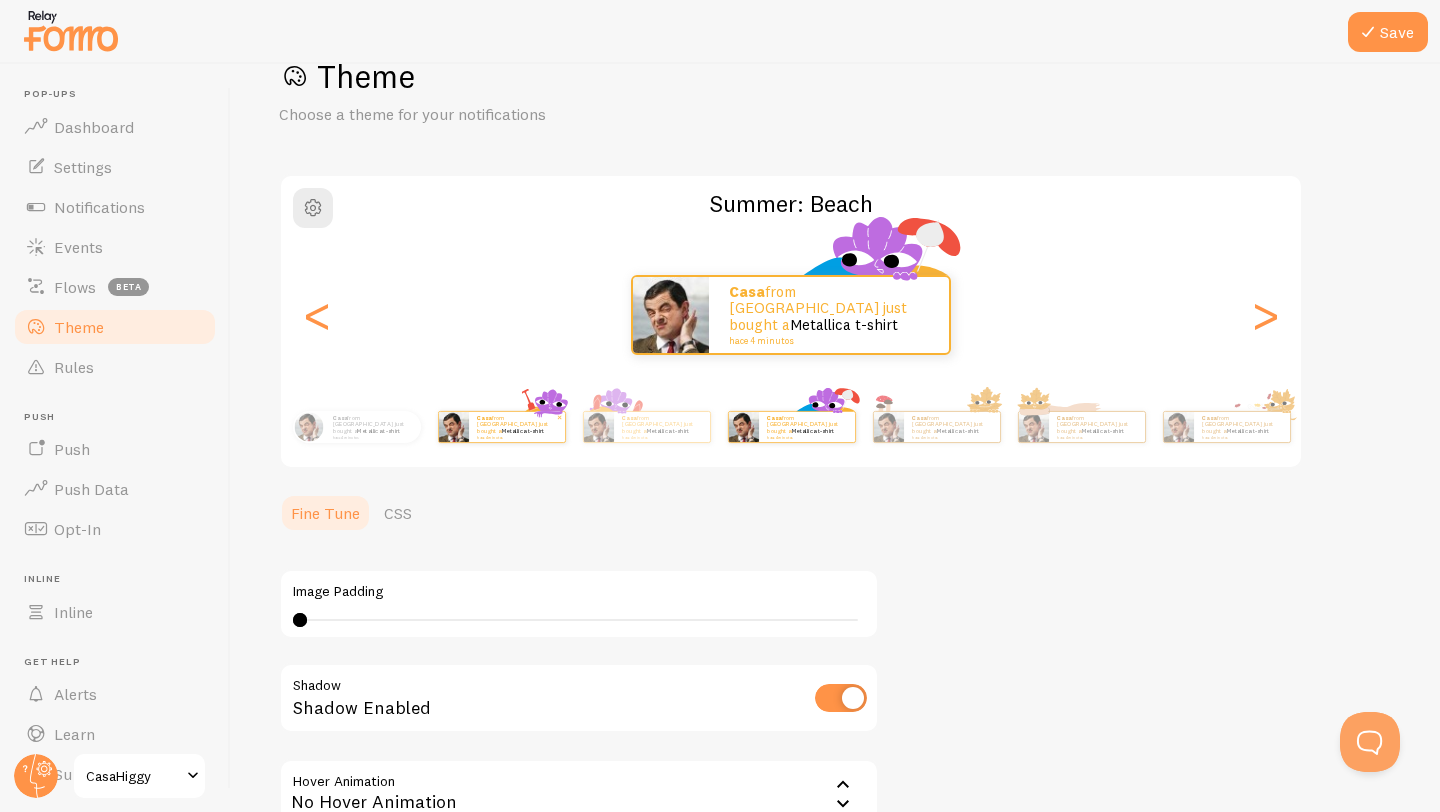 scroll, scrollTop: 66, scrollLeft: 0, axis: vertical 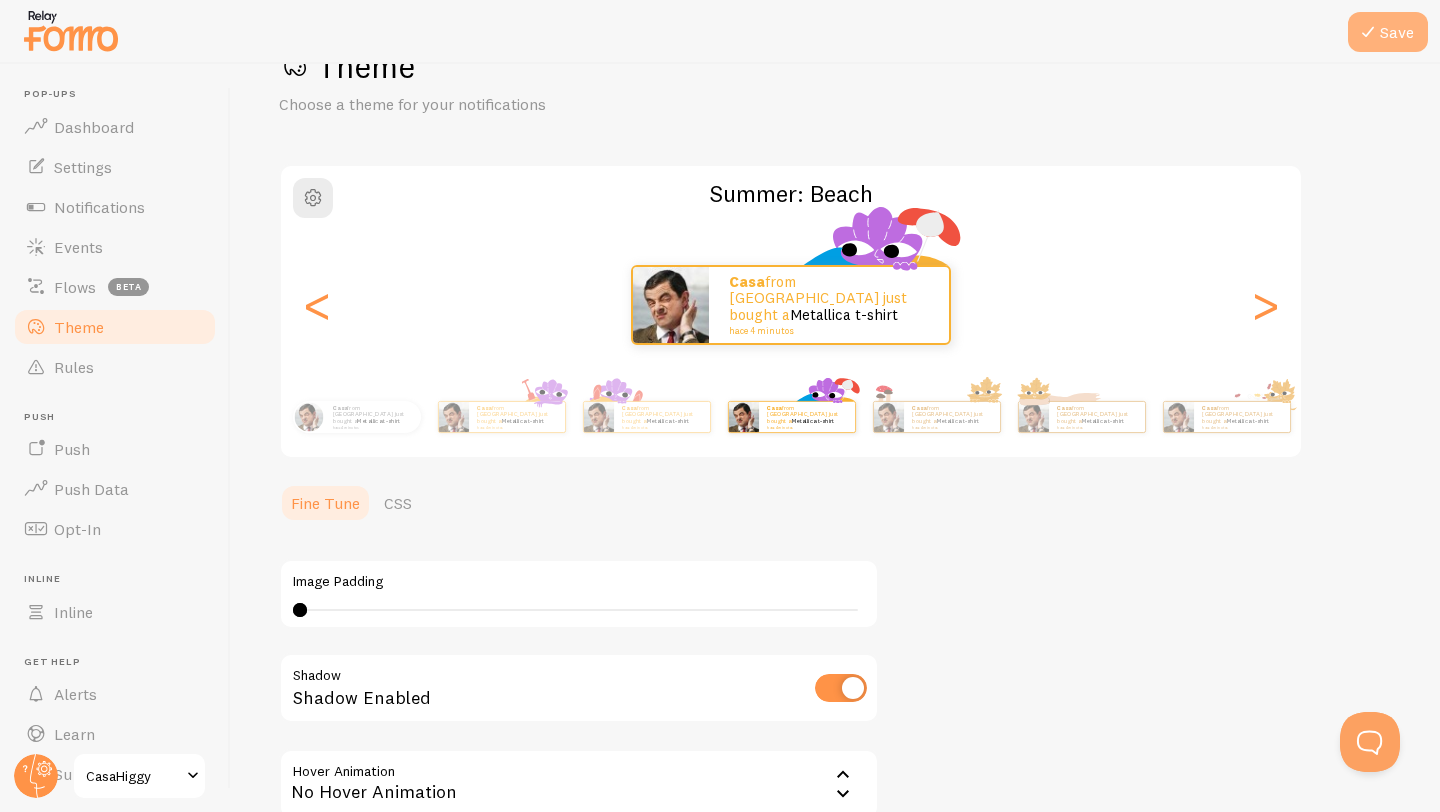 click on "Save" at bounding box center [1388, 32] 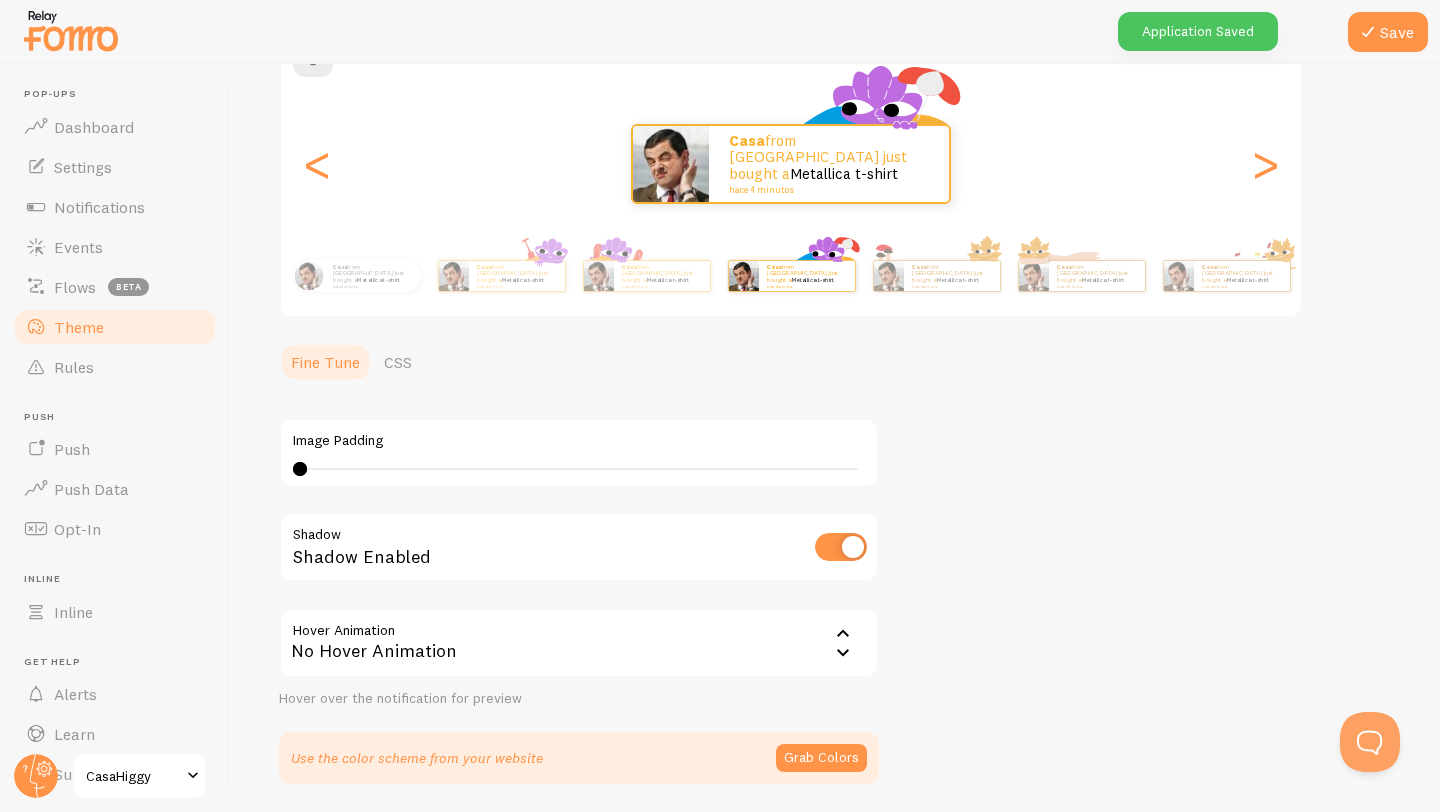 scroll, scrollTop: 209, scrollLeft: 0, axis: vertical 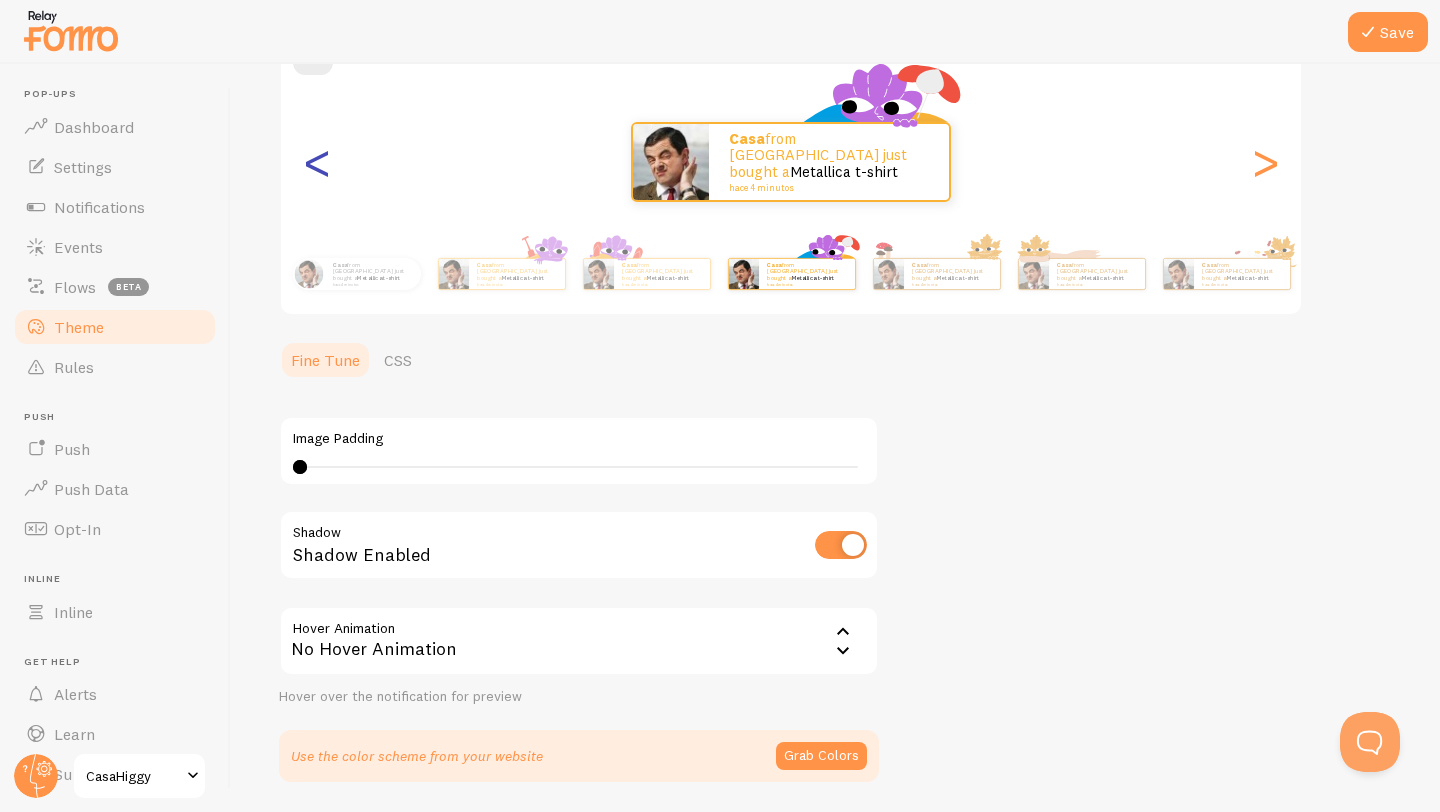 click on "<" at bounding box center (317, 162) 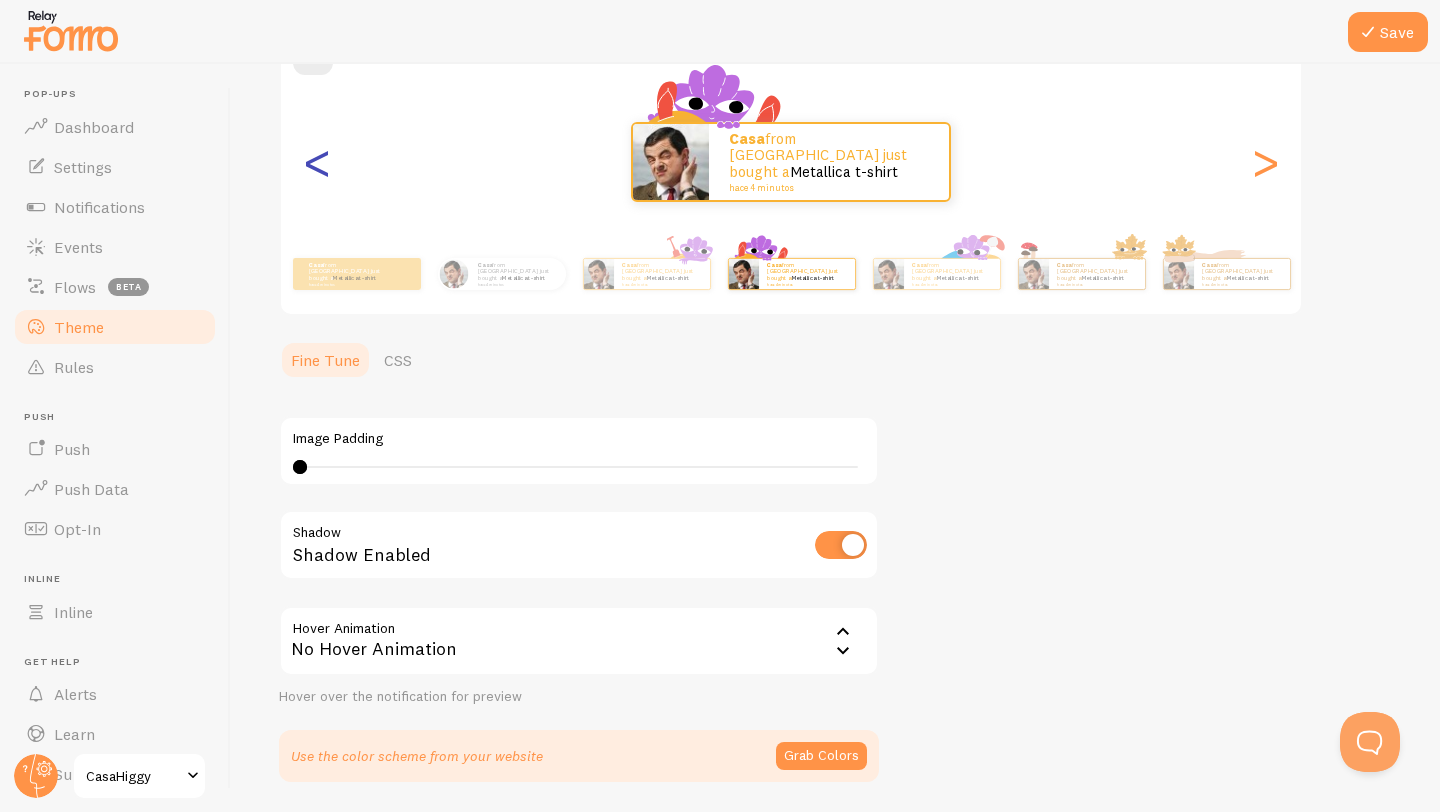 click on "<" at bounding box center [317, 162] 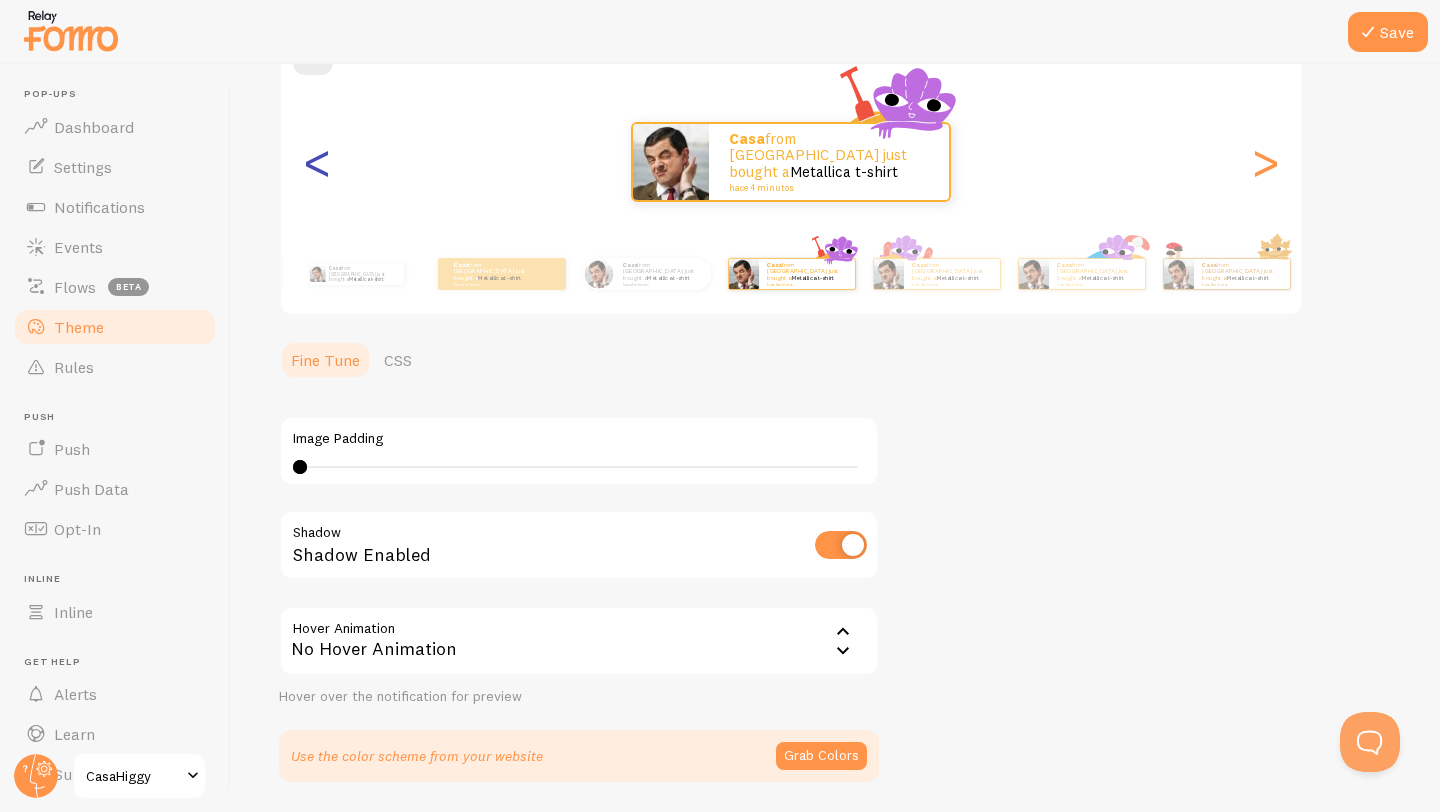 click on "<" at bounding box center [317, 162] 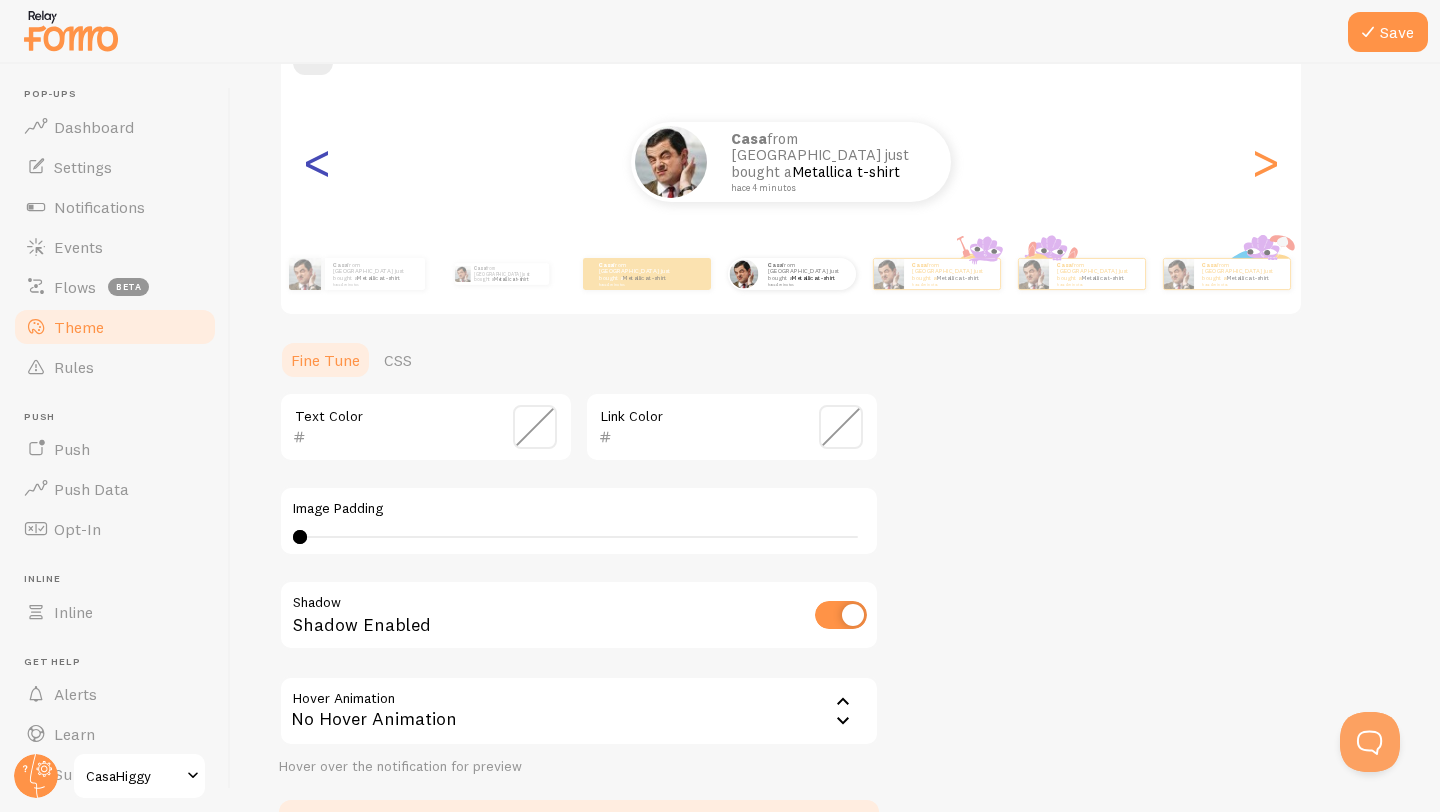 click on "<" at bounding box center [317, 162] 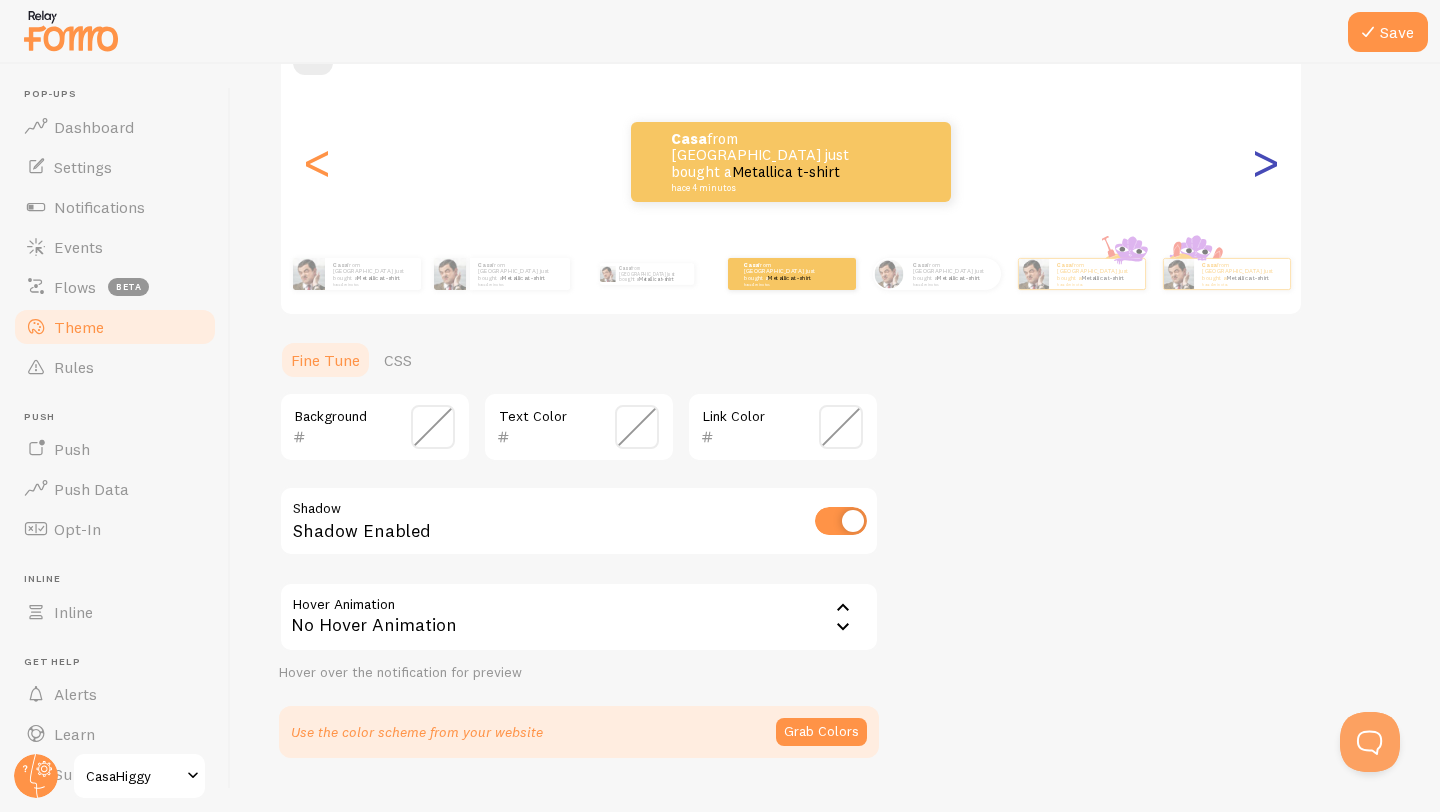 click on ">" at bounding box center (1265, 162) 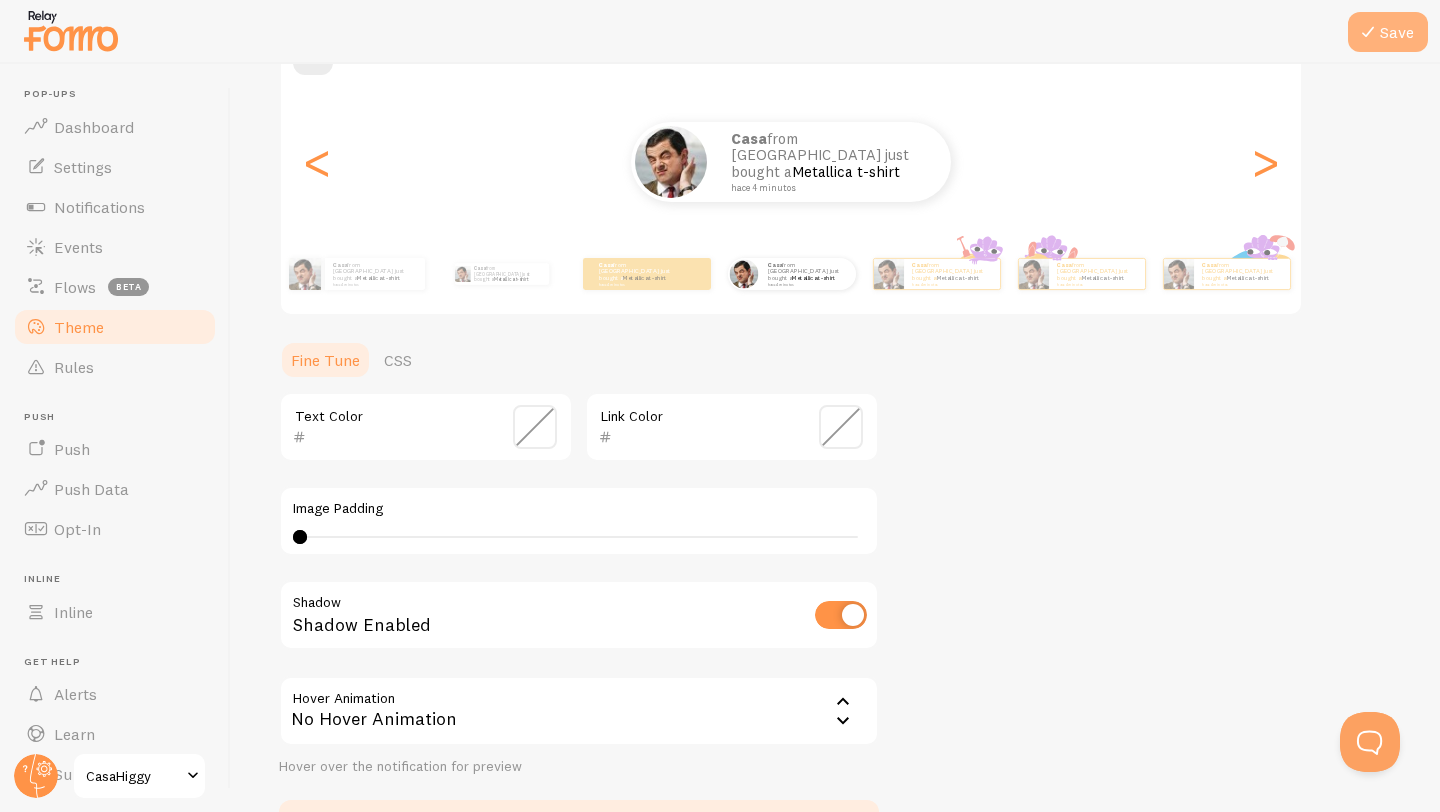 click on "Save" at bounding box center (1388, 32) 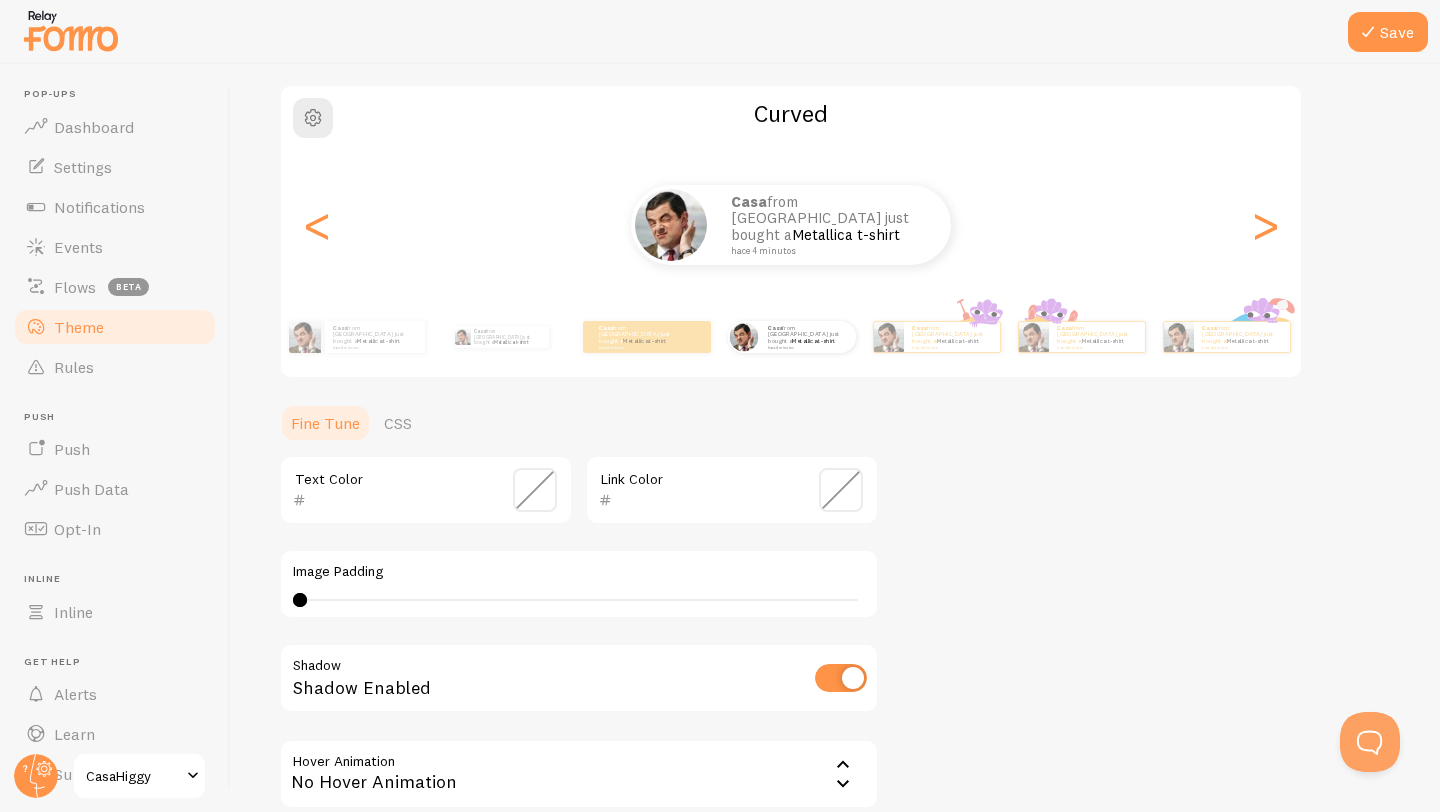 scroll, scrollTop: 133, scrollLeft: 0, axis: vertical 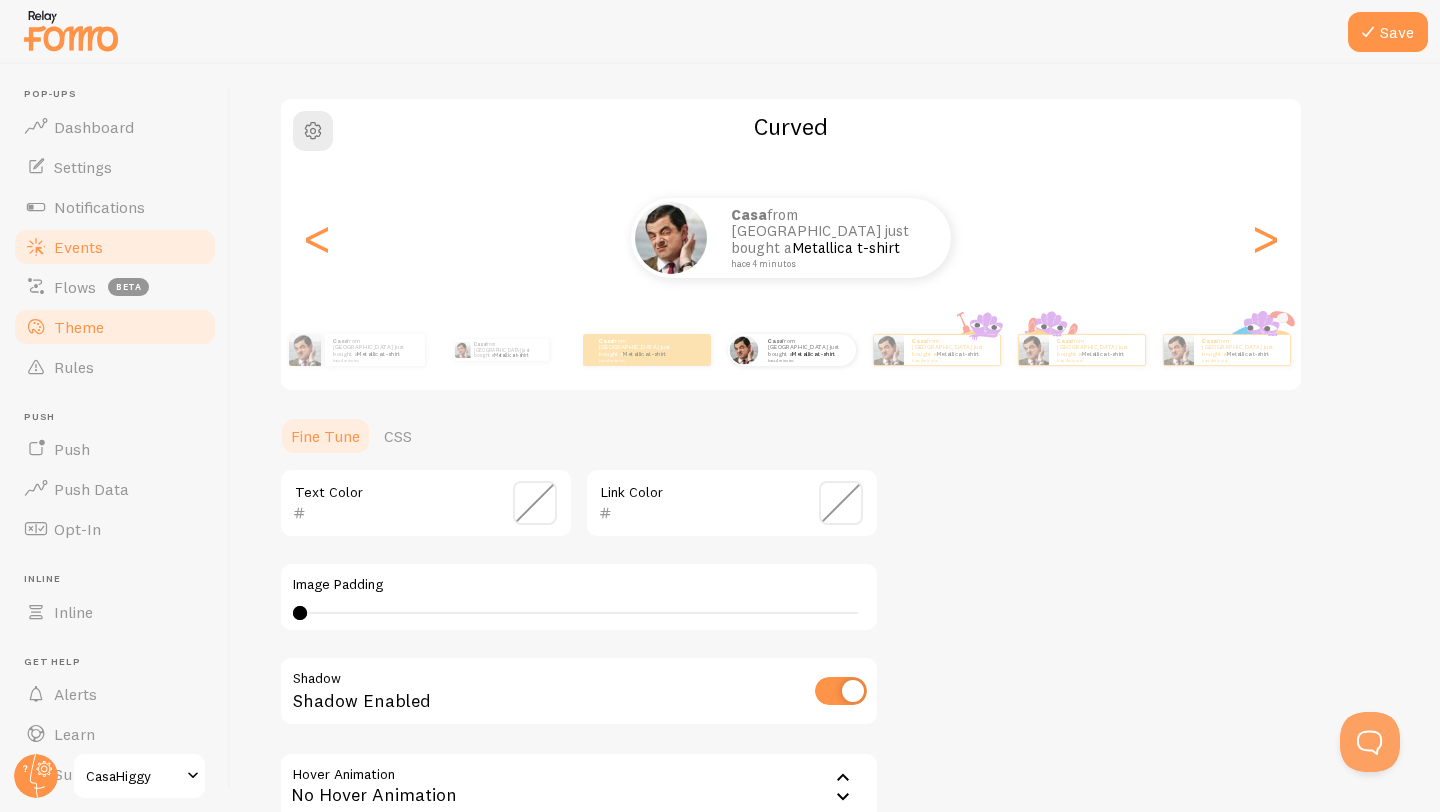 click on "Events" at bounding box center (115, 247) 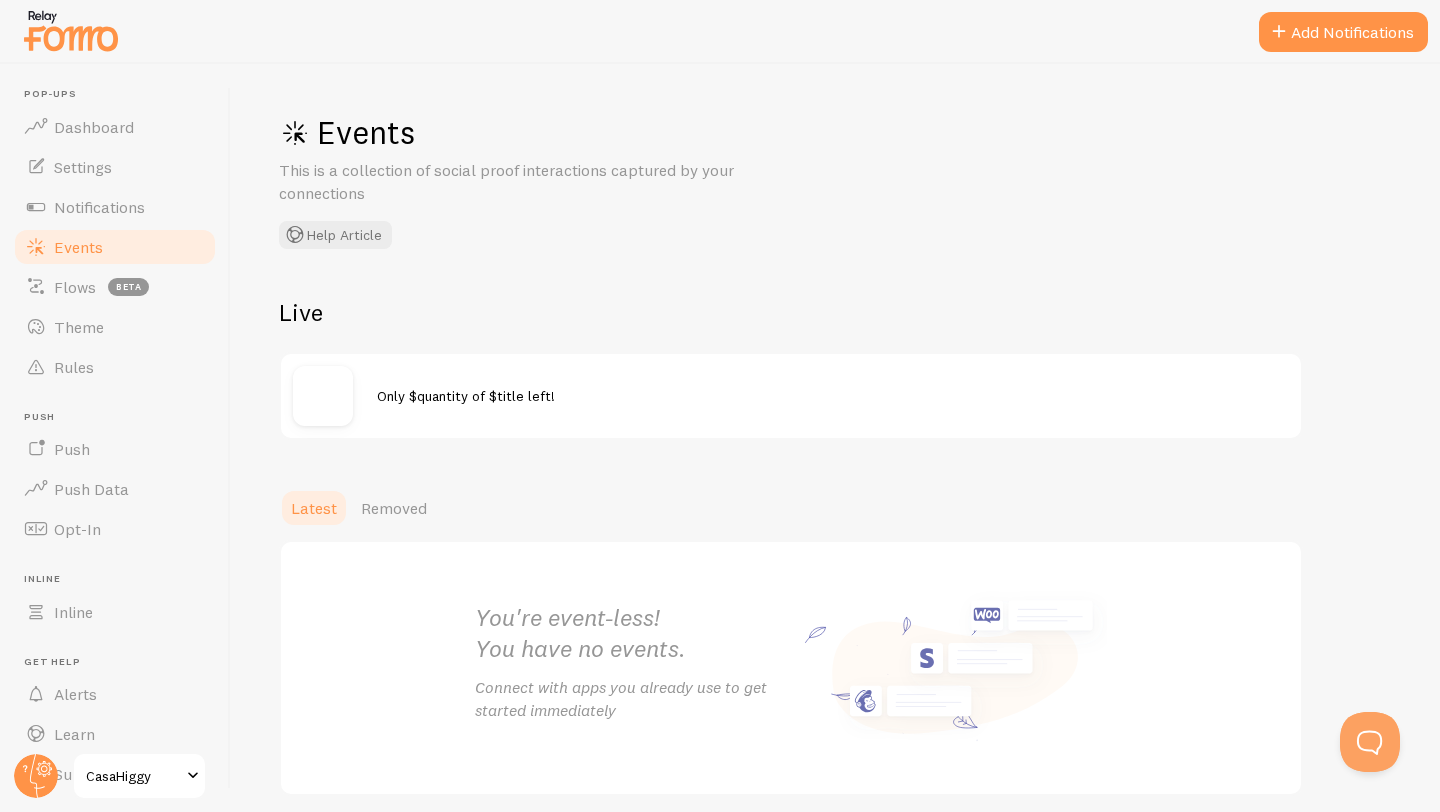 click on "Only $quantity of $title left!" at bounding box center (466, 396) 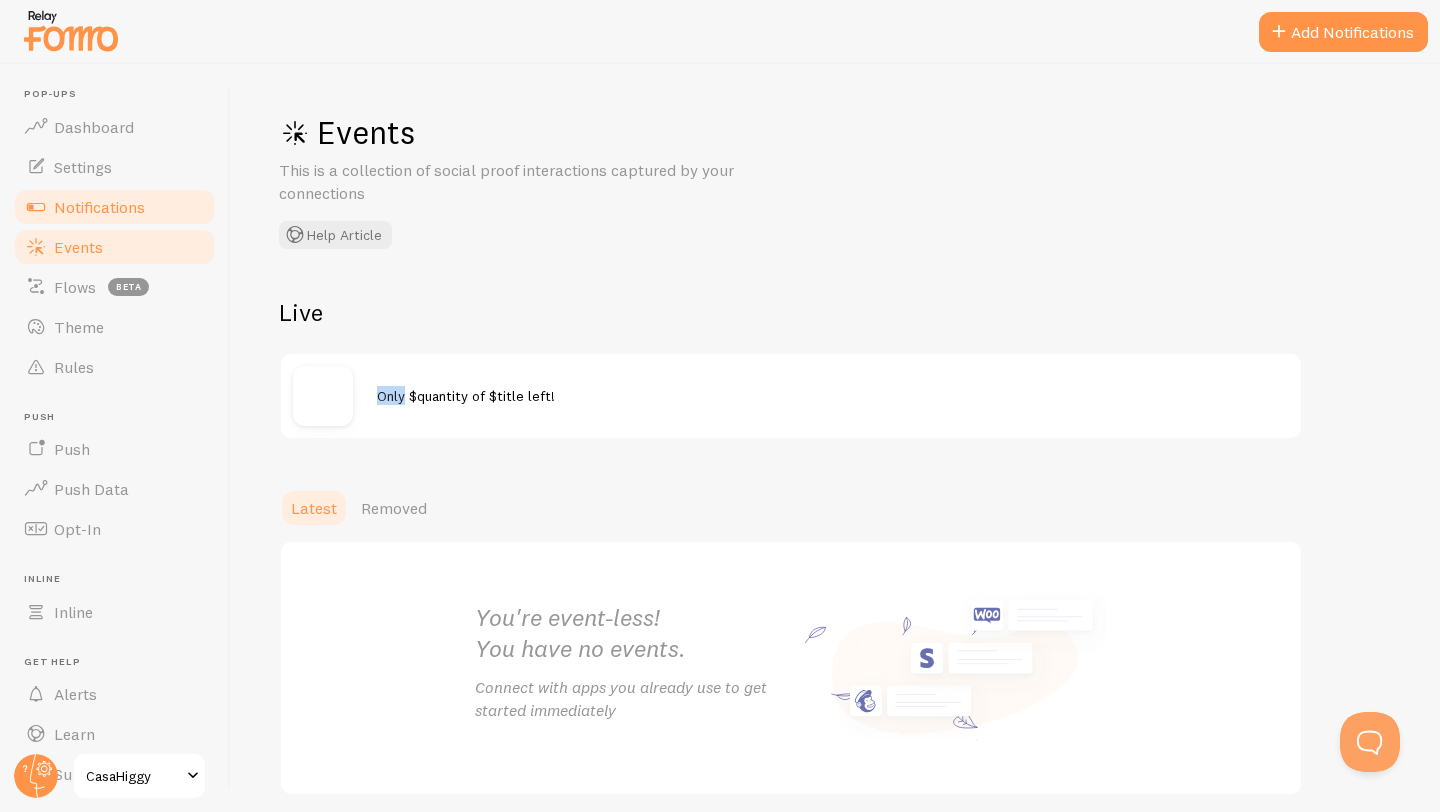click on "Notifications" at bounding box center (115, 207) 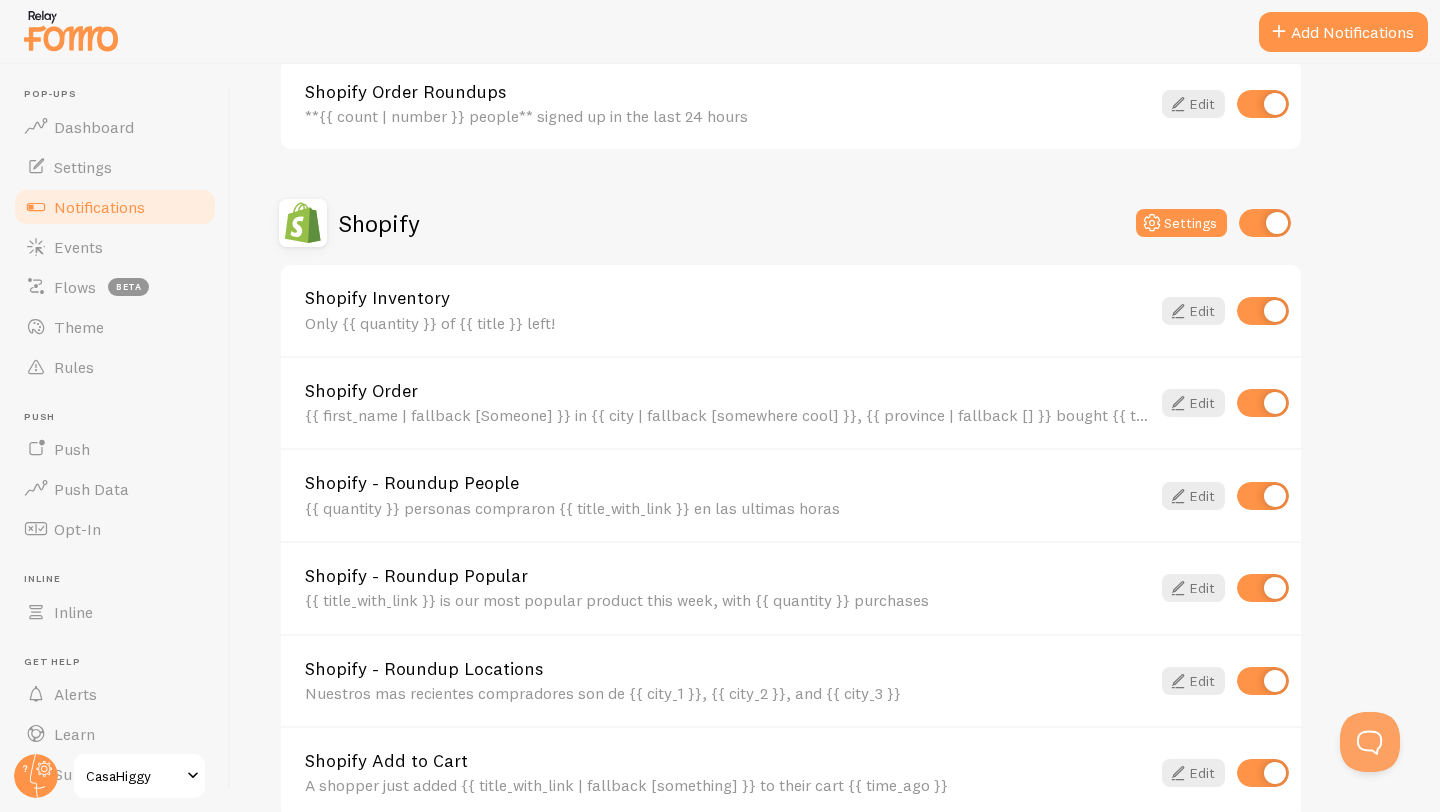 scroll, scrollTop: 654, scrollLeft: 0, axis: vertical 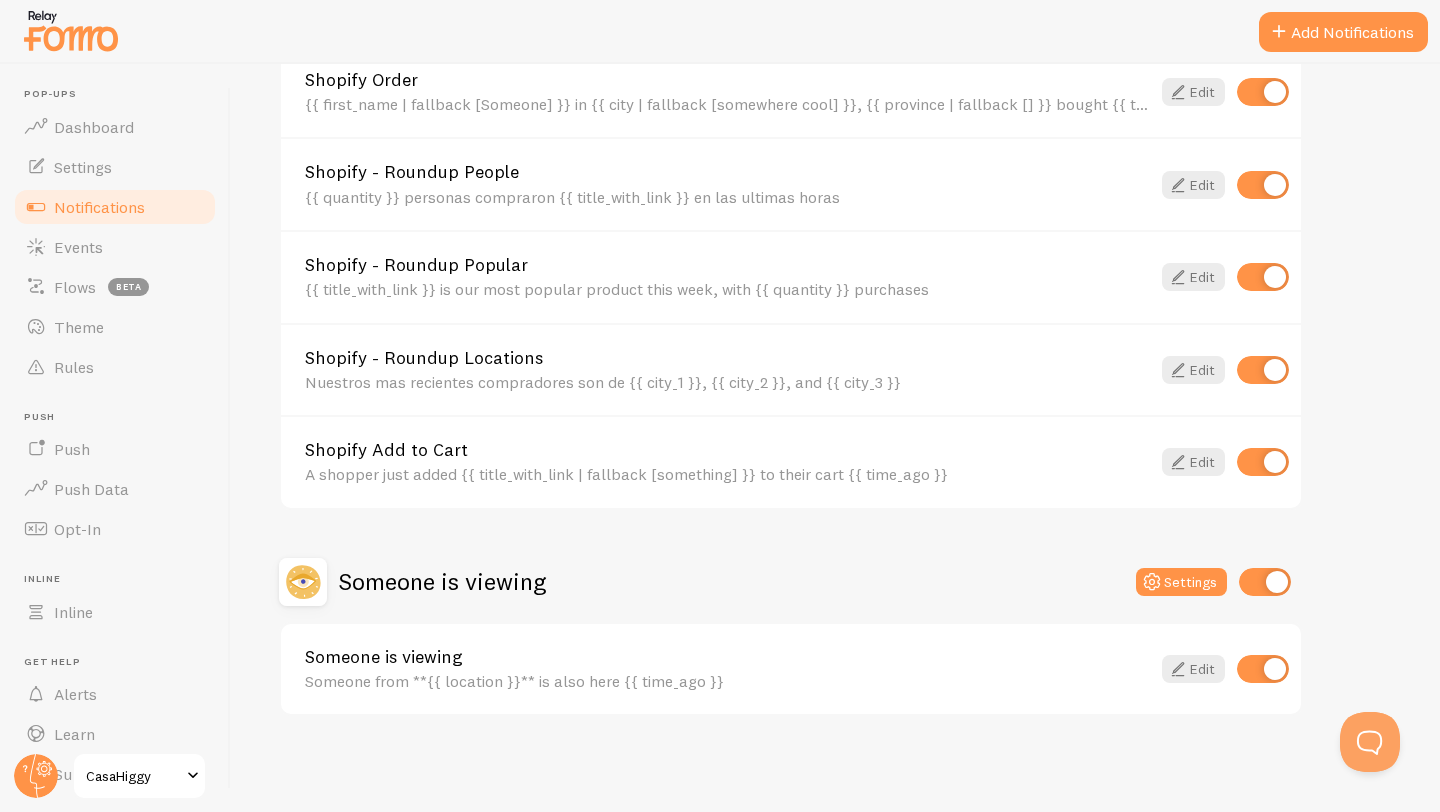click on "Someone is viewing
Settings" at bounding box center [791, 582] 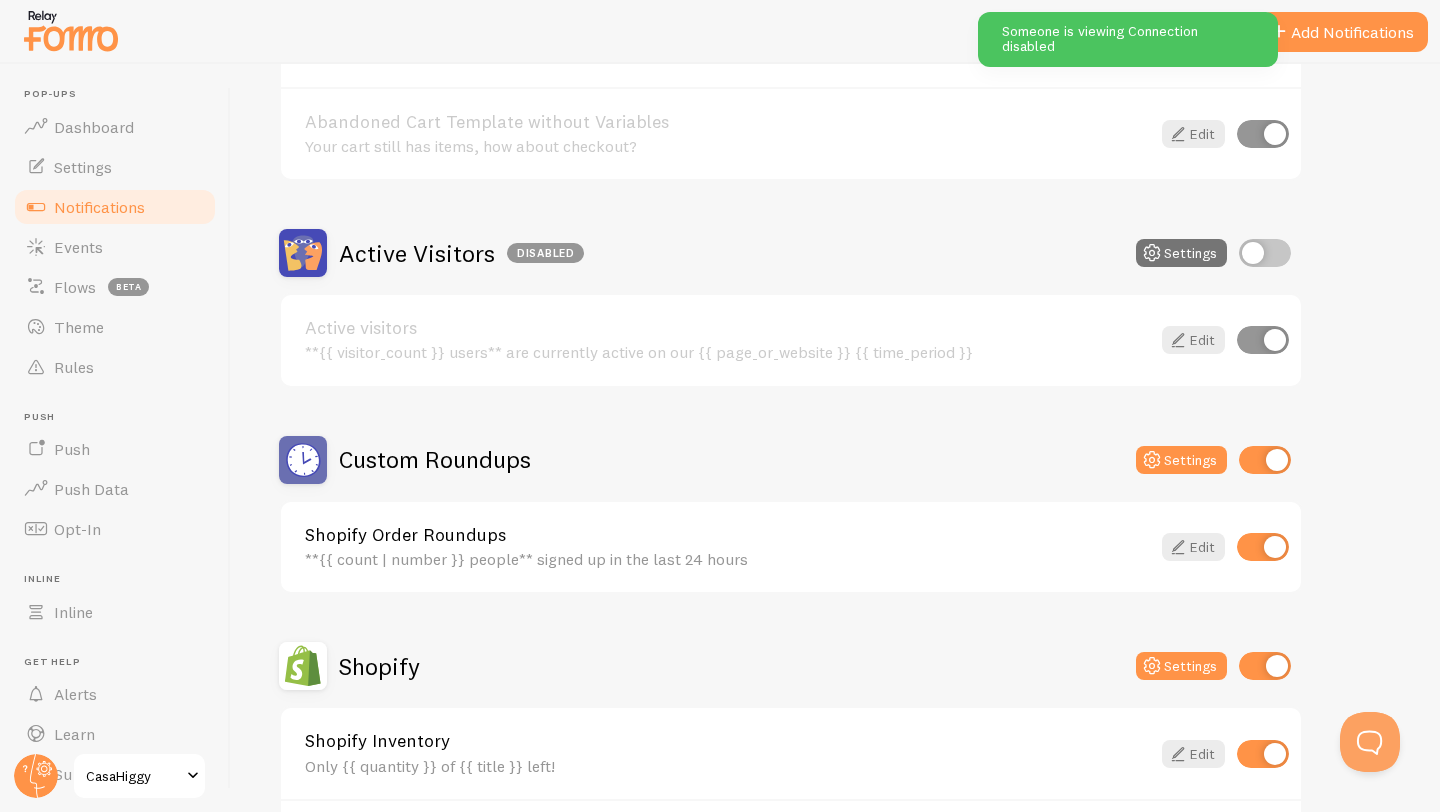 scroll, scrollTop: 363, scrollLeft: 0, axis: vertical 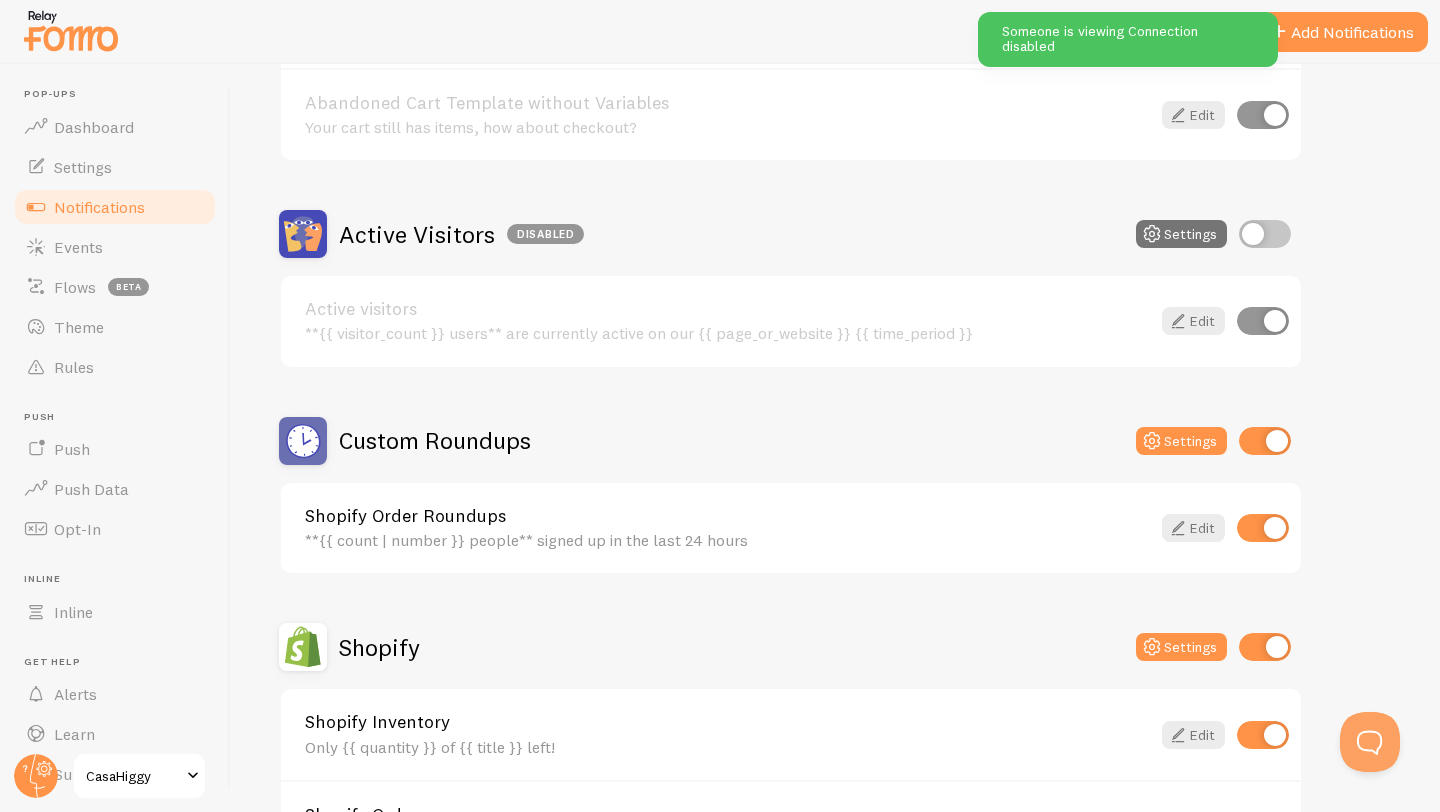 click on "**{{ count | number }} people** signed up in the last 24 hours" at bounding box center (727, 540) 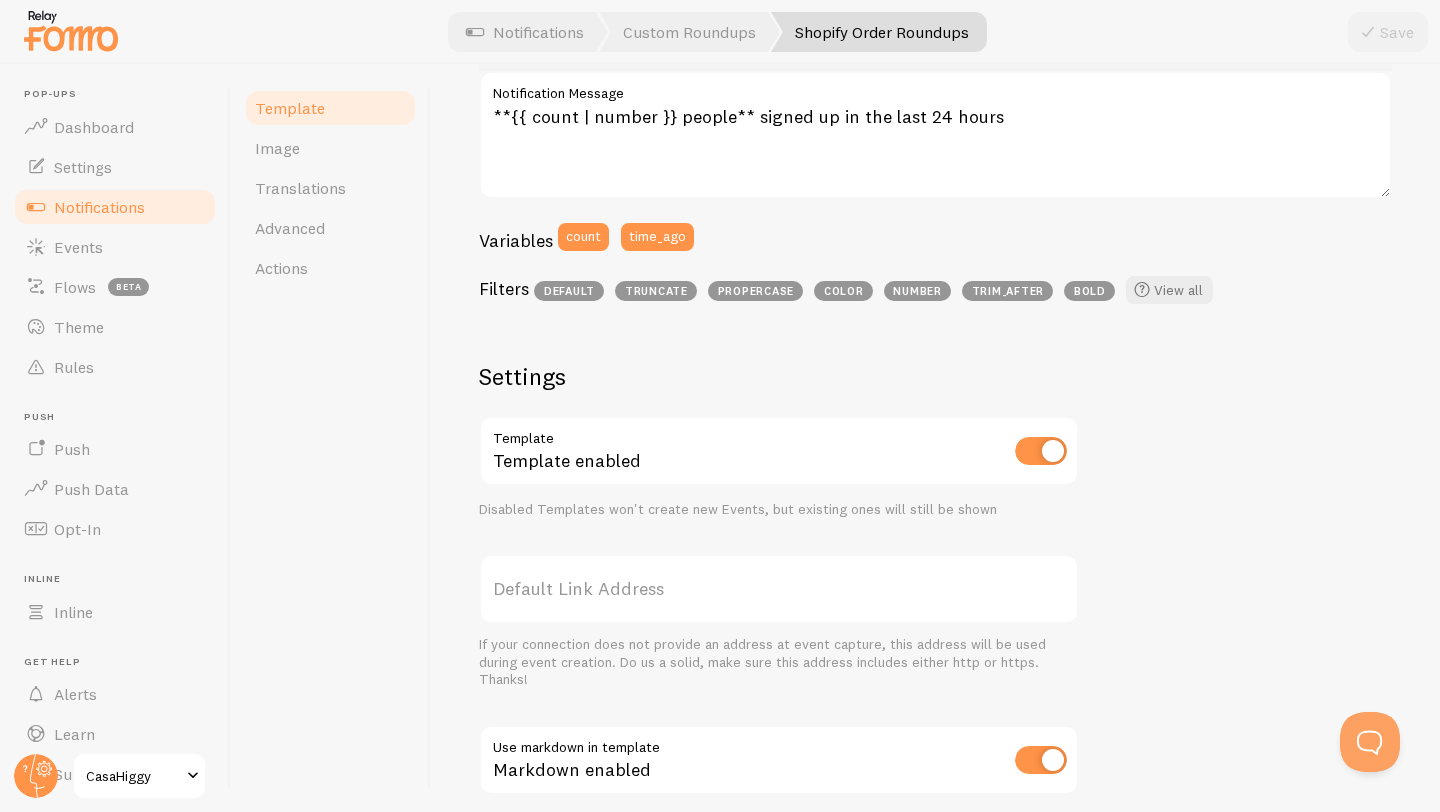 scroll, scrollTop: 427, scrollLeft: 0, axis: vertical 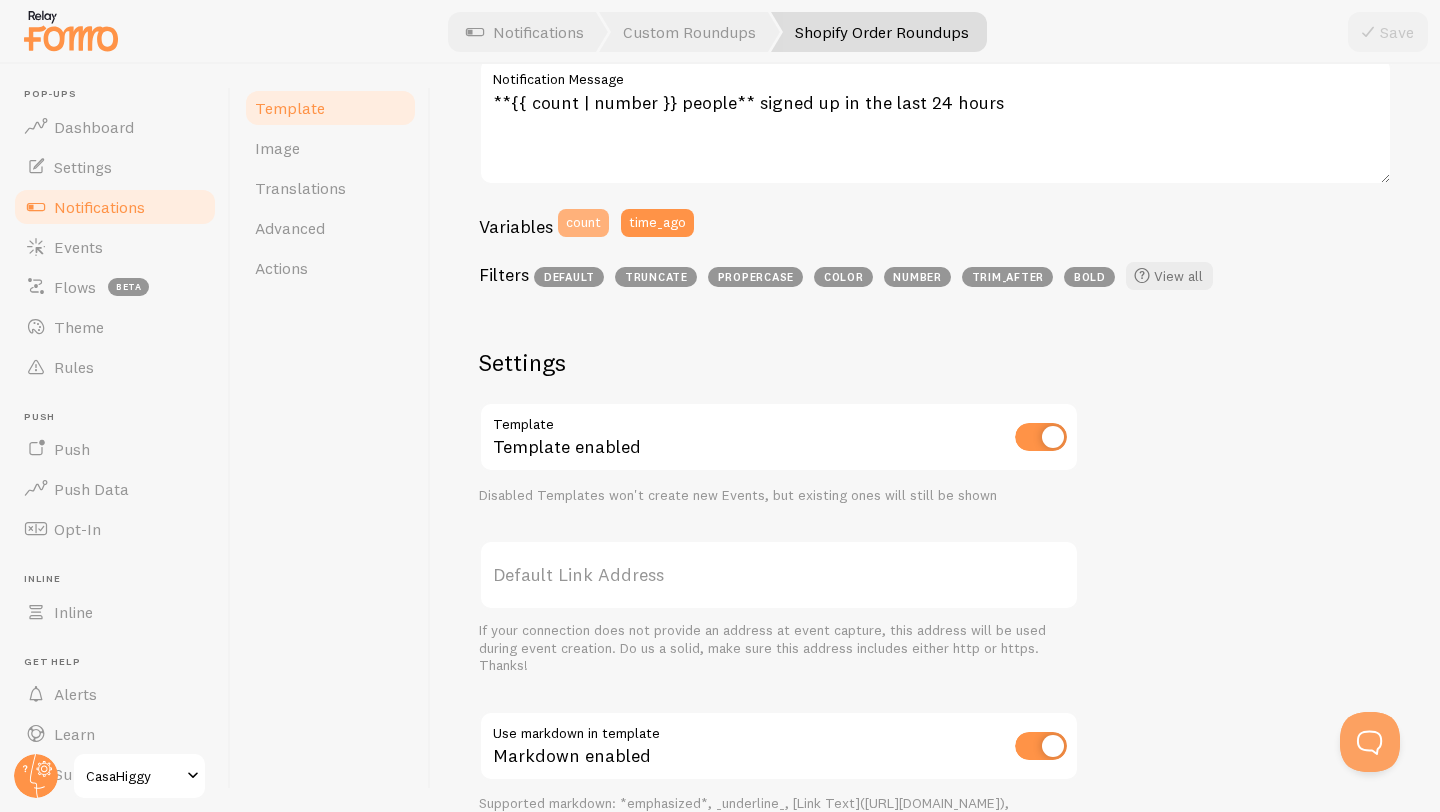 click on "count" at bounding box center (583, 223) 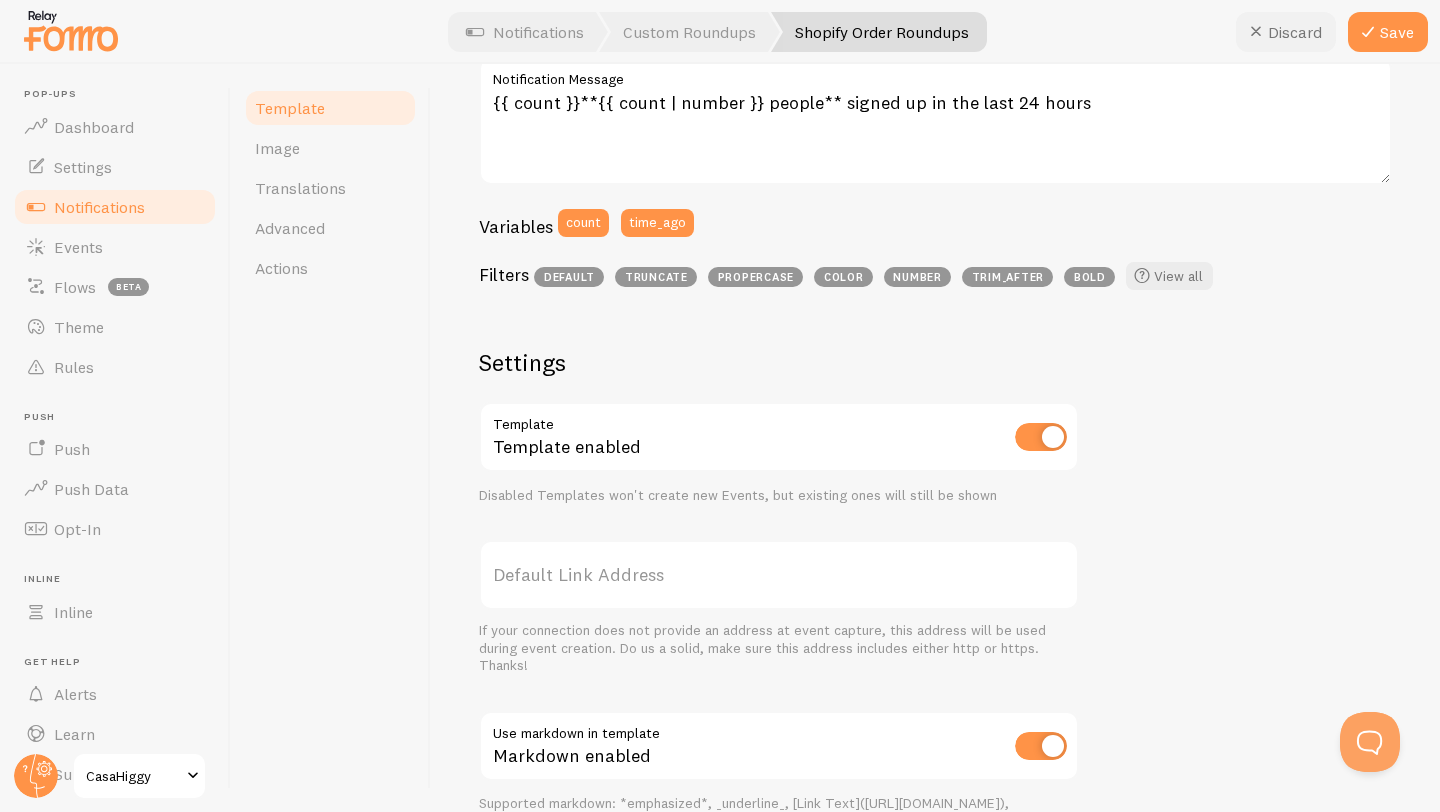 click on "Discard" at bounding box center (1286, 32) 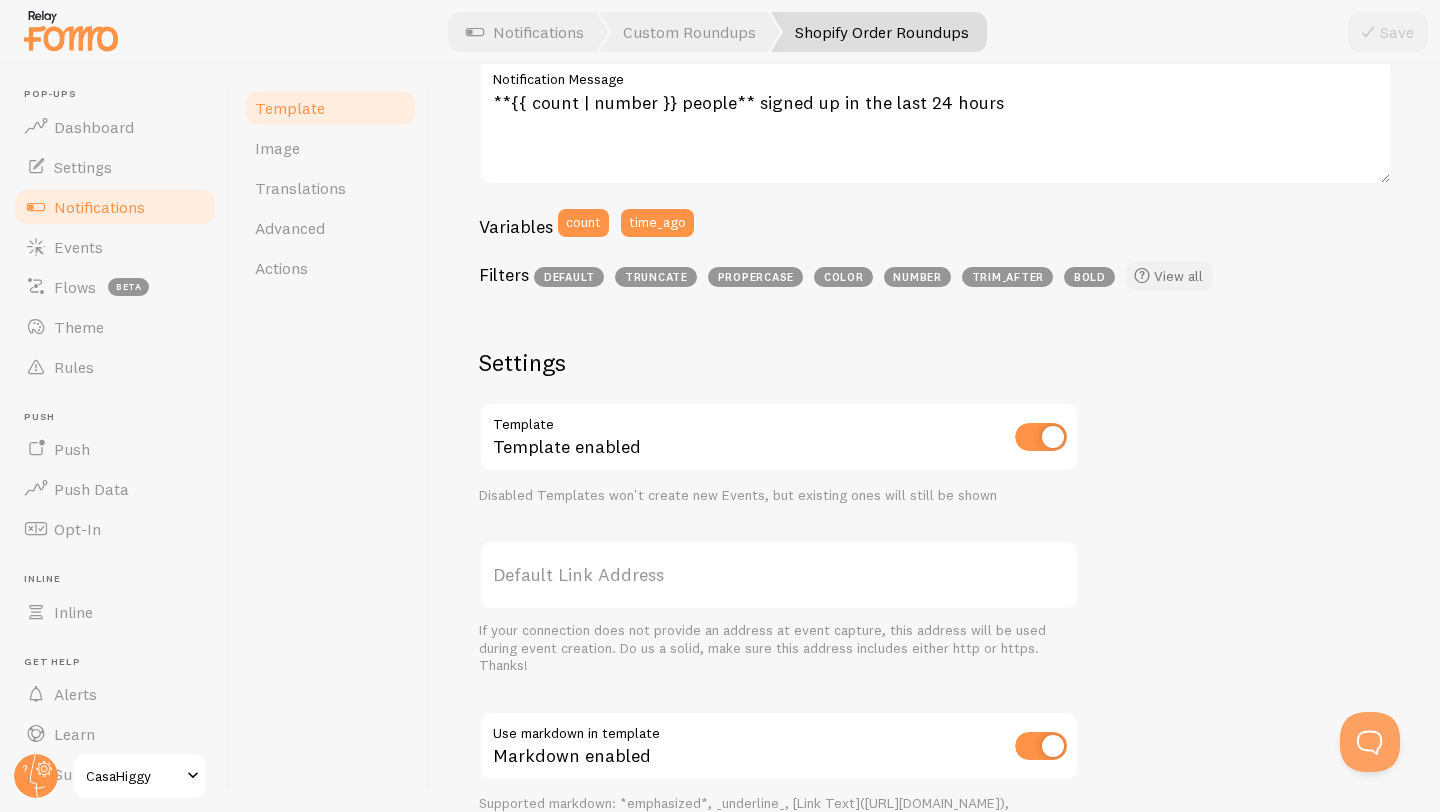 click on "View all" at bounding box center (1169, 276) 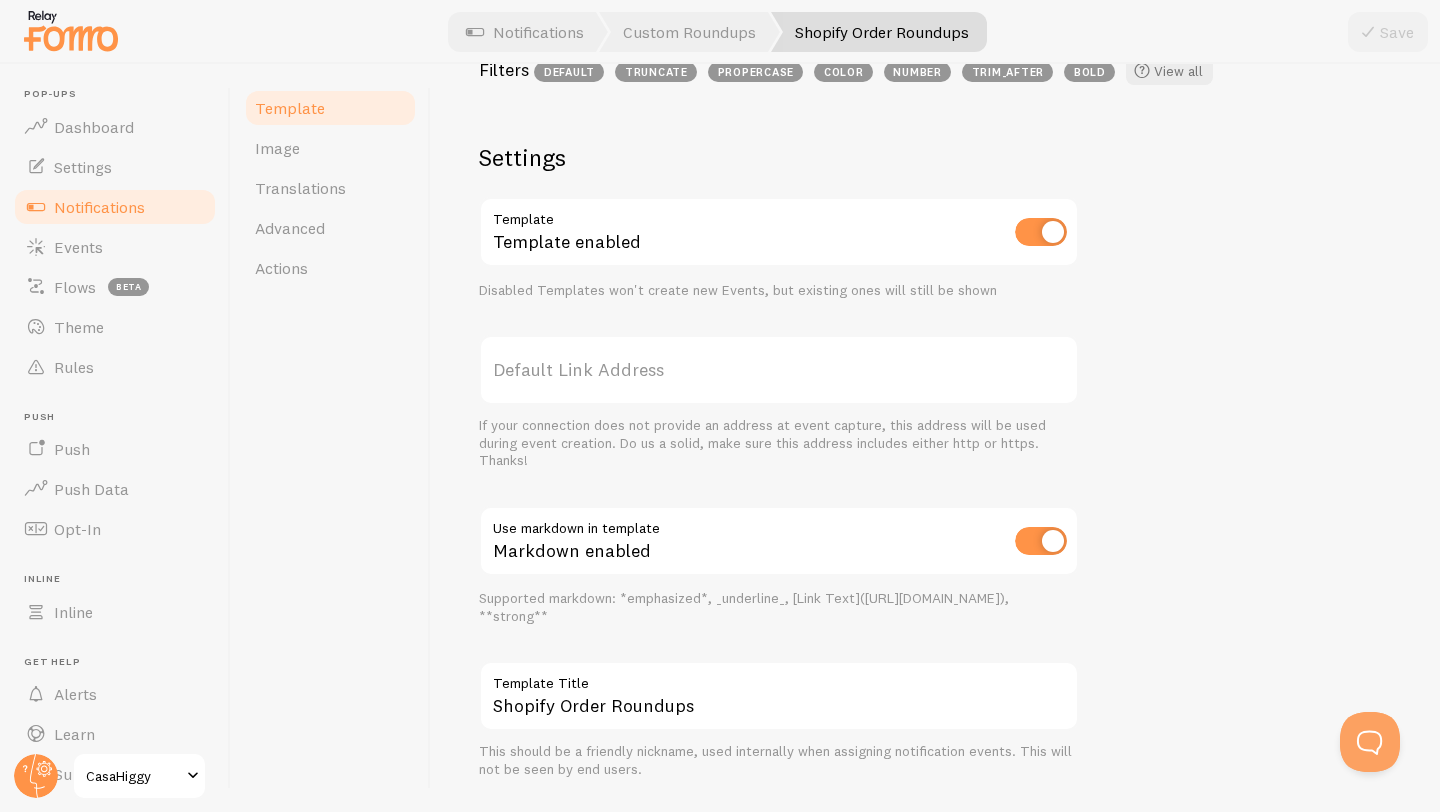 scroll, scrollTop: 682, scrollLeft: 0, axis: vertical 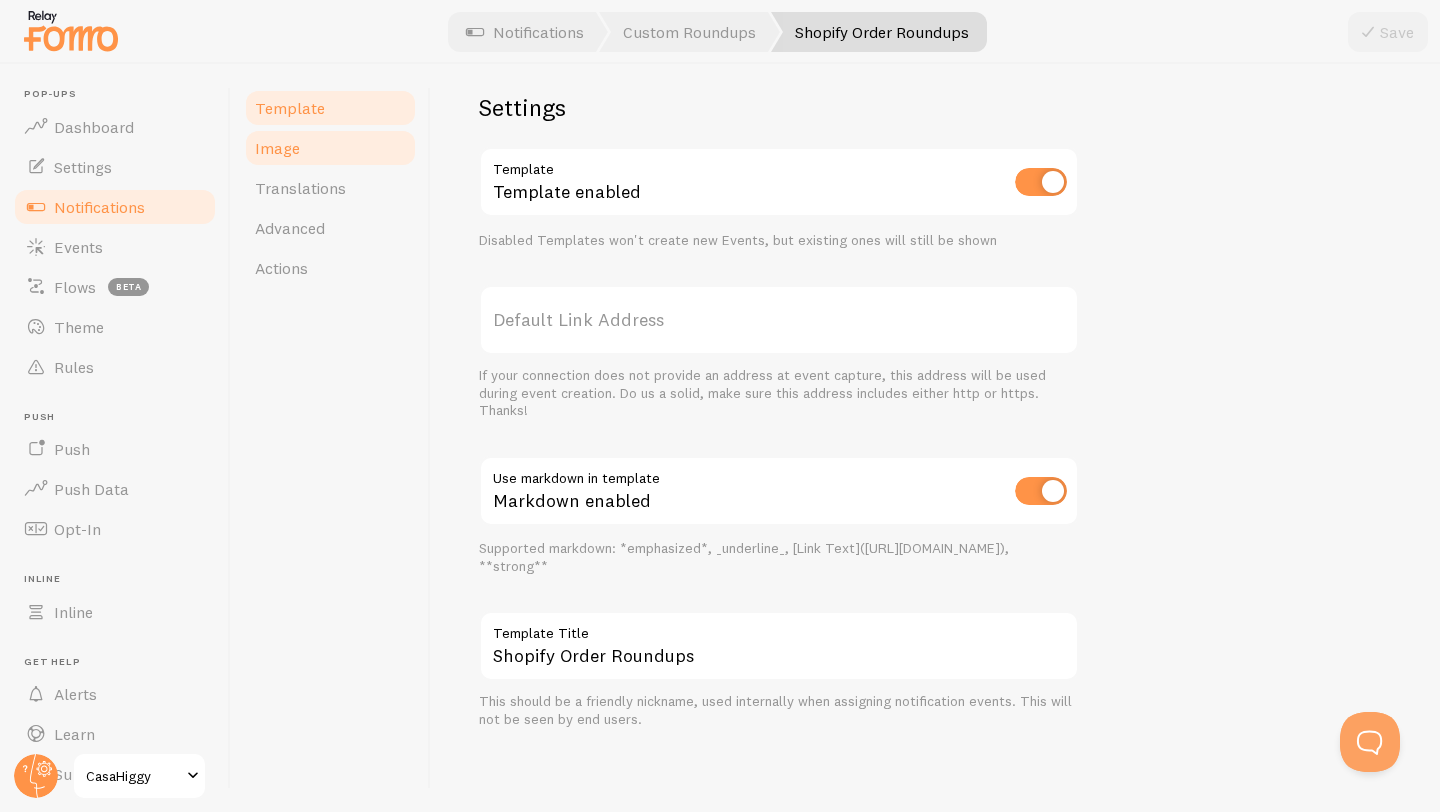click on "Image" at bounding box center [330, 148] 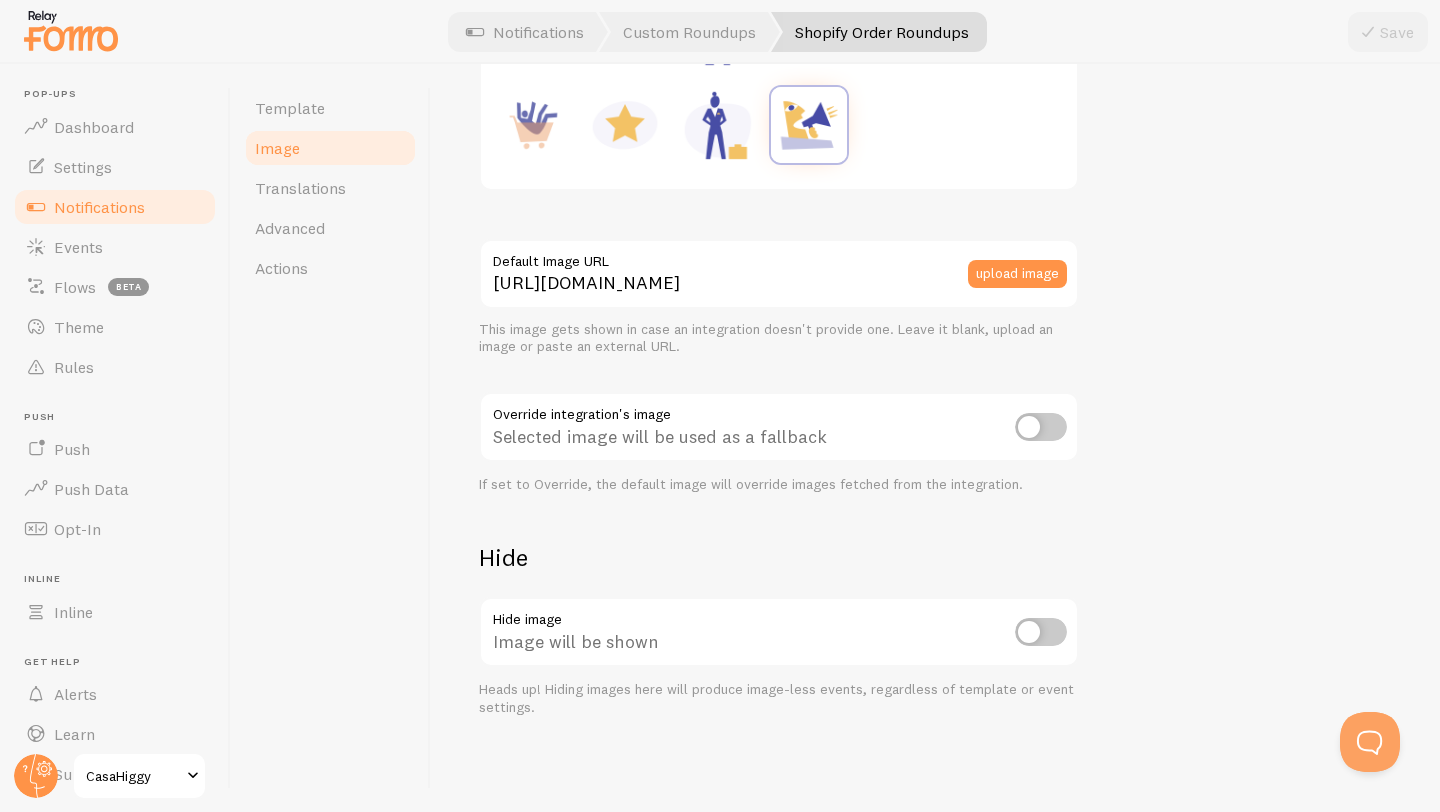 scroll, scrollTop: 0, scrollLeft: 0, axis: both 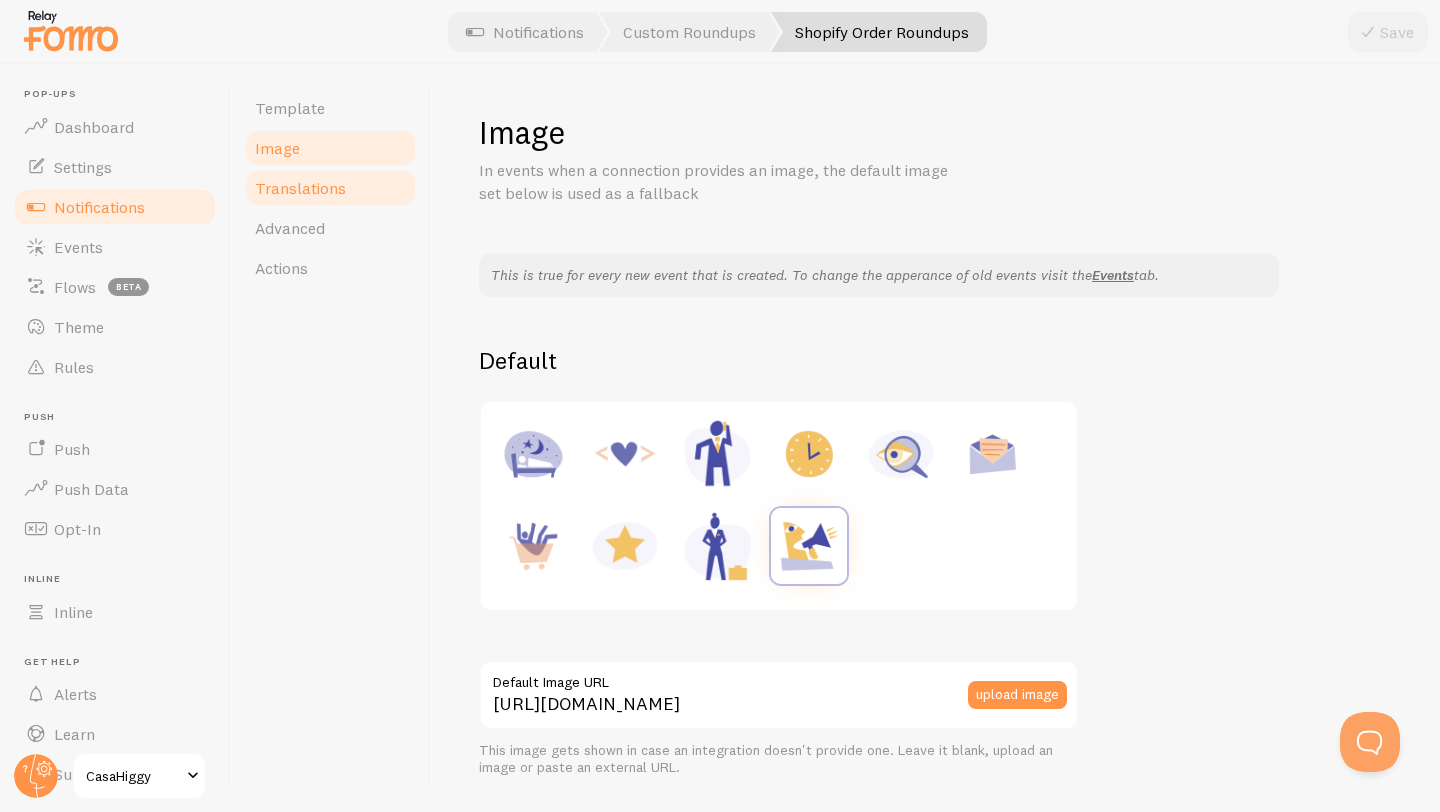 click on "Translations" at bounding box center (330, 188) 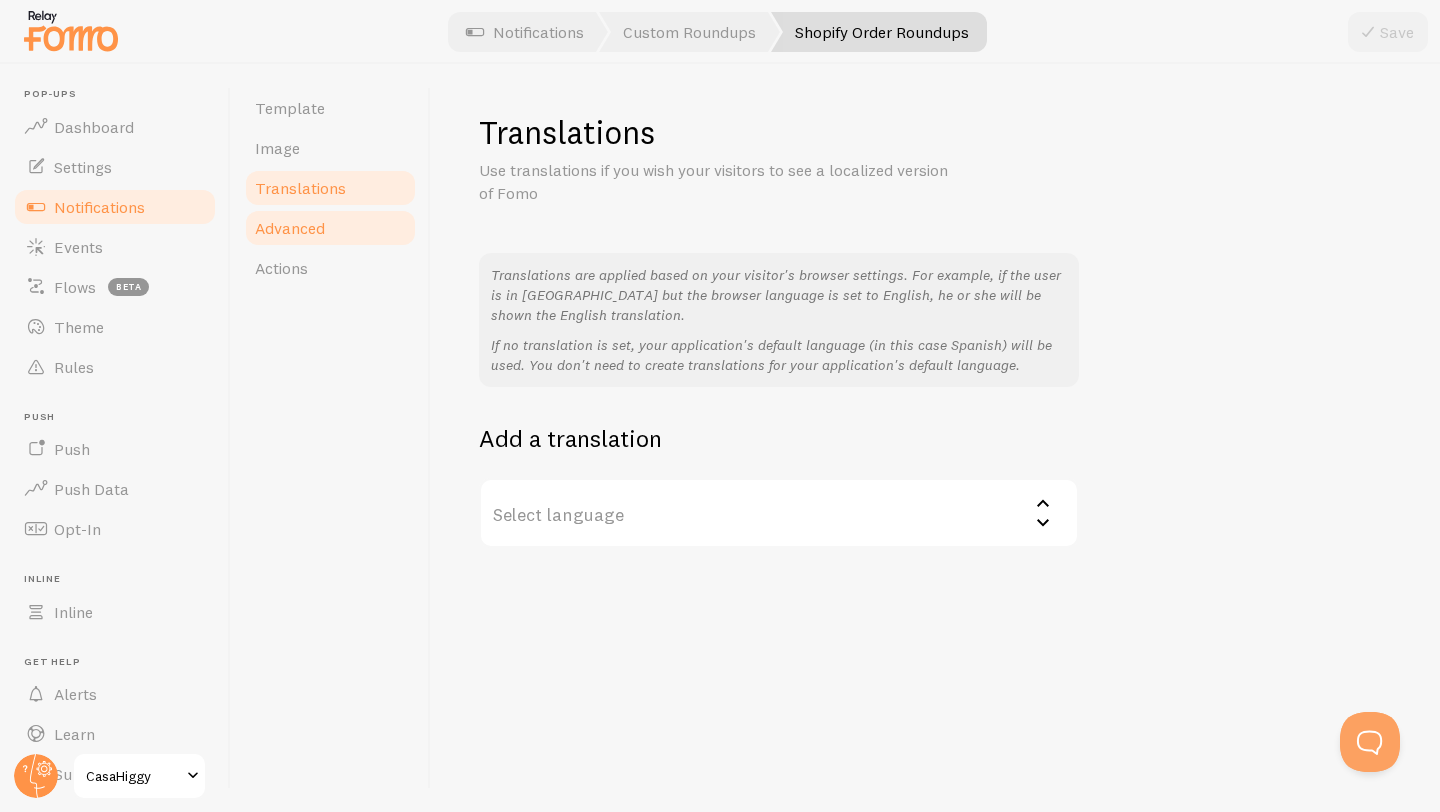 click on "Advanced" at bounding box center [330, 228] 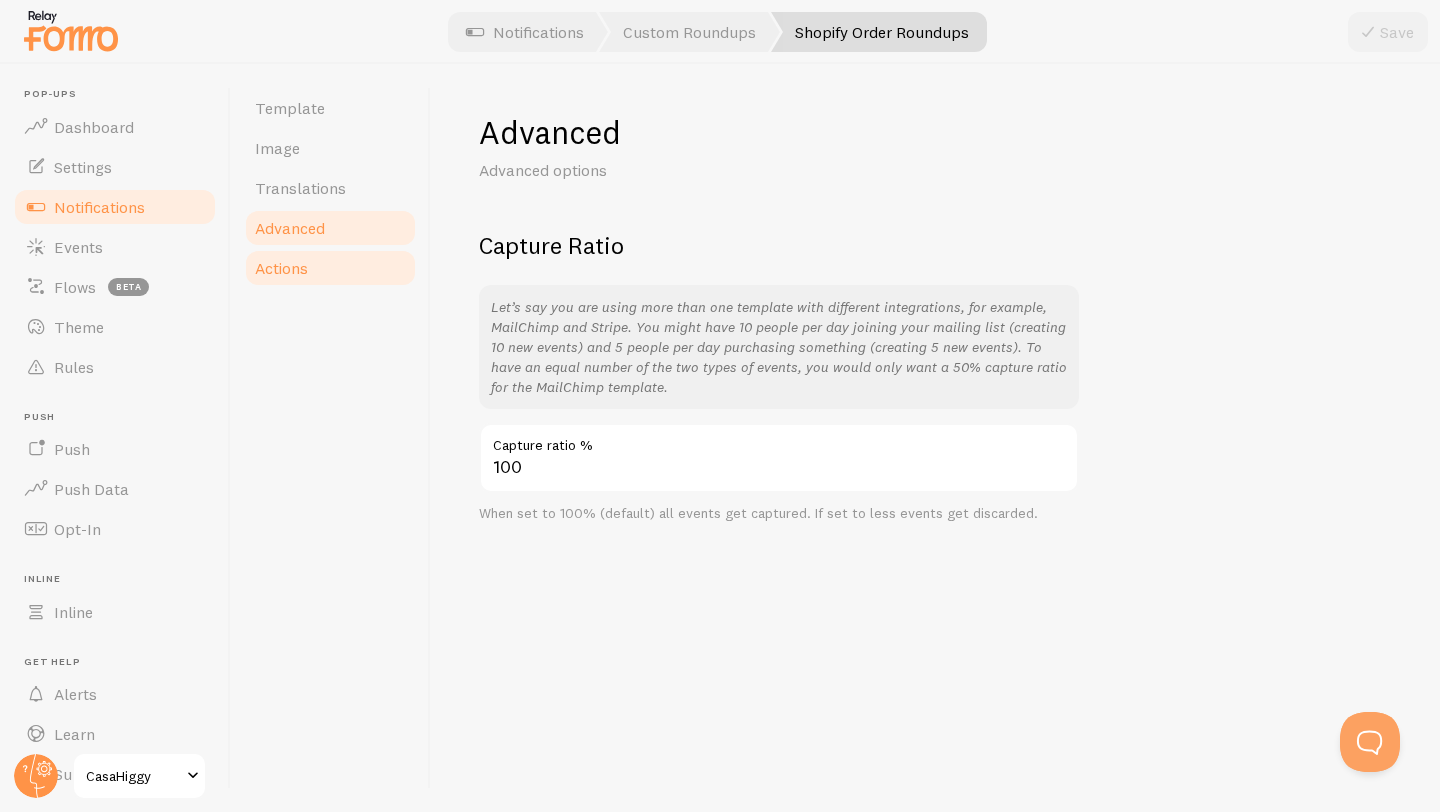 click on "Actions" at bounding box center (330, 268) 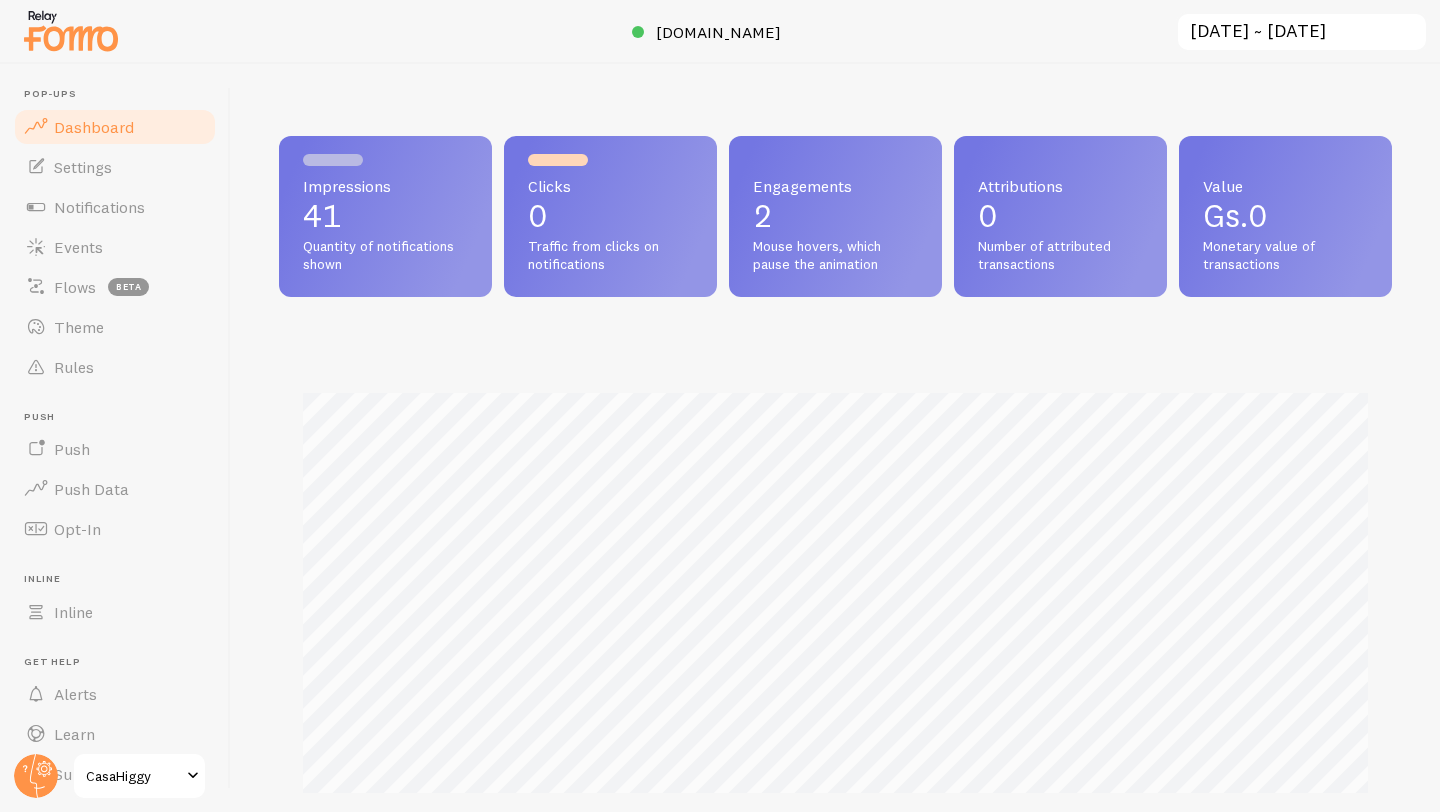 scroll, scrollTop: 0, scrollLeft: 0, axis: both 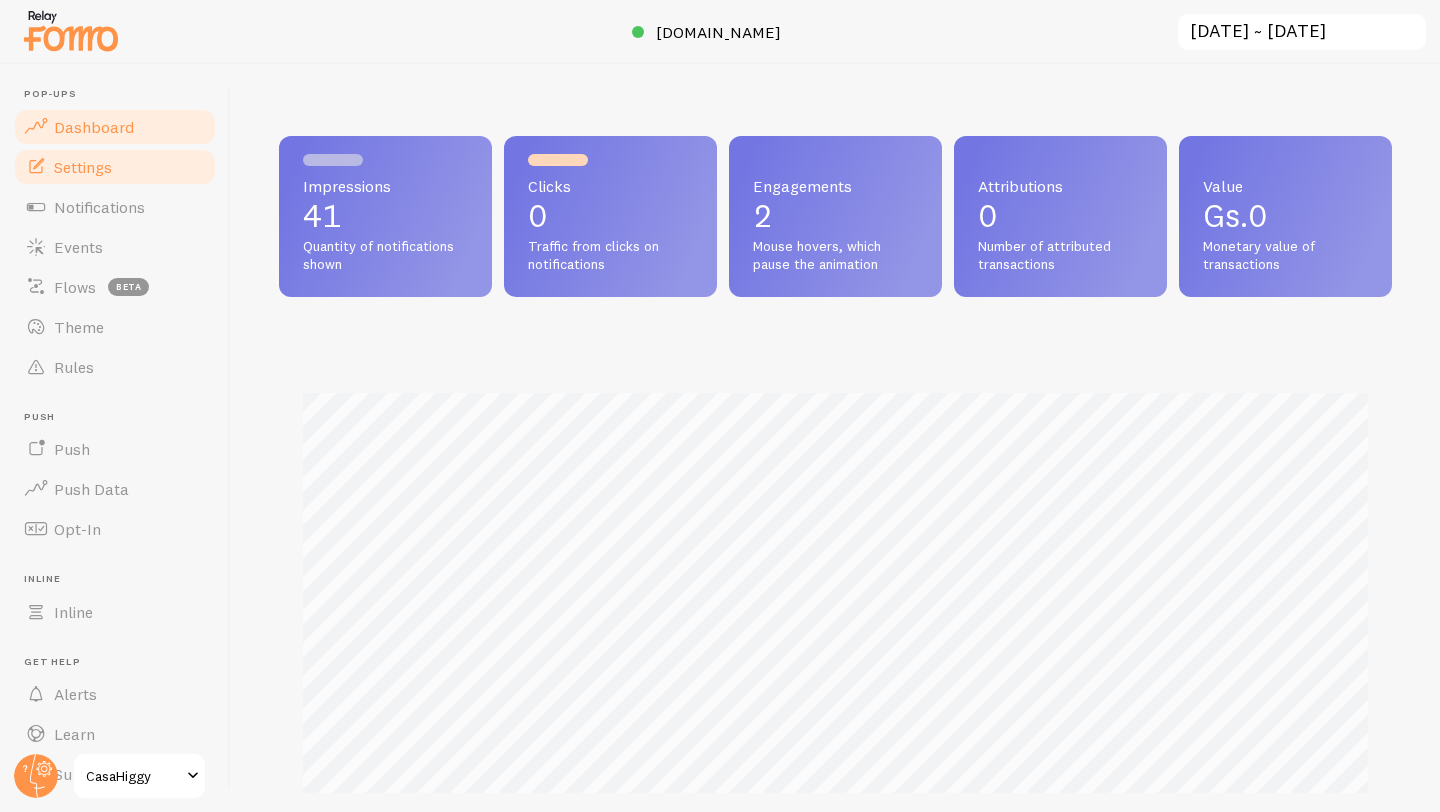 click on "Settings" at bounding box center (115, 167) 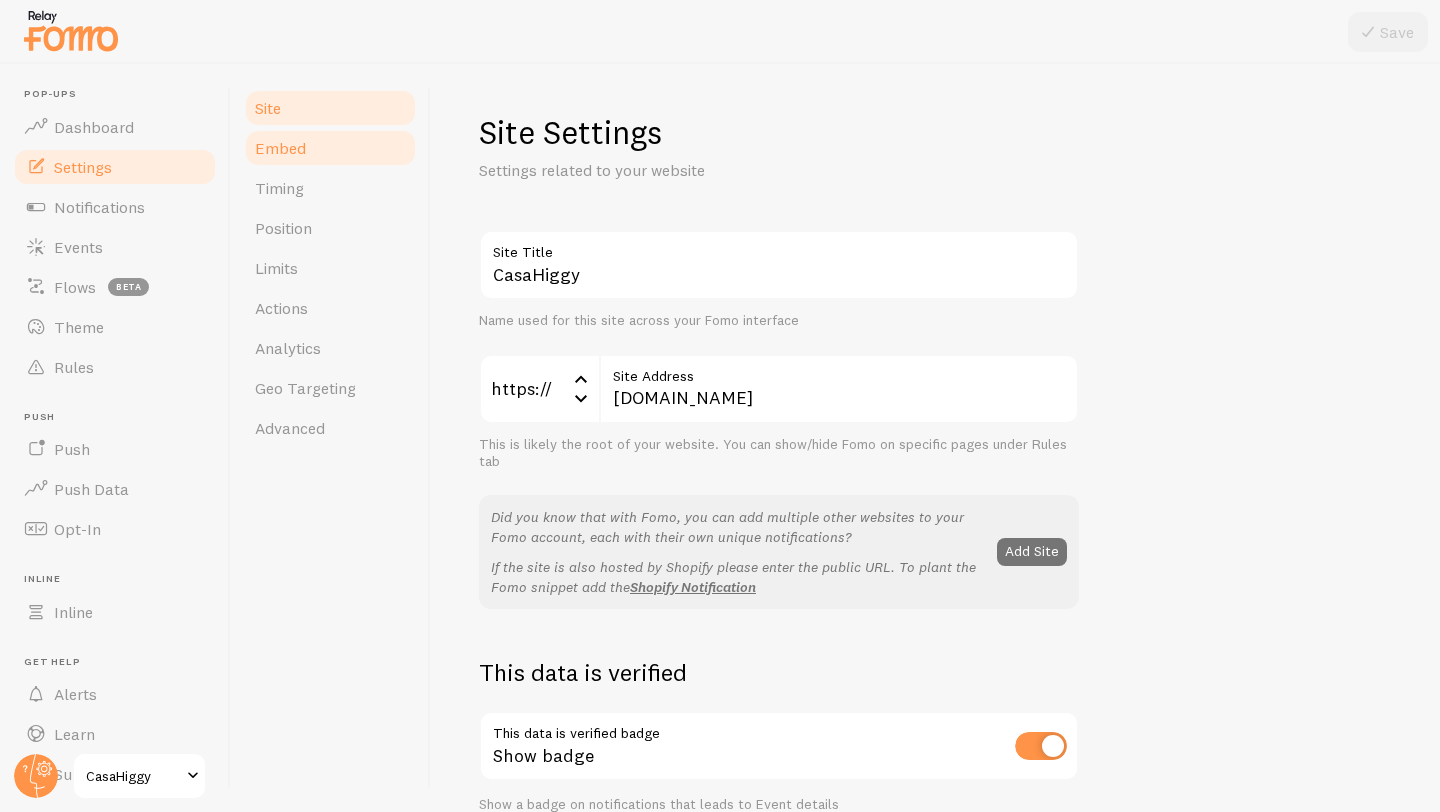 click on "Embed" at bounding box center [330, 148] 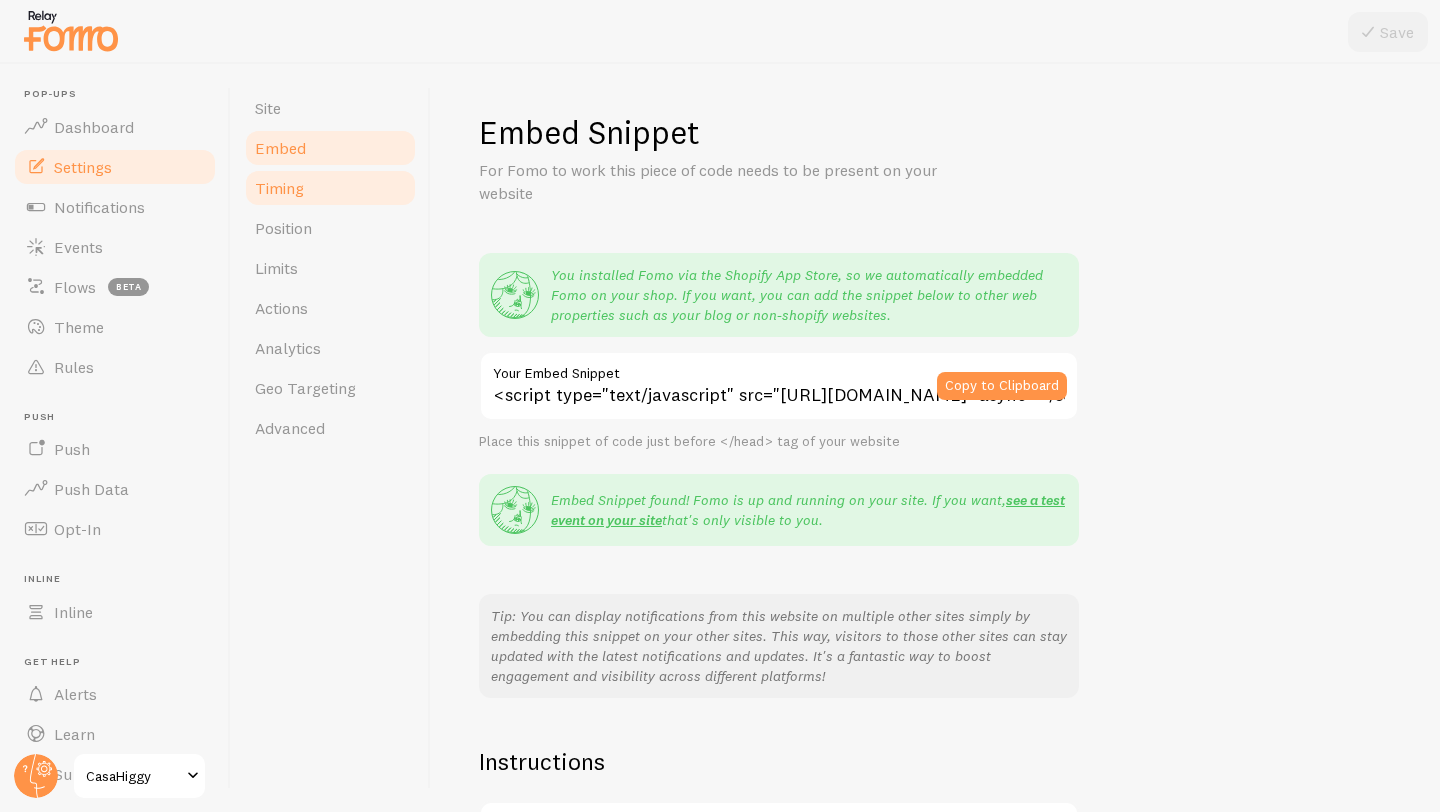 click on "Timing" at bounding box center [279, 188] 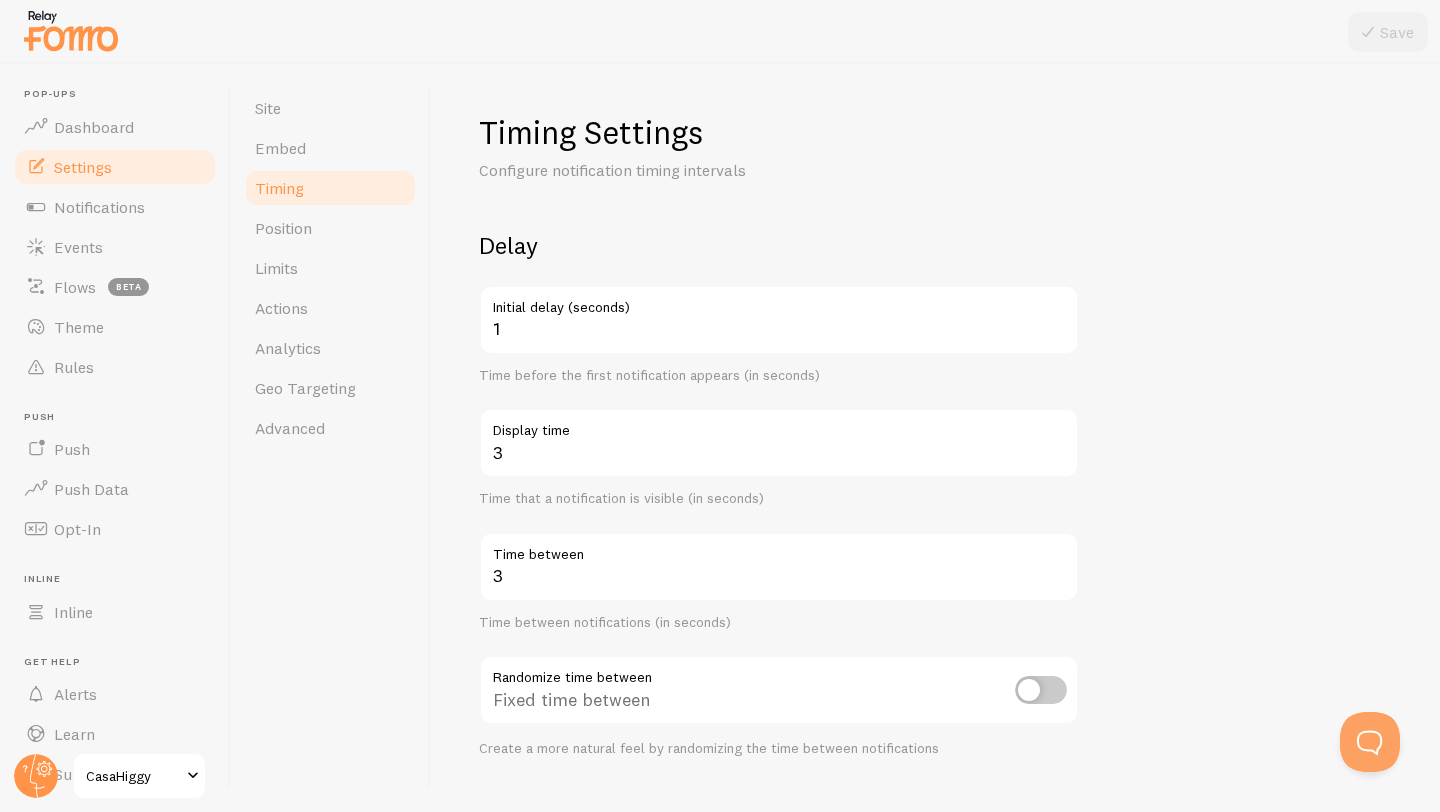 scroll, scrollTop: 0, scrollLeft: 0, axis: both 